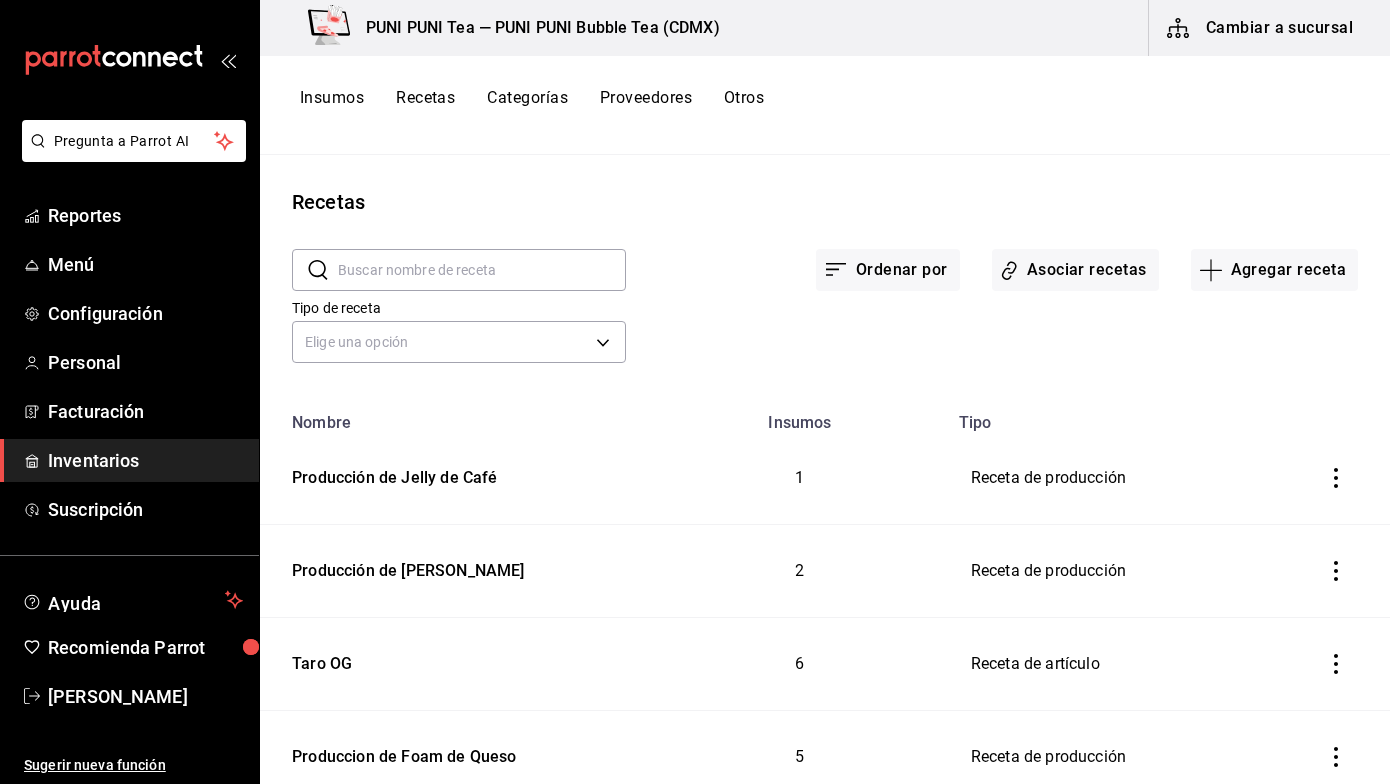 scroll, scrollTop: 0, scrollLeft: 0, axis: both 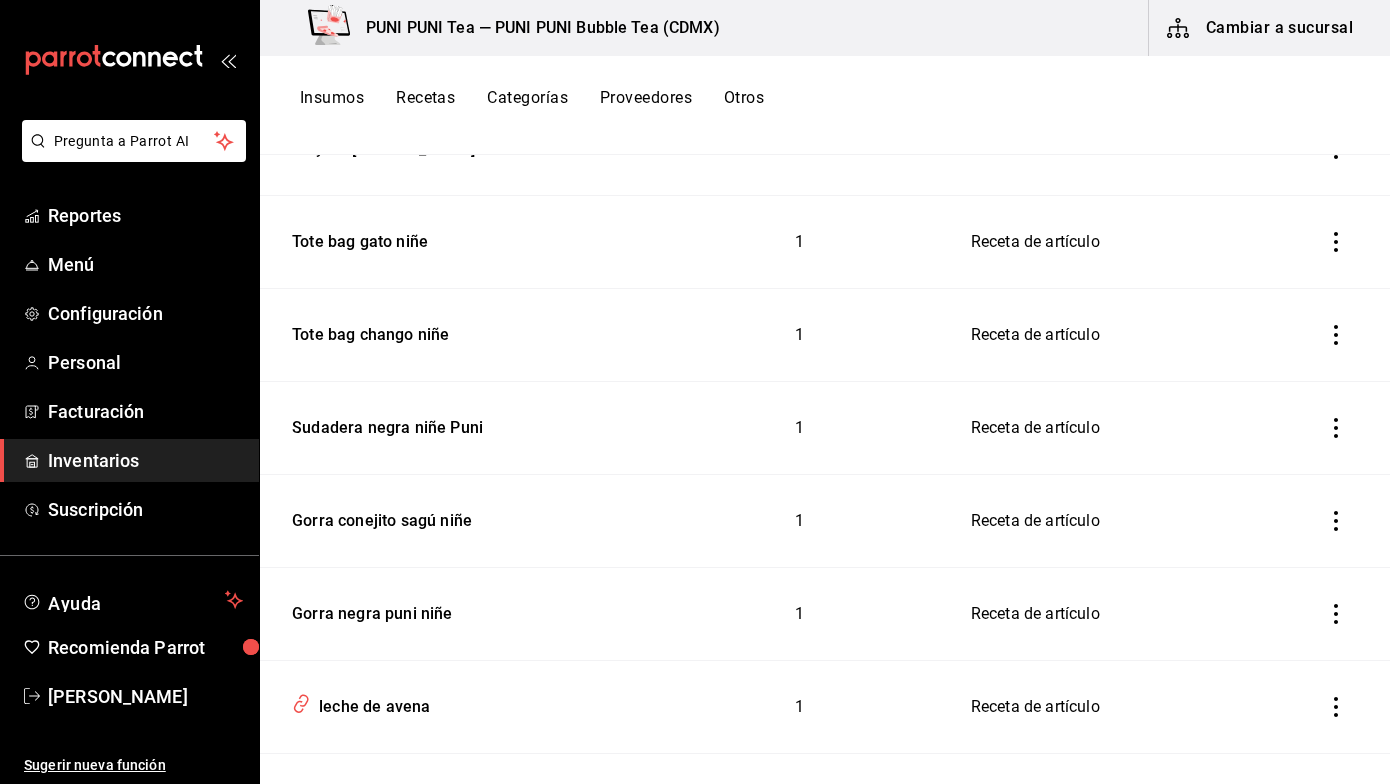 click at bounding box center (1336, 614) 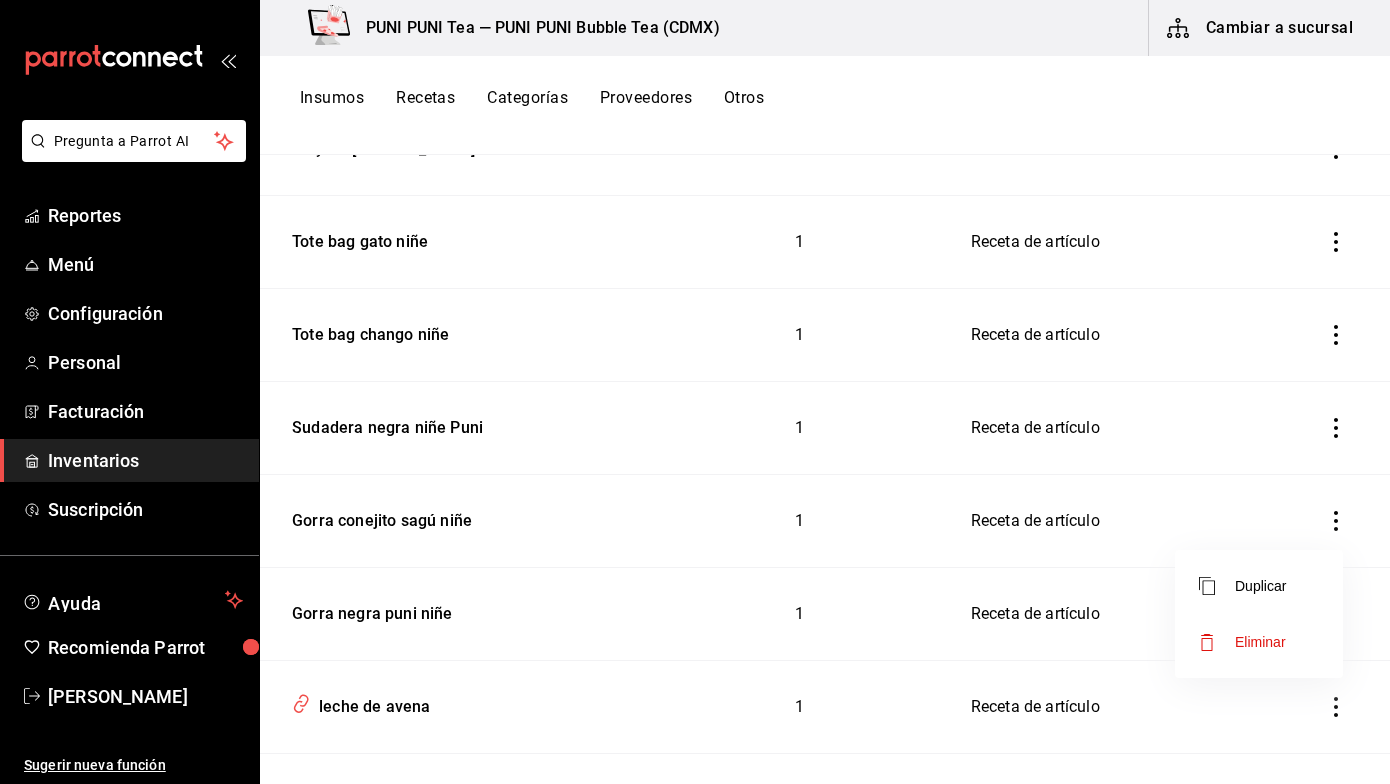 click at bounding box center (695, 392) 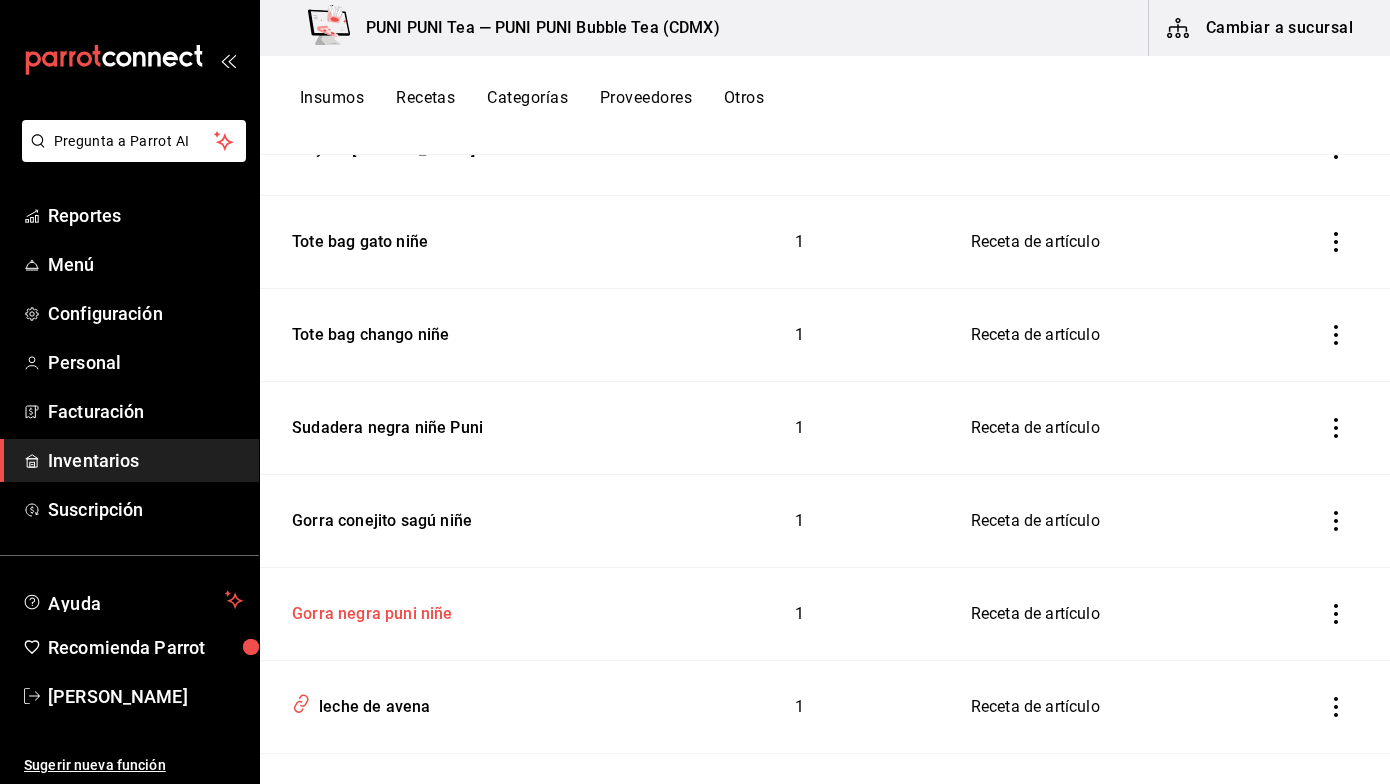 click on "Gorra negra puni niñe" at bounding box center [368, 610] 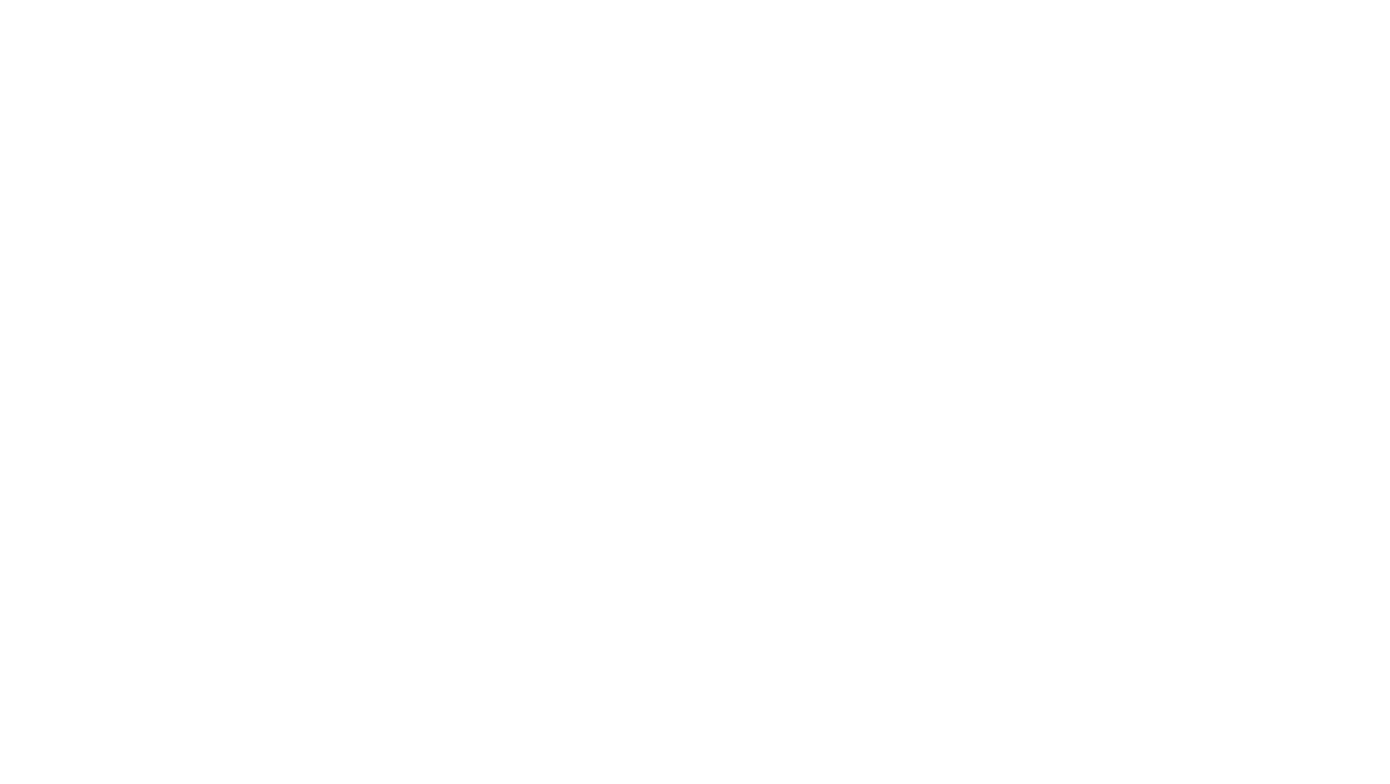 scroll, scrollTop: 0, scrollLeft: 0, axis: both 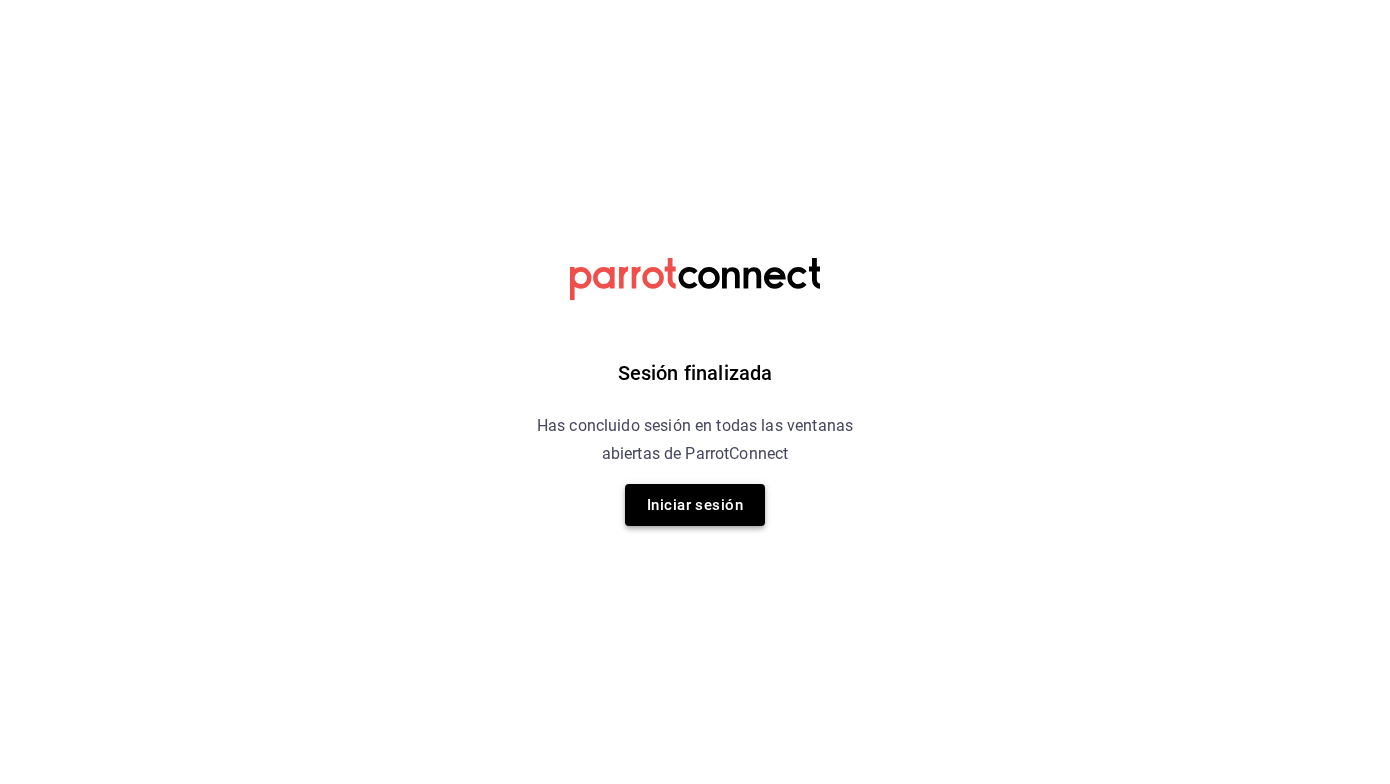 click on "Iniciar sesión" at bounding box center [695, 505] 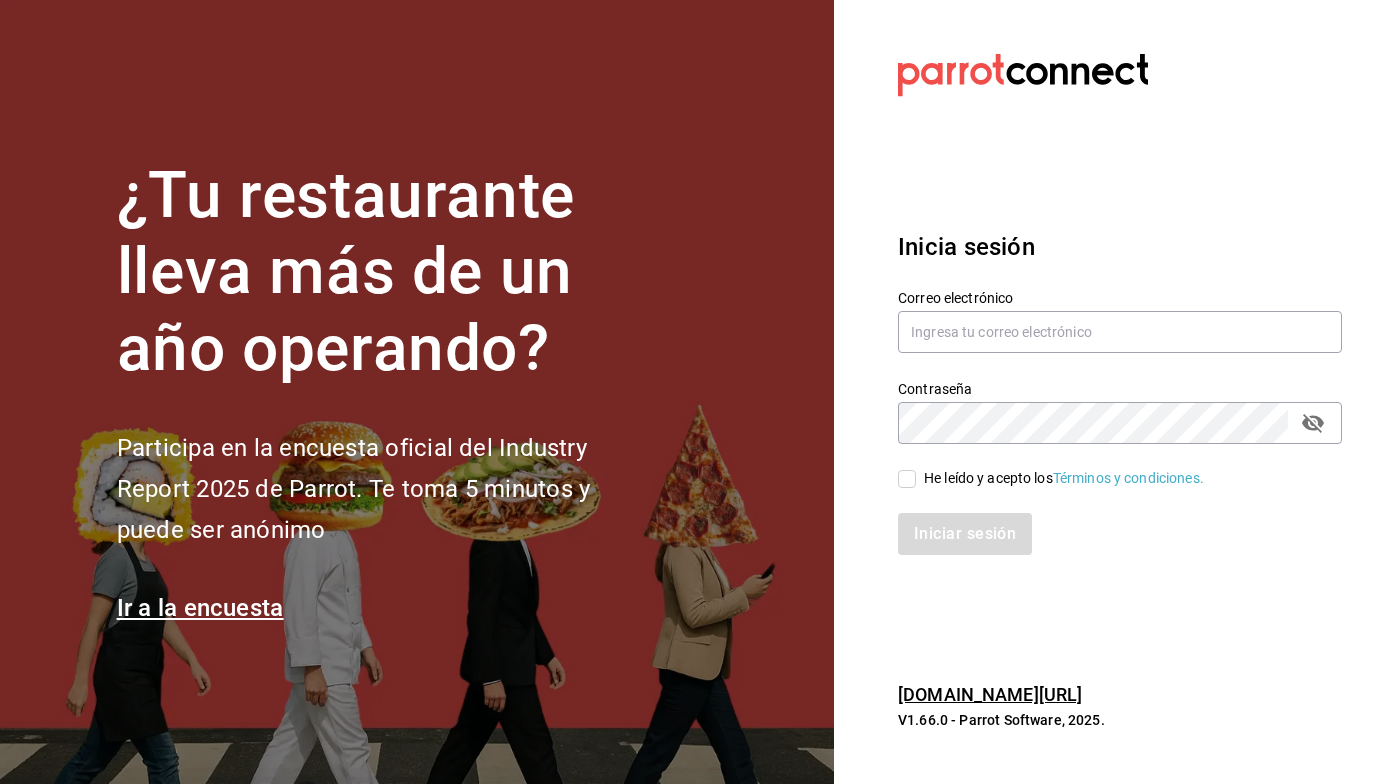type on "sayuhar@gmail.com" 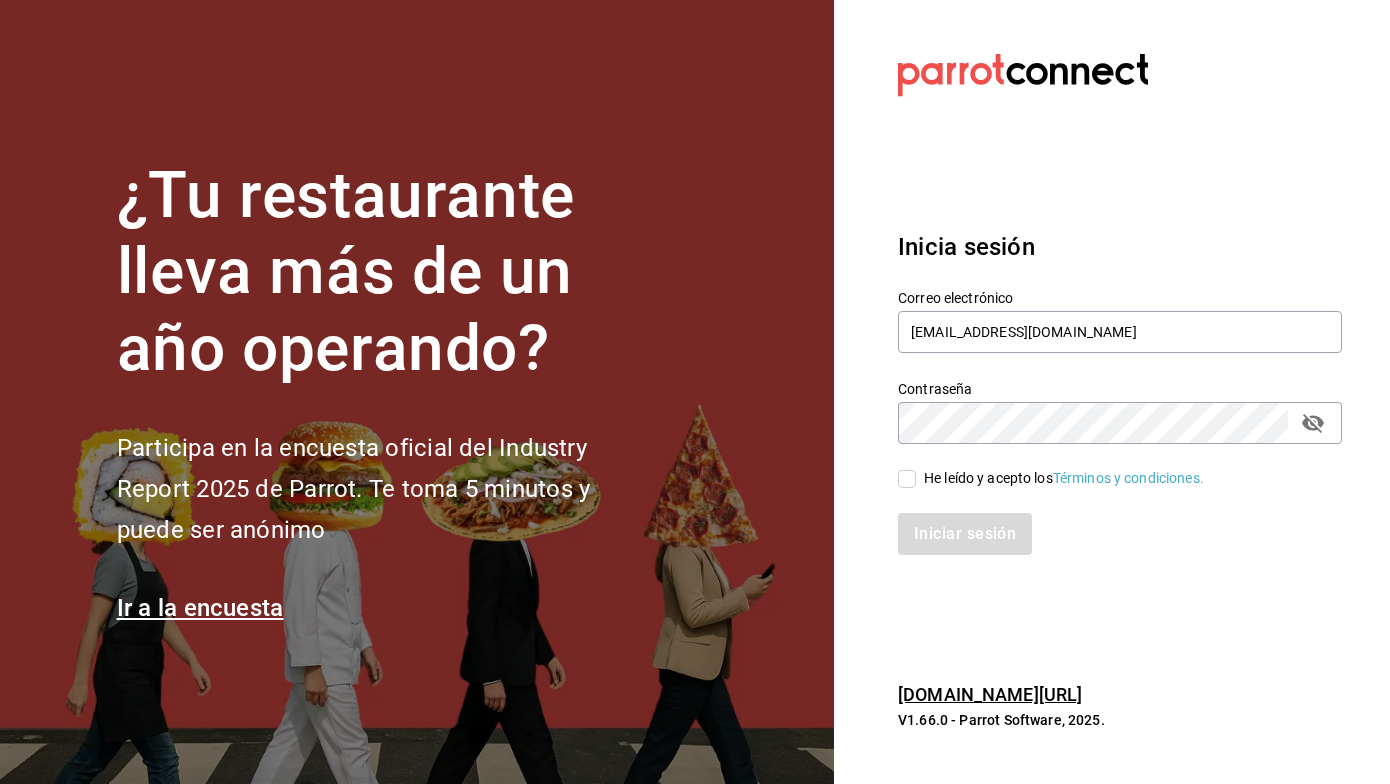 click on "Iniciar sesión" at bounding box center [1108, 522] 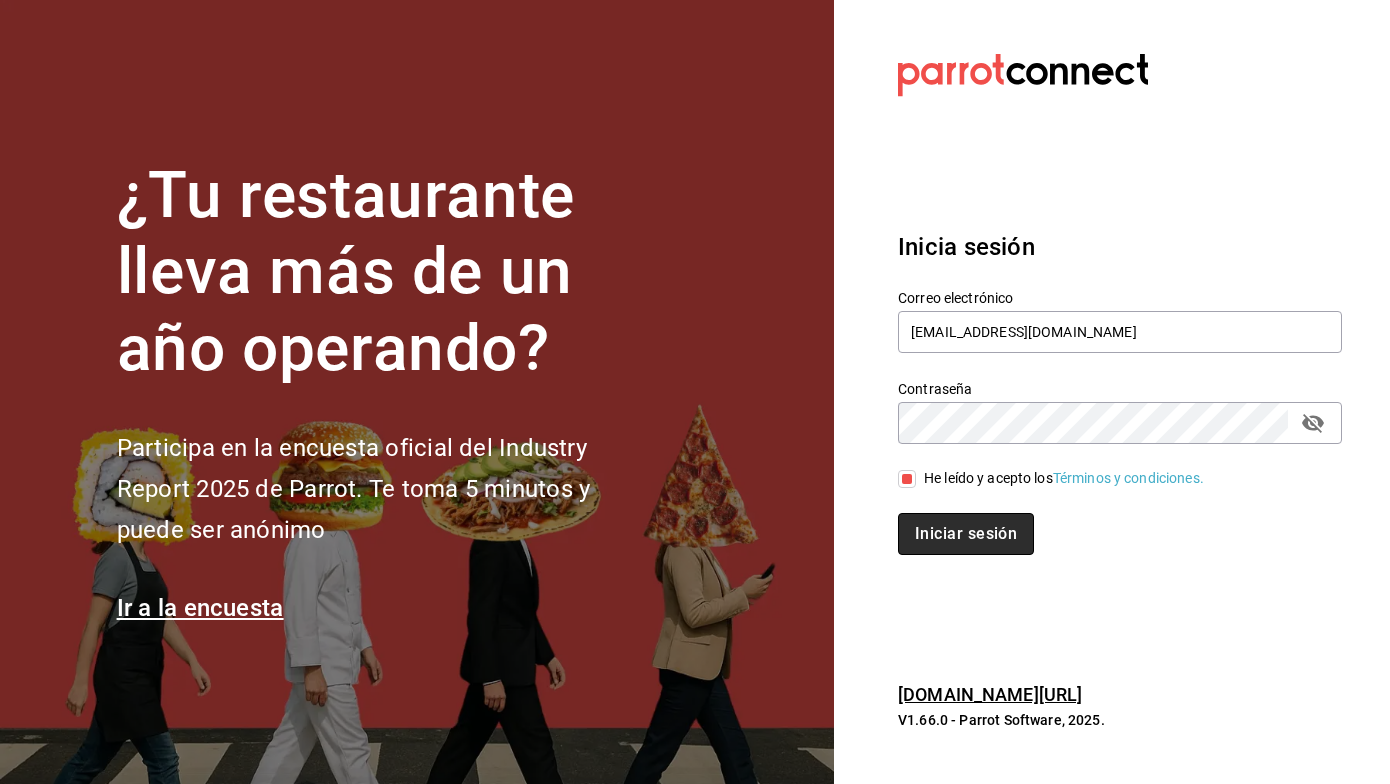 click on "Iniciar sesión" at bounding box center (966, 534) 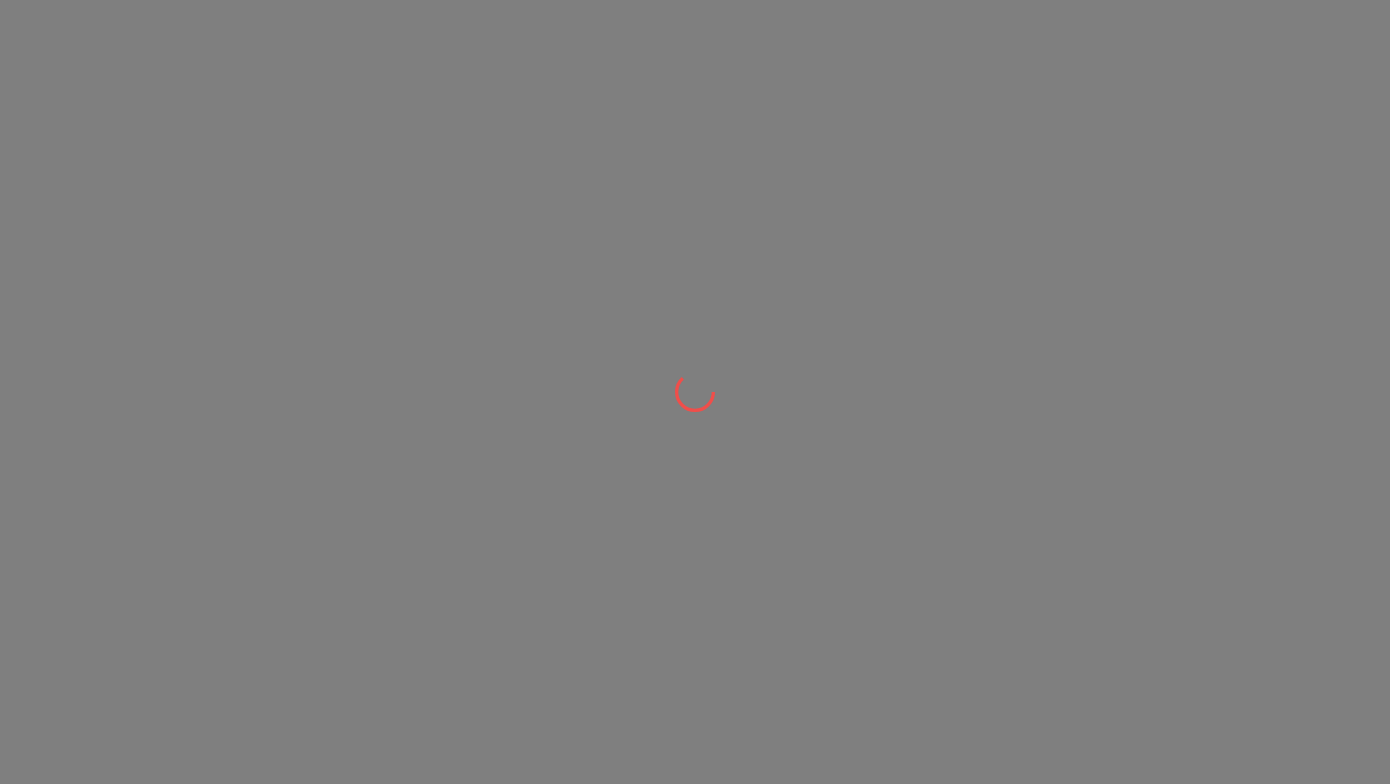scroll, scrollTop: 0, scrollLeft: 0, axis: both 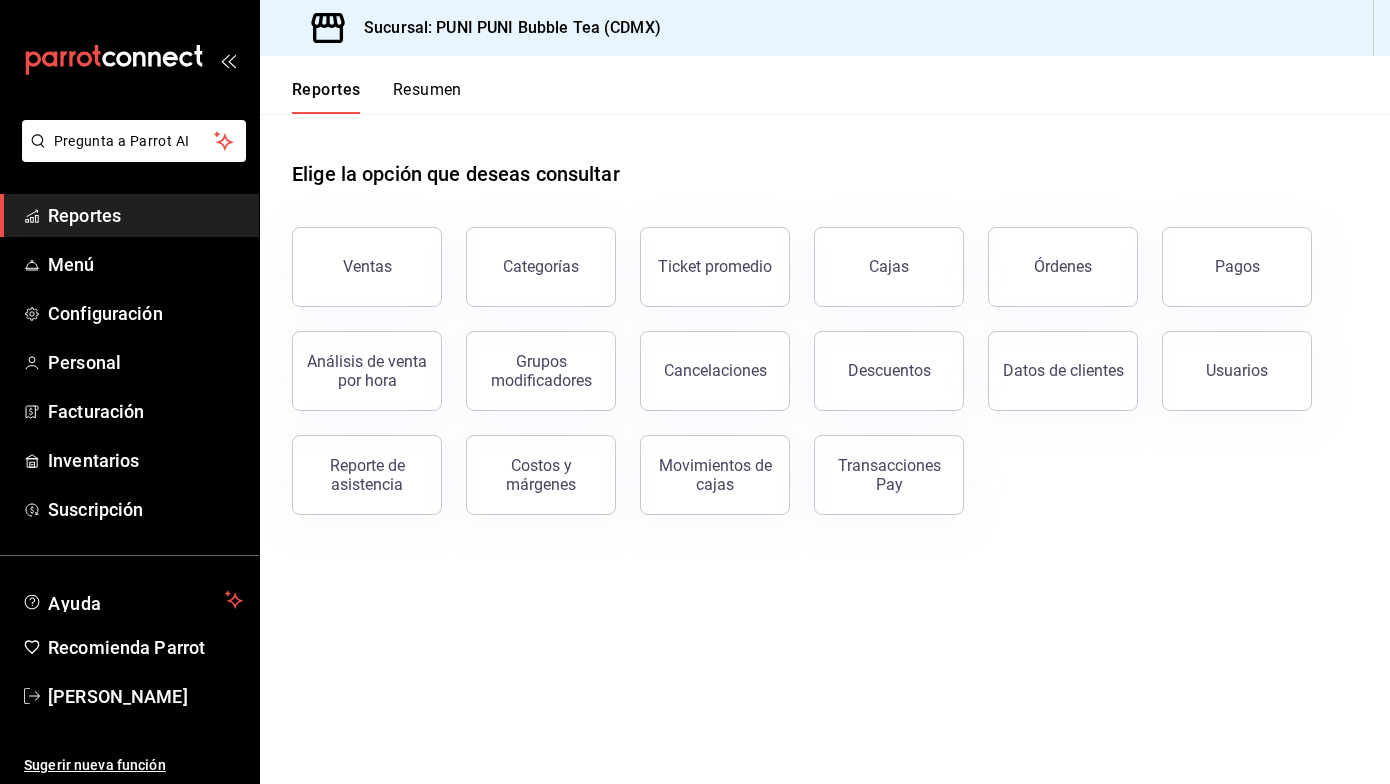 click on "Elige la opción que deseas consultar Ventas Categorías Ticket promedio Cajas Órdenes Pagos Análisis de venta por hora Grupos modificadores Cancelaciones Descuentos Datos de clientes Usuarios Reporte de asistencia Costos y márgenes Movimientos de cajas Transacciones Pay" at bounding box center (825, 449) 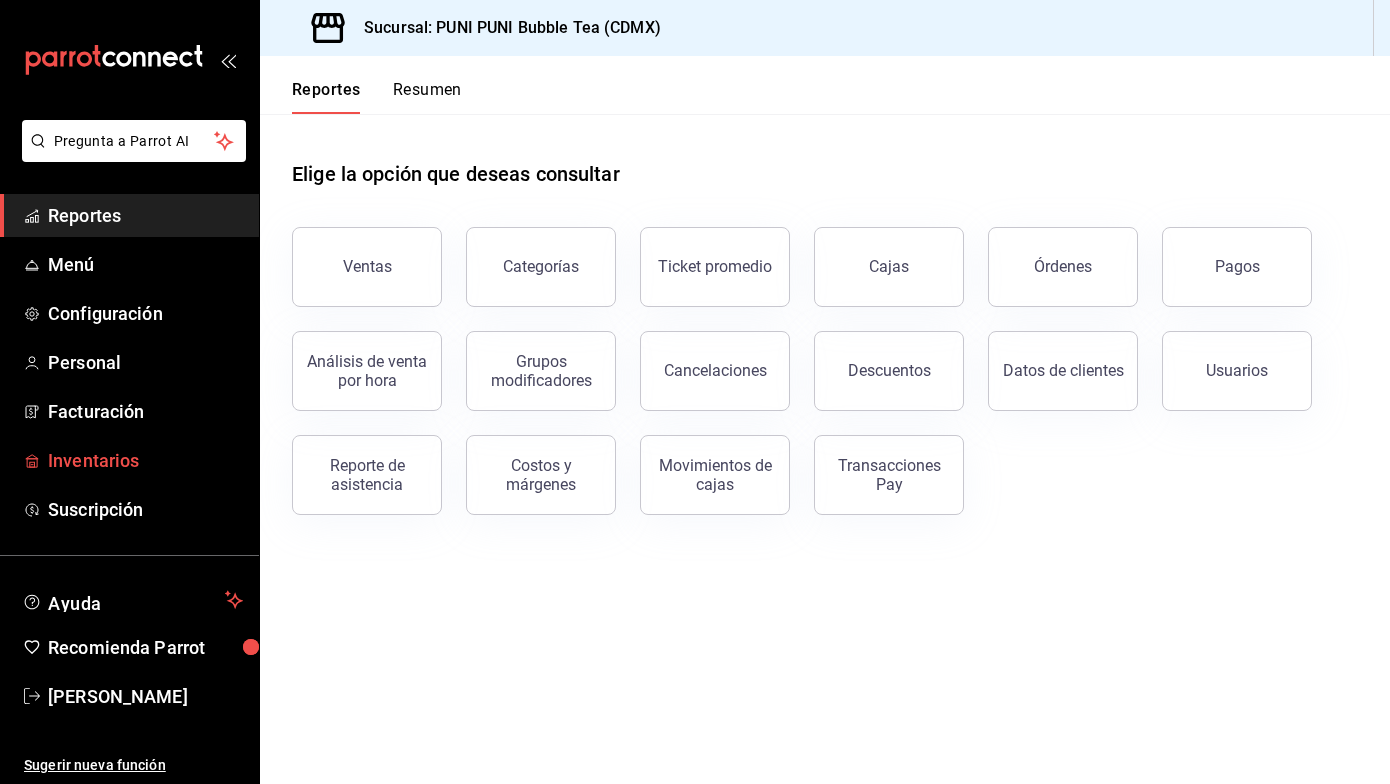 click on "Inventarios" at bounding box center (145, 460) 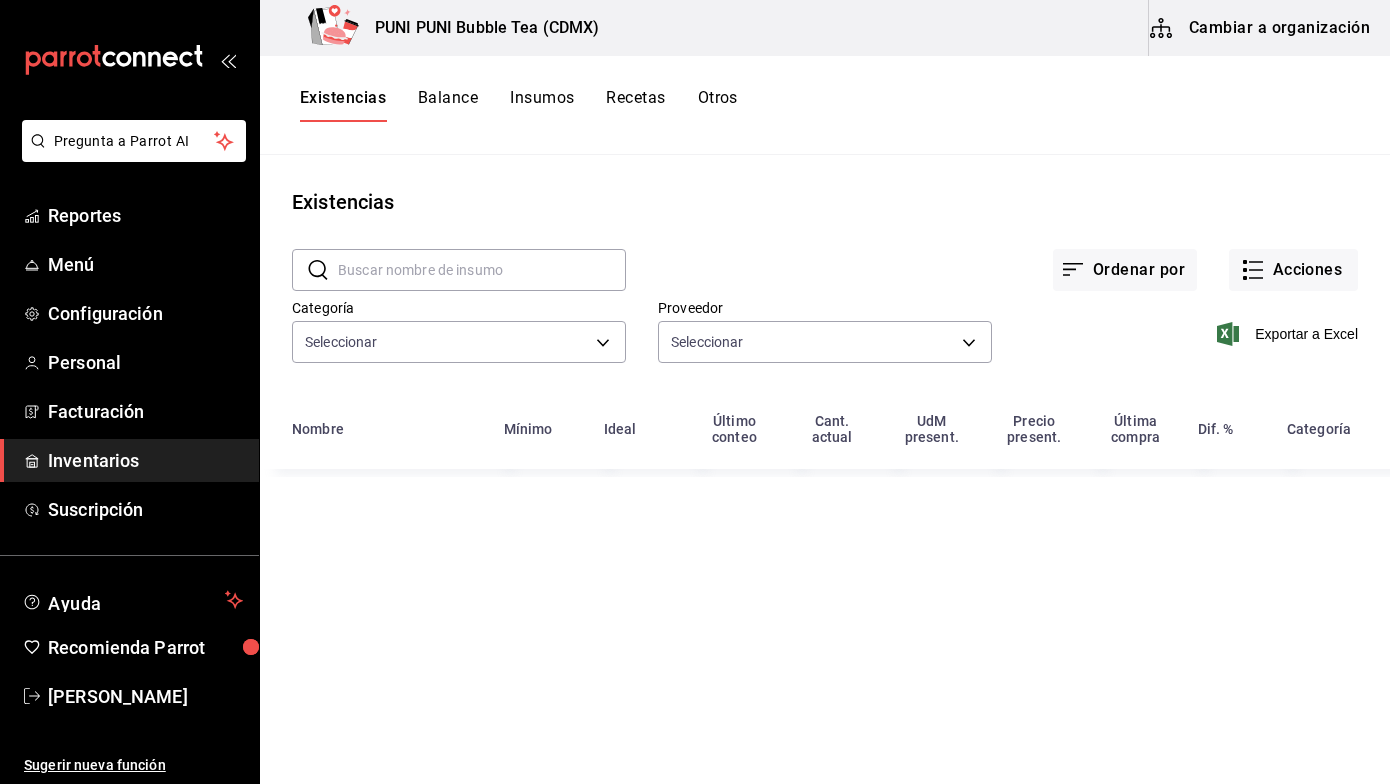 type on "e8a080a3-70ea-4af1-9bc6-9fa225eda4b3,51f45eb3-a585-4fac-82d4-fb7082af0caf,918c17e8-a4b0-4a67-be7c-4cd6accbcb79,6ae337e1-df2d-4e75-9943-d174d25ab6d5,8623efea-11a5-4c20-b626-5edea796d4fd,e1d7a7ad-de7c-42b1-9e05-6cb56173a308,03176bd5-f87b-4d1e-af11-f01aa8ffcb8a,056443f7-31ff-4135-ade3-120f9bd88fca,357cc744-a342-4e60-8d38-68a8524642bb" 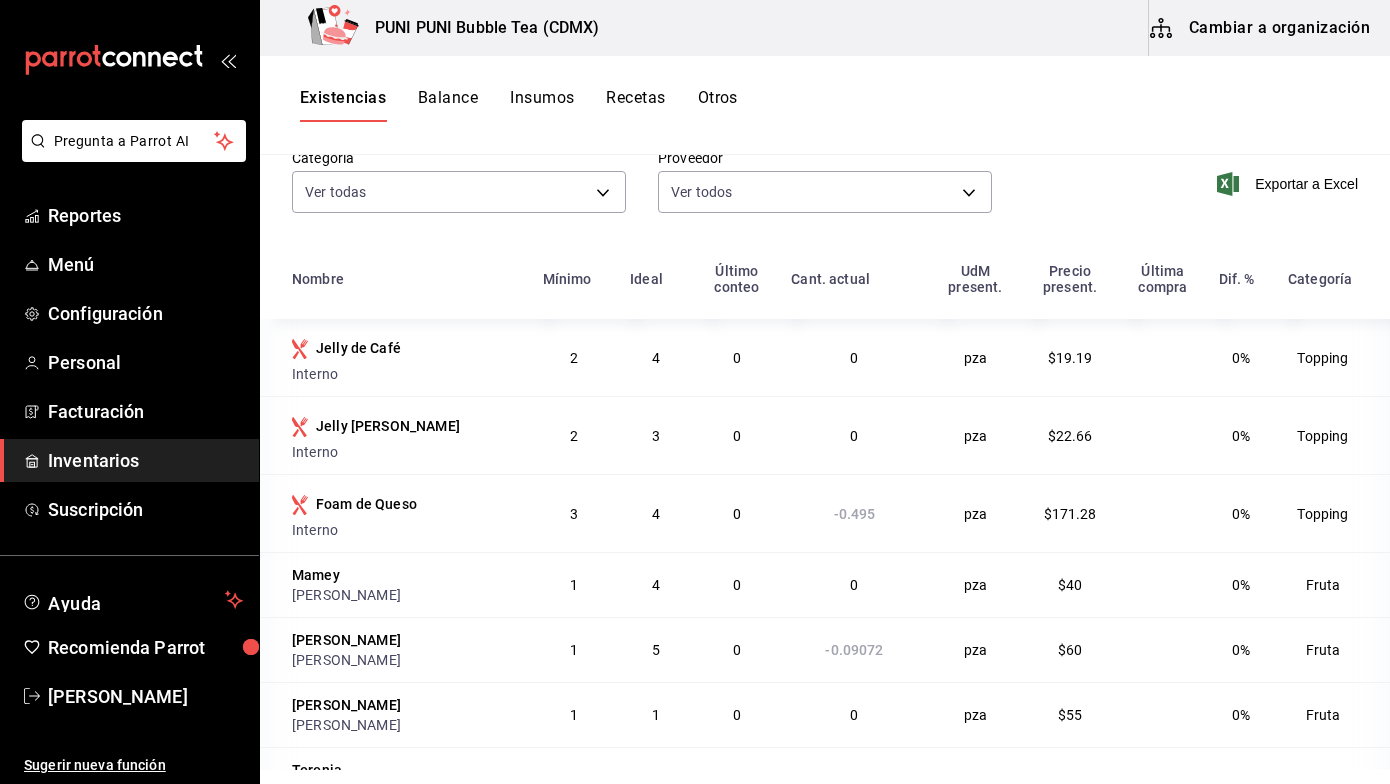 scroll, scrollTop: 196, scrollLeft: 0, axis: vertical 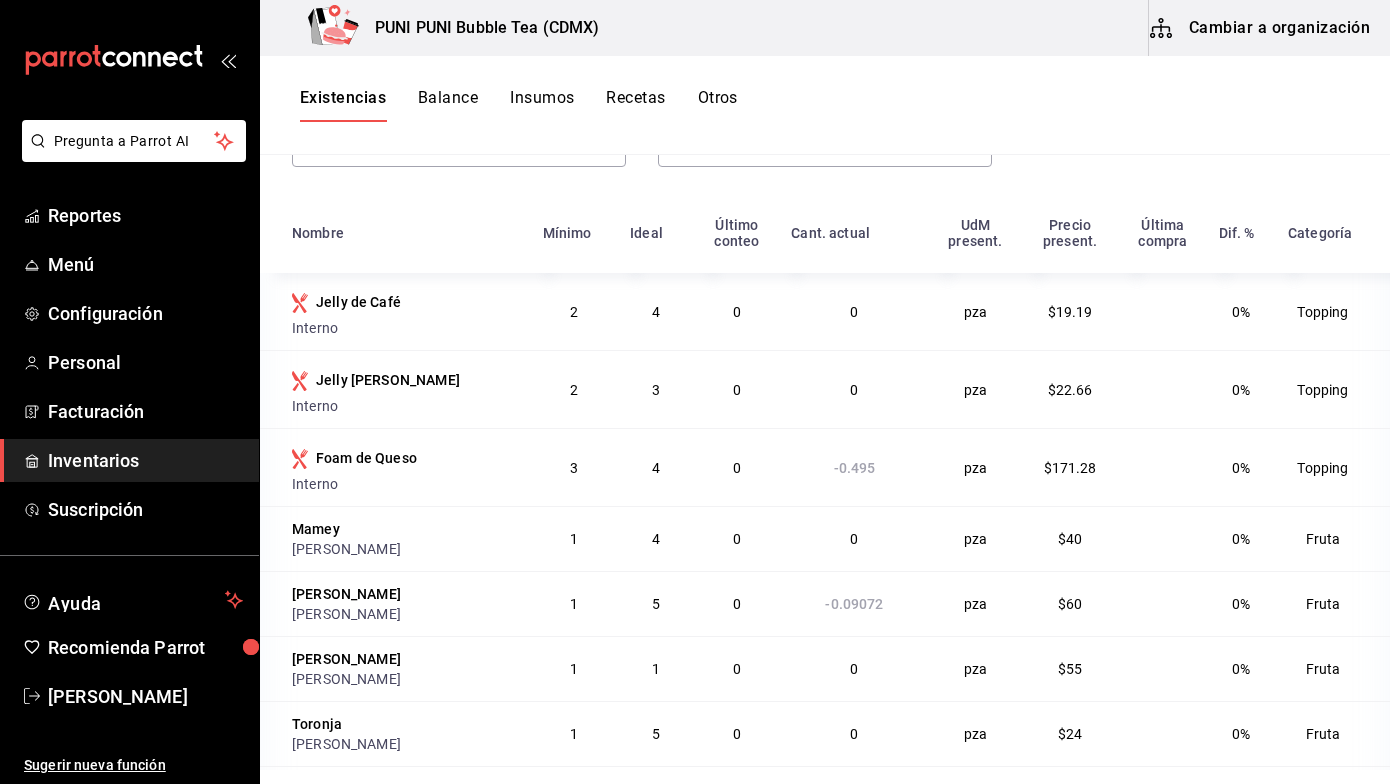 click on "Otros" at bounding box center (718, 105) 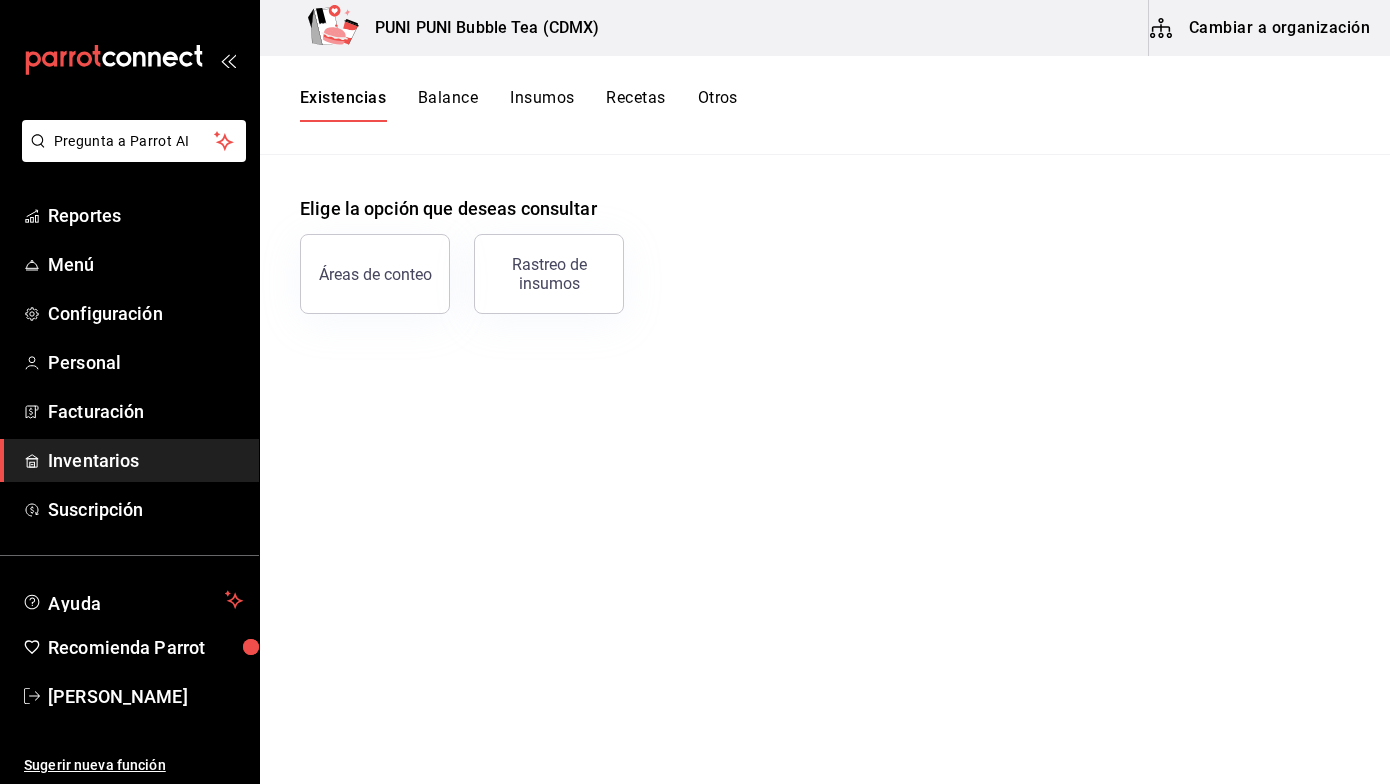 scroll, scrollTop: 0, scrollLeft: 0, axis: both 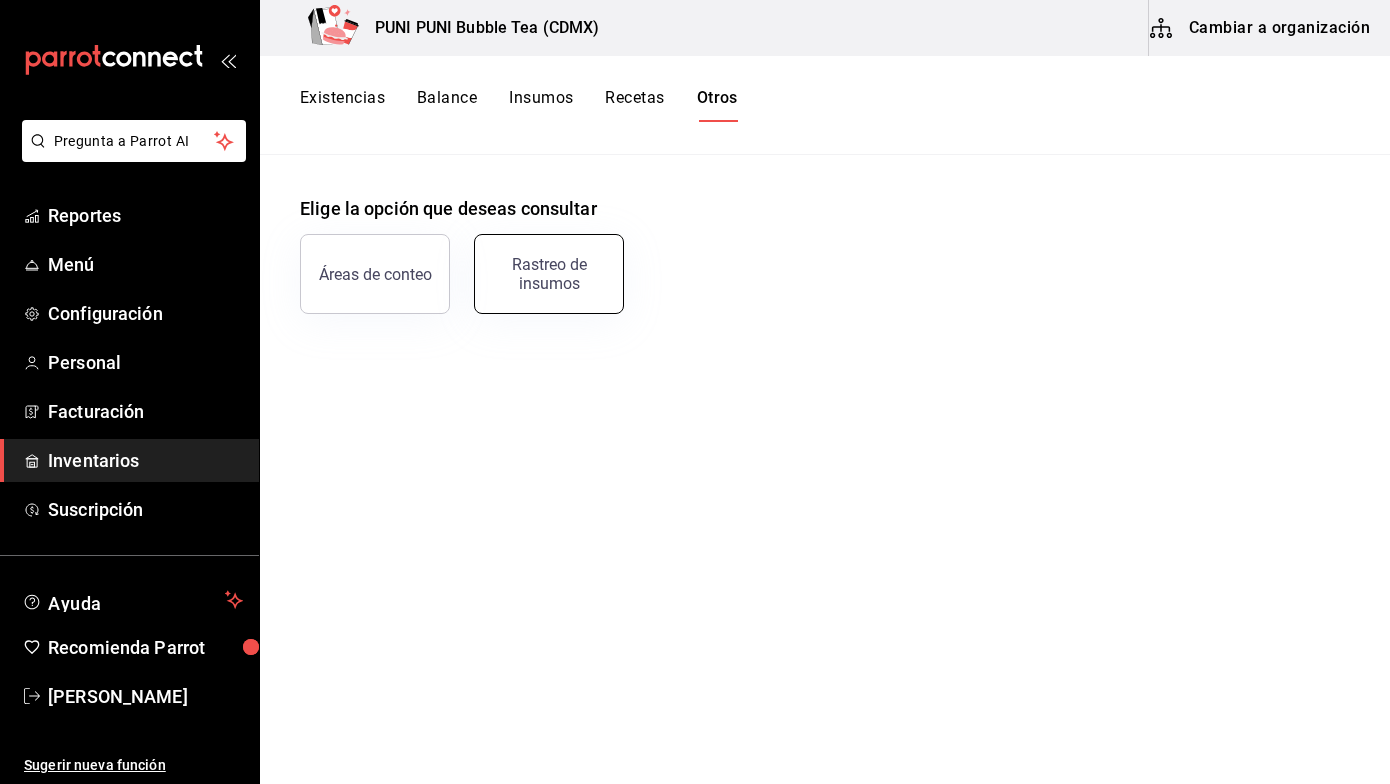 click on "Rastreo de insumos" at bounding box center (549, 274) 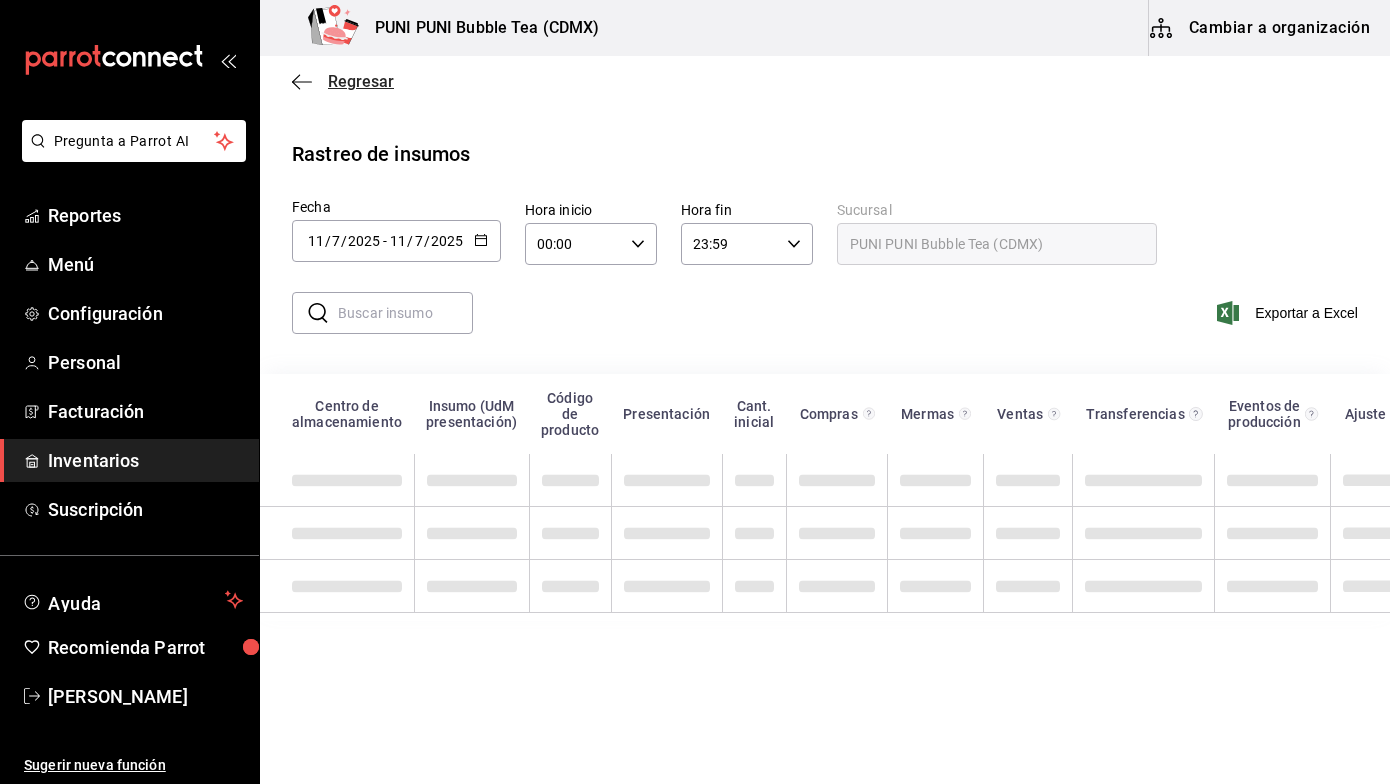 click 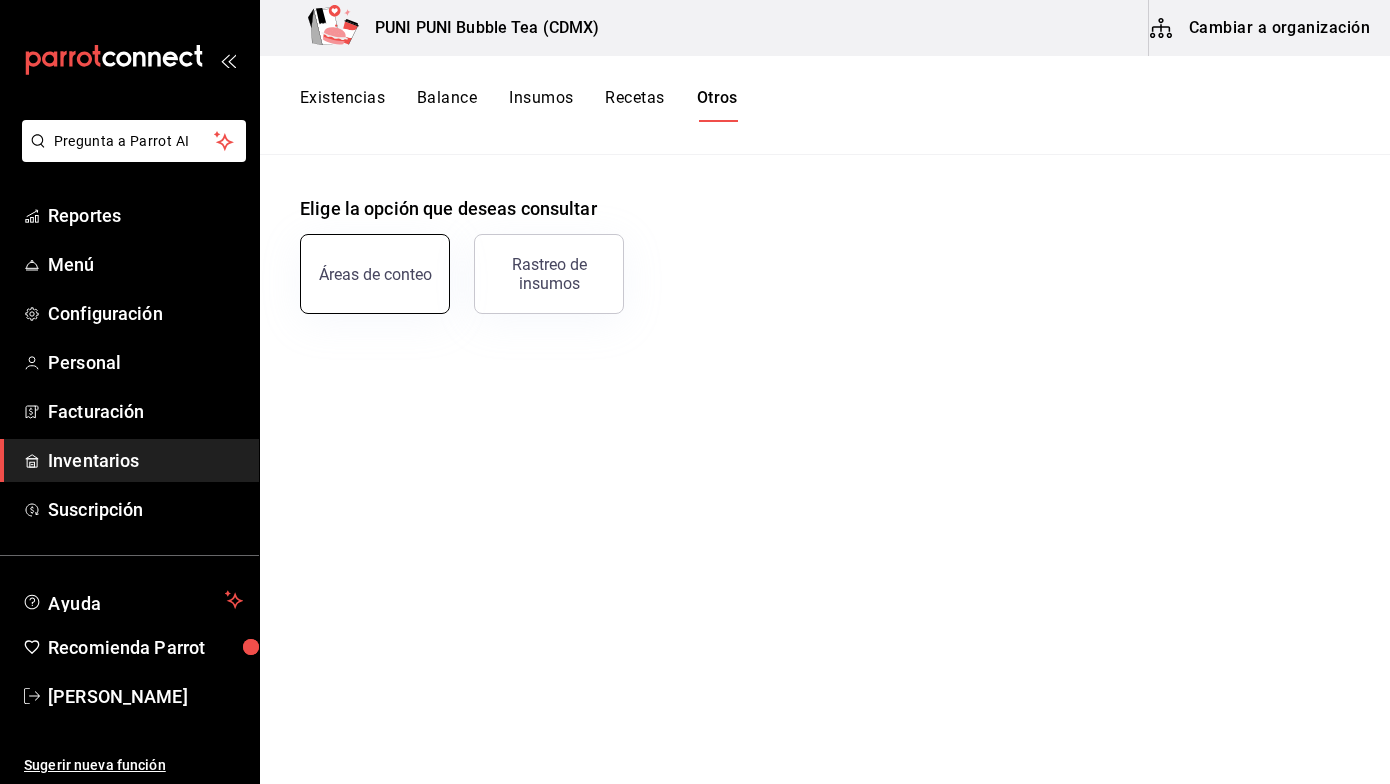click on "Áreas de conteo" at bounding box center [375, 274] 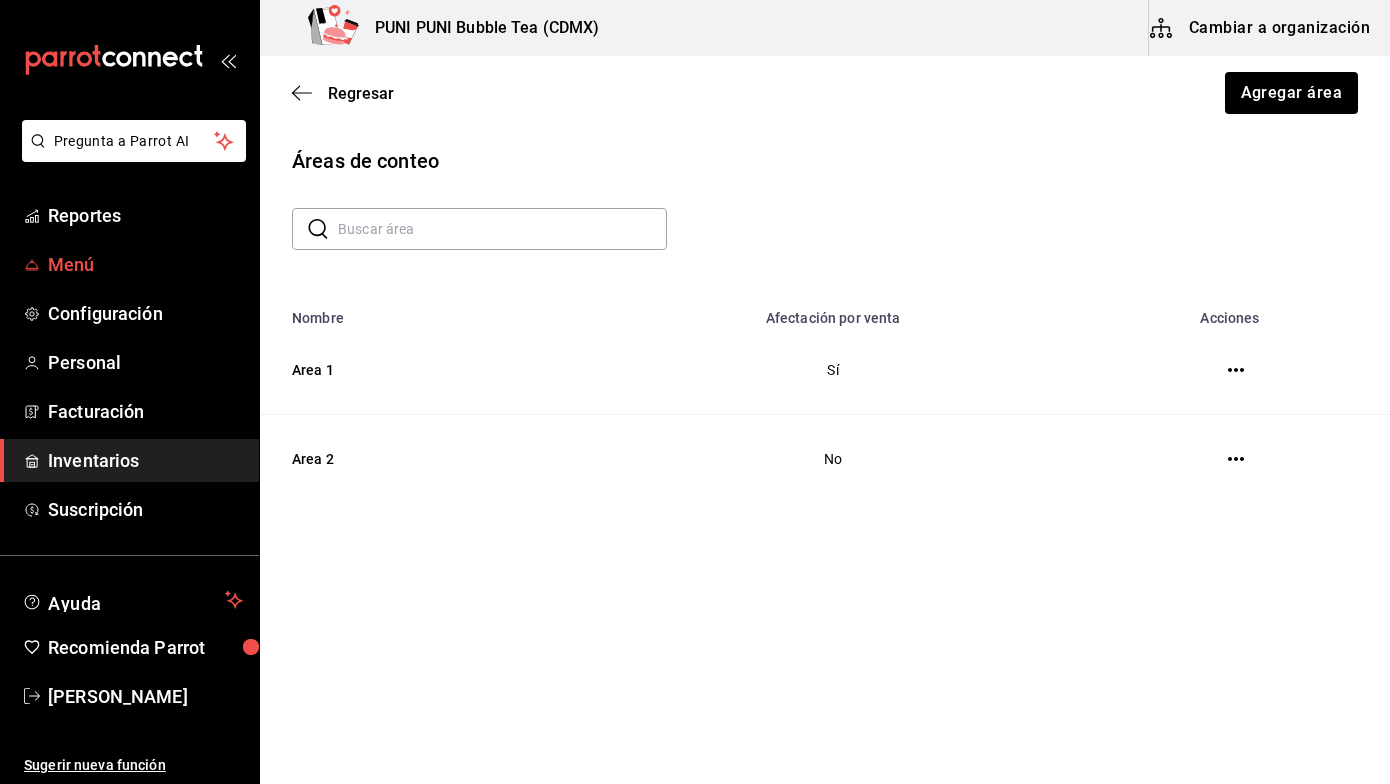 click on "Menú" at bounding box center (145, 264) 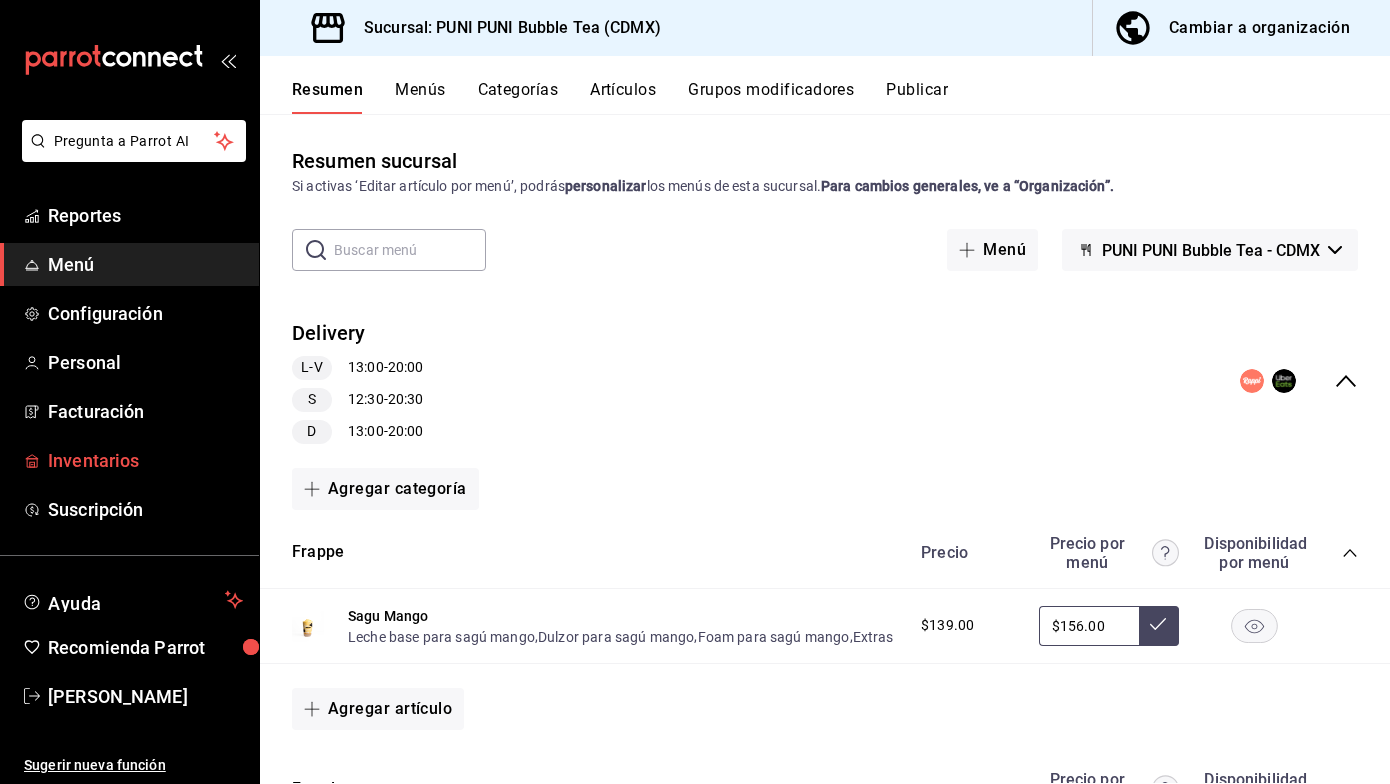 click on "Inventarios" at bounding box center (145, 460) 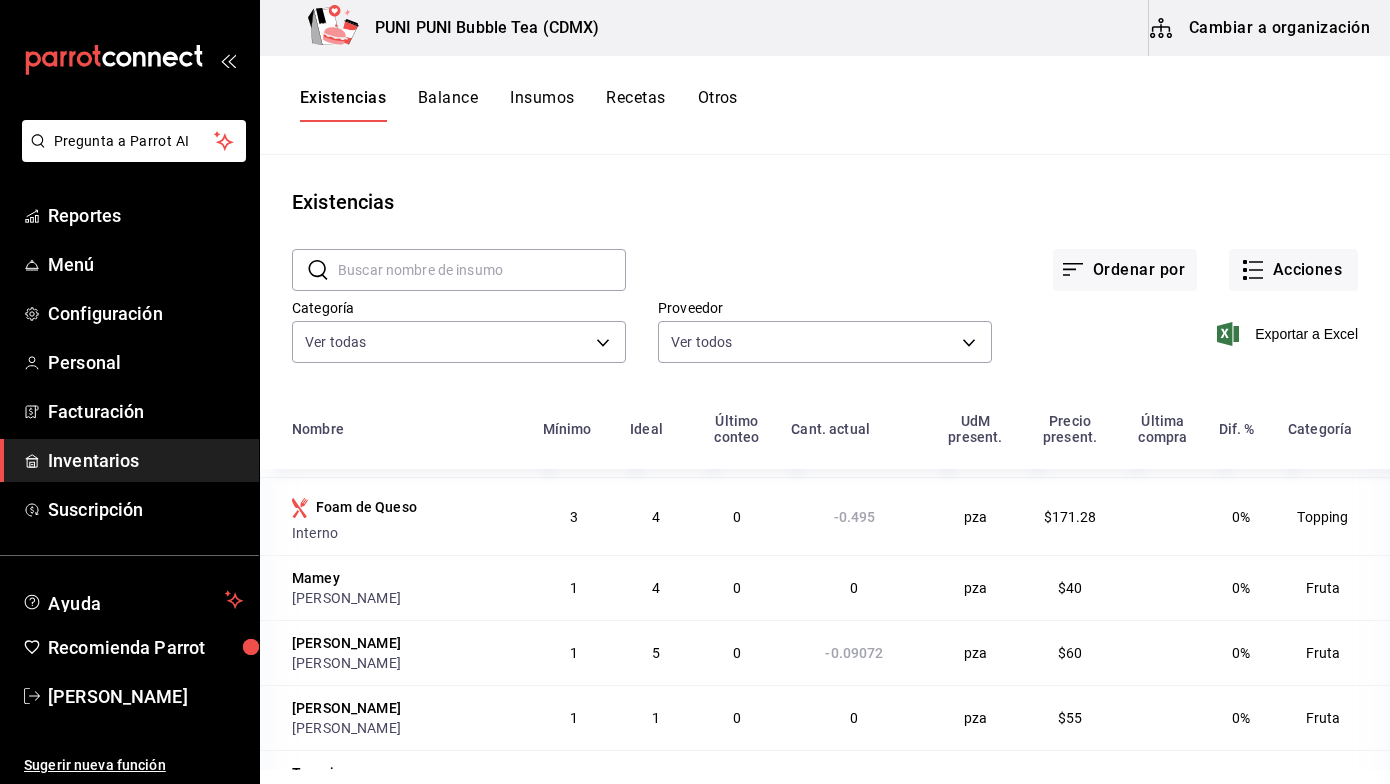 scroll, scrollTop: 108, scrollLeft: 0, axis: vertical 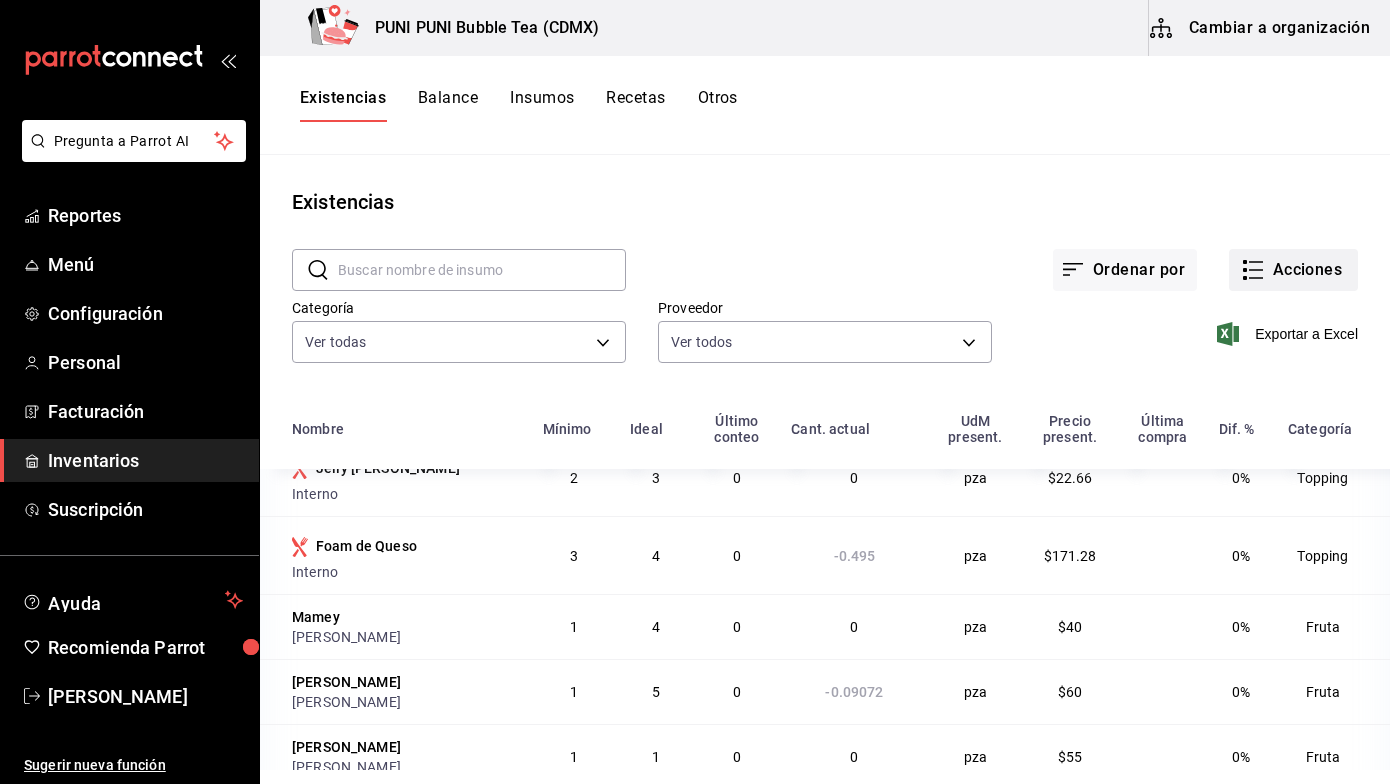 click on "Acciones" at bounding box center [1293, 270] 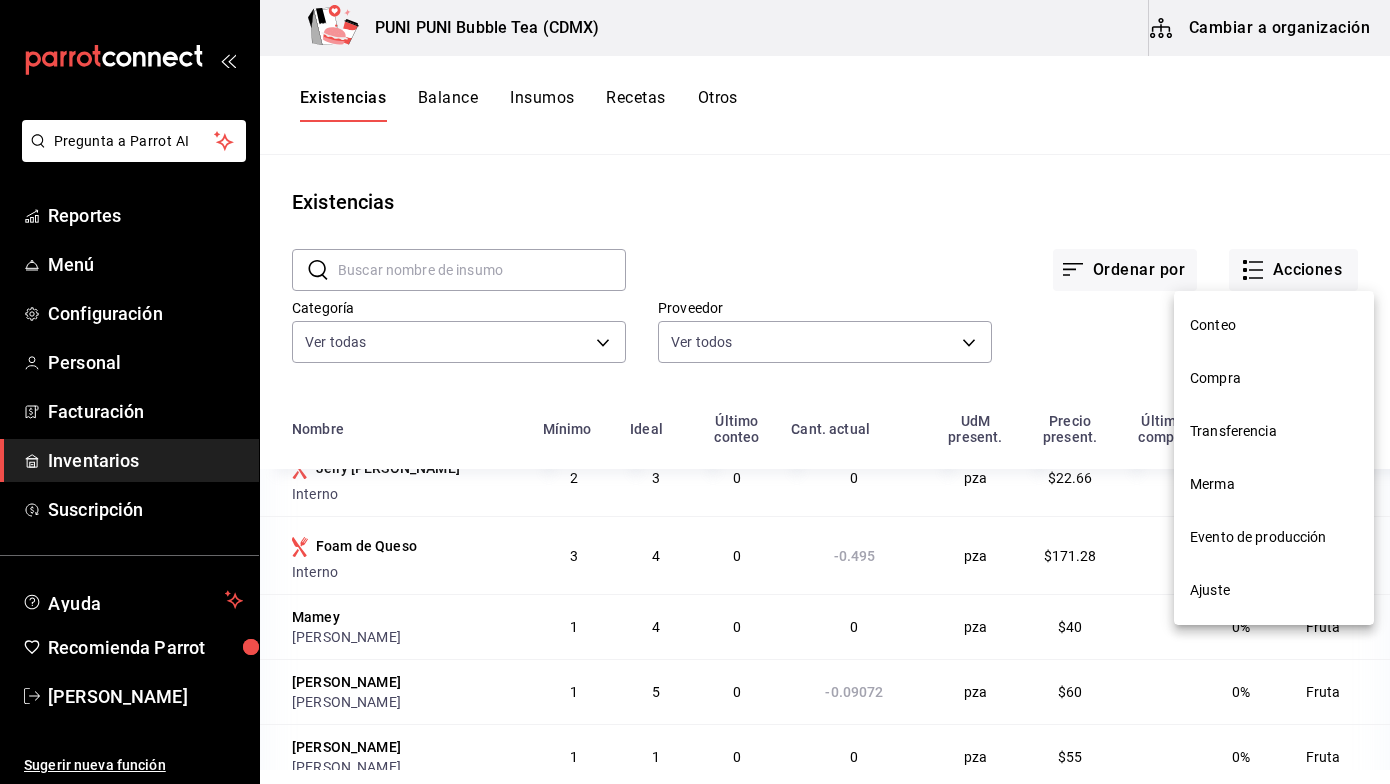 click at bounding box center (695, 392) 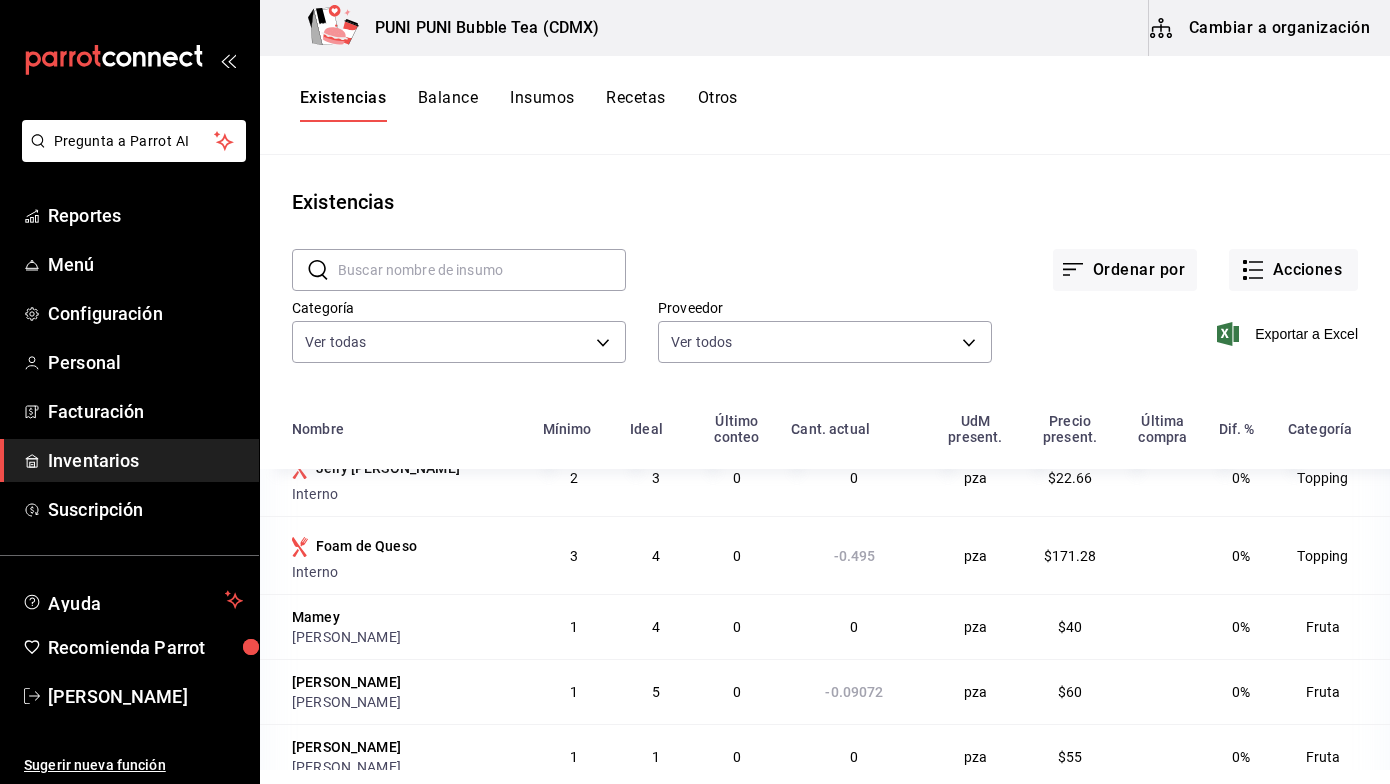 click on "Otros" at bounding box center [718, 105] 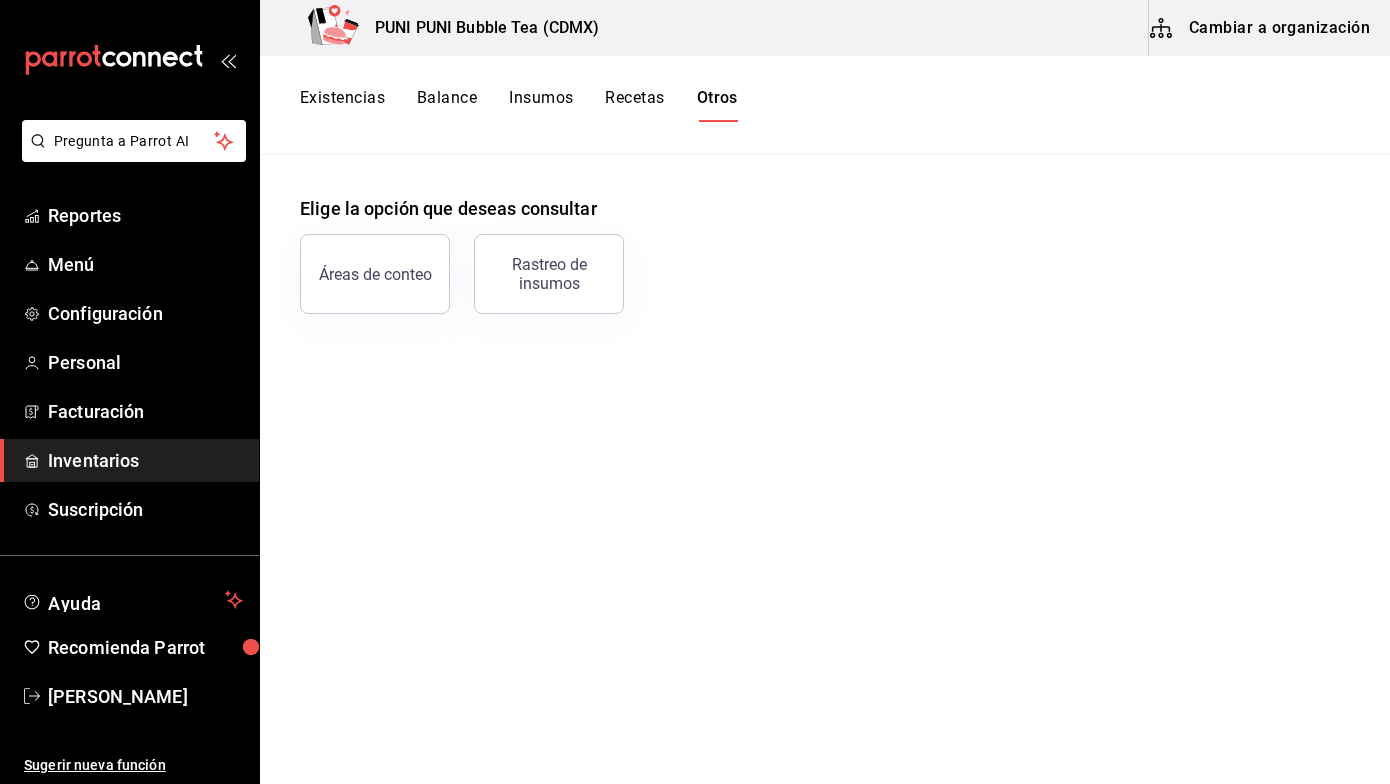 click on "Balance" at bounding box center [447, 105] 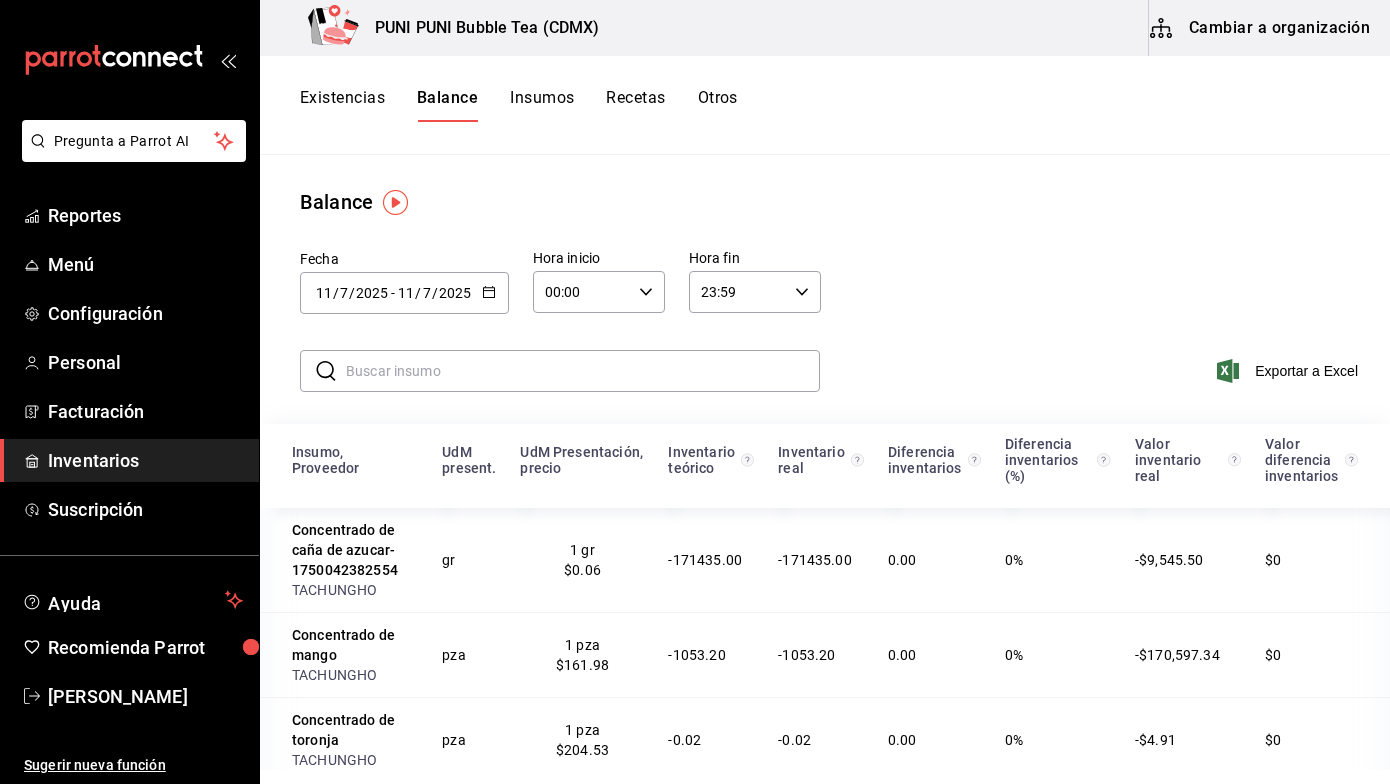 click on "Insumos" at bounding box center [542, 105] 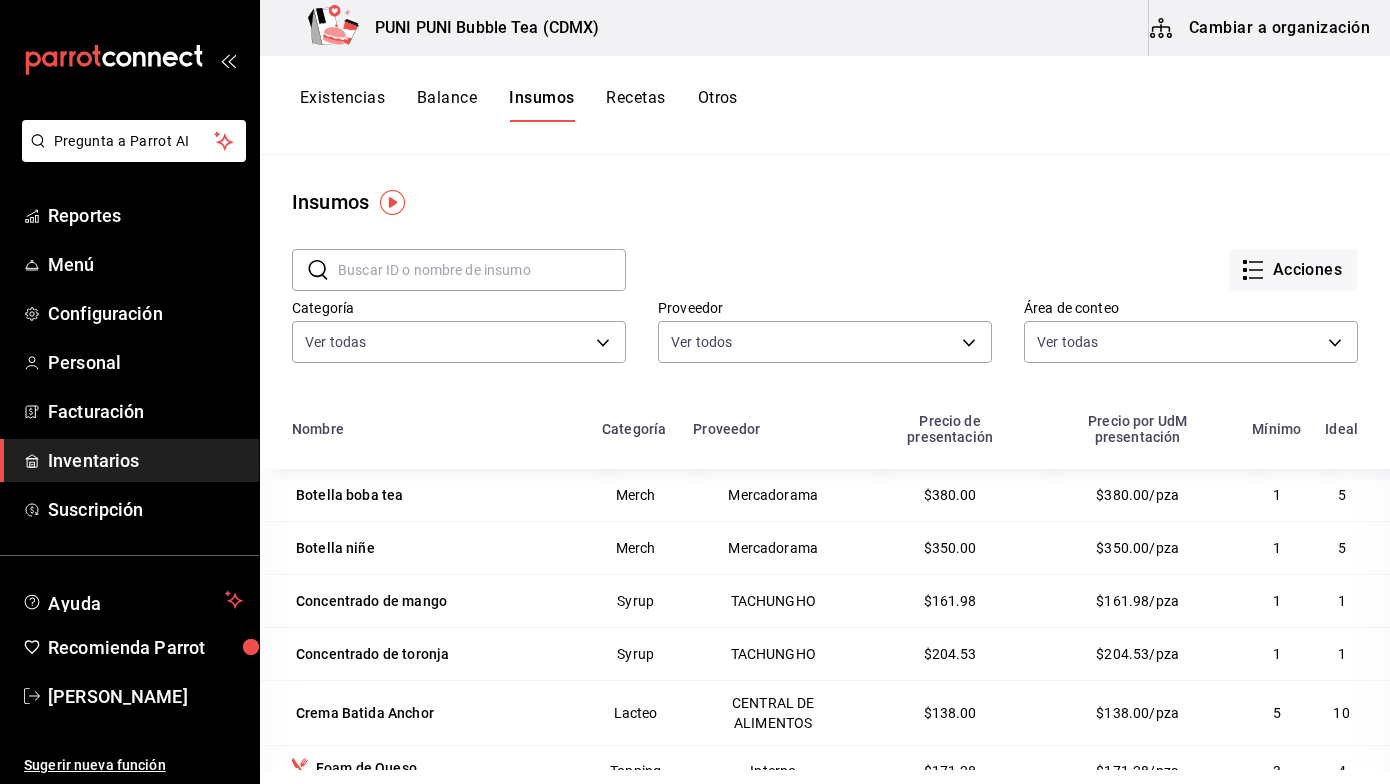 click on "Existencias" at bounding box center [342, 105] 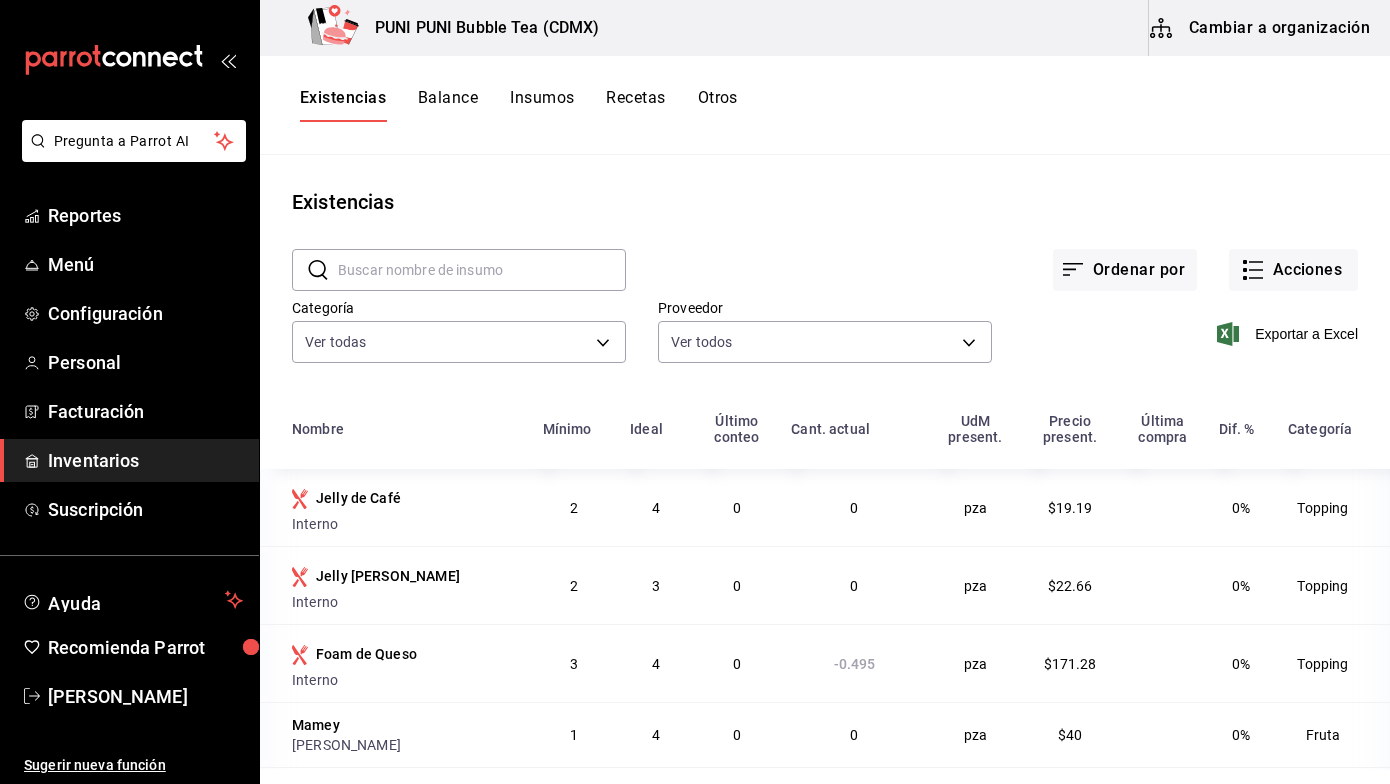 click on "Insumos" at bounding box center (542, 105) 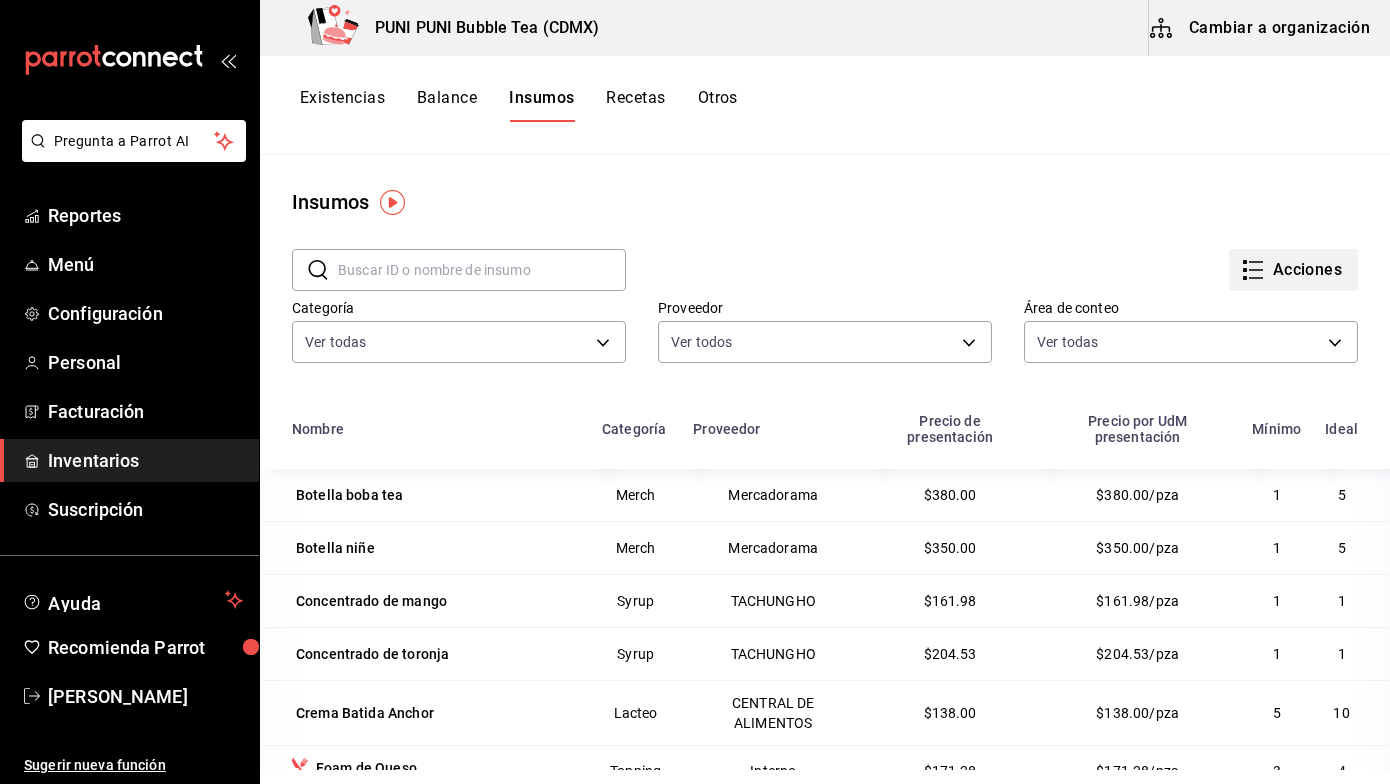 click on "Acciones" at bounding box center [1293, 270] 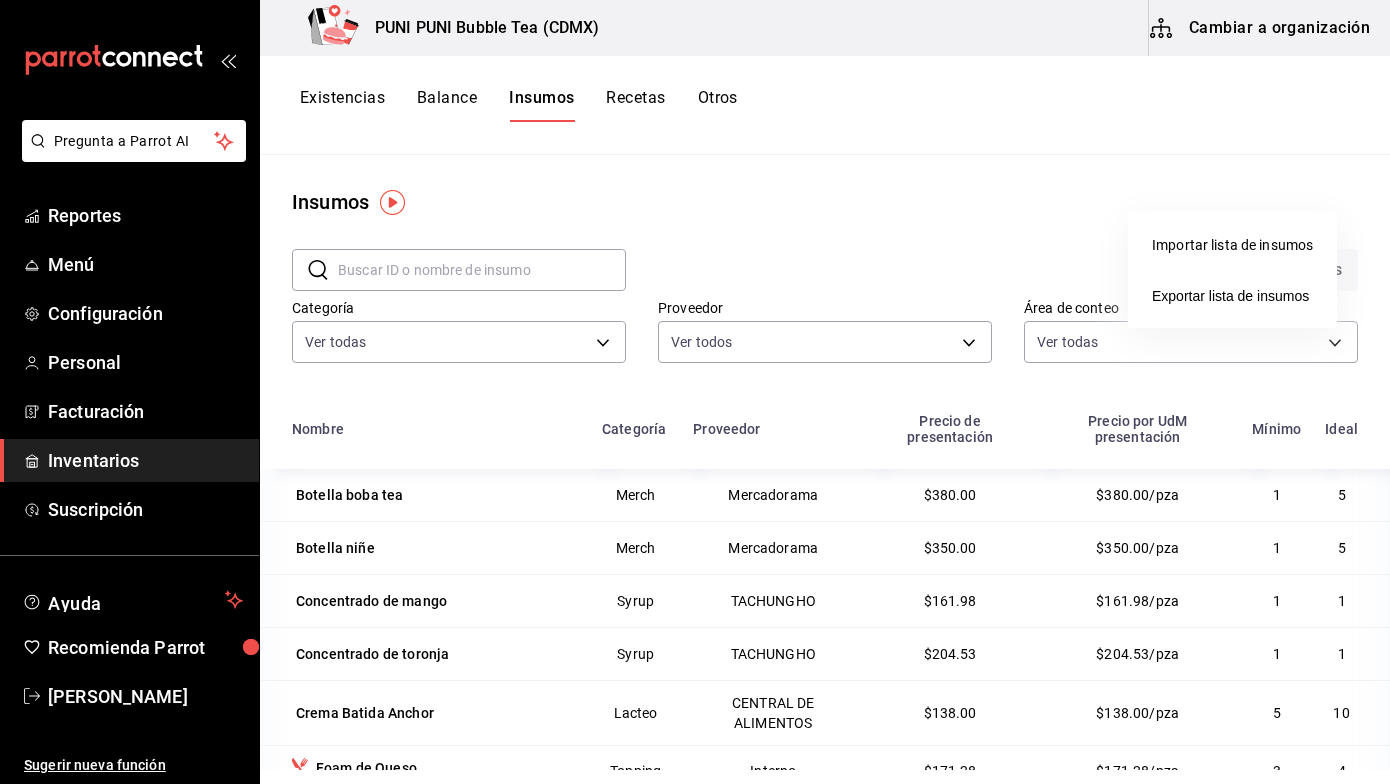 click at bounding box center (695, 392) 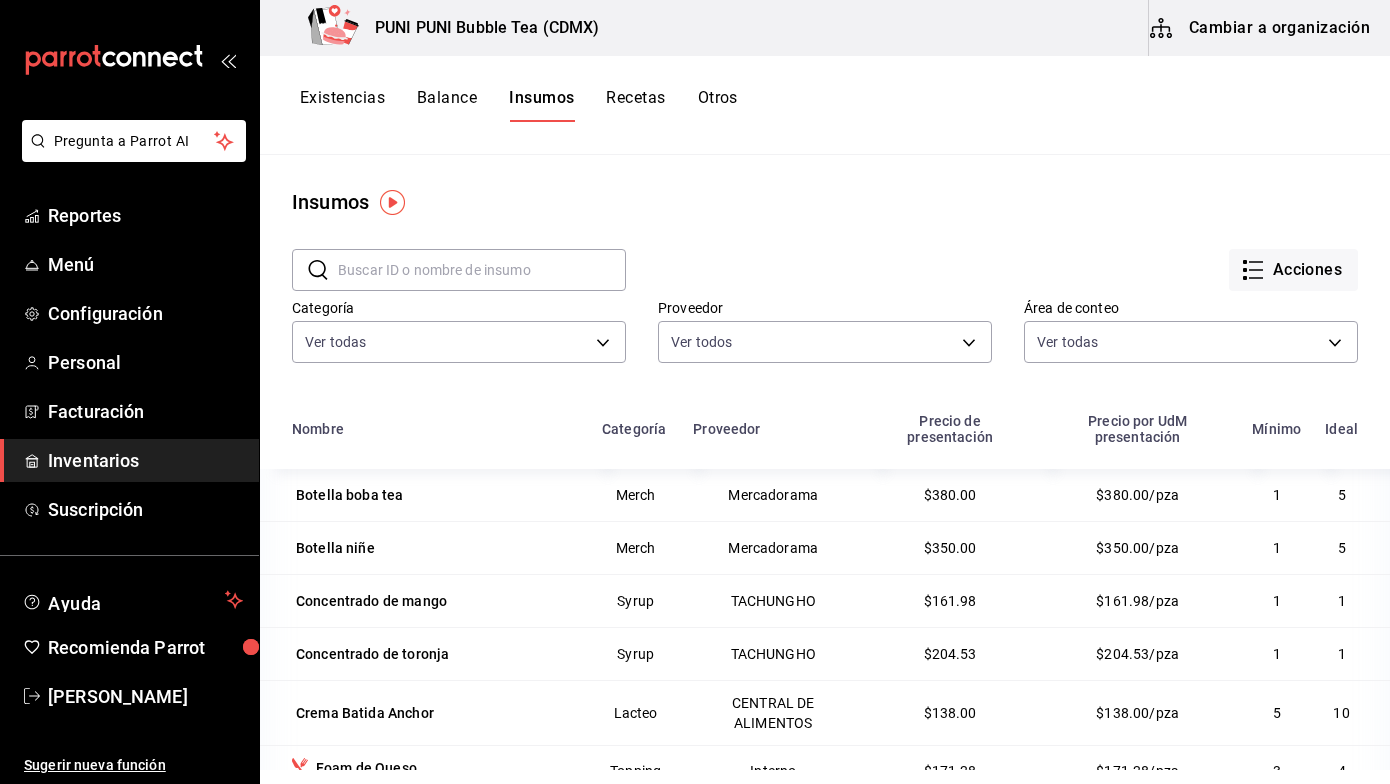 click on "Cambiar a organización" at bounding box center [1261, 28] 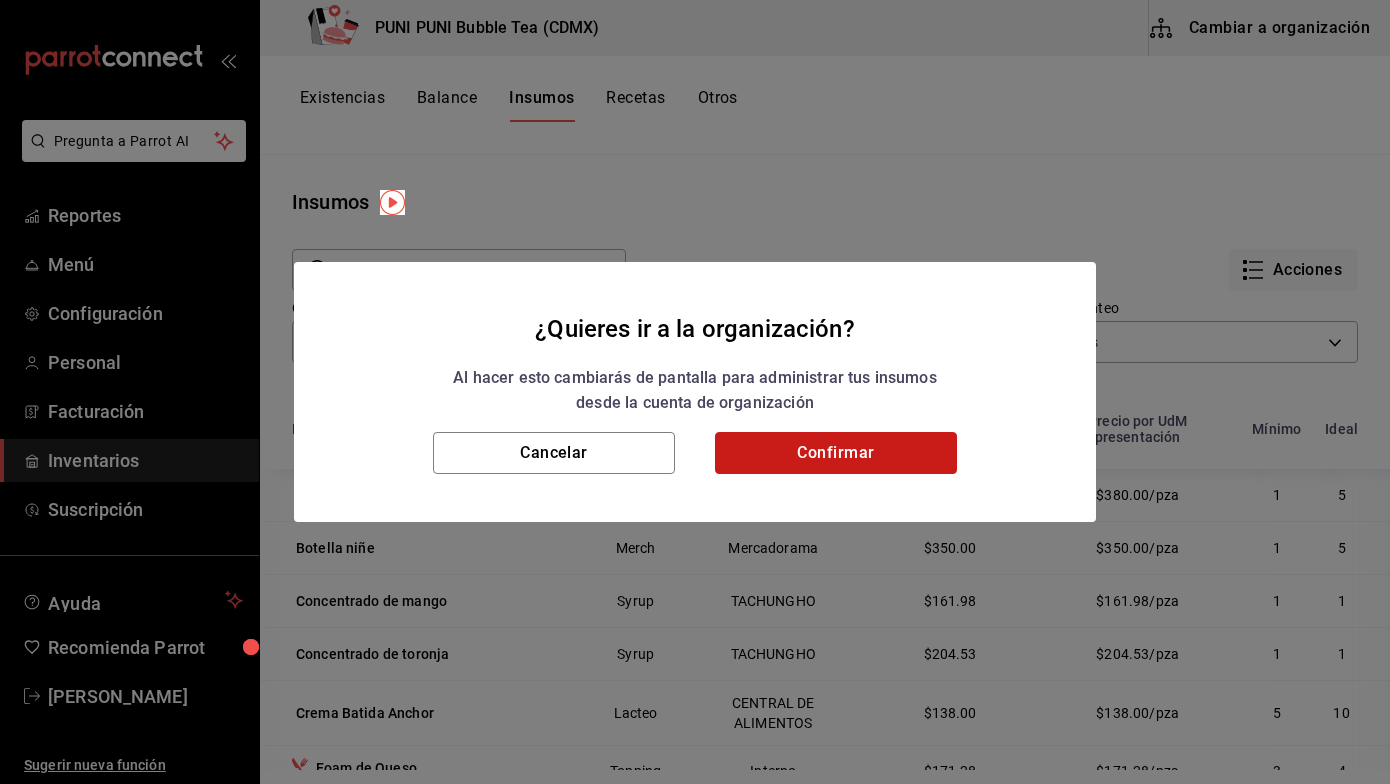 click on "Confirmar" at bounding box center (836, 453) 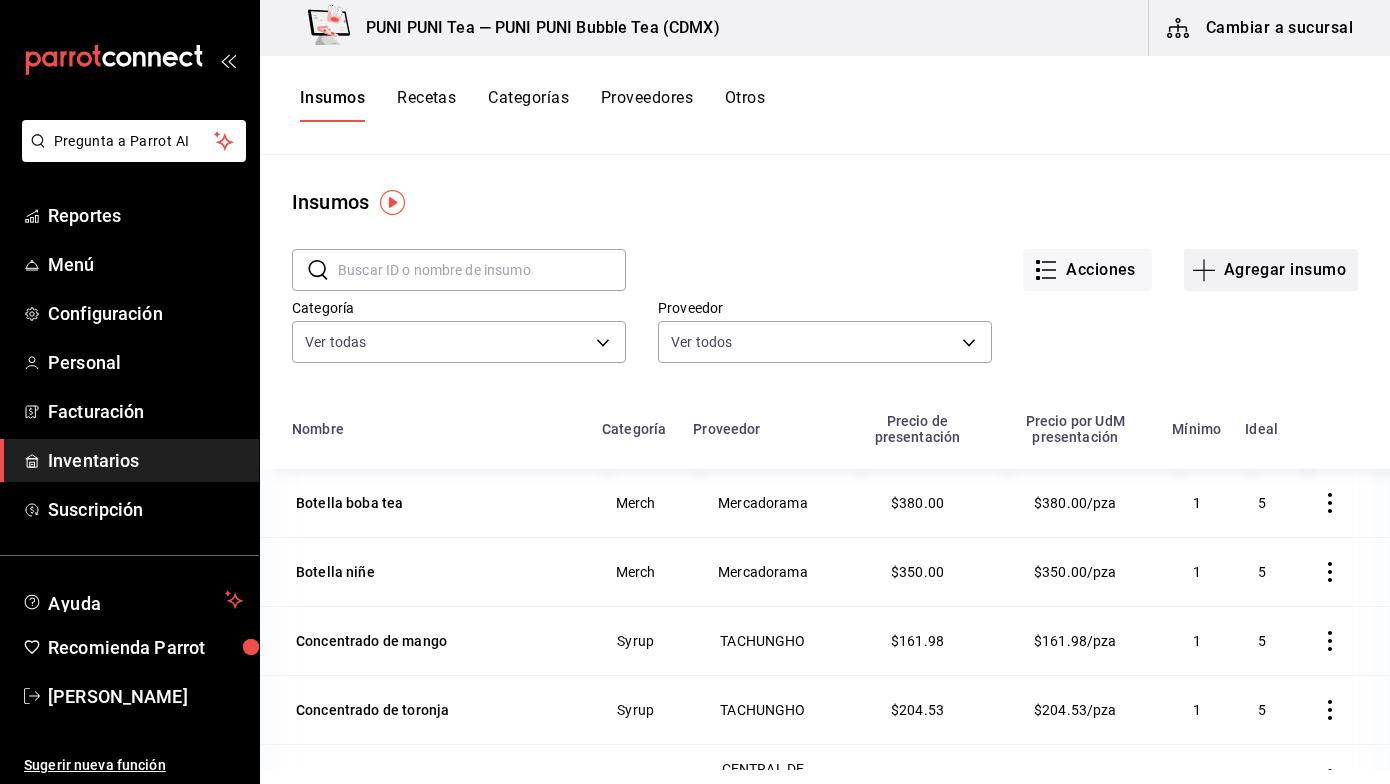 click on "Agregar insumo" at bounding box center (1271, 270) 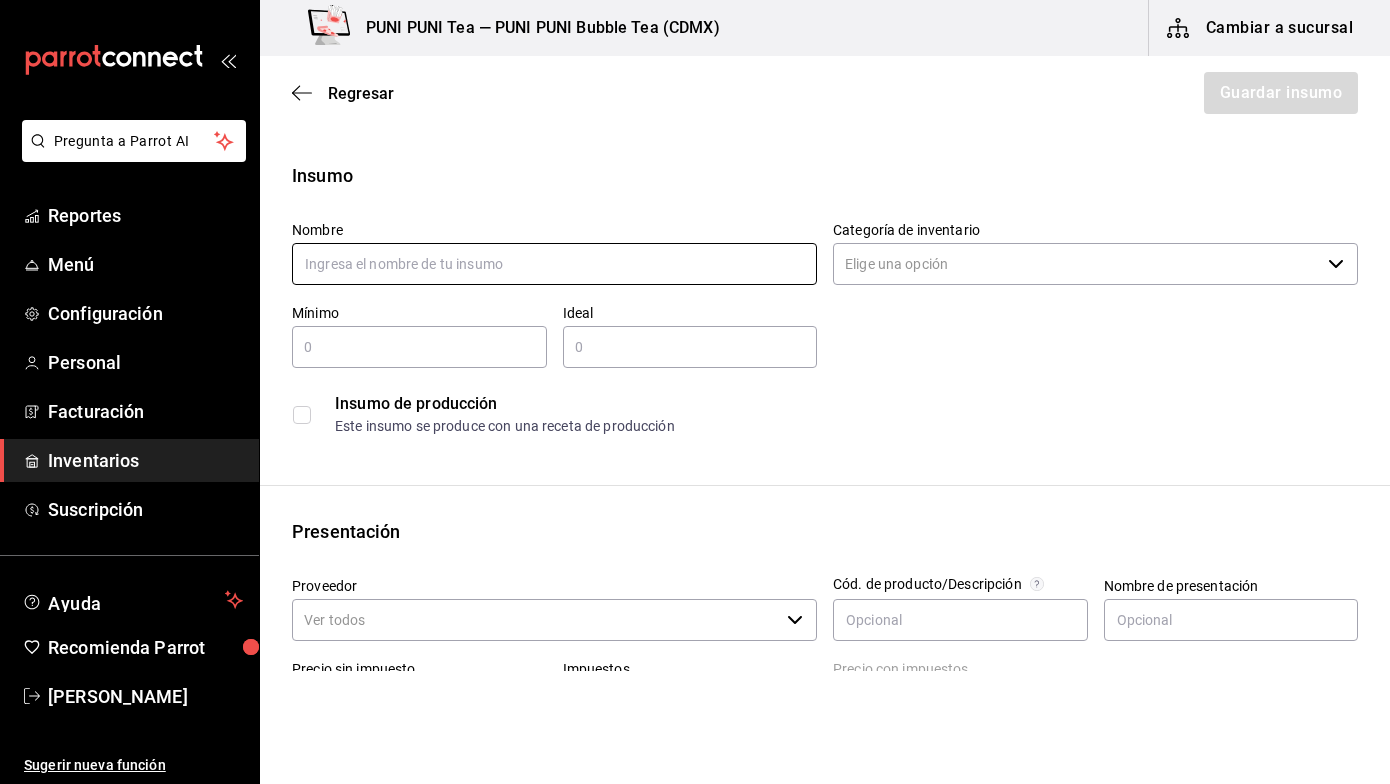 click at bounding box center [554, 264] 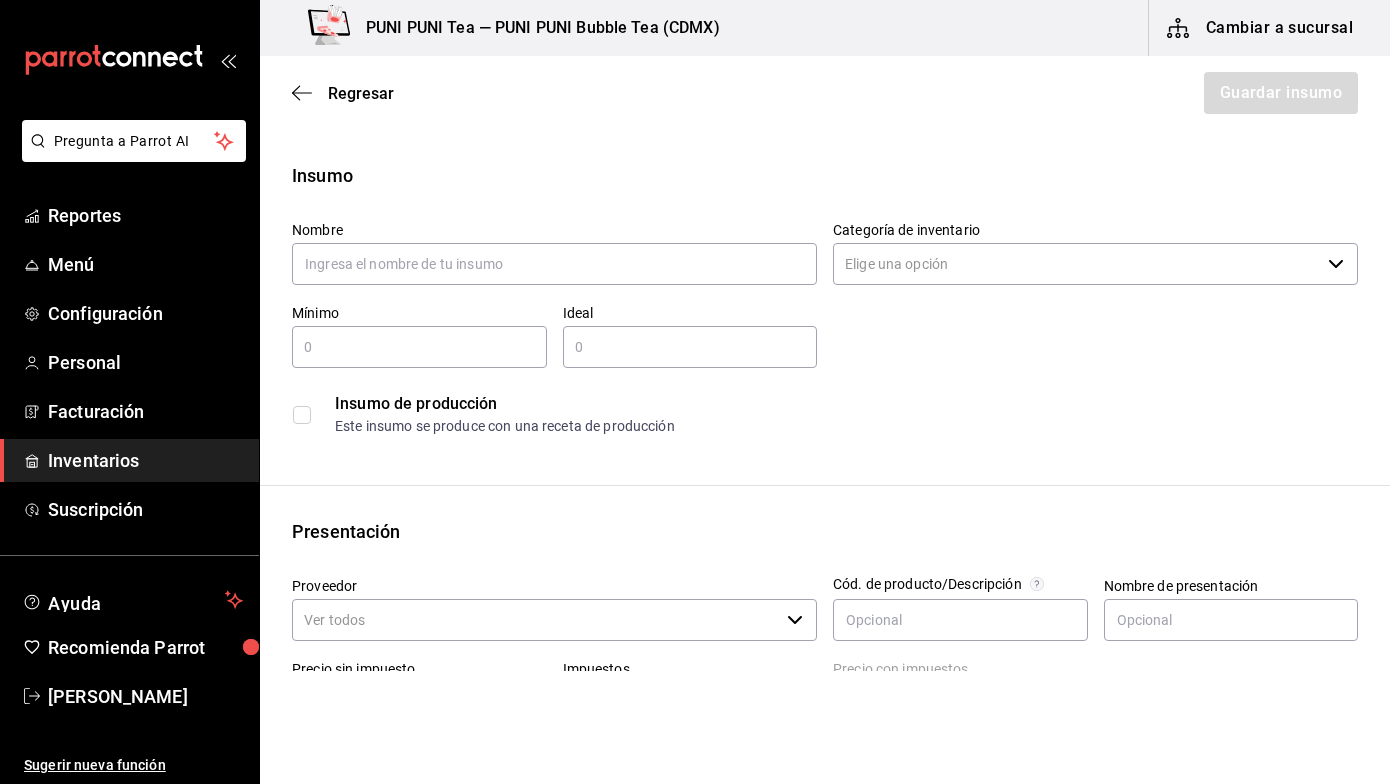 click on "Nombre" at bounding box center (546, 246) 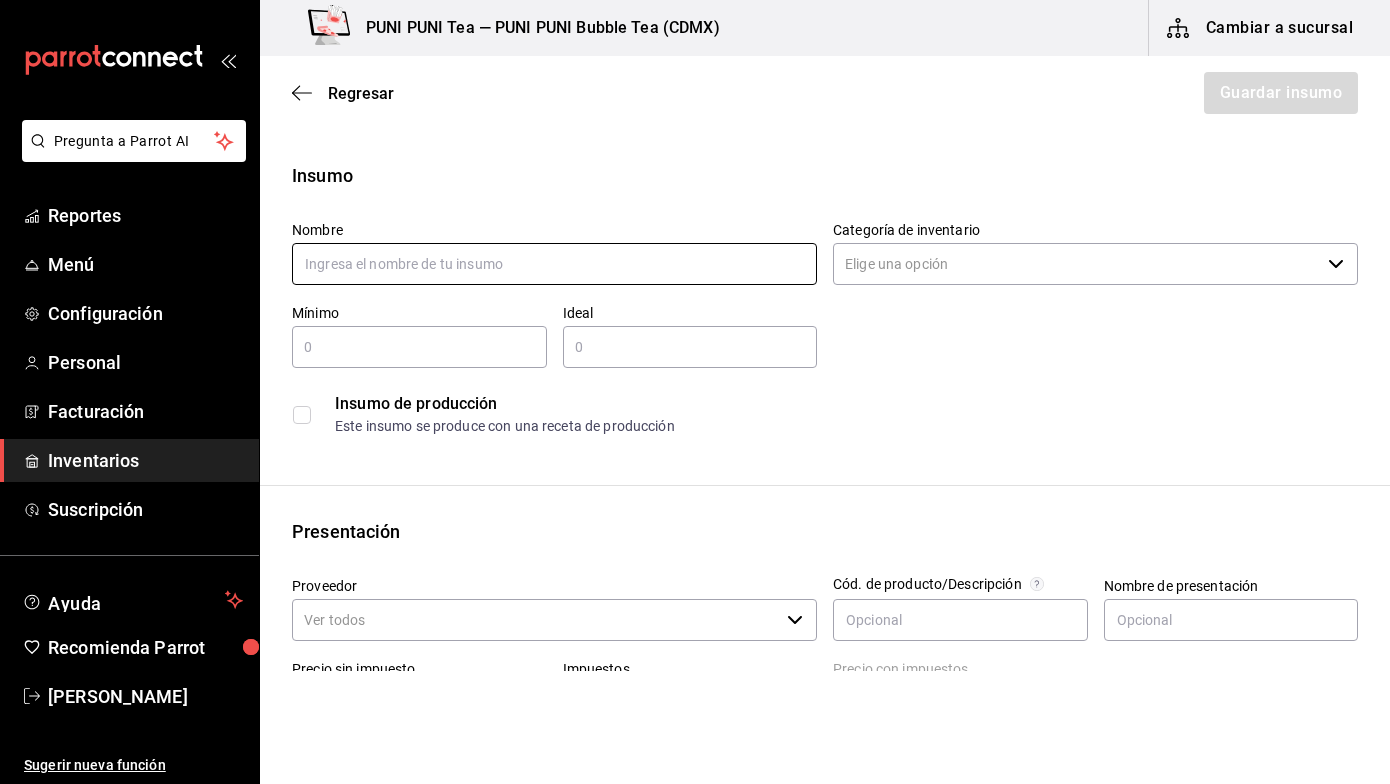 click at bounding box center [554, 264] 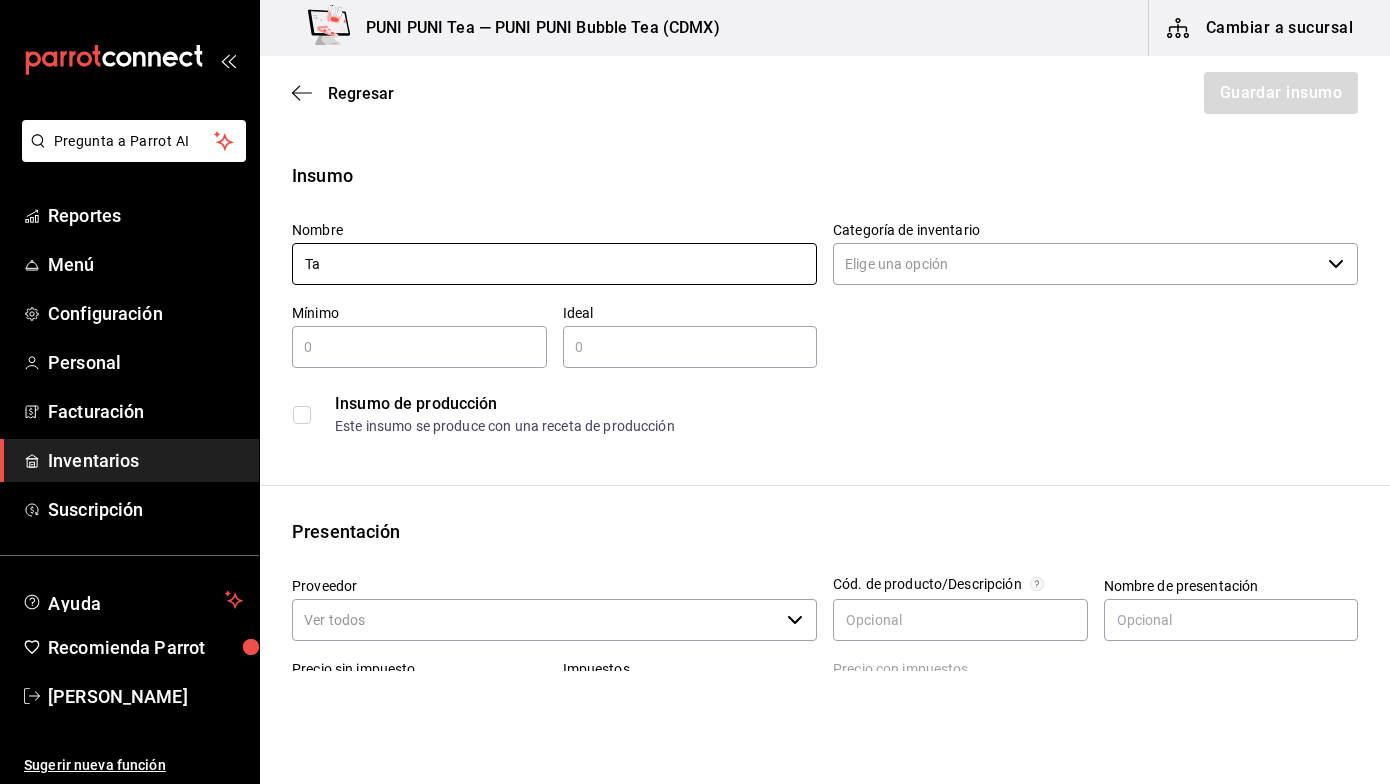 type on "T" 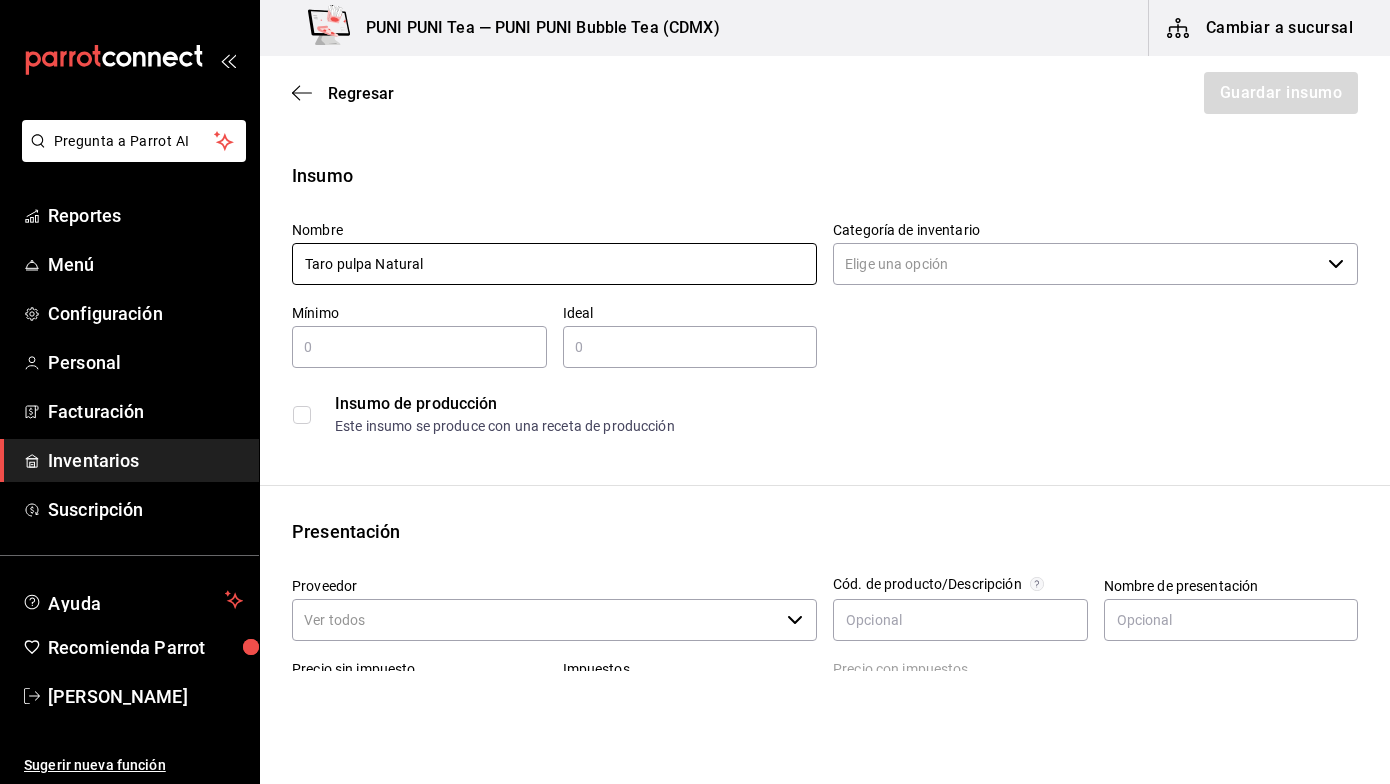 type on "Taro pulpa Natural" 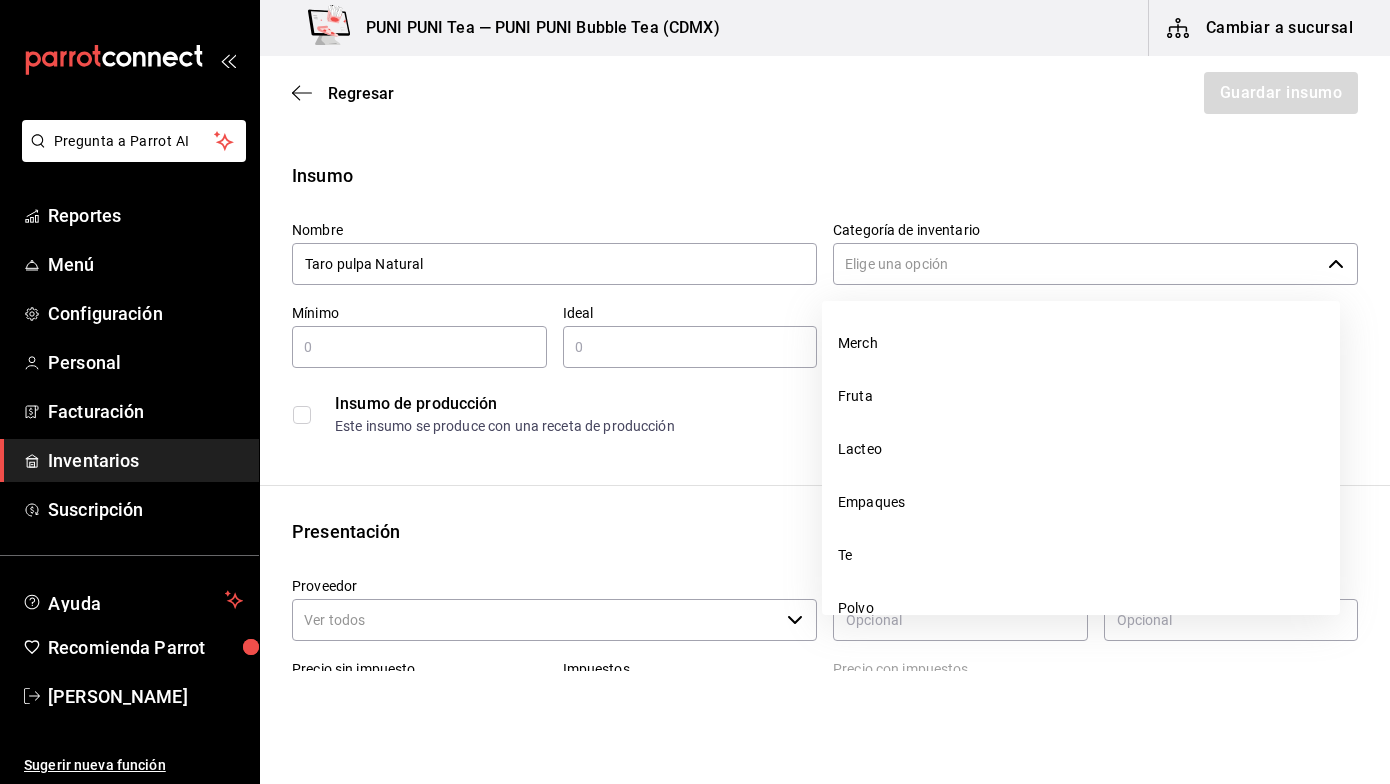 click on "Categoría de inventario" at bounding box center (1076, 264) 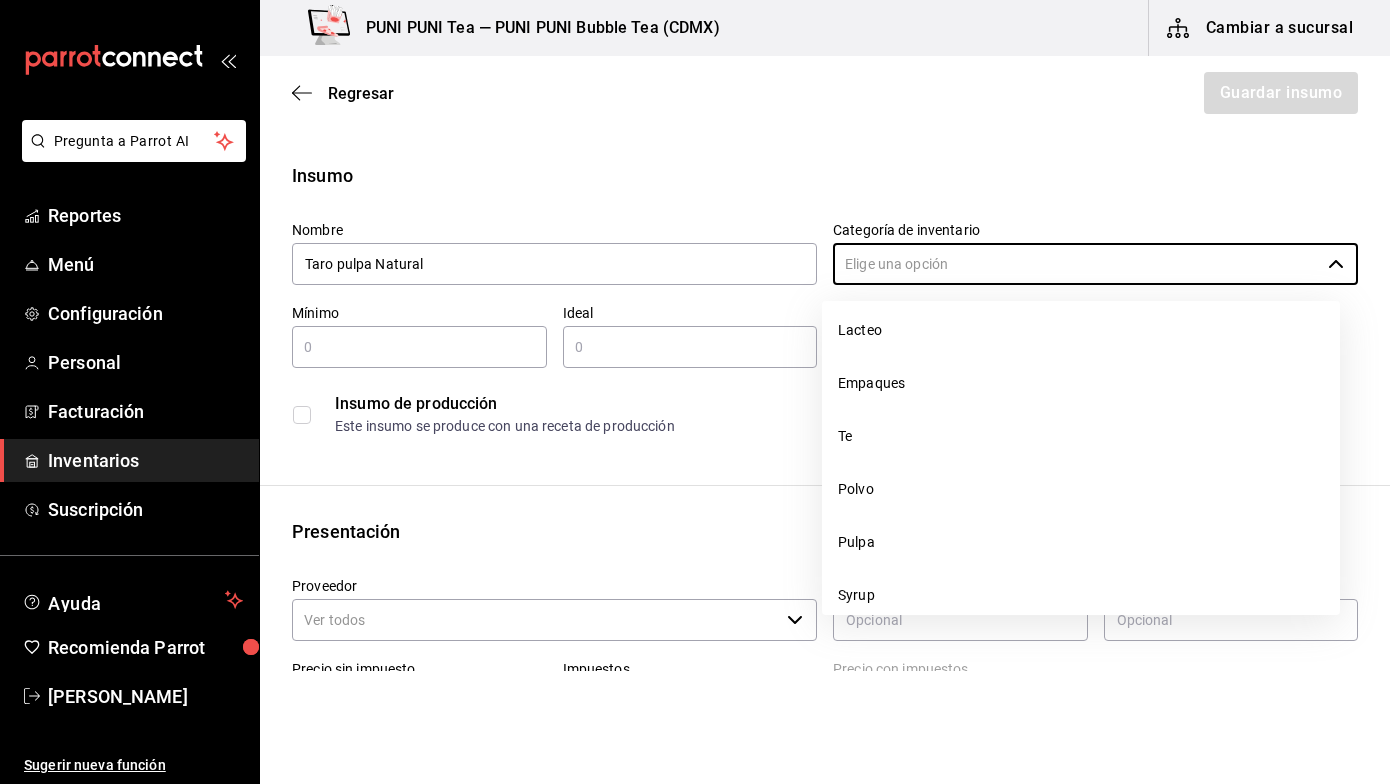 scroll, scrollTop: 155, scrollLeft: 0, axis: vertical 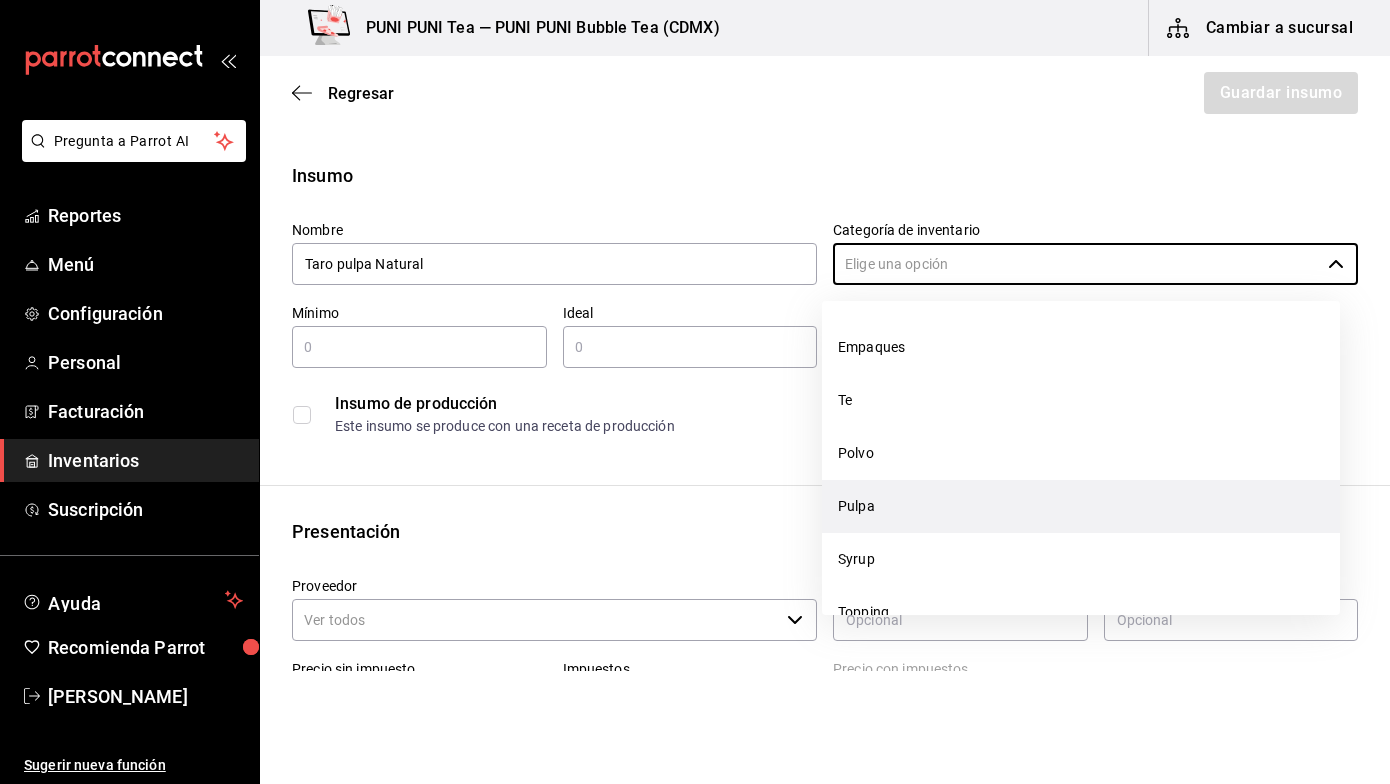 click on "Pulpa" at bounding box center (1081, 506) 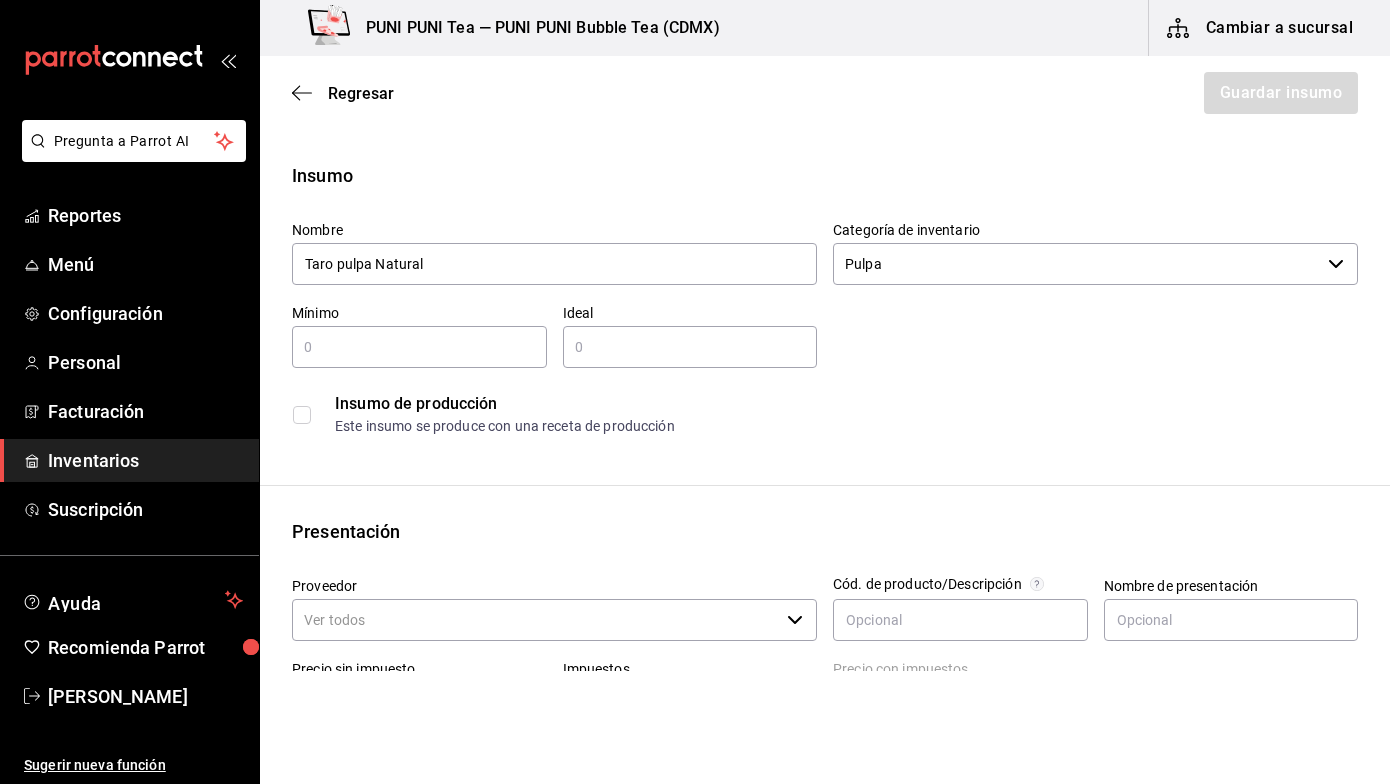 click at bounding box center [419, 347] 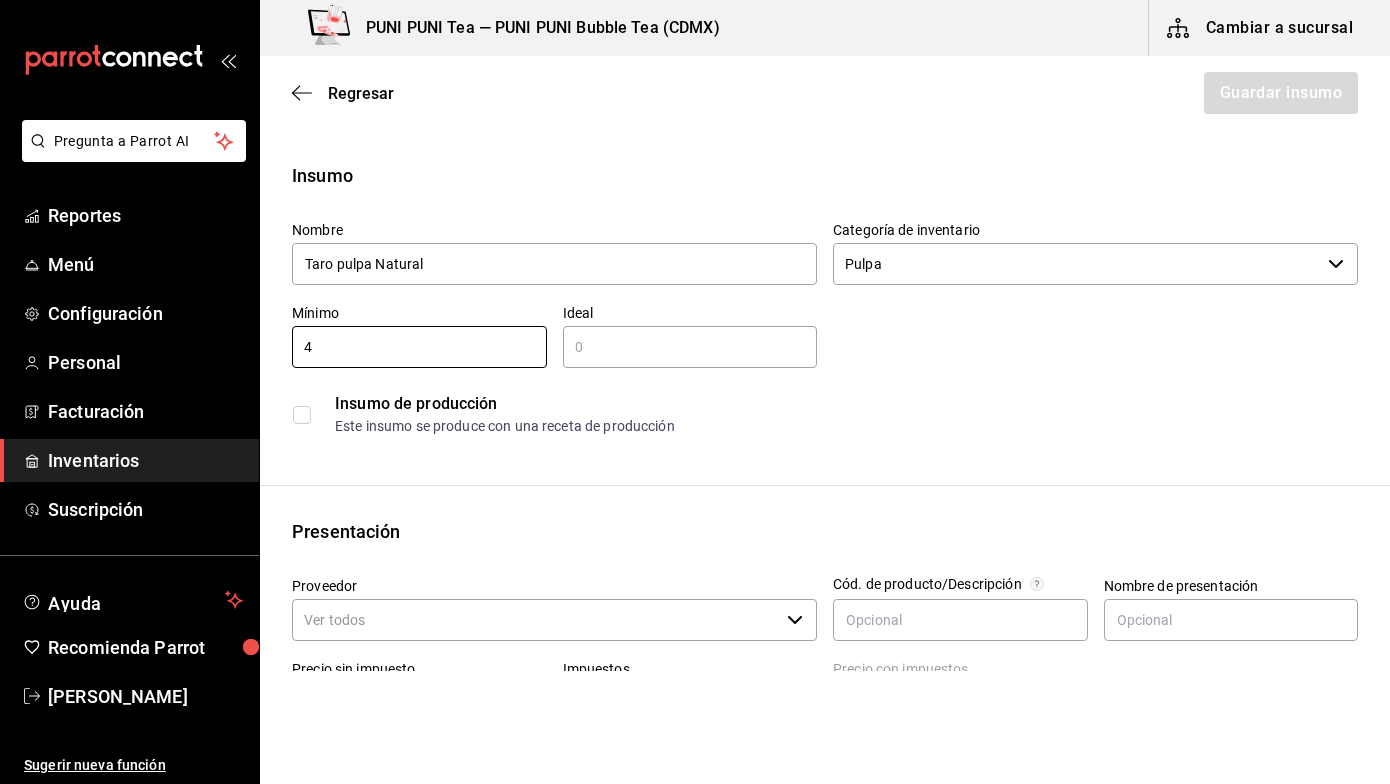 type on "4" 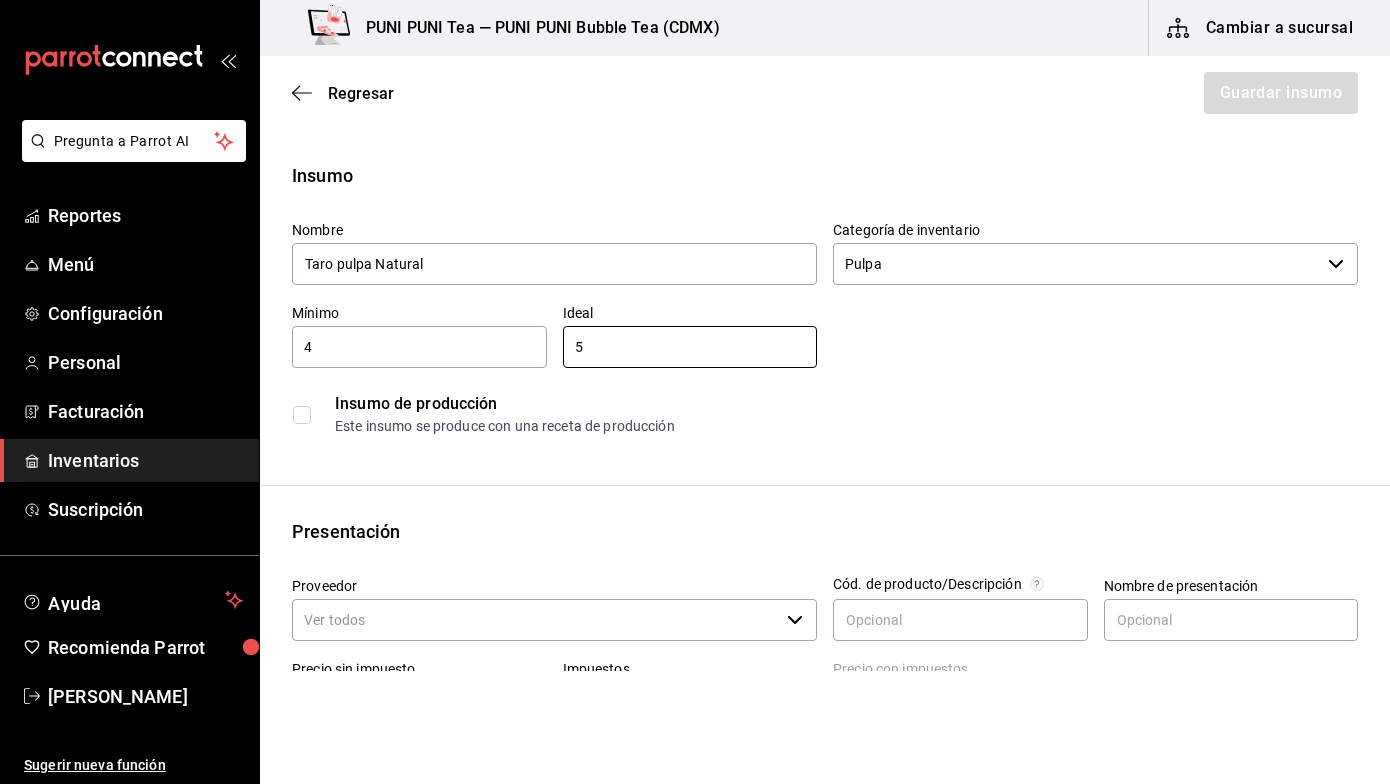 type on "5" 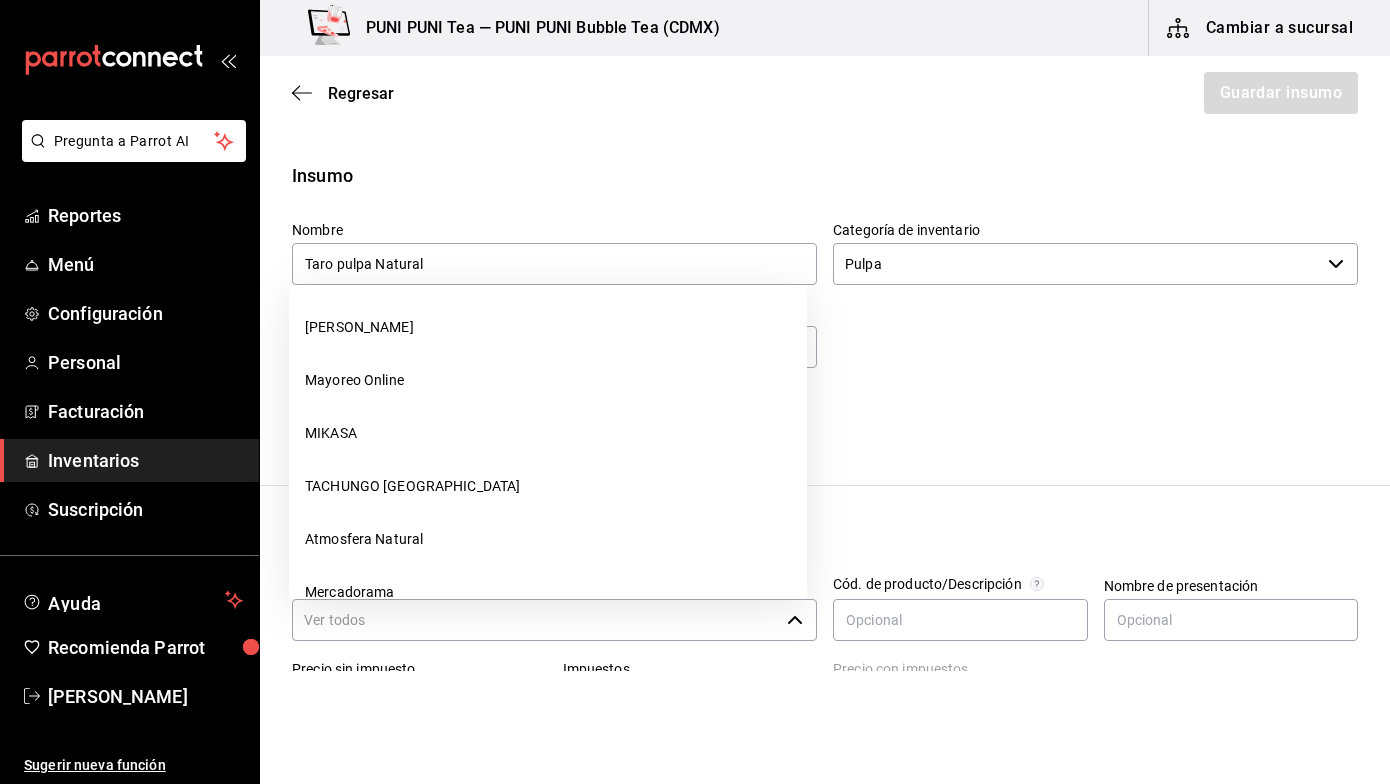 click on "Proveedor" at bounding box center (535, 620) 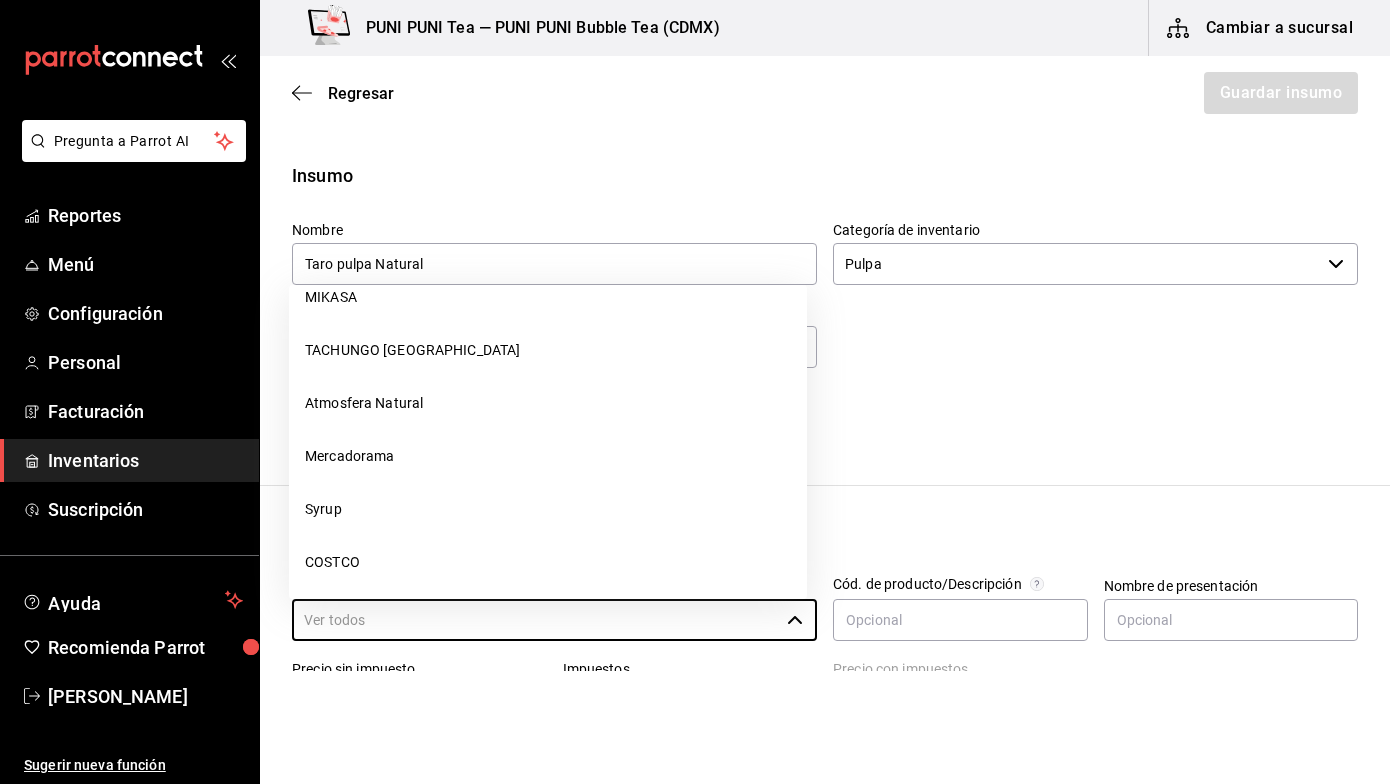 scroll, scrollTop: 110, scrollLeft: 0, axis: vertical 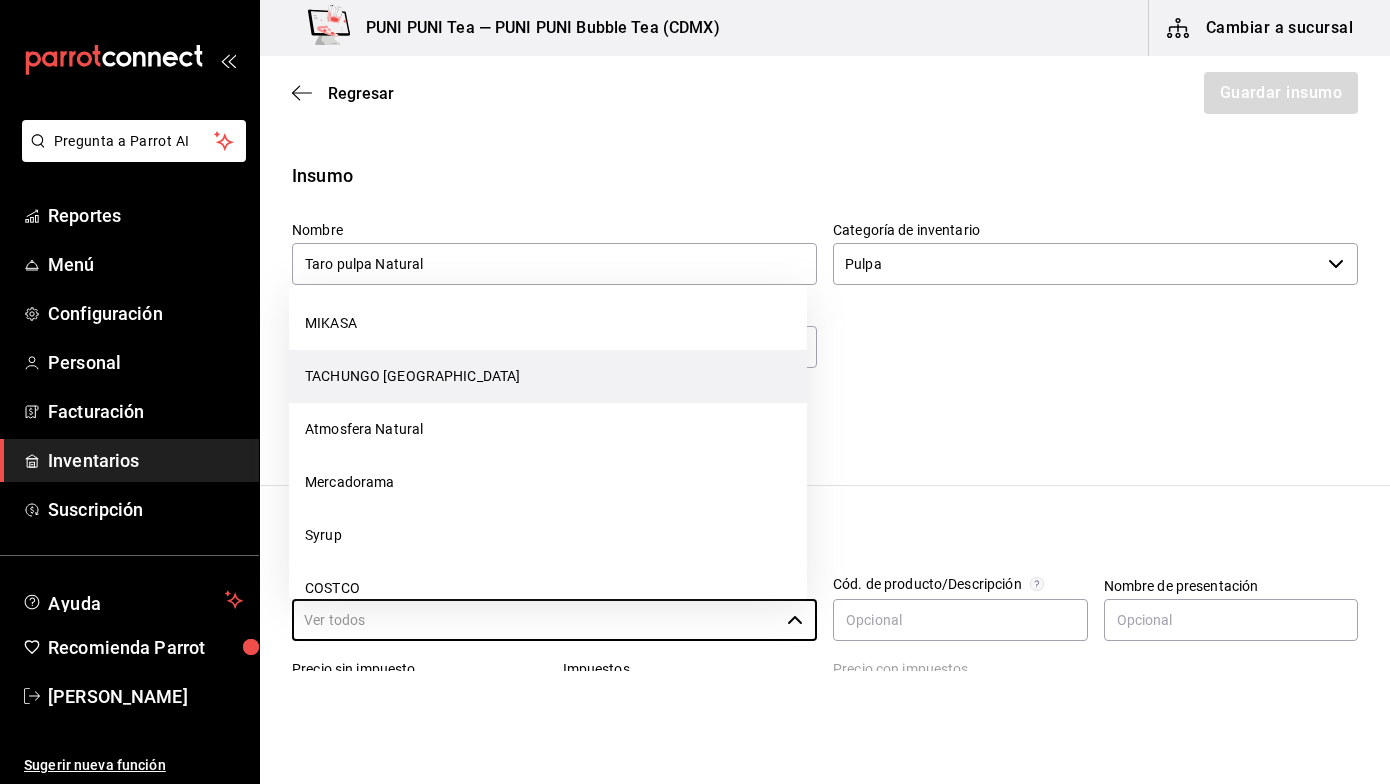 click on "TACHUNGO [GEOGRAPHIC_DATA]" at bounding box center [548, 376] 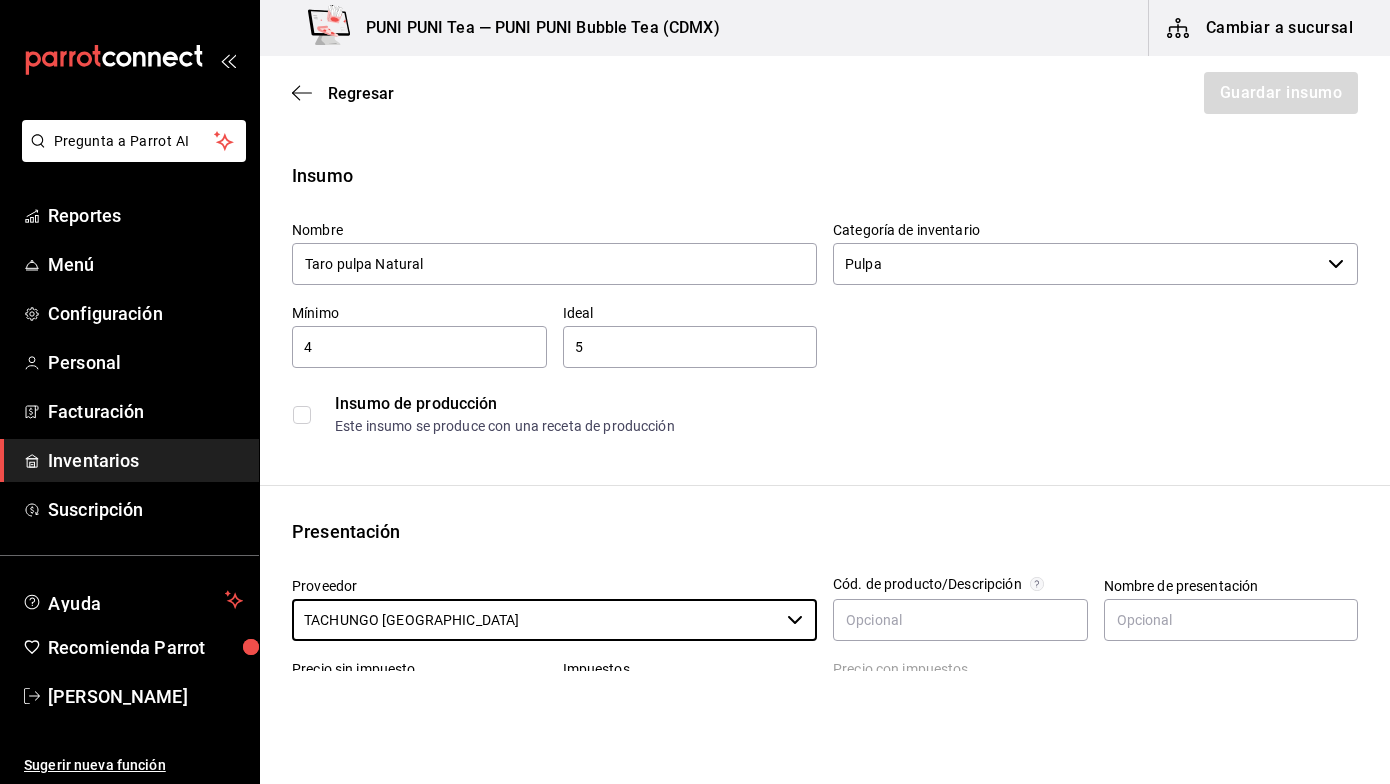 click on "Insumo Nombre Taro pulpa Natural Categoría de inventario Pulpa ​ Mínimo 4 ​ Ideal 5 ​ Insumo de producción Este insumo se produce con una receta de producción Presentación Proveedor TACHUNGO USA ​ Cód. de producto/Descripción Nombre de presentación Precio sin impuesto ​ Impuestos Elige una opción Precio con impuestos $0.00 ​ Unidad de presentación UdM ​ Receta Unidad de receta Elige una opción Factor de conversión ​ Ver ayuda de conversiones ¿La presentación  viene en otra caja? Si No Presentaciones por caja ​ Sin definir Unidades de conteo" at bounding box center [825, 756] 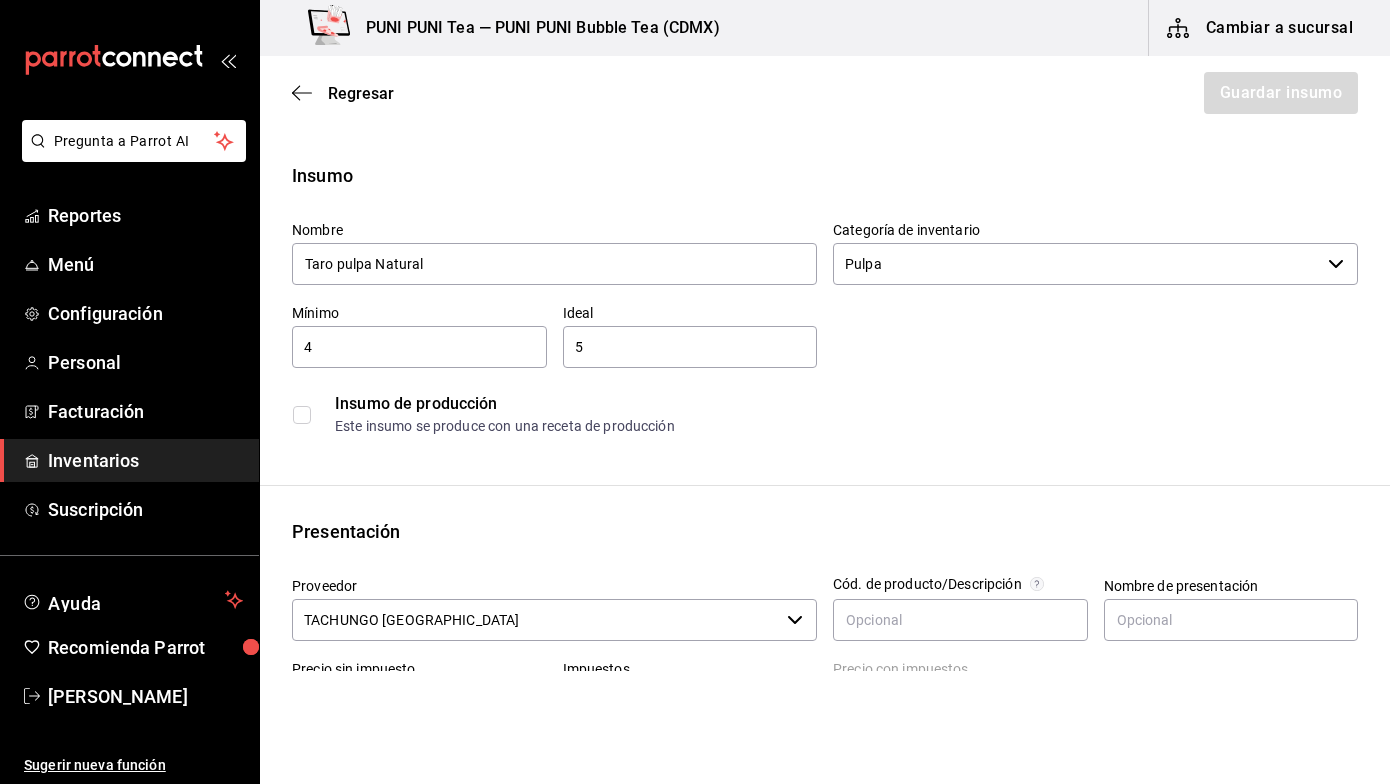scroll, scrollTop: 51, scrollLeft: 0, axis: vertical 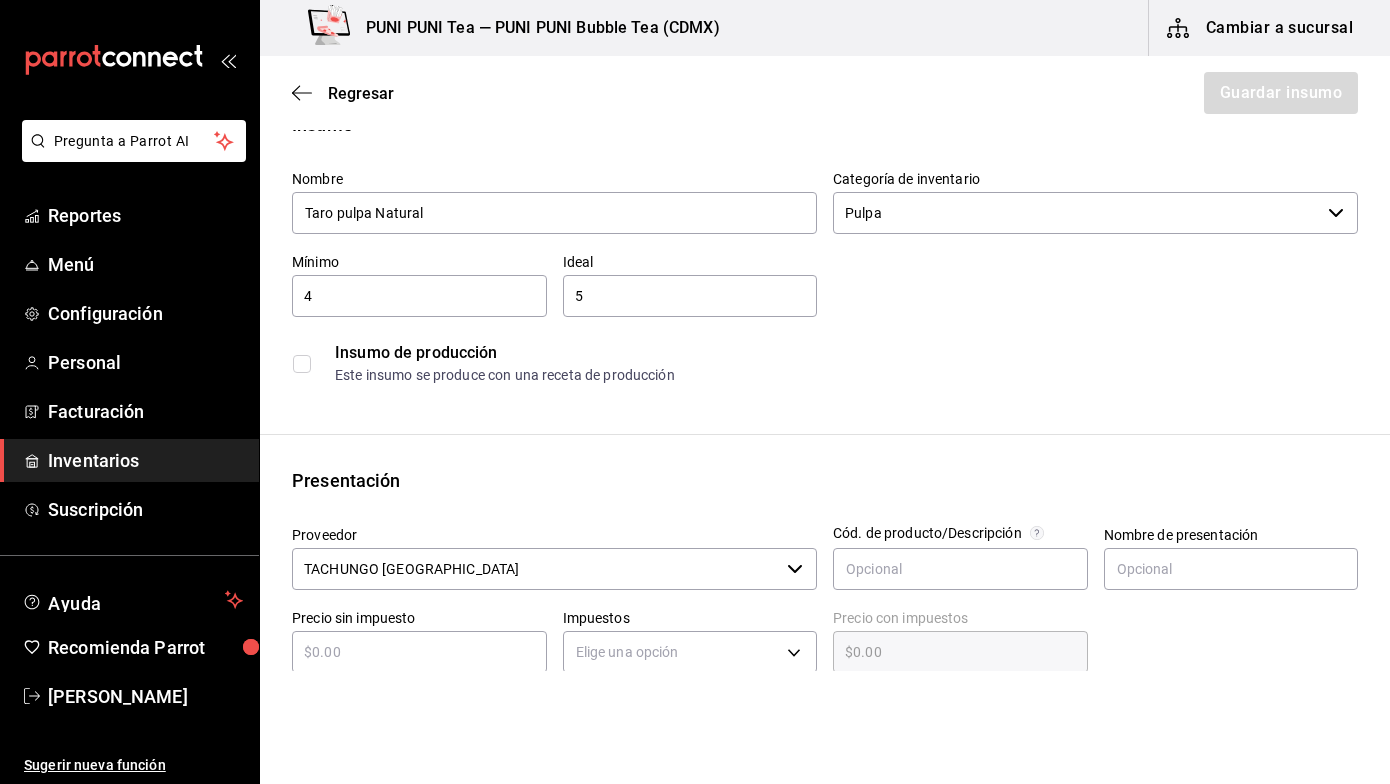 click on "Insumo Nombre Taro pulpa Natural Categoría de inventario Pulpa ​ Mínimo 4 ​ Ideal 5 ​ Insumo de producción Este insumo se produce con una receta de producción Presentación Proveedor TACHUNGO USA ​ Cód. de producto/Descripción Nombre de presentación Precio sin impuesto ​ Impuestos Elige una opción Precio con impuestos $0.00 ​ Unidad de presentación UdM ​ Receta Unidad de receta Elige una opción Factor de conversión ​ Ver ayuda de conversiones ¿La presentación  viene en otra caja? Si No Presentaciones por caja ​ Sin definir Unidades de conteo" at bounding box center (825, 705) 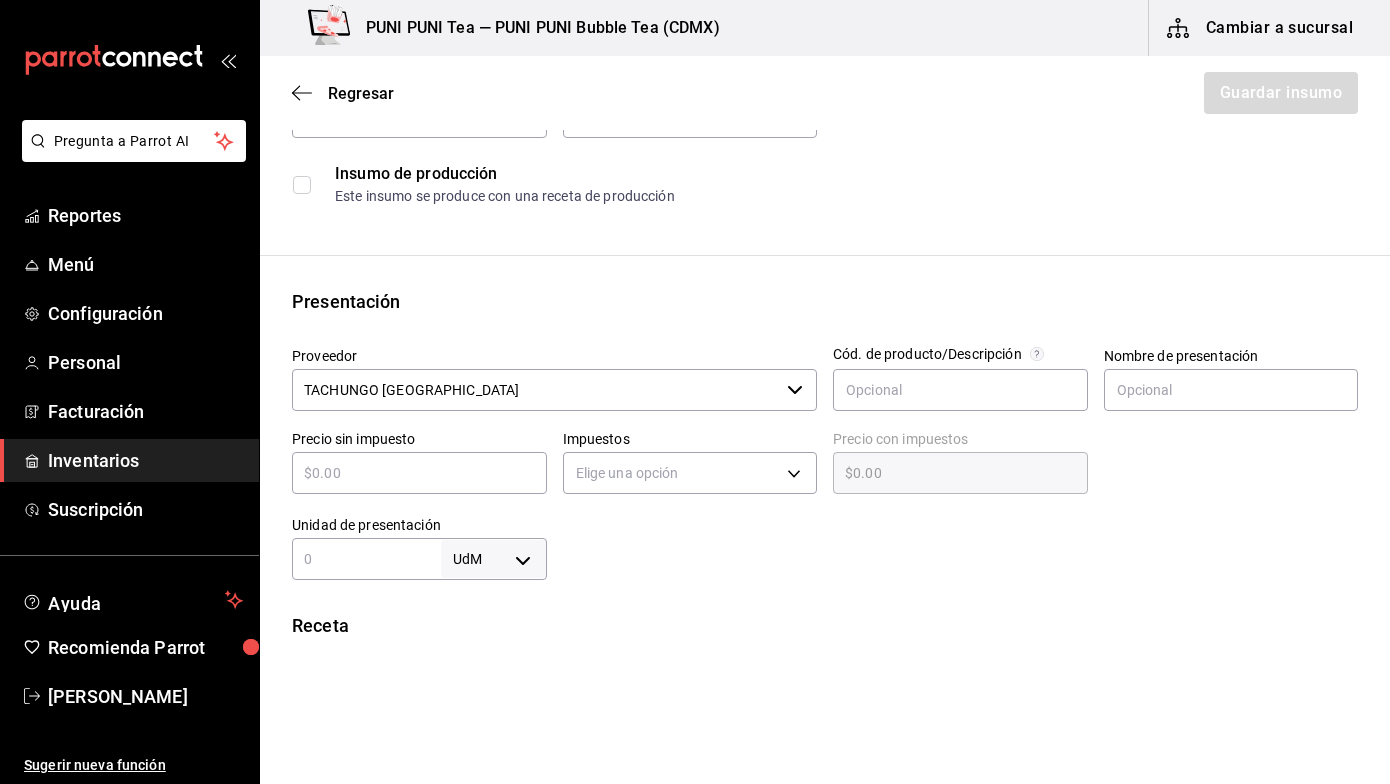 scroll, scrollTop: 255, scrollLeft: 0, axis: vertical 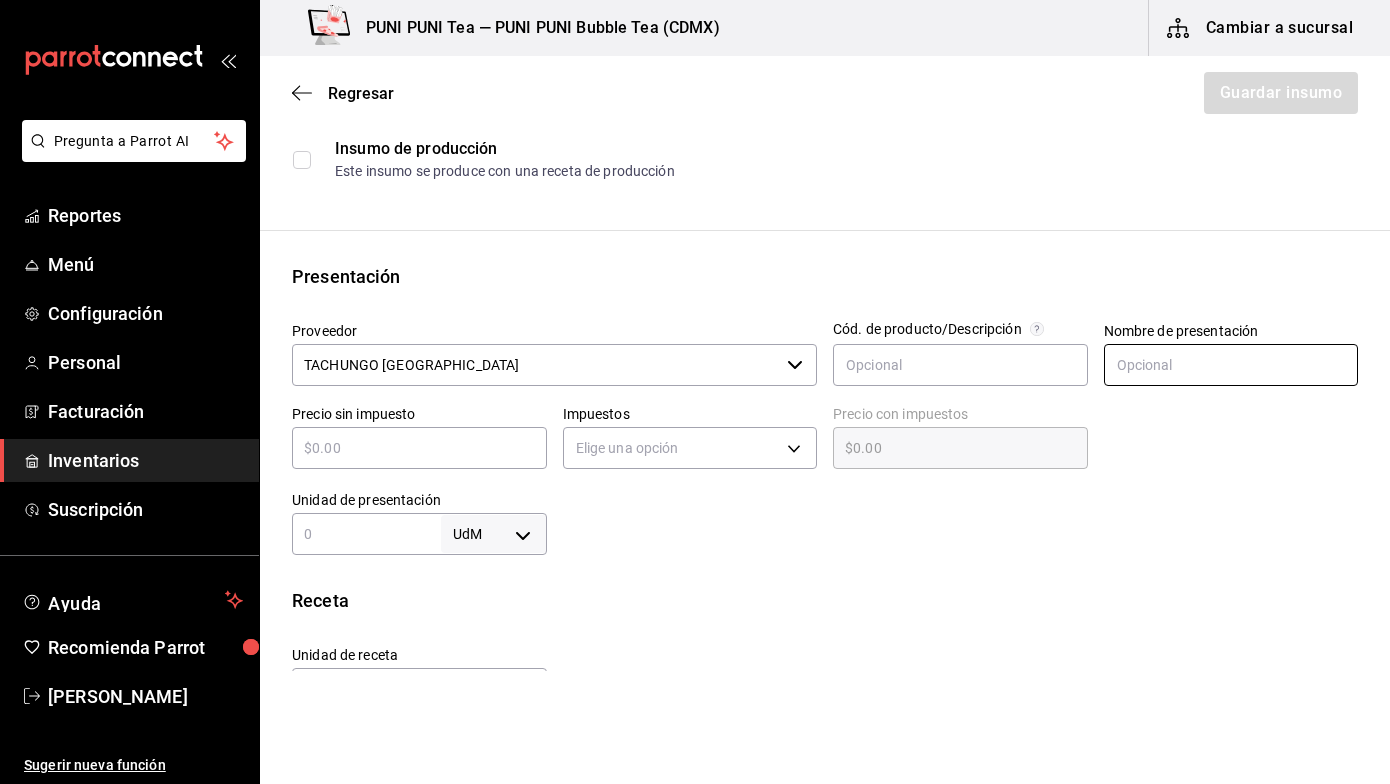click at bounding box center (1231, 365) 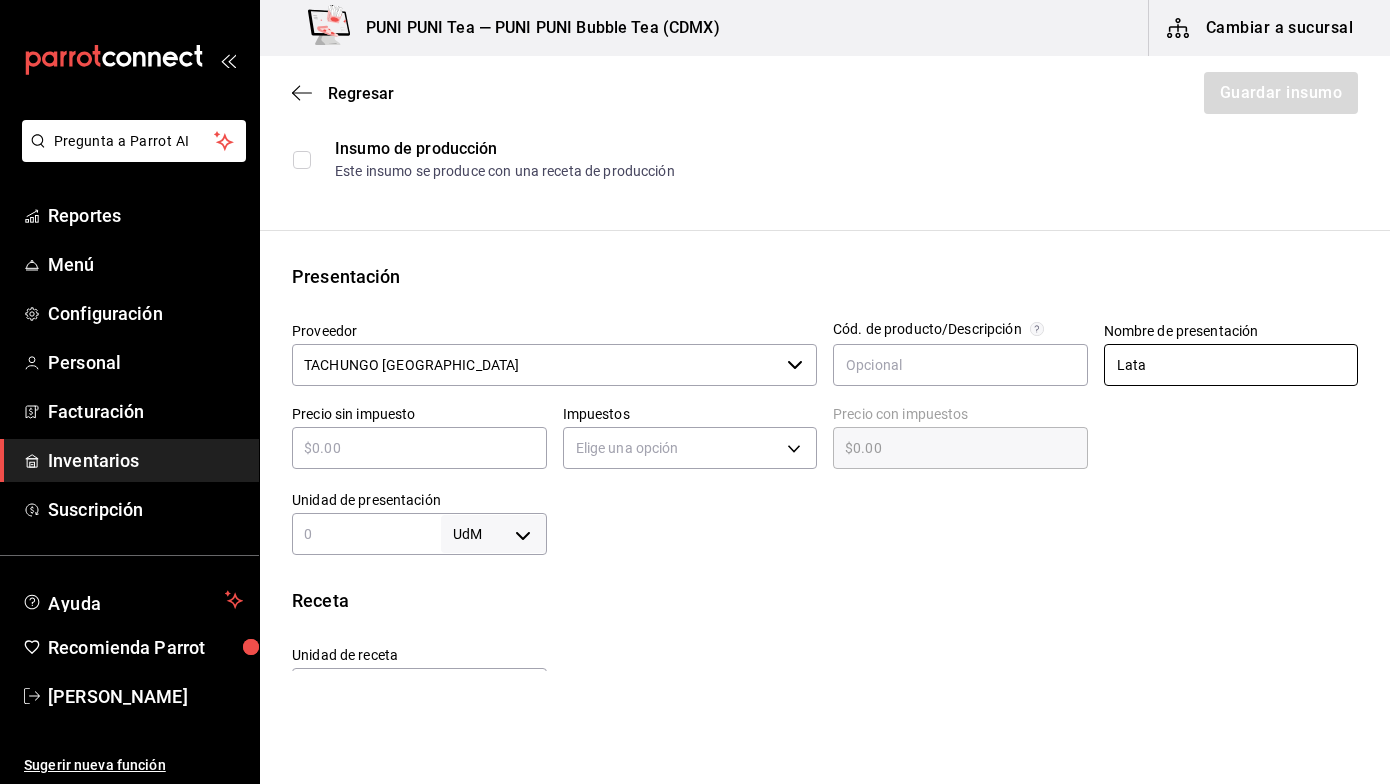 type on "Lata" 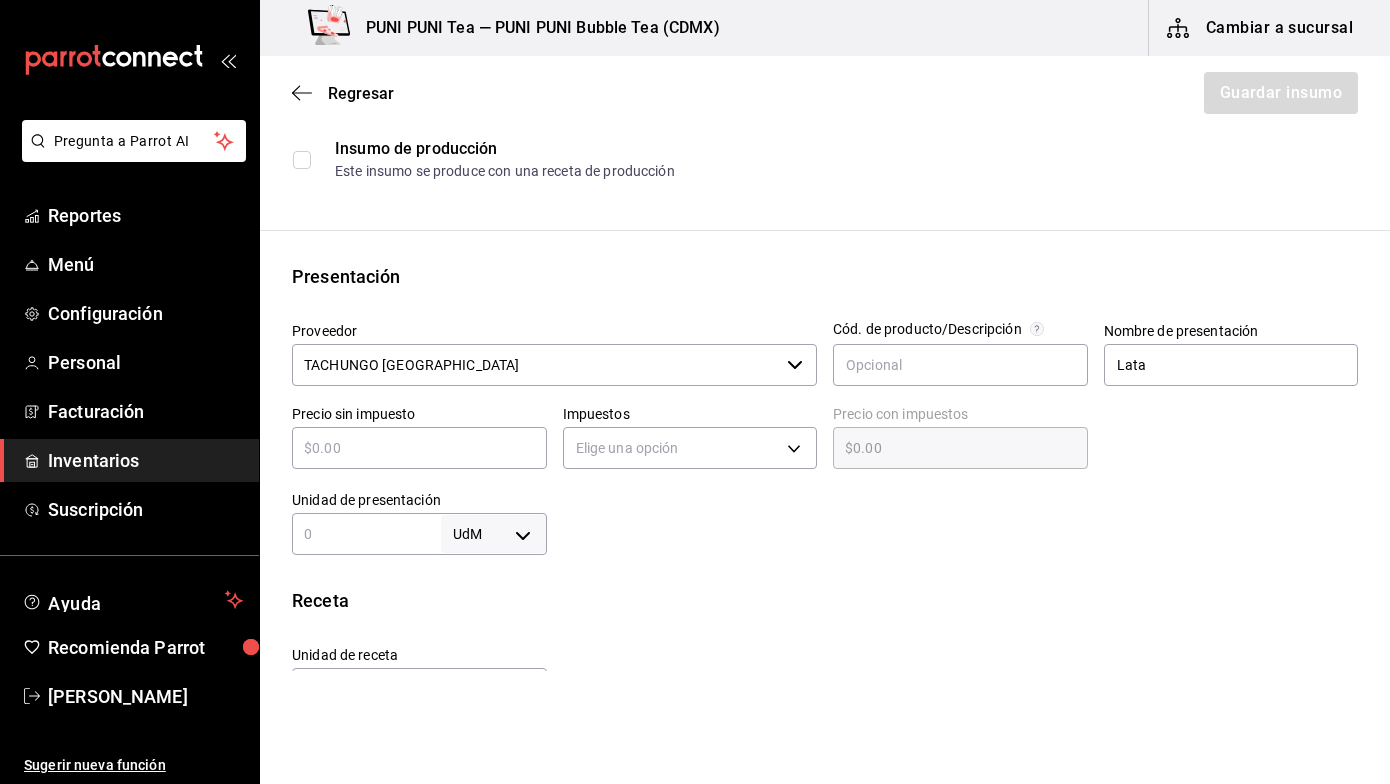 click on "​" at bounding box center [419, 448] 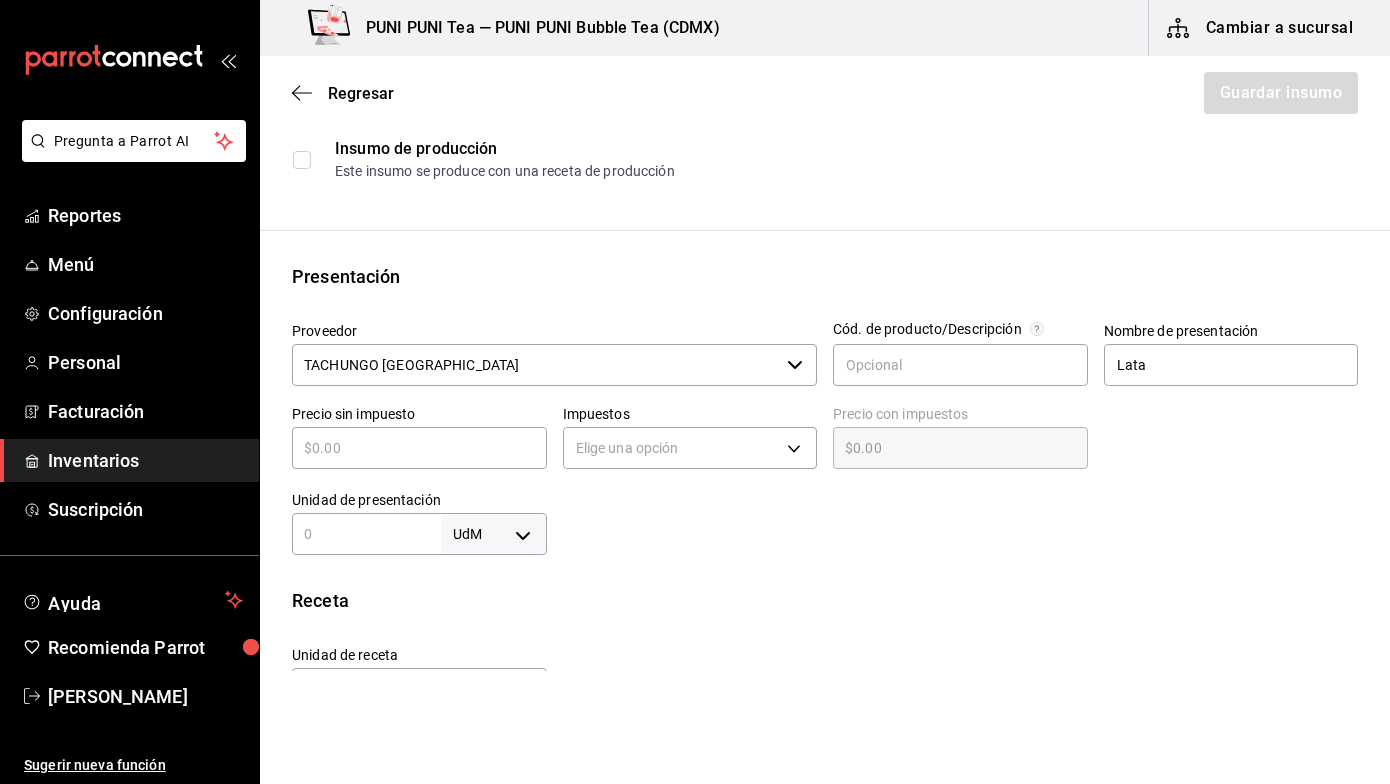 click on "​" at bounding box center (419, 448) 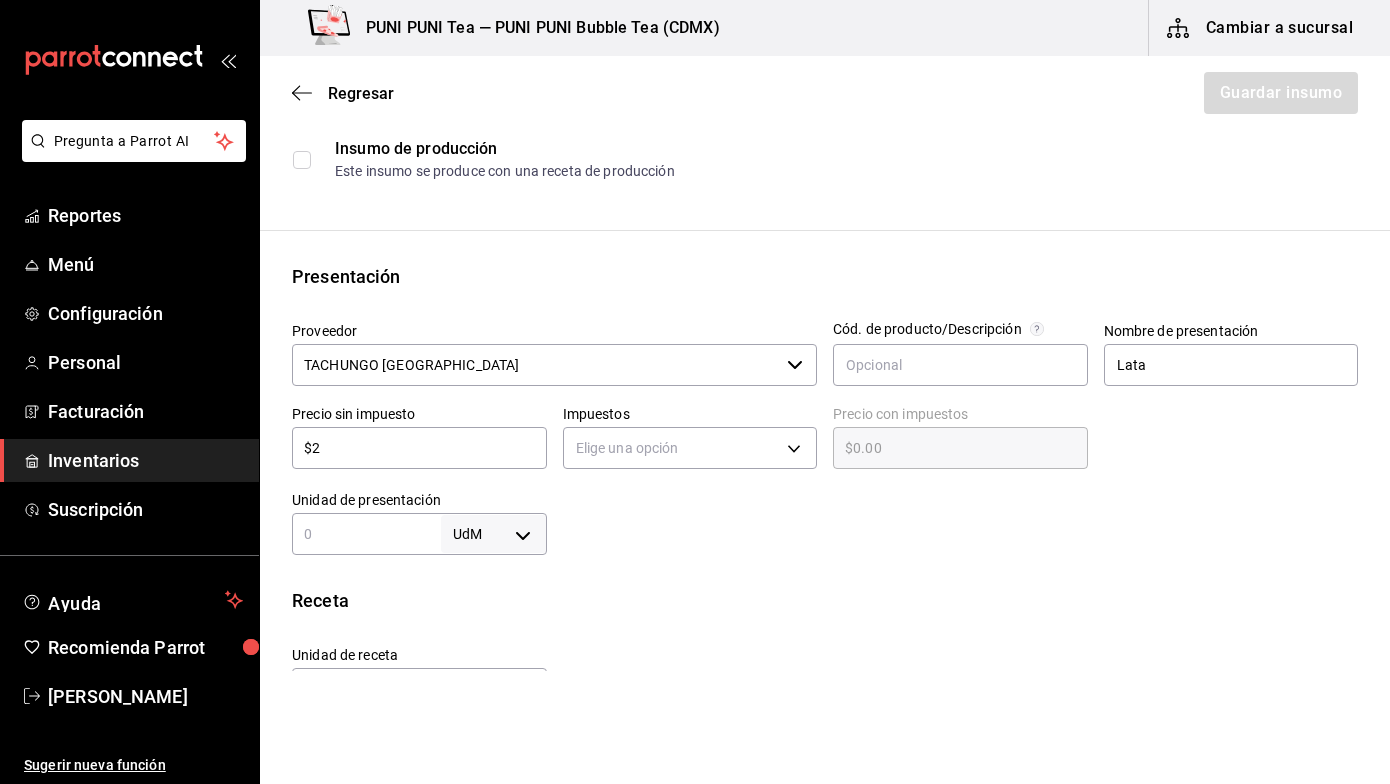 type on "$2.00" 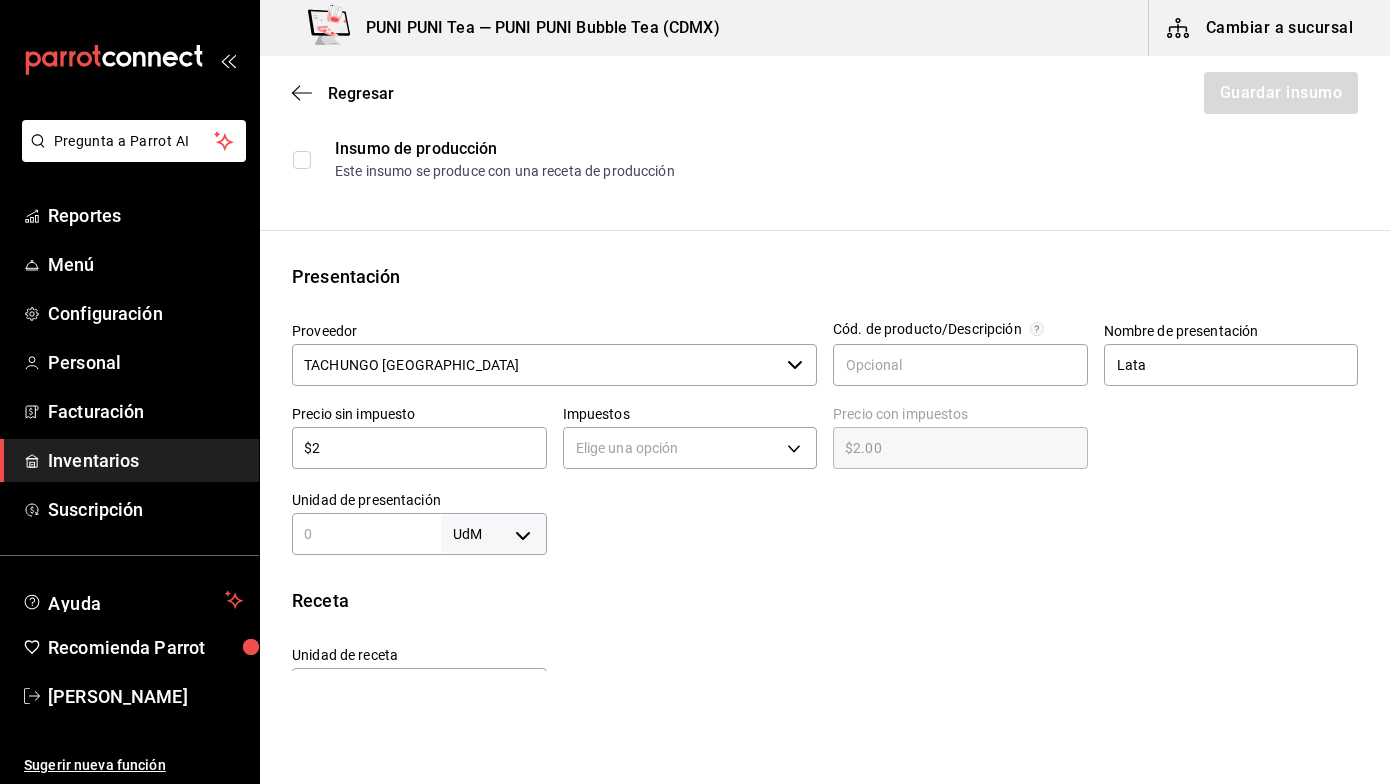 type on "$20" 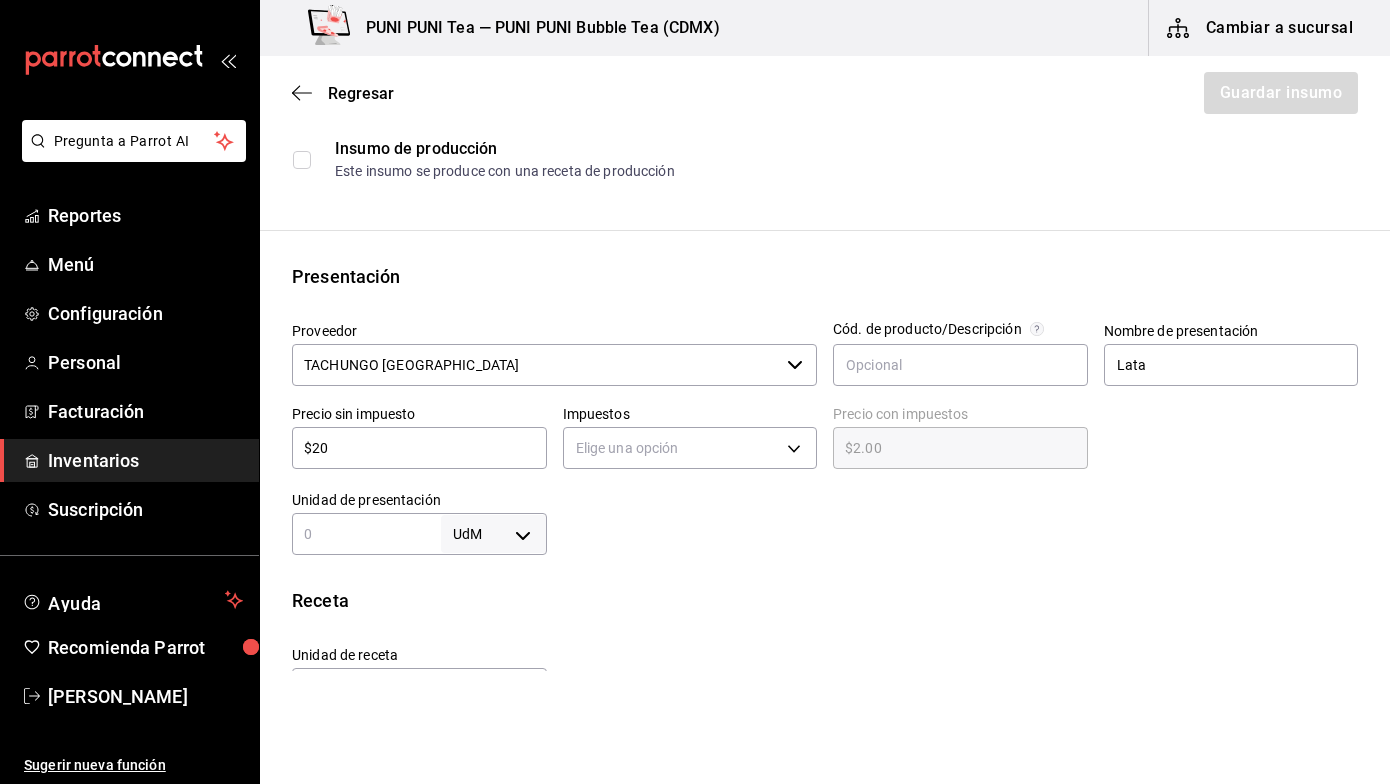 type on "$20.00" 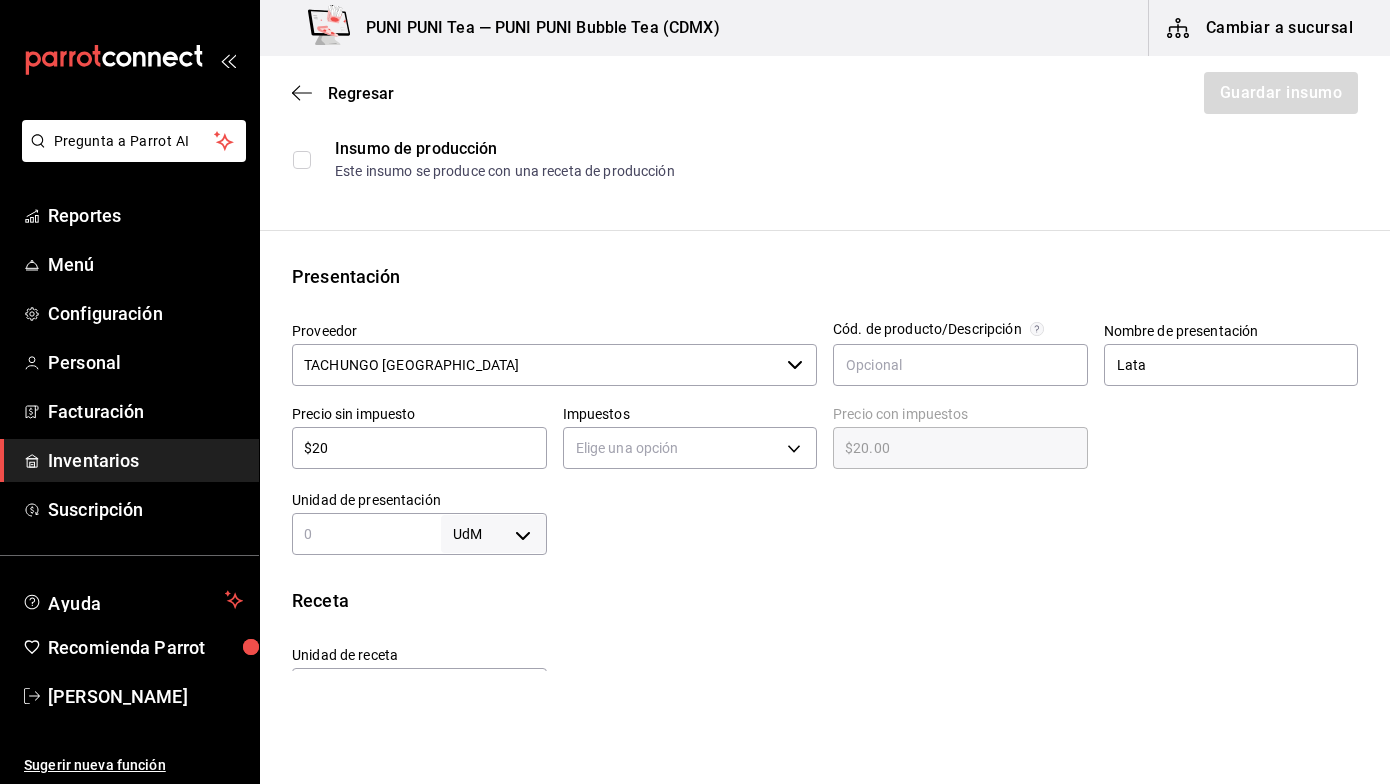 type on "$207" 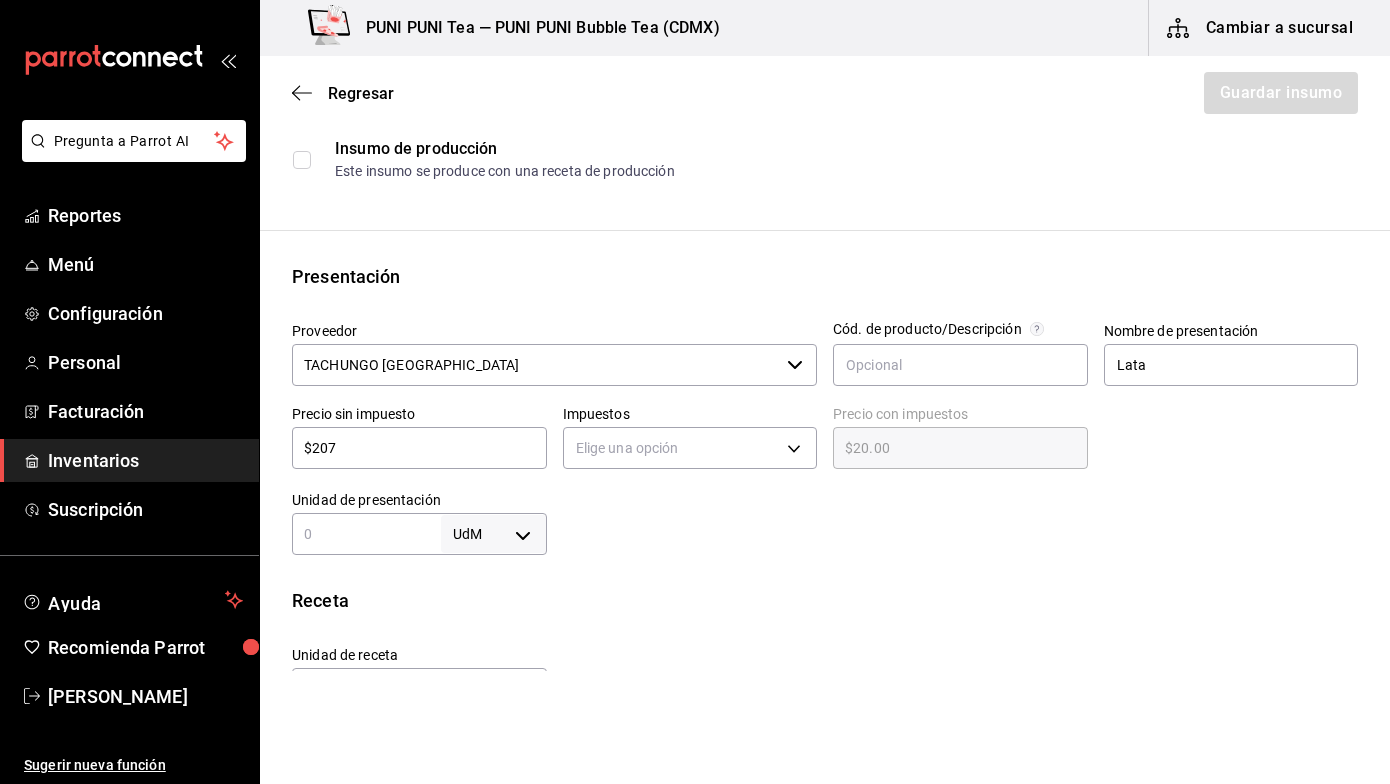 type on "$207.00" 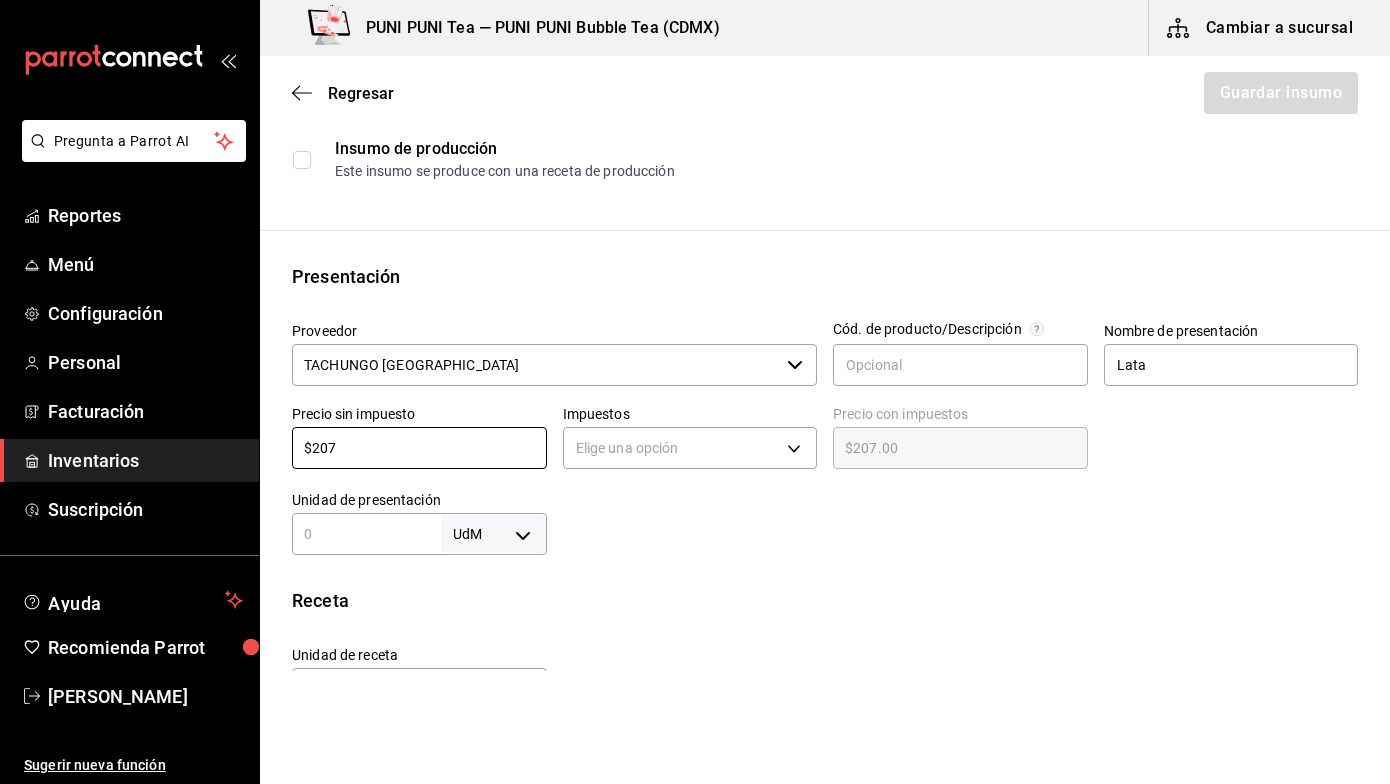 type on "$207" 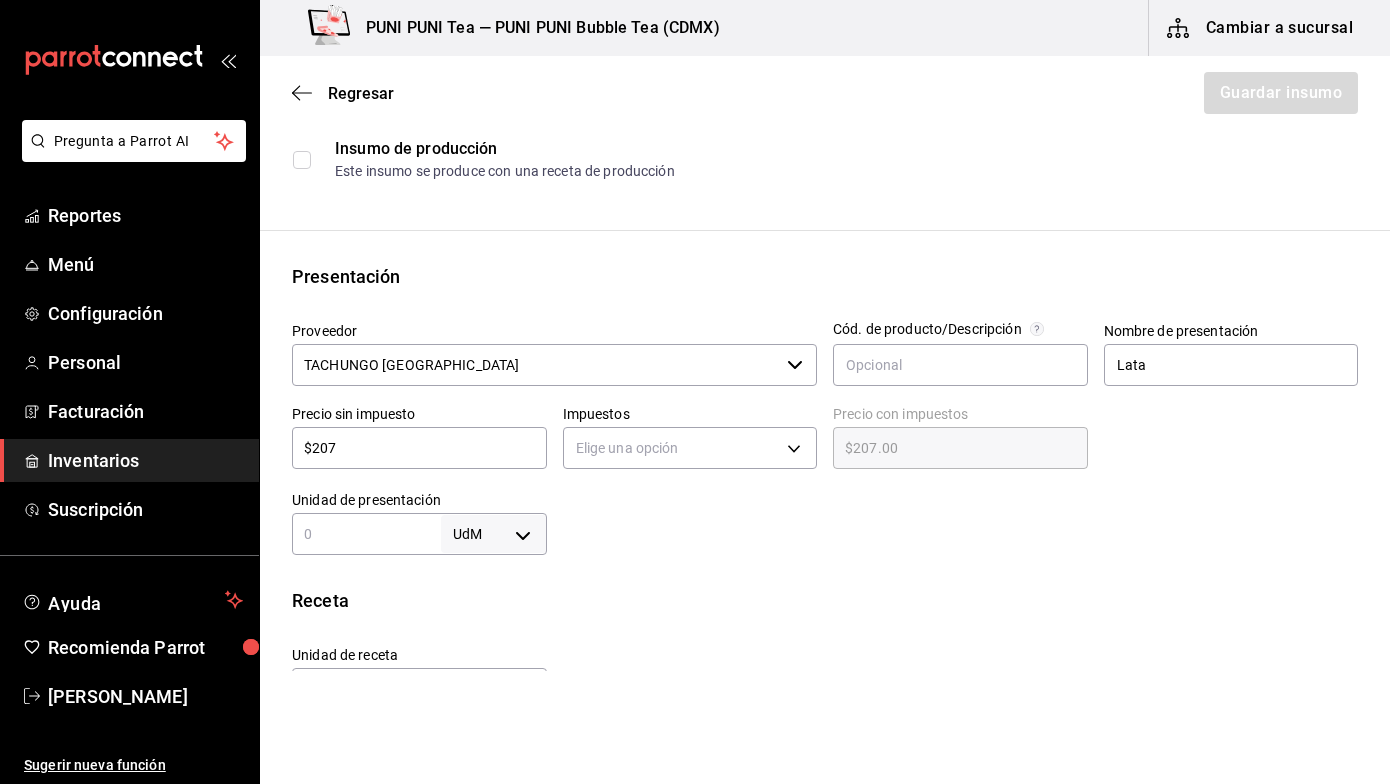 click at bounding box center [366, 534] 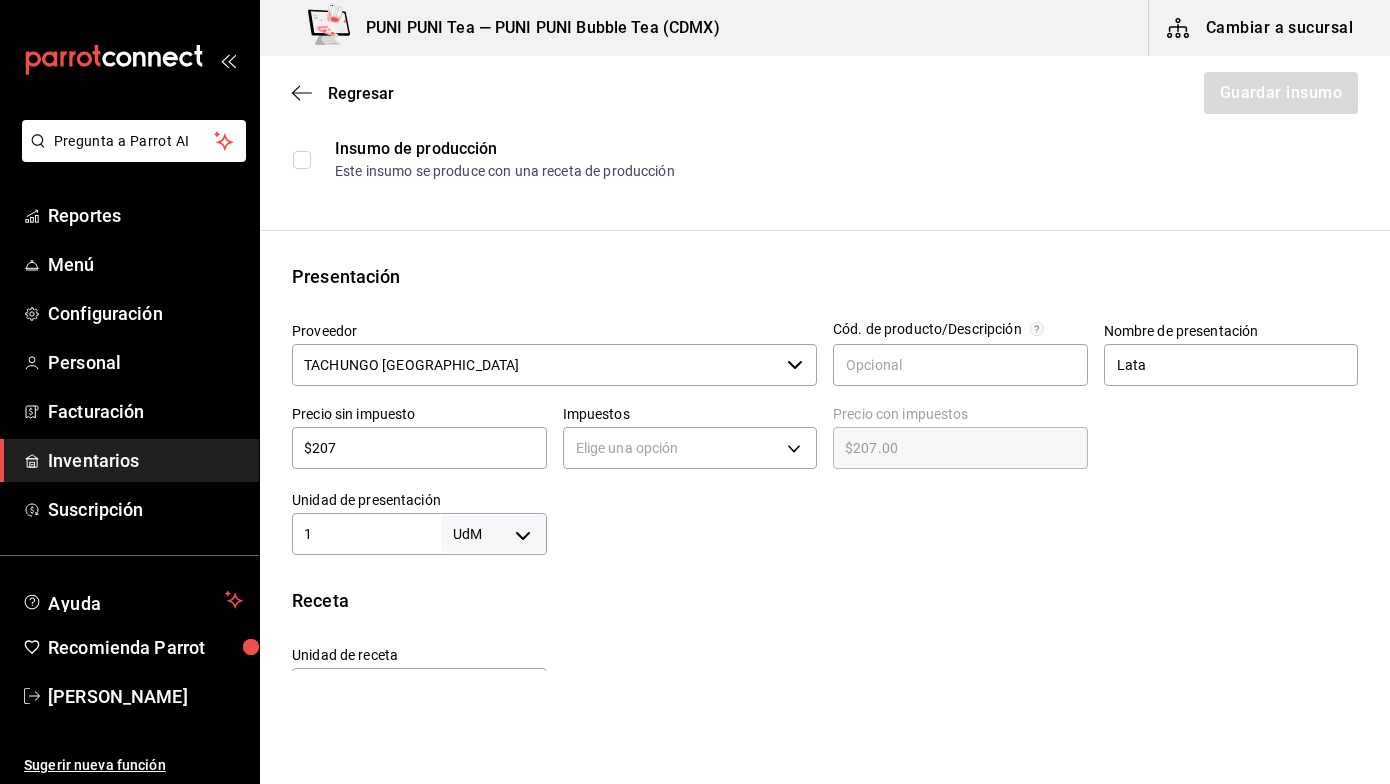 type on "1" 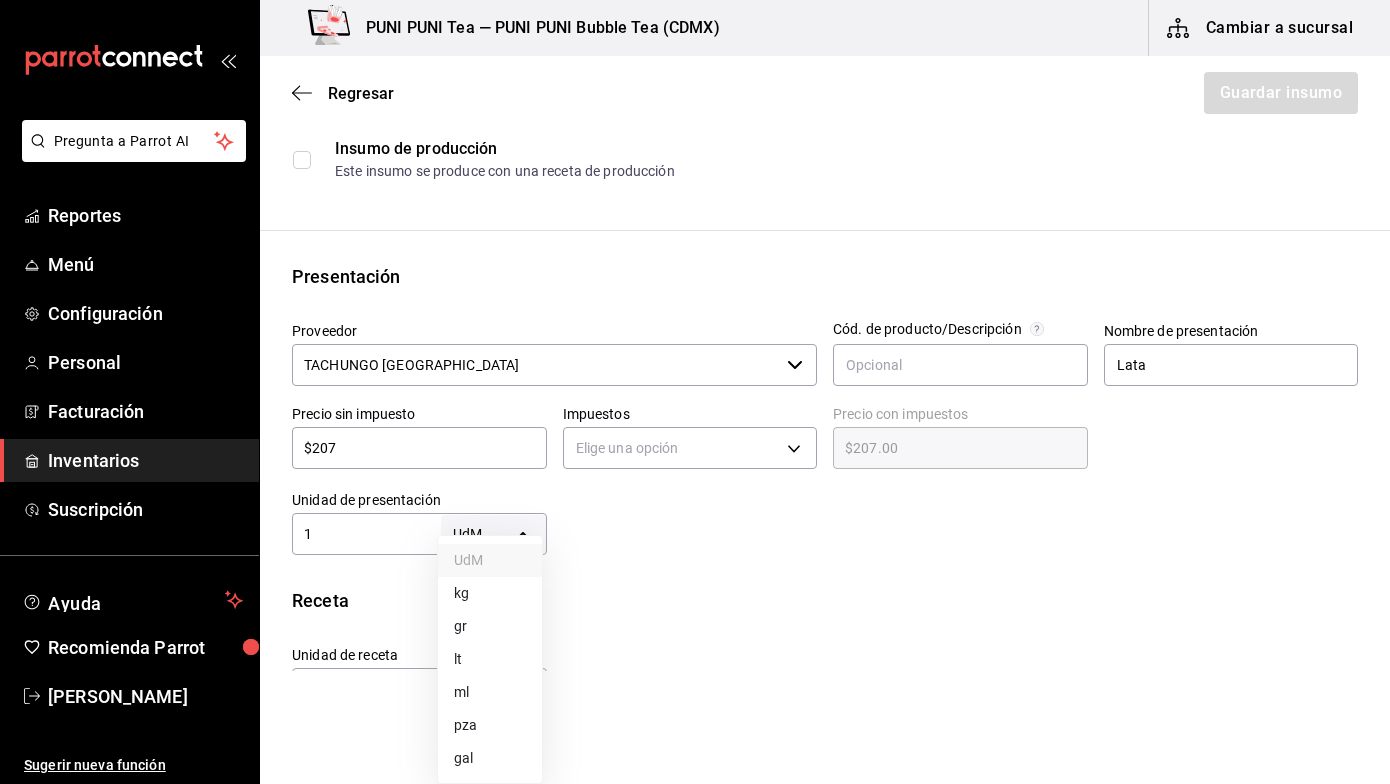 click on "pza" at bounding box center (490, 725) 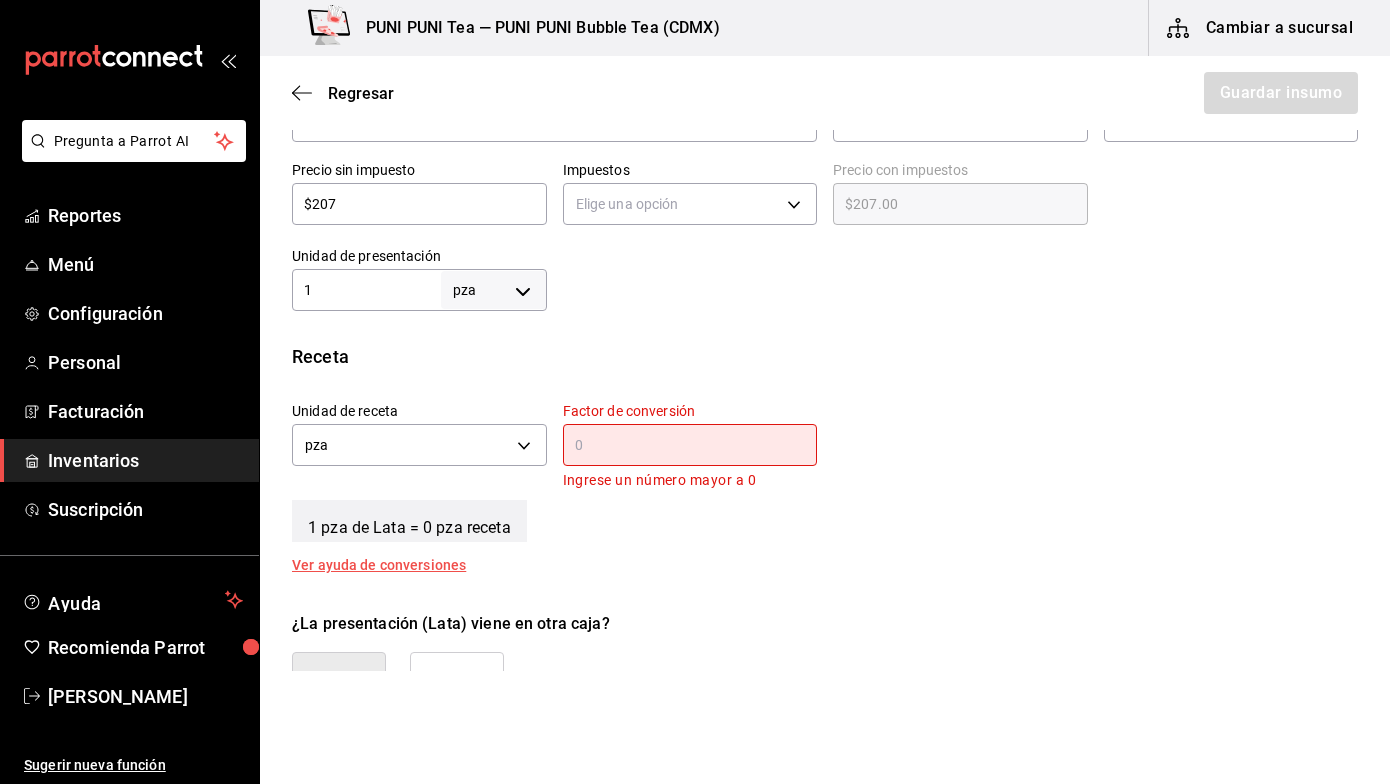 scroll, scrollTop: 536, scrollLeft: 0, axis: vertical 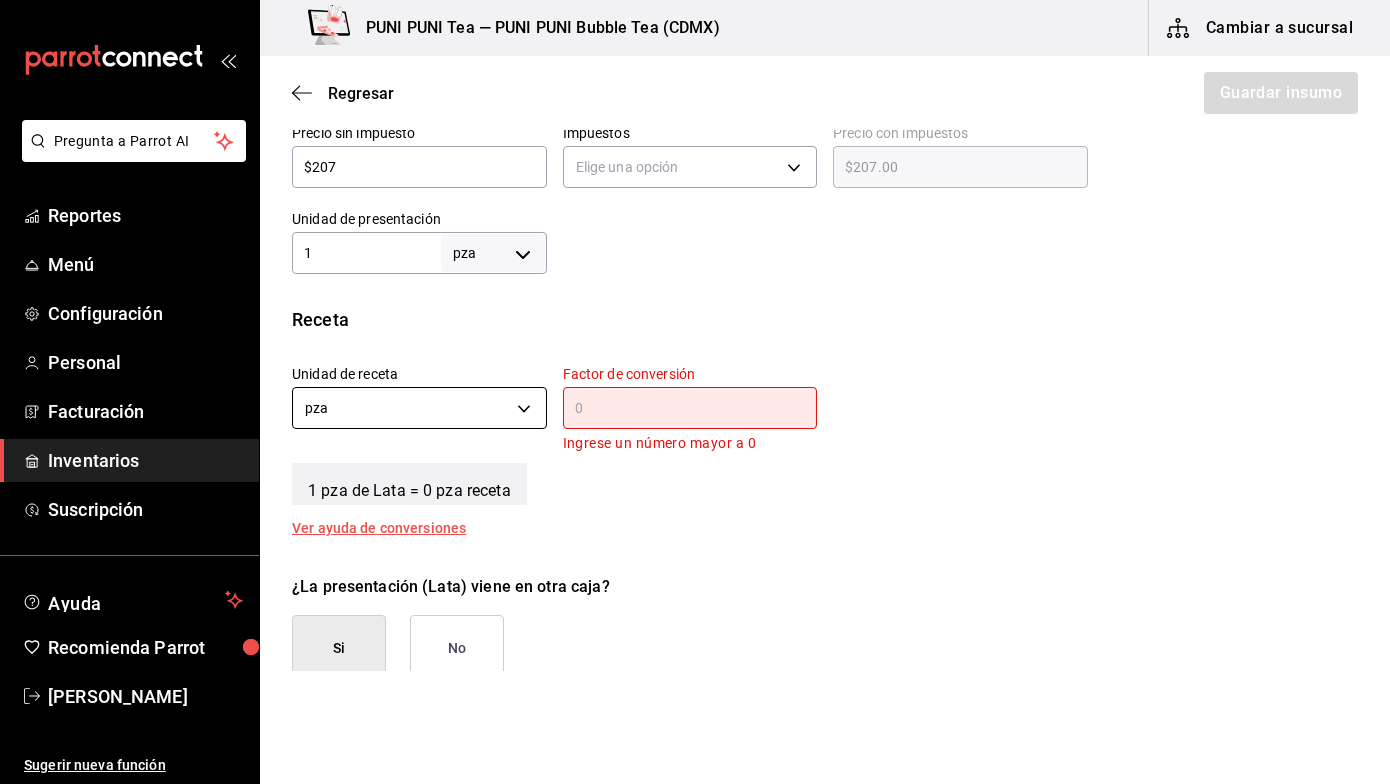 click on "Pregunta a Parrot AI Reportes   Menú   Configuración   Personal   Facturación   Inventarios   Suscripción   Ayuda Recomienda Parrot   Sayuri Hara   Sugerir nueva función   PUNI PUNI Tea — PUNI PUNI Bubble Tea (CDMX) Cambiar a sucursal Regresar Guardar insumo Insumo Nombre Taro pulpa Natural Categoría de inventario Pulpa ​ Mínimo 4 ​ Ideal 5 ​ Insumo de producción Este insumo se produce con una receta de producción Presentación Proveedor TACHUNGO USA ​ Cód. de producto/Descripción Nombre de presentación Lata Precio sin impuesto $207 ​ Impuestos Elige una opción Precio con impuestos $207.00 ​ Unidad de presentación 1 pza UNIT ​ Receta Unidad de receta pza UNIT Factor de conversión ​ Ingrese un número mayor a 0 1 pza de Lata = 0 pza receta Ver ayuda de conversiones ¿La presentación (Lata) viene en otra caja? Si No Presentaciones por caja ​  Lata de 1 pza Unidades de conteo pza Lata (1 pza) GANA 1 MES GRATIS EN TU SUSCRIPCIÓN AQUÍ Pregunta a Parrot AI Reportes   Menú" at bounding box center [695, 335] 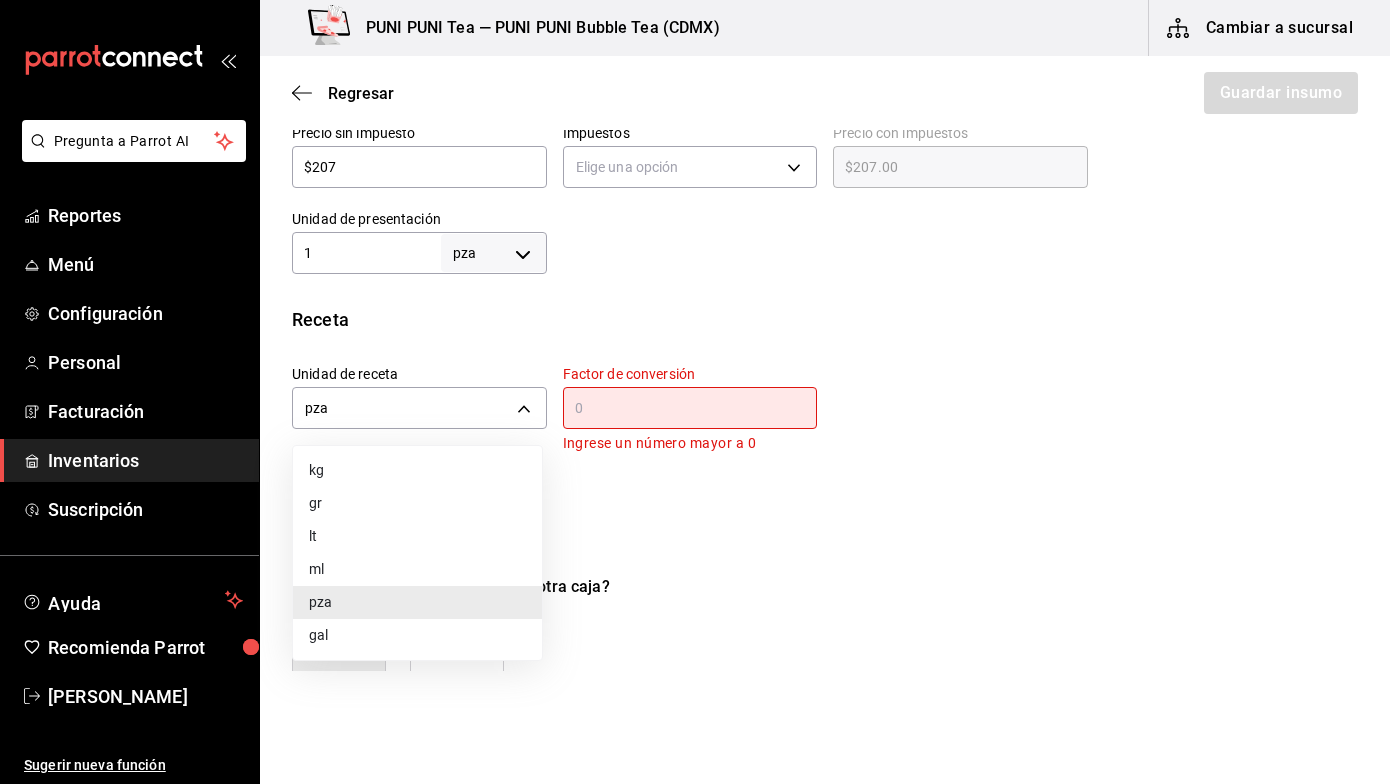 click on "gr" at bounding box center (417, 503) 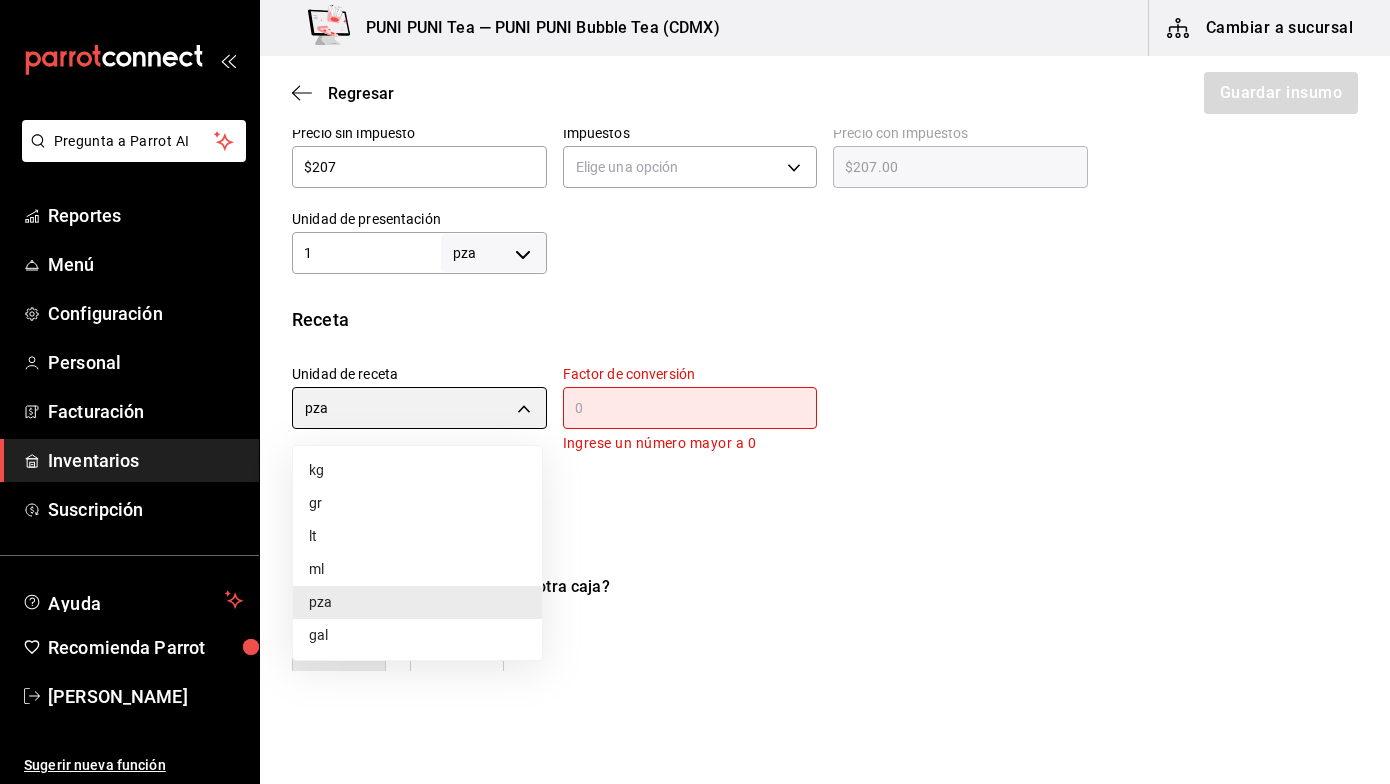 type on "GRAM" 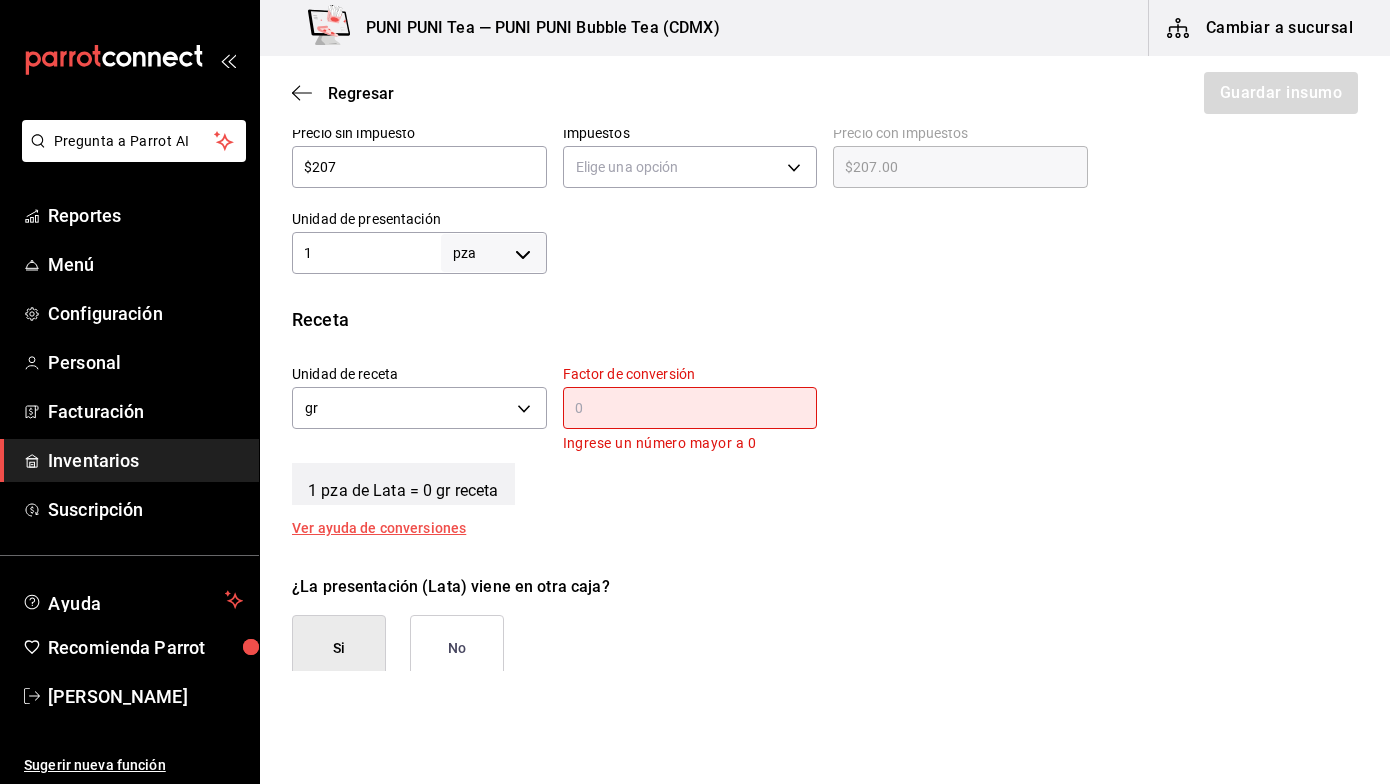 click on "​" at bounding box center [690, 408] 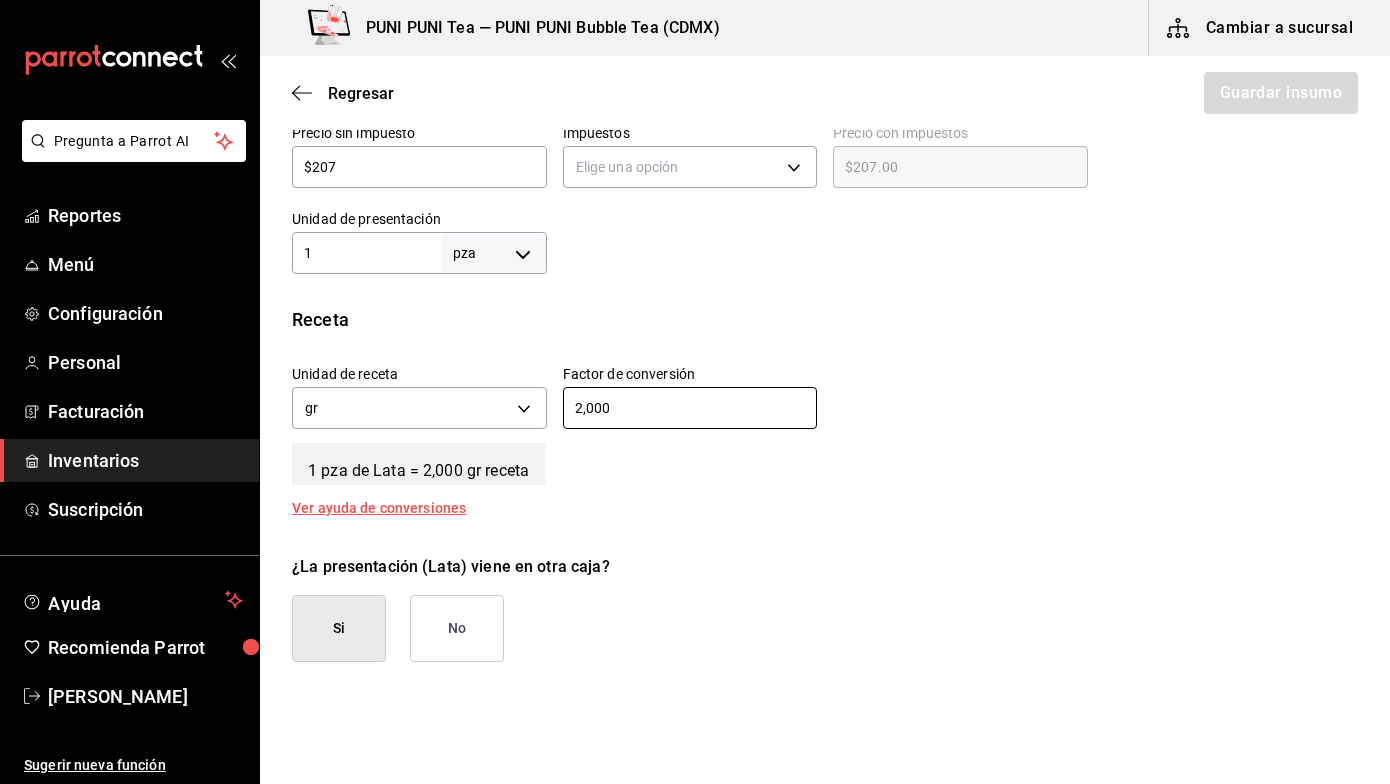 type on "2,000" 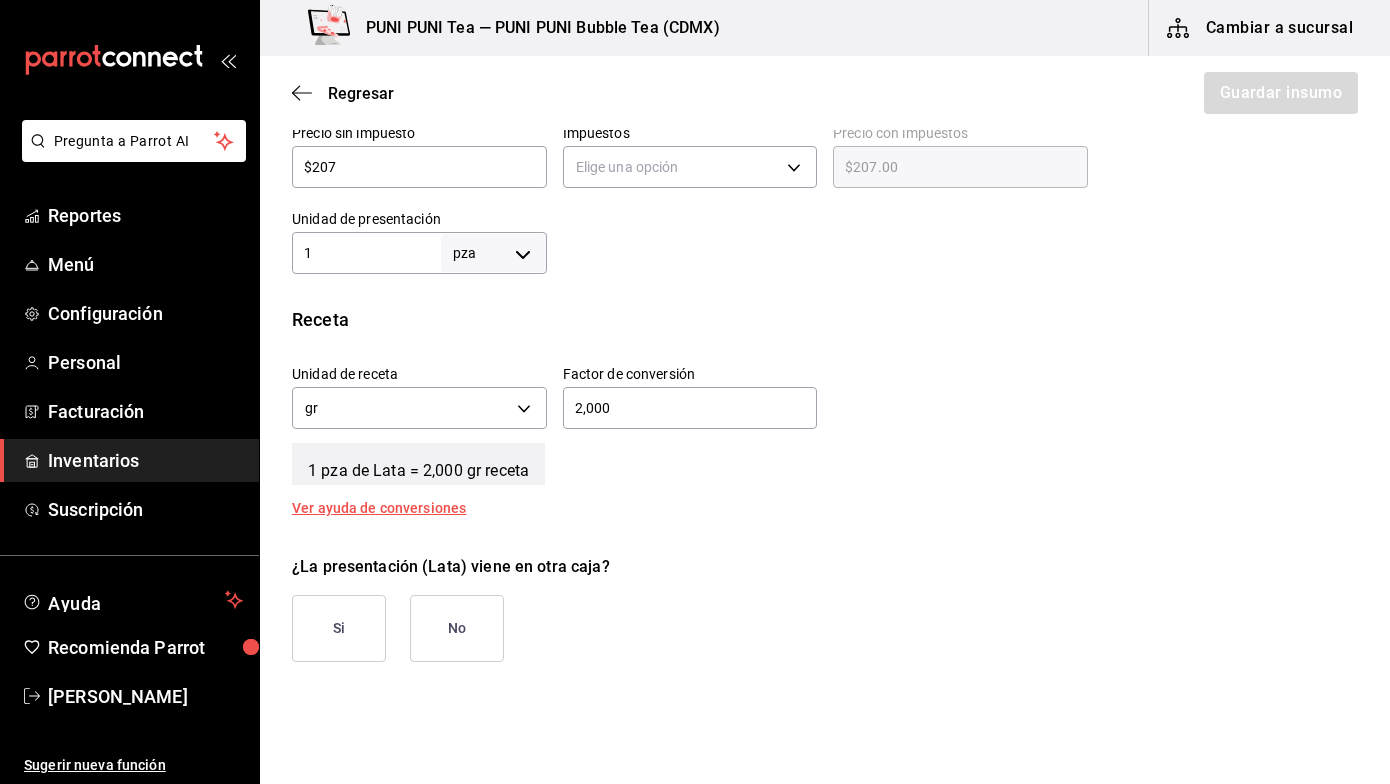 click on "Si" at bounding box center [339, 628] 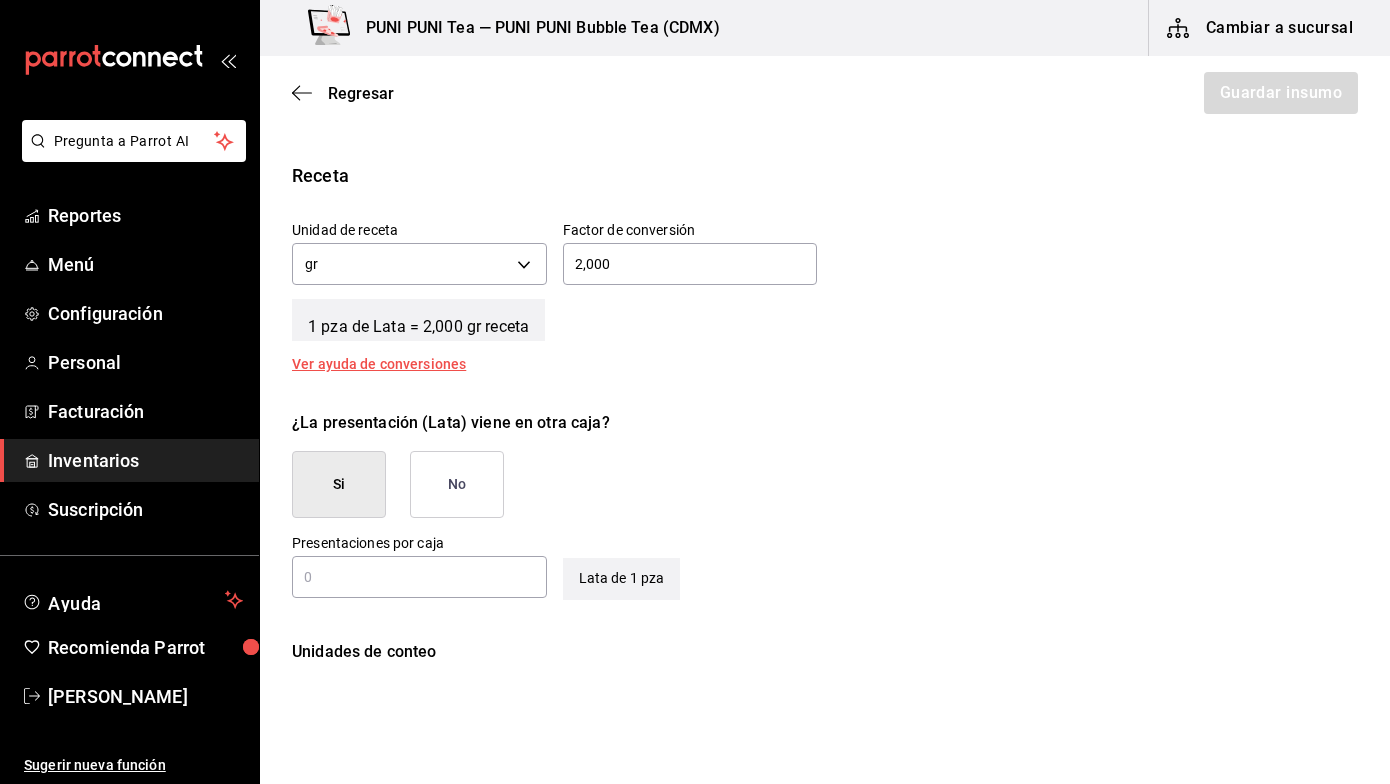 scroll, scrollTop: 825, scrollLeft: 0, axis: vertical 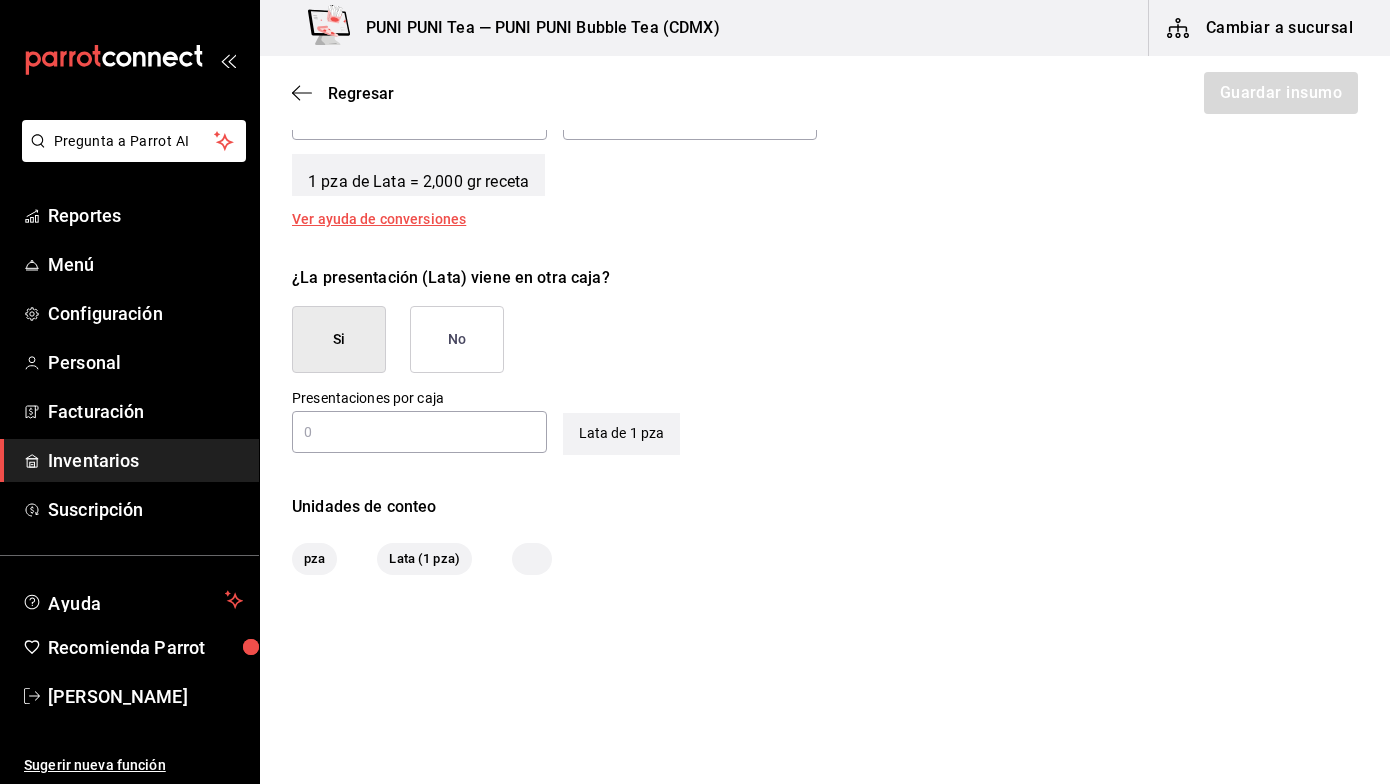 click at bounding box center (419, 432) 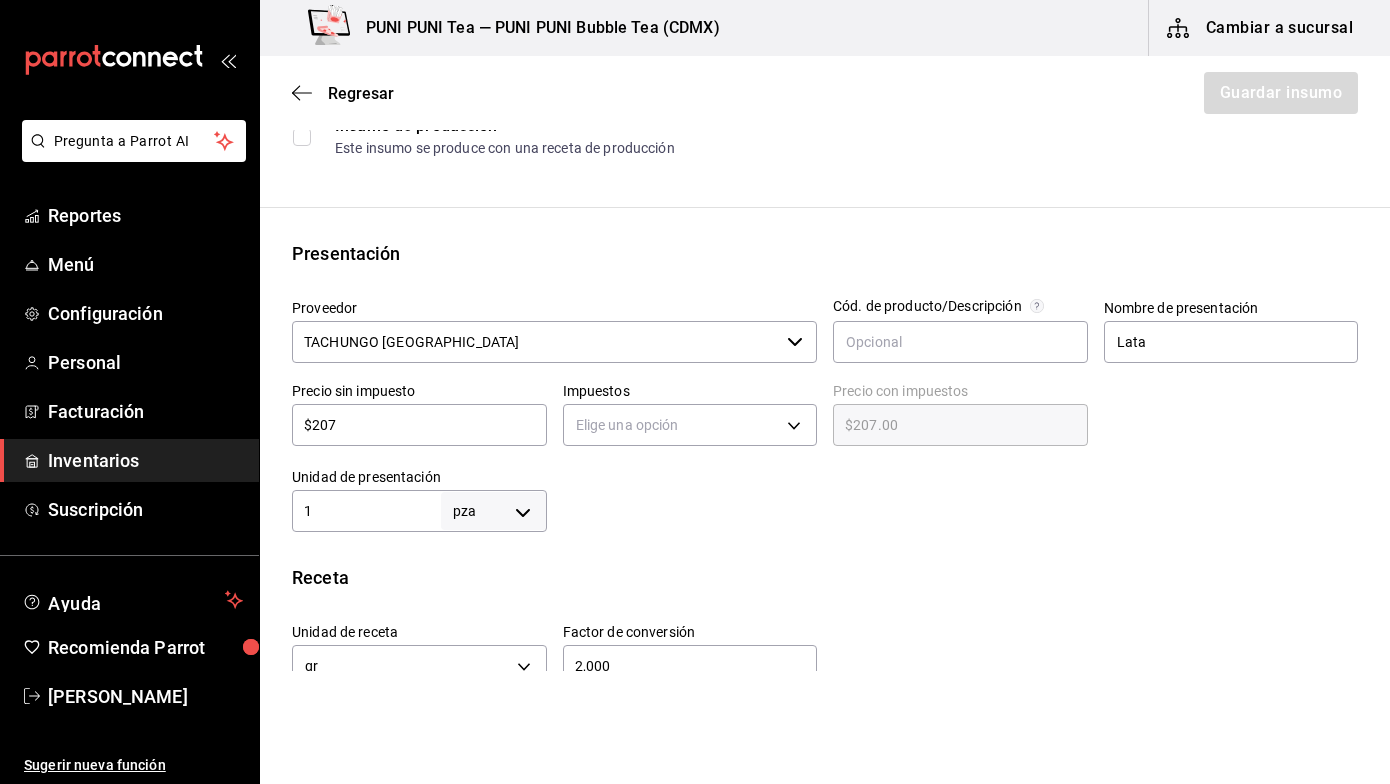 scroll, scrollTop: 380, scrollLeft: 0, axis: vertical 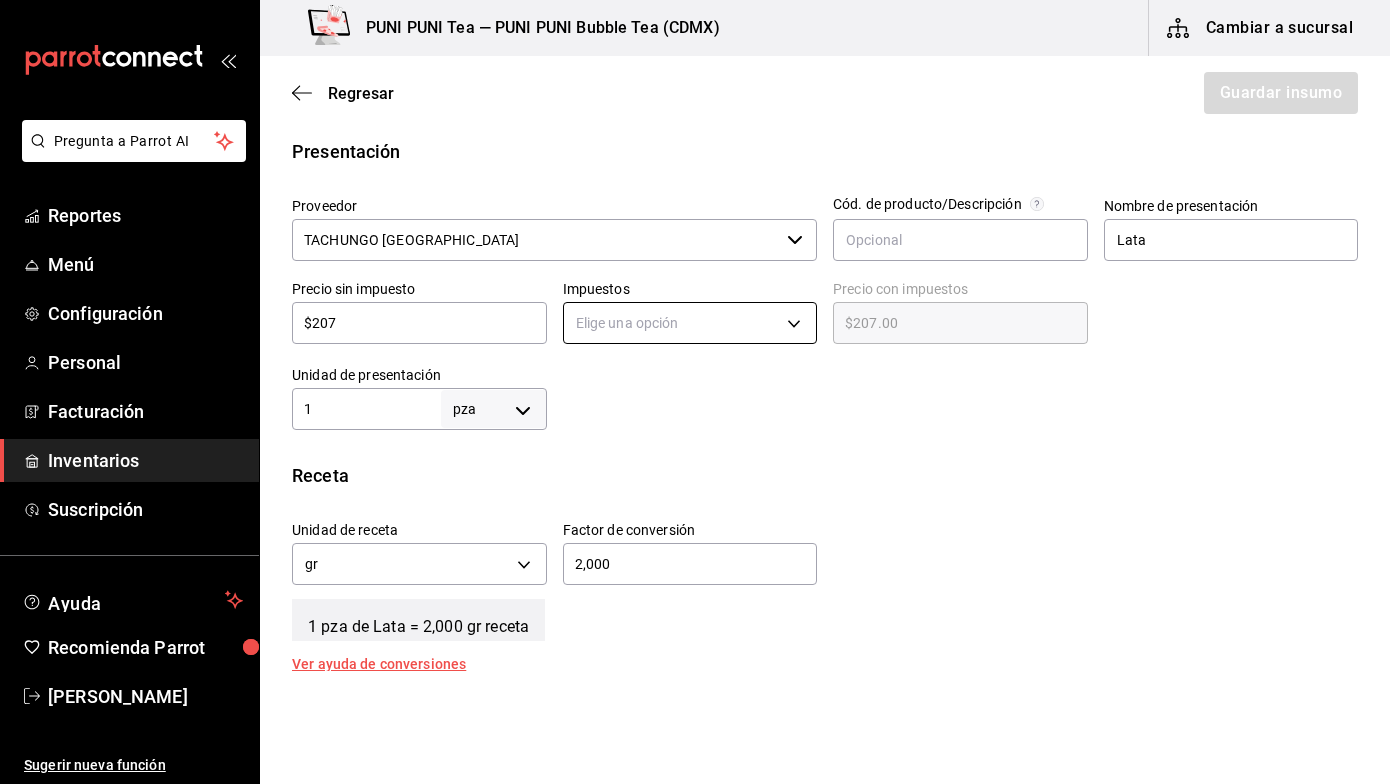 type on "8" 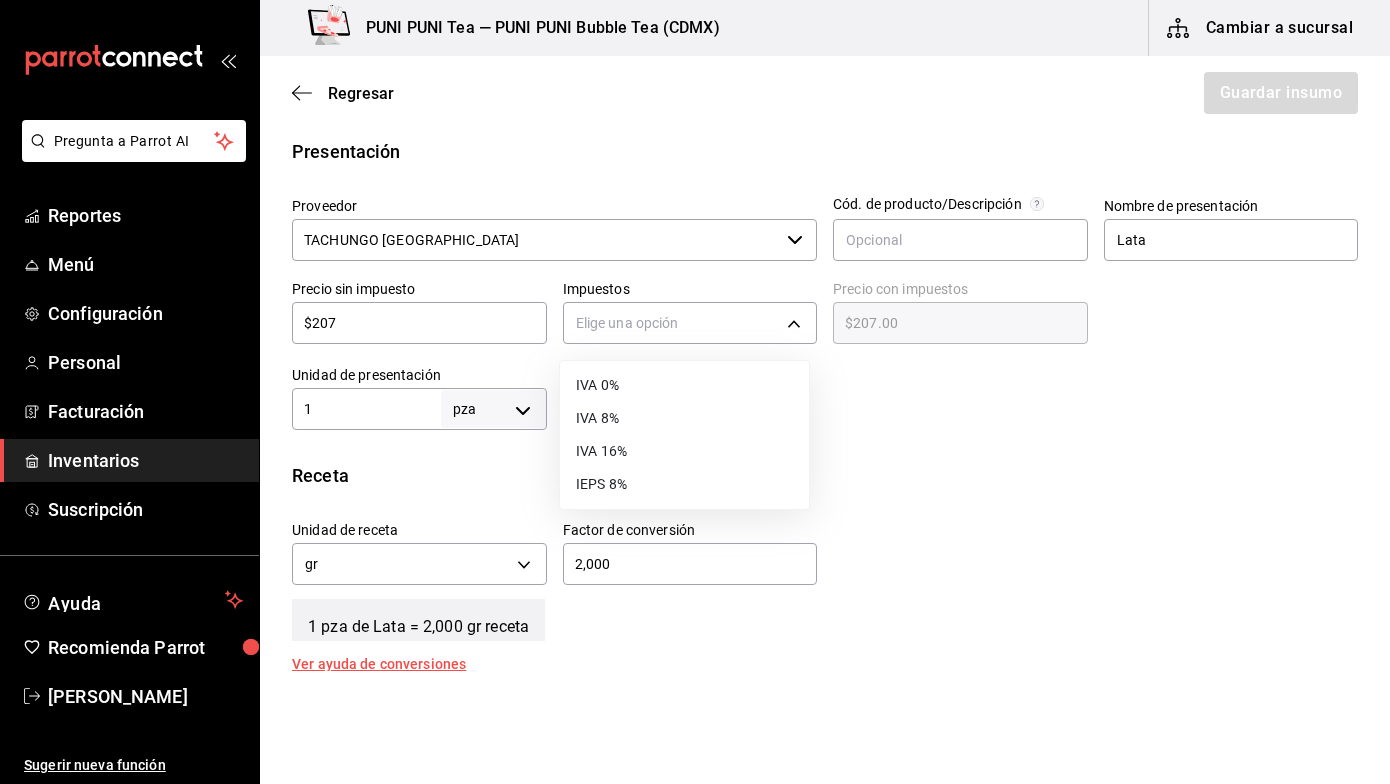 click on "IVA 0%" at bounding box center [684, 385] 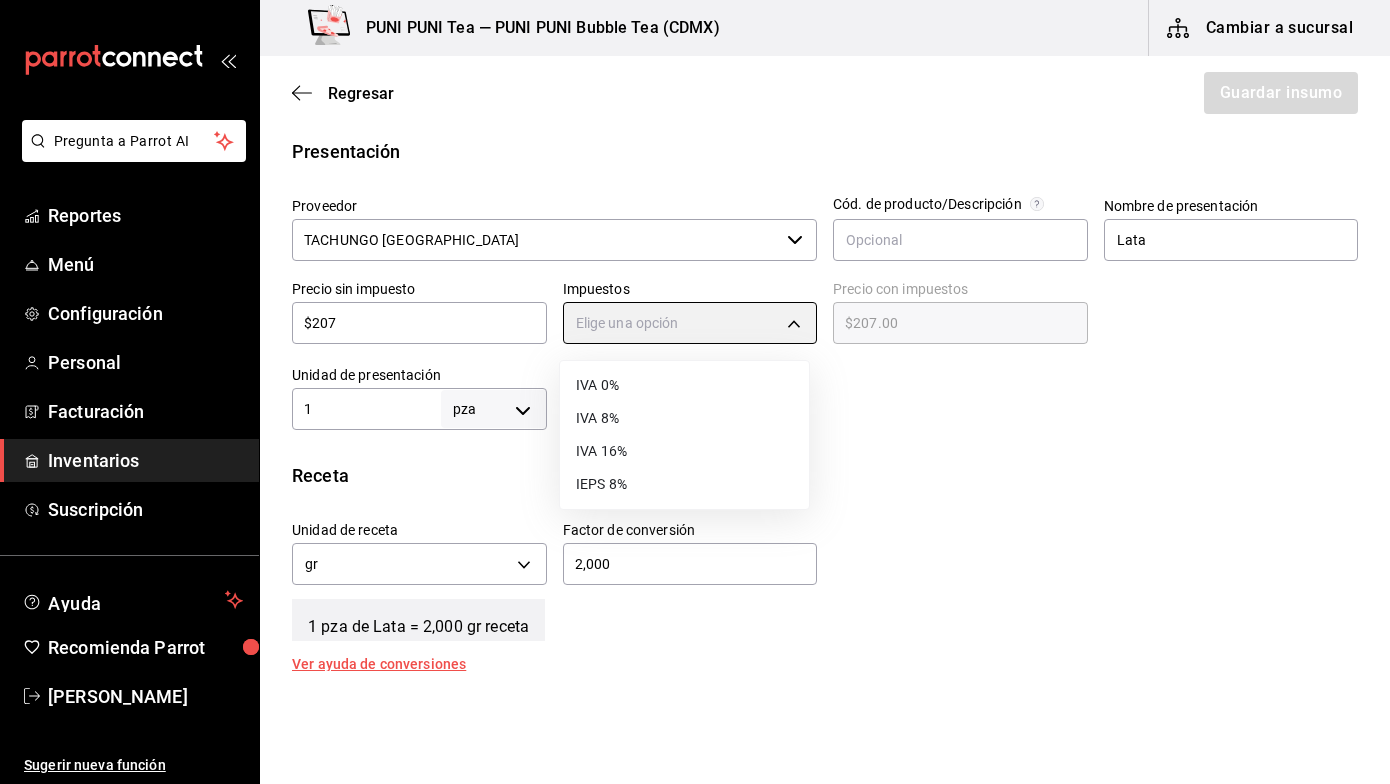 type on "IVA_0" 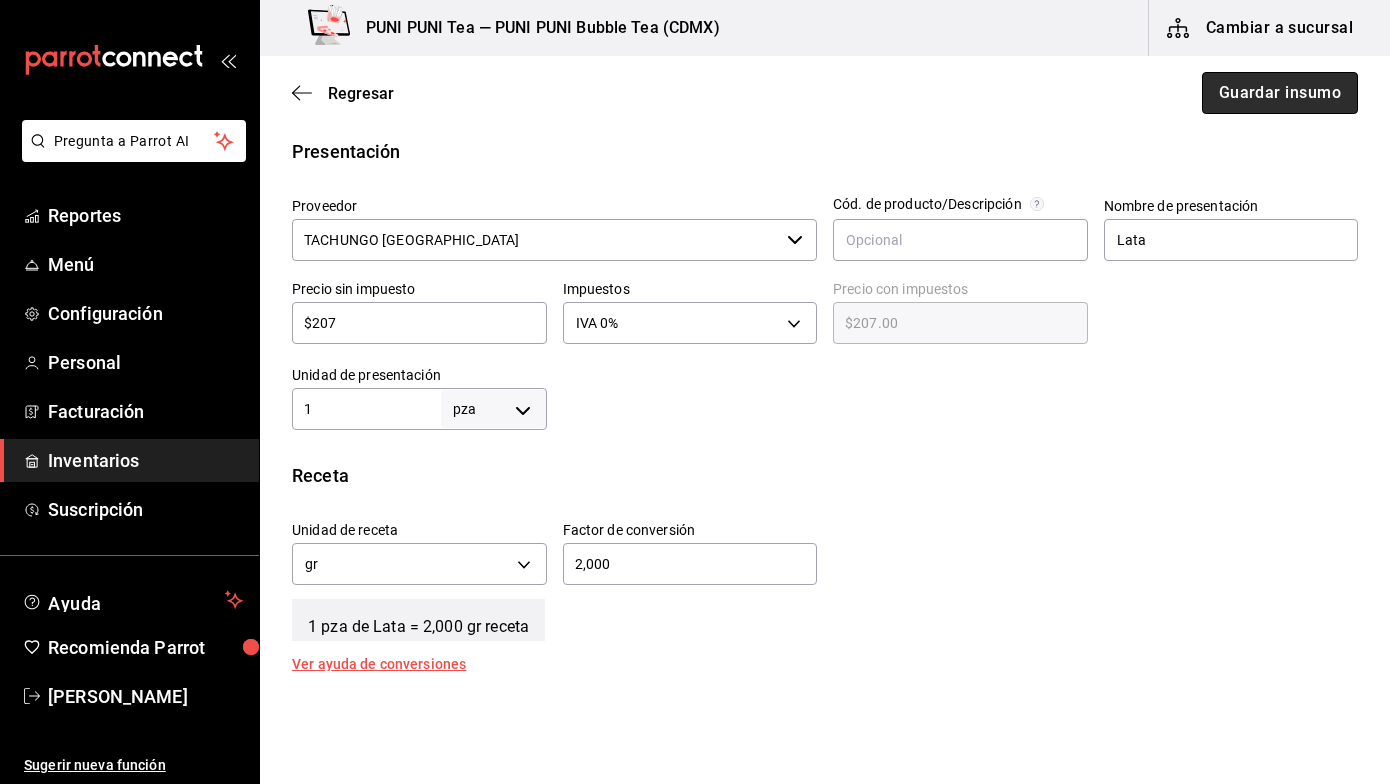 click on "Guardar insumo" at bounding box center [1280, 93] 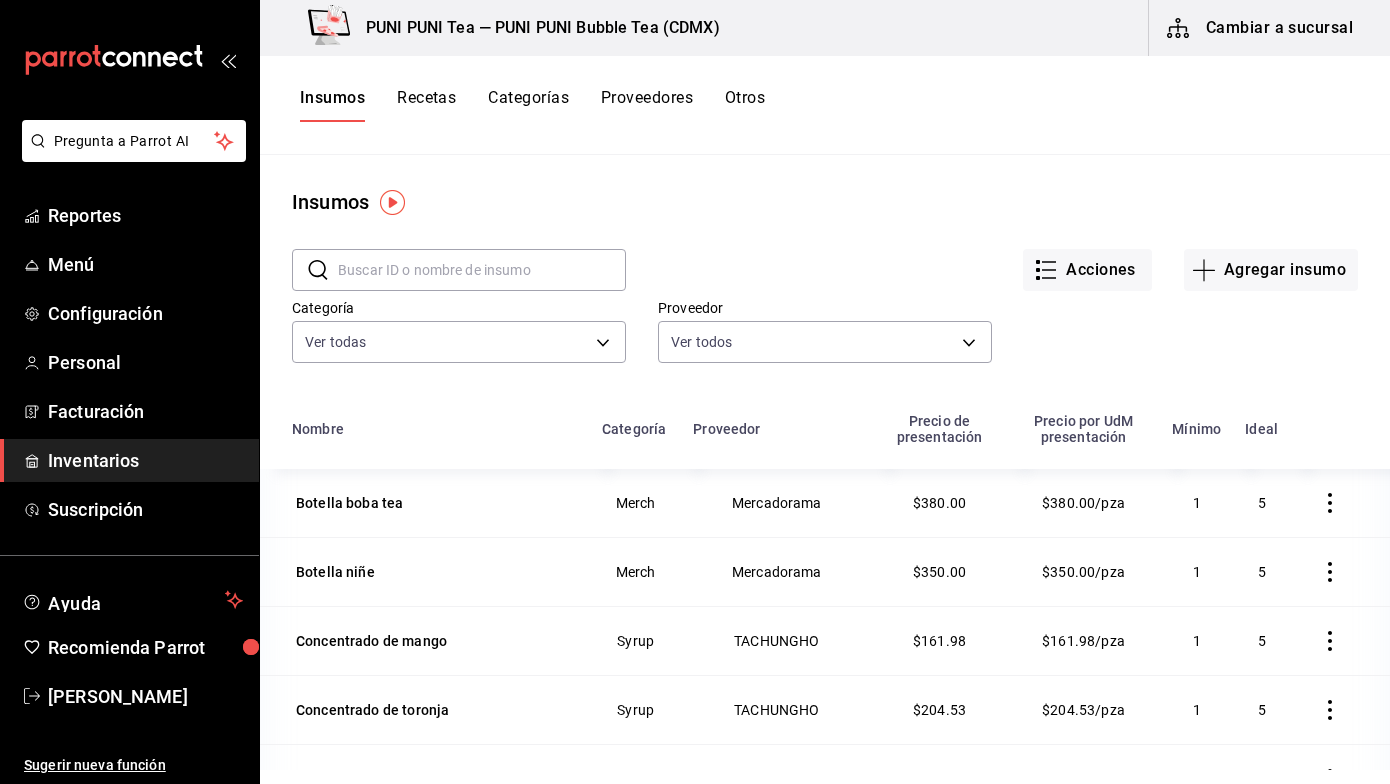 click on "Recetas" at bounding box center [426, 105] 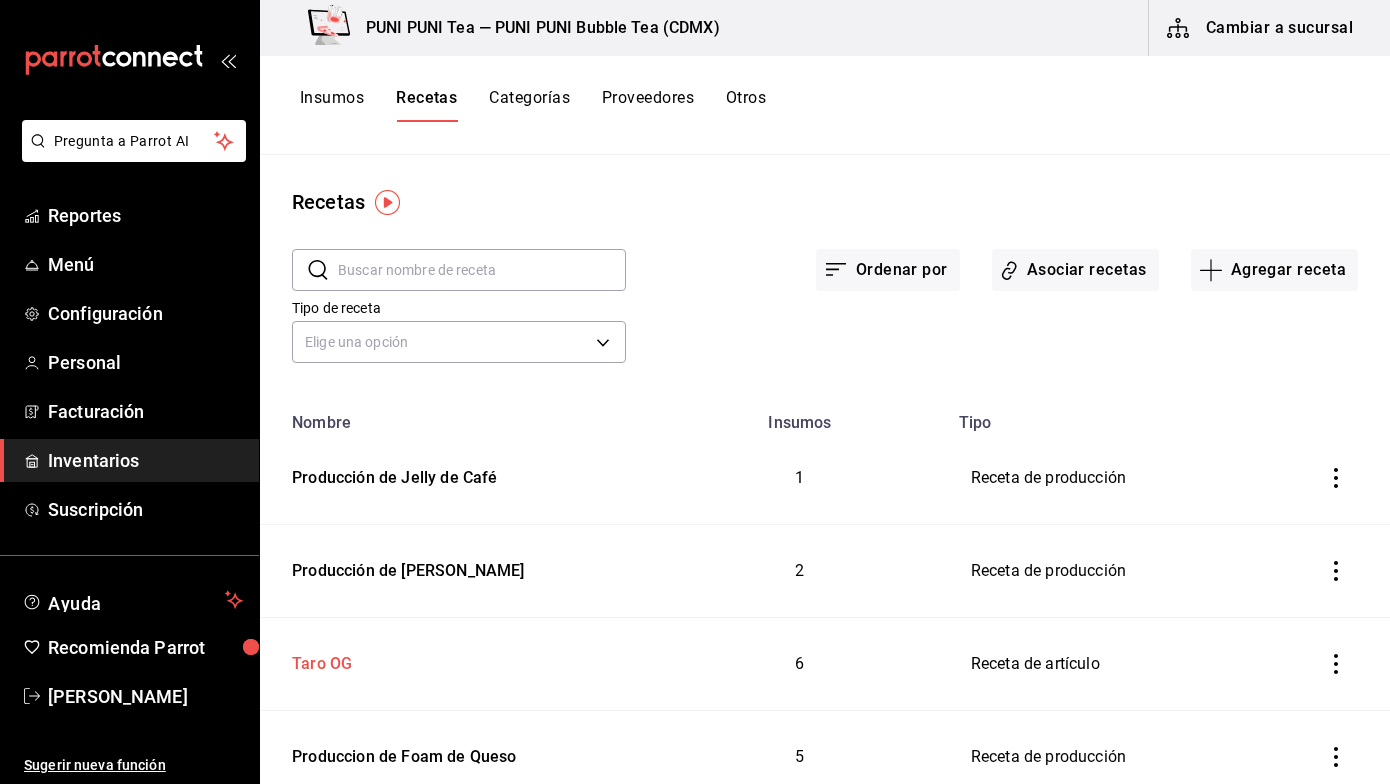 click on "Taro OG" at bounding box center (318, 660) 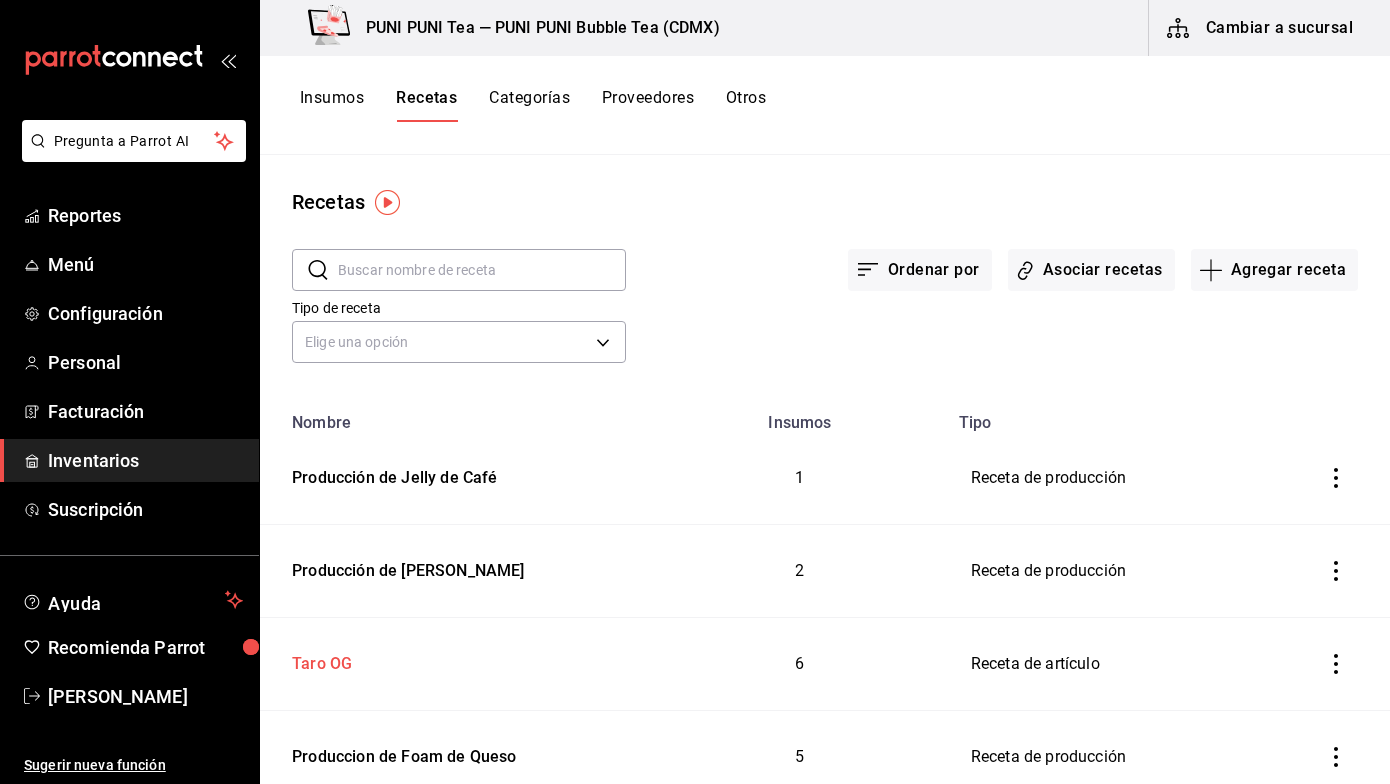 type on "Taro OG" 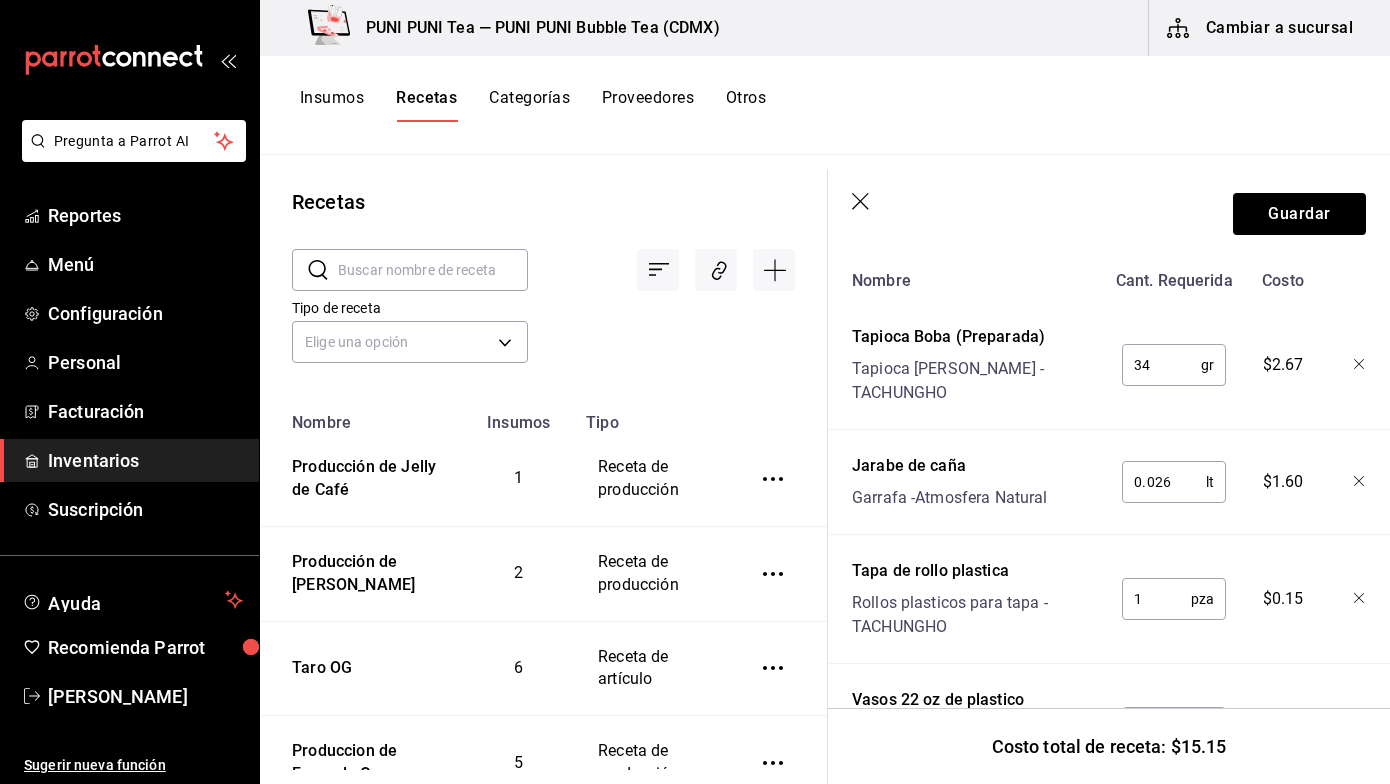 scroll, scrollTop: 601, scrollLeft: 0, axis: vertical 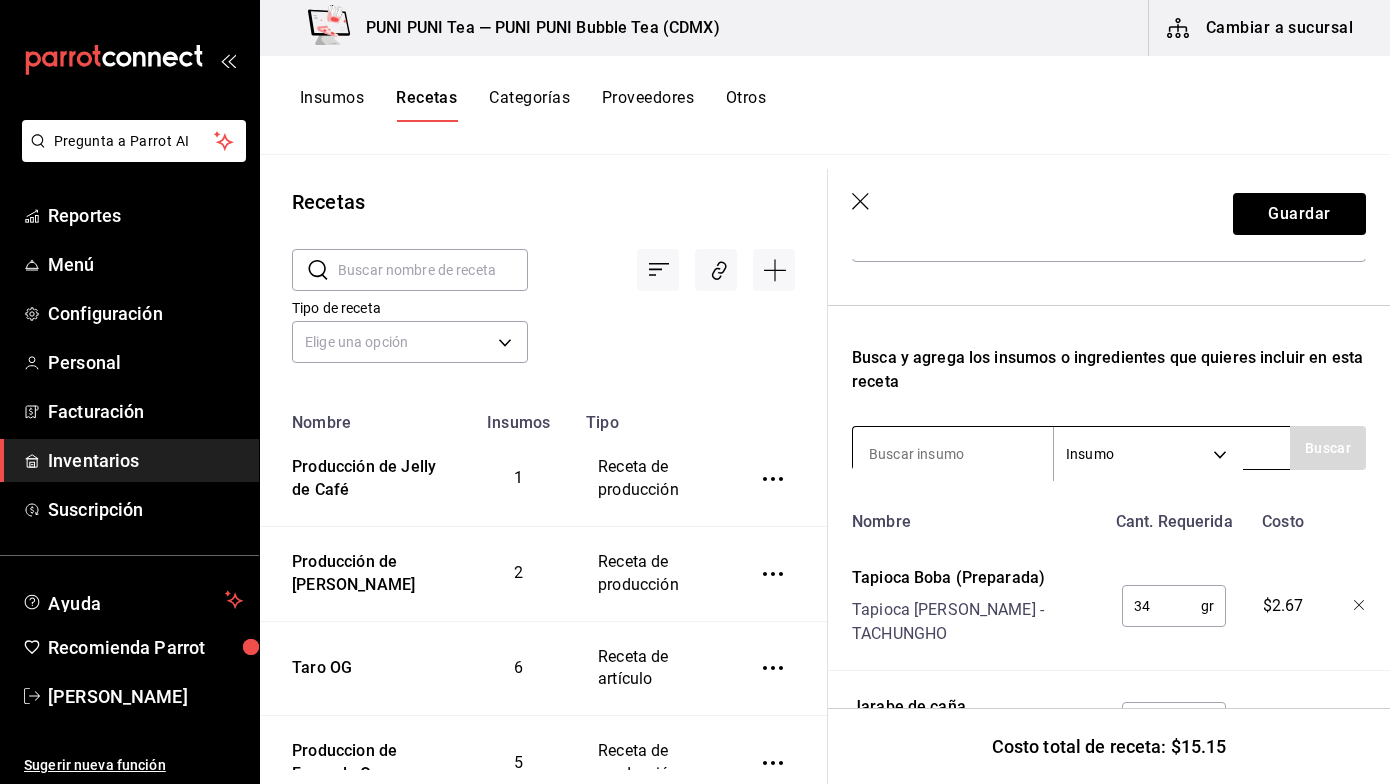 click at bounding box center [953, 454] 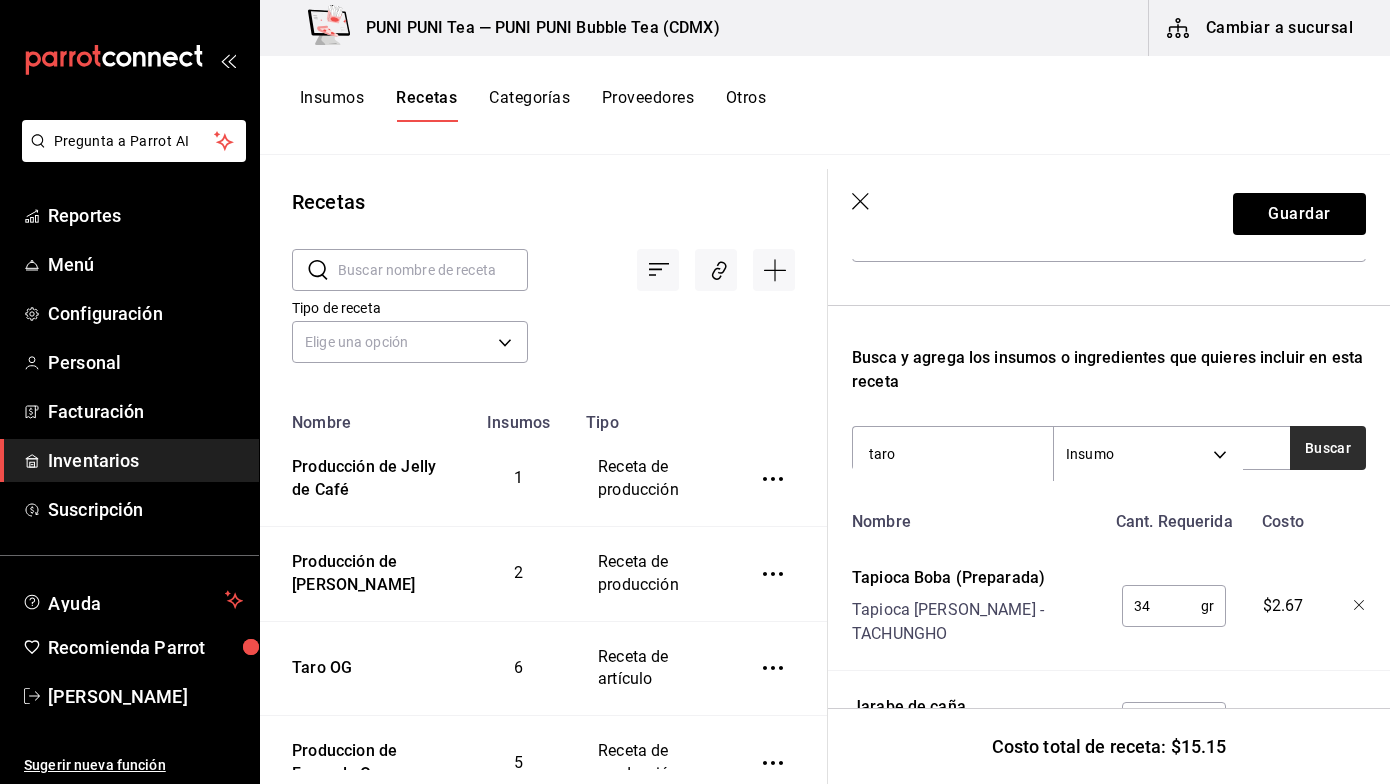 type on "taro" 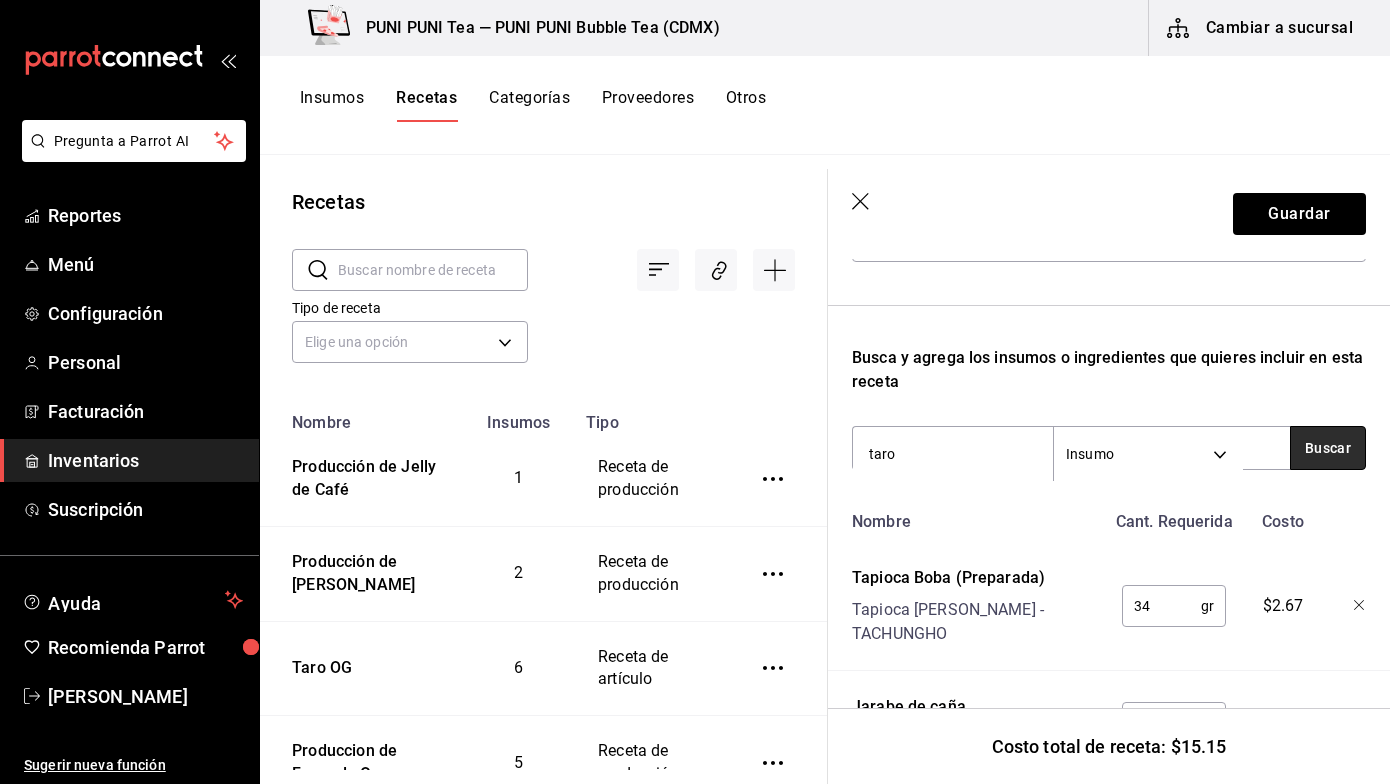 click on "Buscar" at bounding box center [1328, 448] 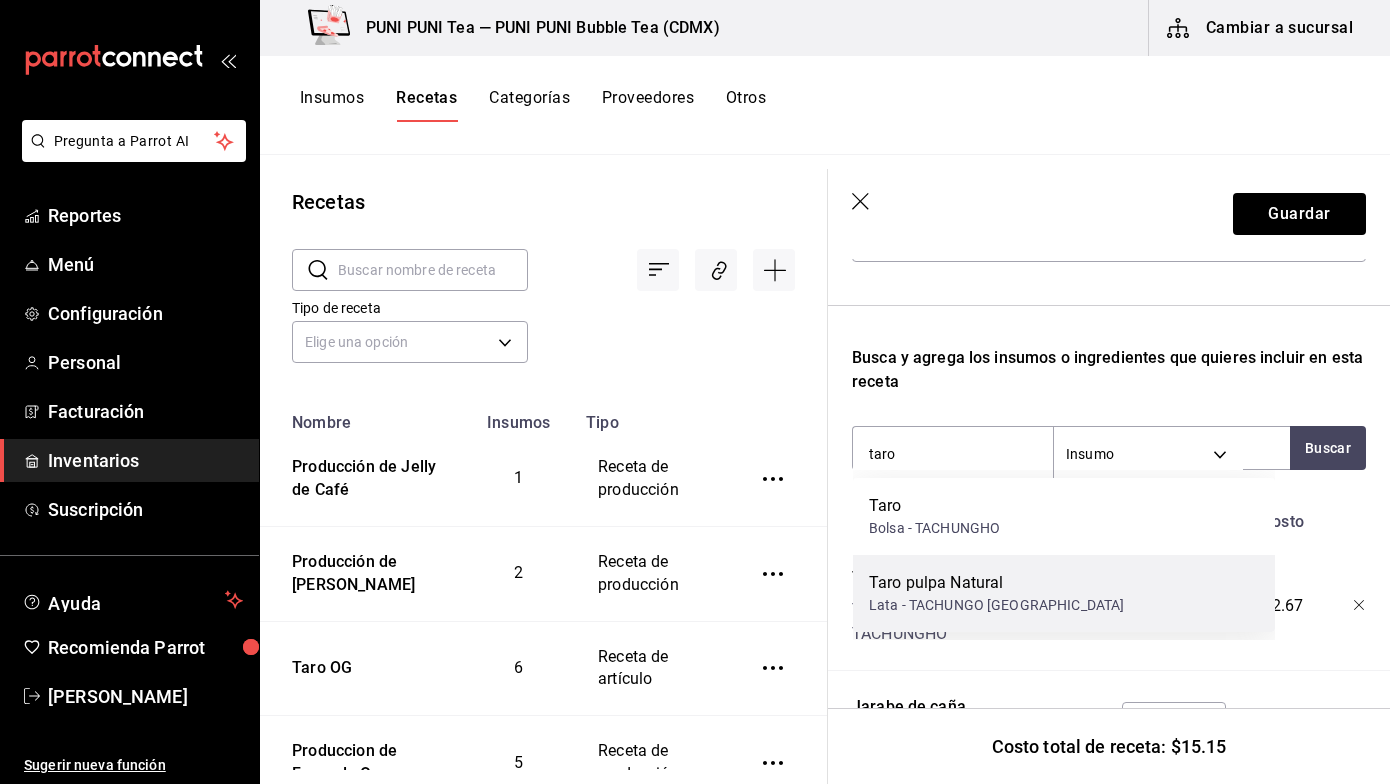 click on "Taro pulpa Natural Lata - TACHUNGO USA" at bounding box center (1064, 593) 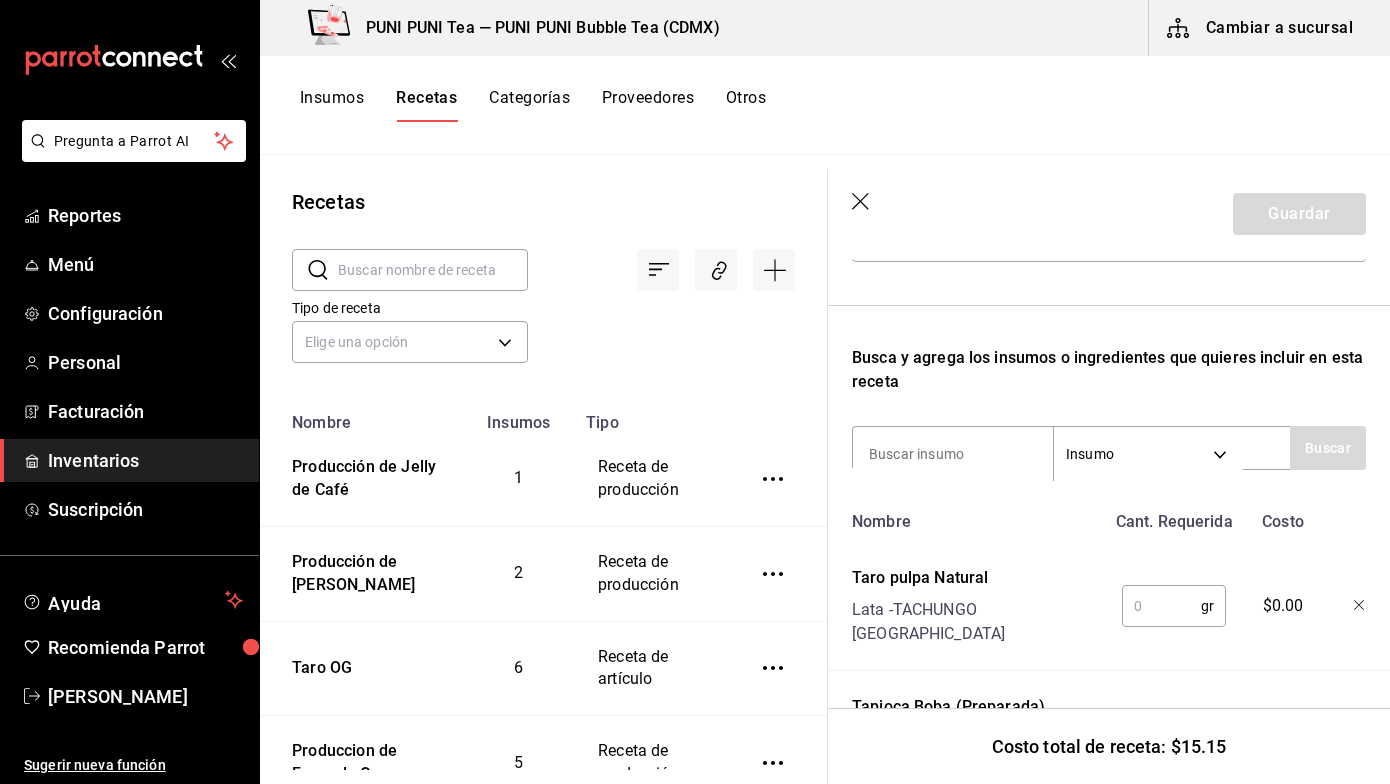 click at bounding box center [1161, 606] 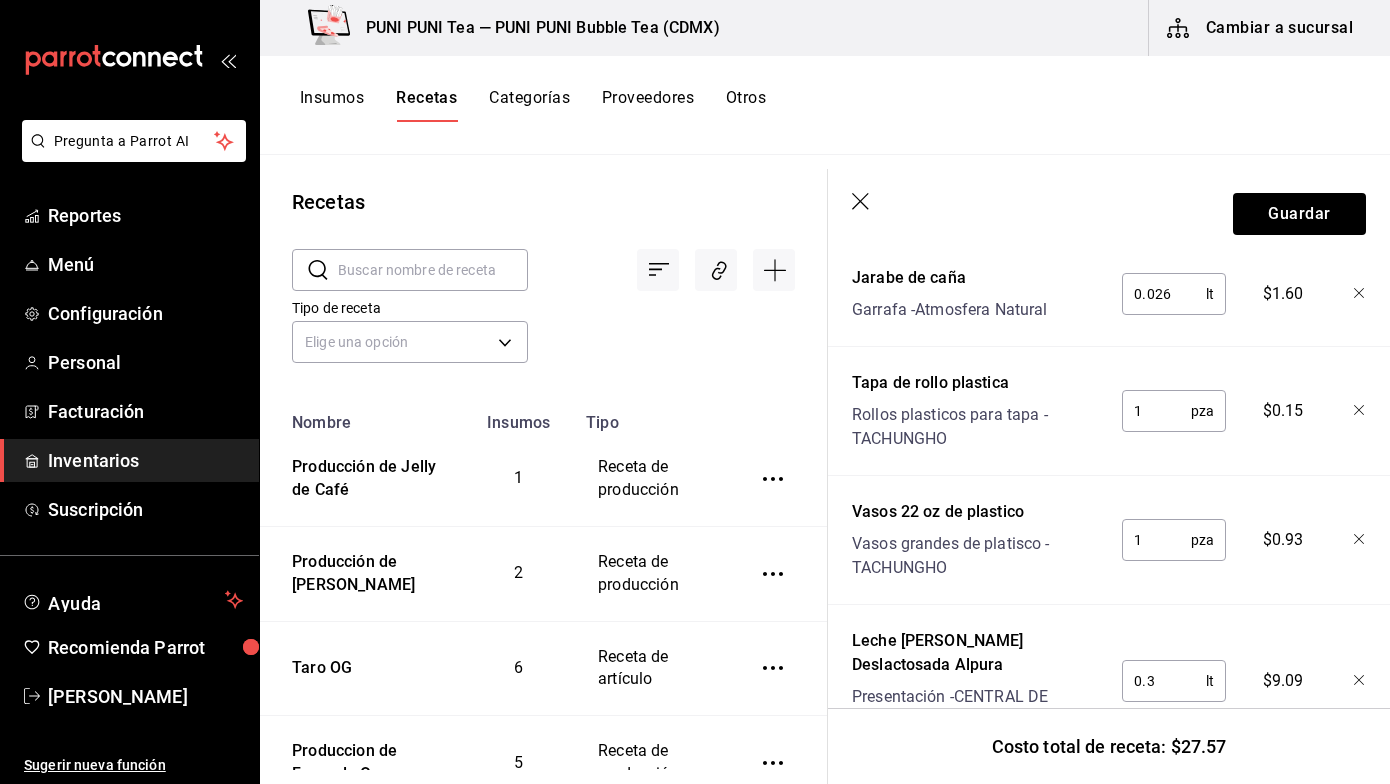 scroll, scrollTop: 1005, scrollLeft: 0, axis: vertical 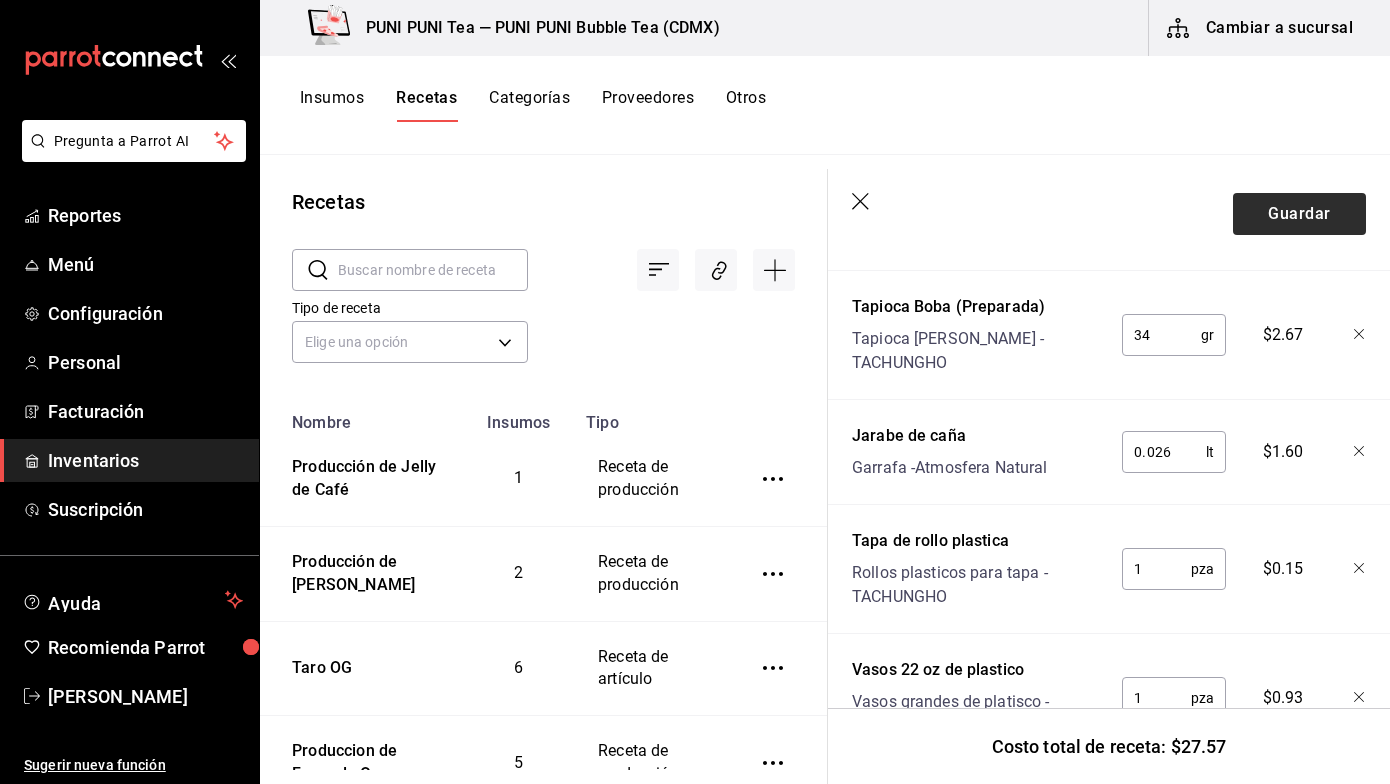 type on "120" 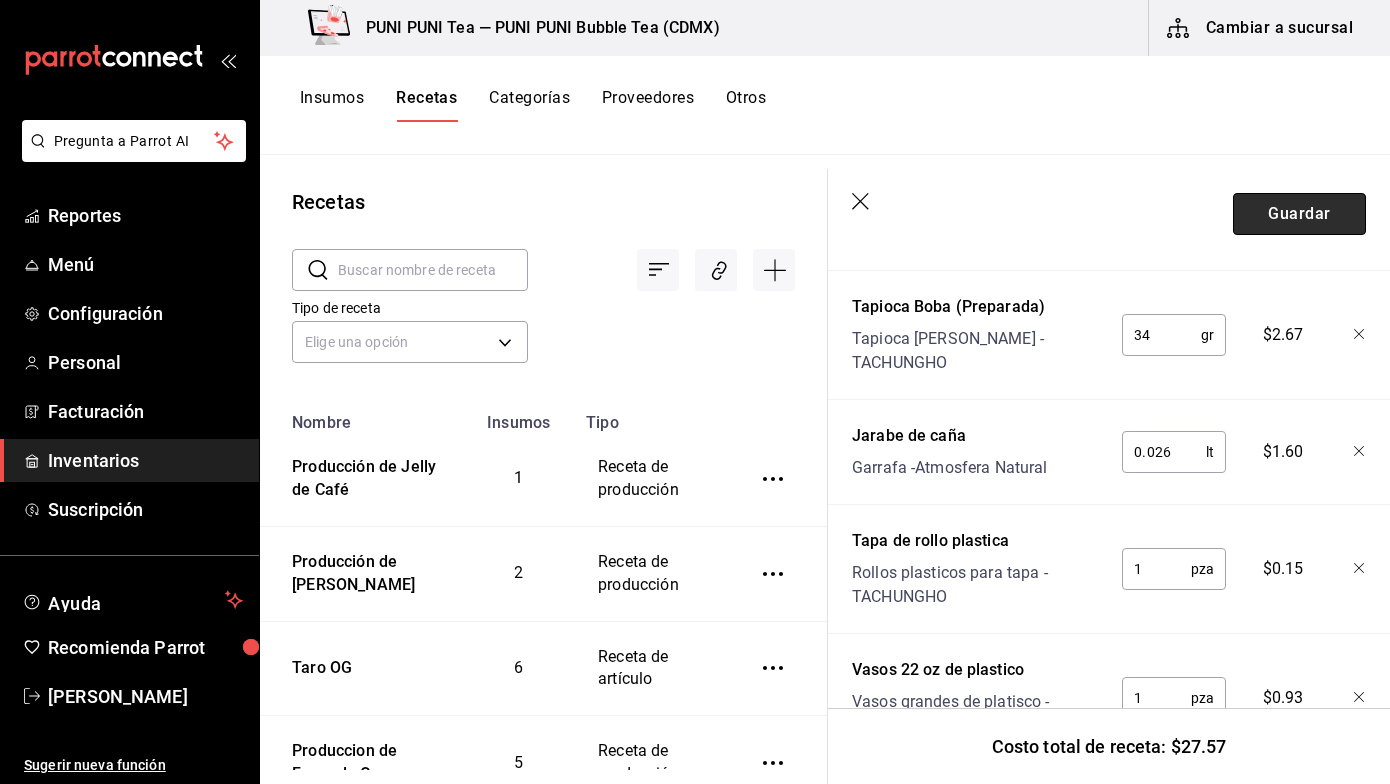 click on "Guardar" at bounding box center (1299, 214) 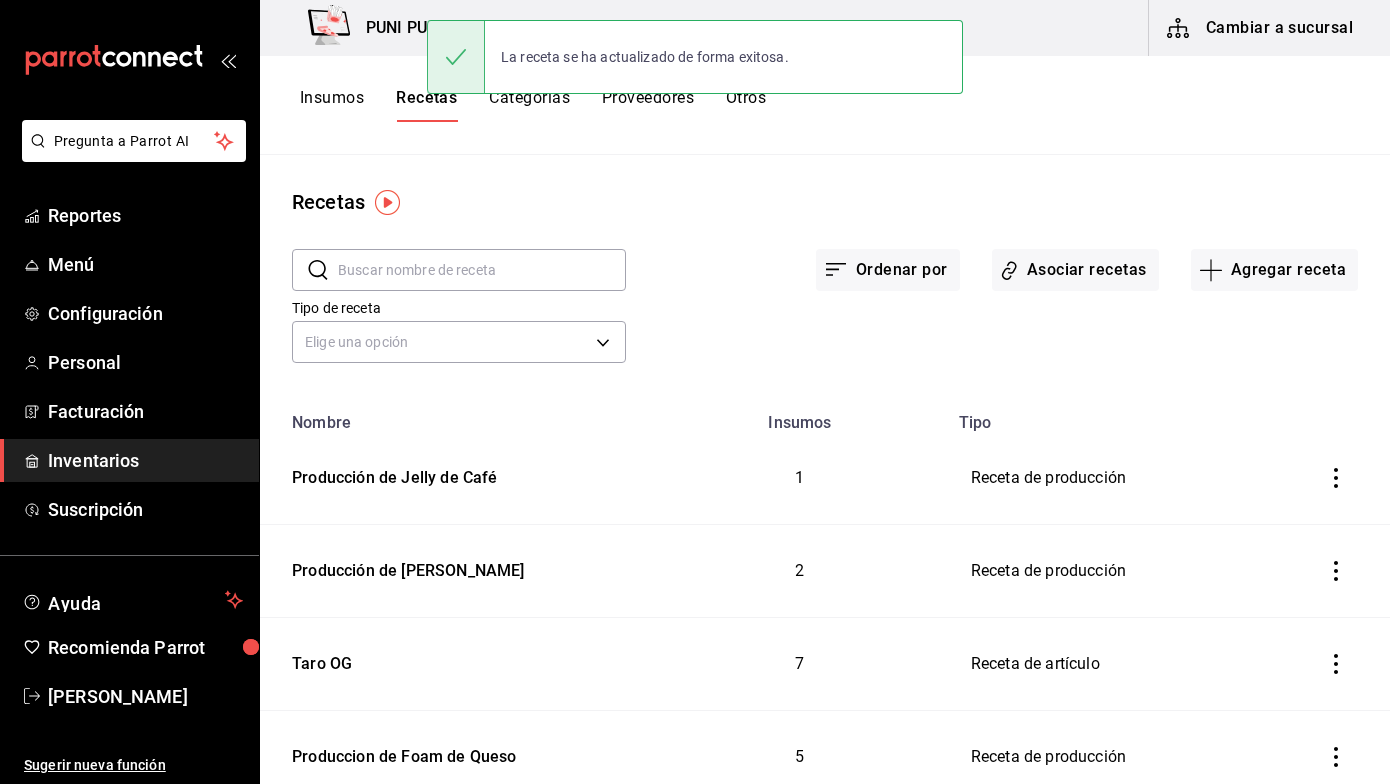 scroll, scrollTop: 0, scrollLeft: 0, axis: both 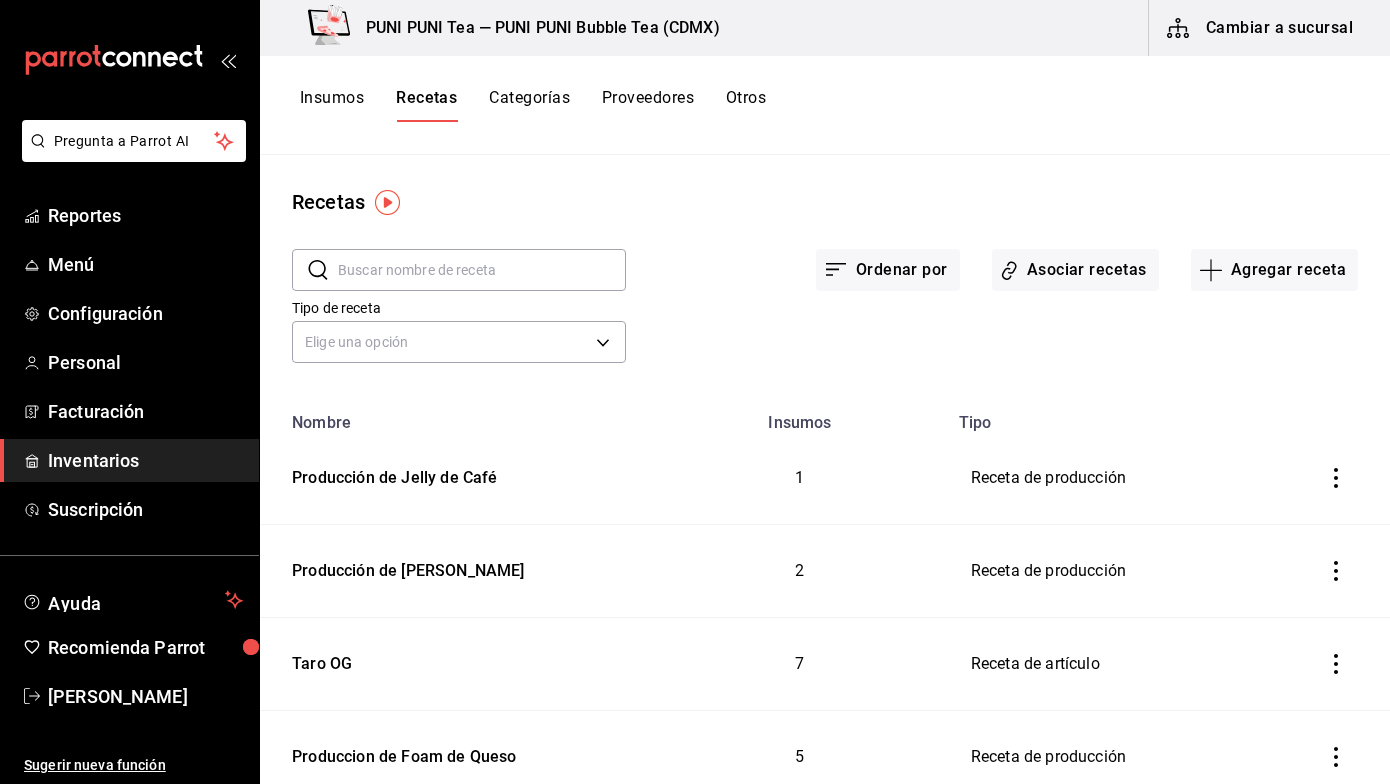 click on "Insumos" at bounding box center [332, 105] 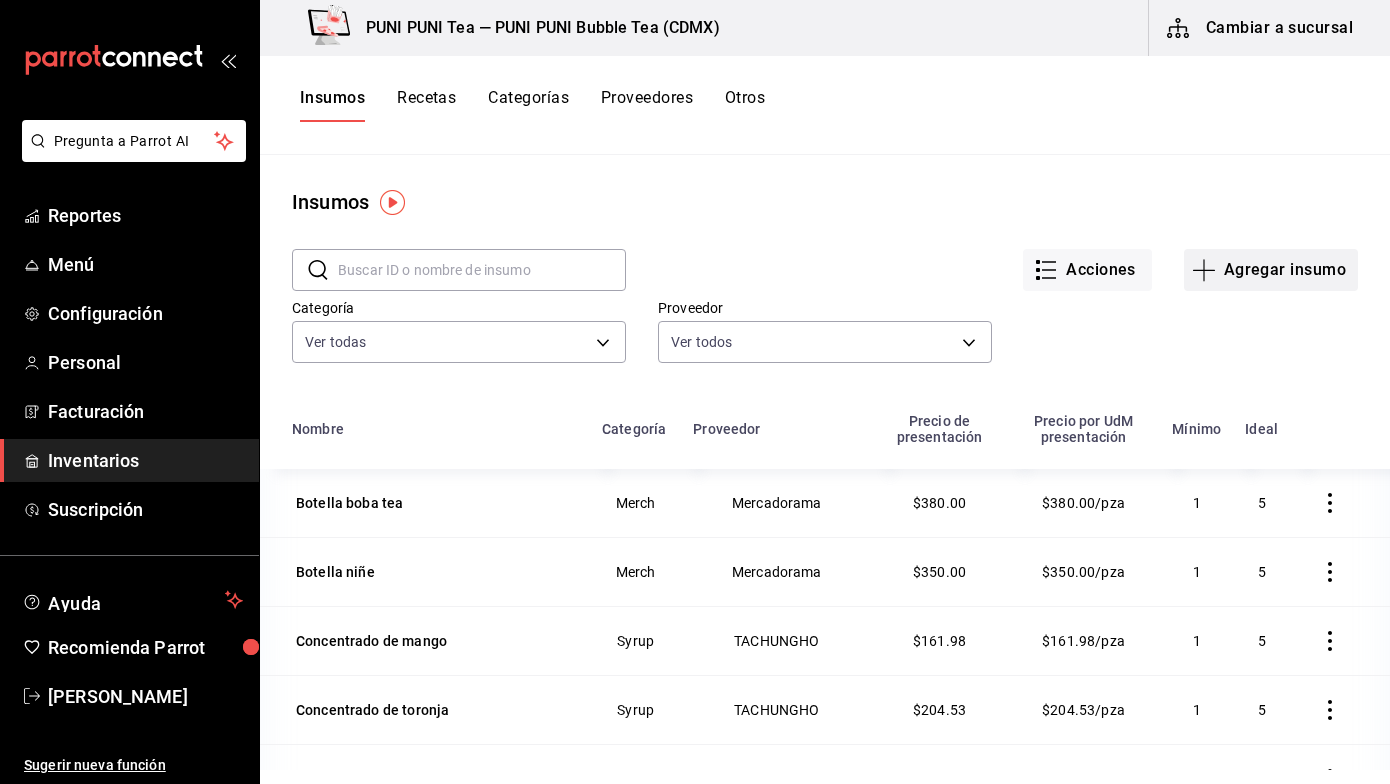 click on "Agregar insumo" at bounding box center (1271, 270) 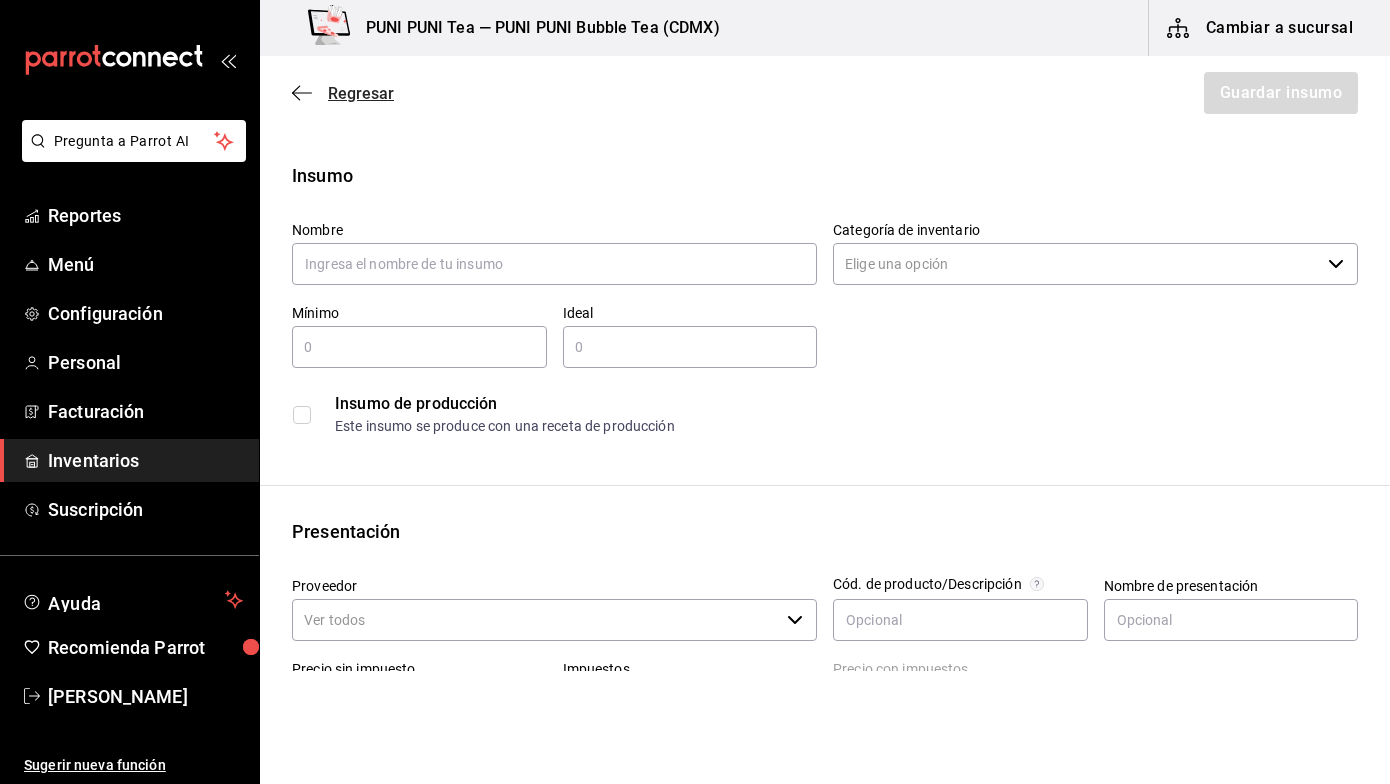 click 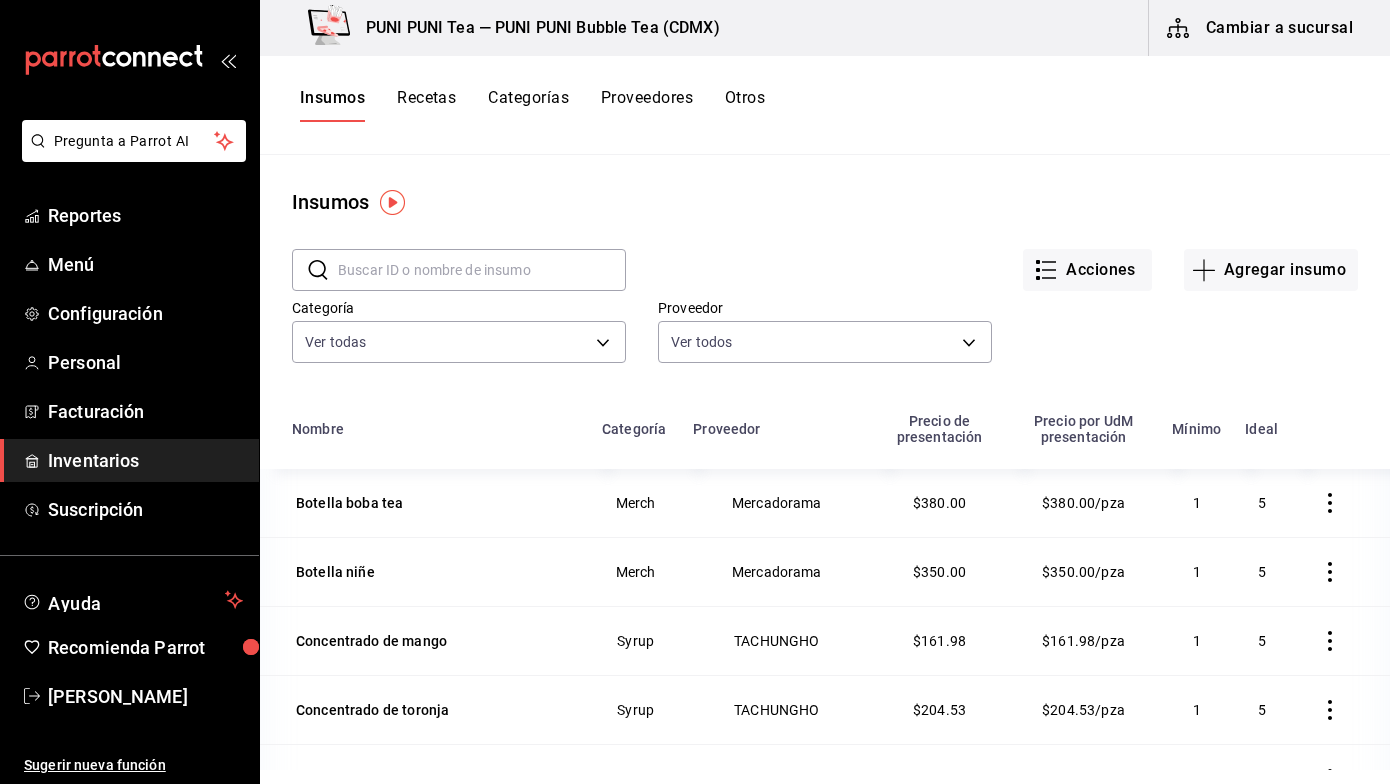 click on "Recetas" at bounding box center (426, 105) 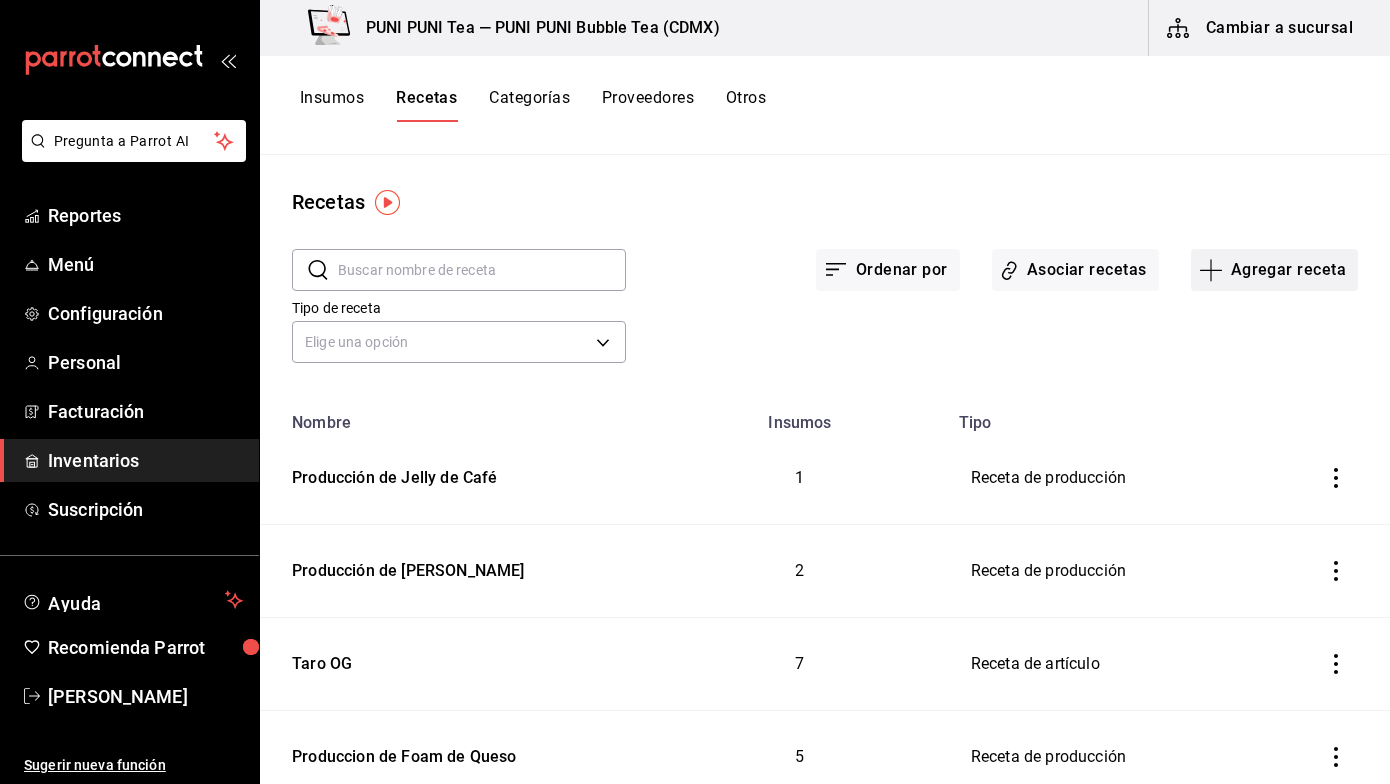 click on "Agregar receta" at bounding box center [1274, 270] 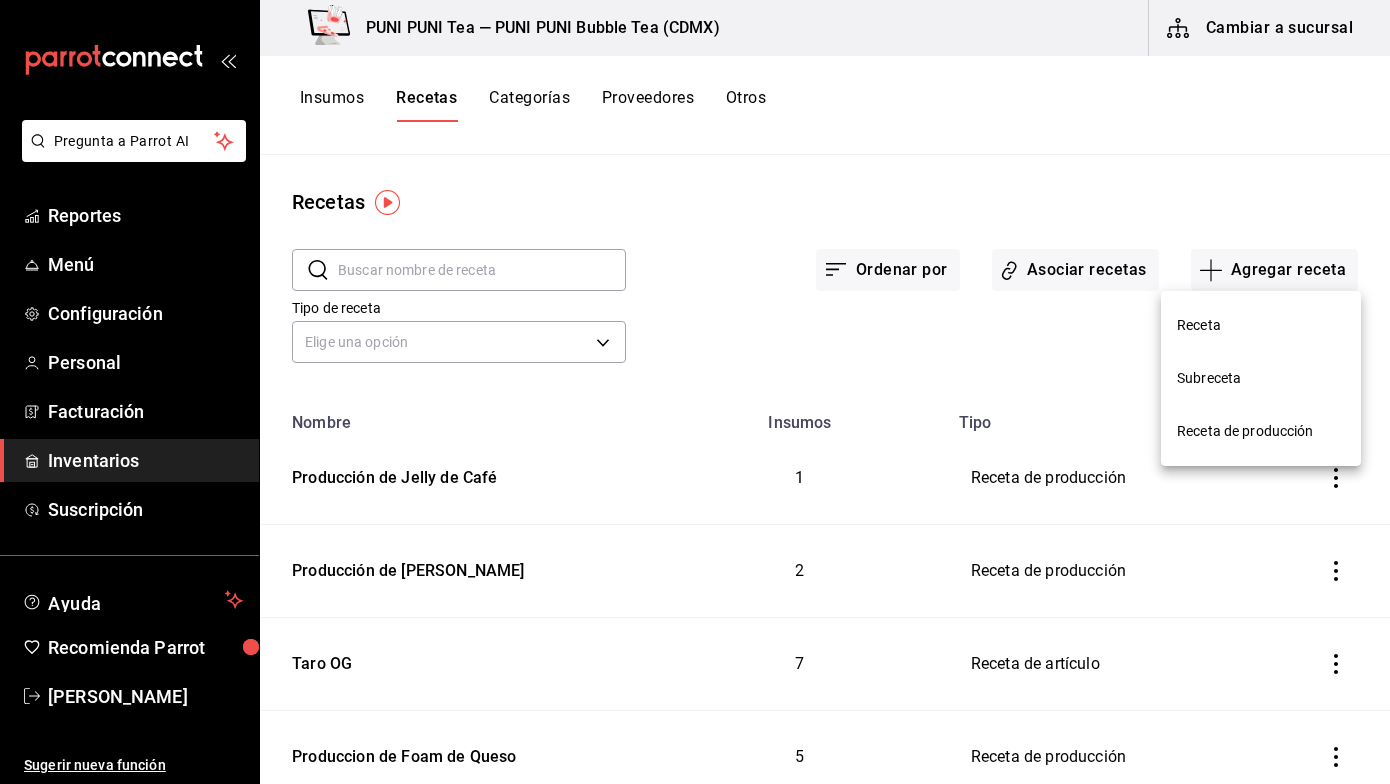 click on "Receta de producción" at bounding box center [1261, 431] 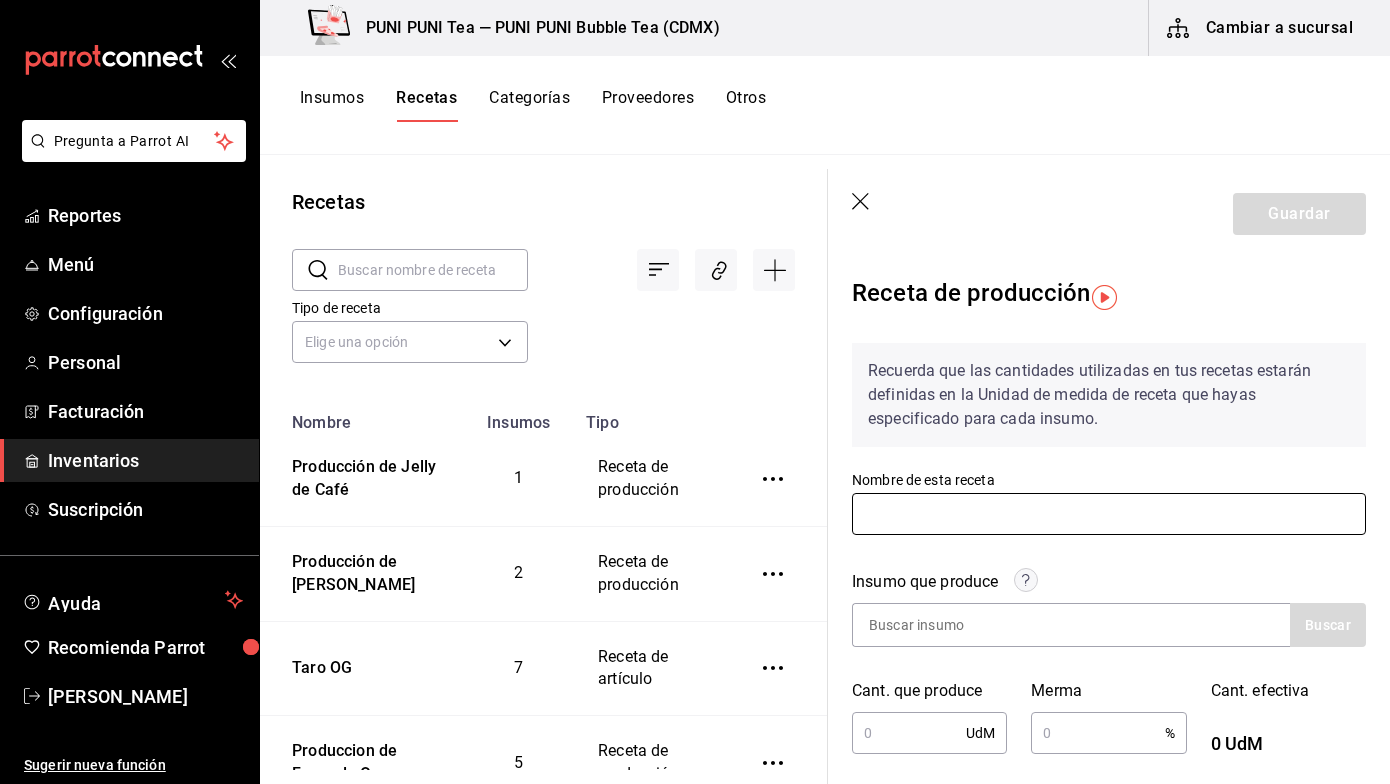 click at bounding box center (1109, 514) 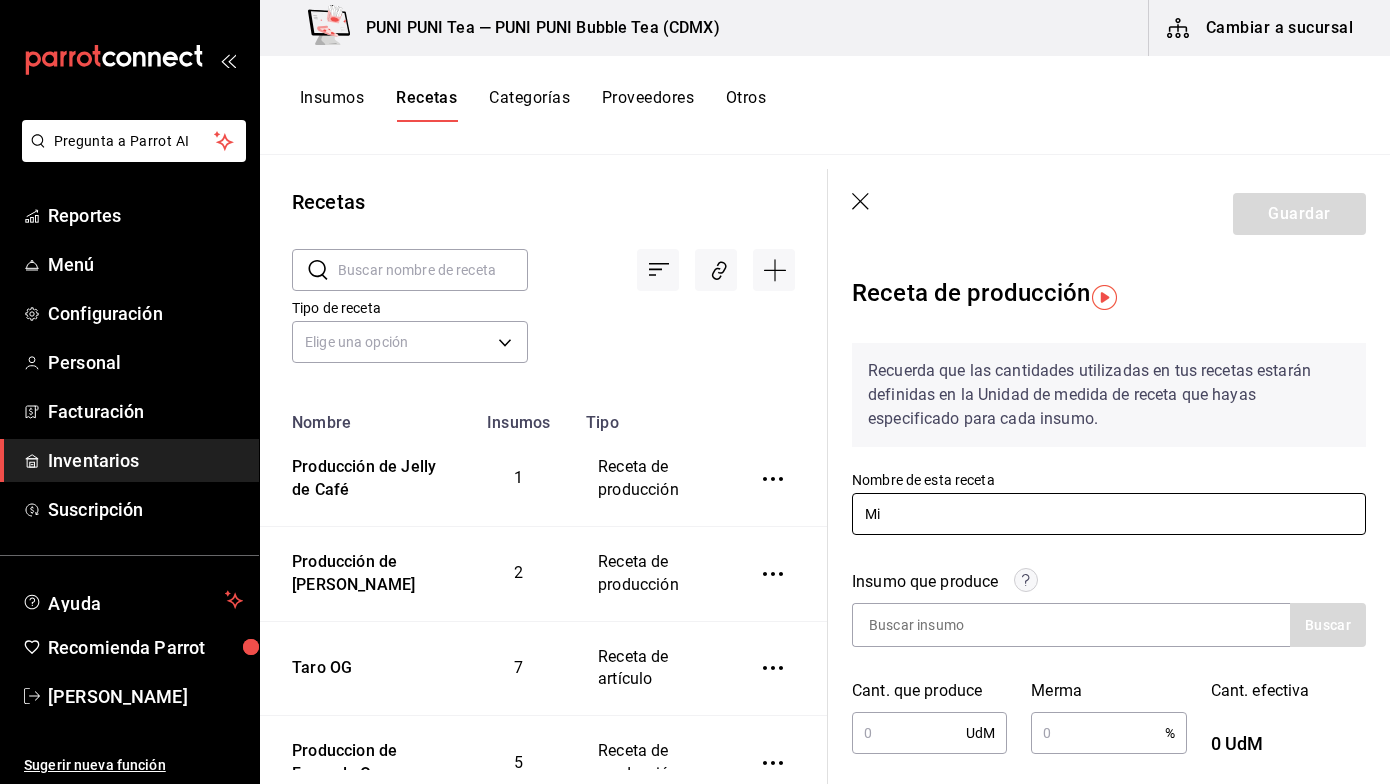 type on "M" 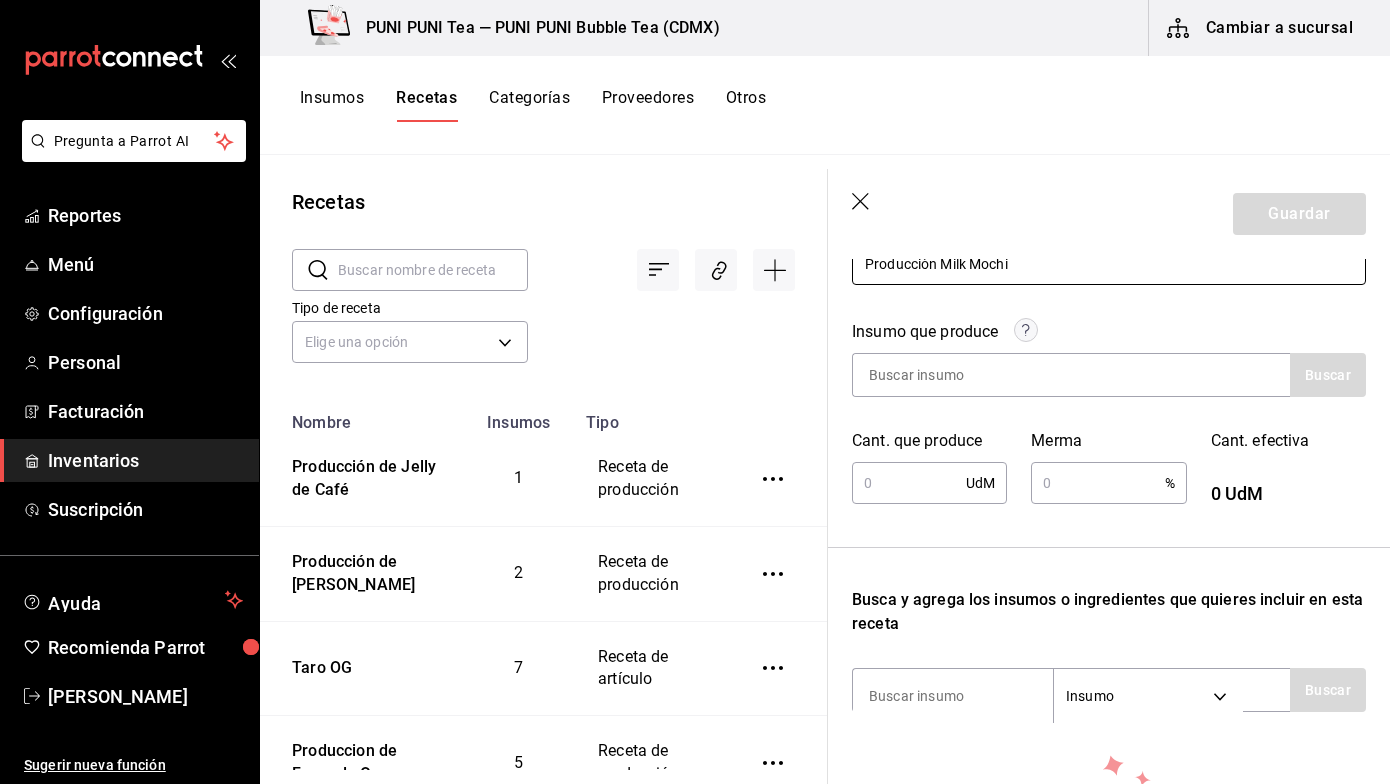 scroll, scrollTop: 201, scrollLeft: 0, axis: vertical 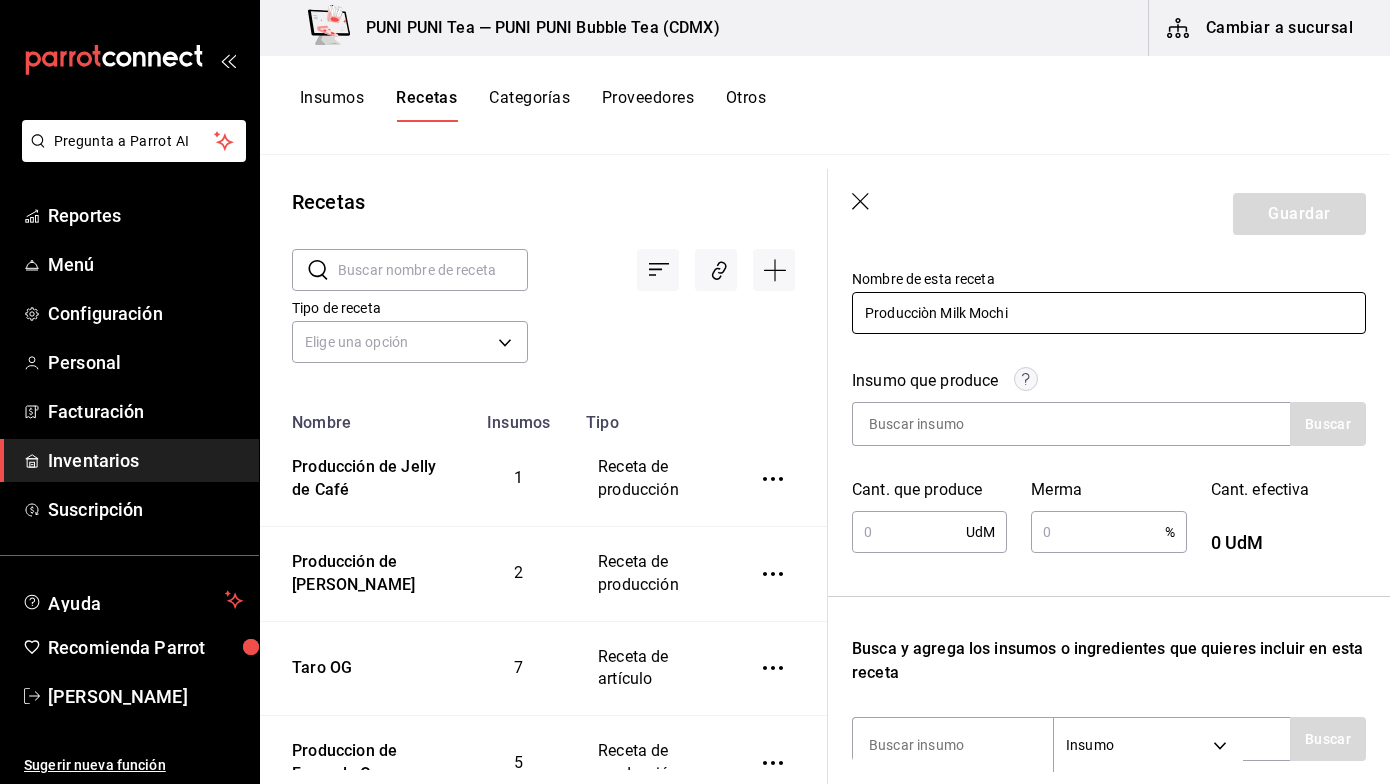 type on "Producciòn Milk Mochi" 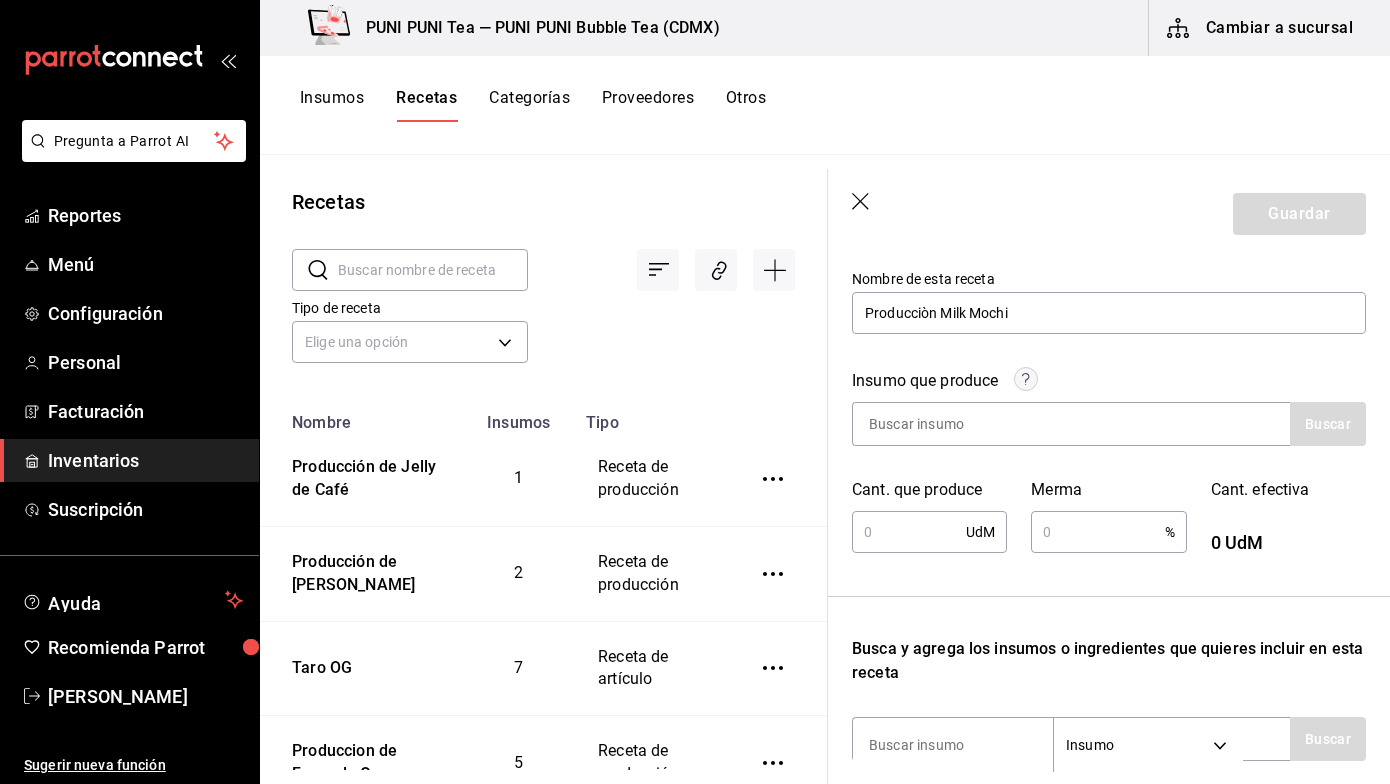 click on "Insumos" at bounding box center [332, 105] 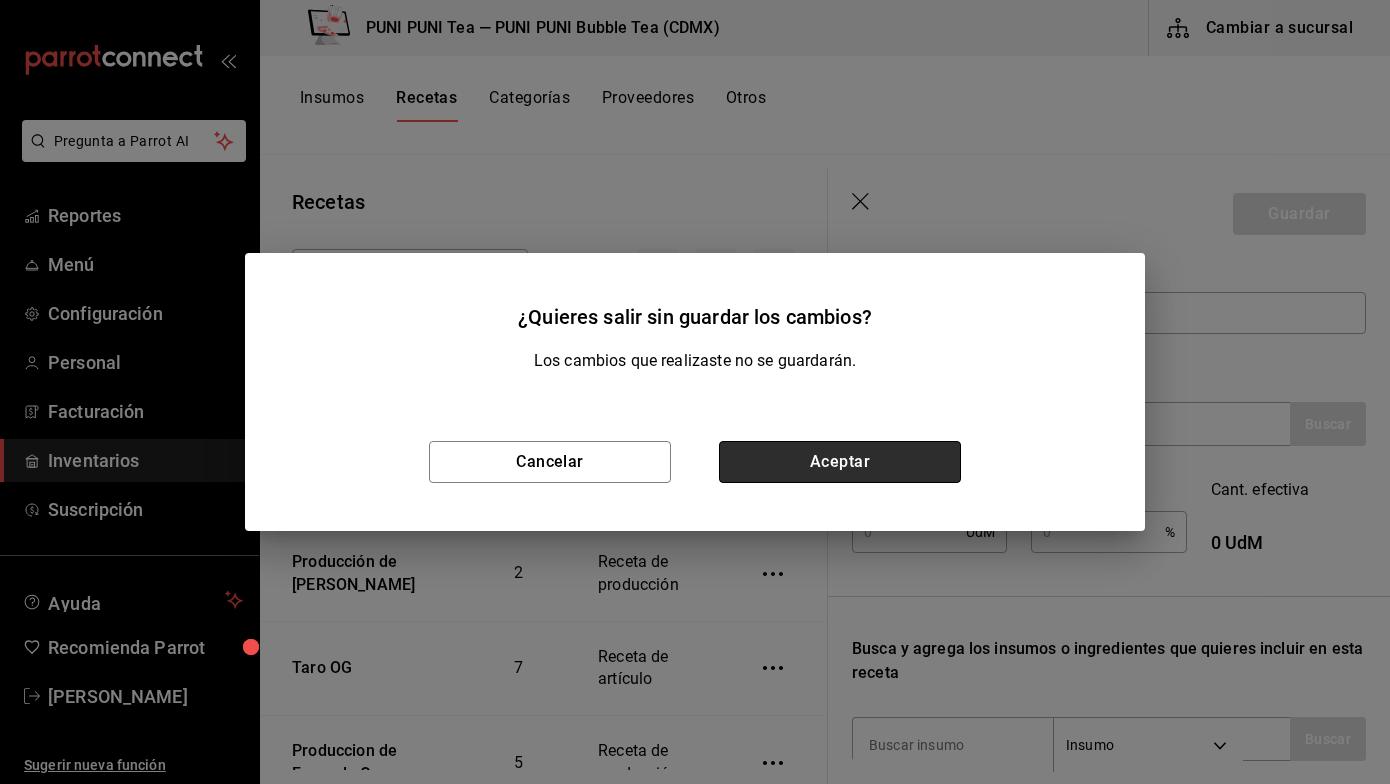 click on "Aceptar" at bounding box center [840, 462] 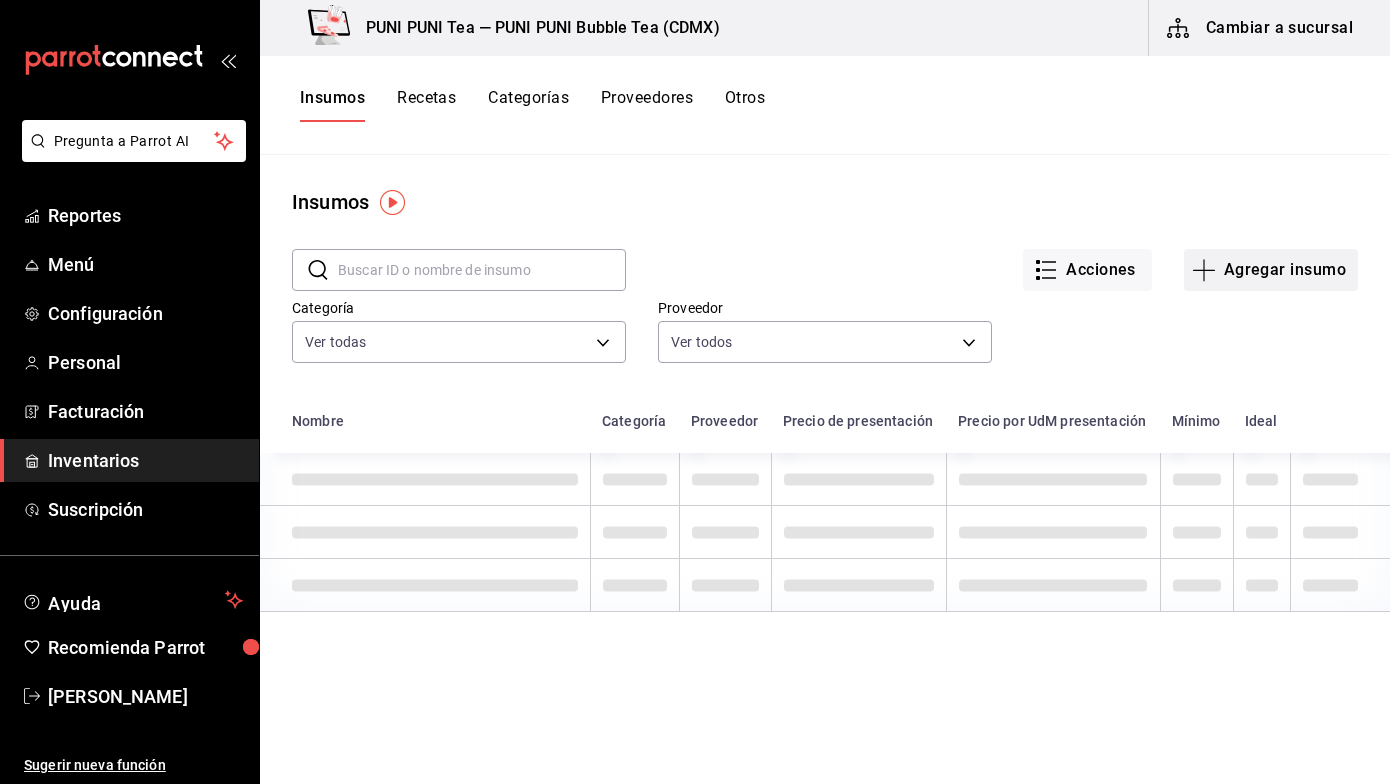 click on "Agregar insumo" at bounding box center (1271, 270) 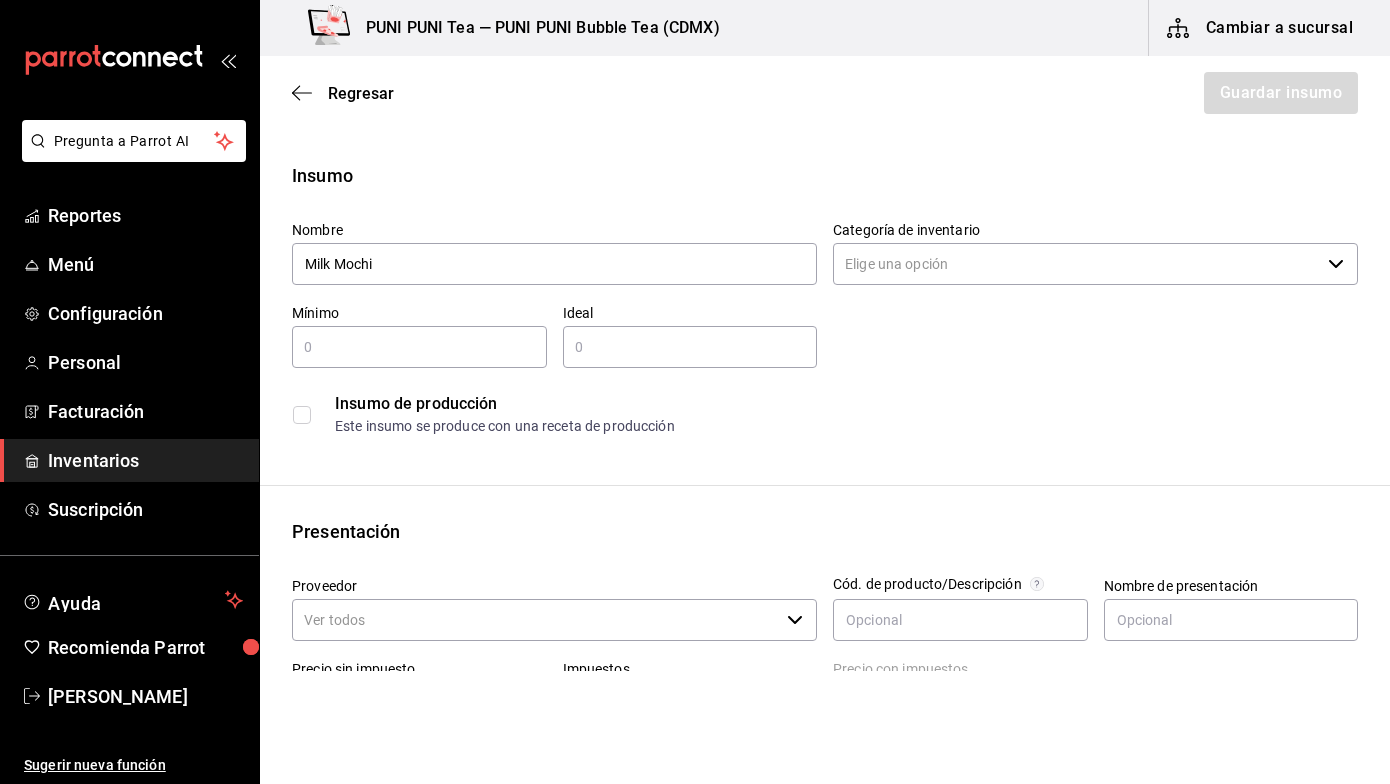 type on "Milk Mochi" 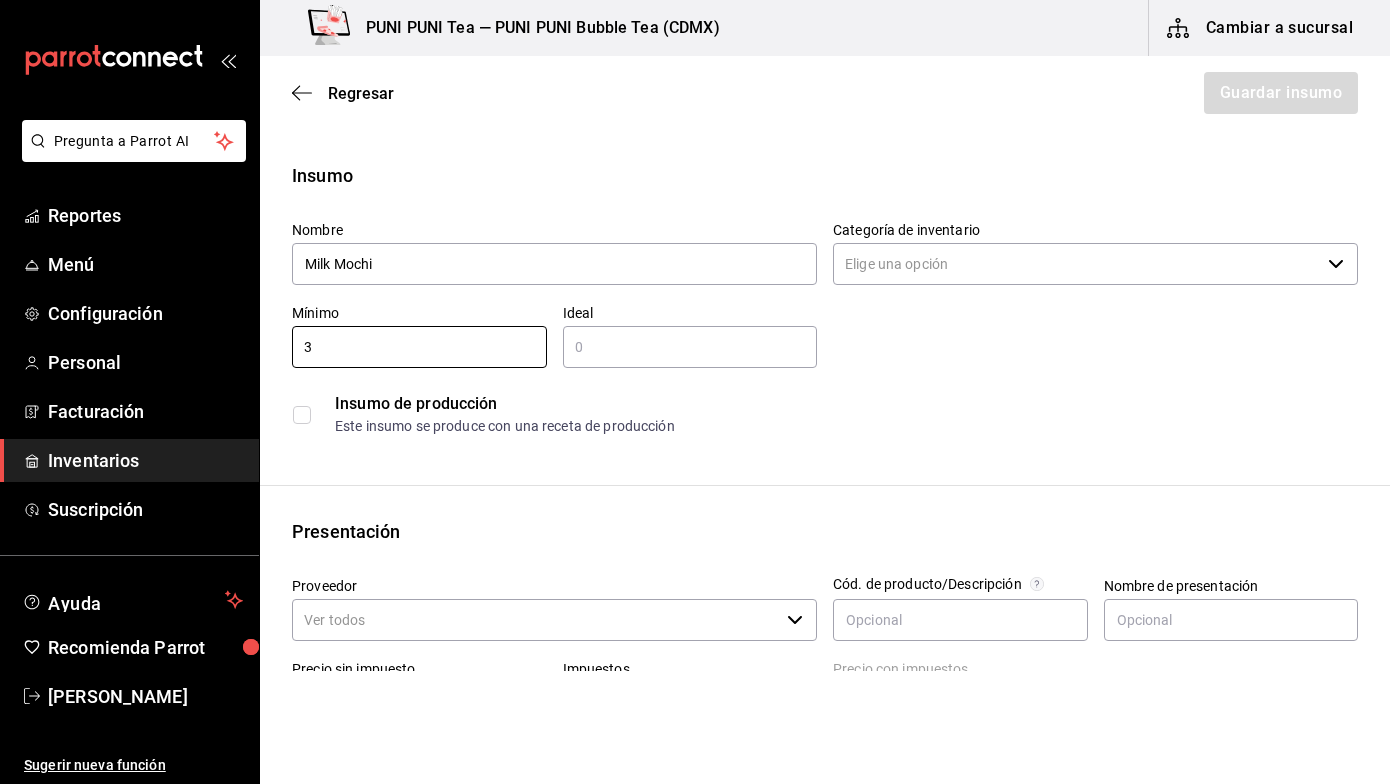 type on "3" 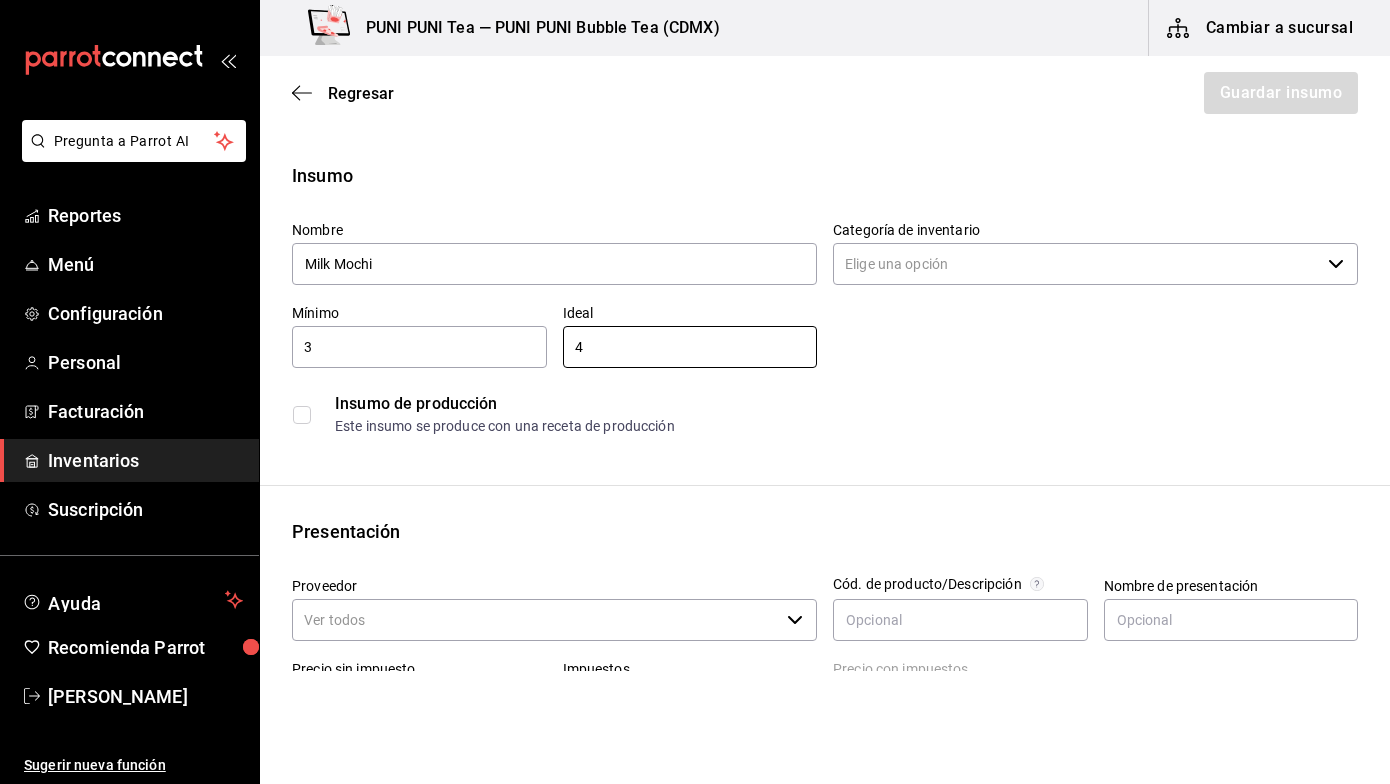 type on "4" 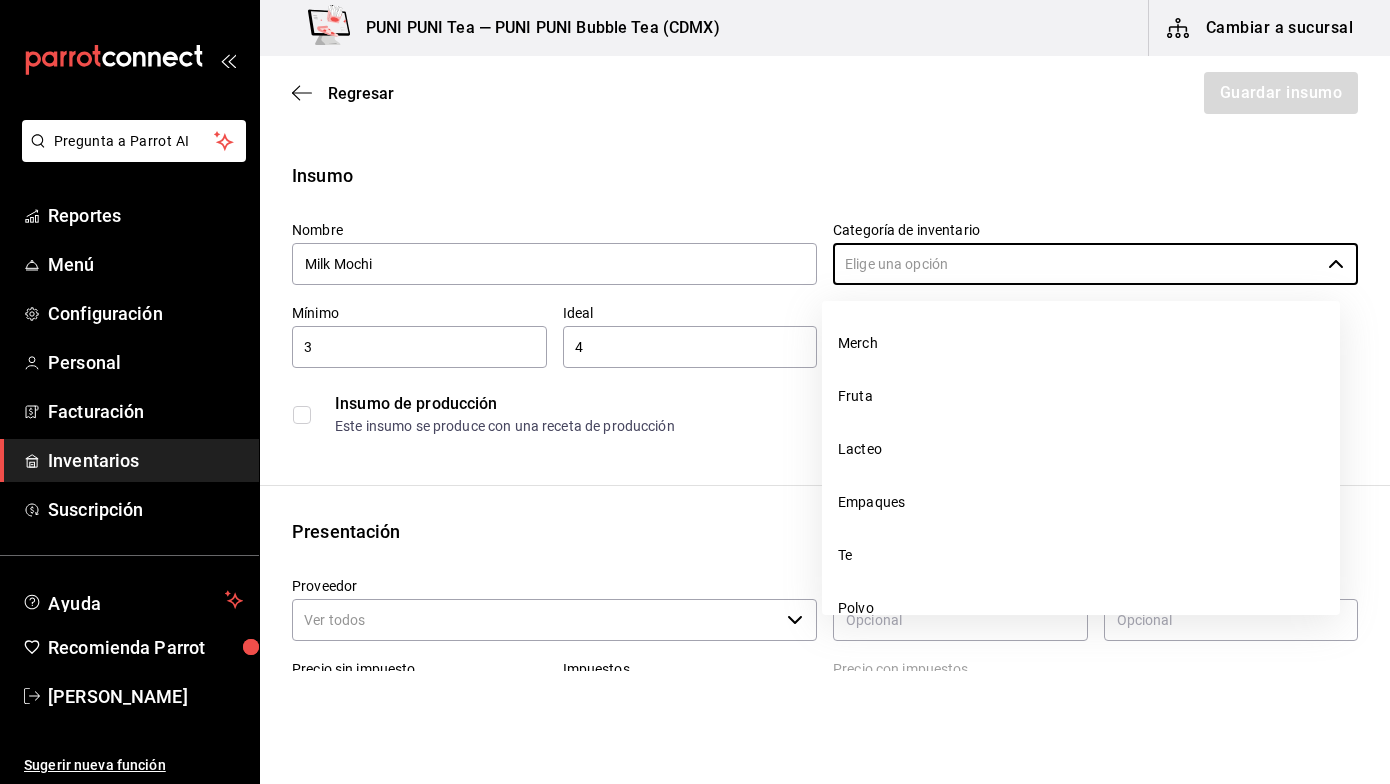 scroll, scrollTop: 195, scrollLeft: 0, axis: vertical 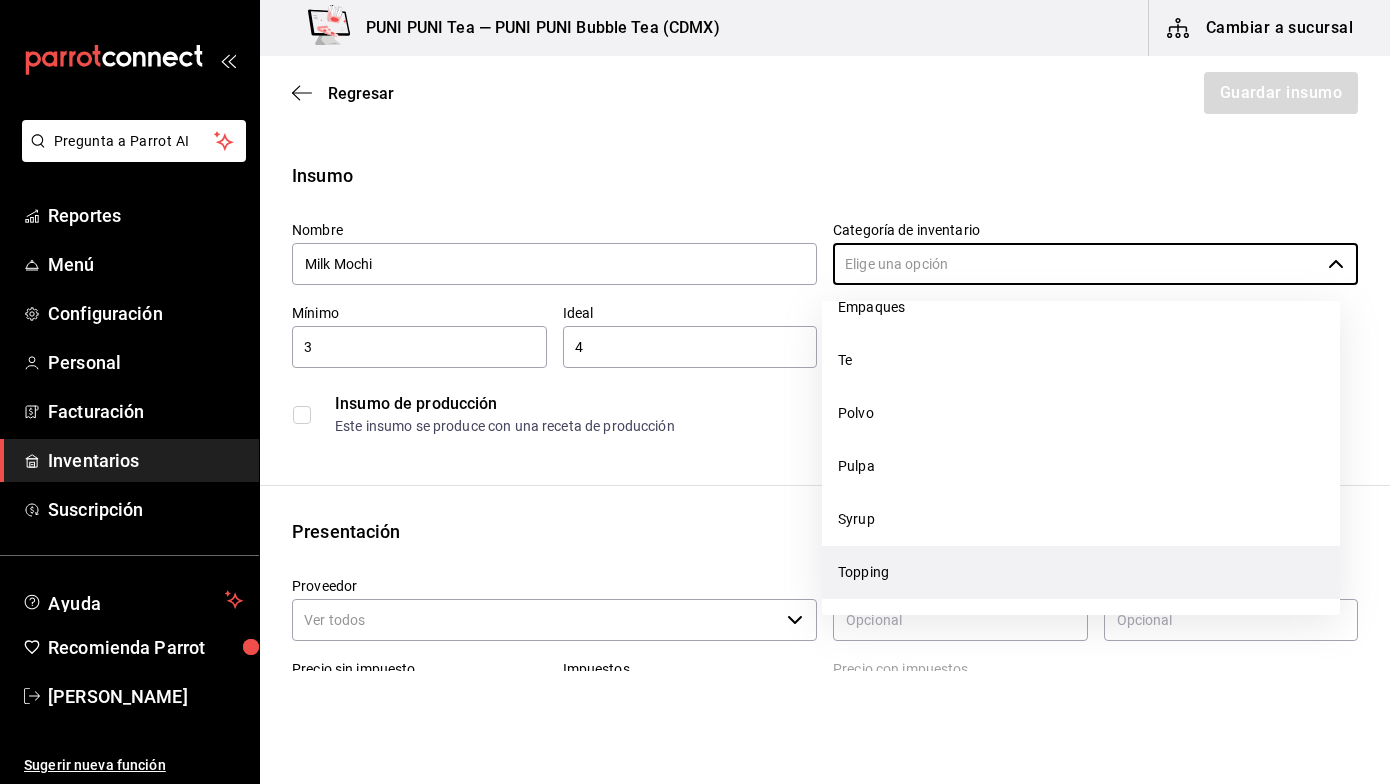 click on "Topping" at bounding box center [1081, 572] 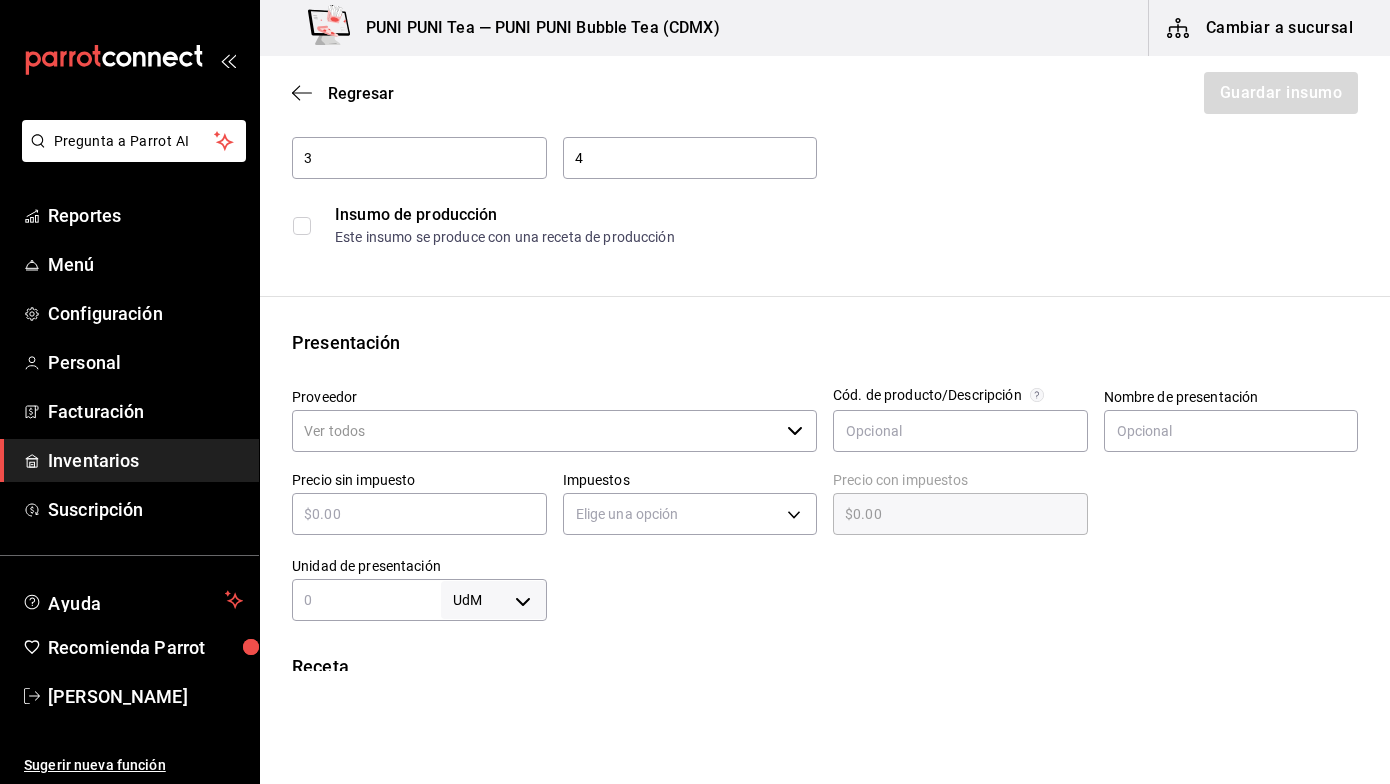scroll, scrollTop: 222, scrollLeft: 0, axis: vertical 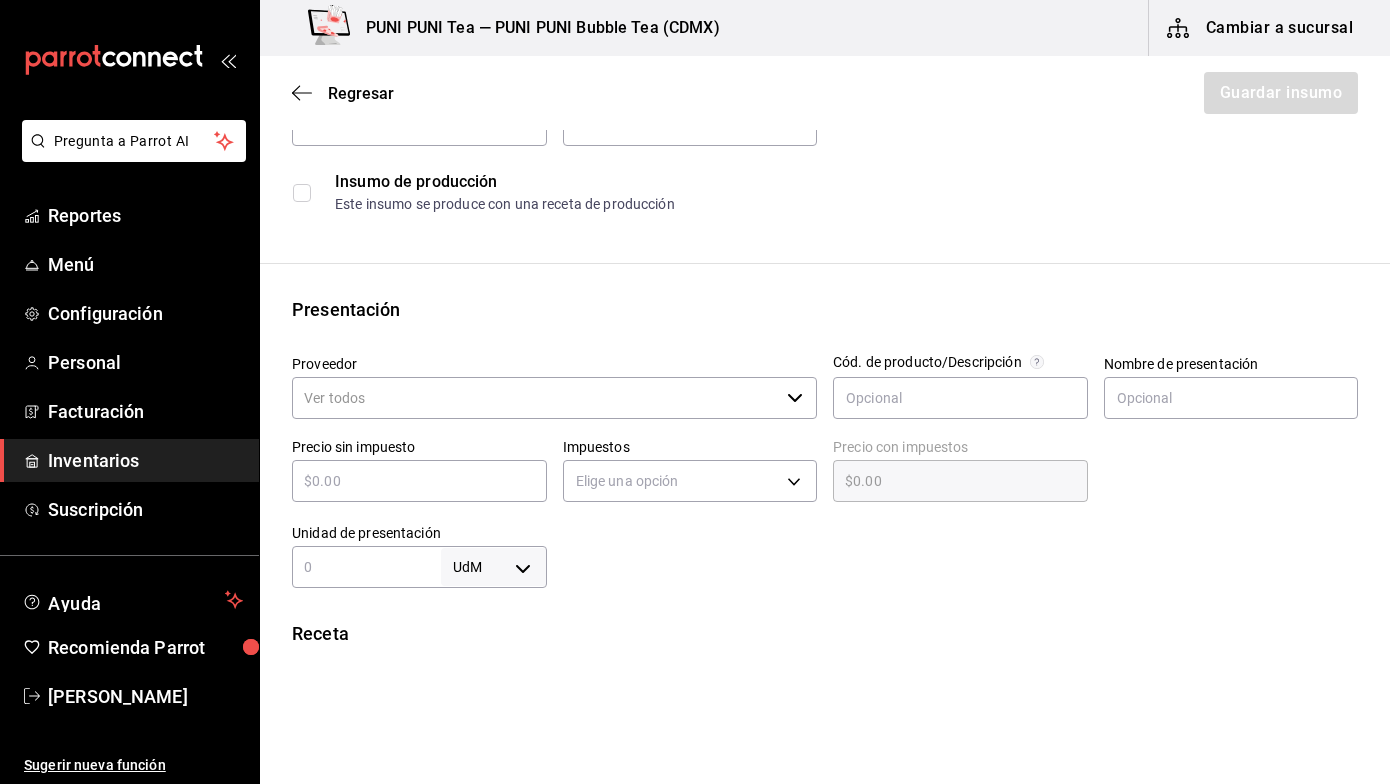 click on "​" at bounding box center (554, 398) 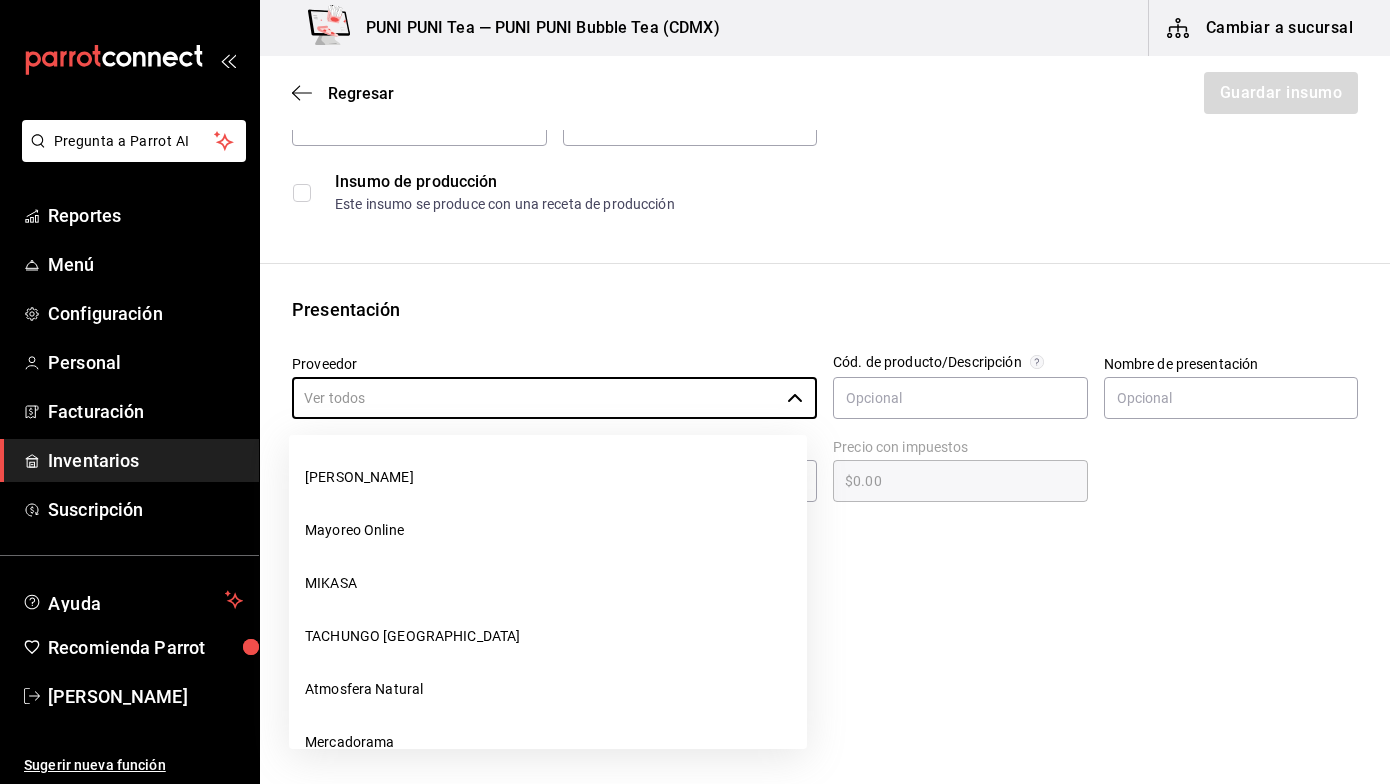 scroll, scrollTop: 460, scrollLeft: 0, axis: vertical 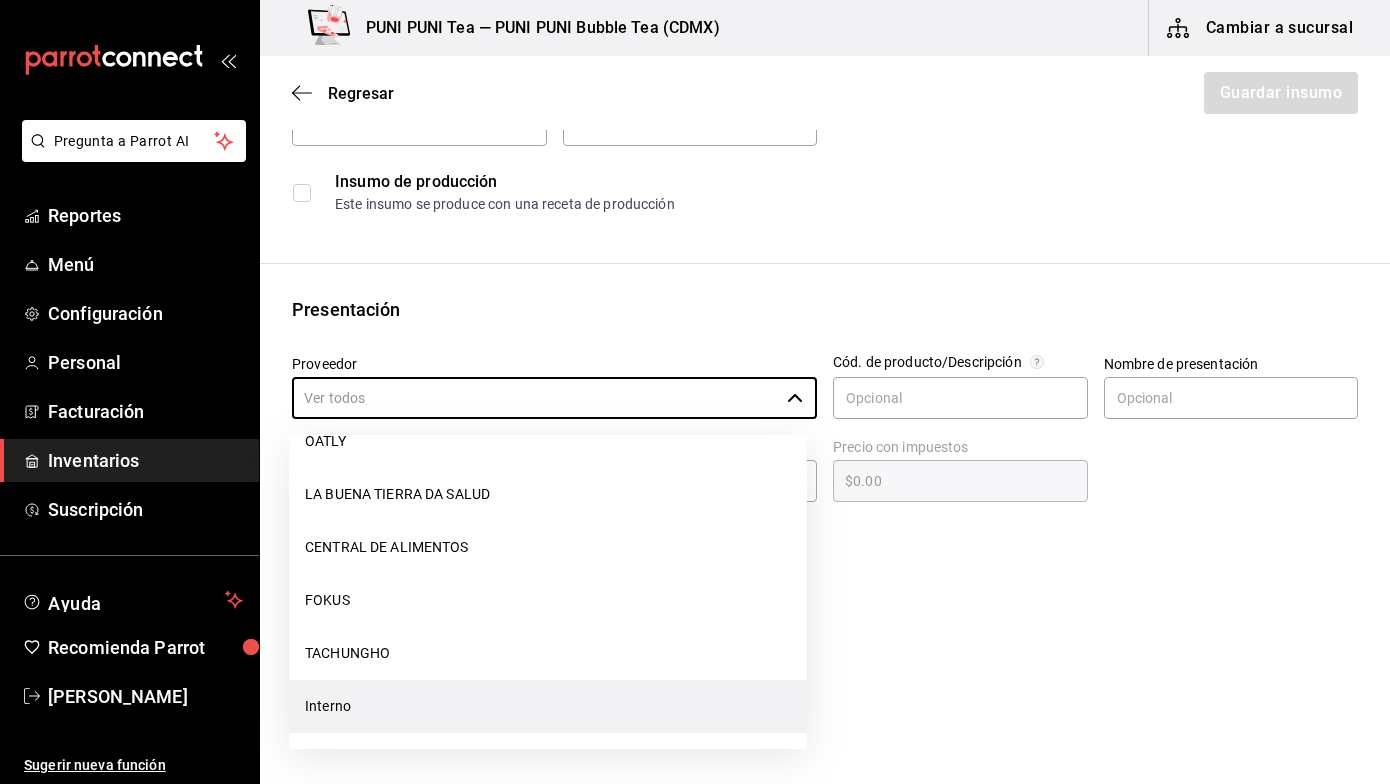 click on "Interno" at bounding box center (548, 706) 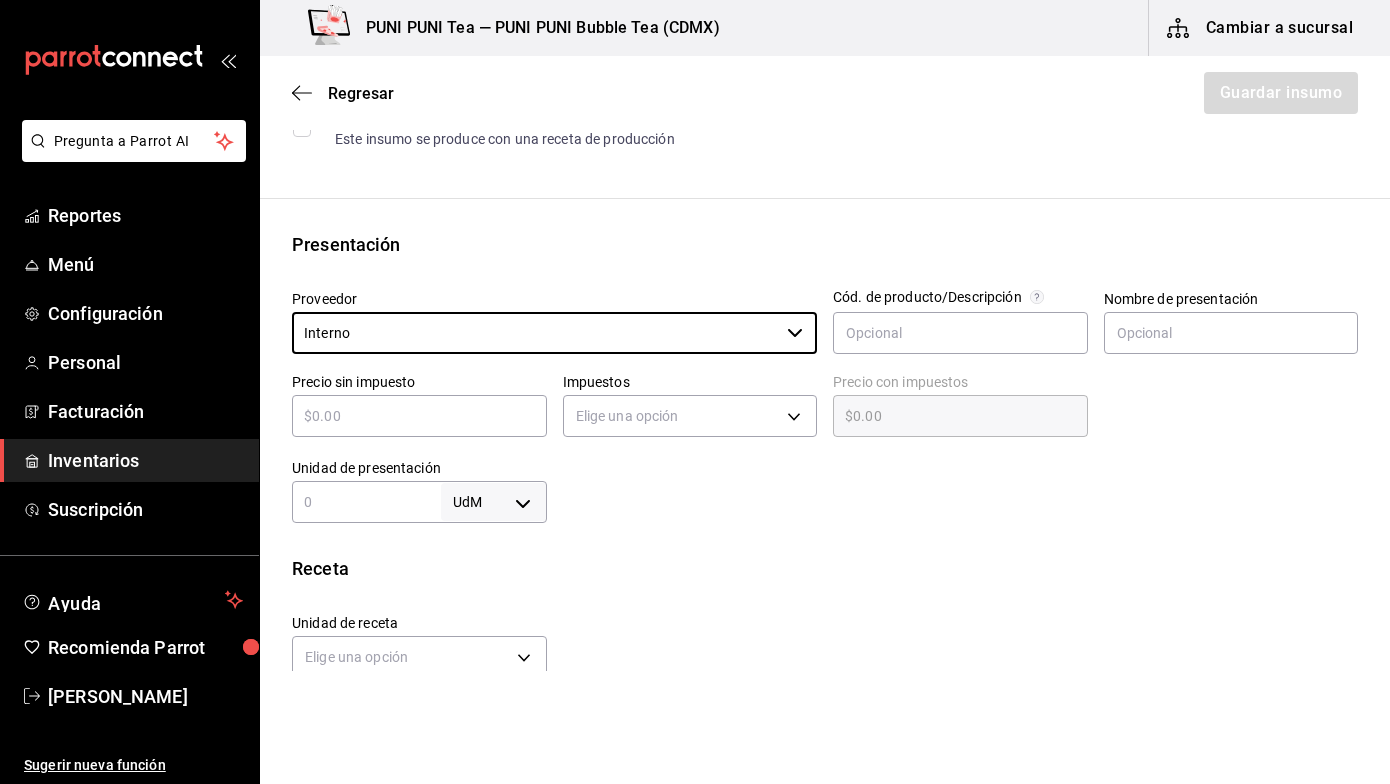 scroll, scrollTop: 309, scrollLeft: 0, axis: vertical 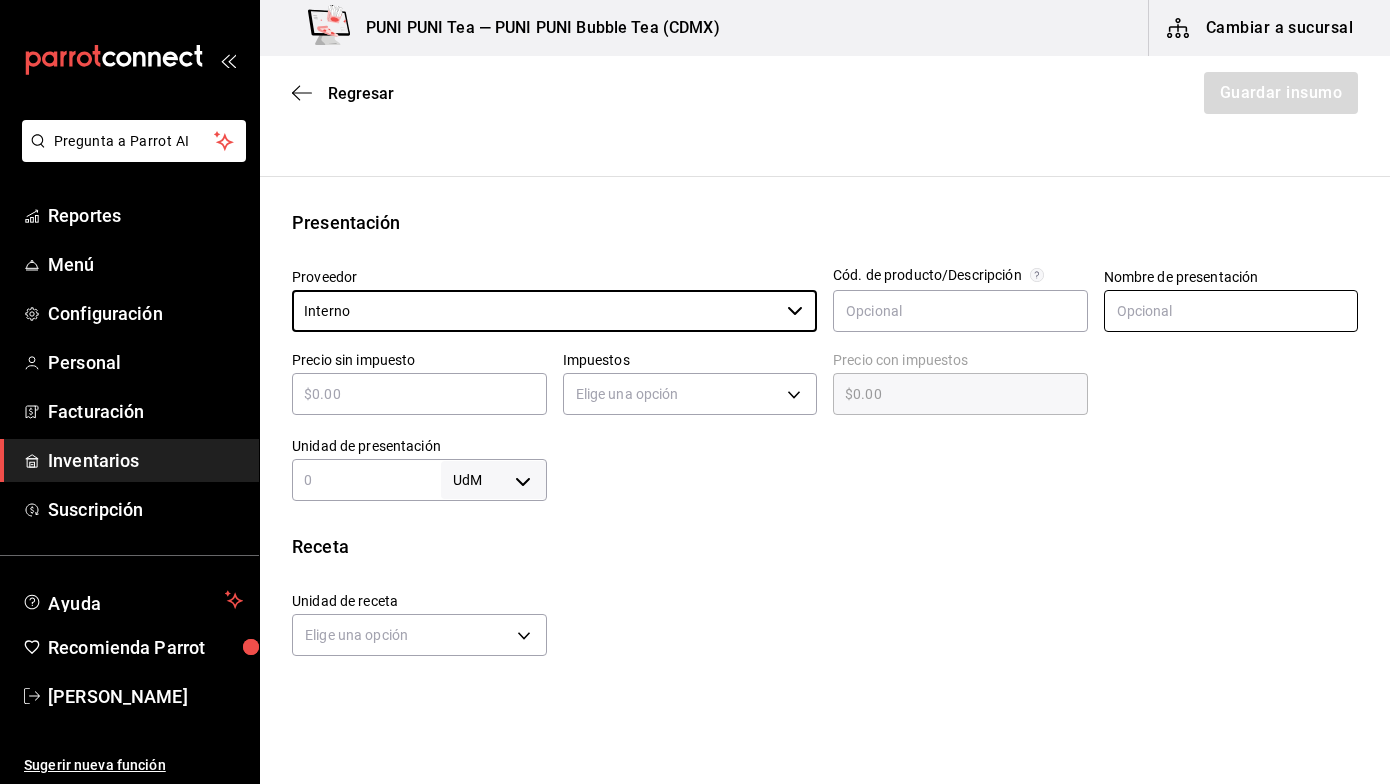 click at bounding box center [1231, 311] 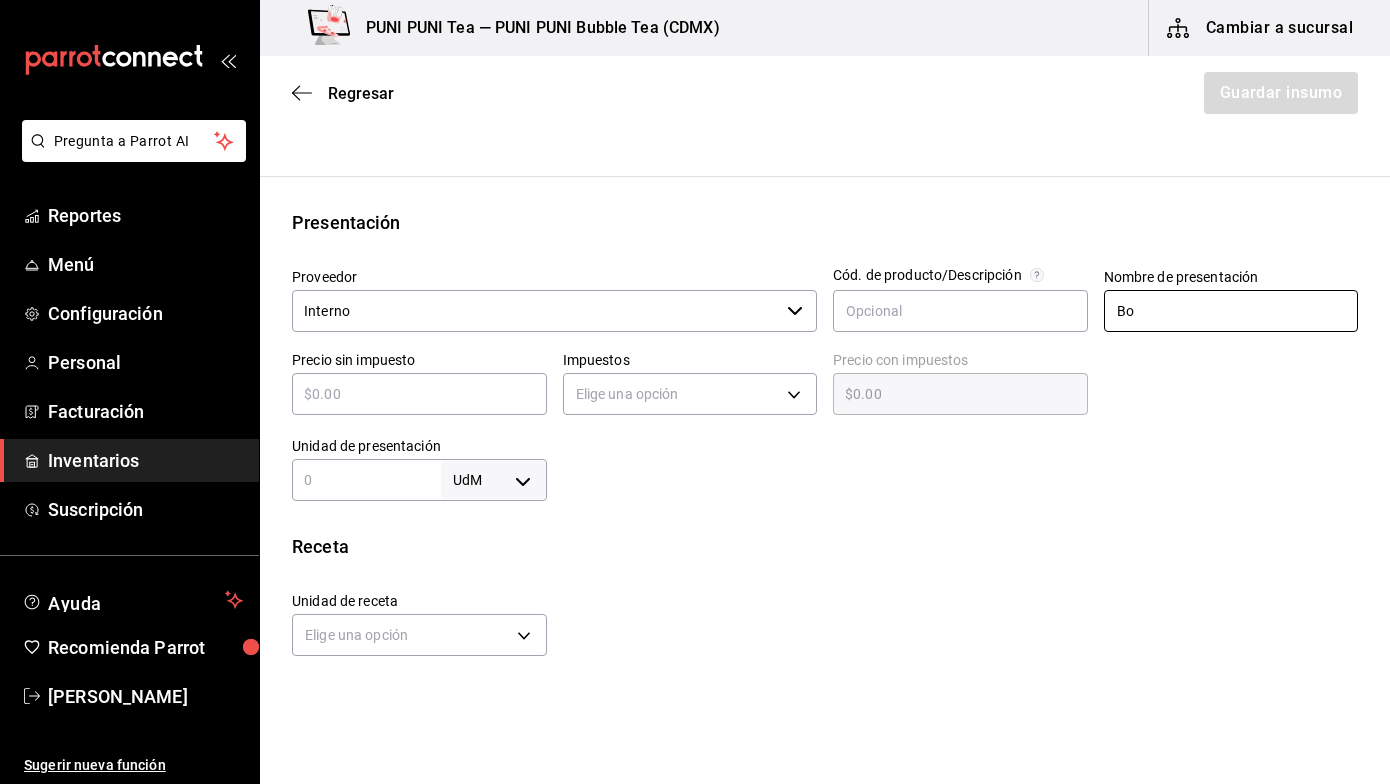 type on "B" 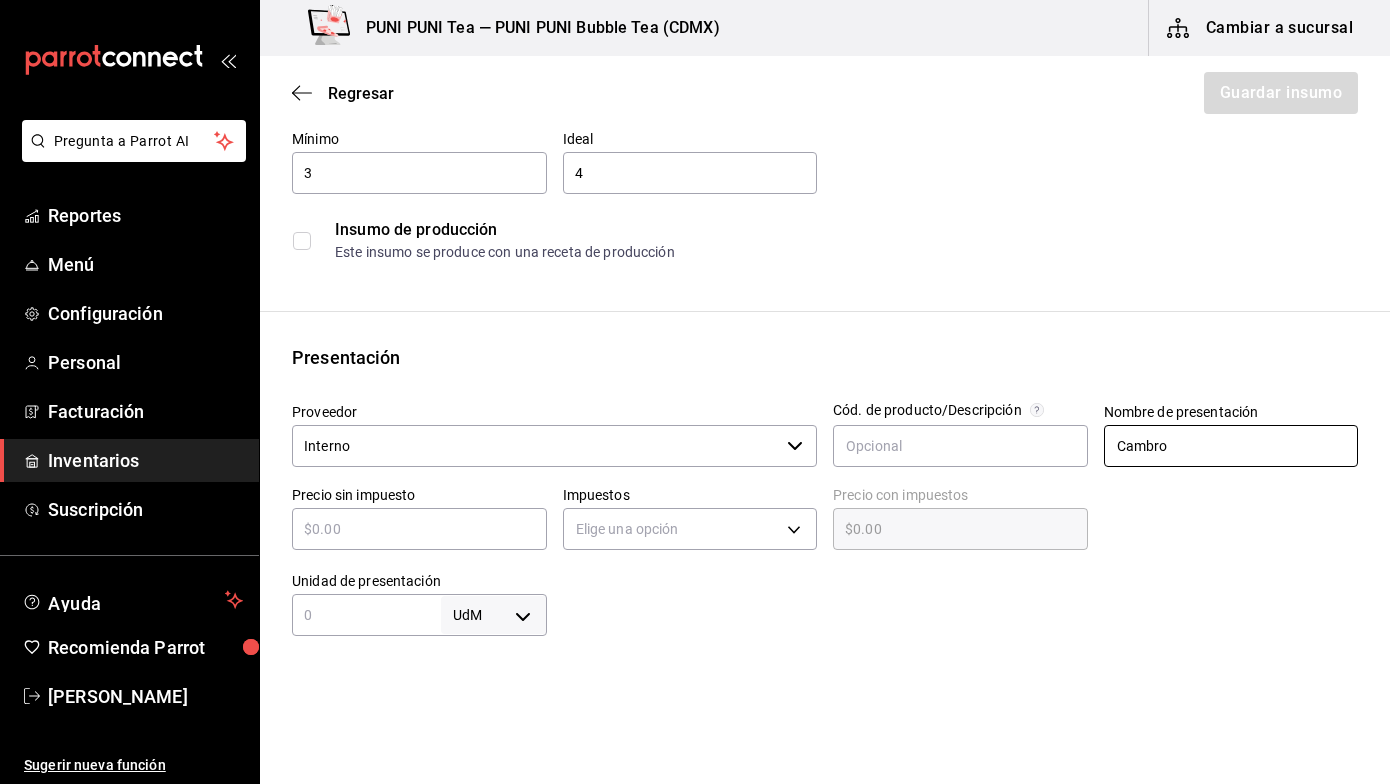 scroll, scrollTop: 168, scrollLeft: 0, axis: vertical 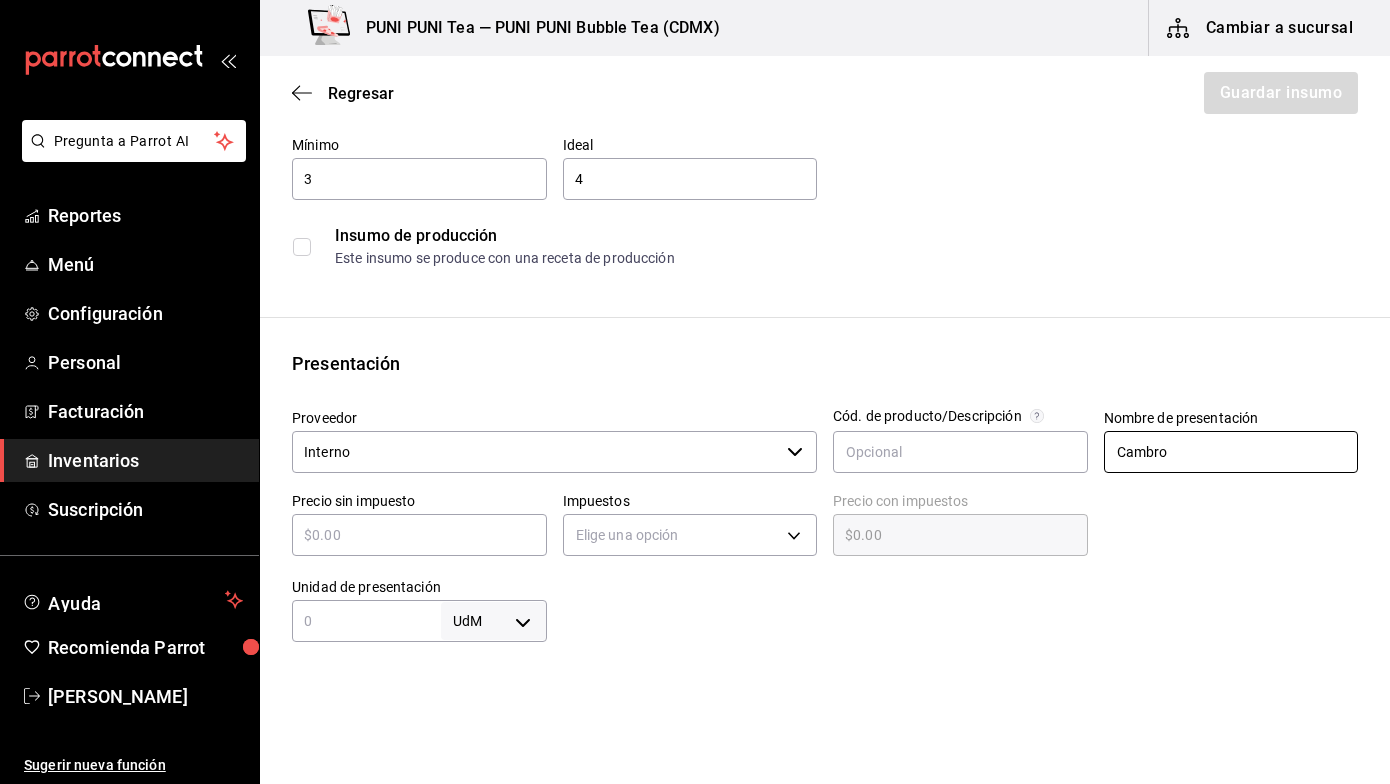 type on "Cambro" 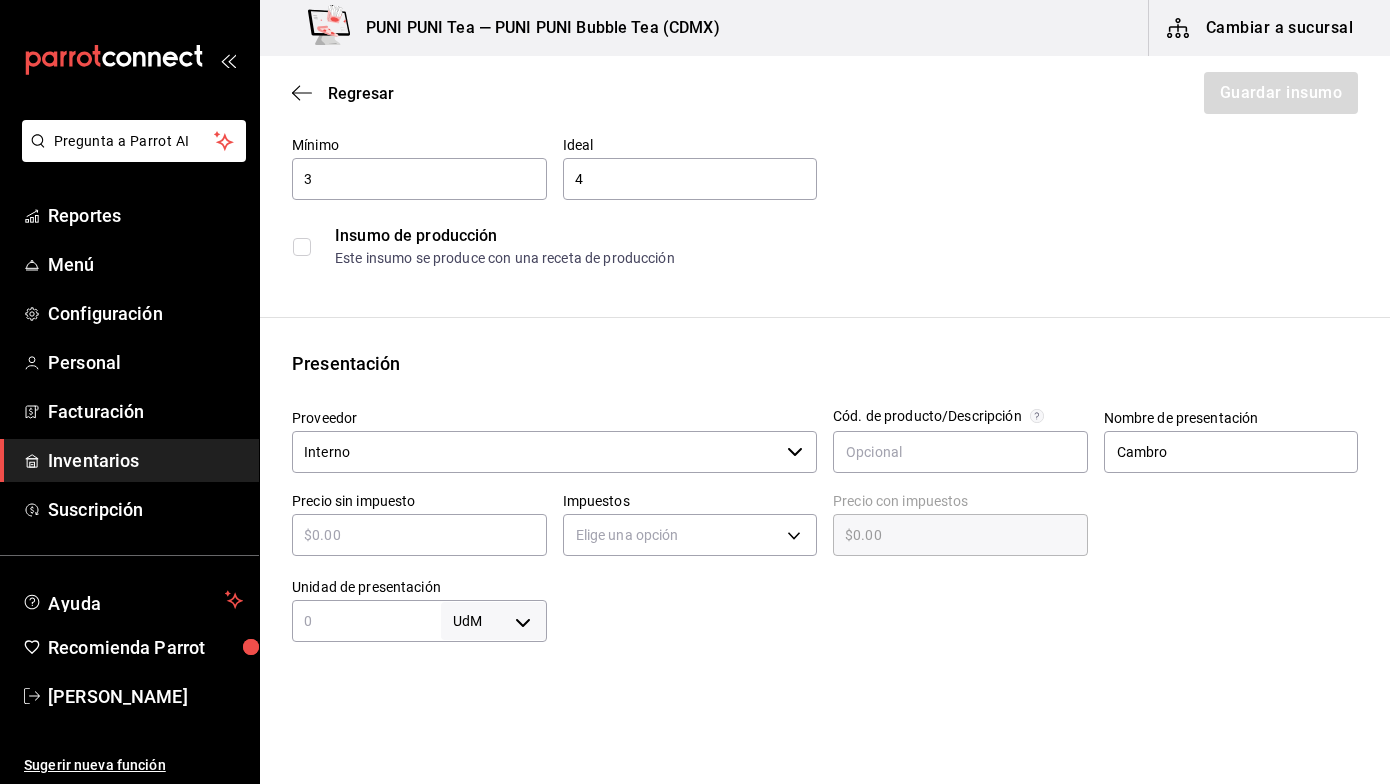 click at bounding box center [302, 247] 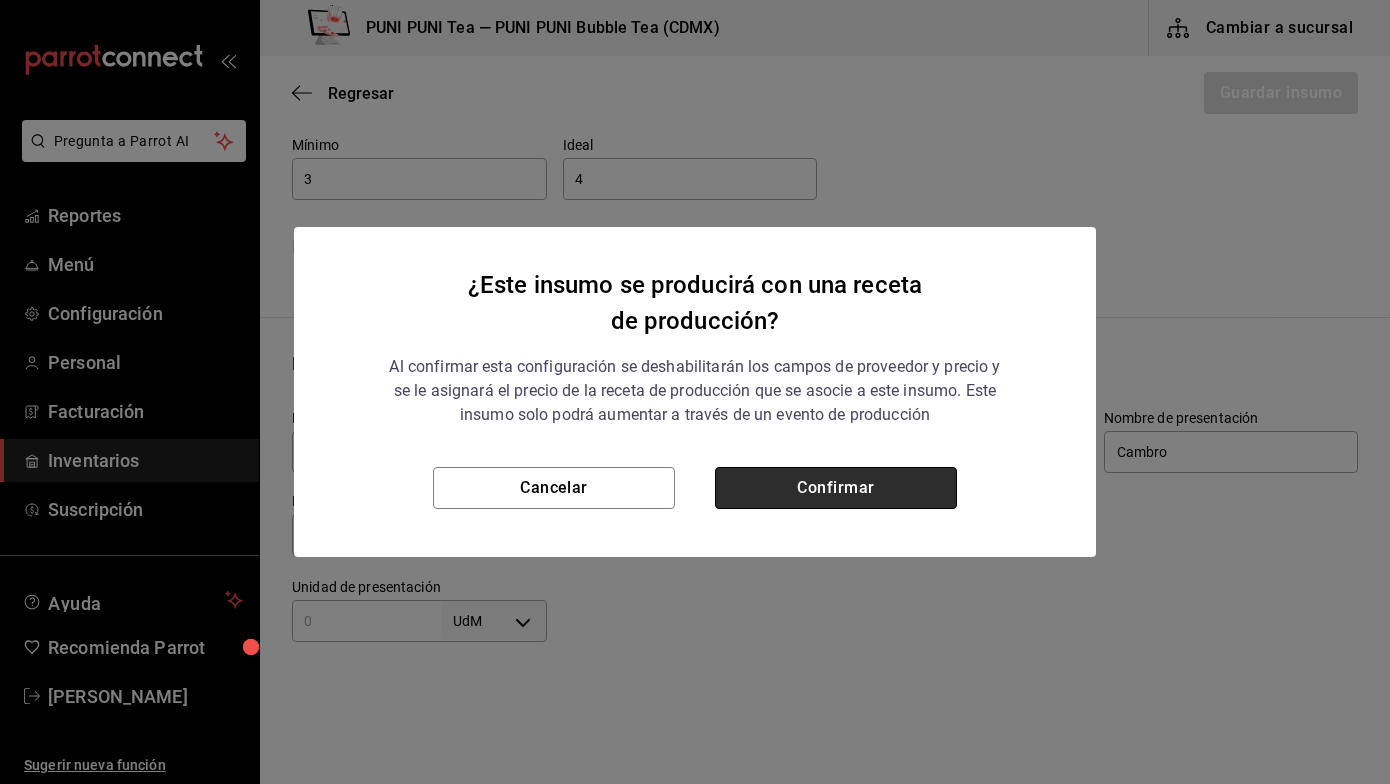 click on "Confirmar" at bounding box center (836, 488) 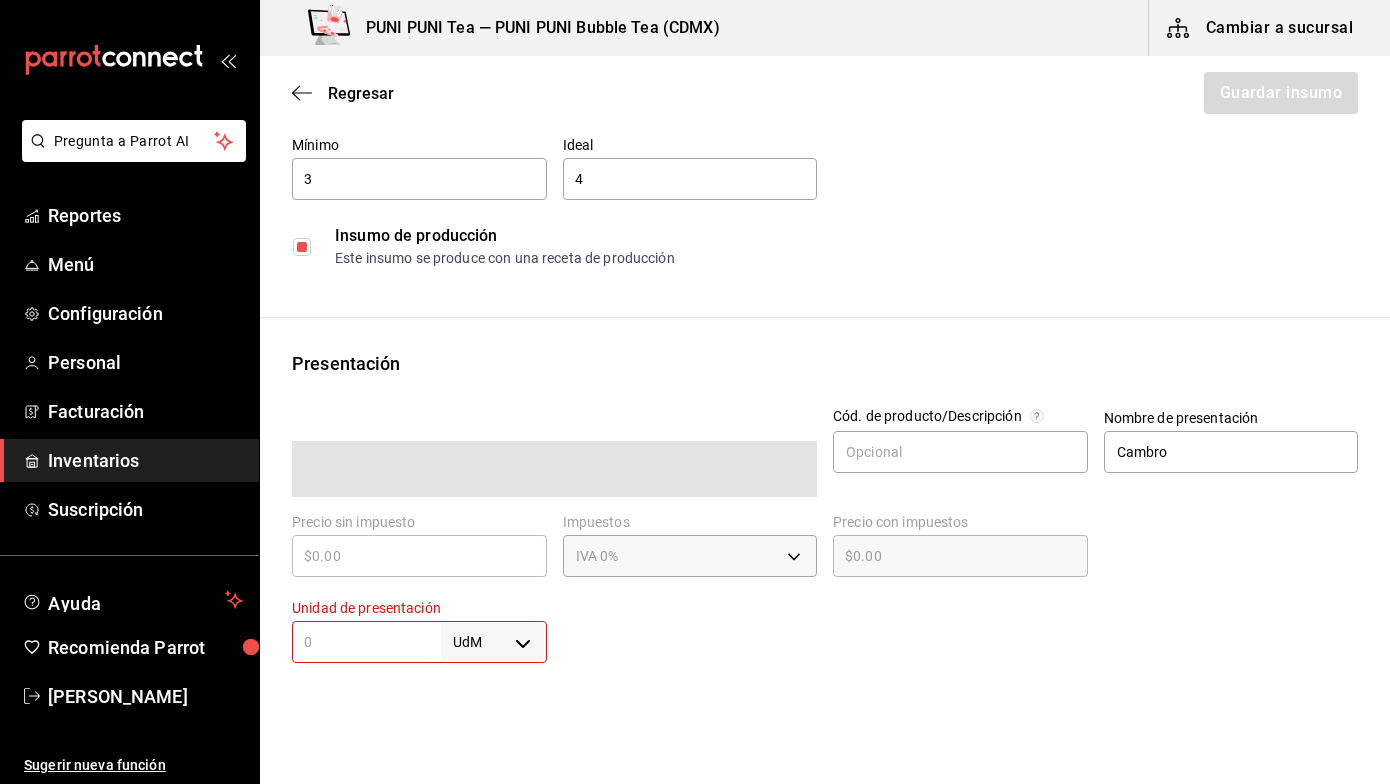 checkbox on "true" 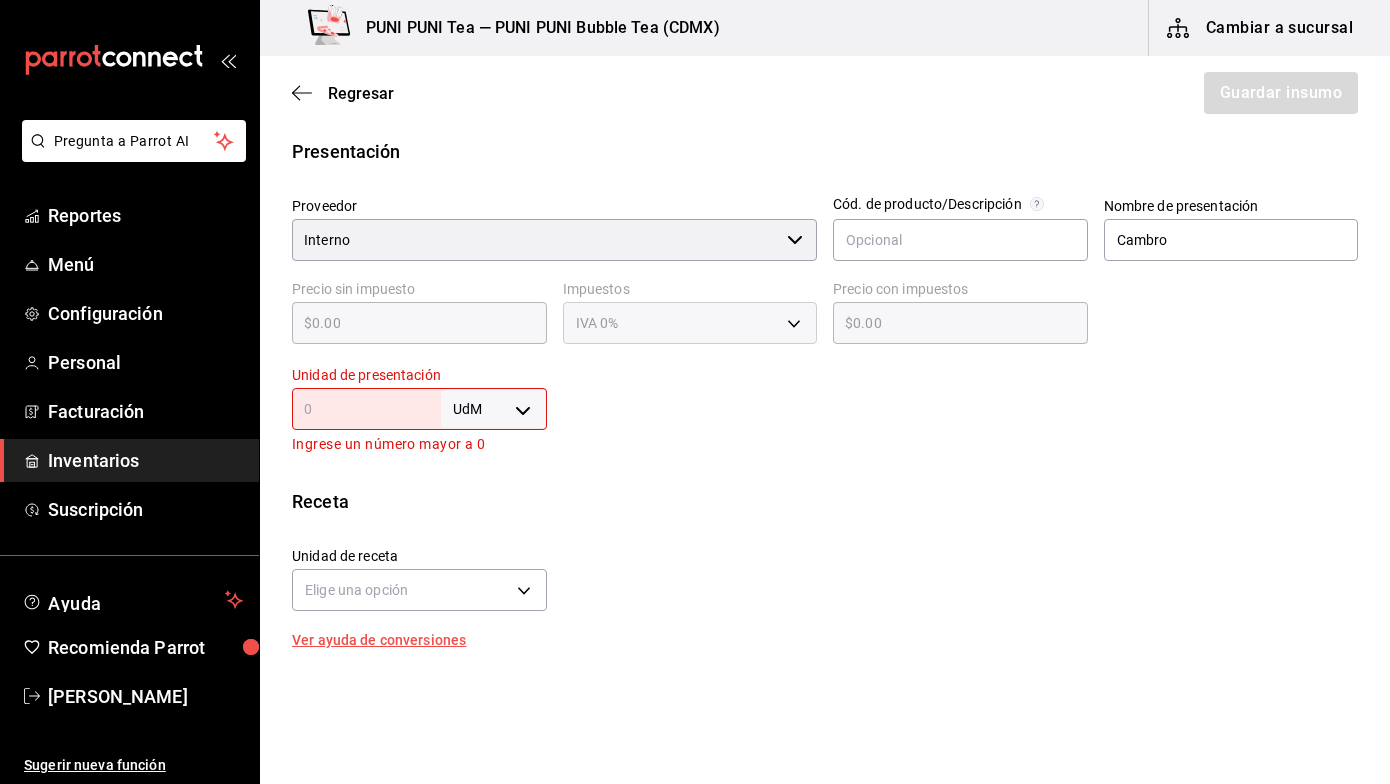 scroll, scrollTop: 408, scrollLeft: 0, axis: vertical 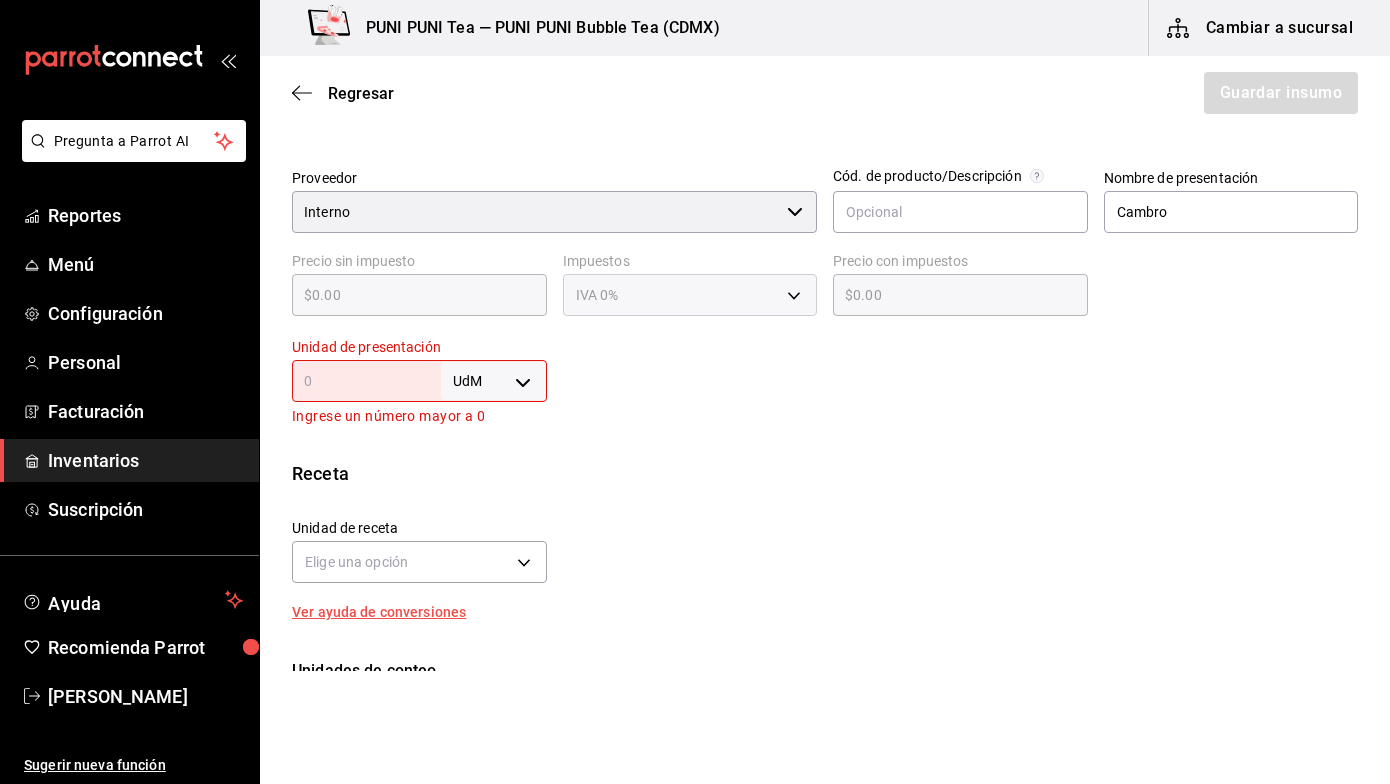 click at bounding box center (366, 381) 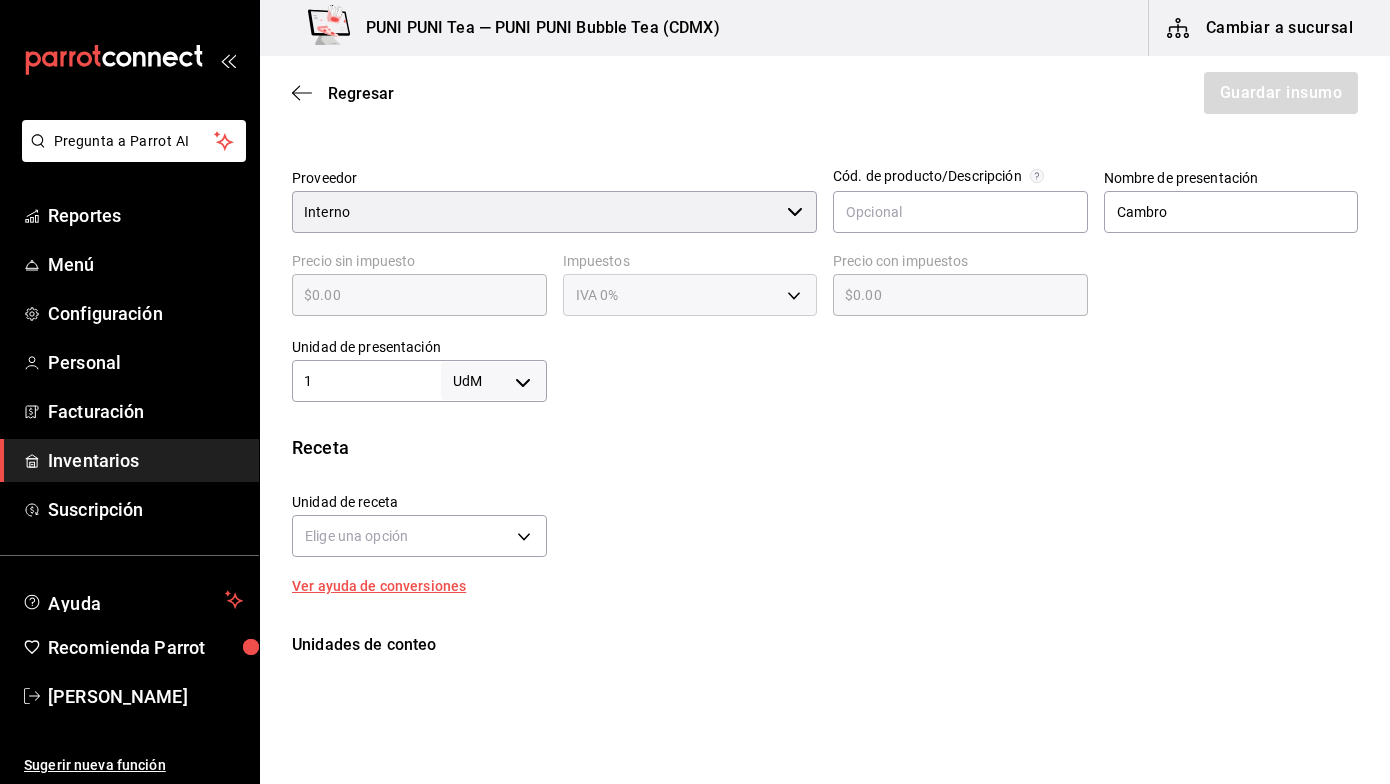 type on "1" 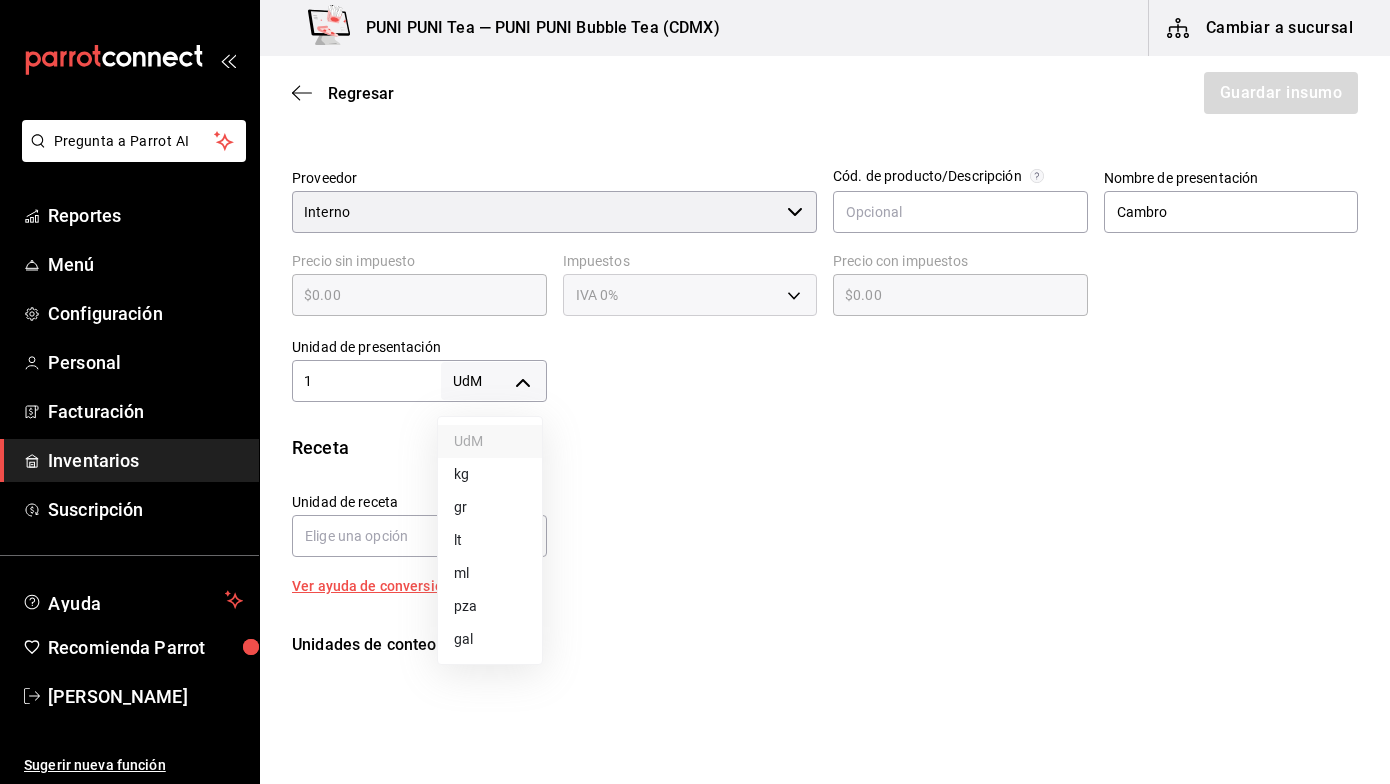 click on "Pregunta a Parrot AI Reportes   Menú   Configuración   Personal   Facturación   Inventarios   Suscripción   Ayuda Recomienda Parrot   Sayuri Hara   Sugerir nueva función   PUNI PUNI Tea — PUNI PUNI Bubble Tea (CDMX) Cambiar a sucursal Regresar Guardar insumo Insumo Nombre Milk Mochi Categoría de inventario Topping ​ Mínimo 3 ​ Ideal 4 ​ Insumo de producción Este insumo se produce con una receta de producción Presentación Proveedor Interno ​ Cód. de producto/Descripción Nombre de presentación Cambro Precio sin impuesto $0.00 ​ Impuestos IVA 0% Precio con impuestos $0.00 ​ Unidad de presentación 1 UdM ​ Receta Unidad de receta Elige una opción Factor de conversión ​ Ver ayuda de conversiones Unidades de conteo GANA 1 MES GRATIS EN TU SUSCRIPCIÓN AQUÍ Pregunta a Parrot AI Reportes   Menú   Configuración   Personal   Facturación   Inventarios   Suscripción   Ayuda Recomienda Parrot   Sayuri Hara   Sugerir nueva función   Visitar centro de ayuda (81) 2046 6363 UdM kg gr lt" at bounding box center [695, 335] 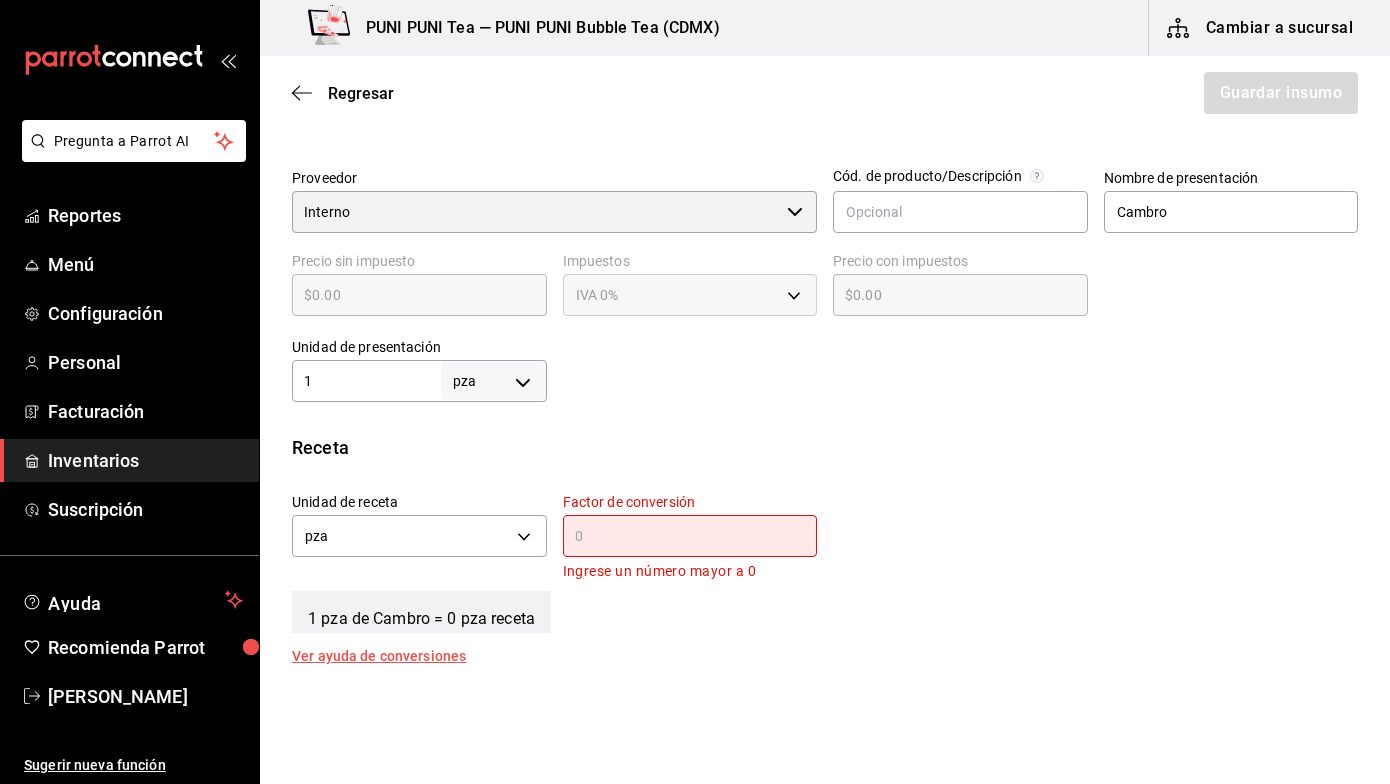 click at bounding box center (690, 536) 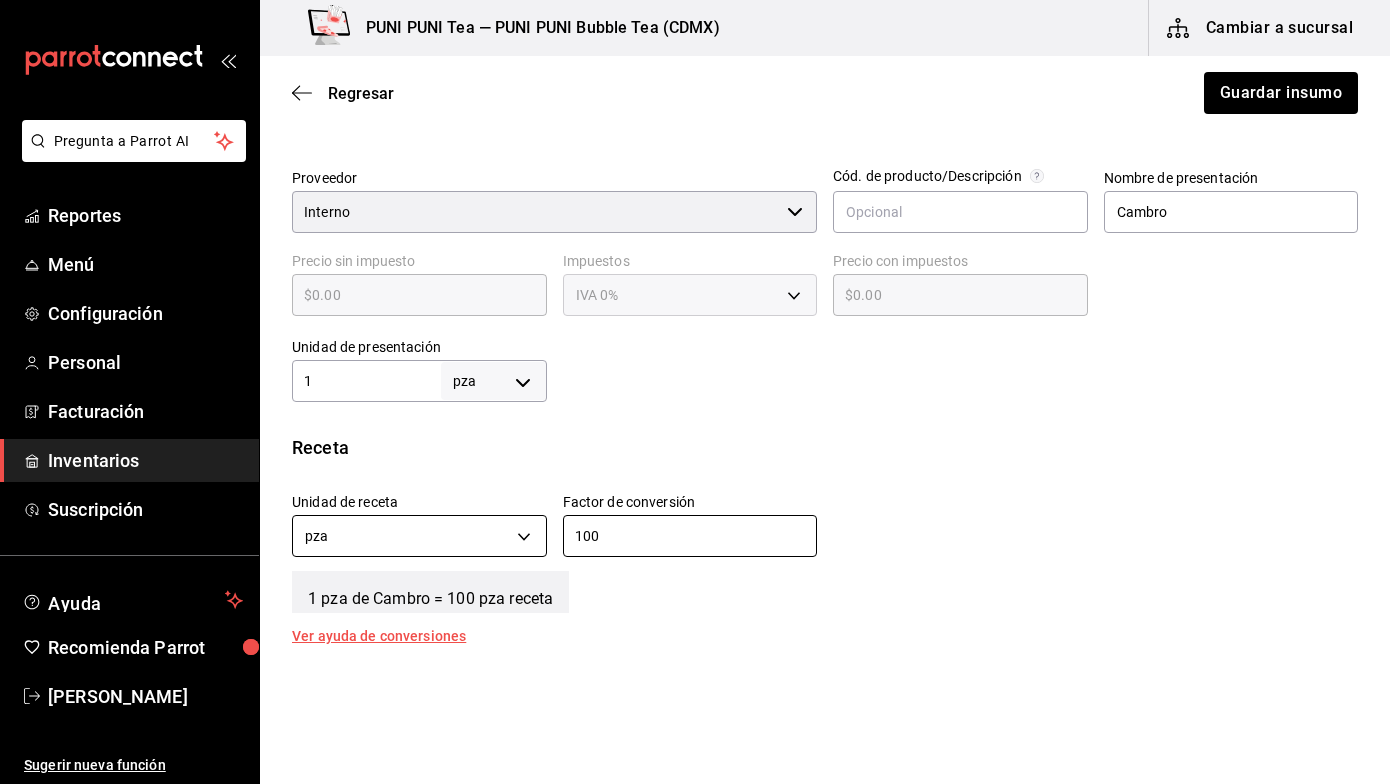 type on "100" 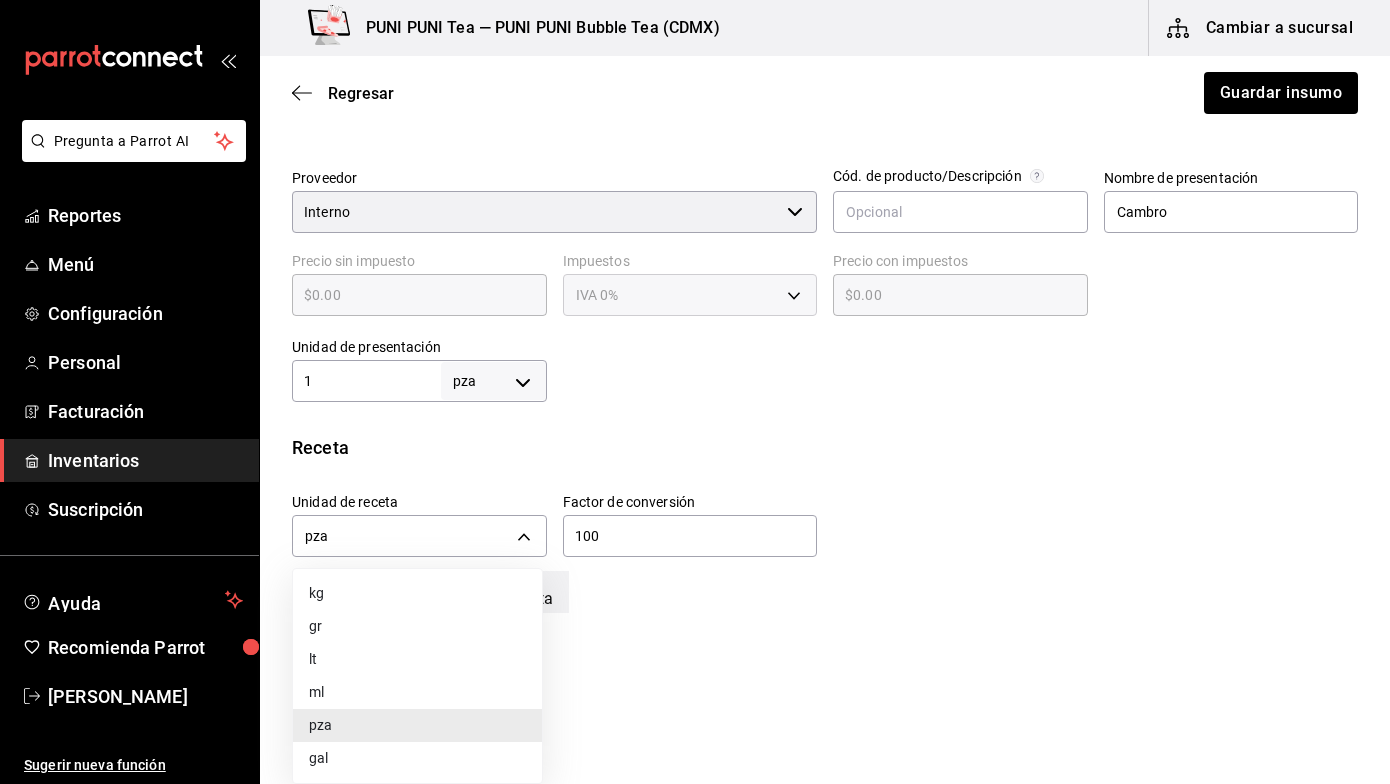 click on "gr" at bounding box center (417, 626) 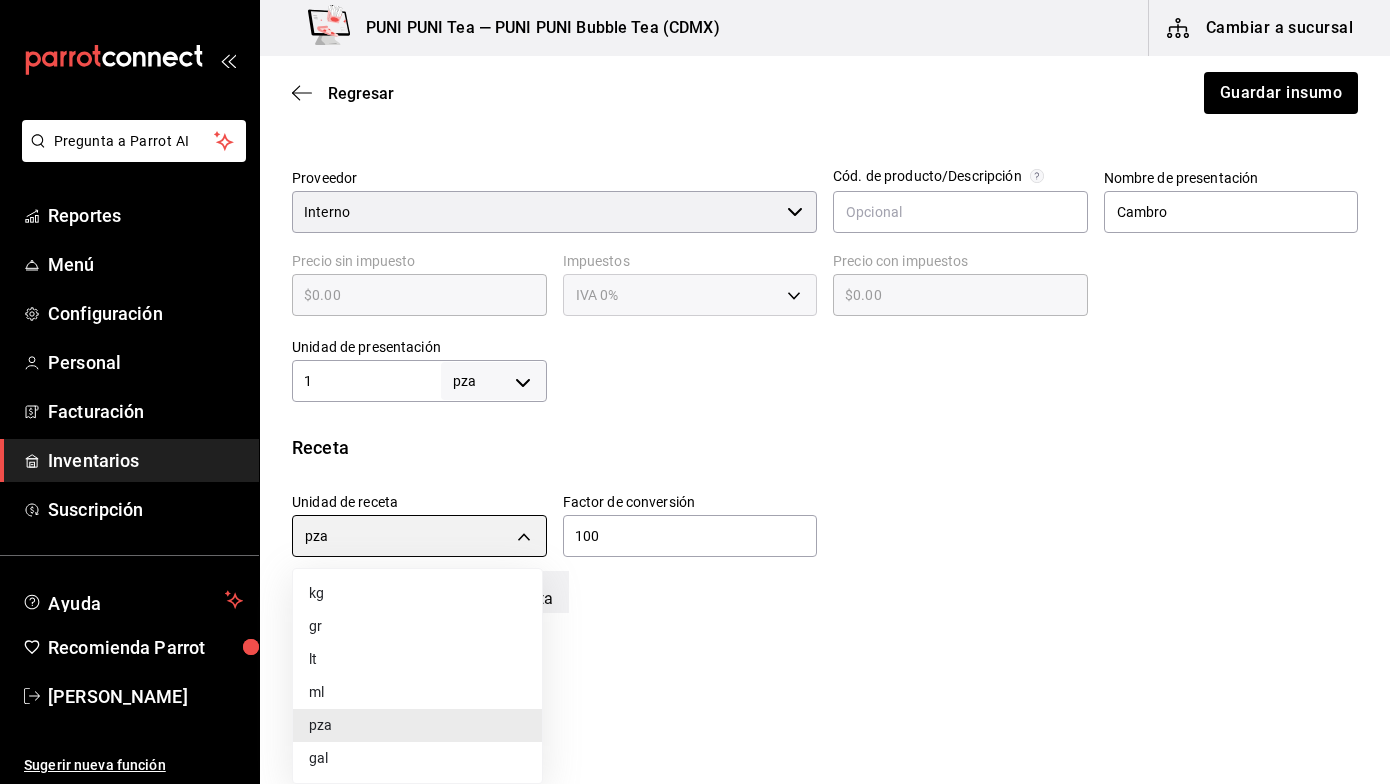 type on "GRAM" 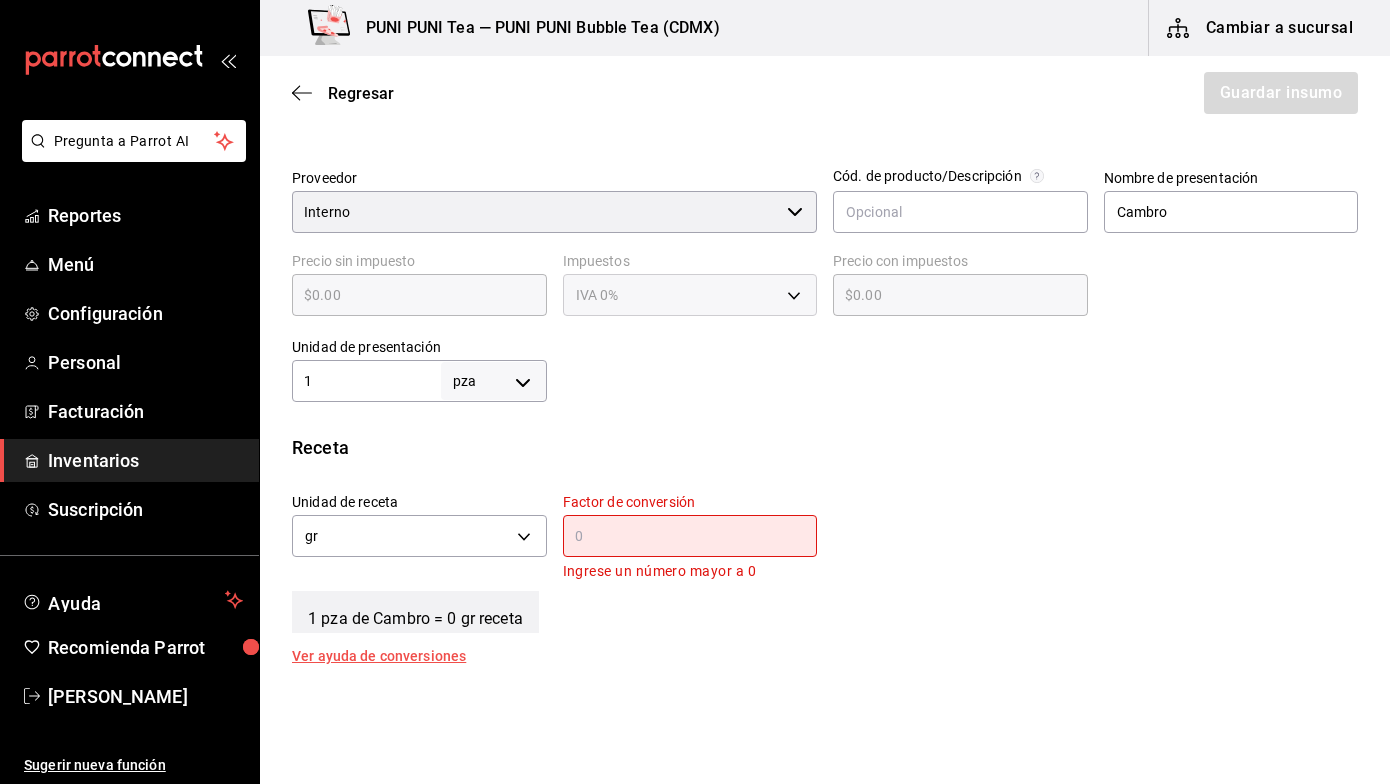 click at bounding box center (690, 536) 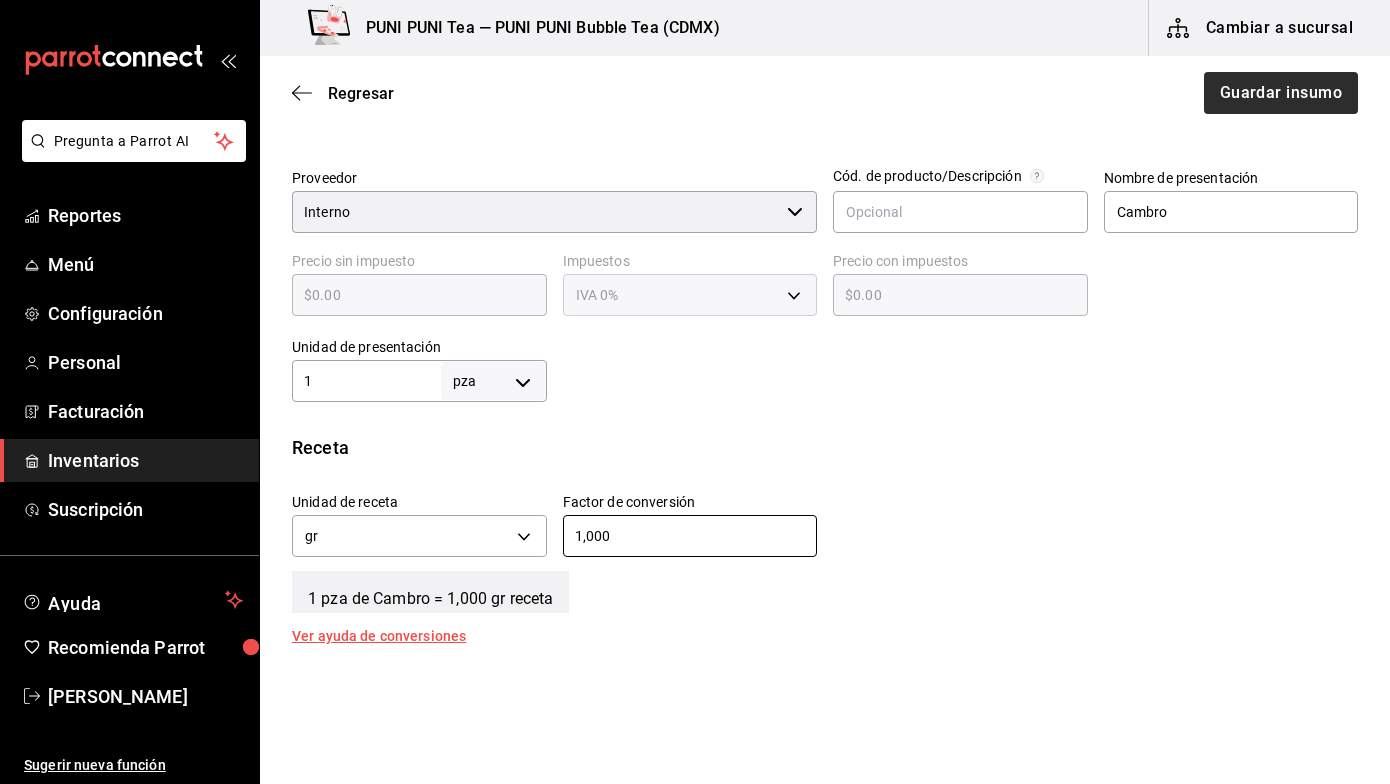 type on "1,000" 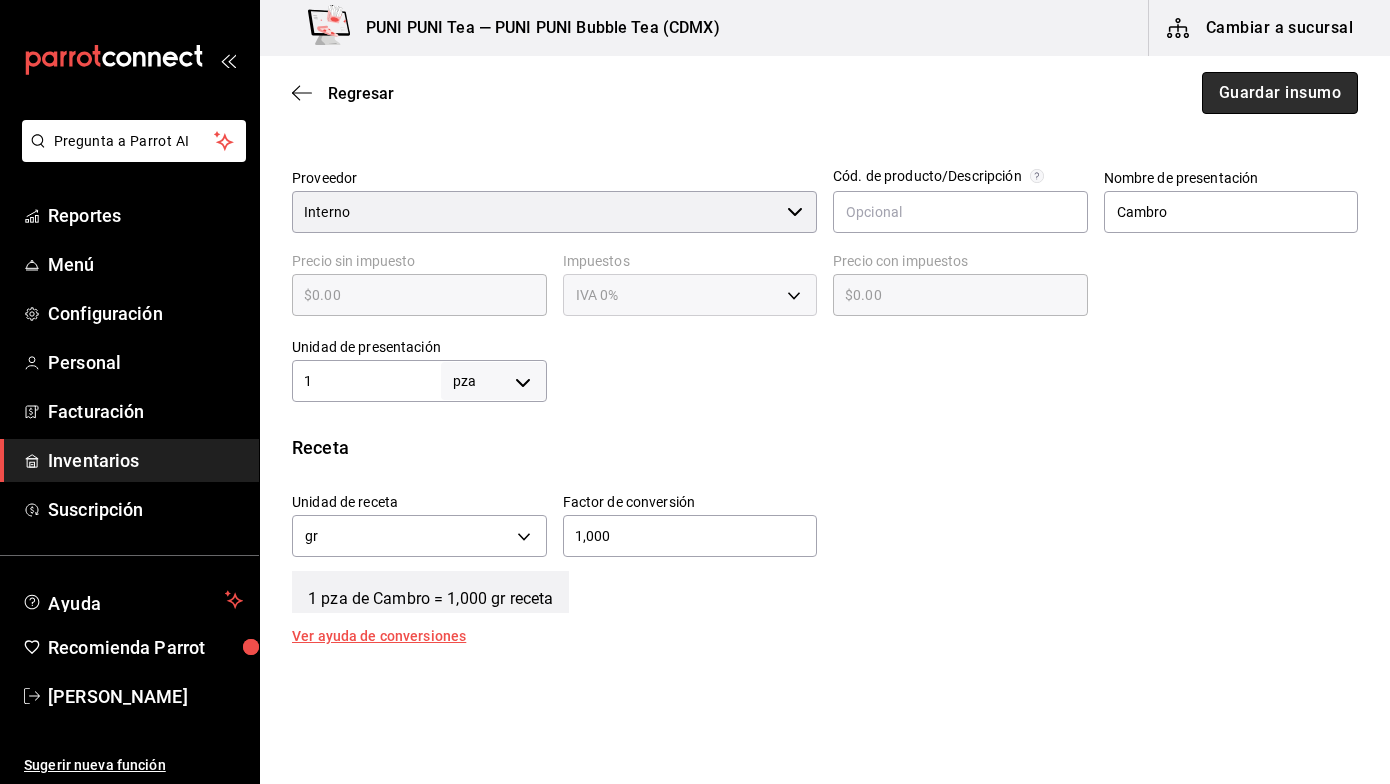 click on "Guardar insumo" at bounding box center (1280, 93) 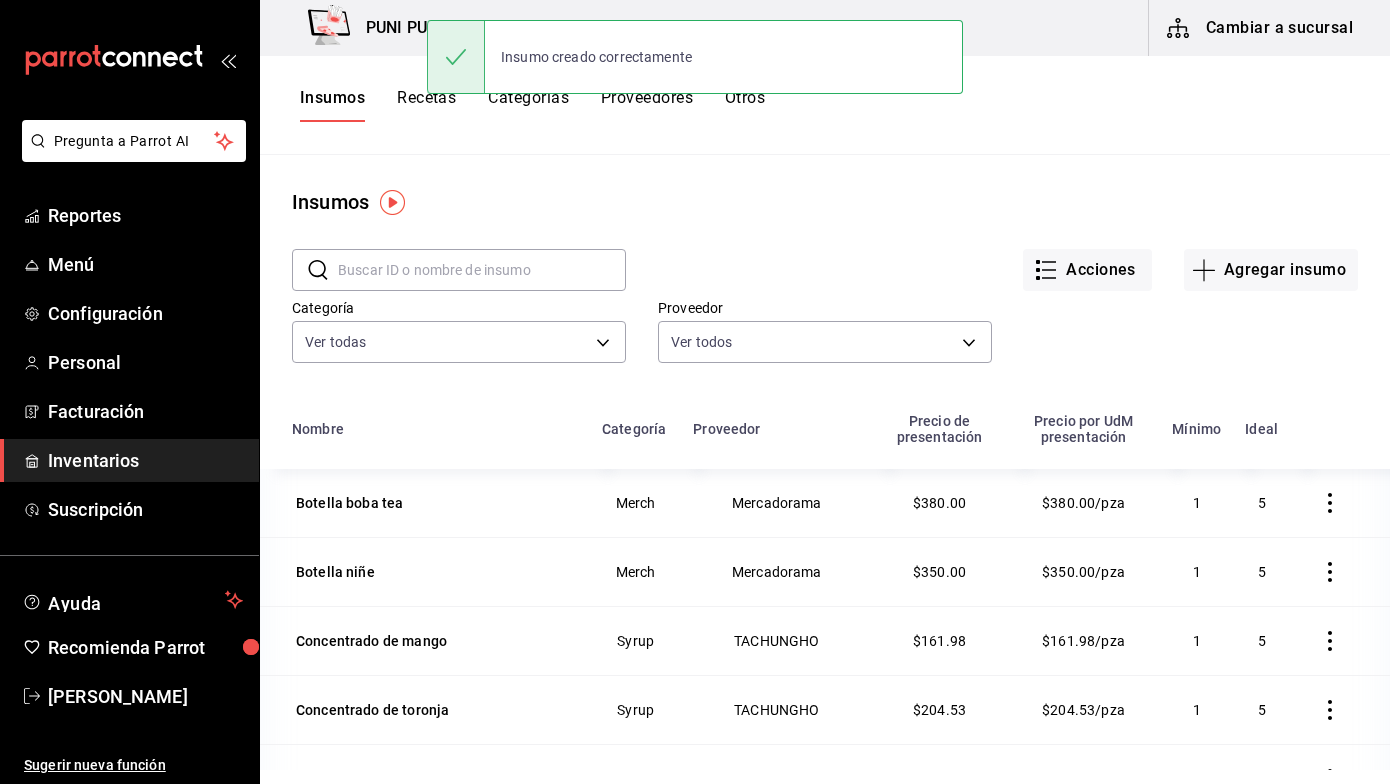 click on "Recetas" at bounding box center [426, 105] 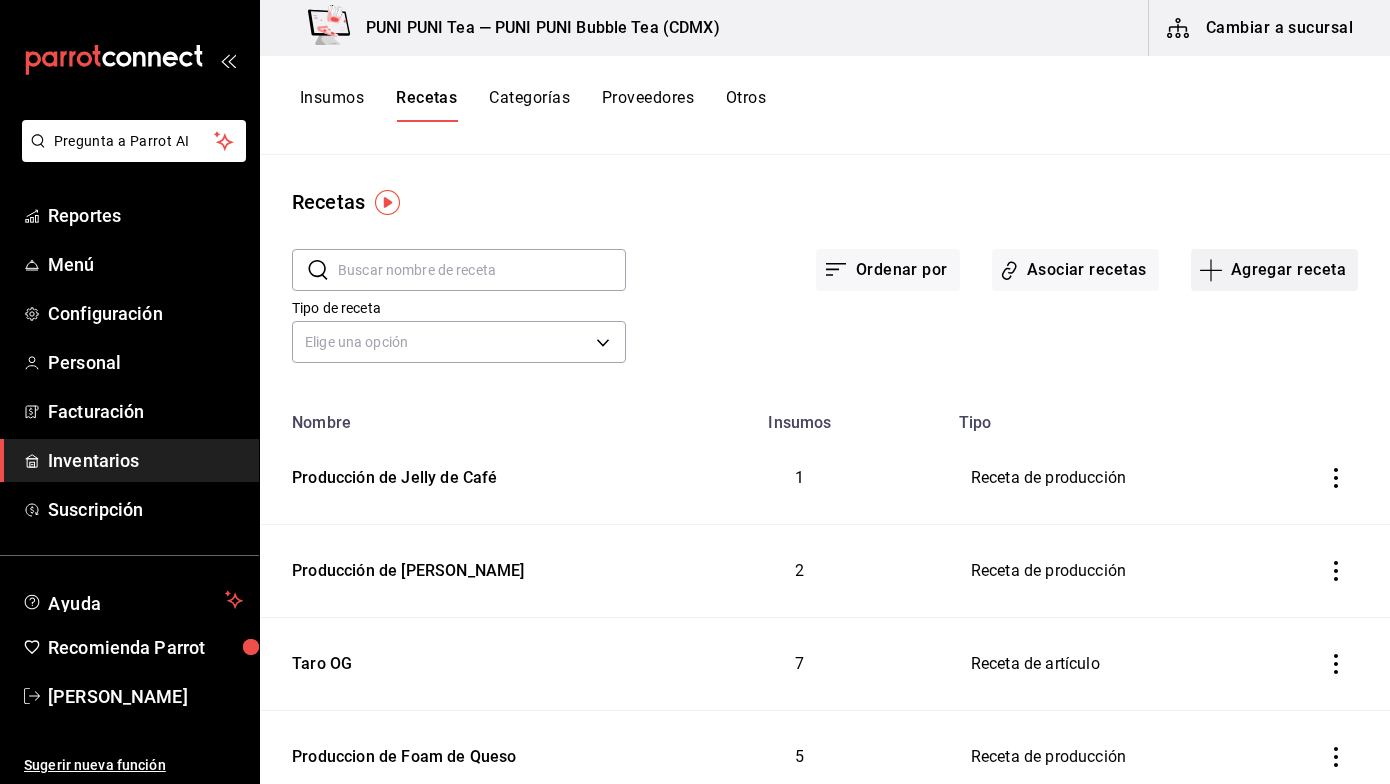 click on "Agregar receta" at bounding box center [1274, 270] 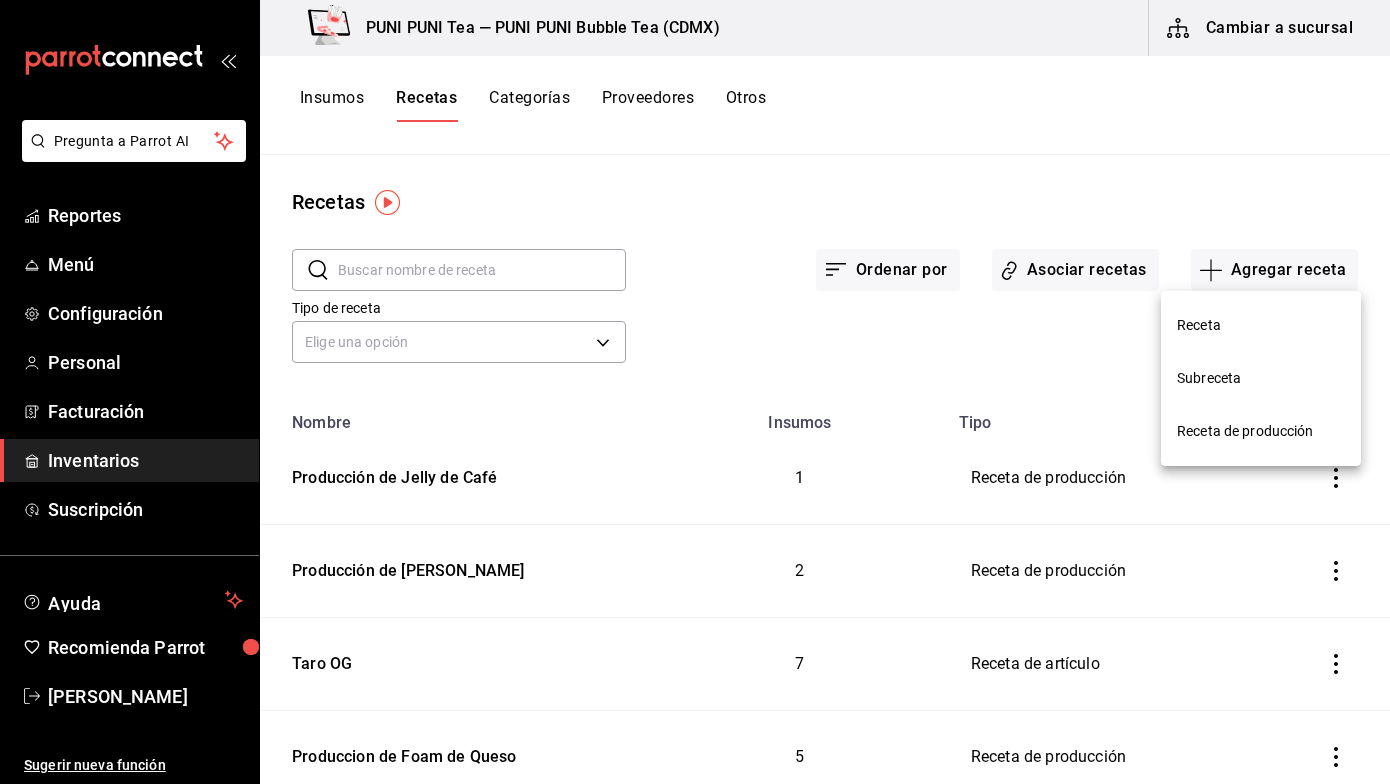 click on "Receta de producción" at bounding box center (1261, 431) 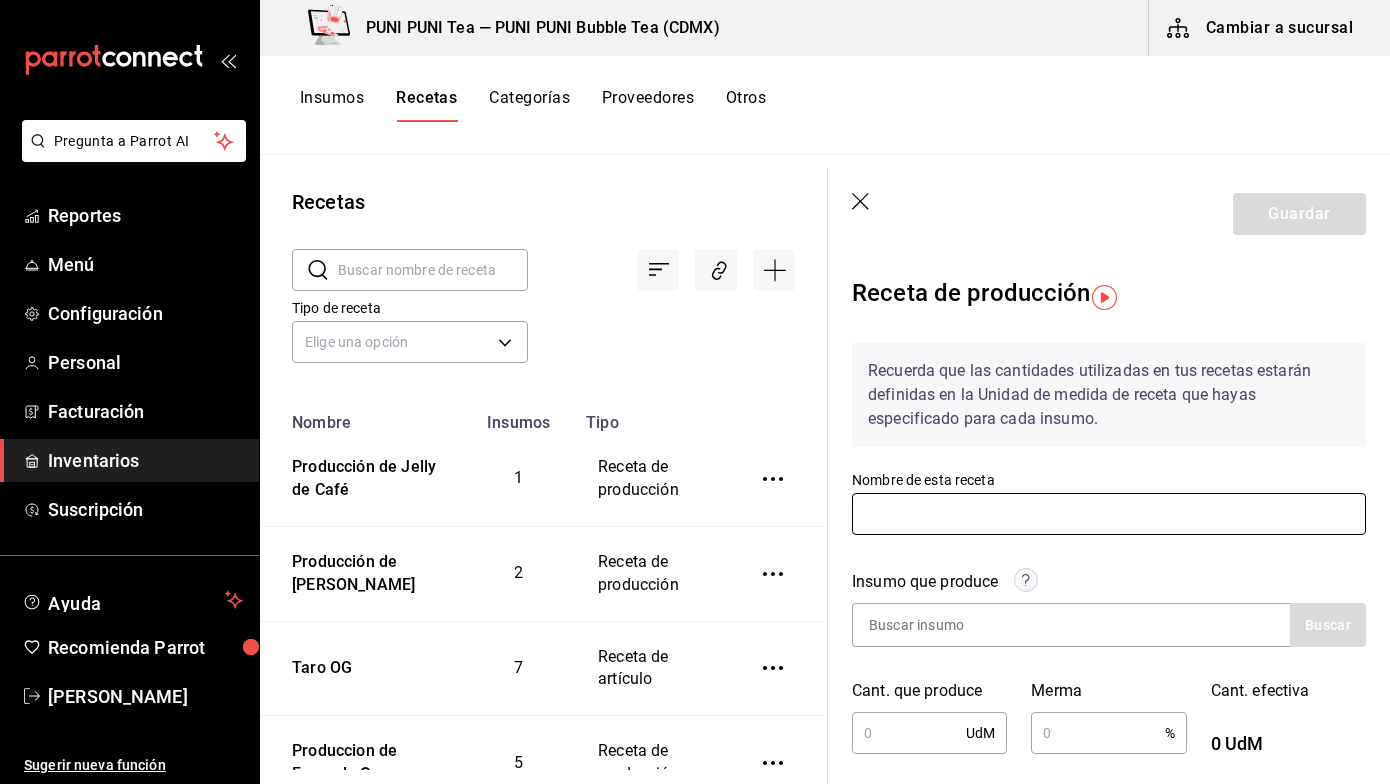 click at bounding box center (1109, 514) 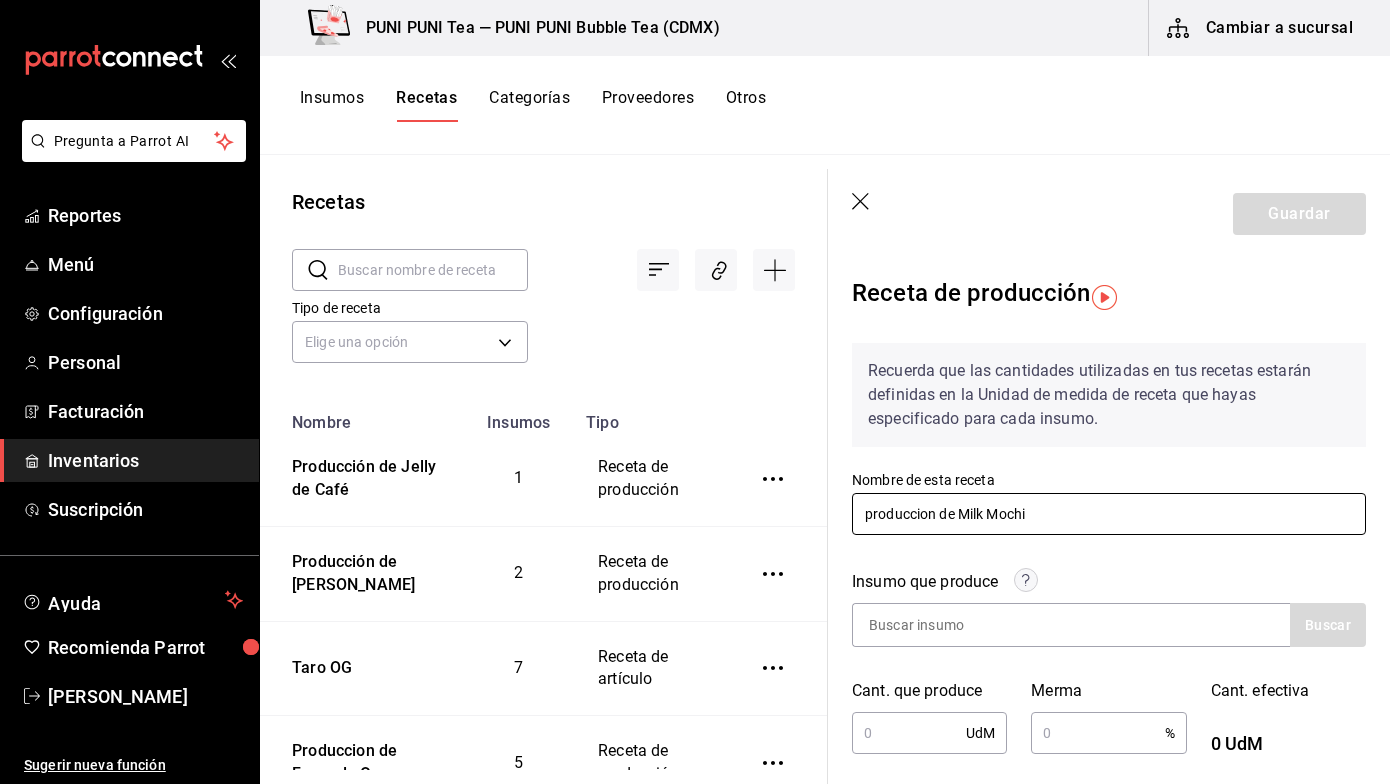 click on "produccion de Milk Mochi" at bounding box center (1109, 514) 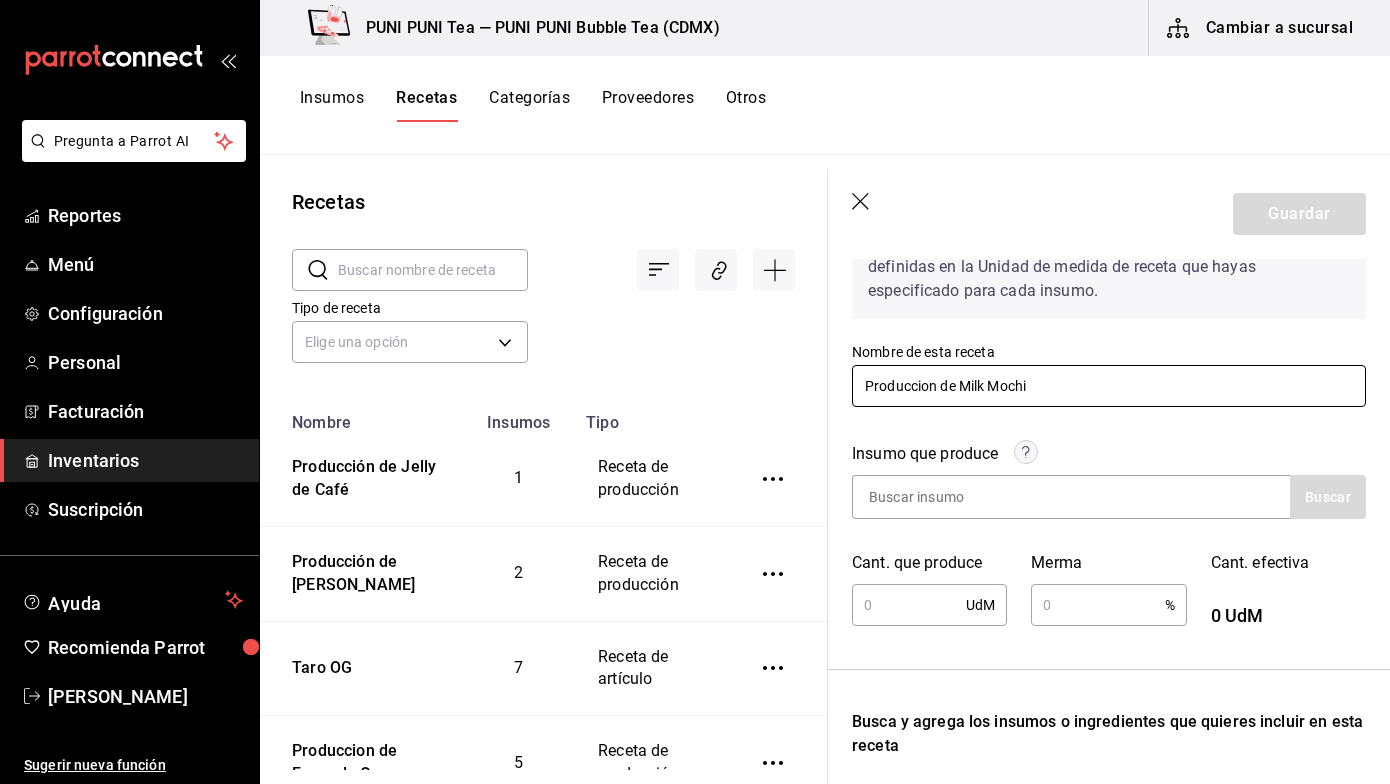 scroll, scrollTop: 160, scrollLeft: 0, axis: vertical 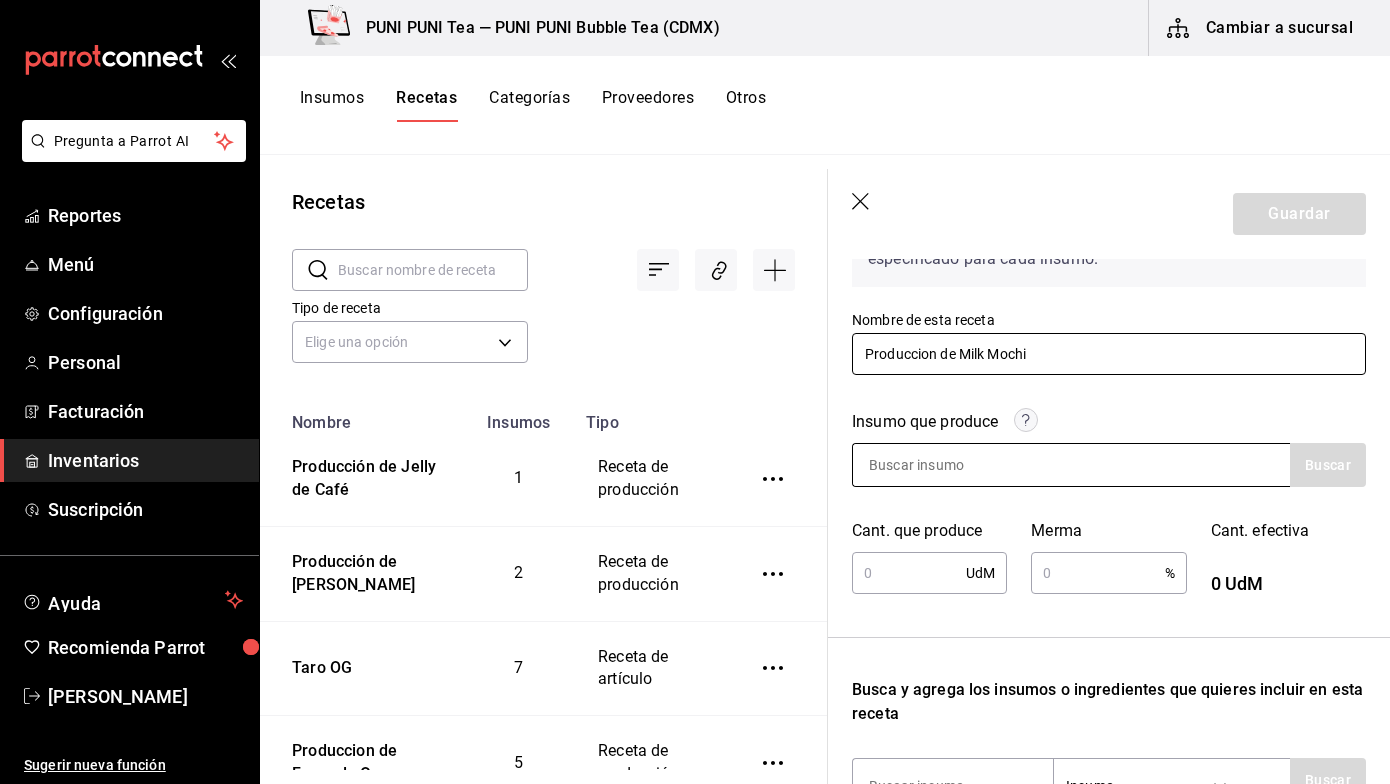 type on "Produccion de Milk Mochi" 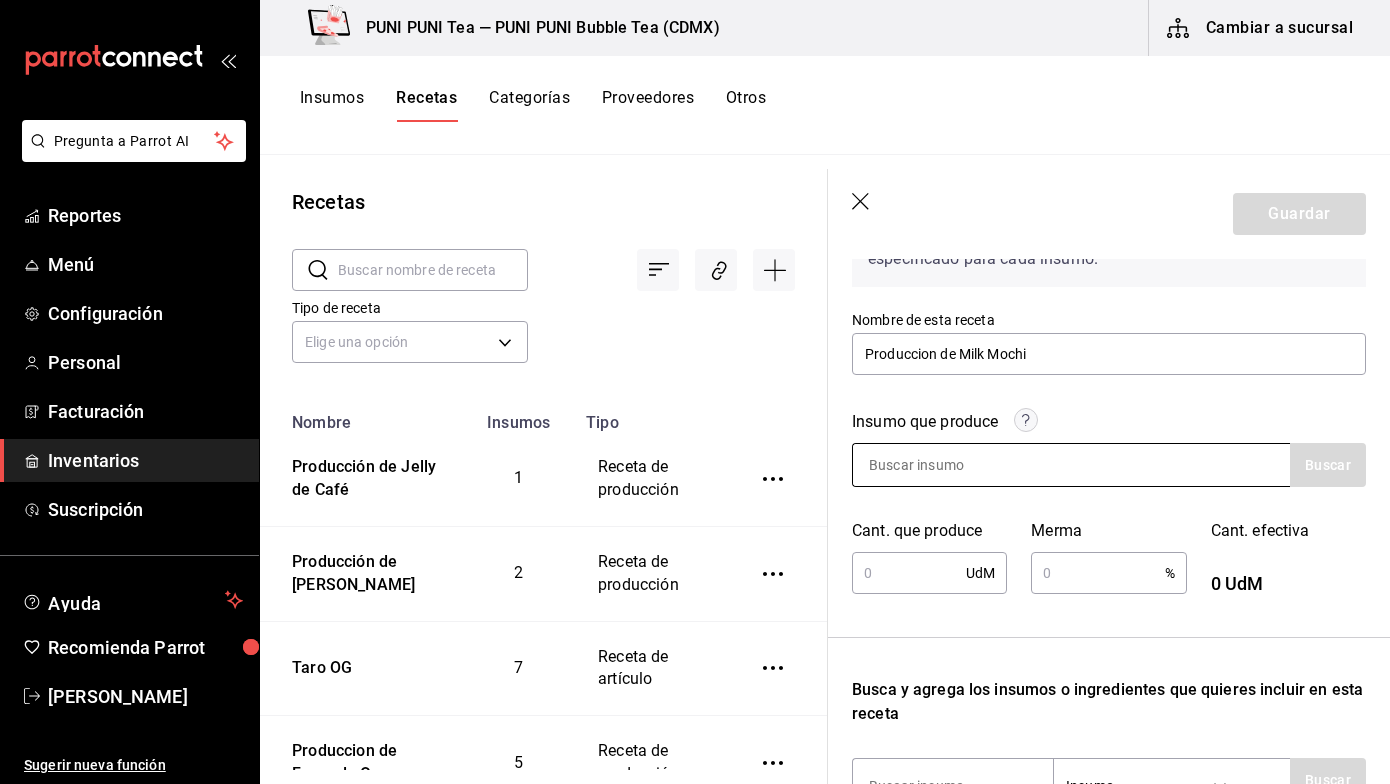 click at bounding box center (1071, 465) 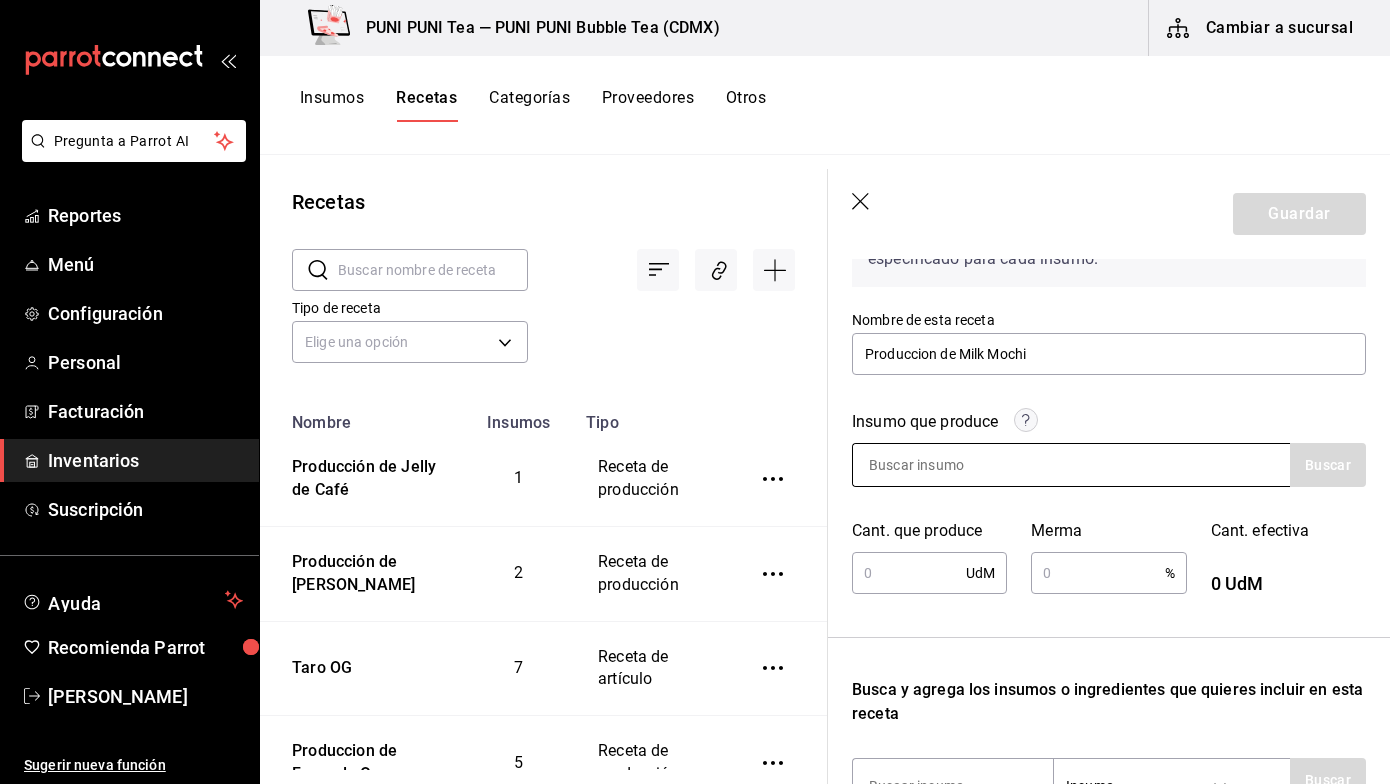 click at bounding box center (1071, 465) 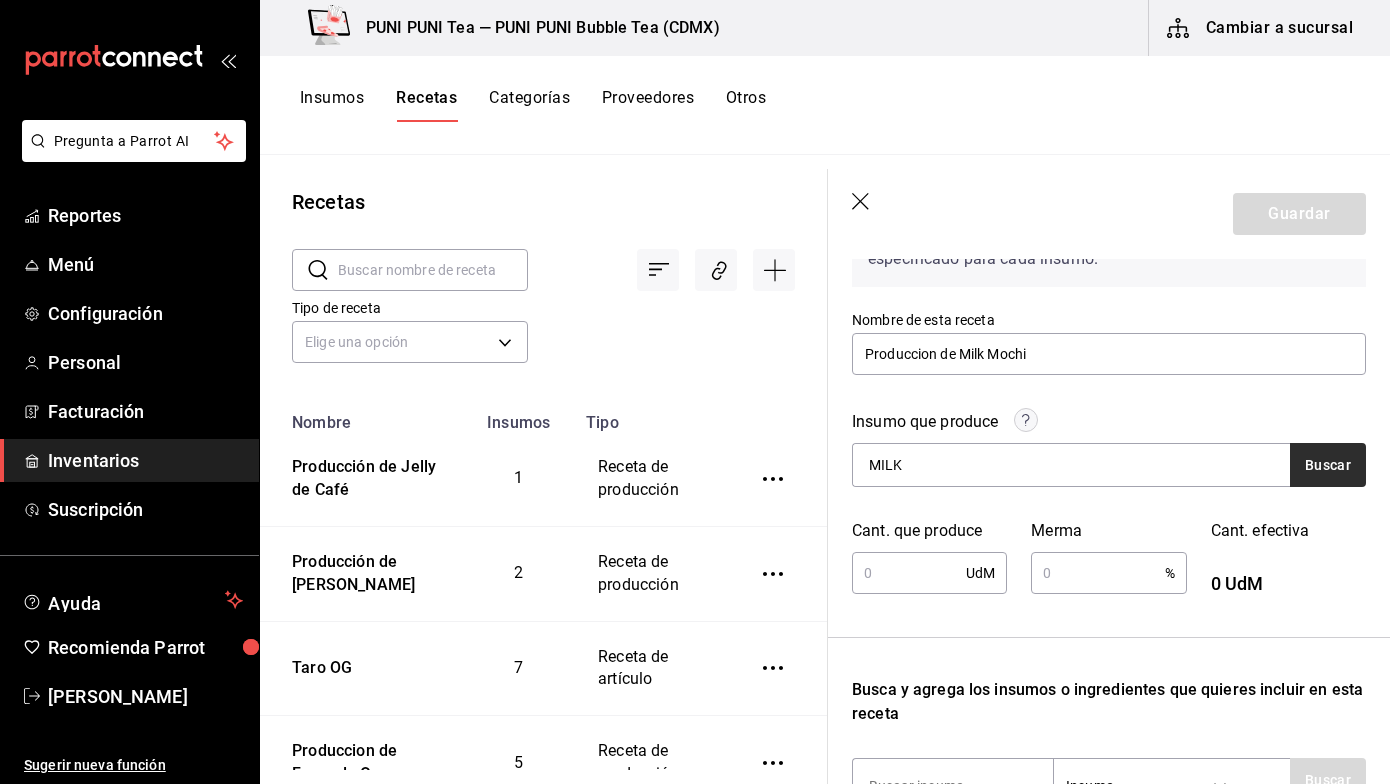 type on "MILK" 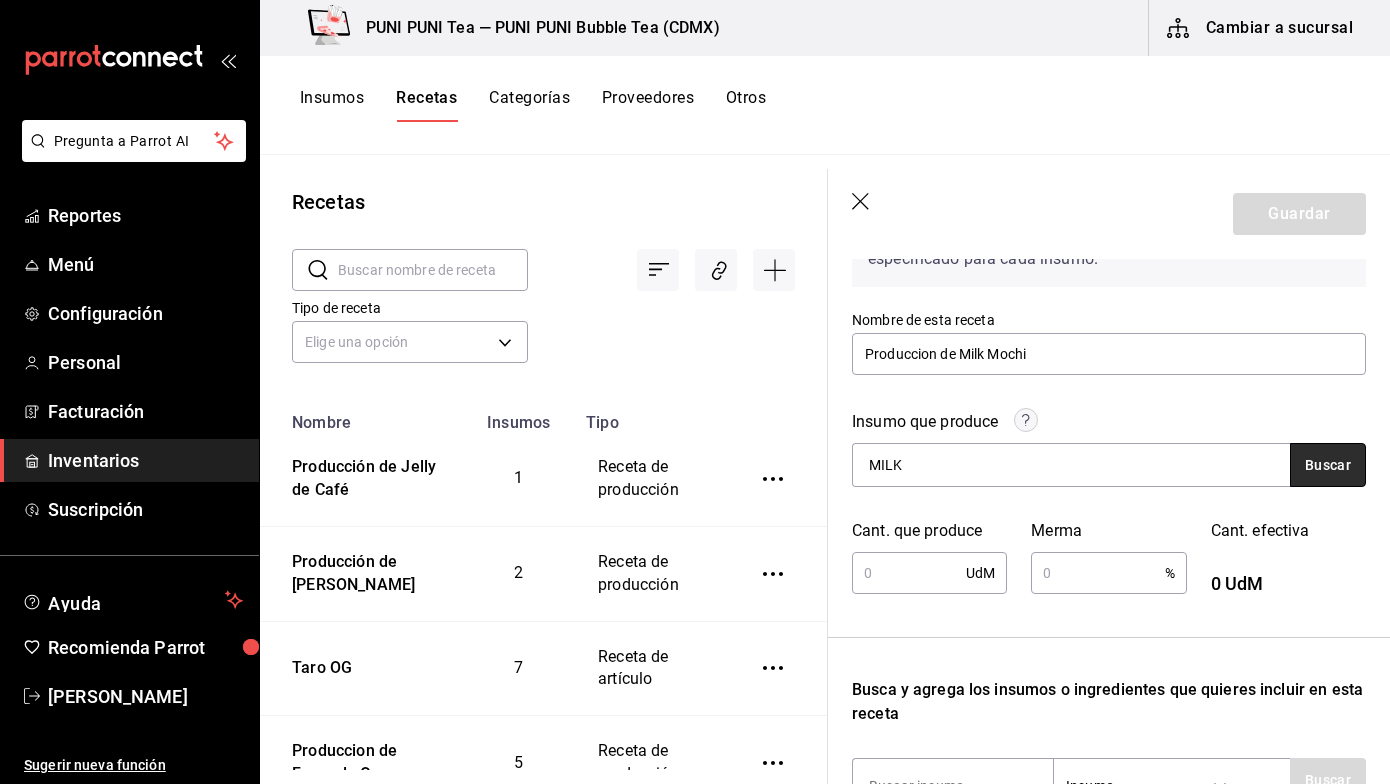 click on "Buscar" at bounding box center [1328, 465] 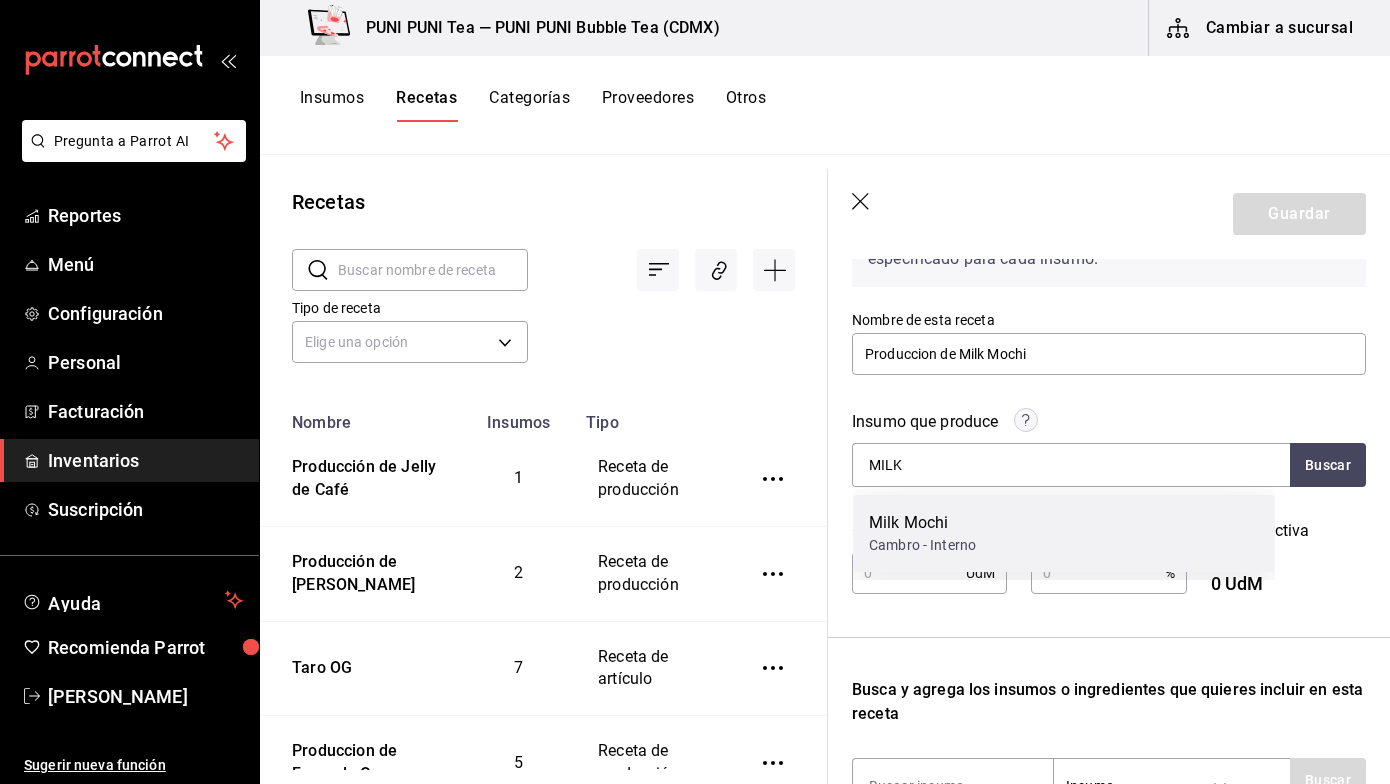 click on "Milk Mochi Cambro - Interno" at bounding box center [1064, 533] 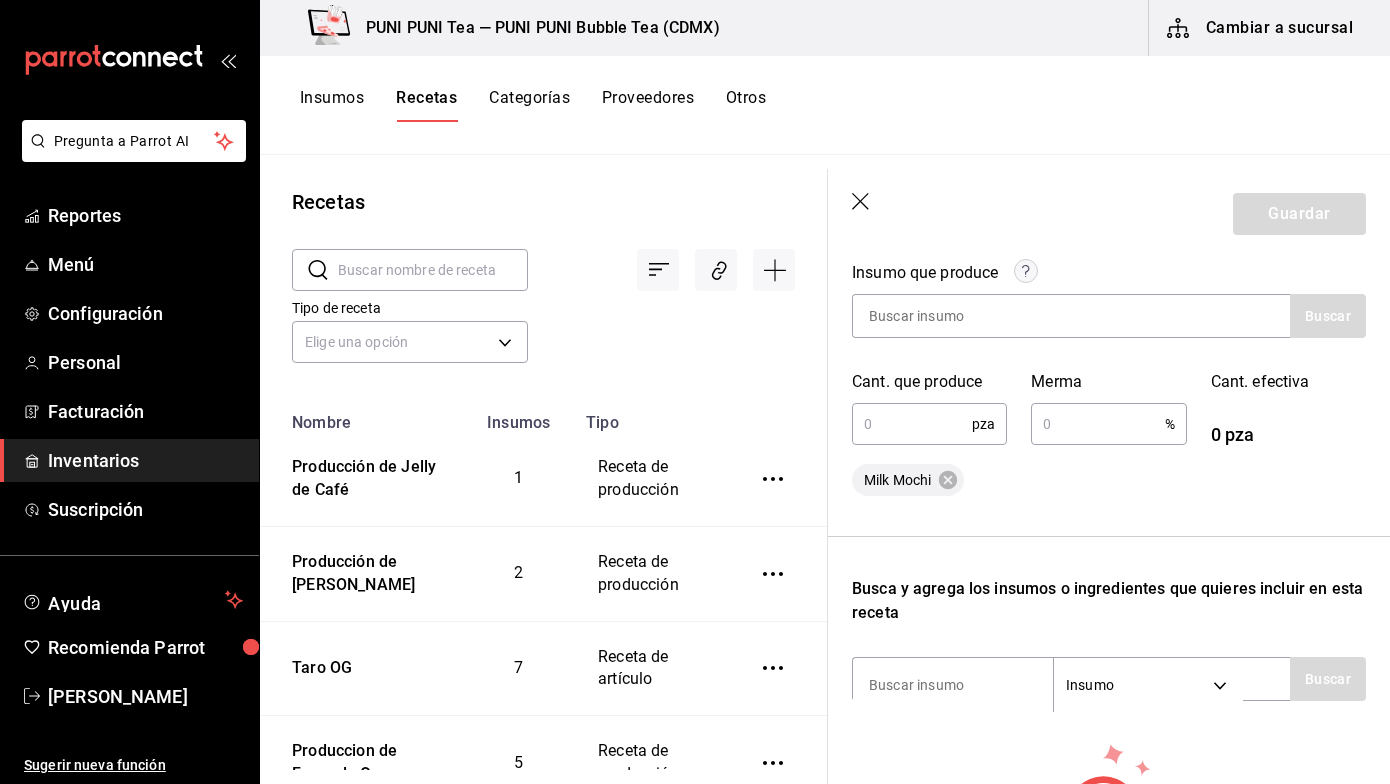 scroll, scrollTop: 310, scrollLeft: 0, axis: vertical 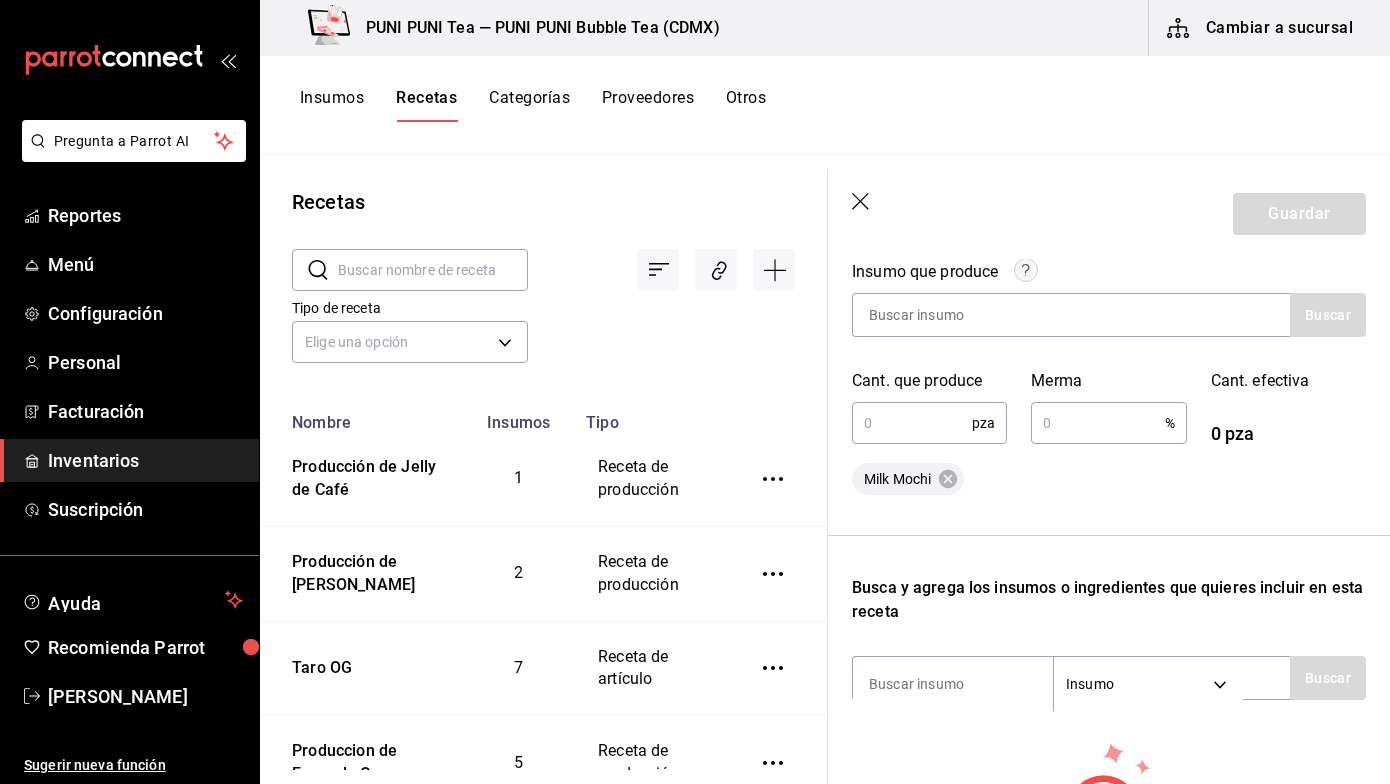 click at bounding box center (912, 423) 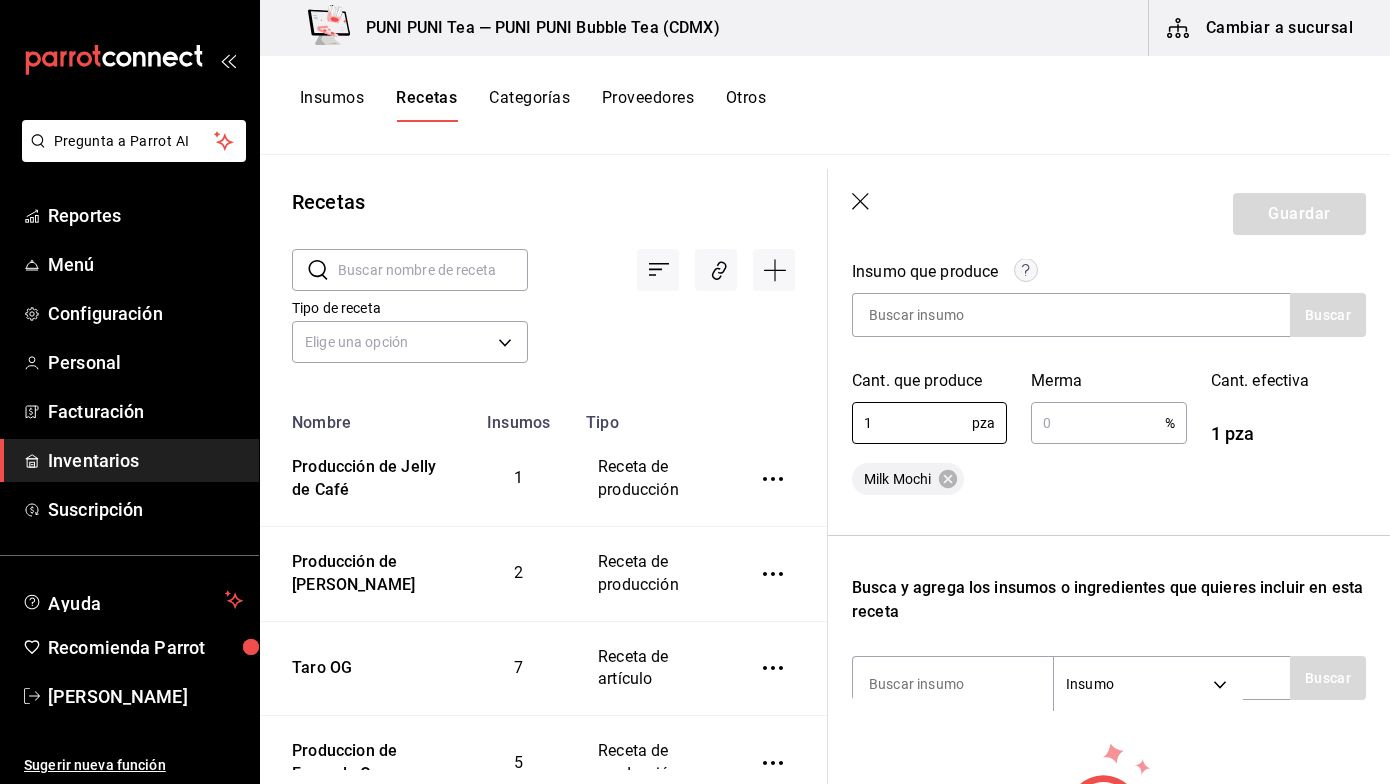 type on "1" 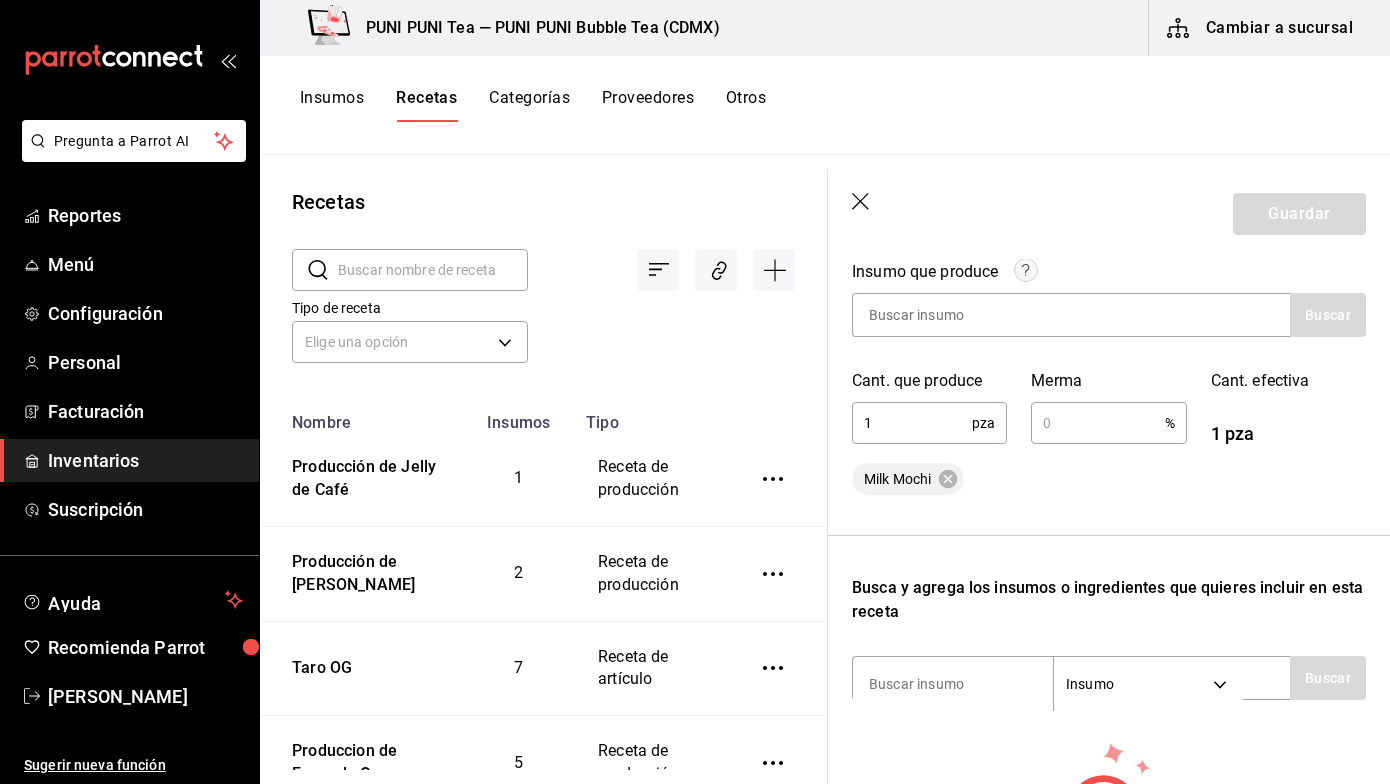 click at bounding box center (1097, 423) 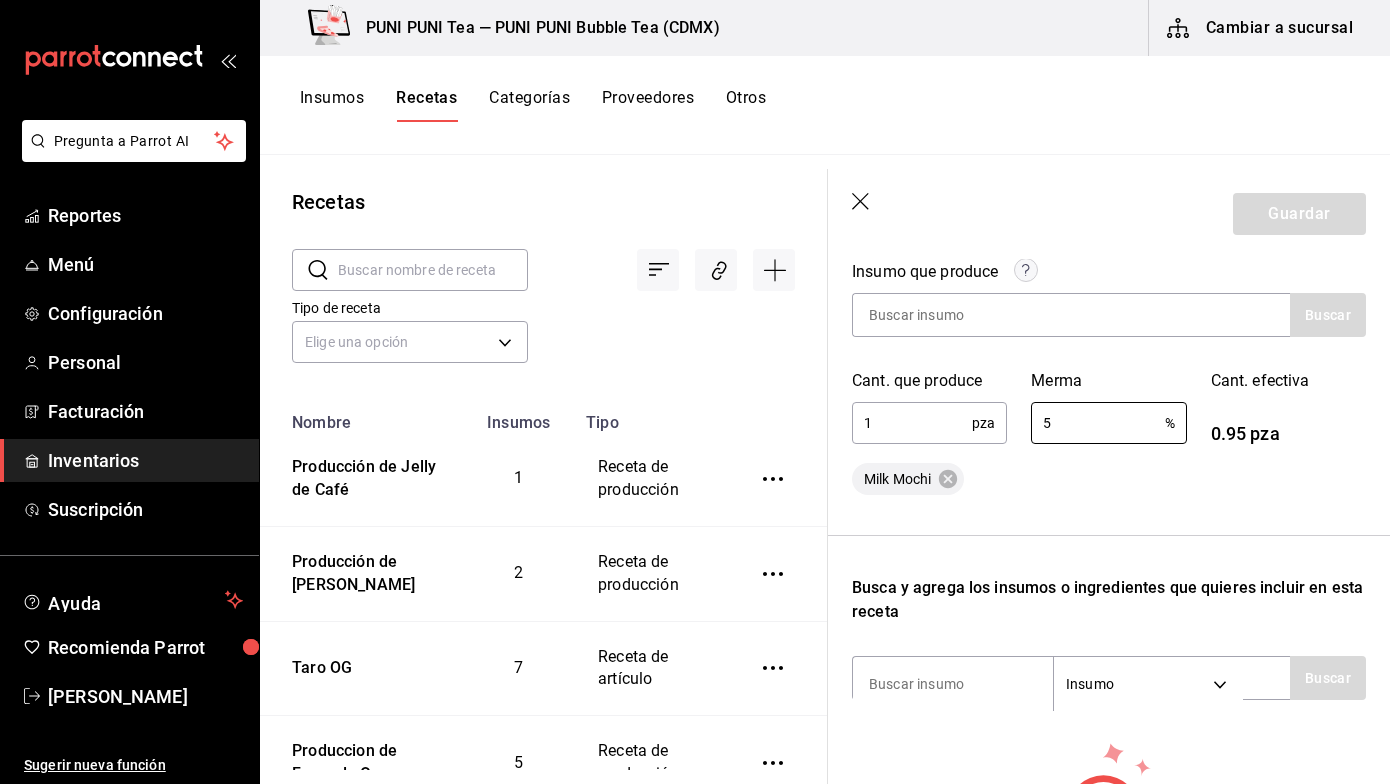 type on "5" 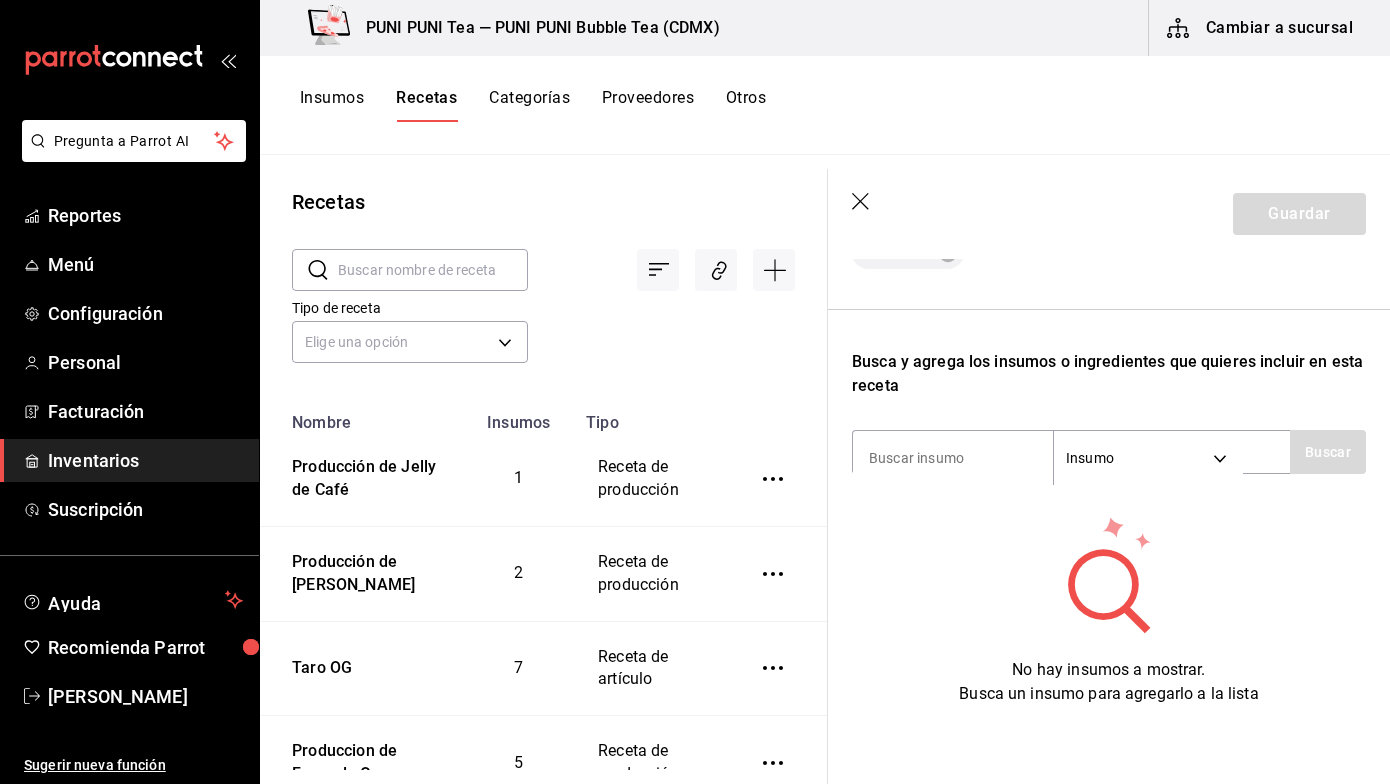 scroll, scrollTop: 553, scrollLeft: 0, axis: vertical 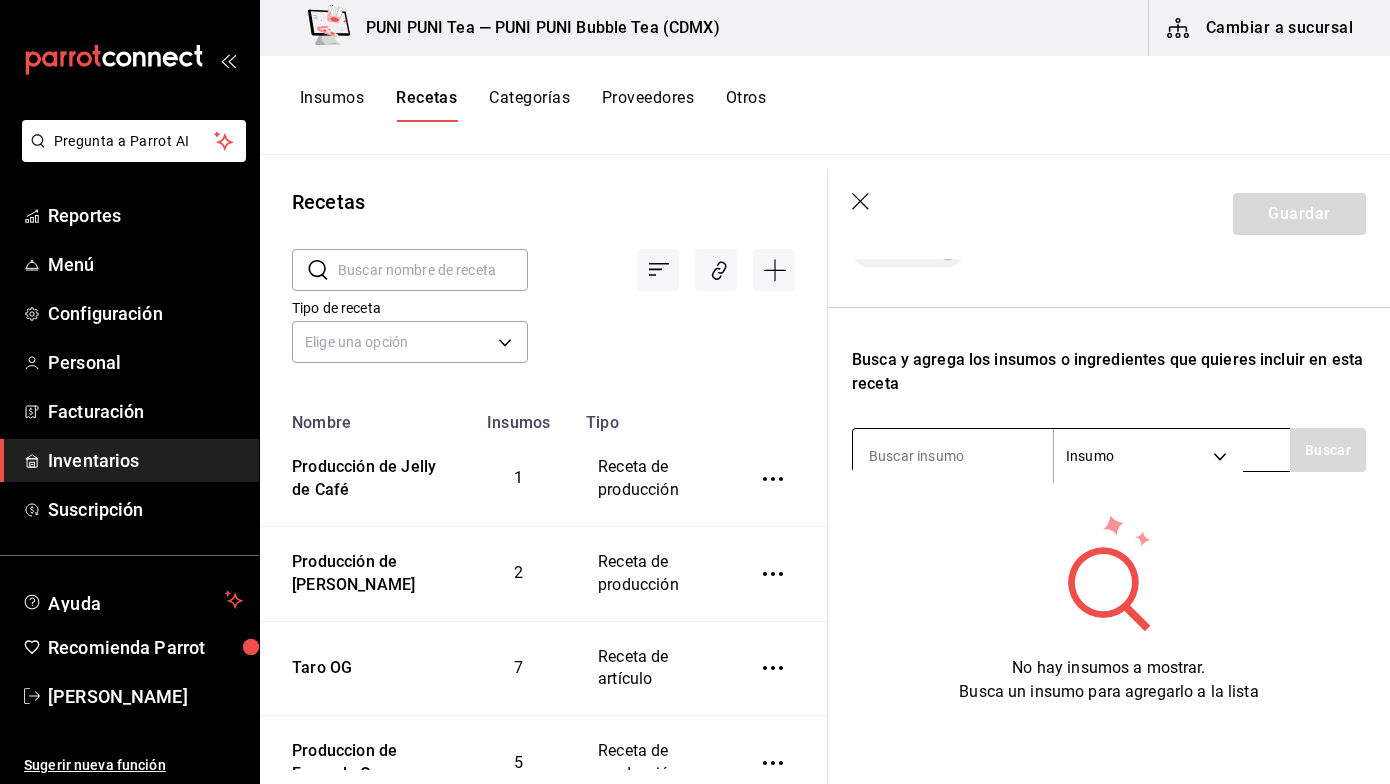 click at bounding box center (953, 456) 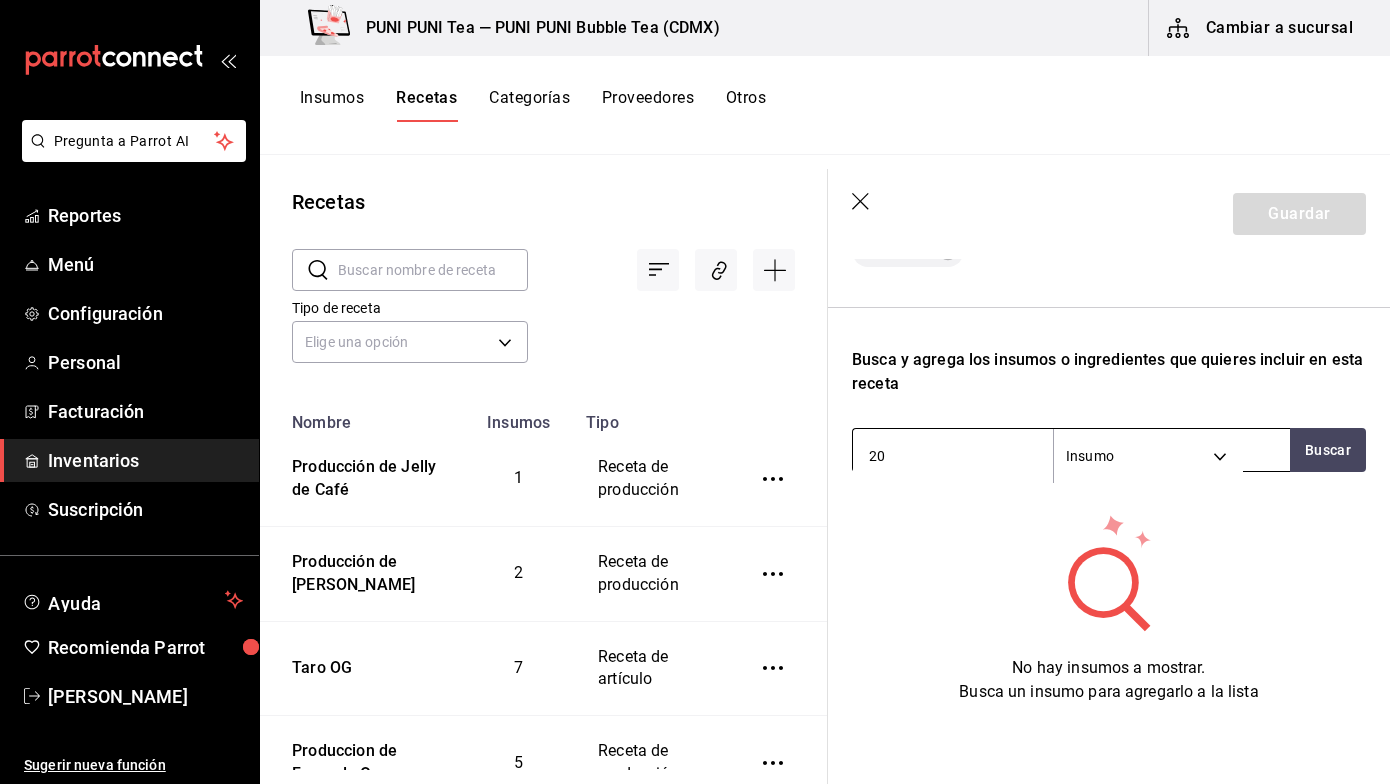 type on "2" 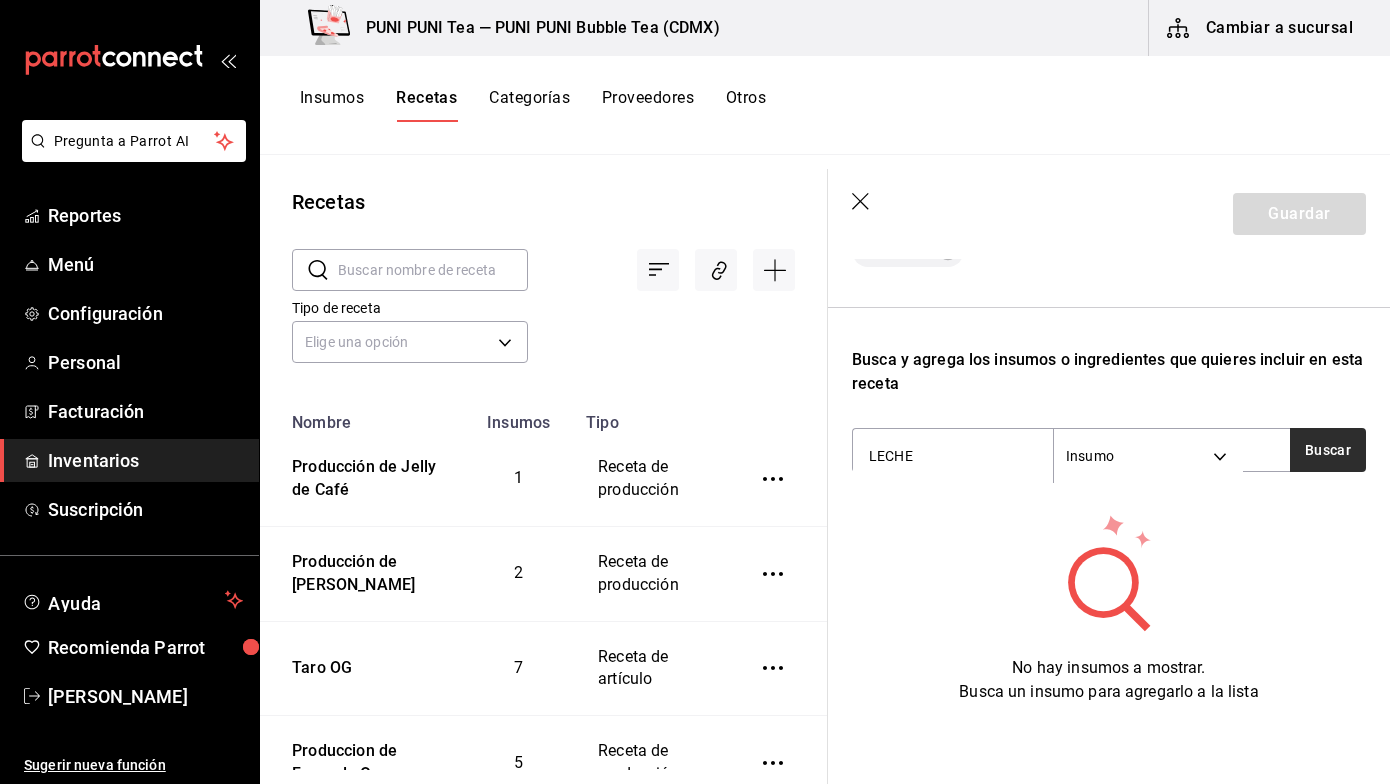type on "LECHE" 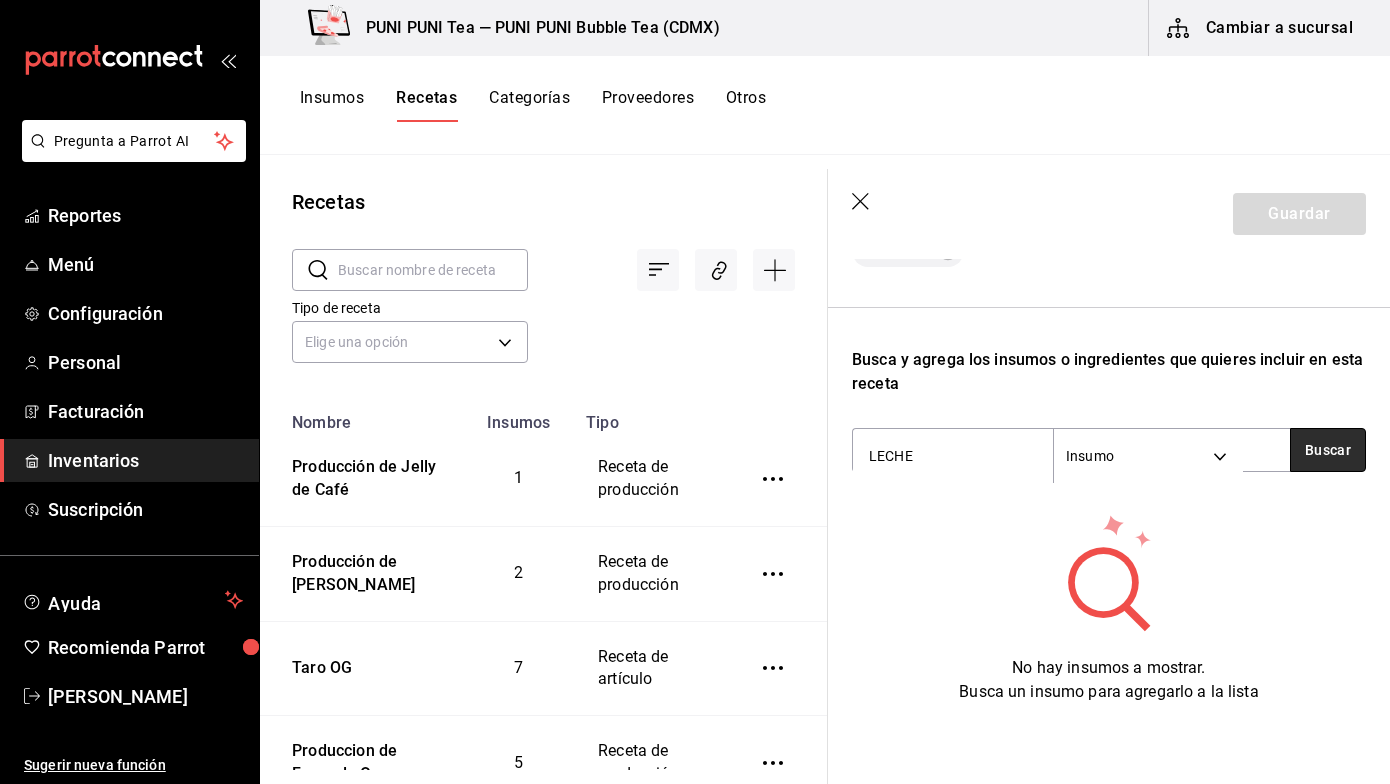 click on "Buscar" at bounding box center [1328, 450] 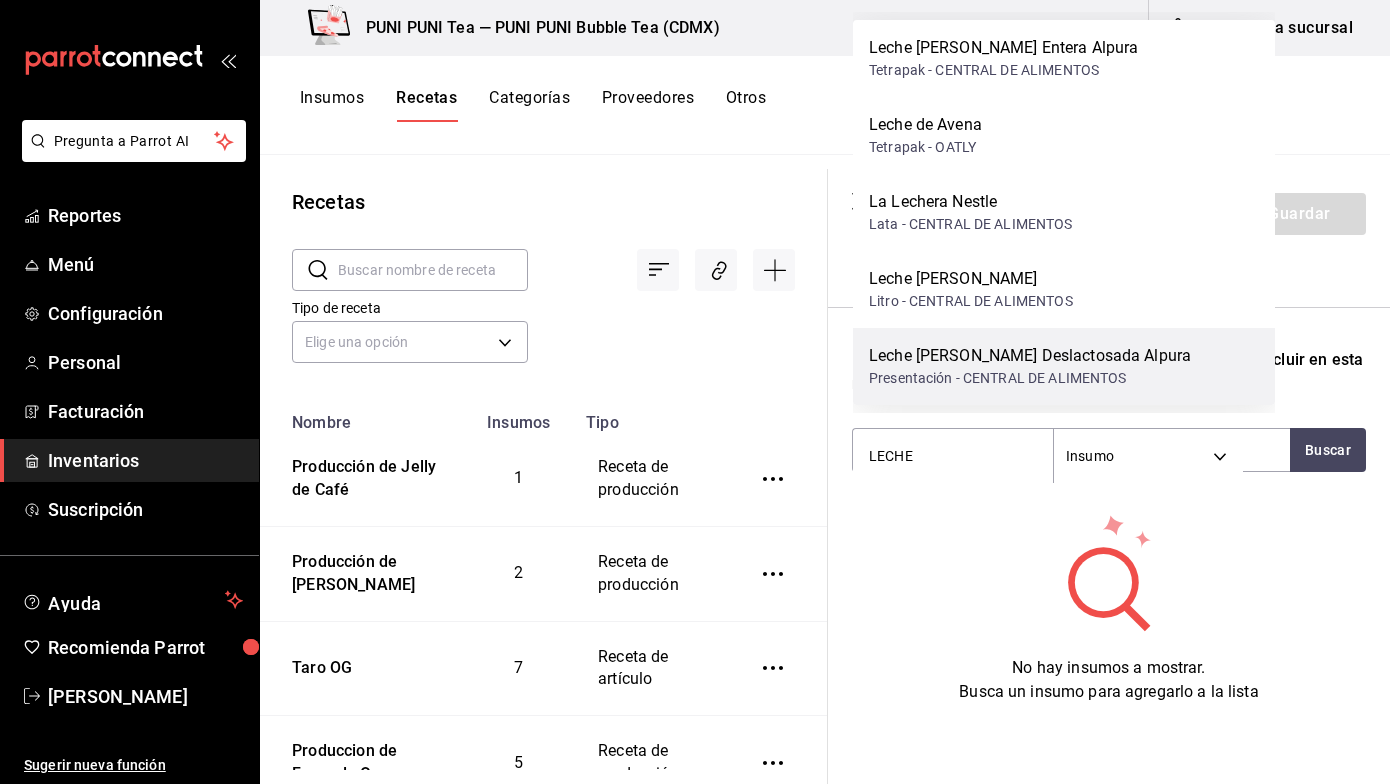 click on "Leche de Vaca Deslactosada Alpura Presentación - CENTRAL DE ALIMENTOS" at bounding box center [1064, 366] 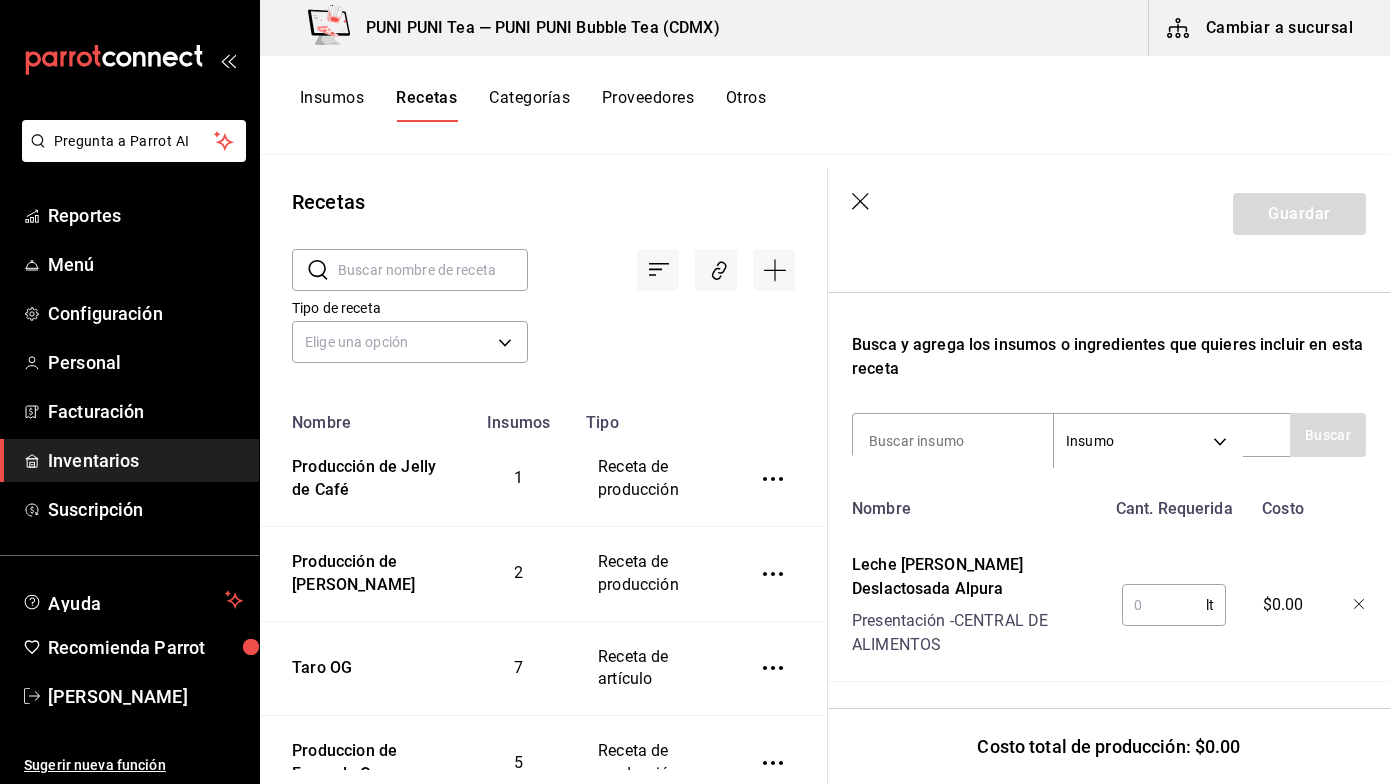 click at bounding box center (1164, 605) 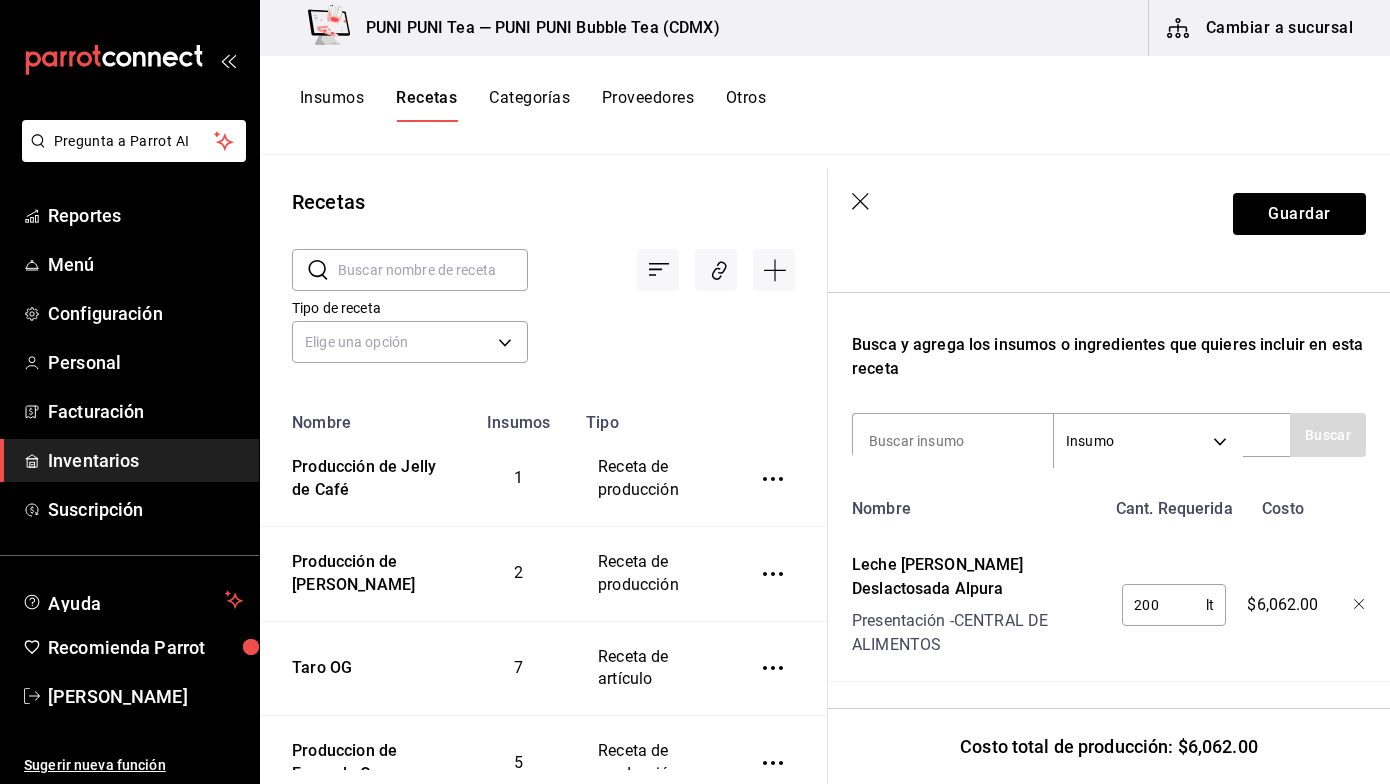 click on "200" at bounding box center (1164, 605) 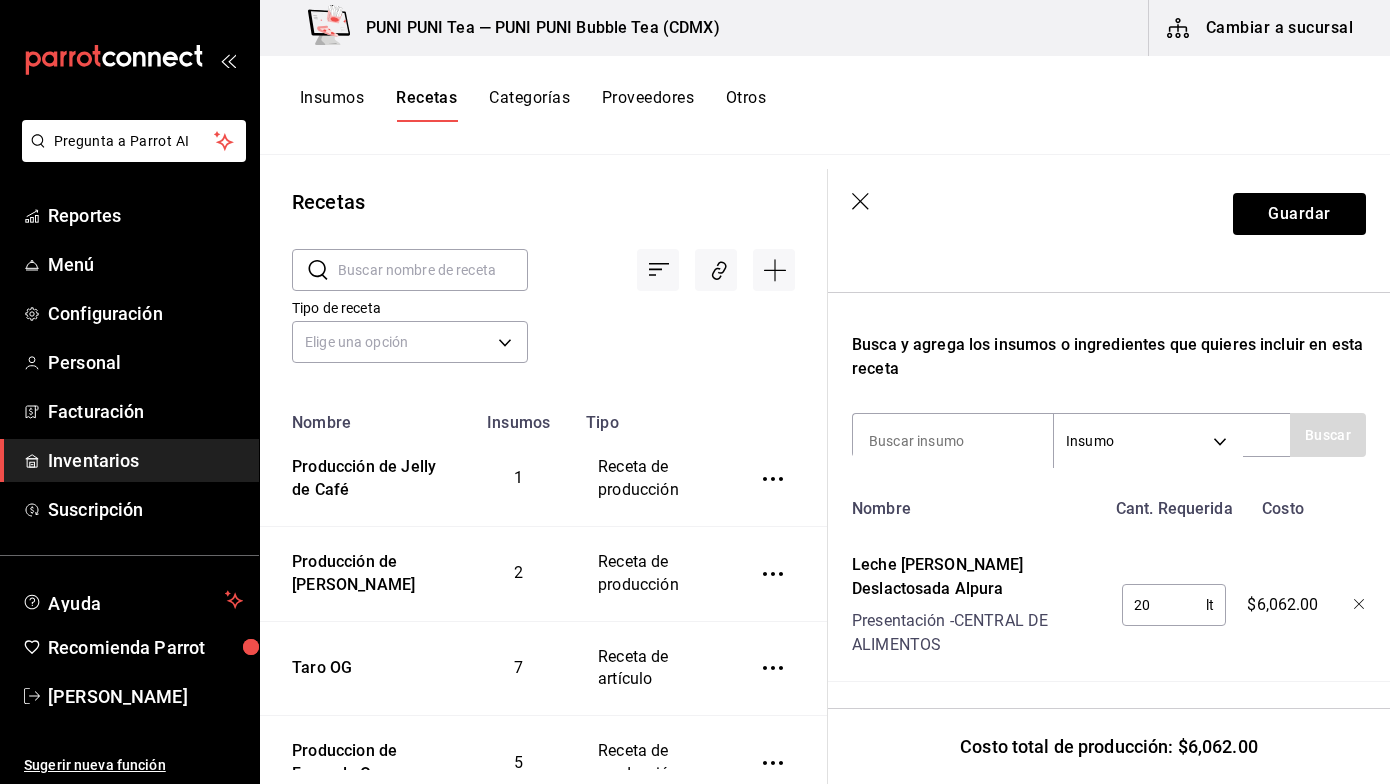 type on "2" 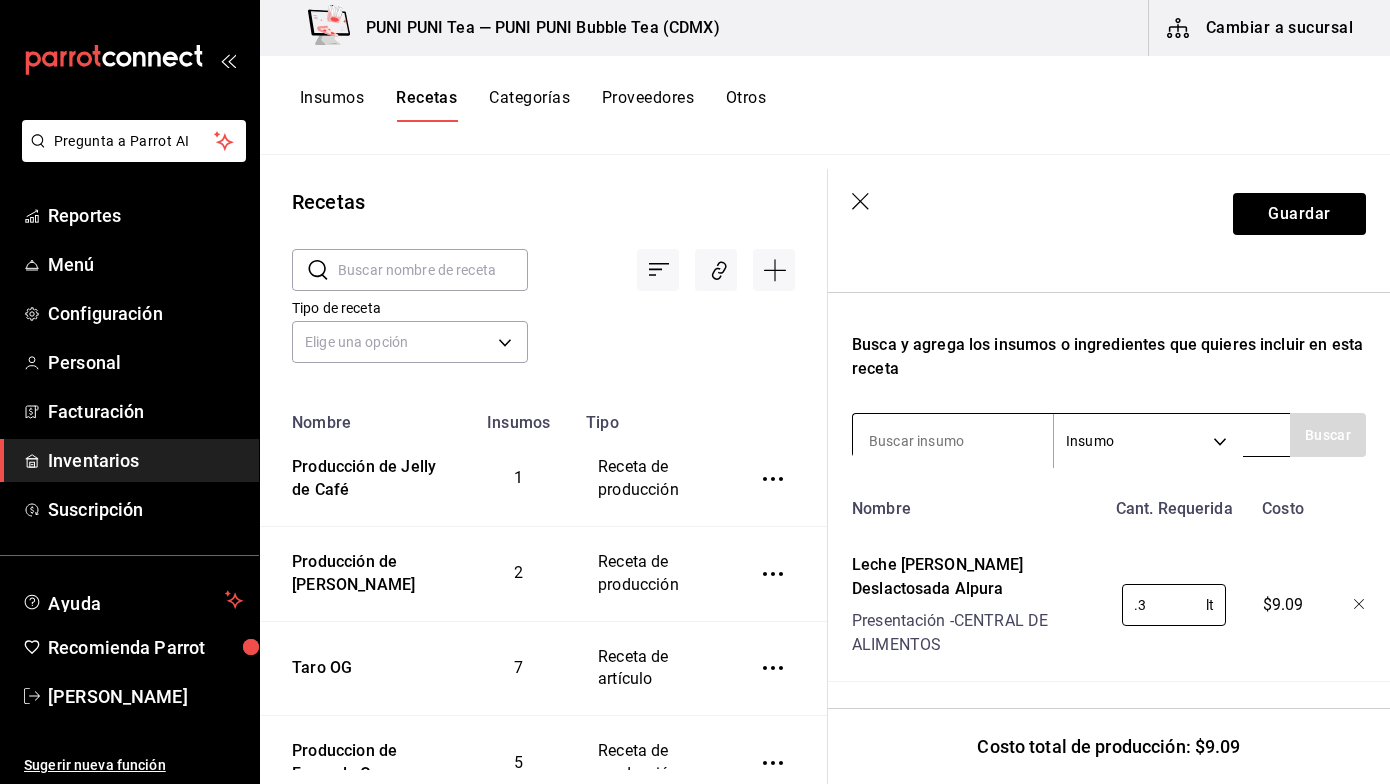 click at bounding box center (953, 441) 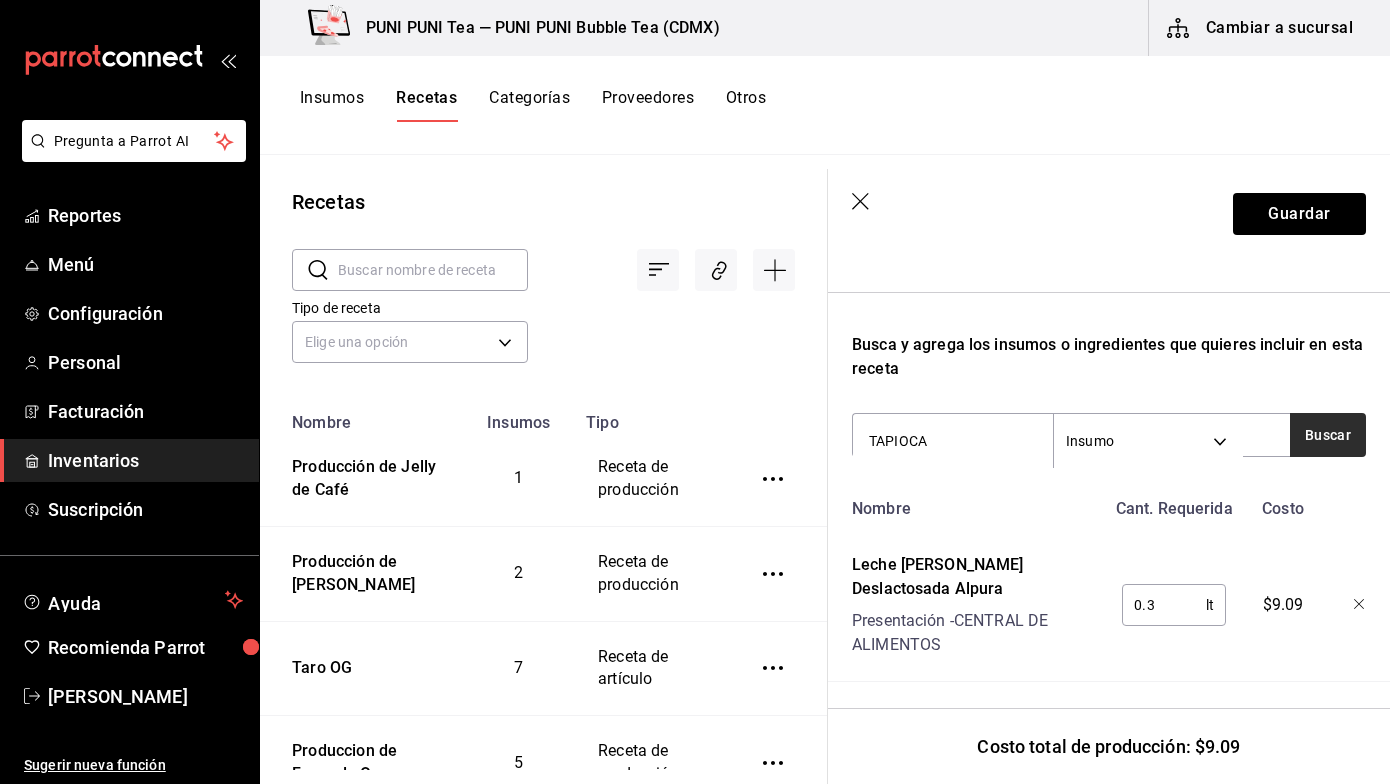 type on "TAPIOCA" 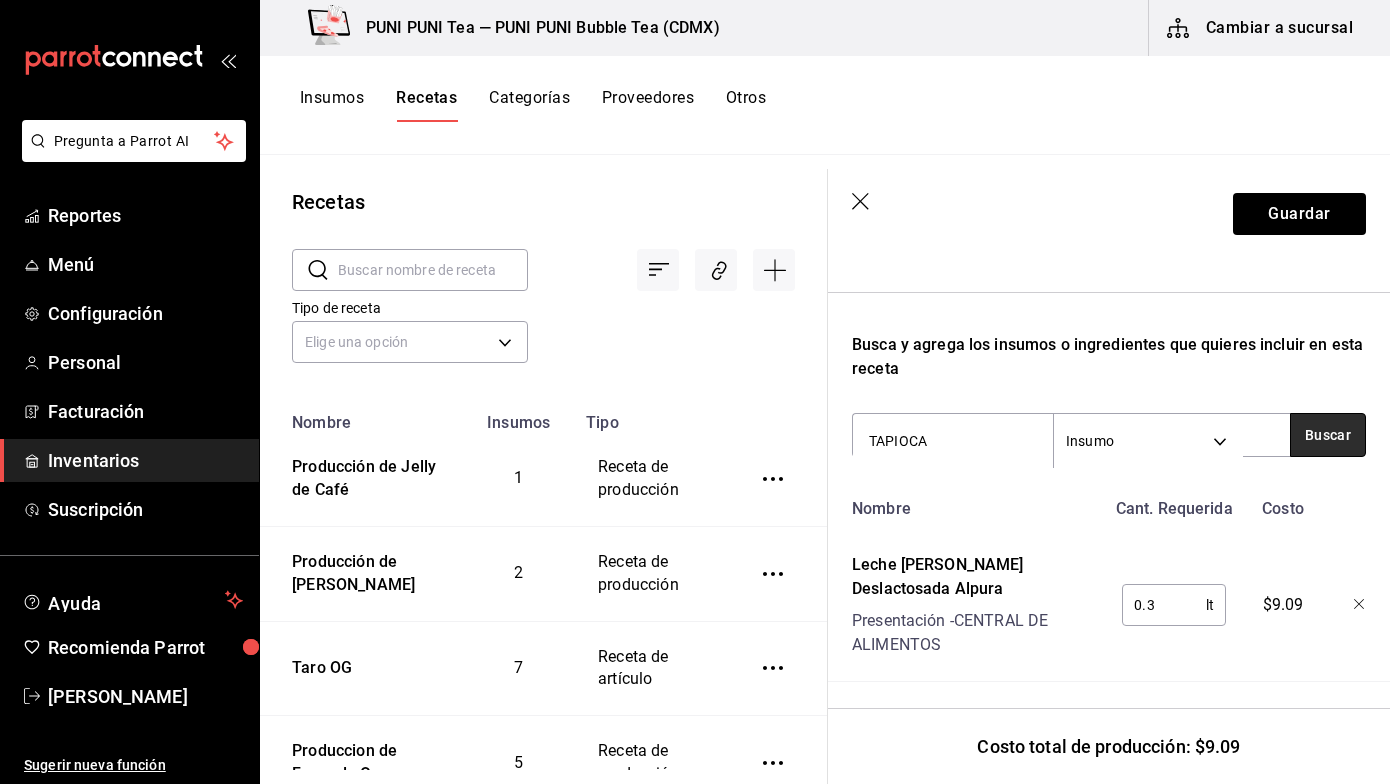 click on "Buscar" at bounding box center [1328, 435] 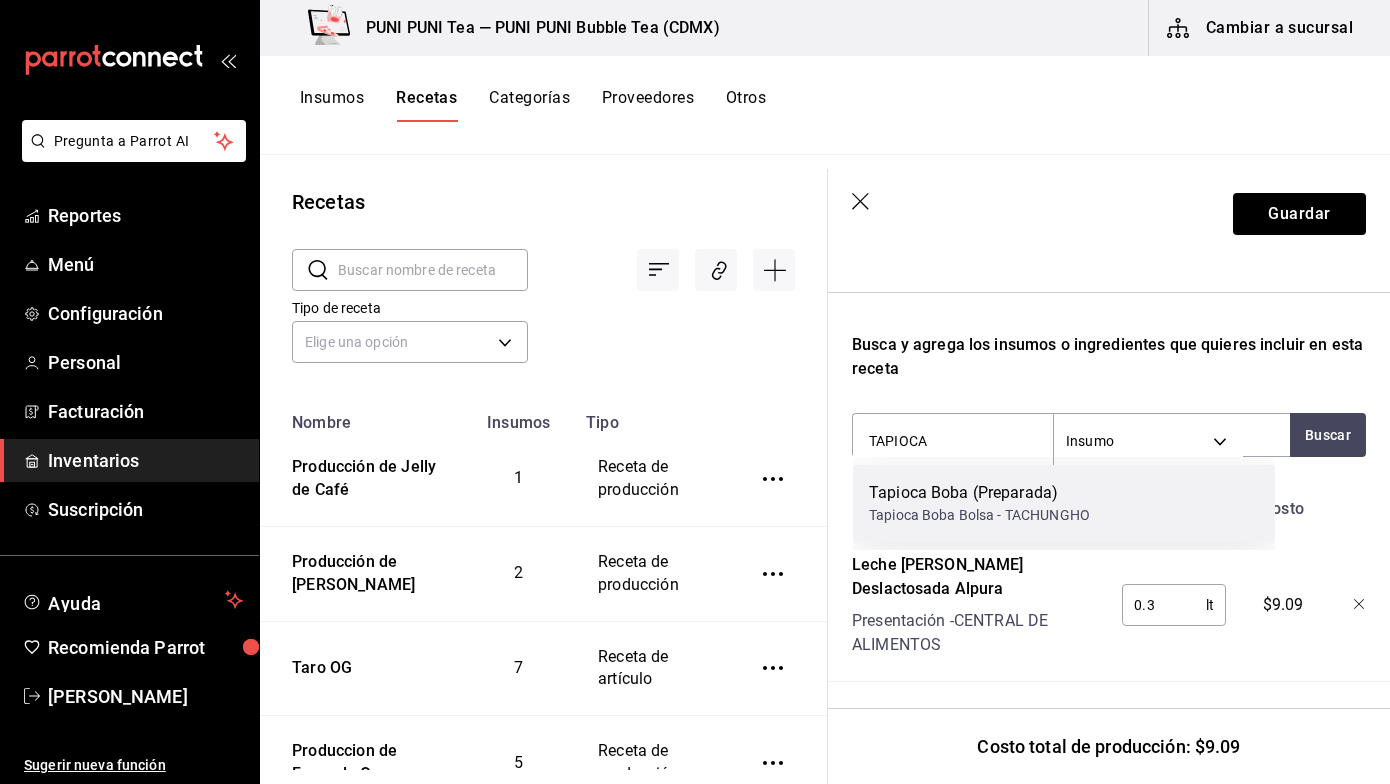 click on "Tapioca Boba (Preparada)" at bounding box center [979, 493] 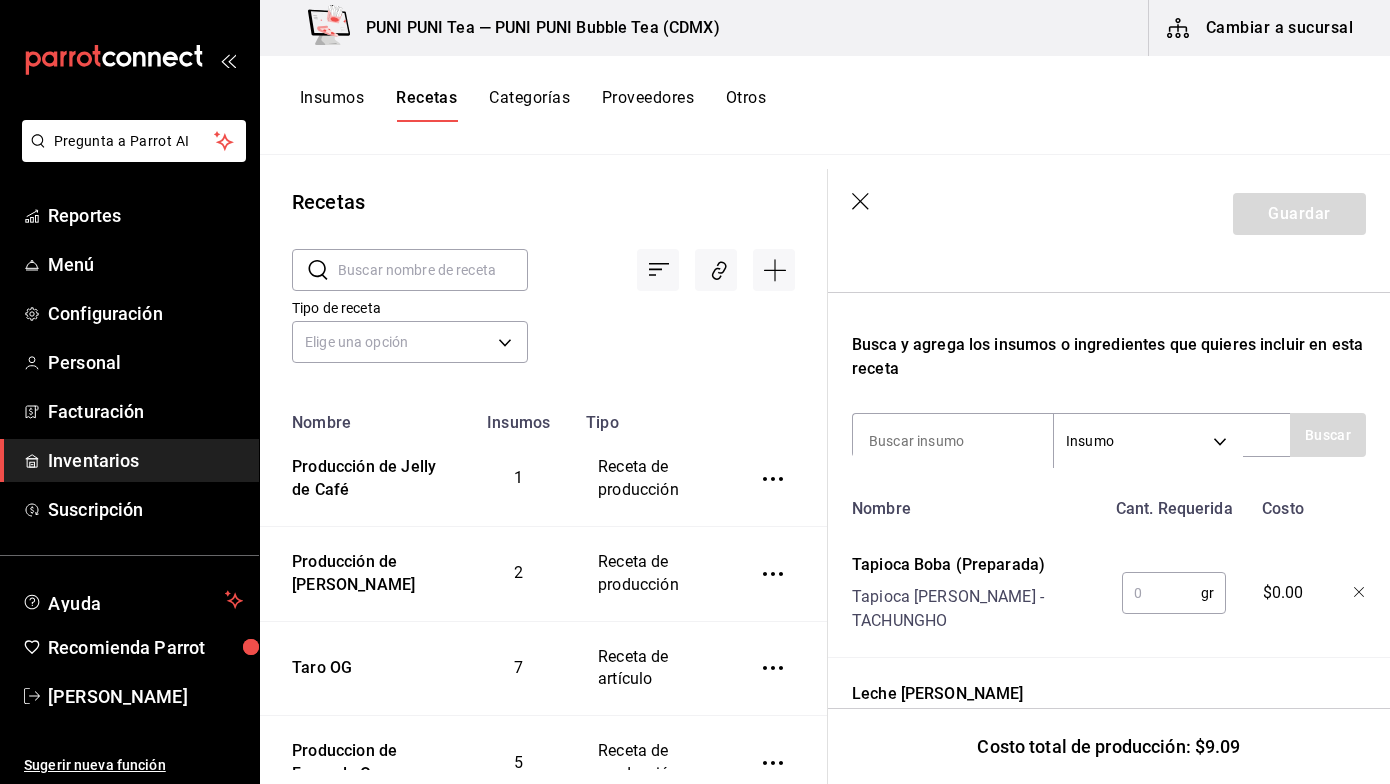 click at bounding box center (1161, 593) 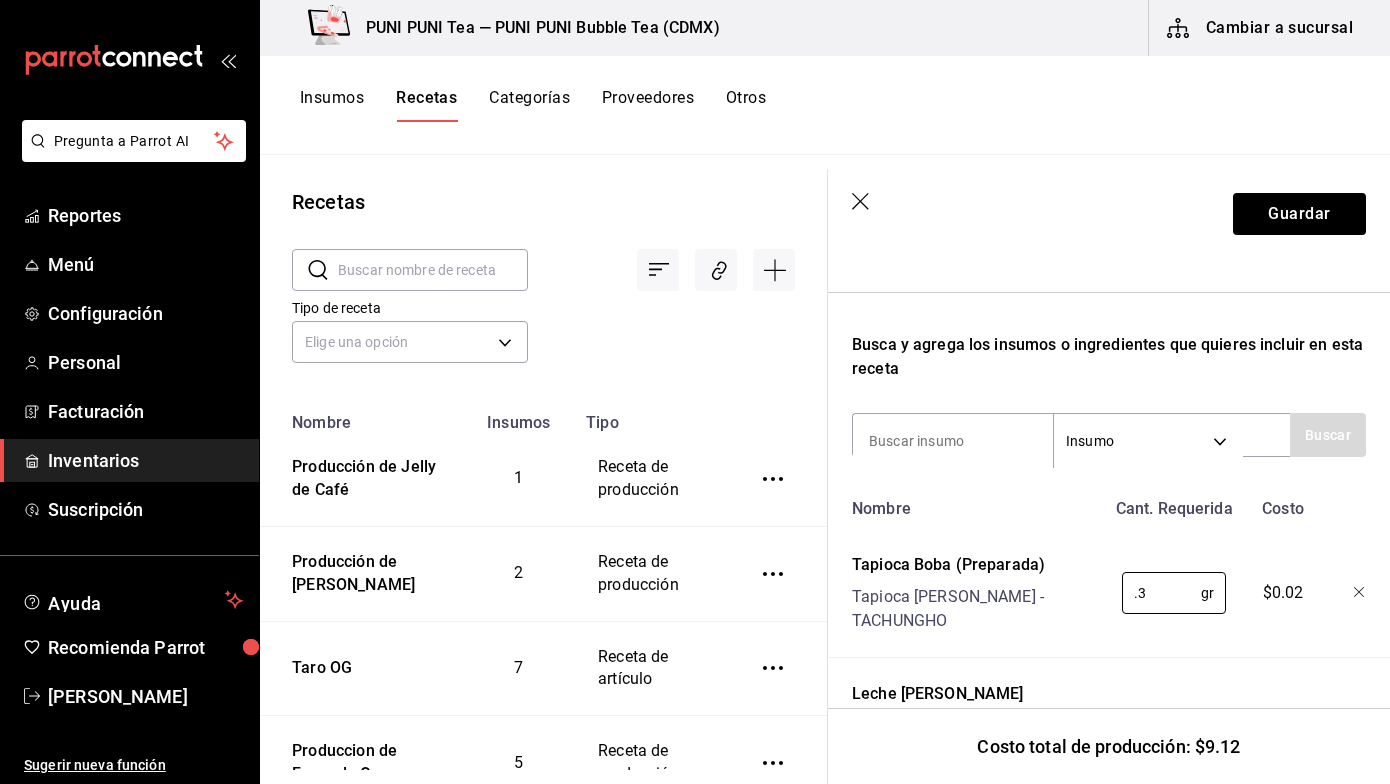 type on "0.3" 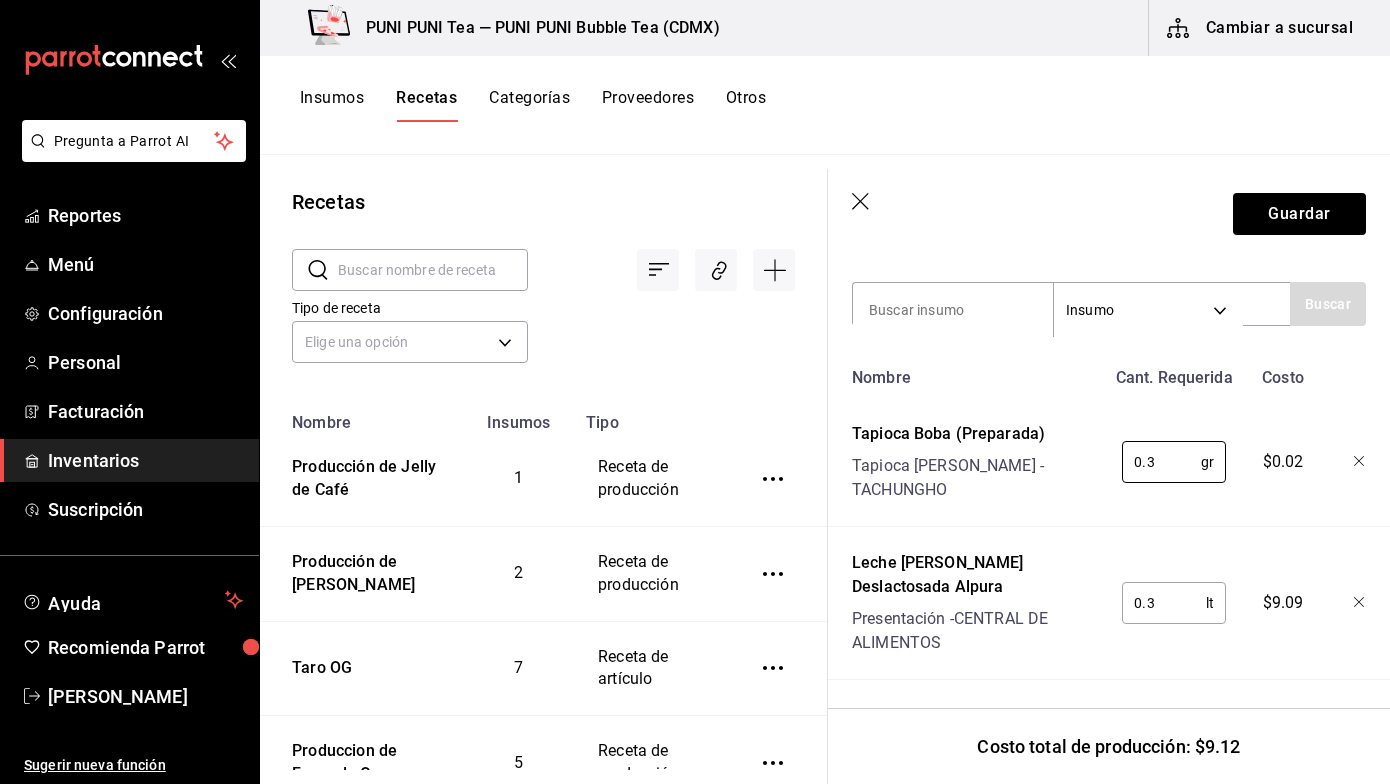scroll, scrollTop: 699, scrollLeft: 0, axis: vertical 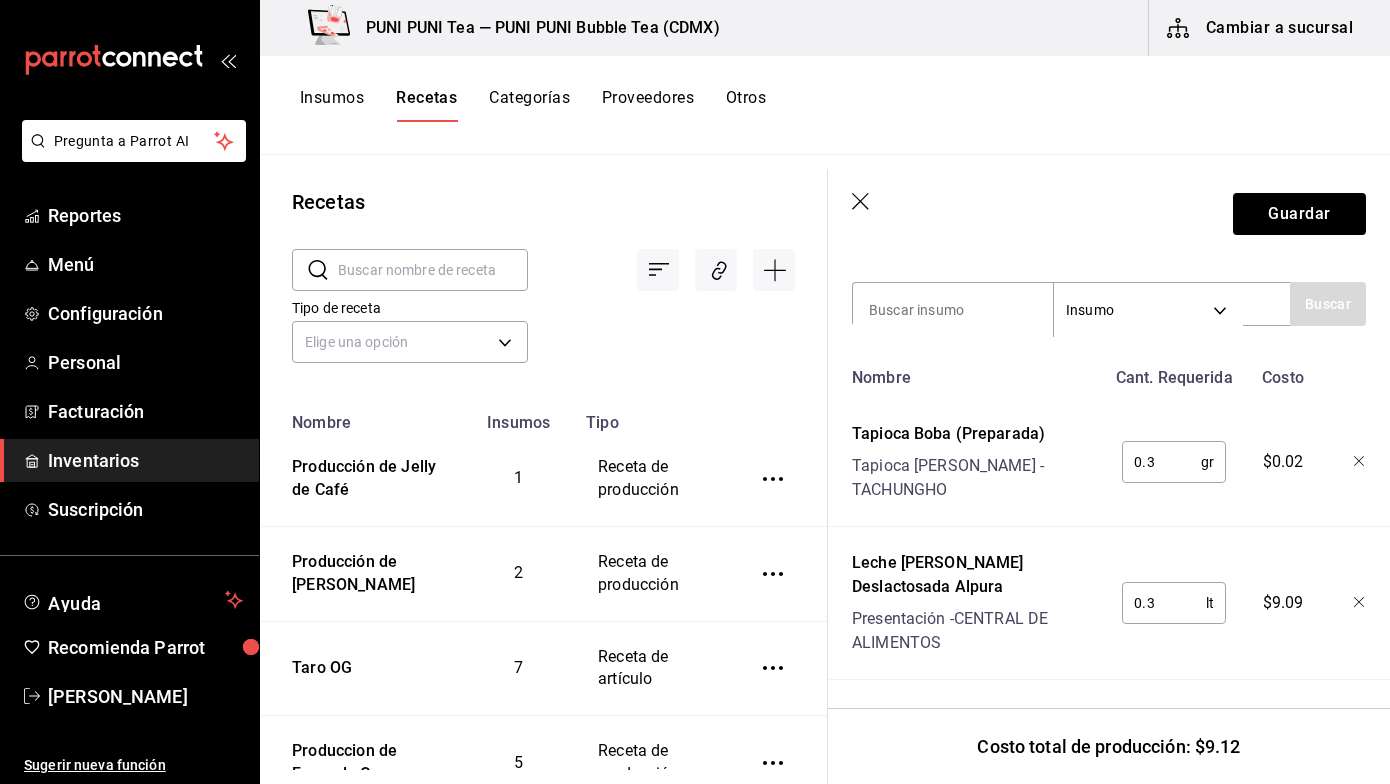 drag, startPoint x: 1141, startPoint y: 587, endPoint x: 1191, endPoint y: 583, distance: 50.159744 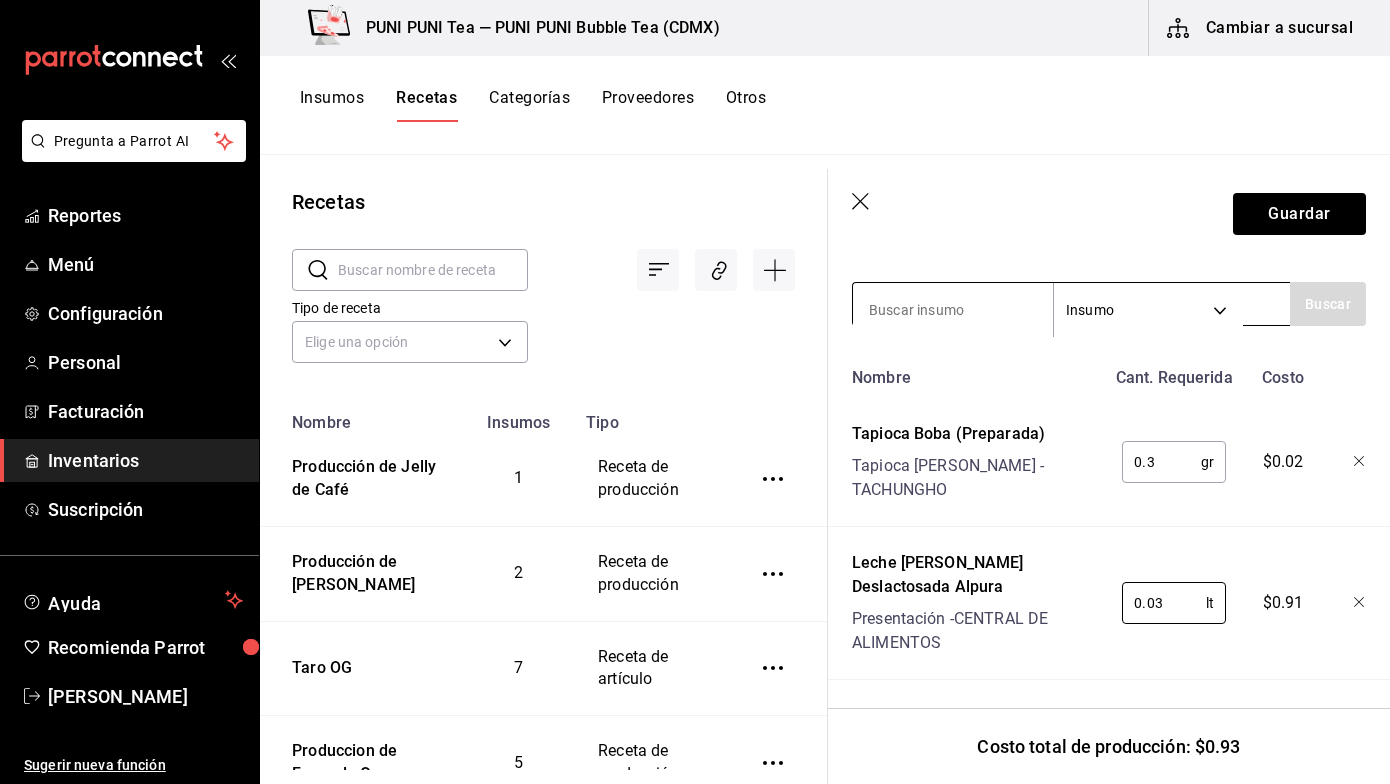 type on "0.03" 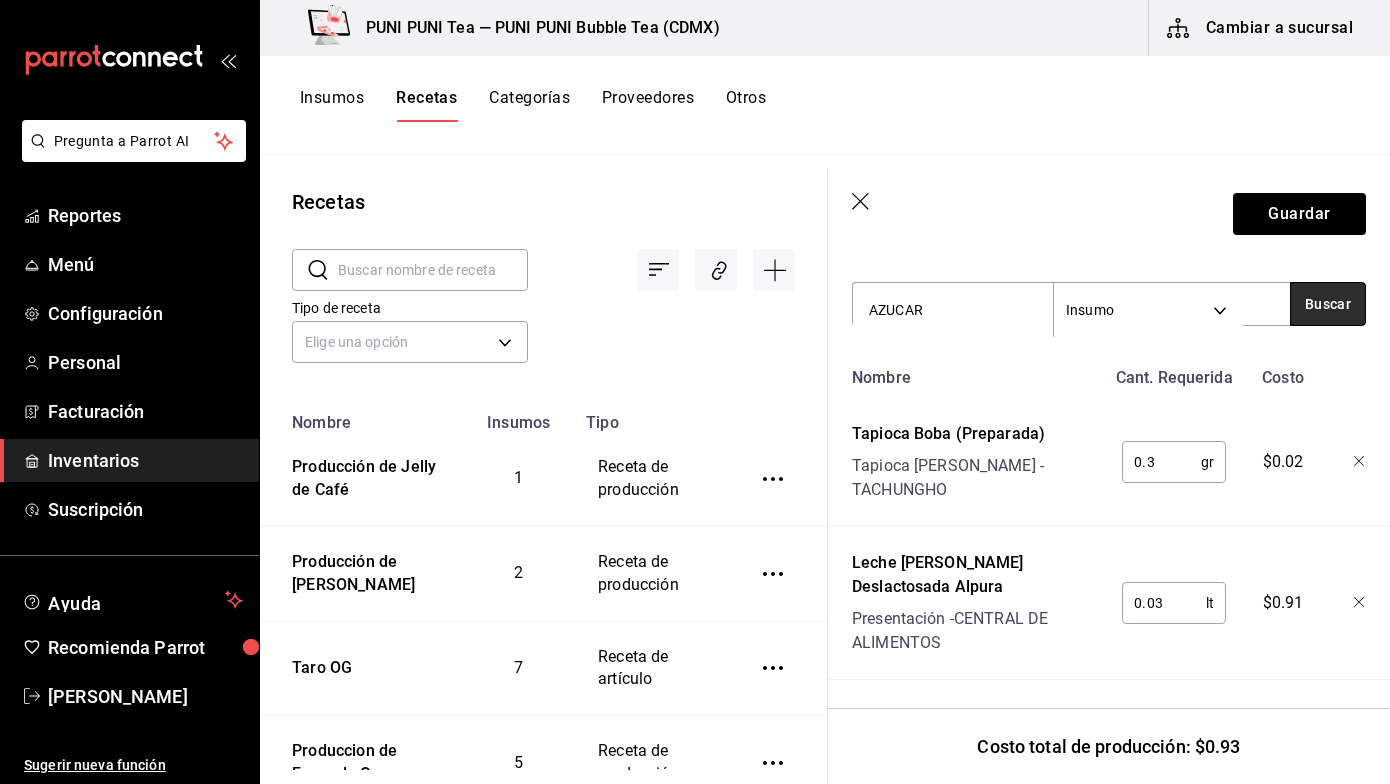 click on "Buscar" at bounding box center [1328, 304] 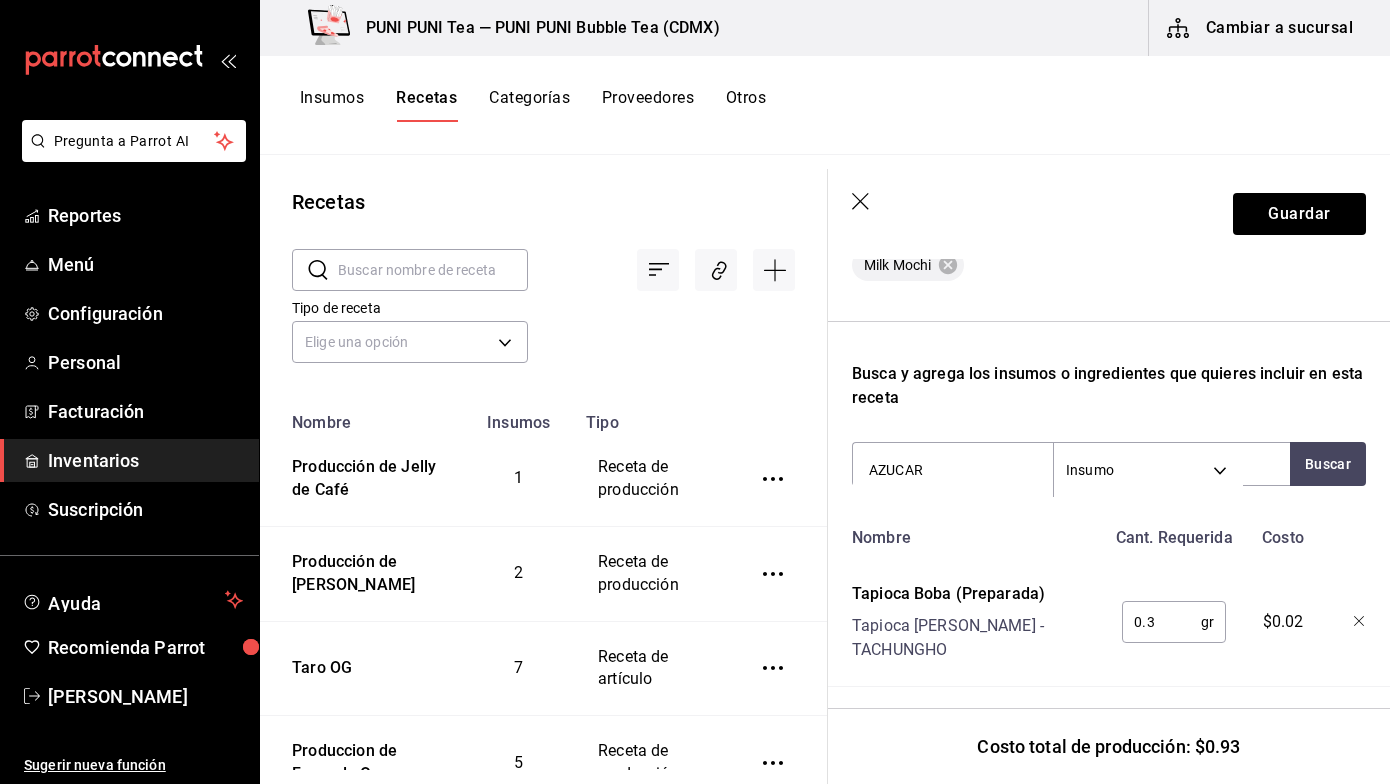 scroll, scrollTop: 699, scrollLeft: 0, axis: vertical 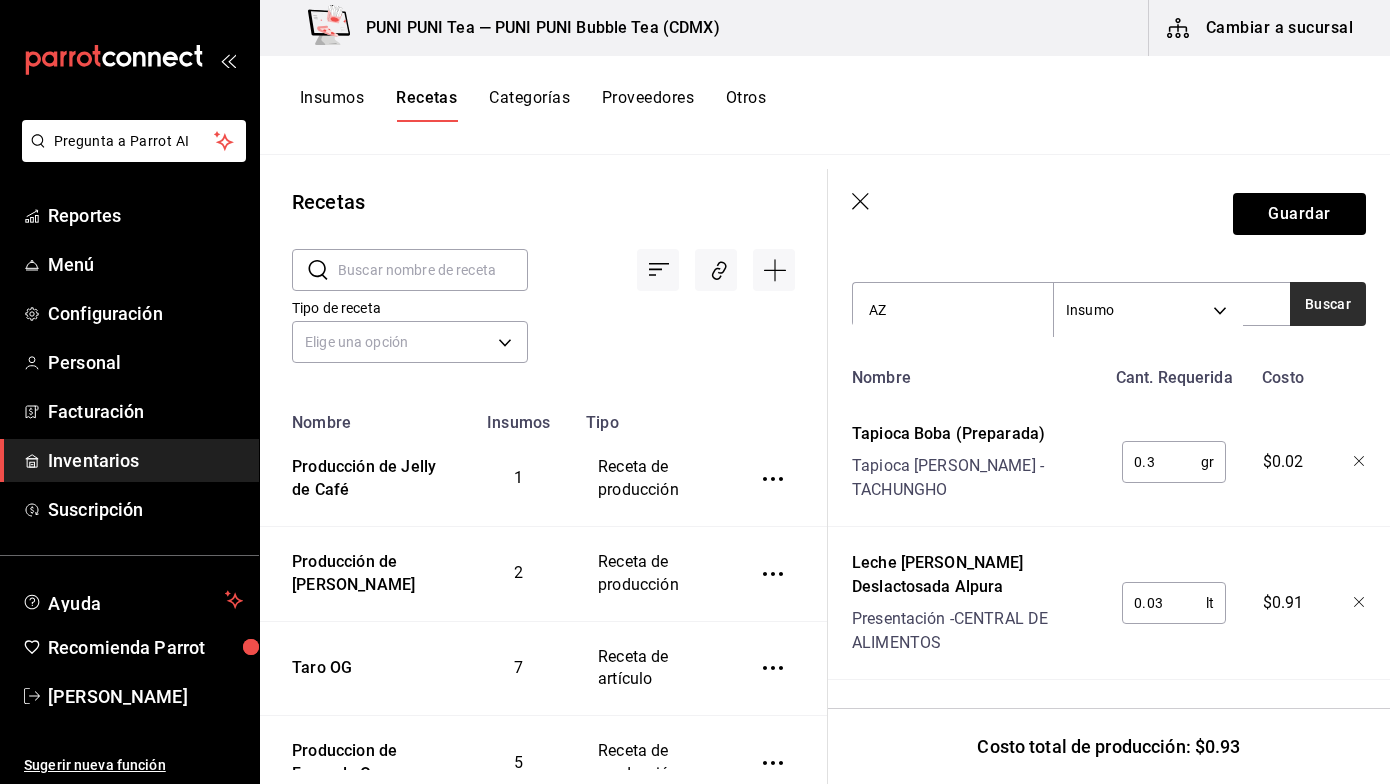 type on "AZ" 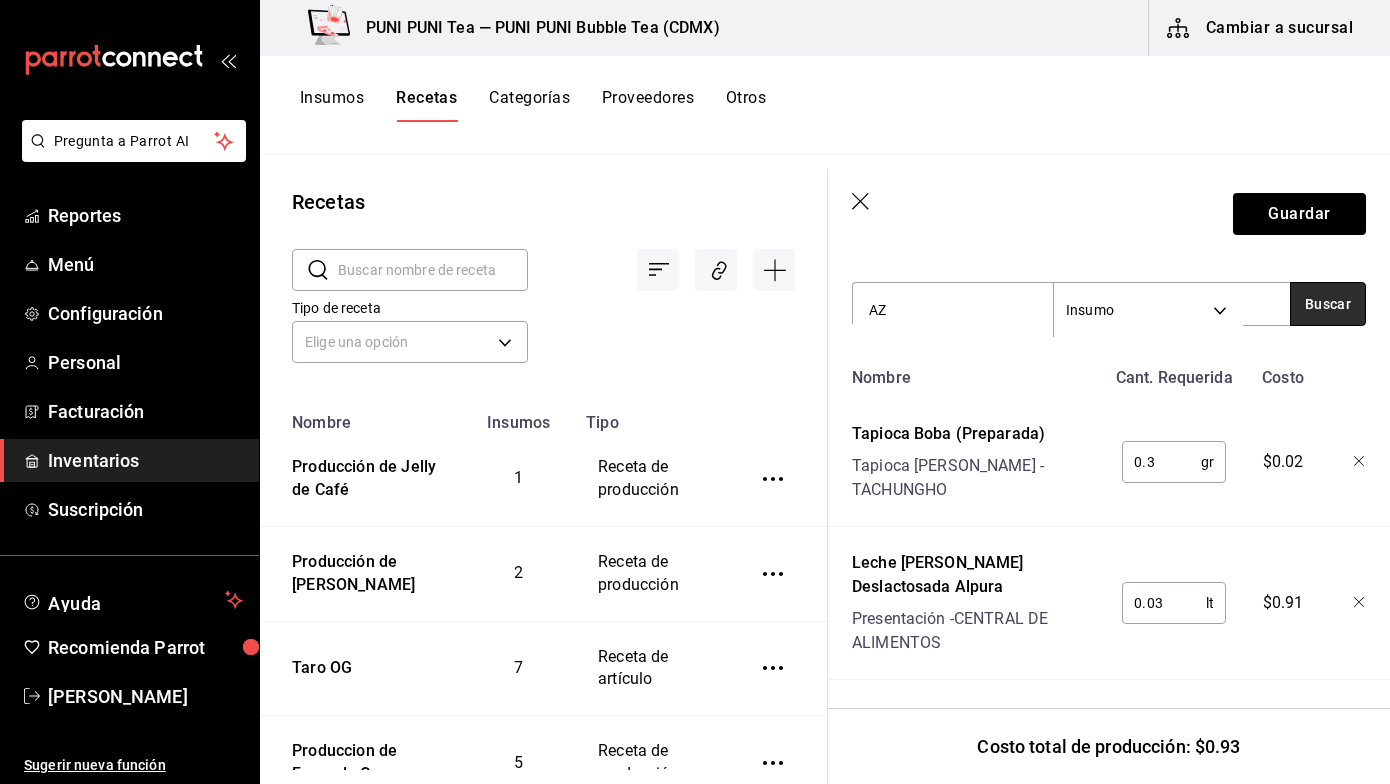 click on "Buscar" at bounding box center (1328, 304) 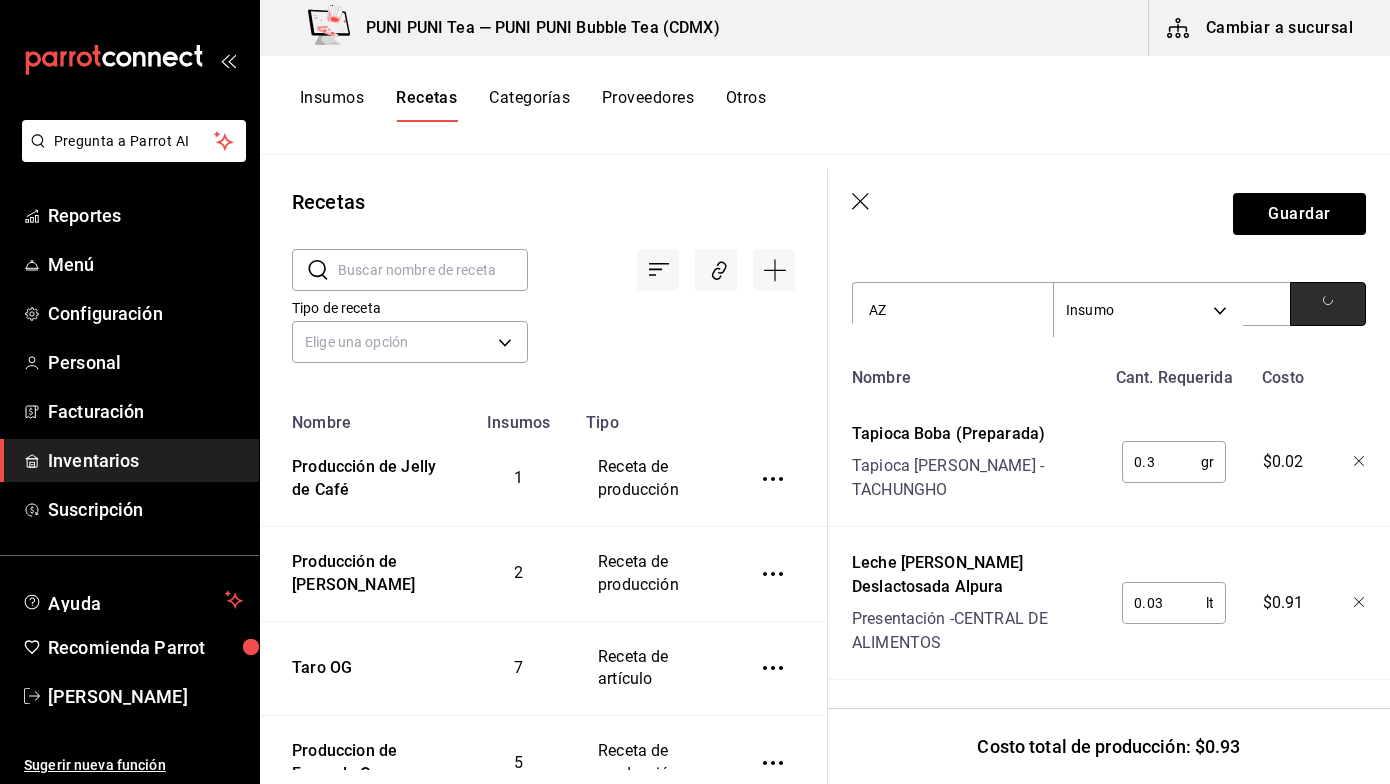 click 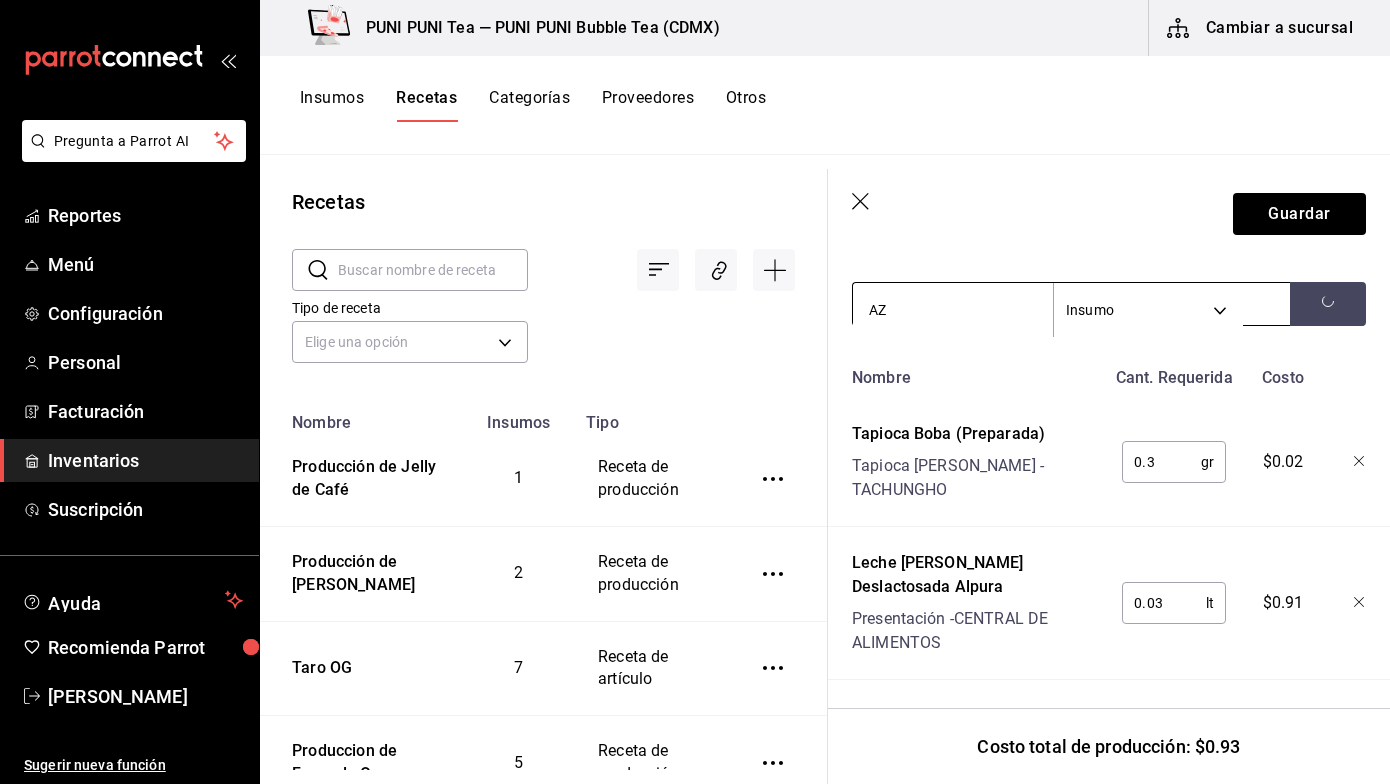drag, startPoint x: 913, startPoint y: 287, endPoint x: 762, endPoint y: 287, distance: 151 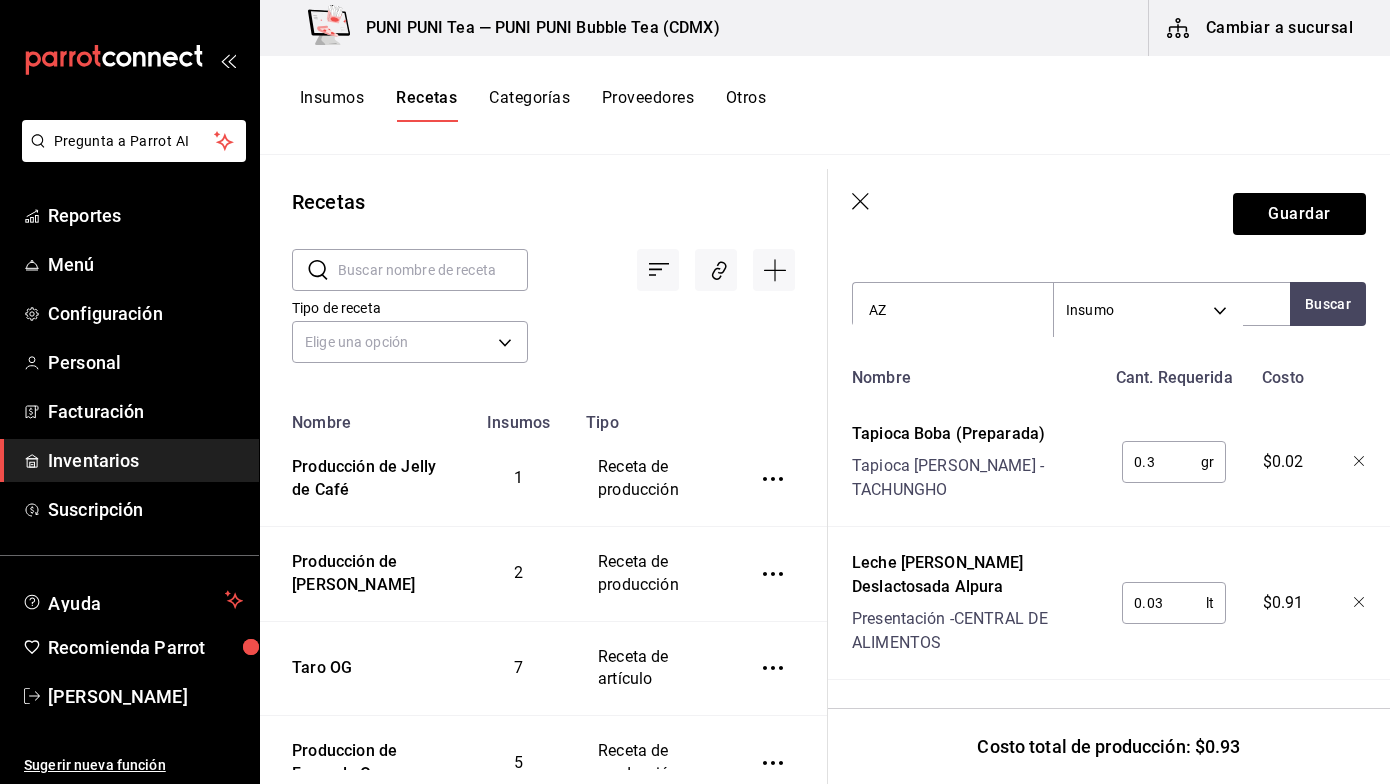 drag, startPoint x: 1157, startPoint y: 456, endPoint x: 1066, endPoint y: 444, distance: 91.787796 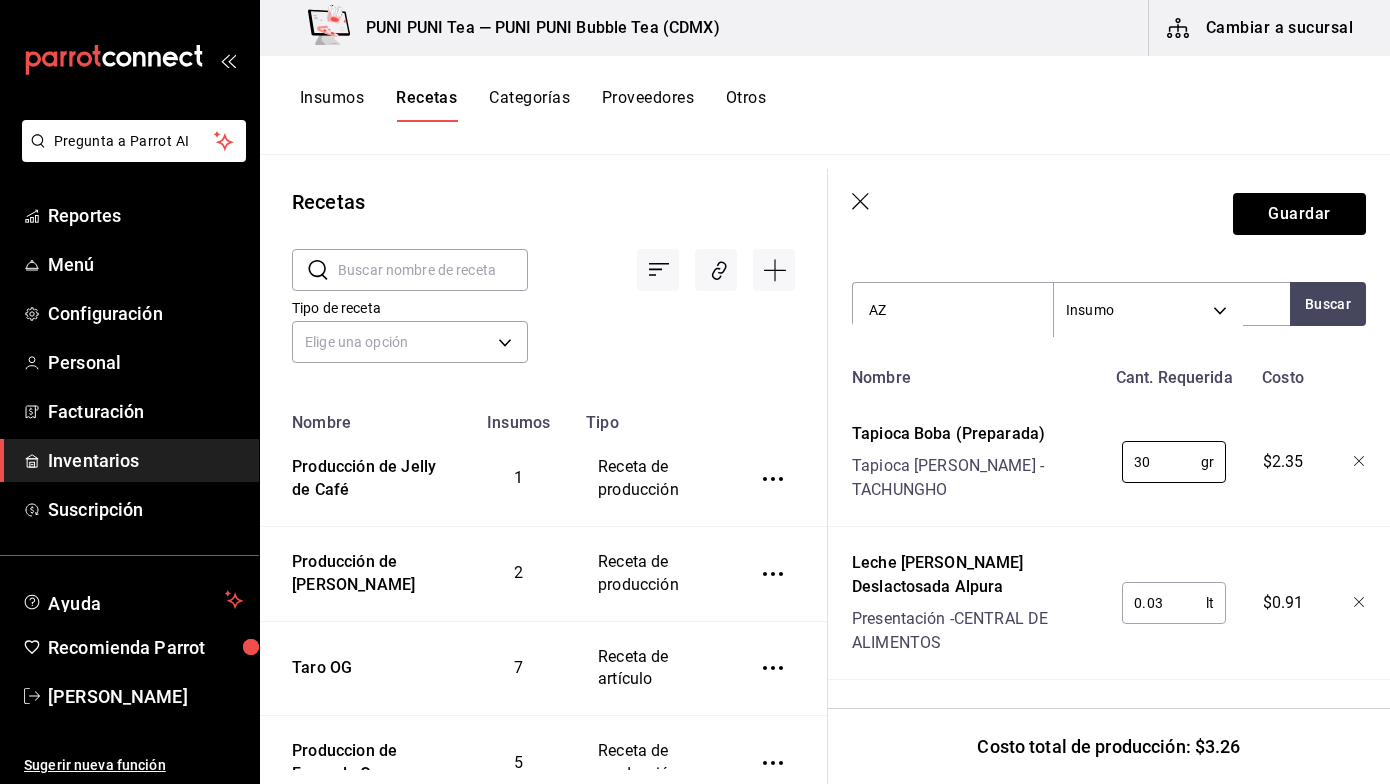 type on "30" 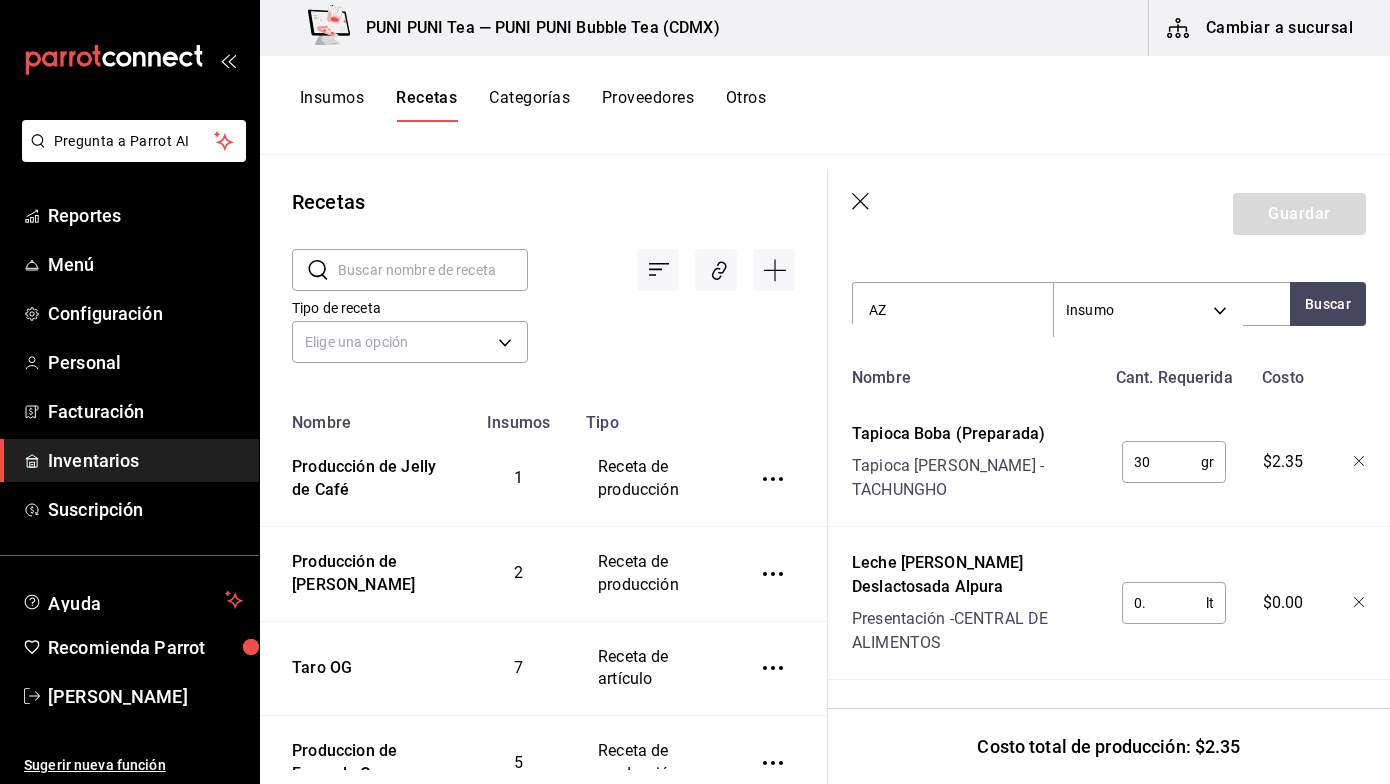 type on "0" 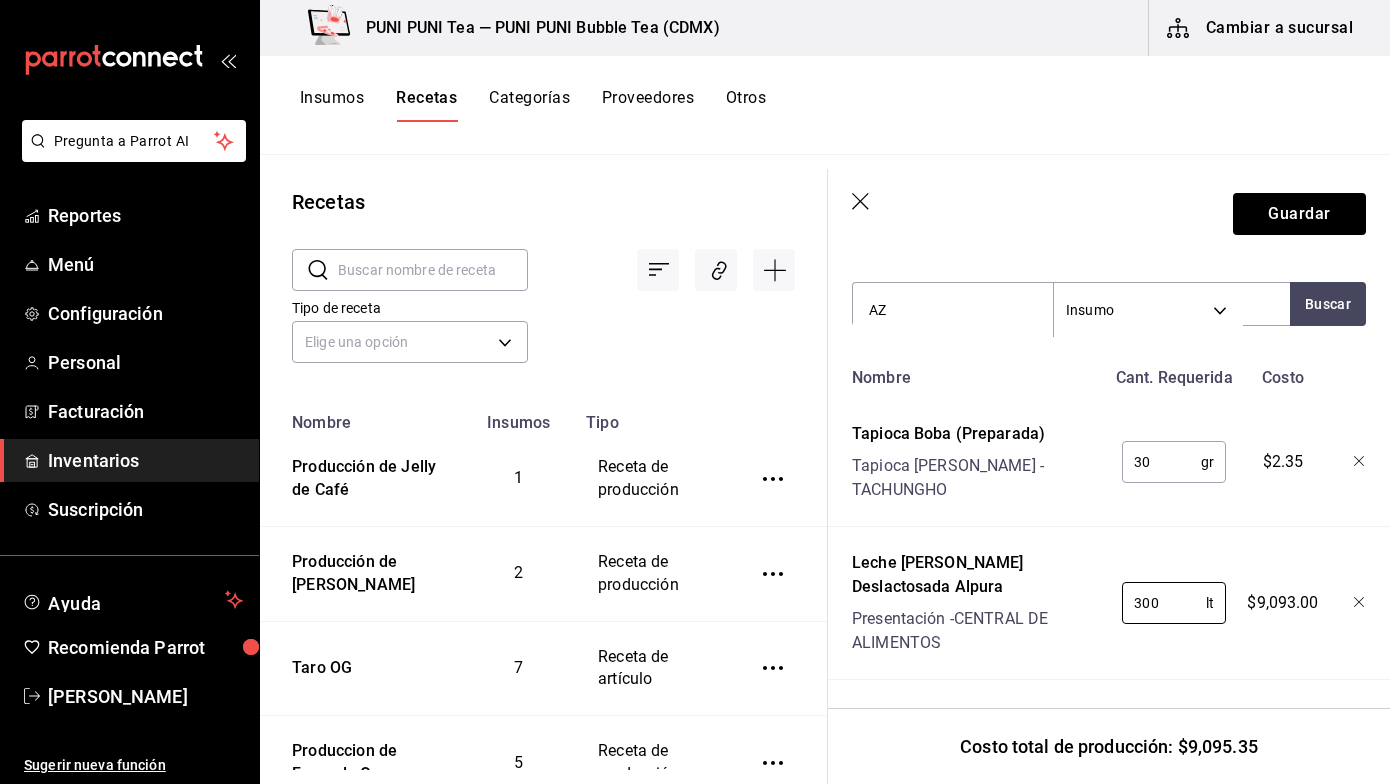 type on "300" 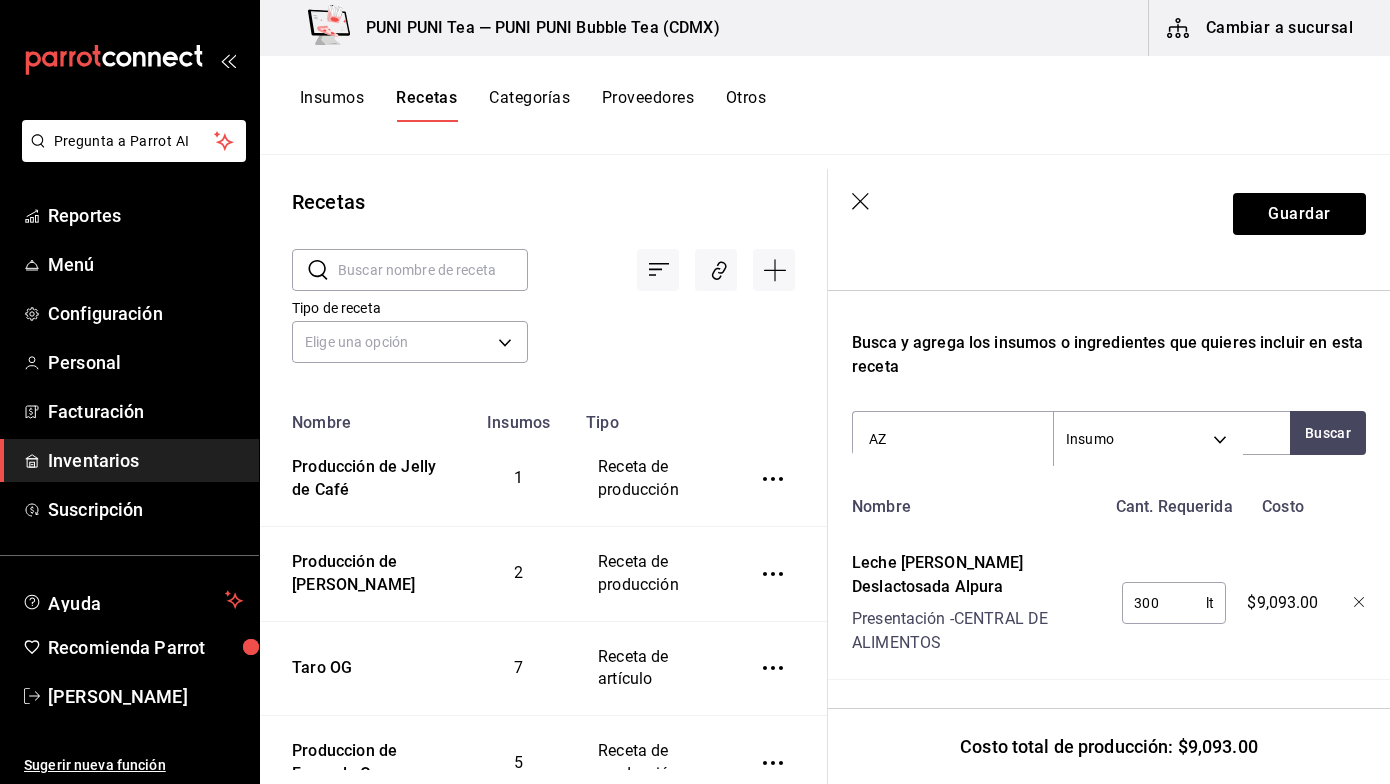 scroll, scrollTop: 570, scrollLeft: 0, axis: vertical 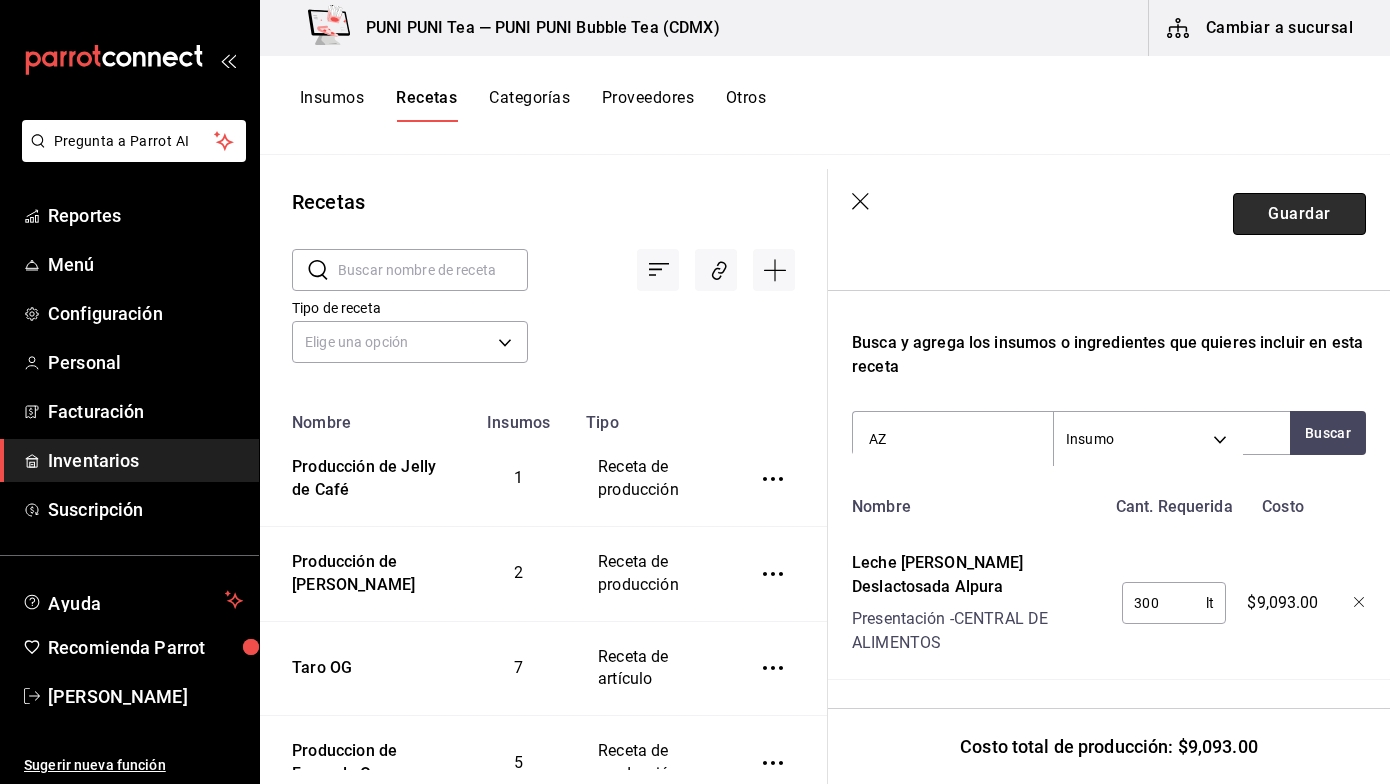 click on "Guardar" at bounding box center [1299, 214] 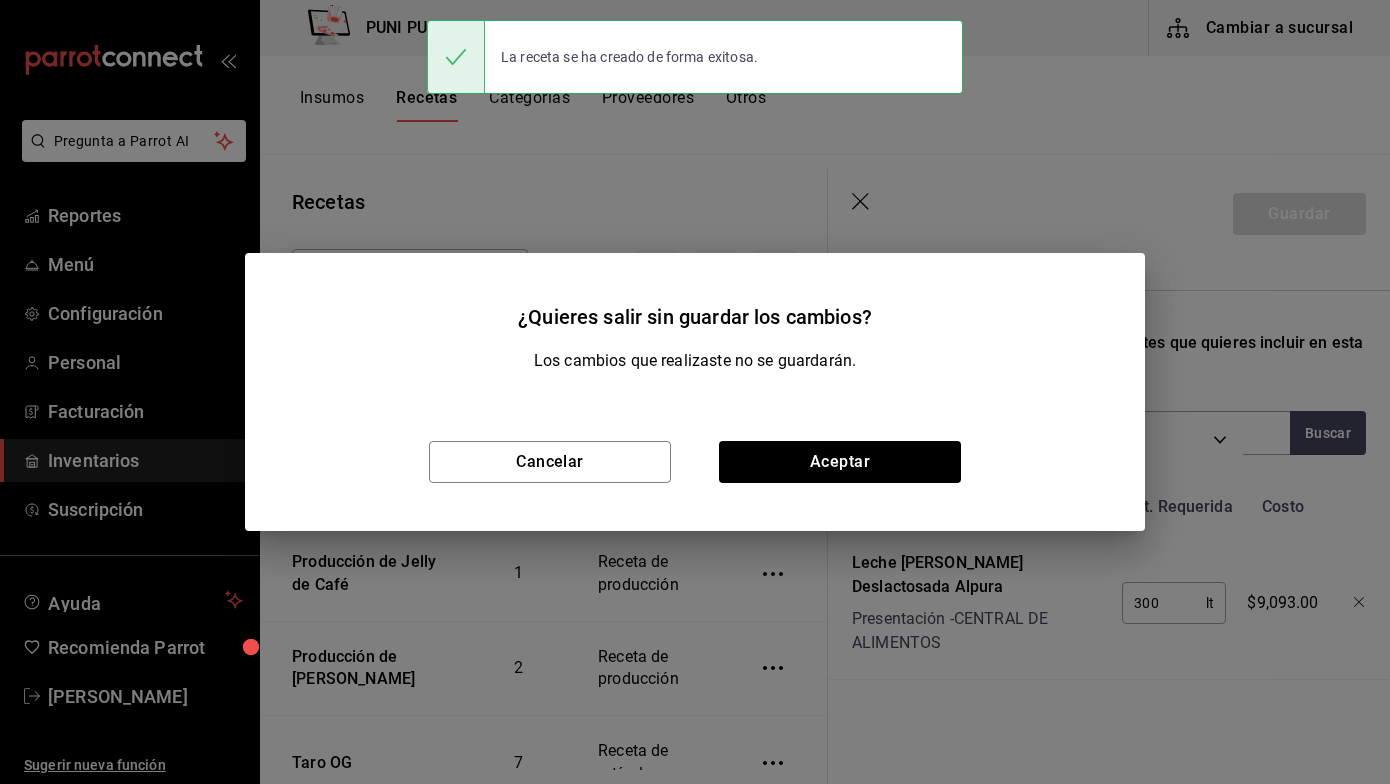 scroll, scrollTop: 534, scrollLeft: 0, axis: vertical 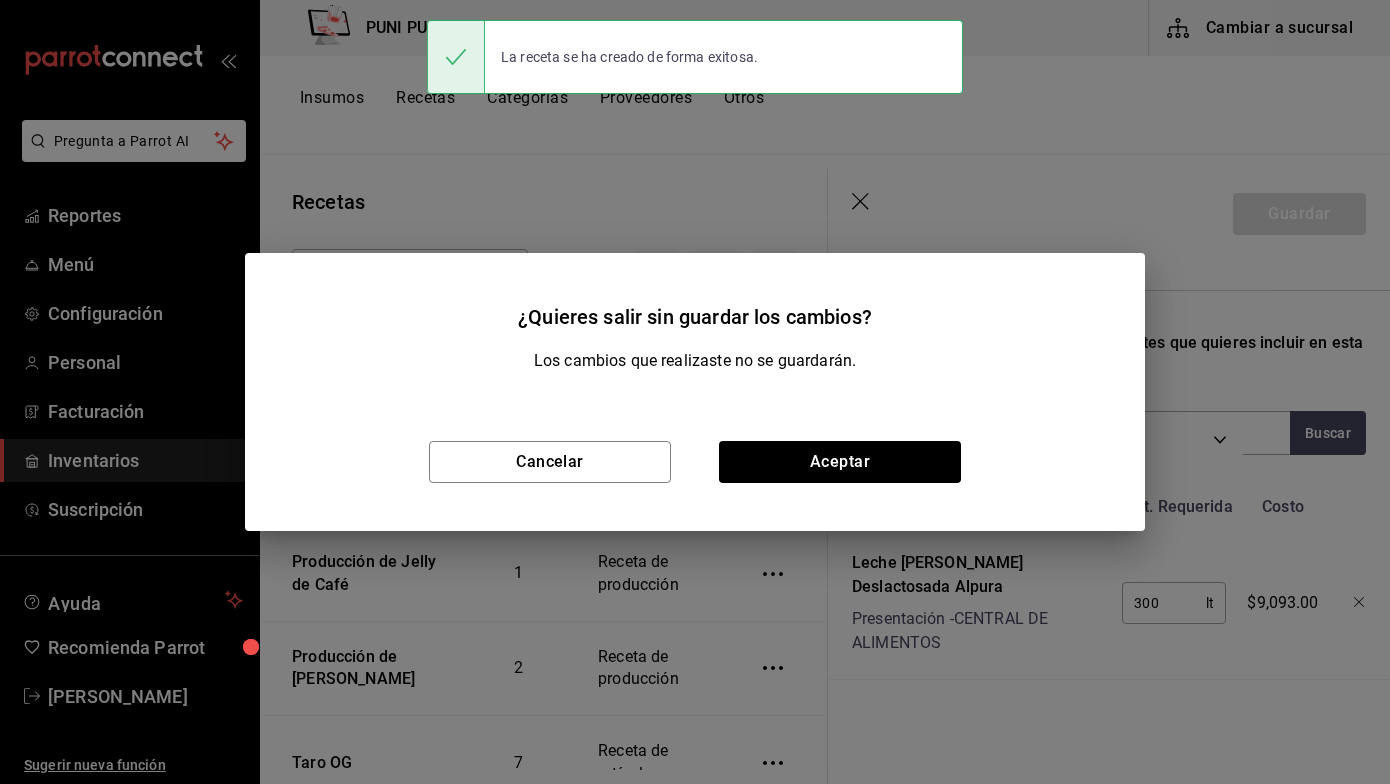 click on "¿Quieres salir sin guardar los cambios? Los cambios que realizaste no se guardarán. Cancelar Aceptar" at bounding box center [695, 392] 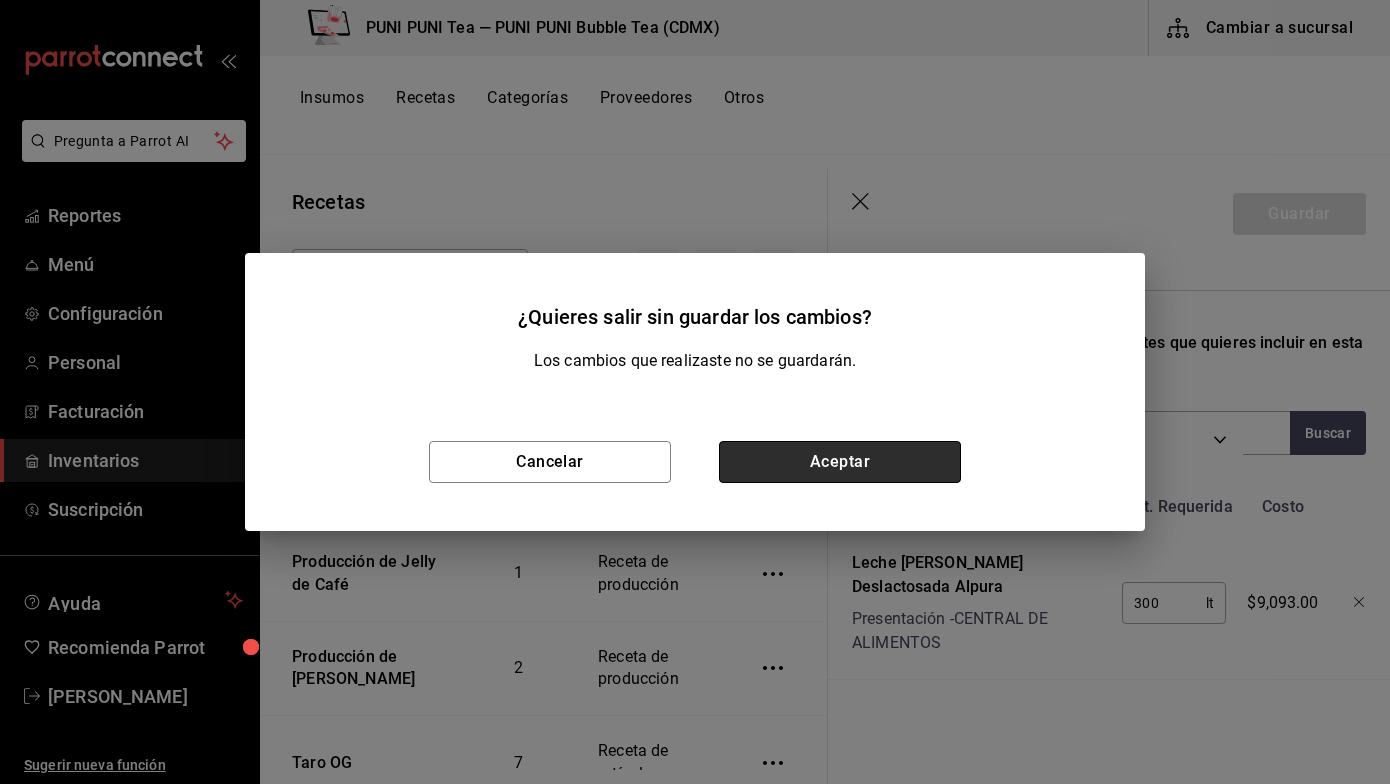 click on "Aceptar" at bounding box center [840, 462] 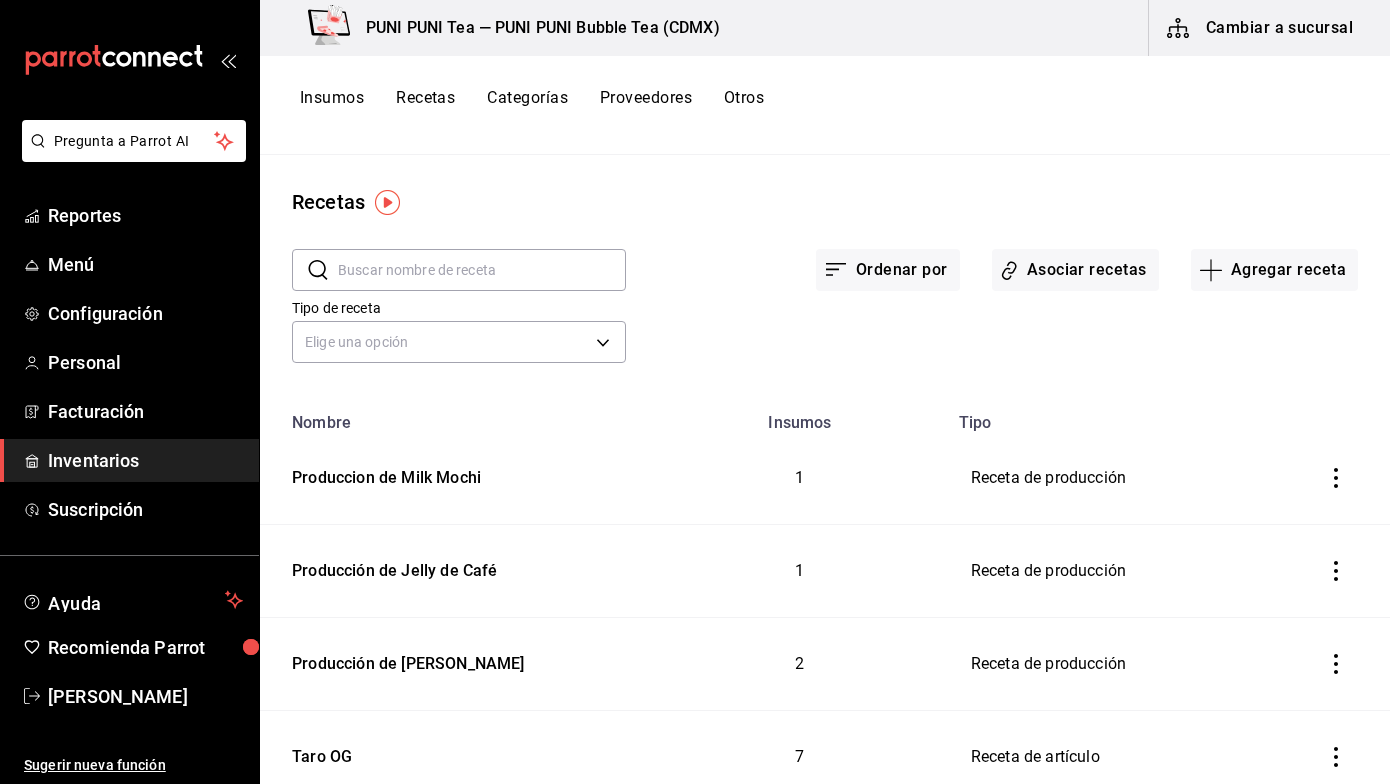 scroll, scrollTop: 0, scrollLeft: 0, axis: both 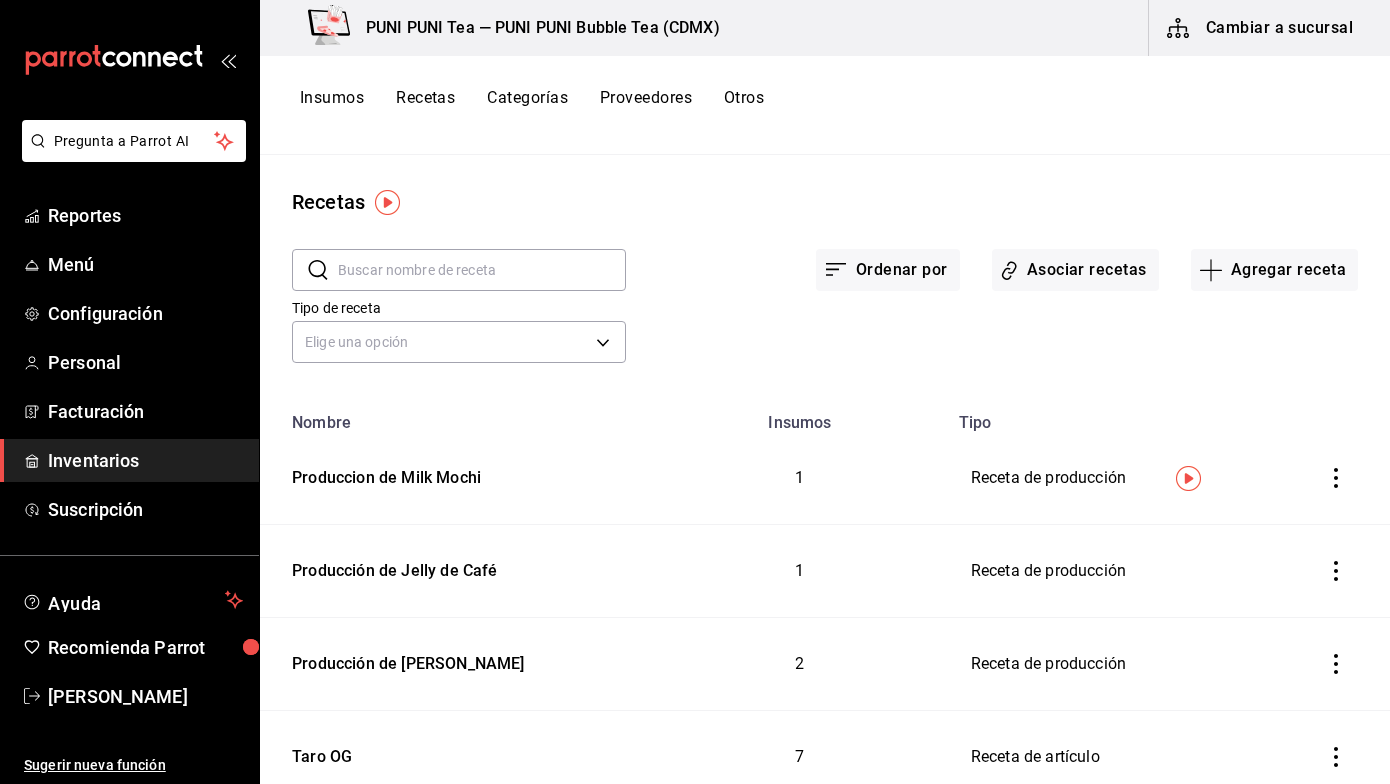 click on "Insumos" at bounding box center [332, 105] 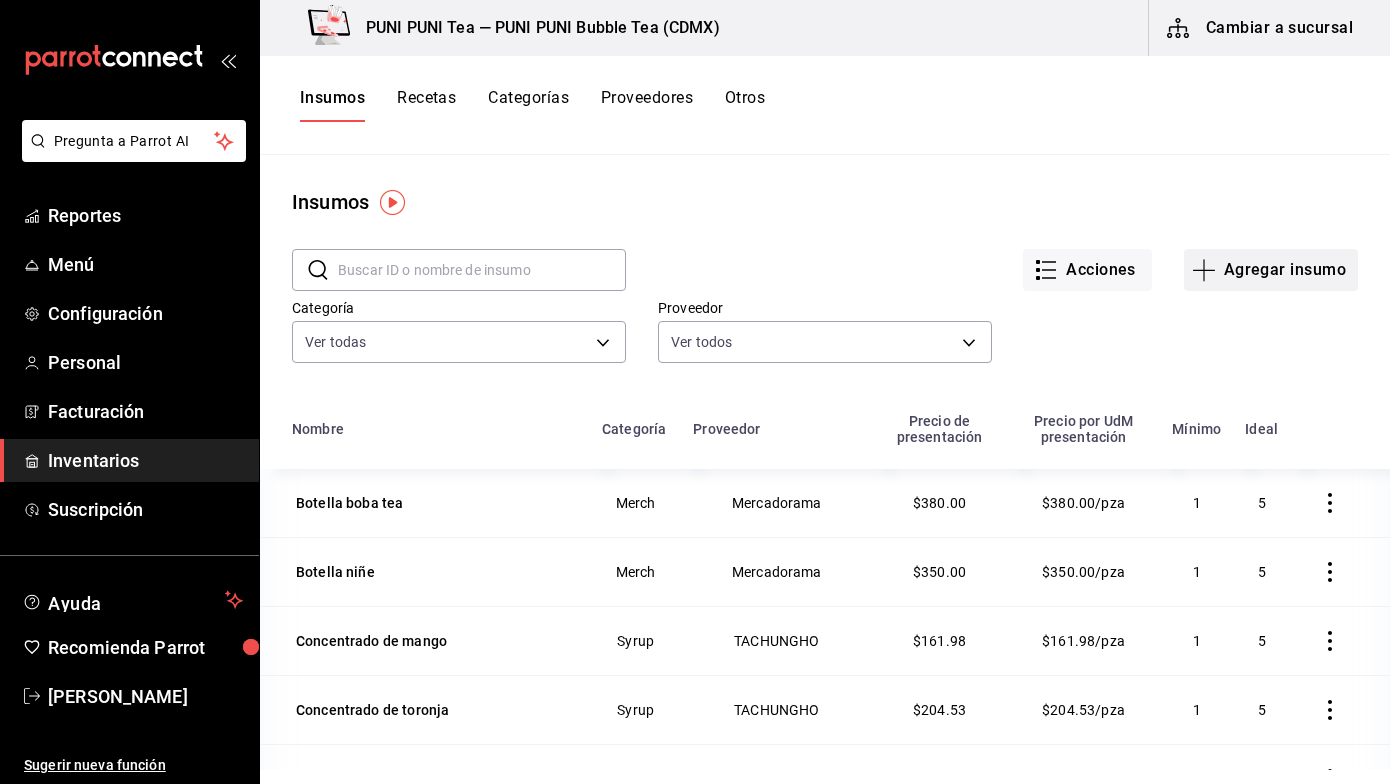 click on "Agregar insumo" at bounding box center [1271, 270] 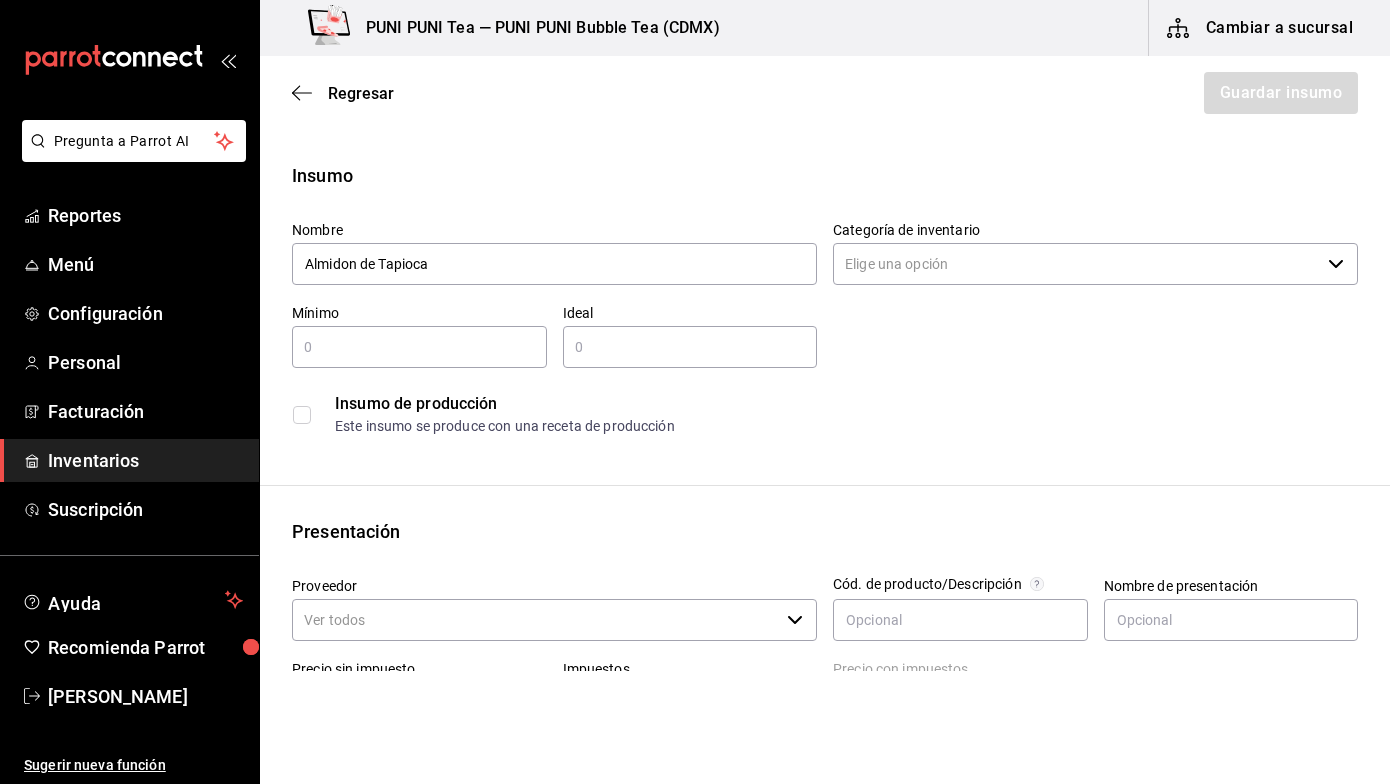type on "Almidon de Tapioca" 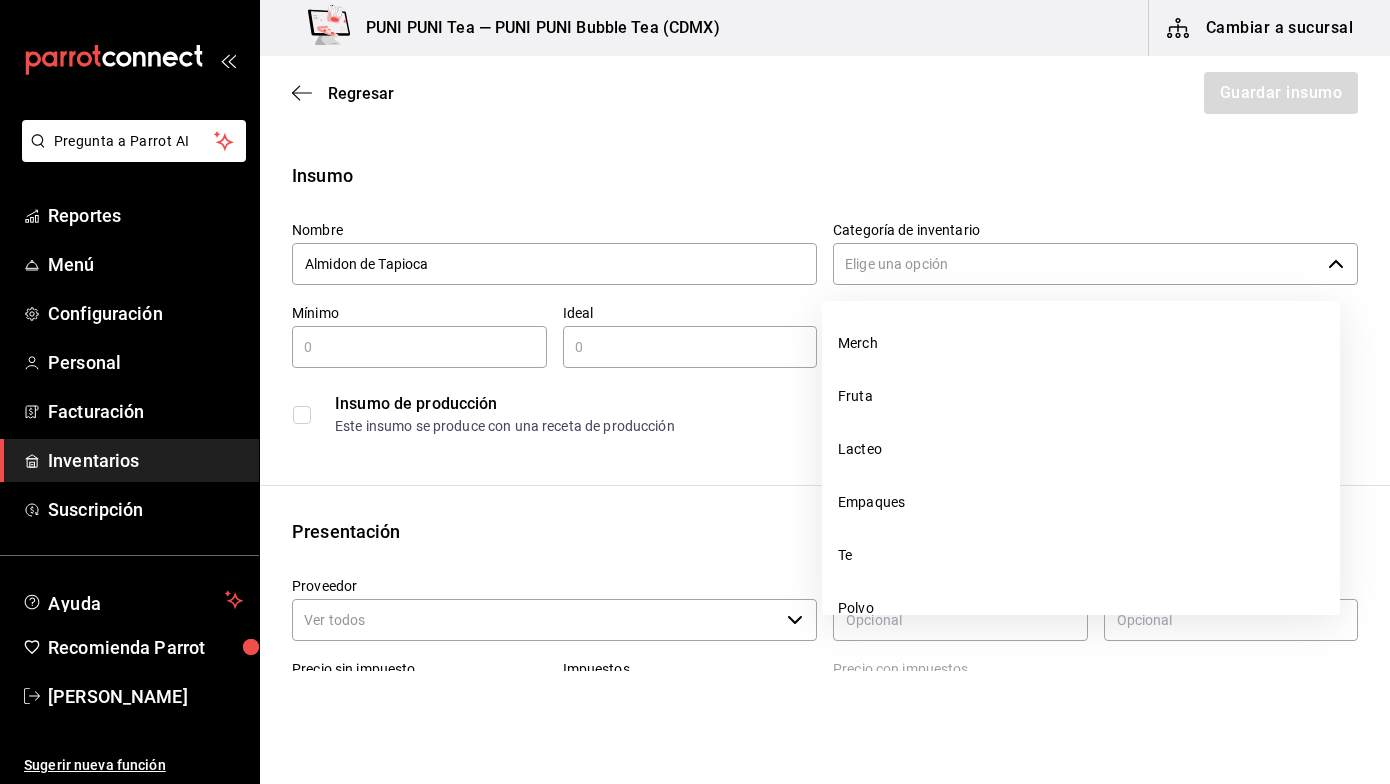 click on "Categoría de inventario" at bounding box center (1076, 264) 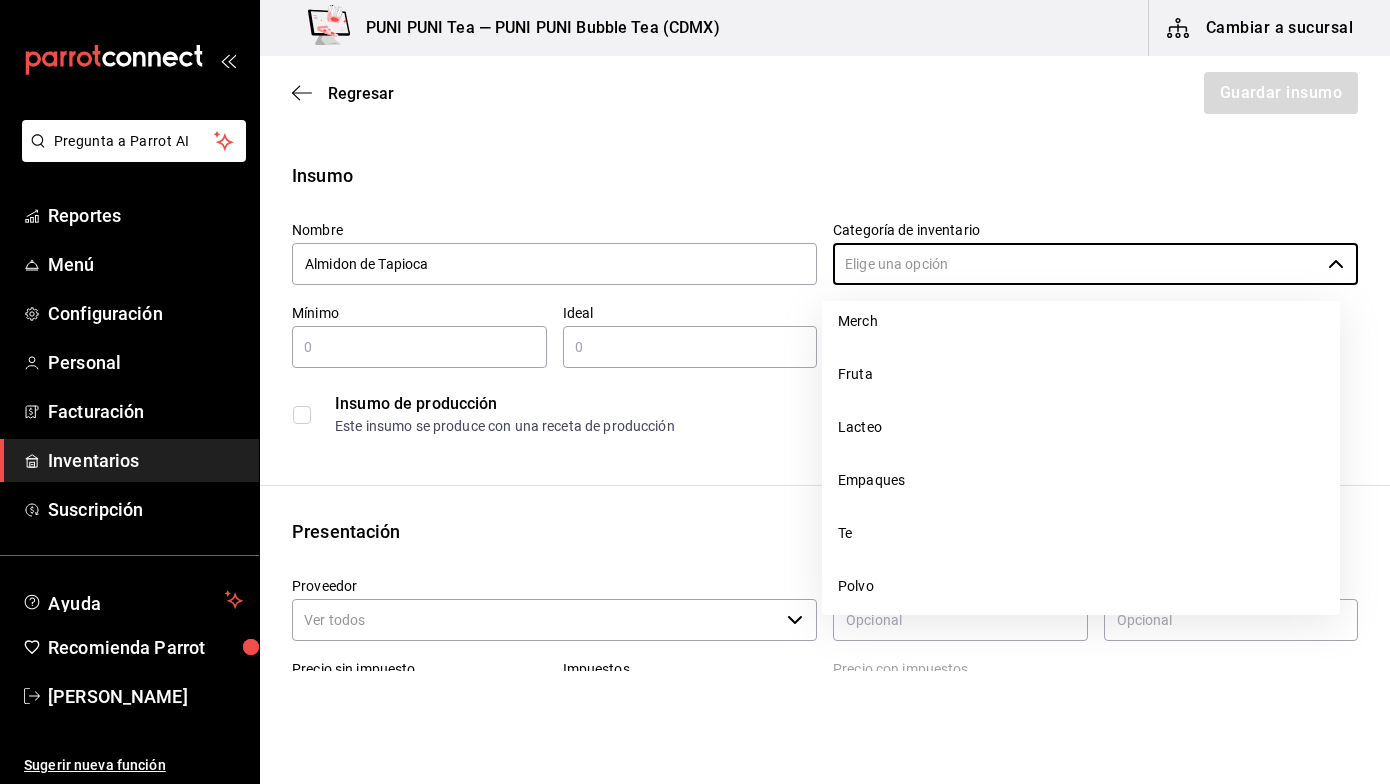 scroll, scrollTop: 0, scrollLeft: 0, axis: both 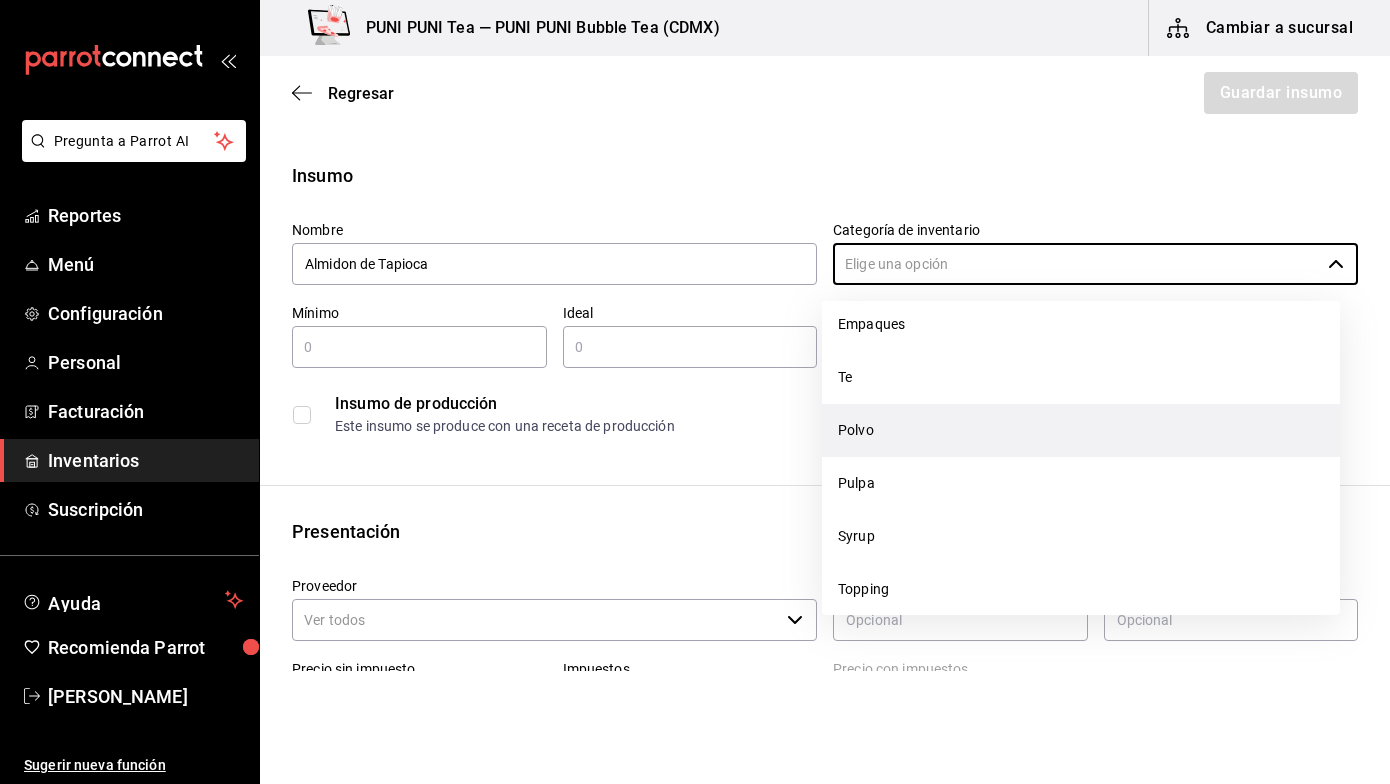 click on "Polvo" at bounding box center (1081, 430) 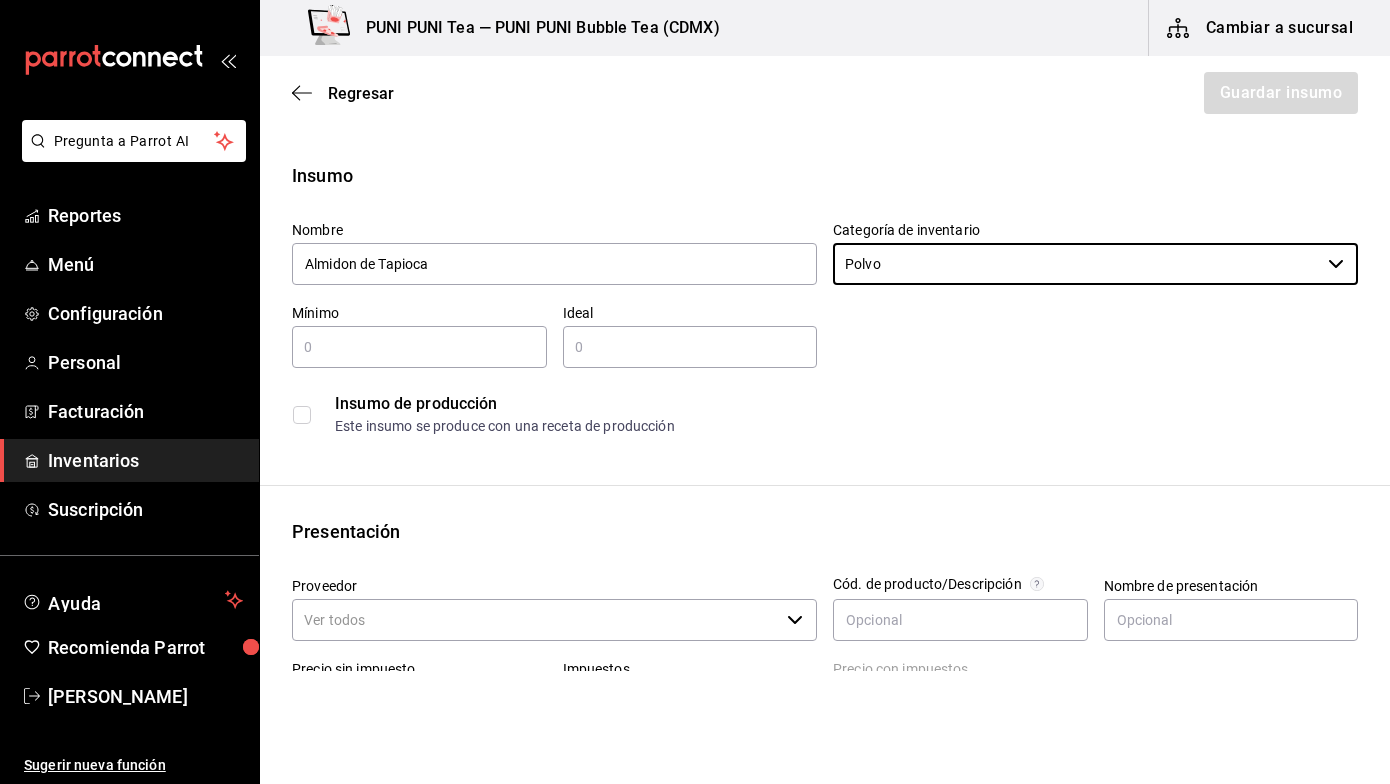 click at bounding box center (419, 347) 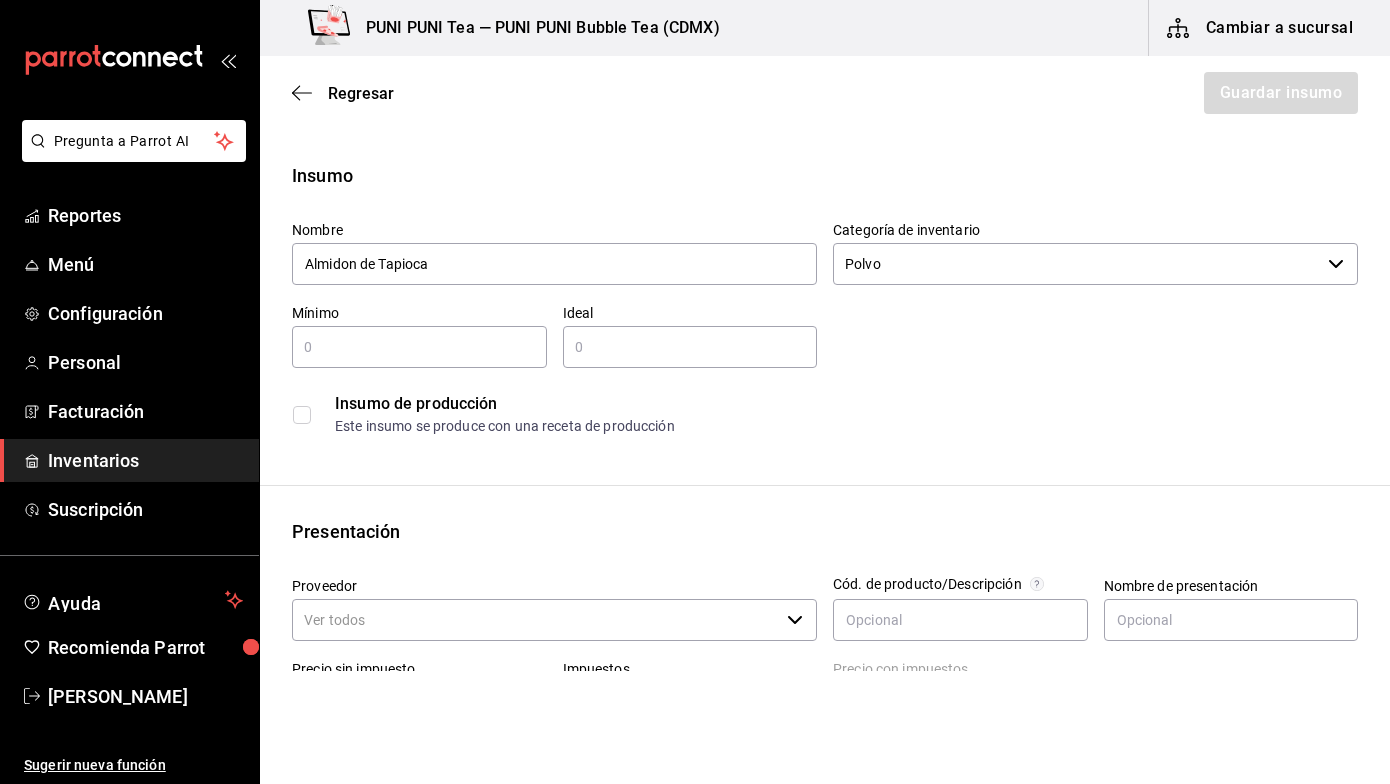 click at bounding box center (419, 347) 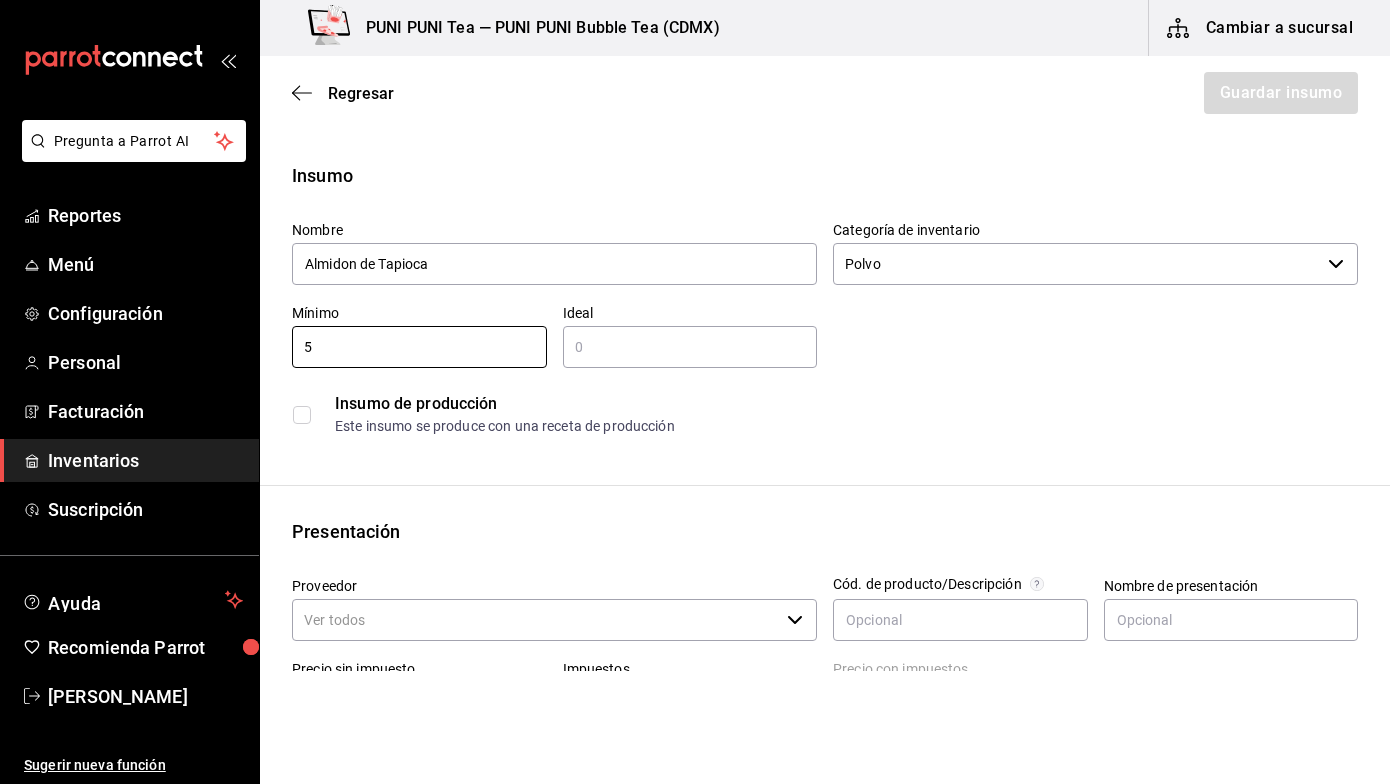 type on "5" 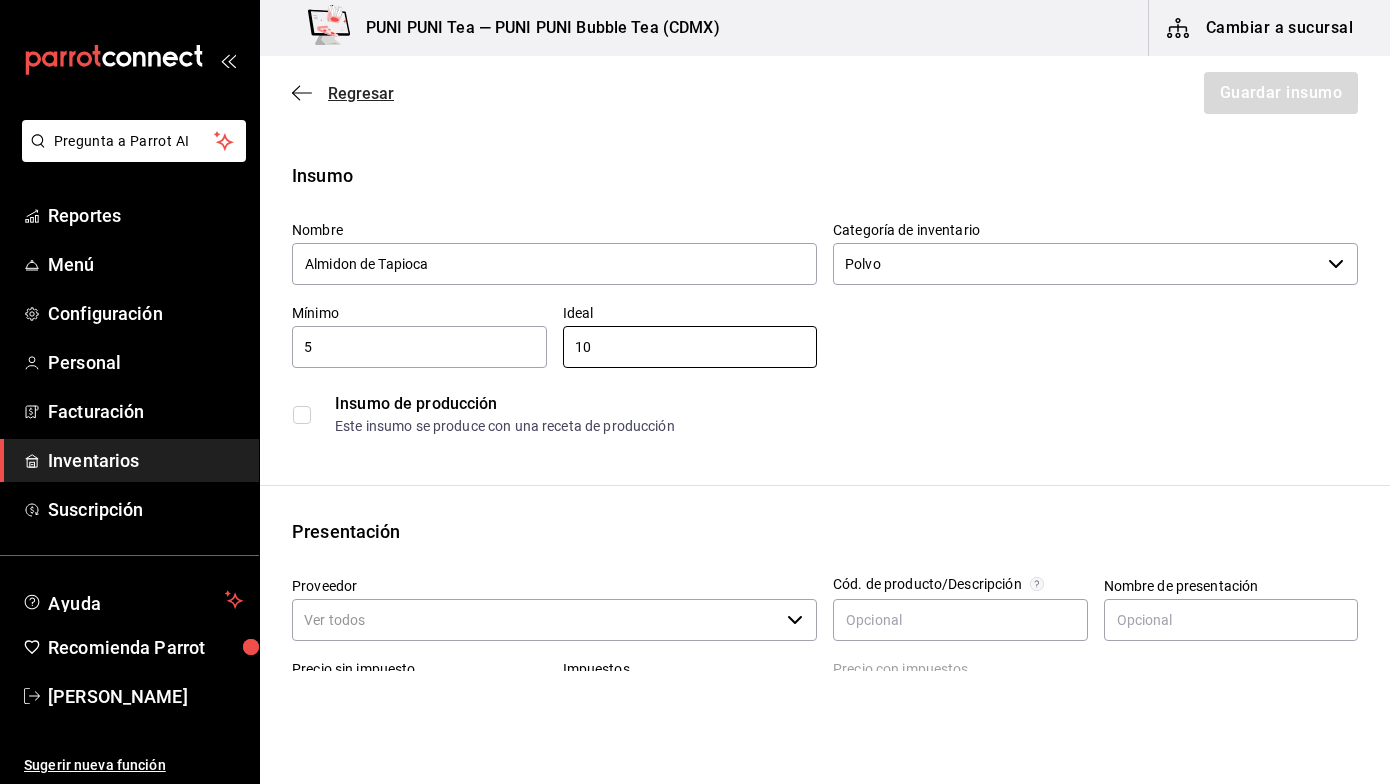 type on "10" 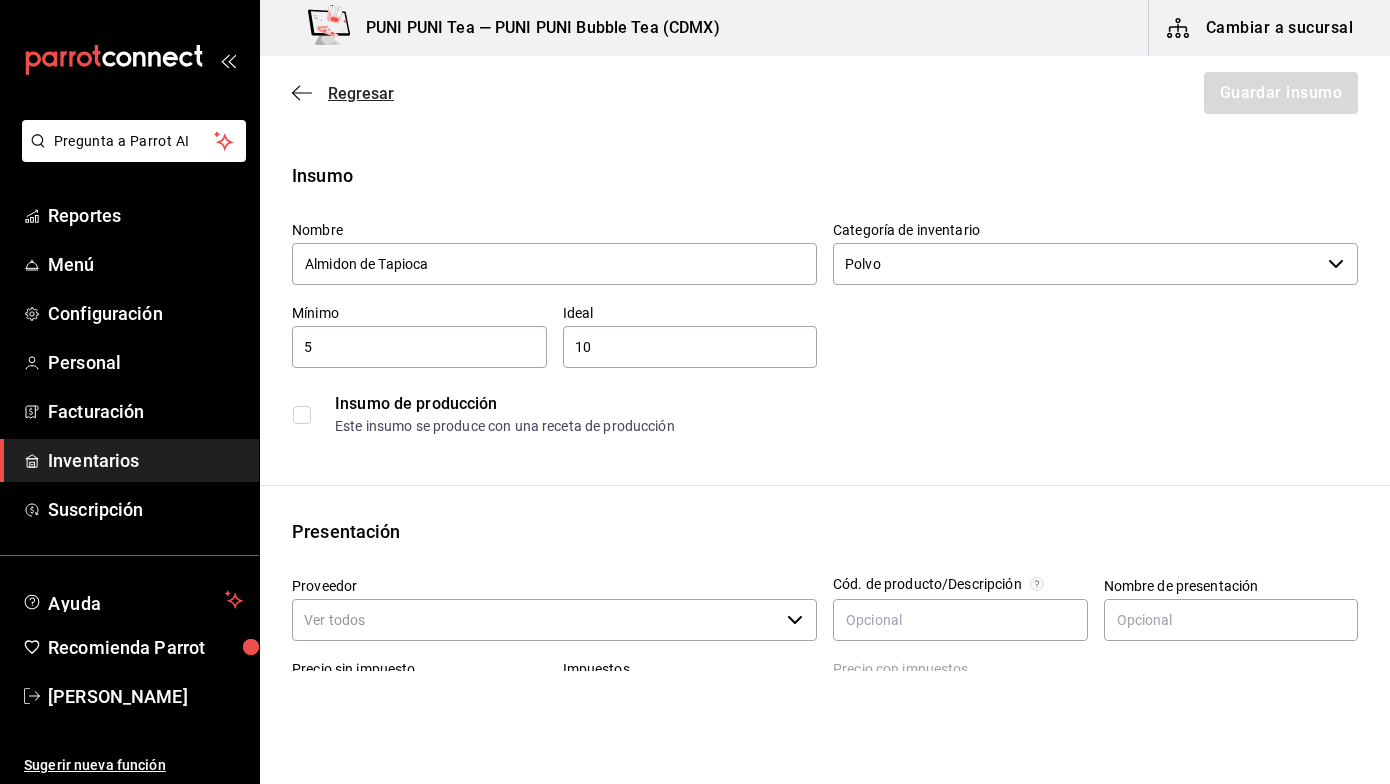click 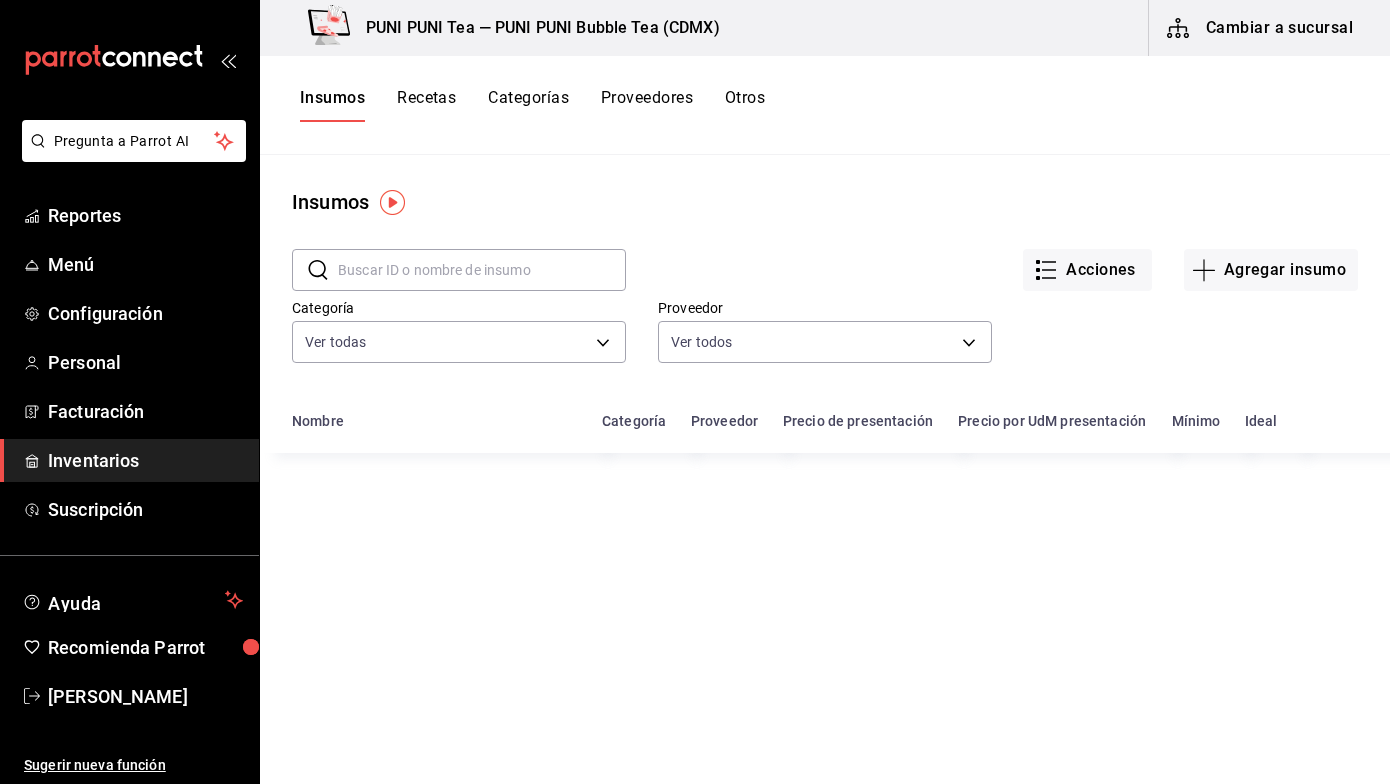 click on "Proveedores" at bounding box center (647, 105) 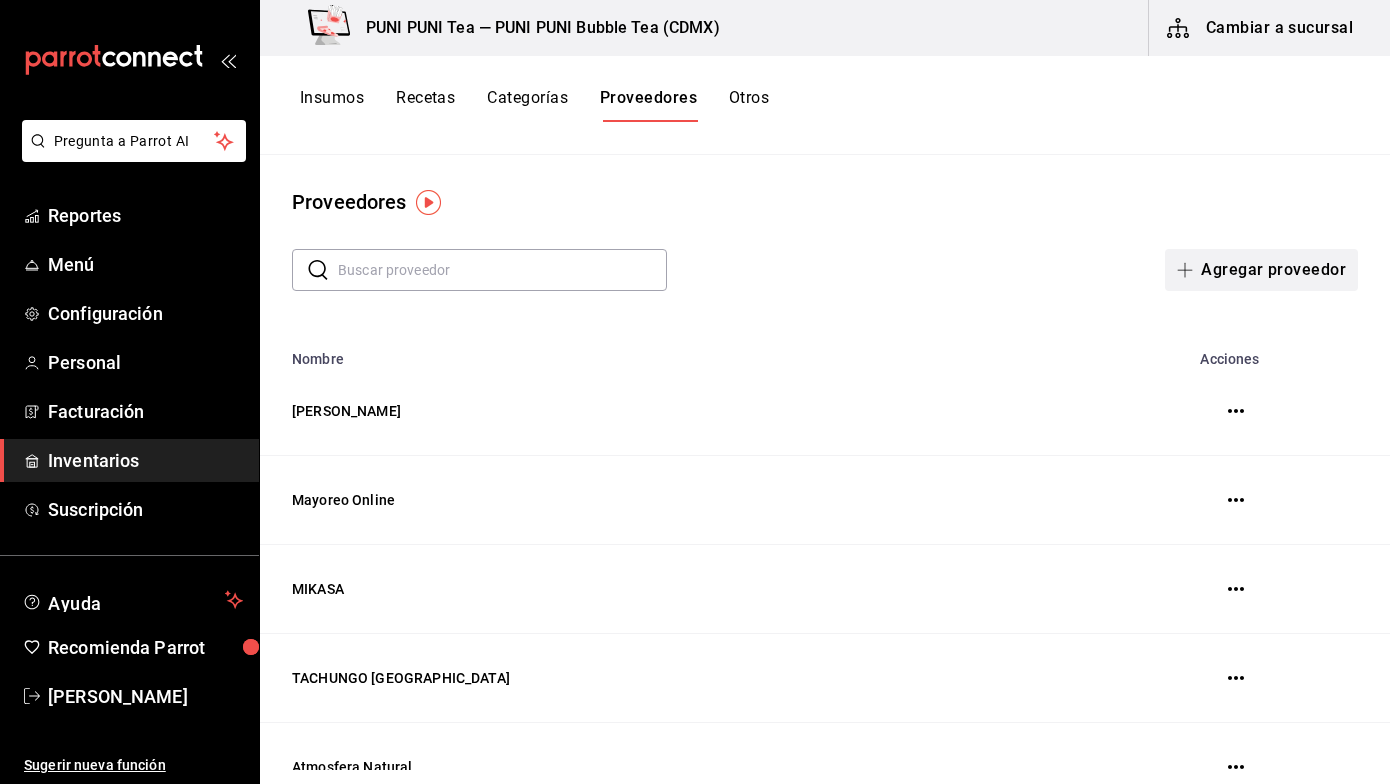 click on "Agregar proveedor" at bounding box center [1261, 270] 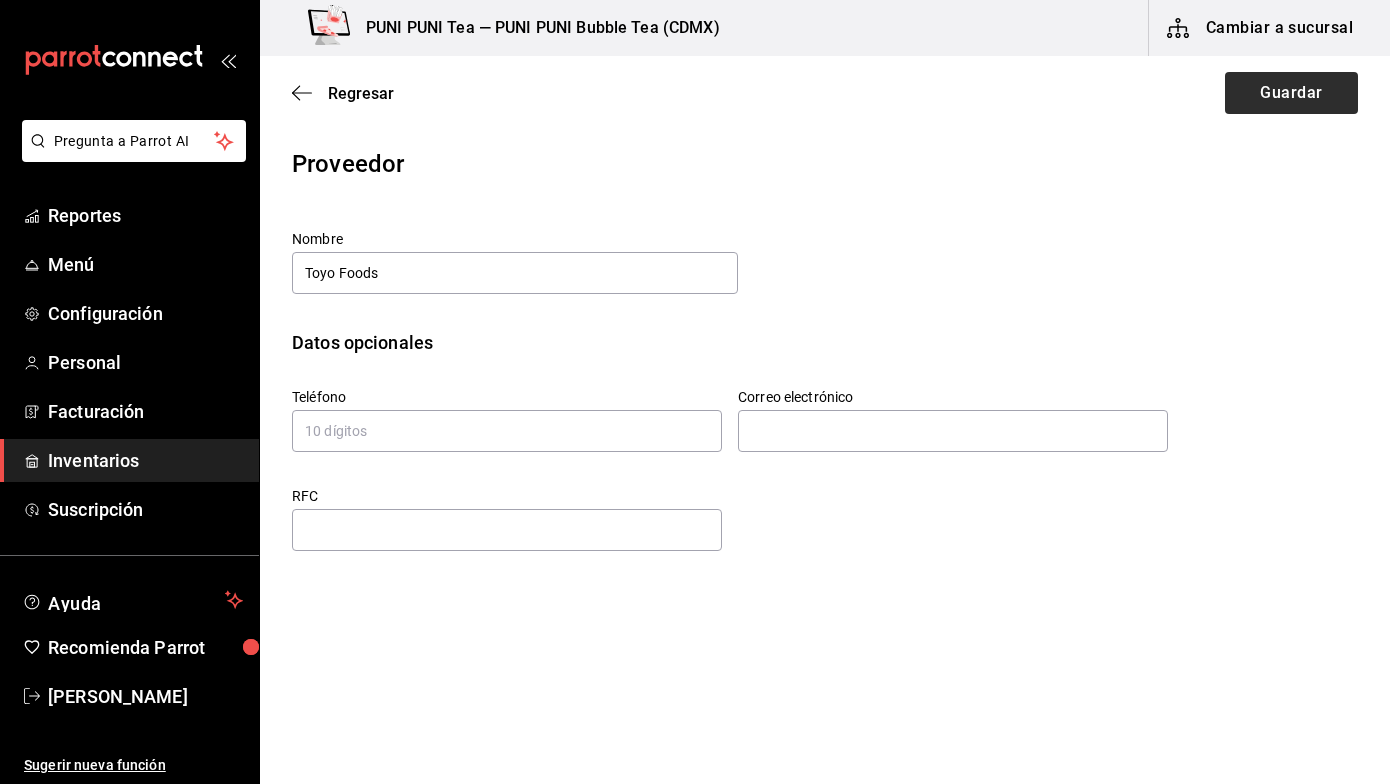 type on "Toyo Foods" 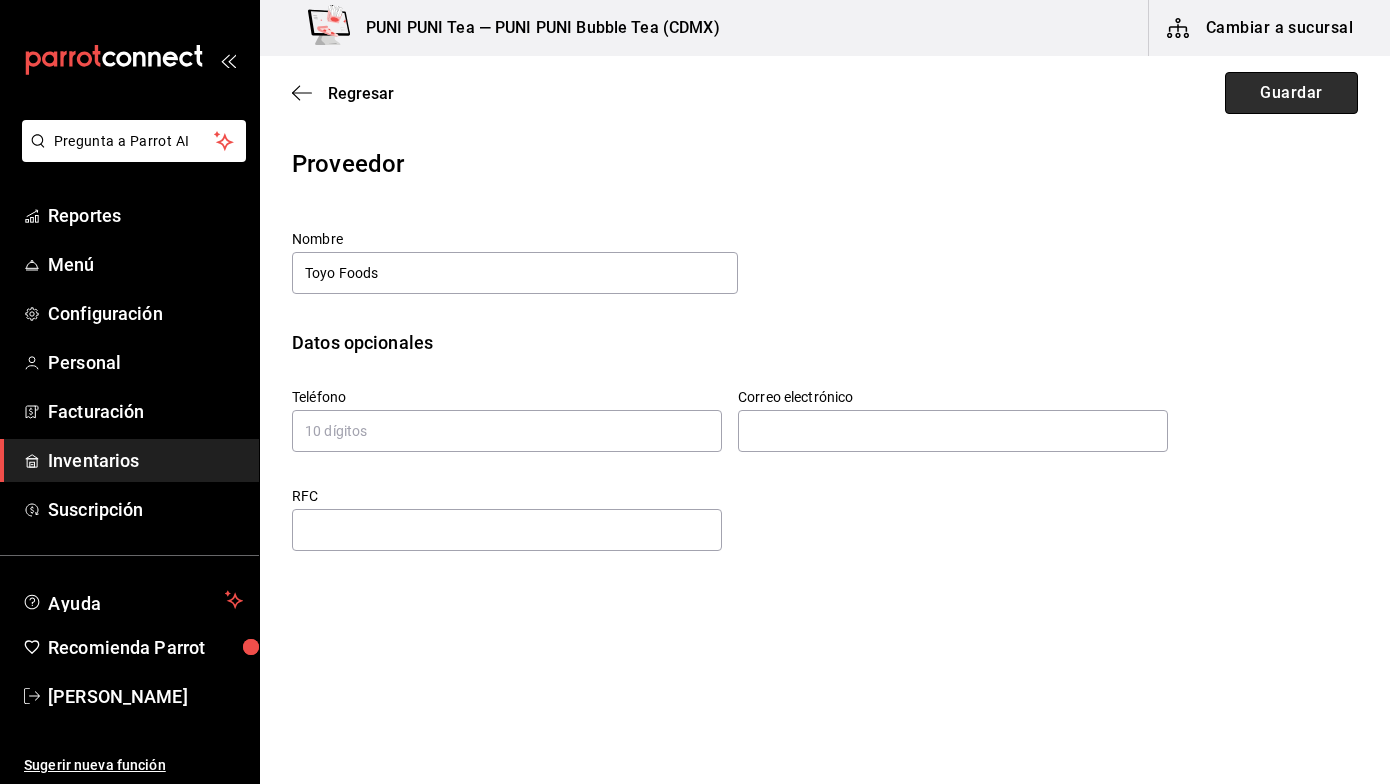 click on "Guardar" at bounding box center [1291, 93] 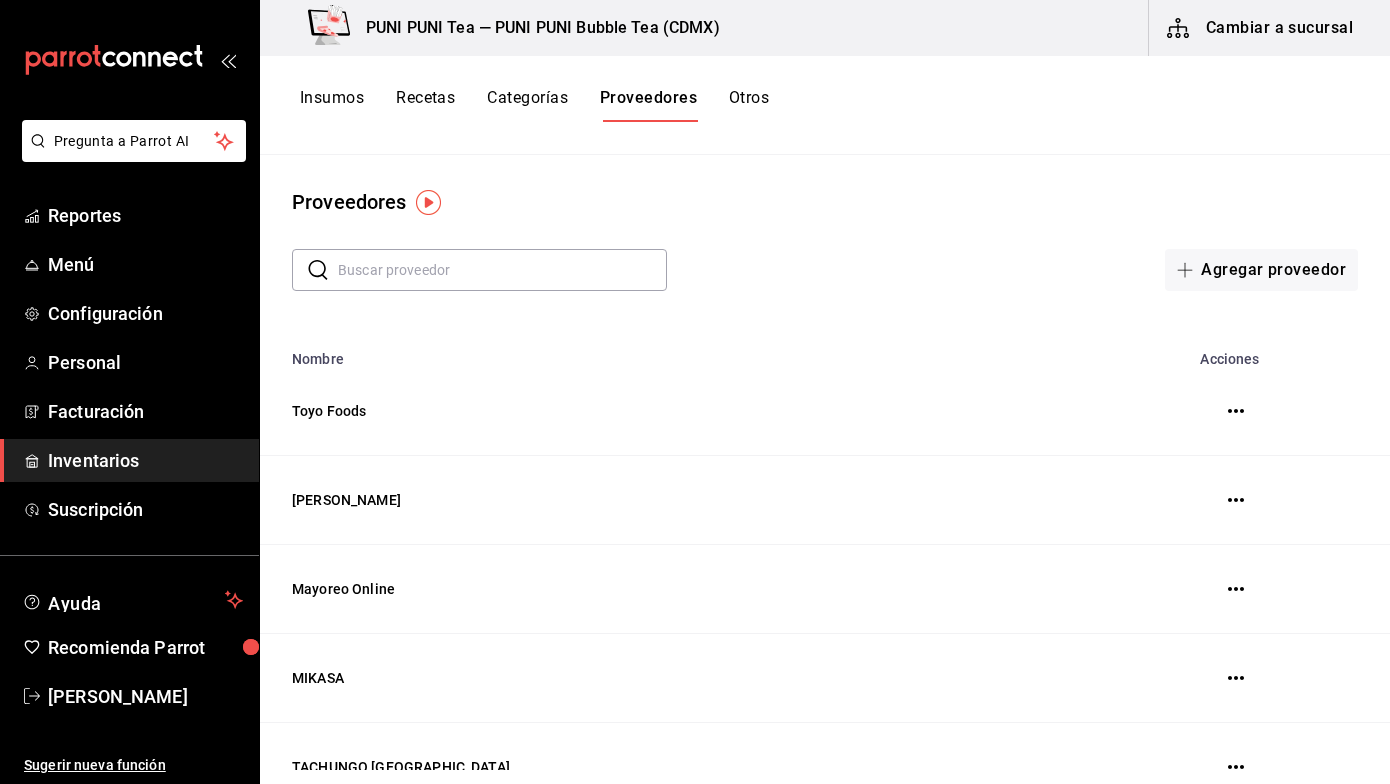 click on "Insumos" at bounding box center [332, 105] 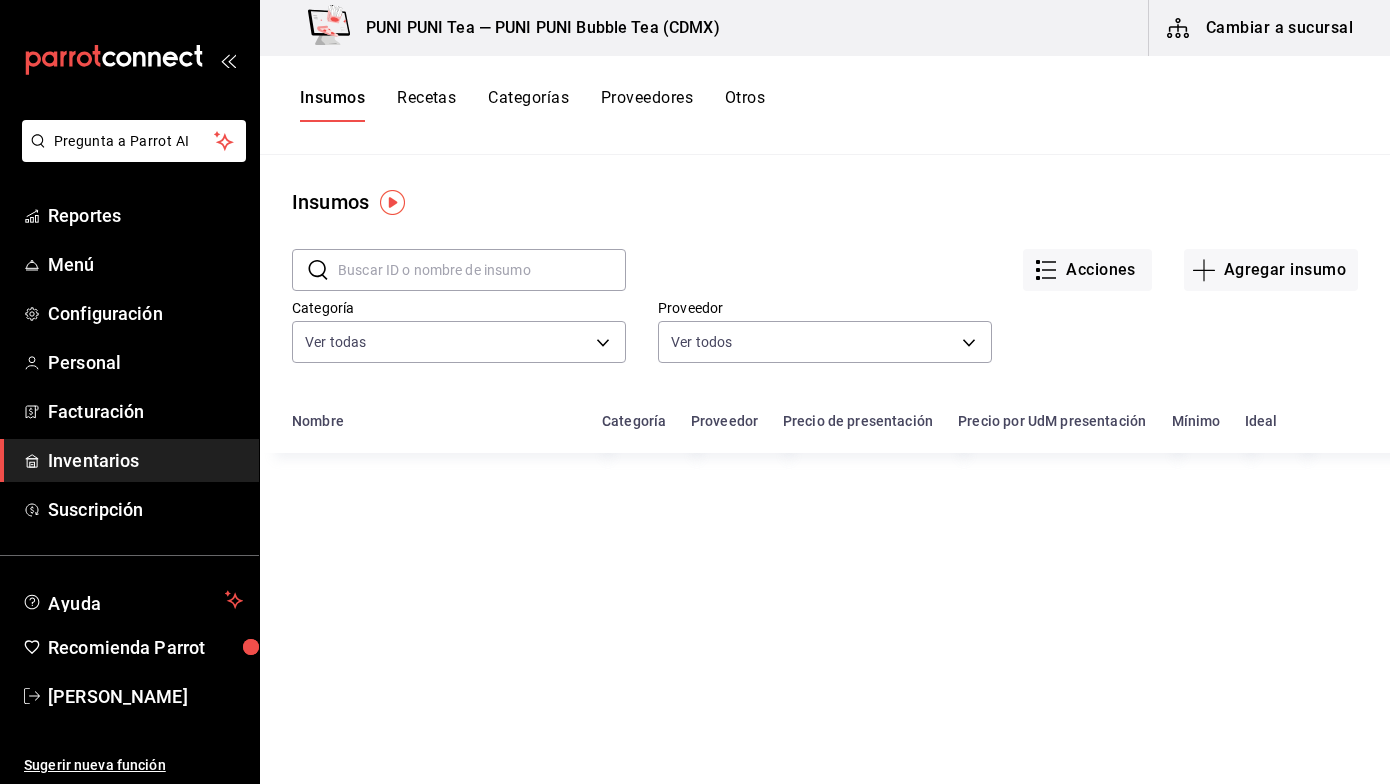 click at bounding box center [482, 270] 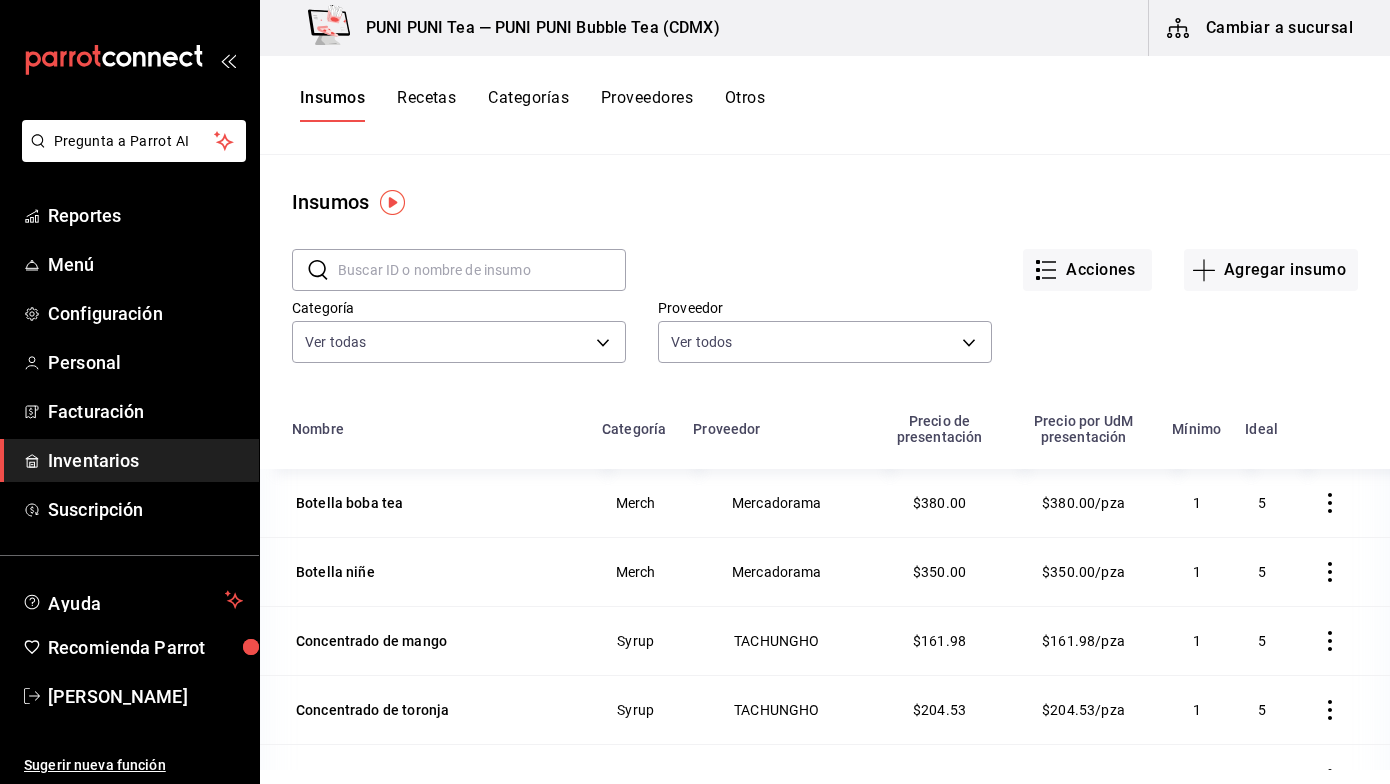 click at bounding box center (482, 270) 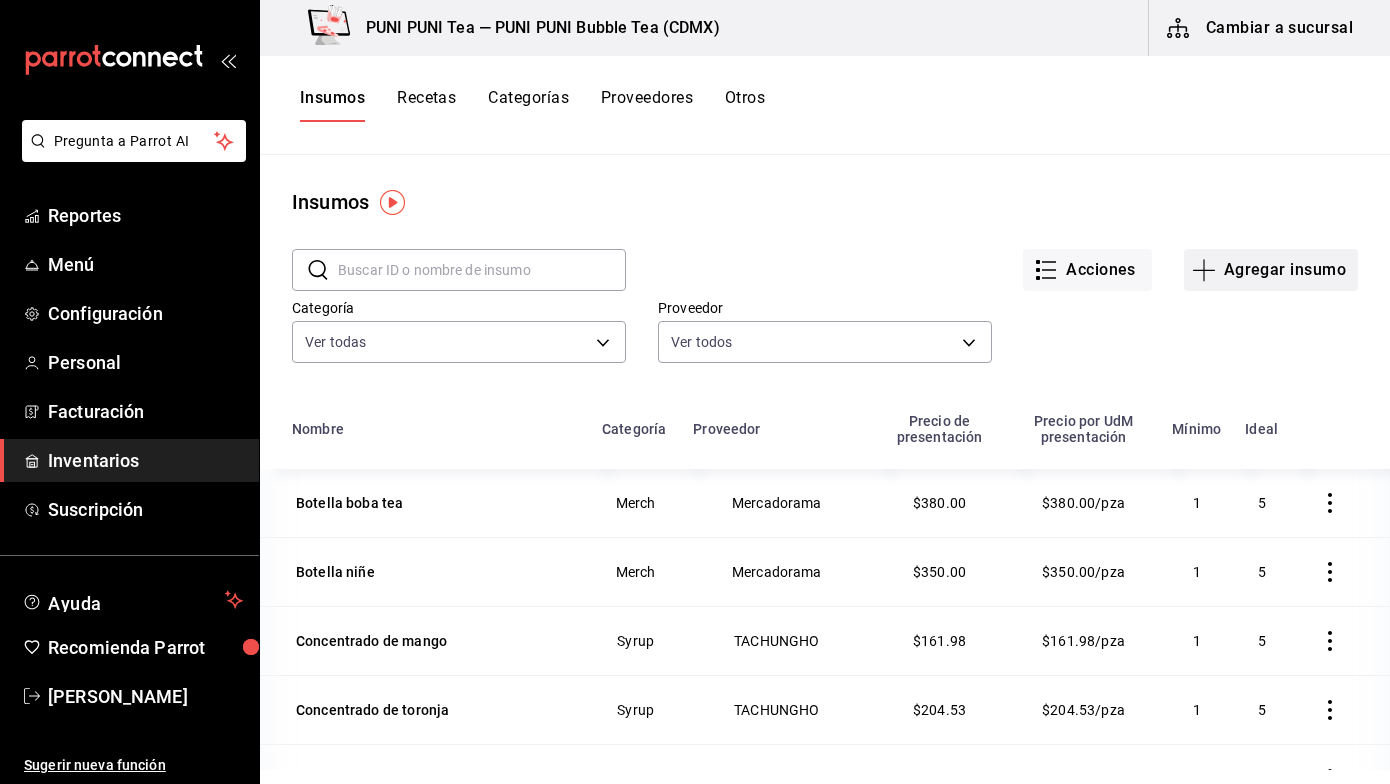 click on "Agregar insumo" at bounding box center [1271, 270] 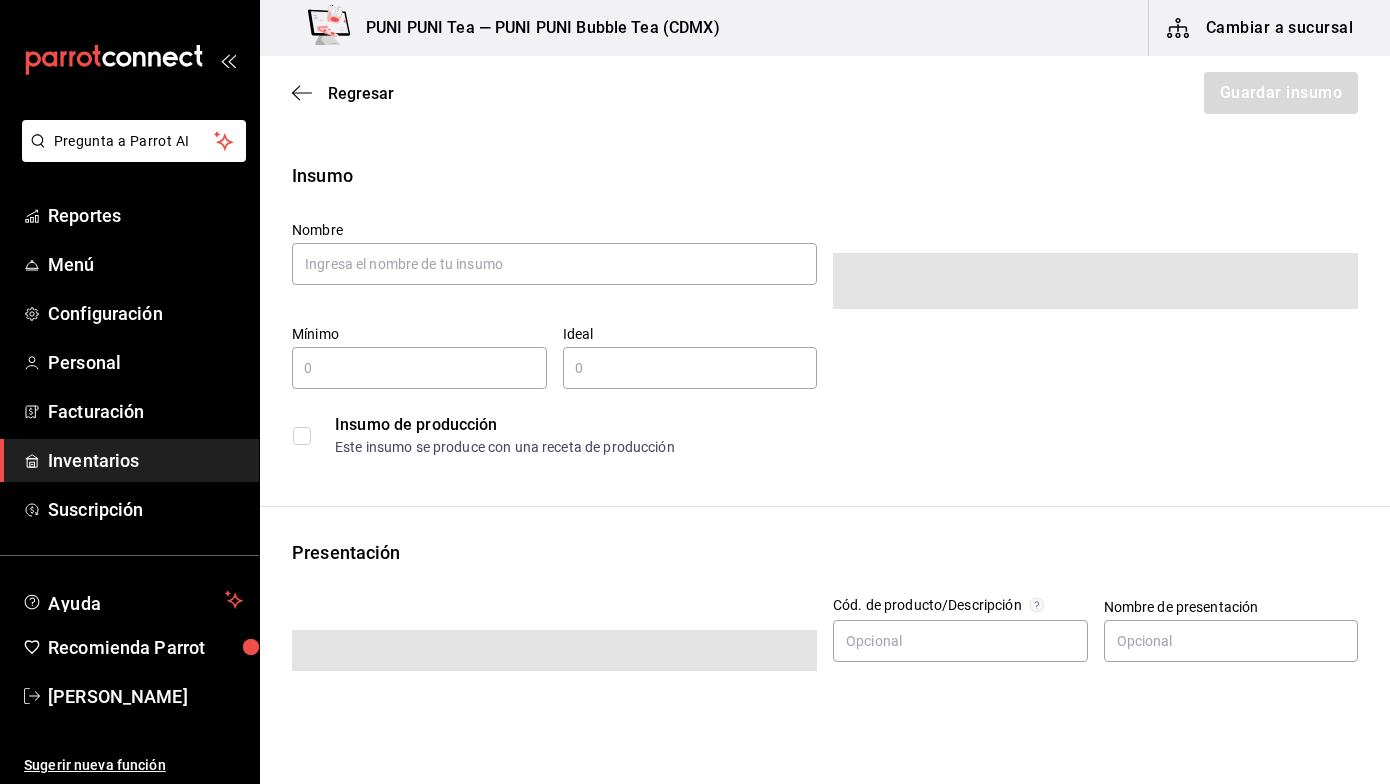 type on "$0.00" 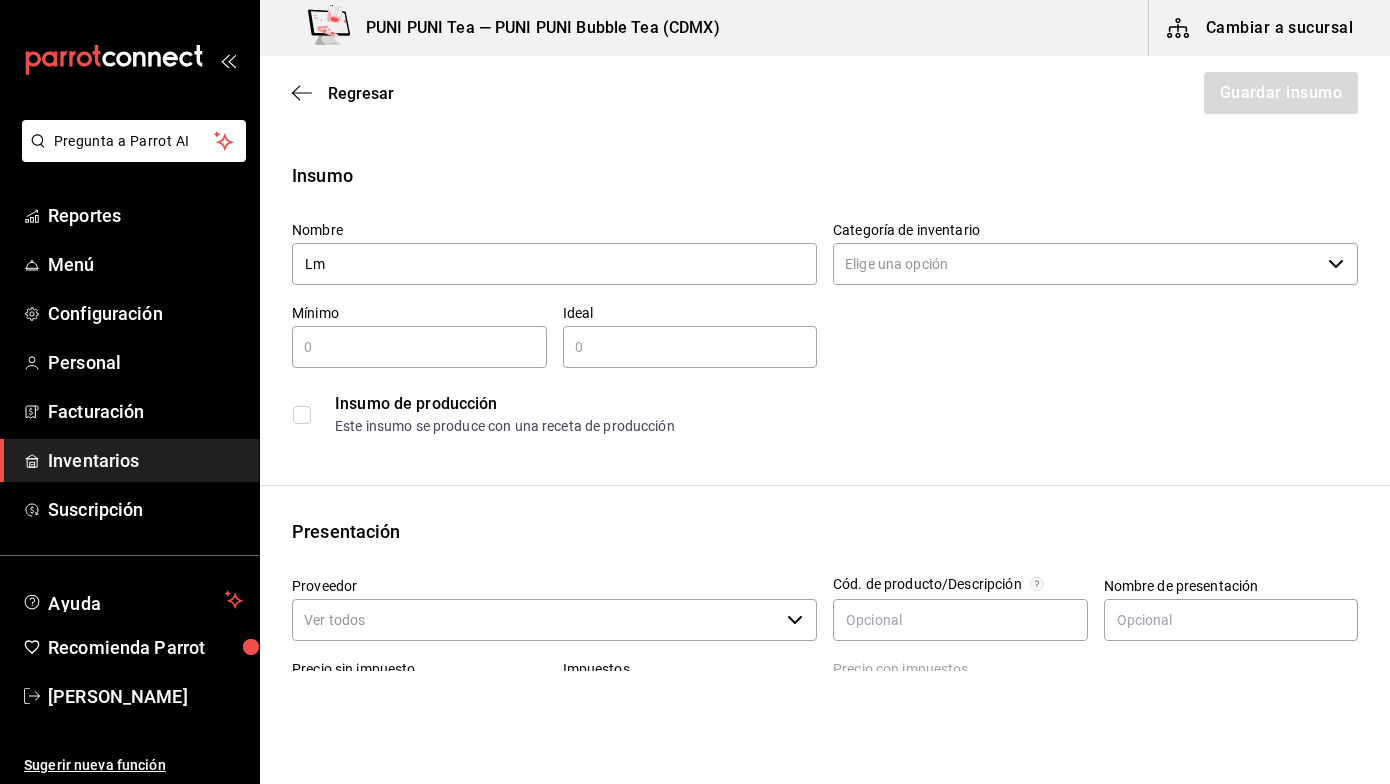 type on "L" 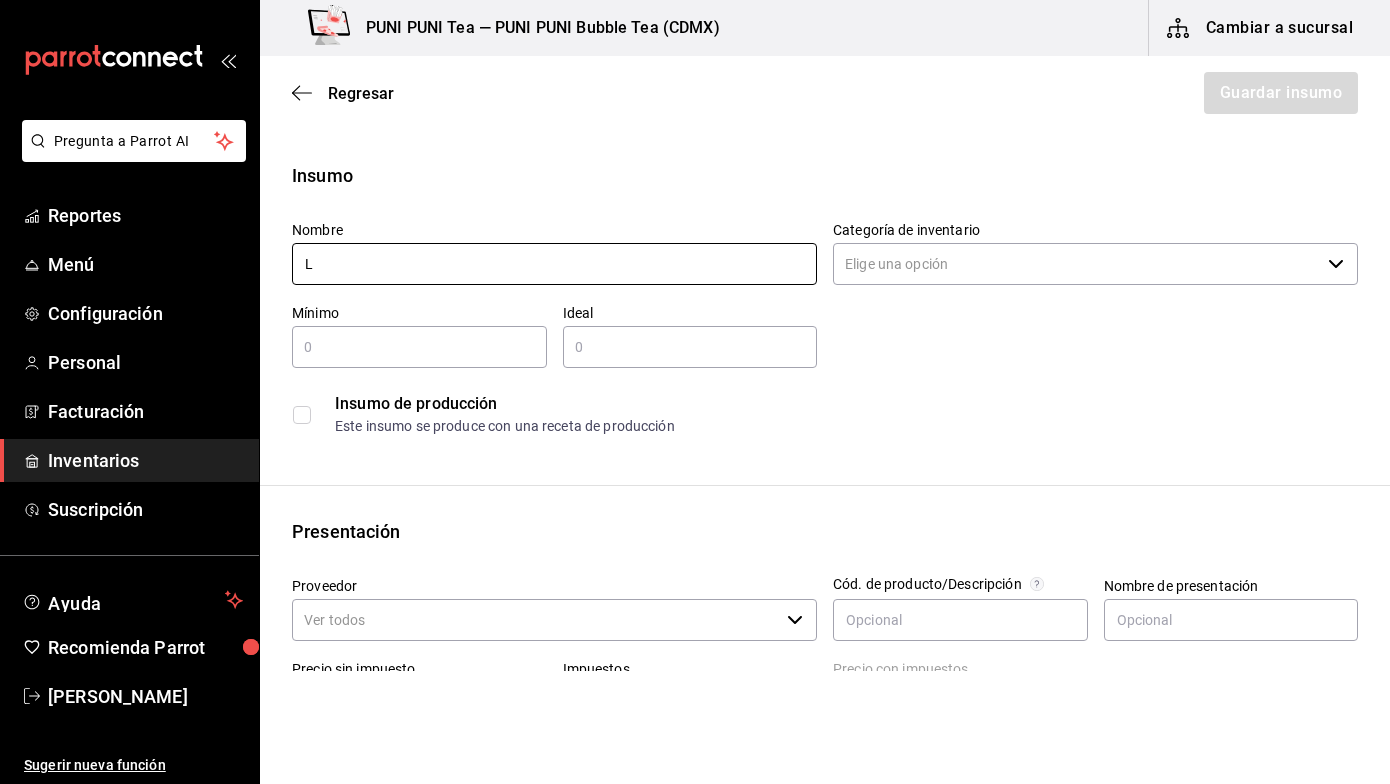 click on "L" at bounding box center [554, 264] 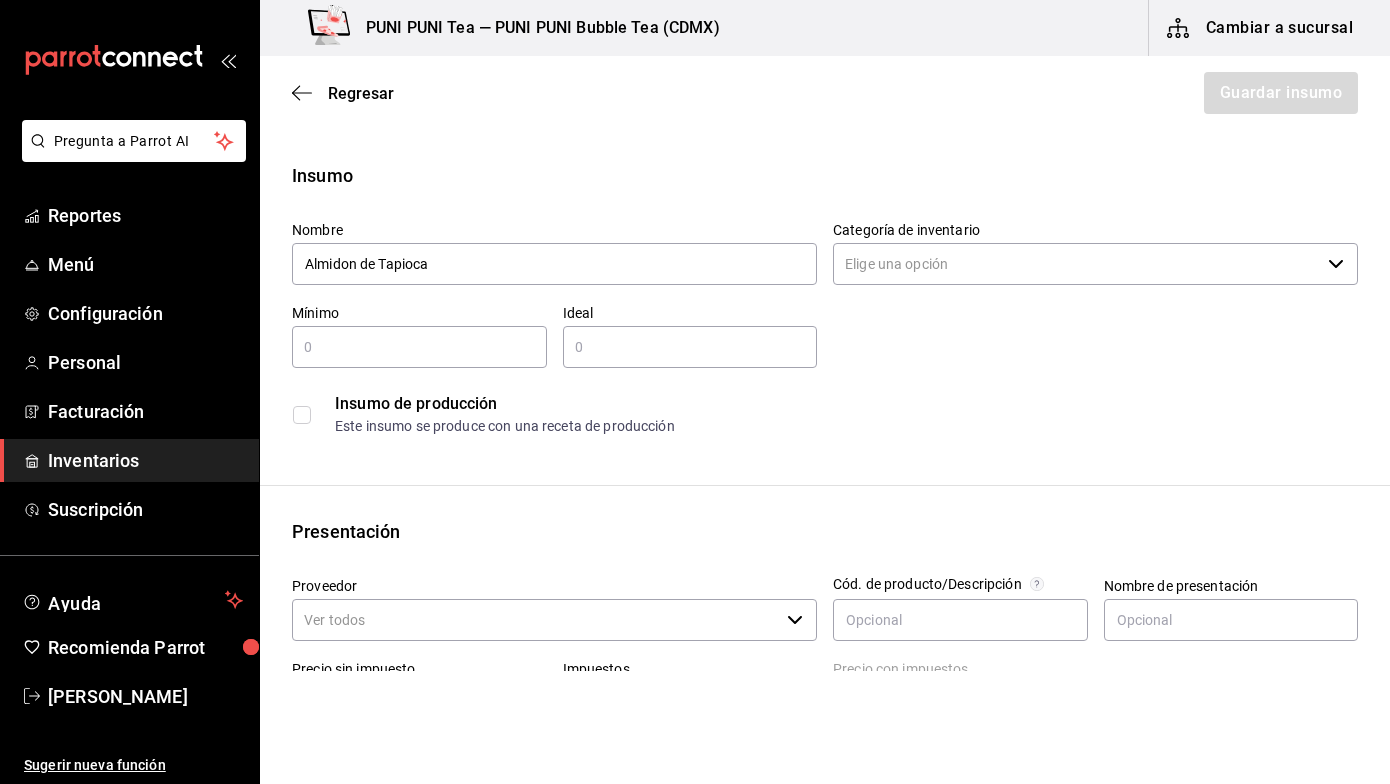 type on "Almidon de Tapioca" 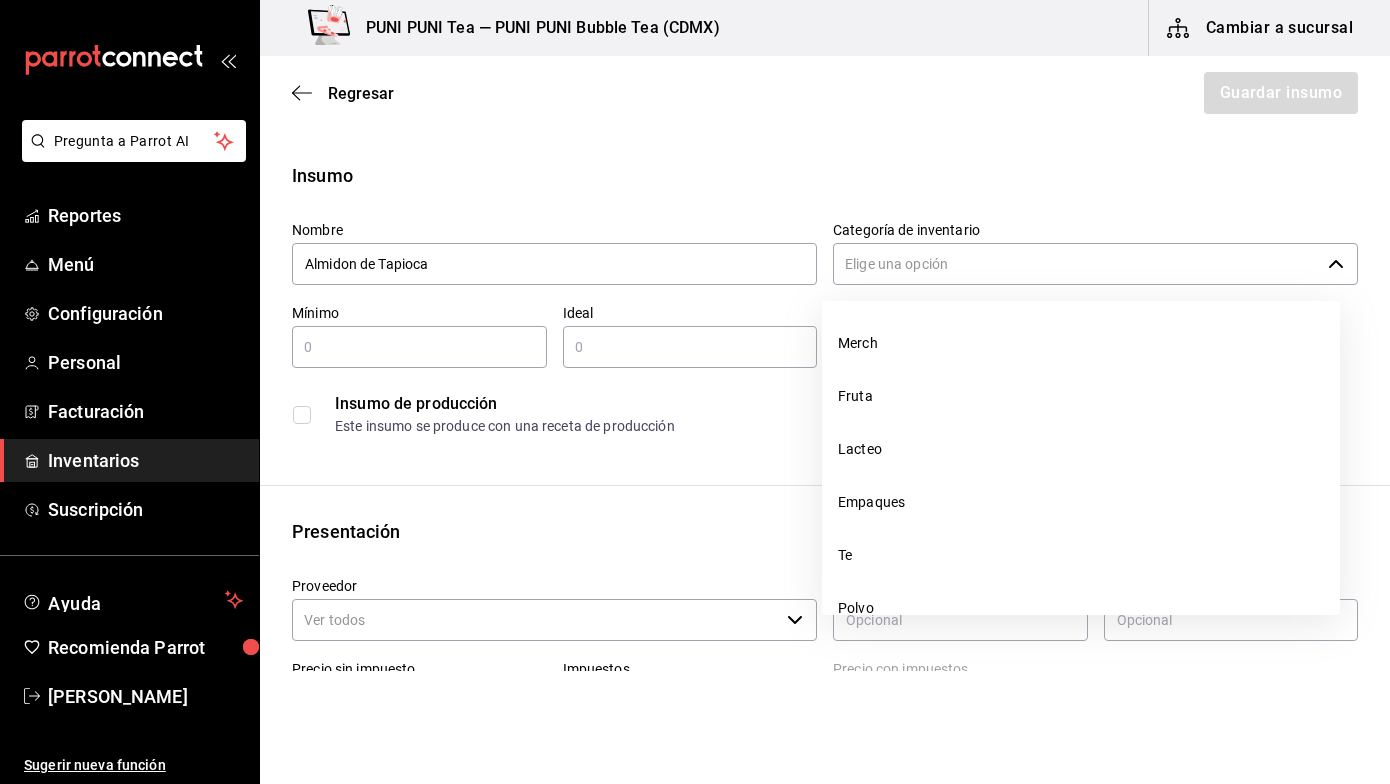 click on "Categoría de inventario" at bounding box center (1076, 264) 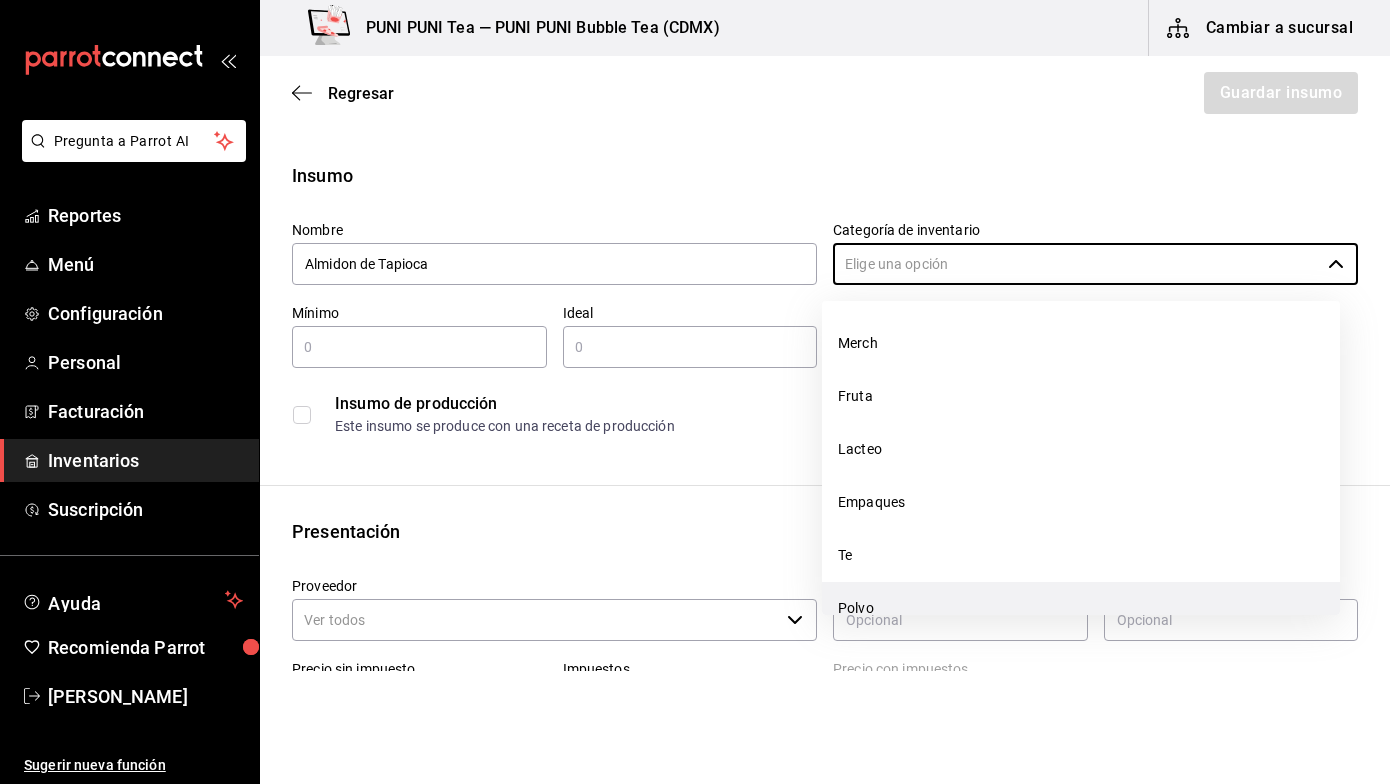click on "Polvo" at bounding box center (1081, 608) 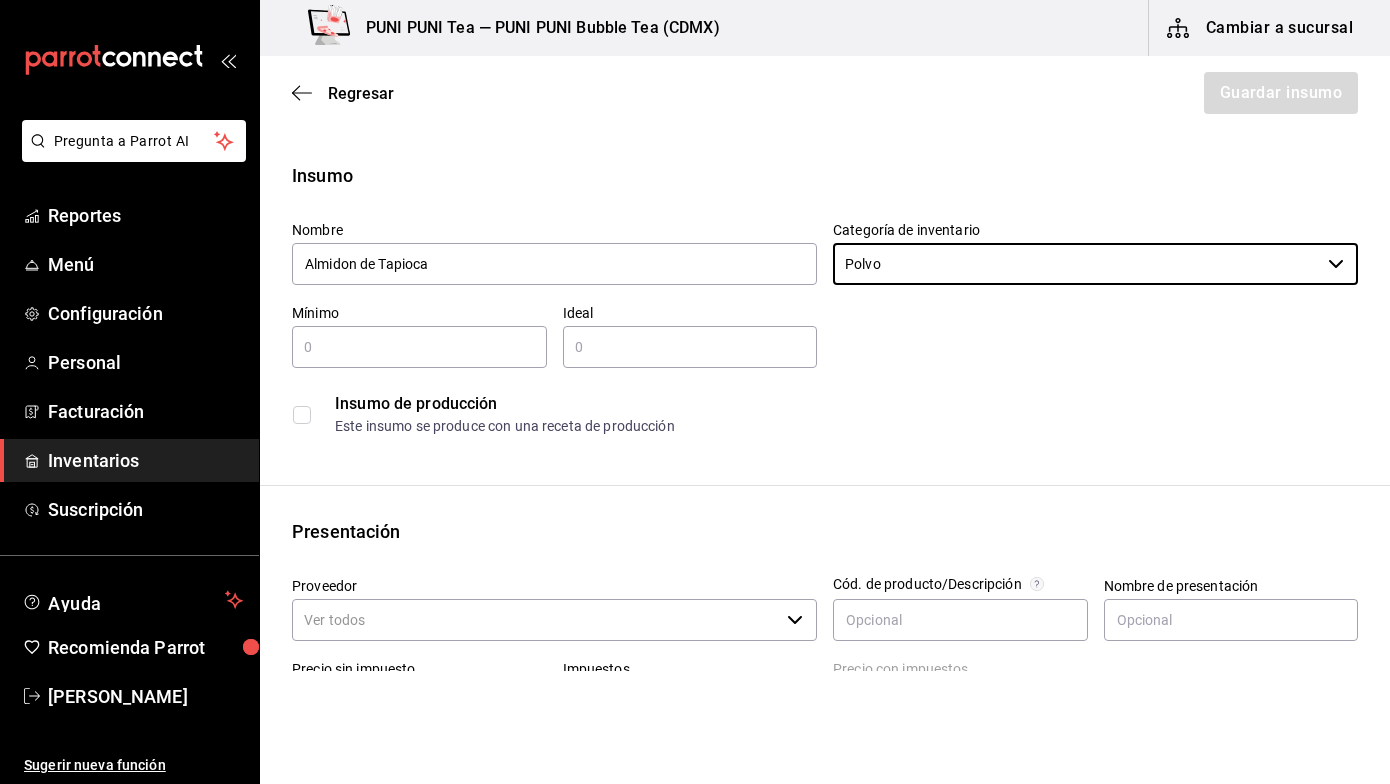 click at bounding box center (419, 347) 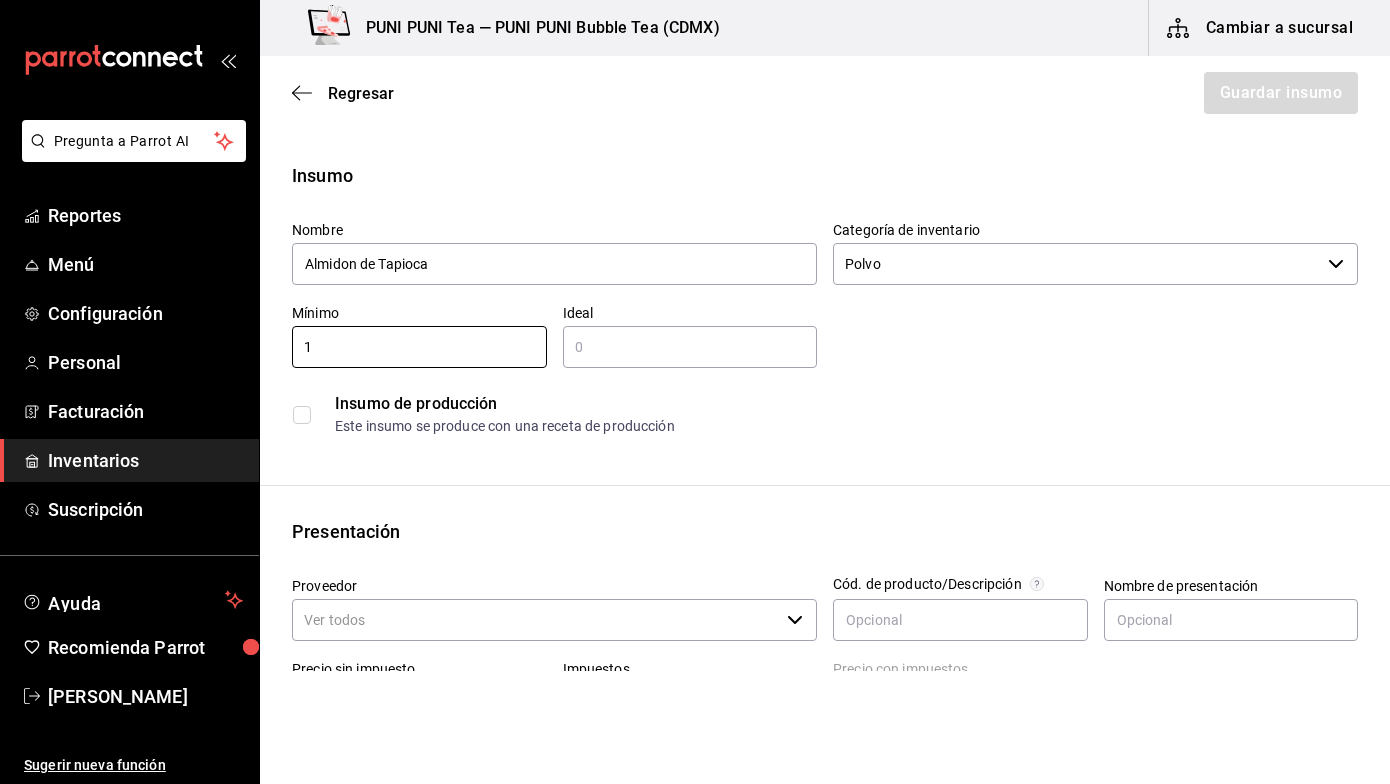 type on "1" 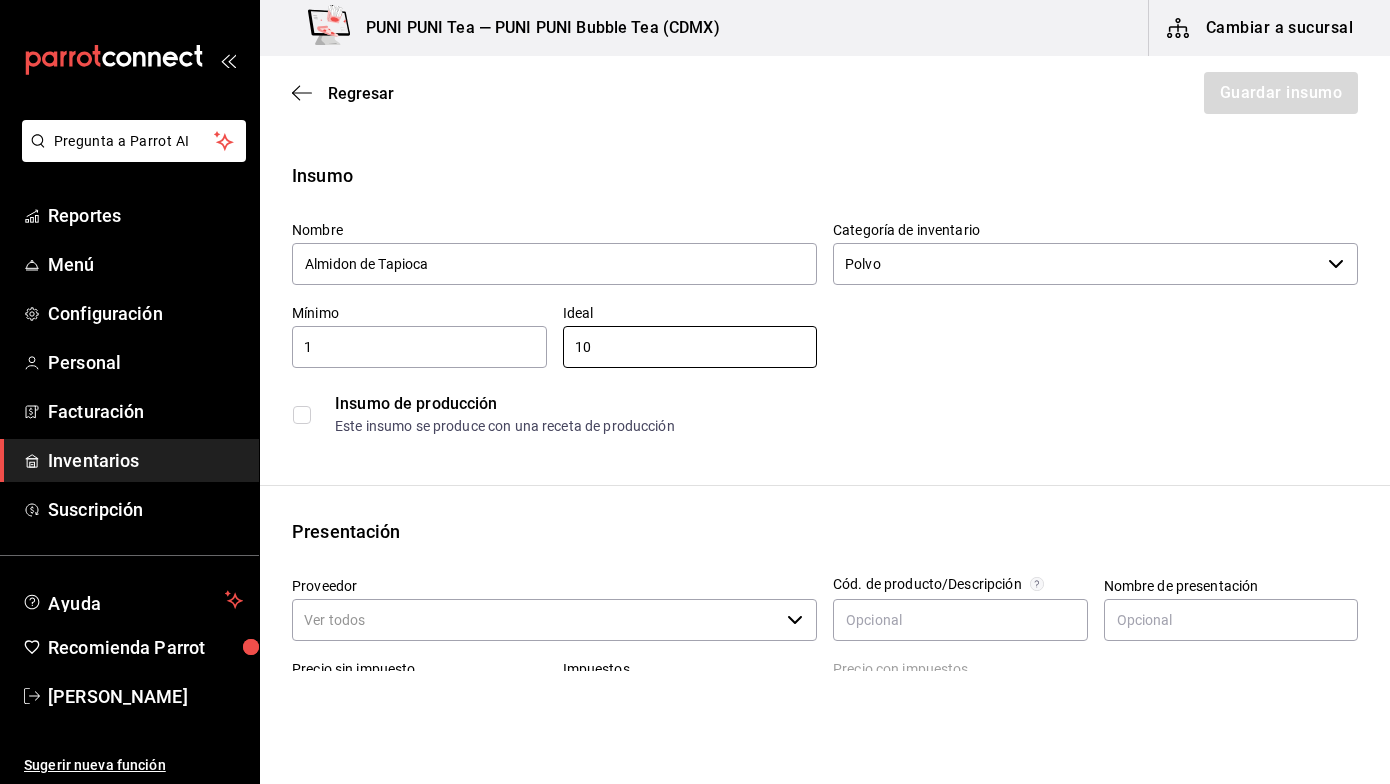 type on "10" 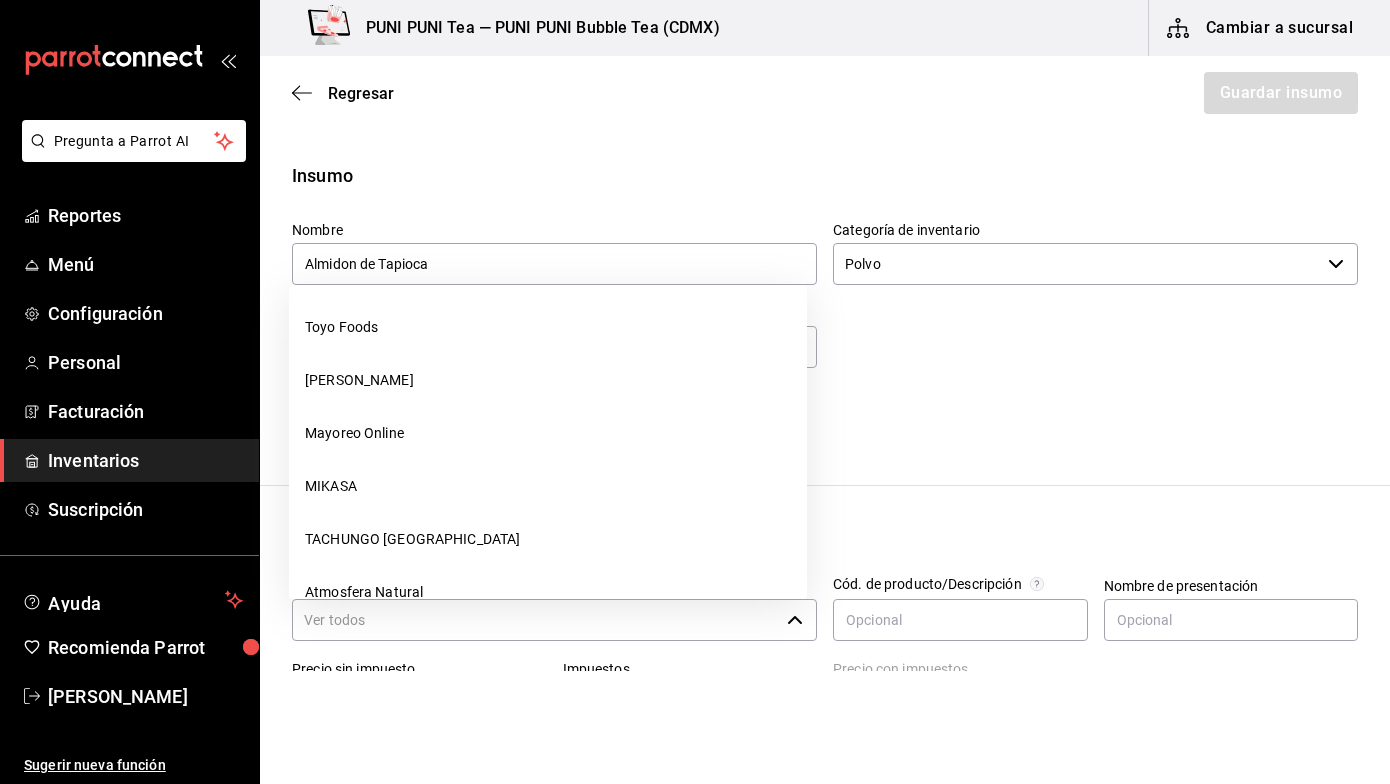 click on "Proveedor" at bounding box center (535, 620) 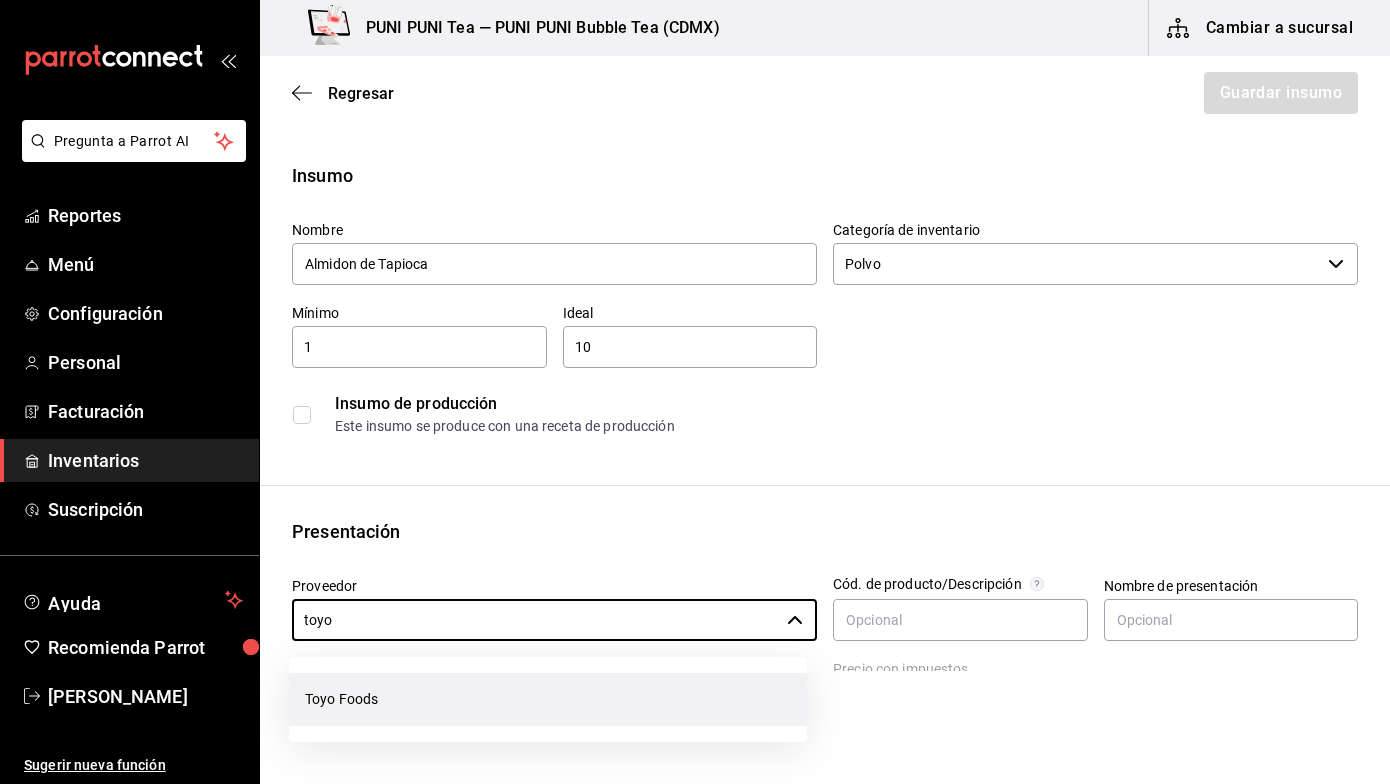 click on "Toyo Foods" at bounding box center (548, 699) 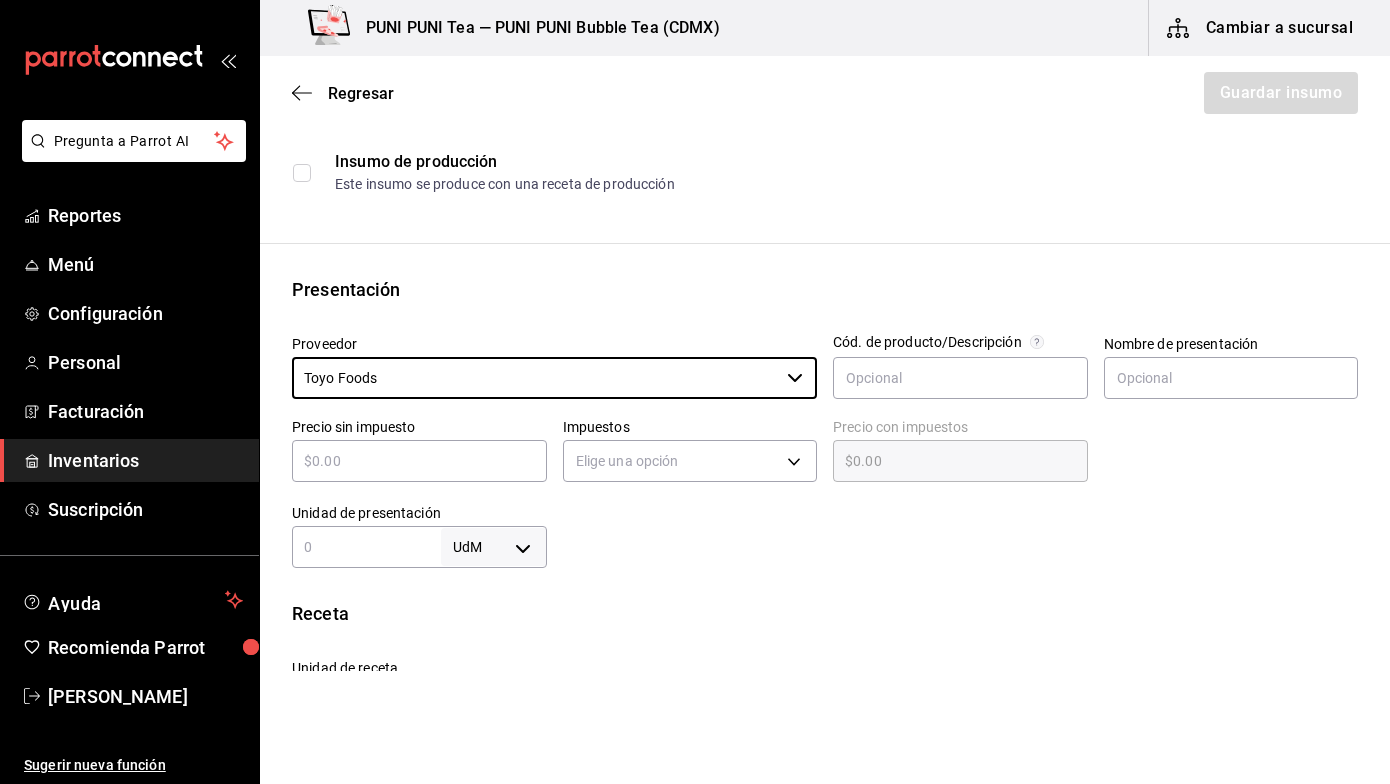 scroll, scrollTop: 270, scrollLeft: 0, axis: vertical 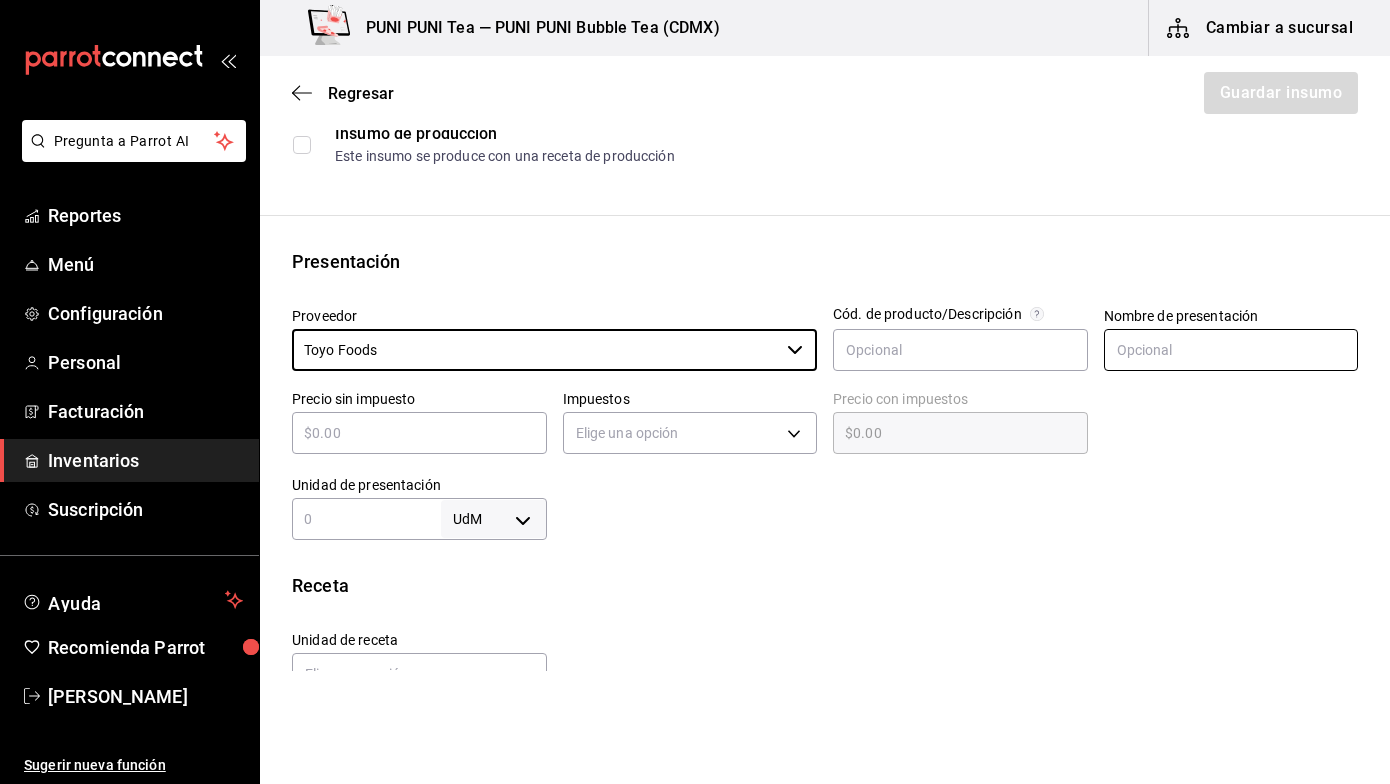 type on "Toyo Foods" 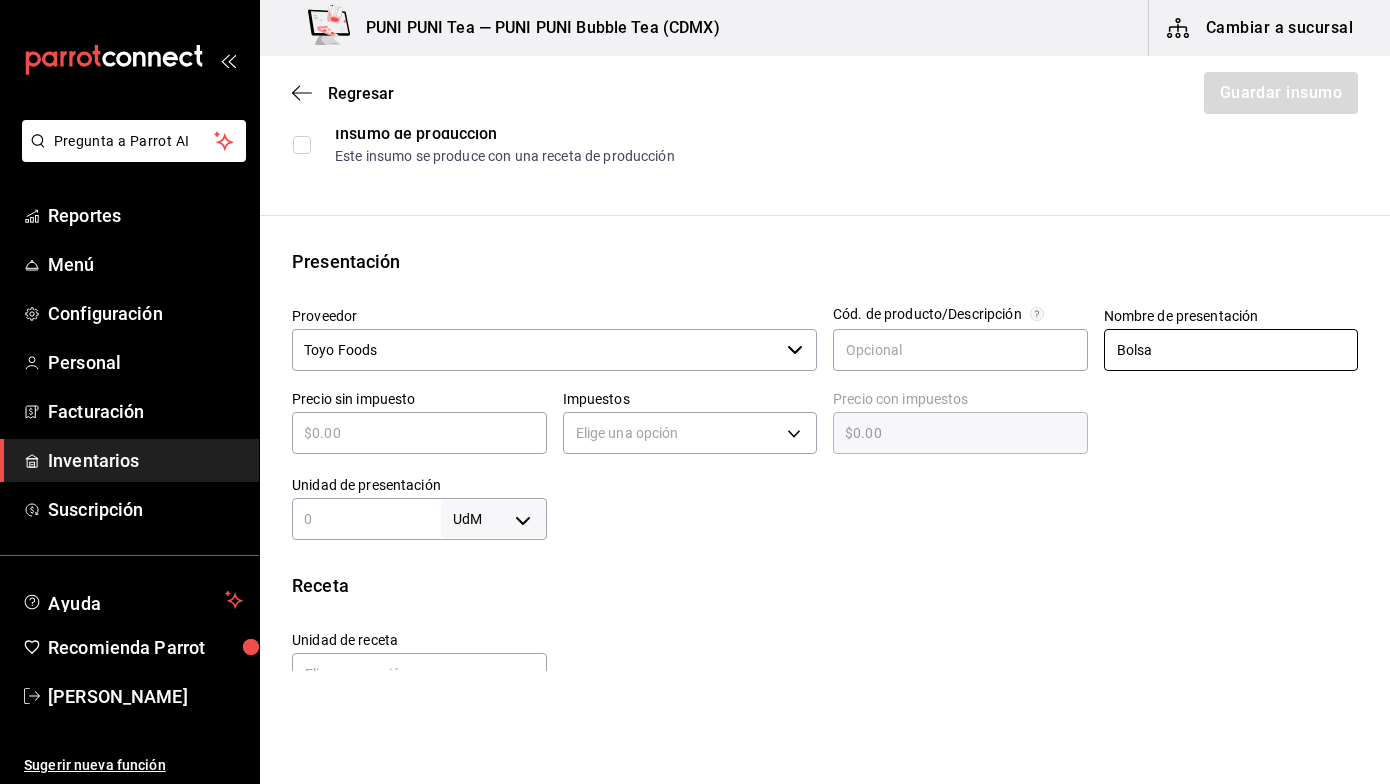 type on "Bolsa" 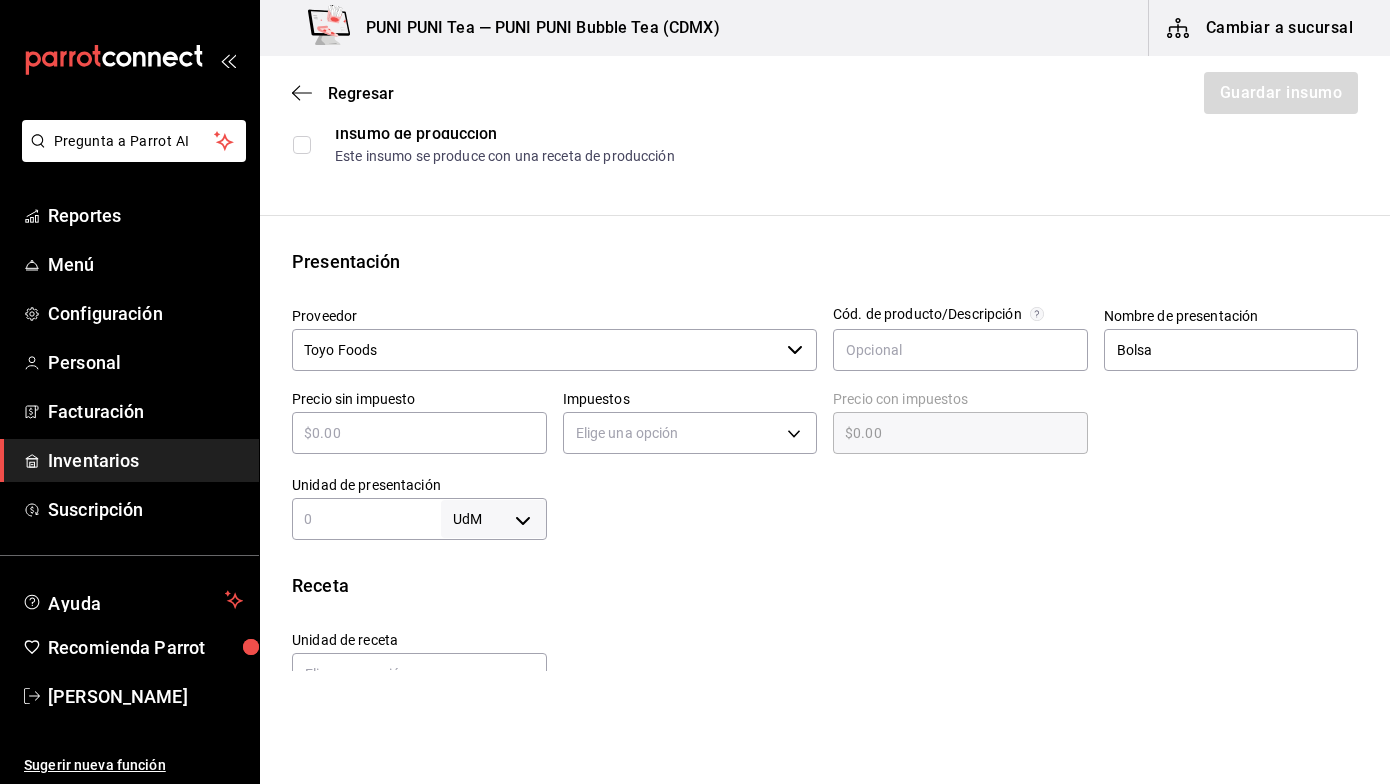 click at bounding box center [419, 433] 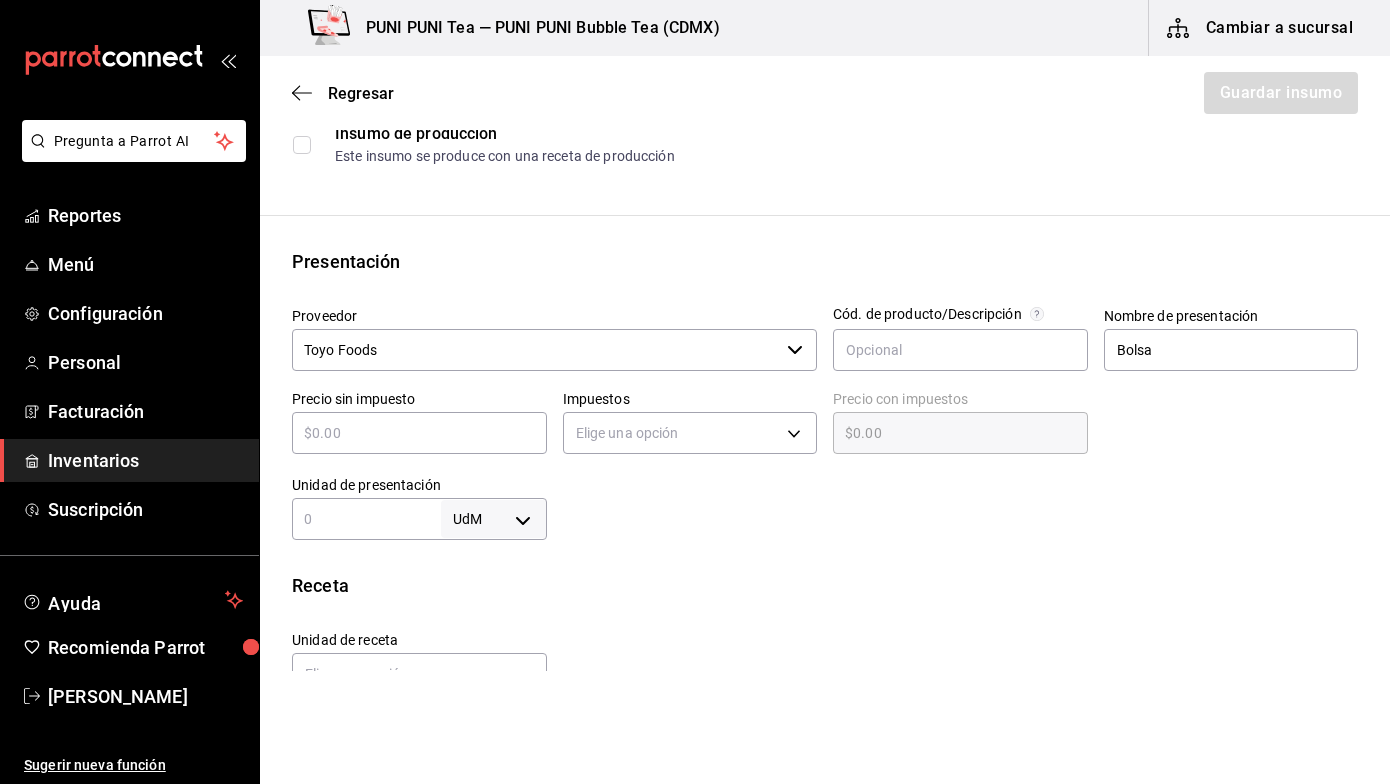 type on "$3" 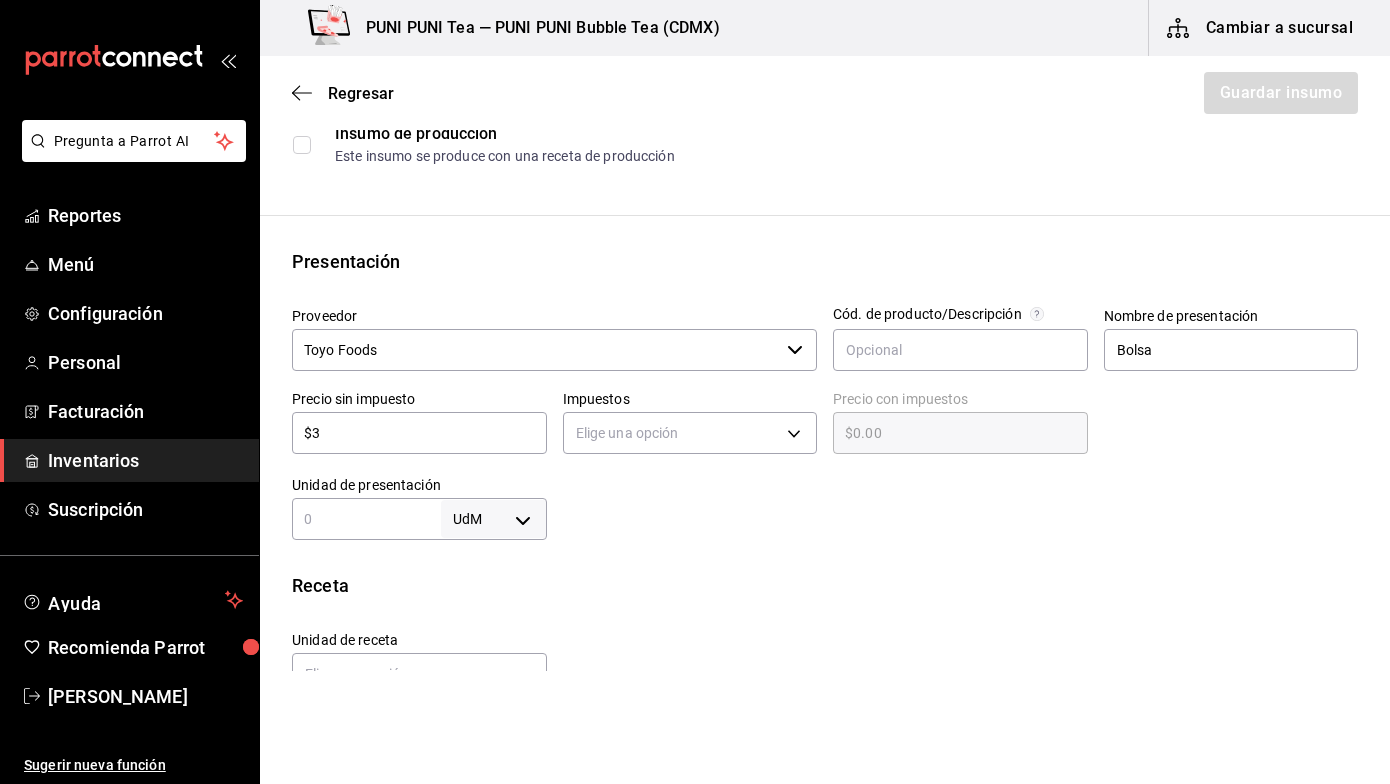 type on "$3.00" 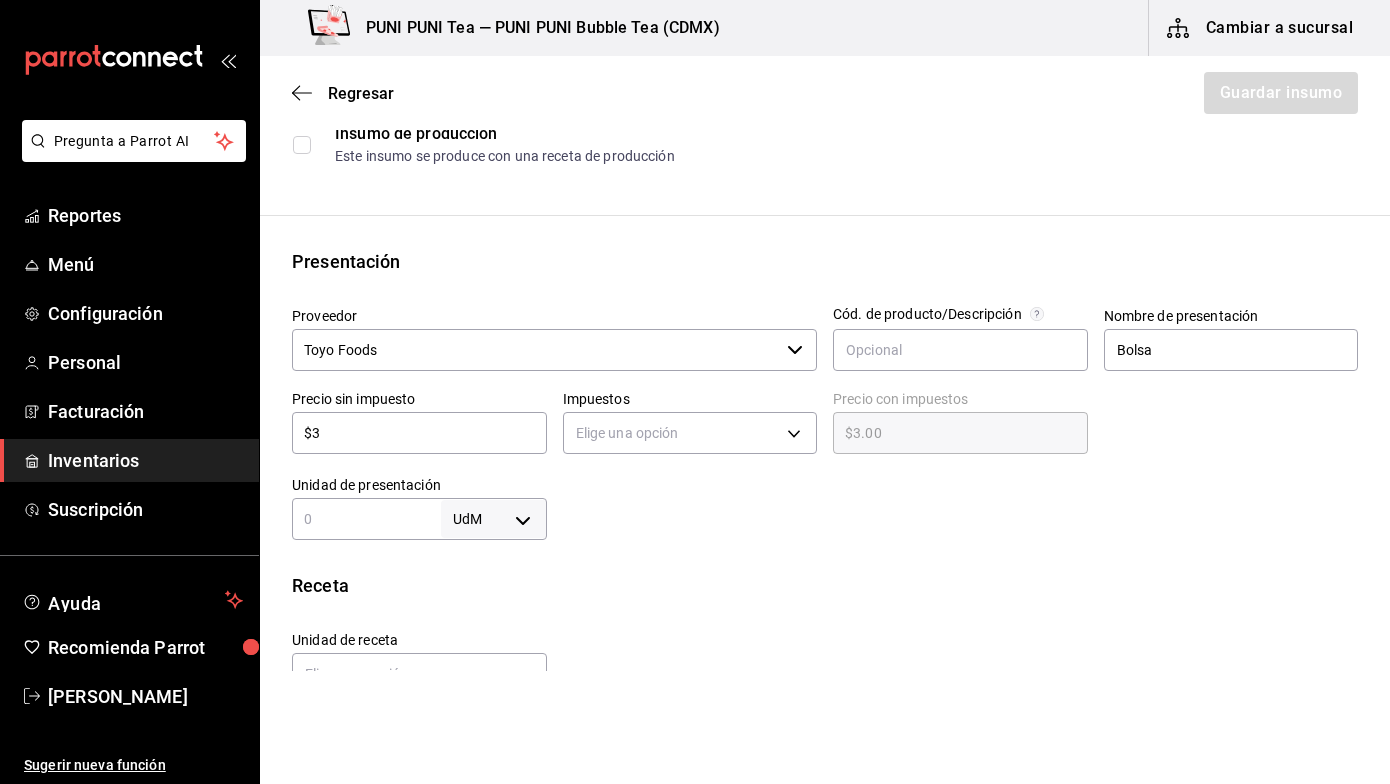 type on "$35" 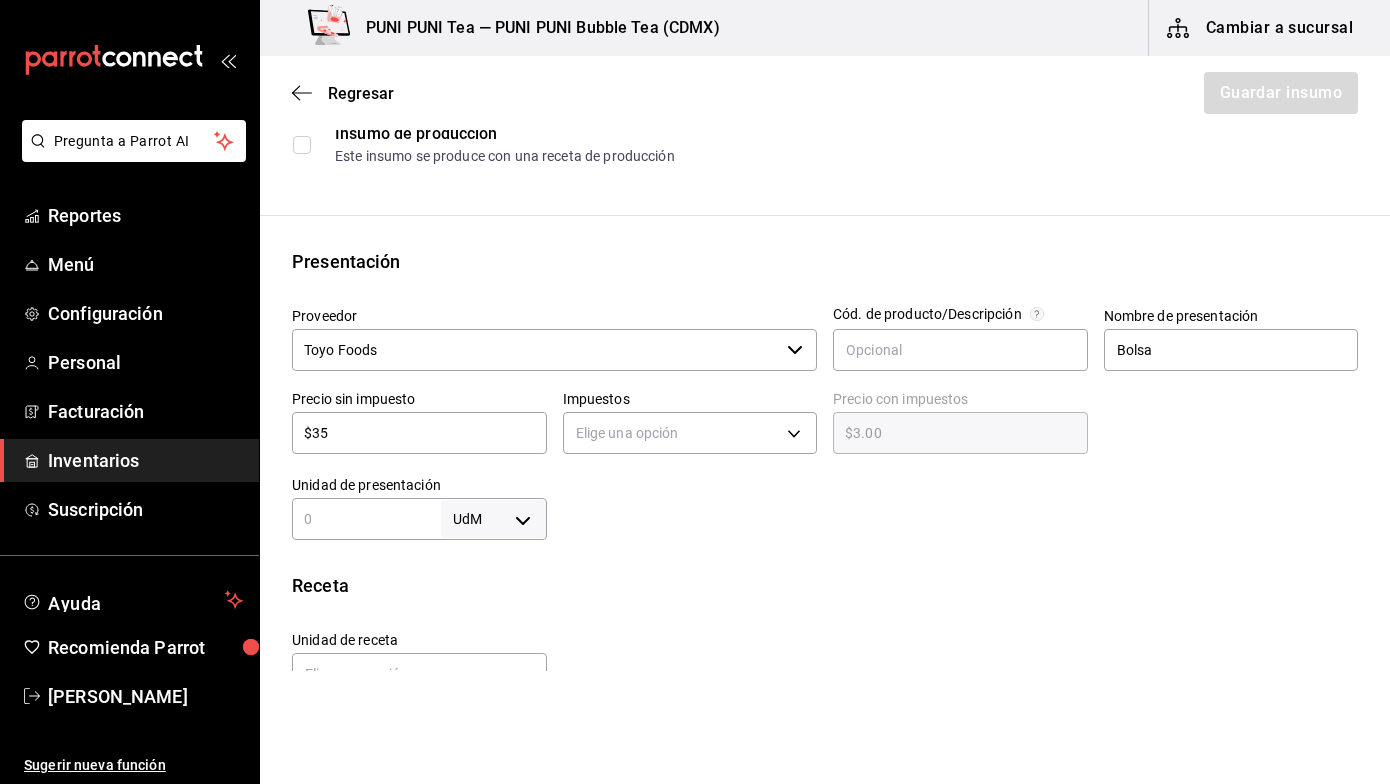 type on "$35.00" 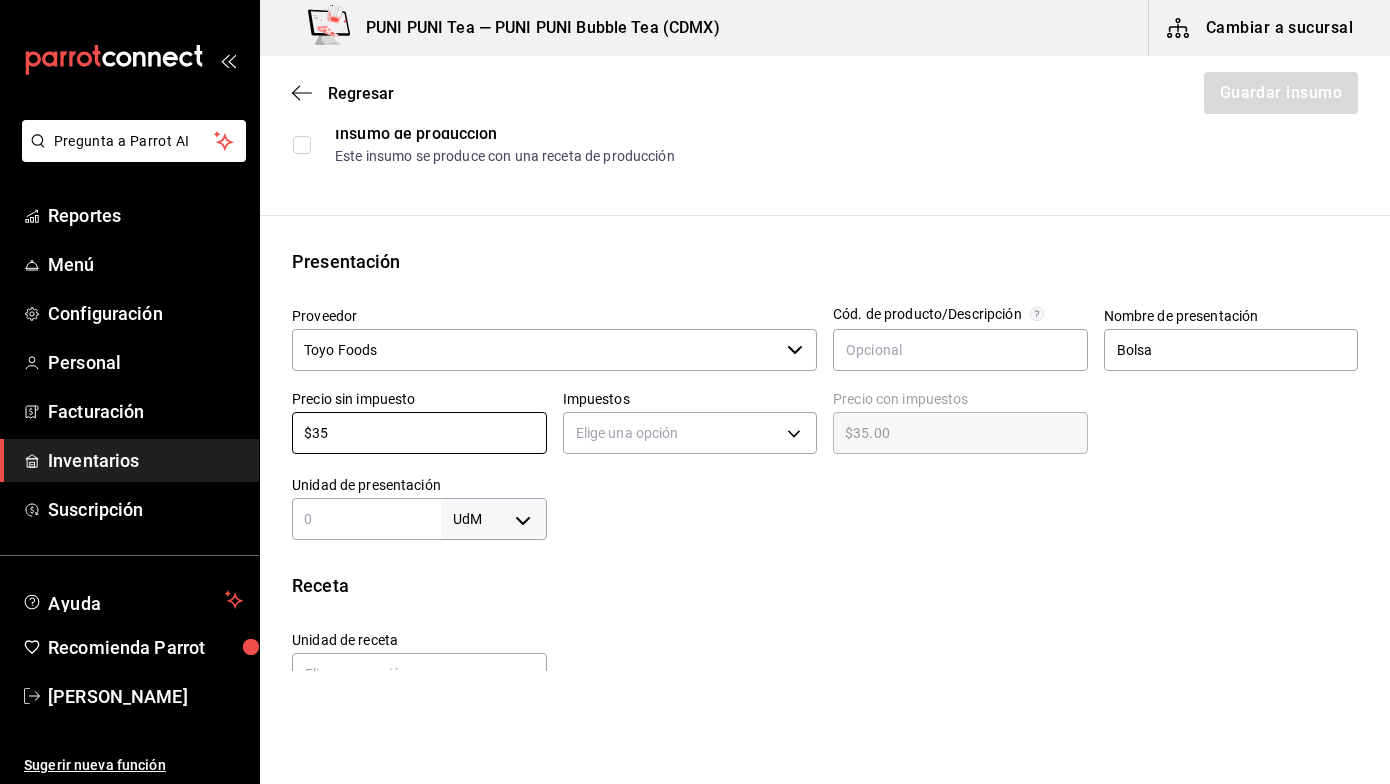 type on "$35" 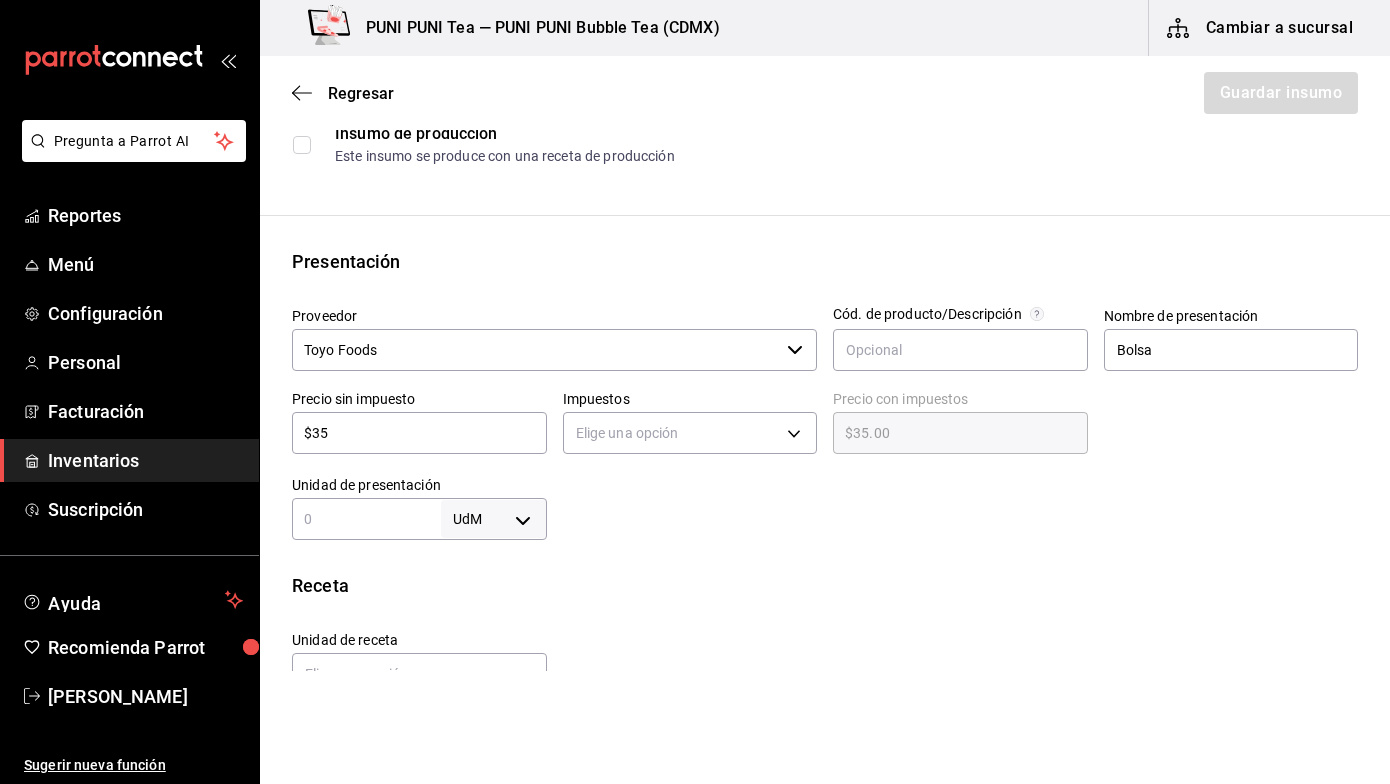 click at bounding box center [953, 500] 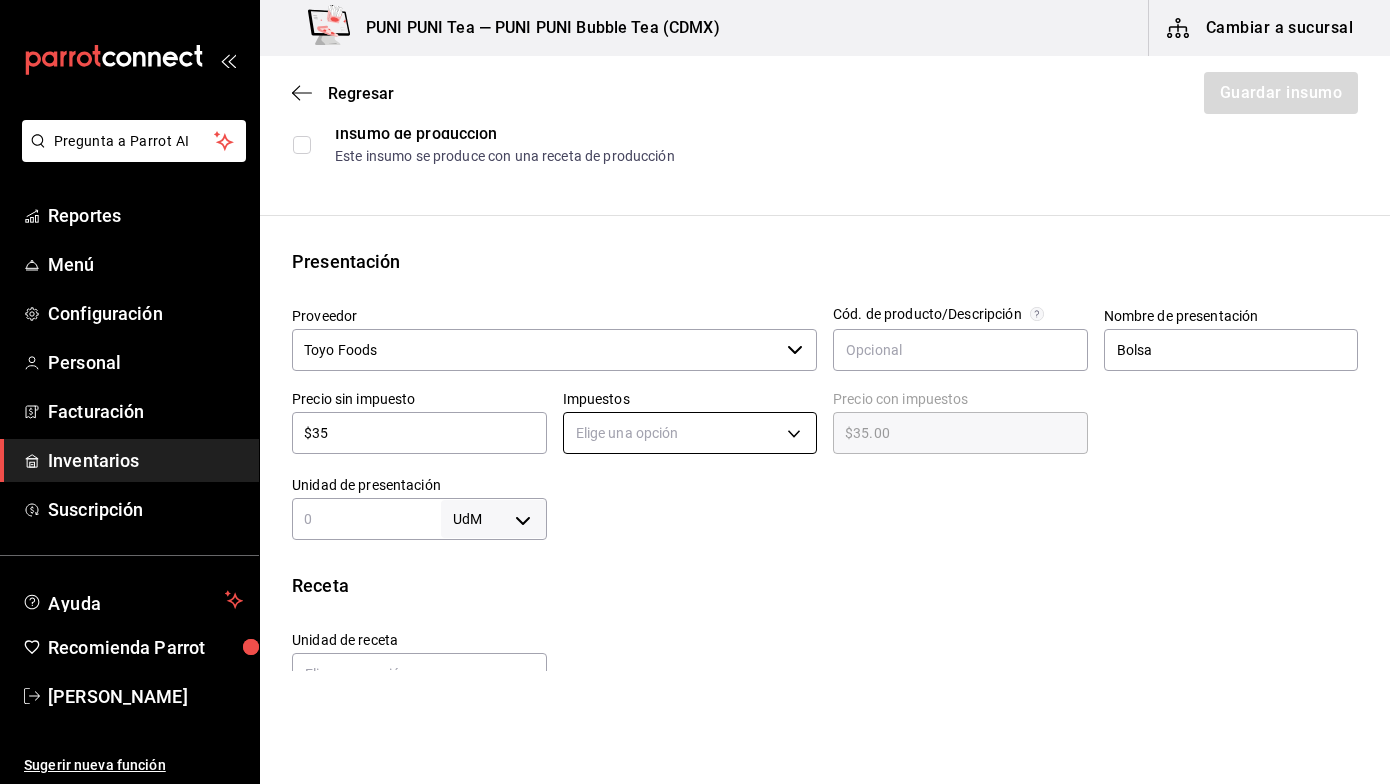 click on "Pregunta a Parrot AI Reportes   Menú   Configuración   Personal   Facturación   Inventarios   Suscripción   Ayuda Recomienda Parrot   Sayuri Hara   Sugerir nueva función   PUNI PUNI Tea — PUNI PUNI Bubble Tea (CDMX) Cambiar a sucursal Regresar Guardar insumo Insumo Nombre Almidon de Tapioca Categoría de inventario Polvo ​ Mínimo 1 ​ Ideal 10 ​ Insumo de producción Este insumo se produce con una receta de producción Presentación Proveedor Toyo Foods ​ Cód. de producto/Descripción Nombre de presentación Bolsa Precio sin impuesto $35 ​ Impuestos Elige una opción Precio con impuestos $35.00 ​ Unidad de presentación UdM ​ Receta Unidad de receta Elige una opción Factor de conversión ​ Ver ayuda de conversiones ¿La presentación (Bolsa) viene en otra caja? Si No Presentaciones por caja ​ Sin definir Unidades de conteo GANA 1 MES GRATIS EN TU SUSCRIPCIÓN AQUÍ Pregunta a Parrot AI Reportes   Menú   Configuración   Personal   Facturación   Inventarios   Suscripción   Ayuda" at bounding box center [695, 335] 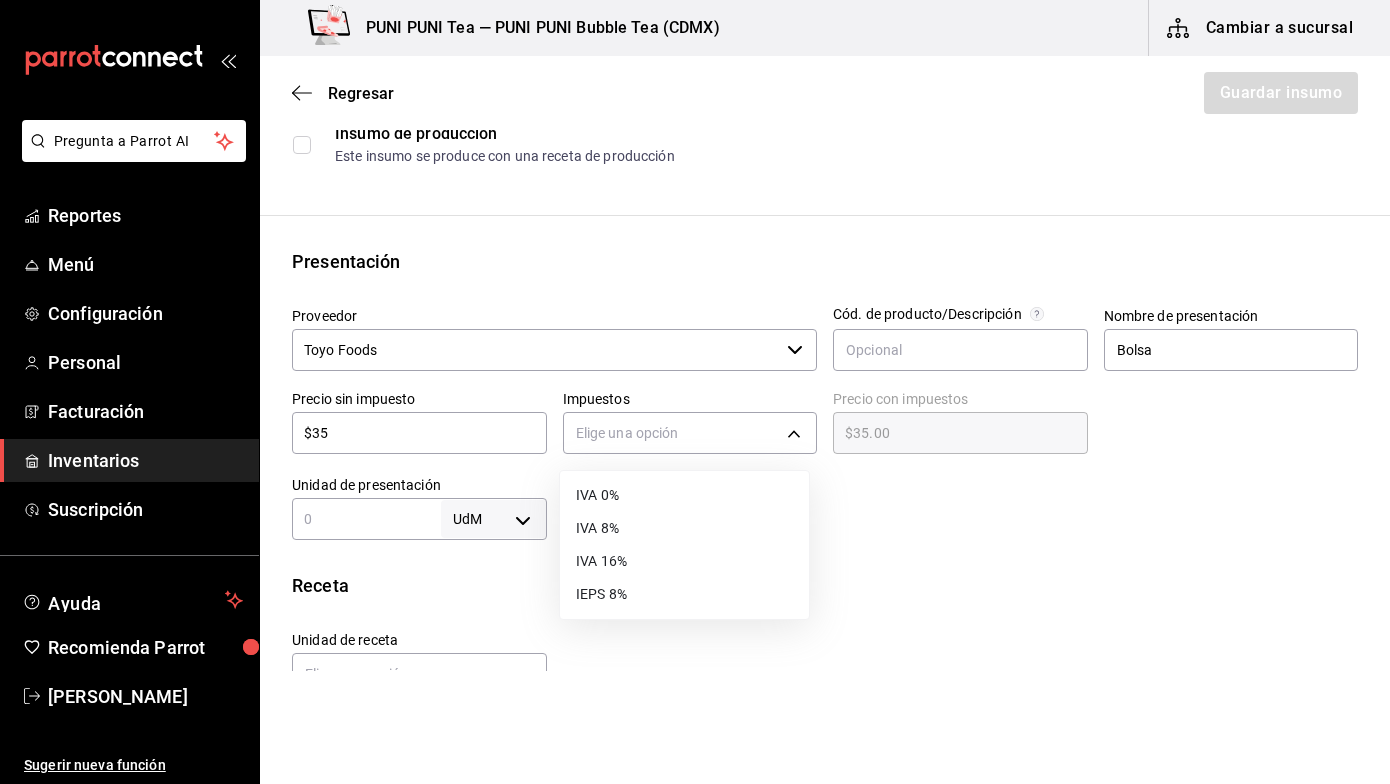 click on "IVA 0%" at bounding box center (684, 495) 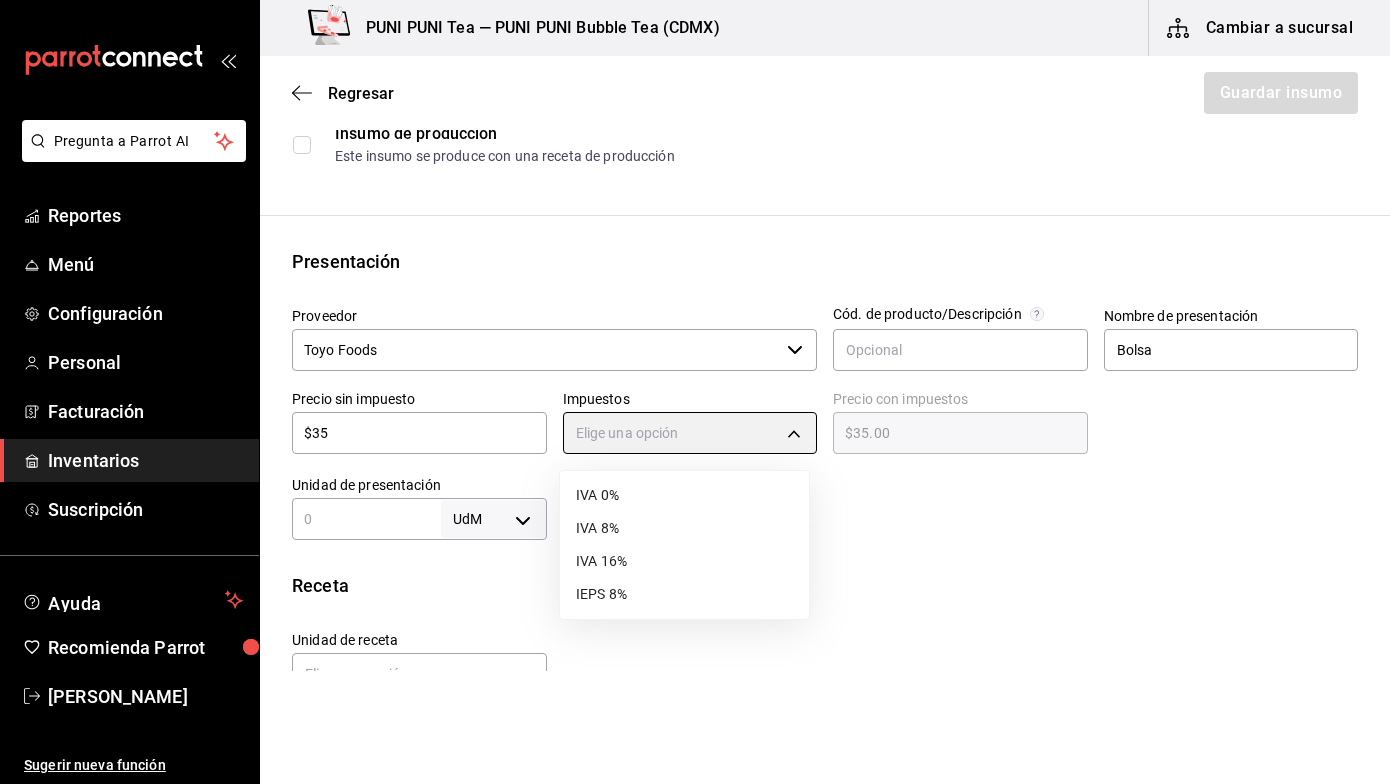 type on "IVA_0" 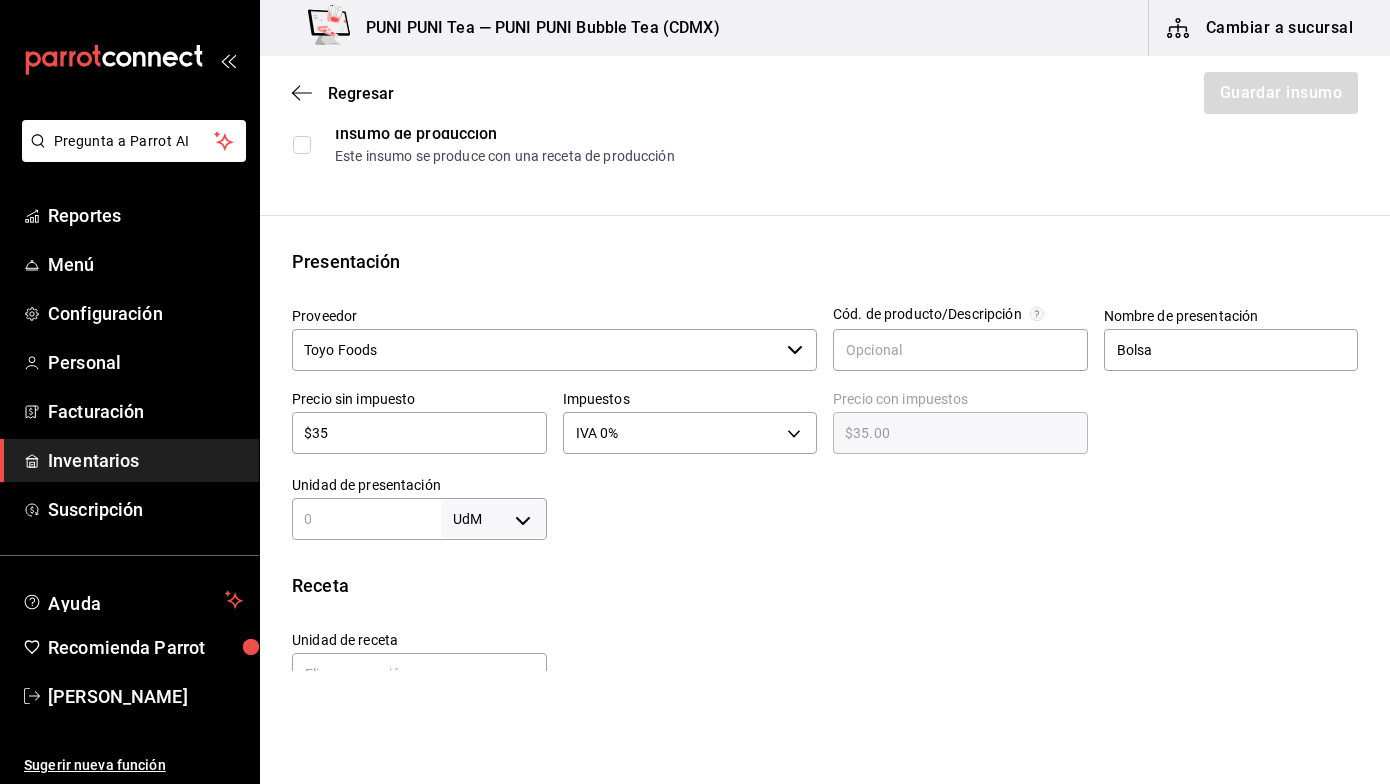 click at bounding box center (366, 519) 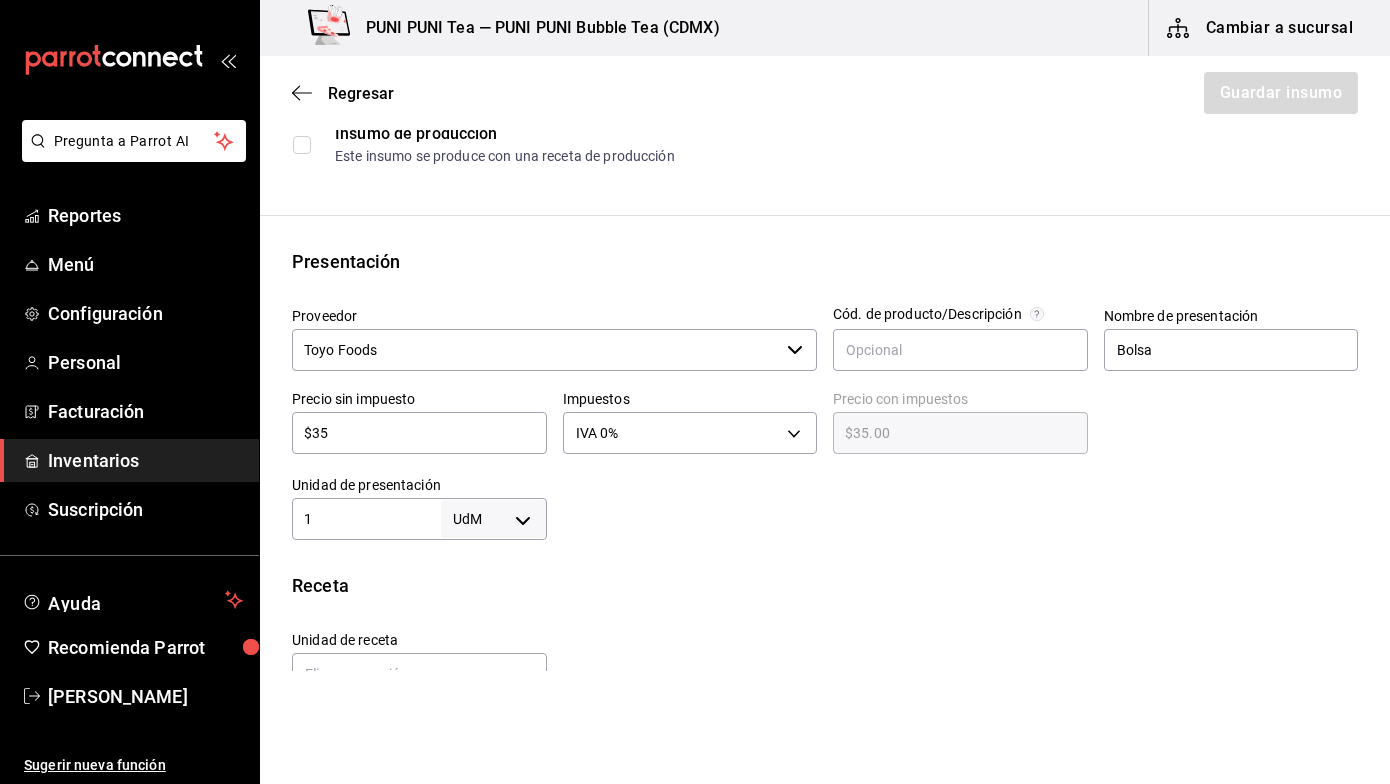 type on "1" 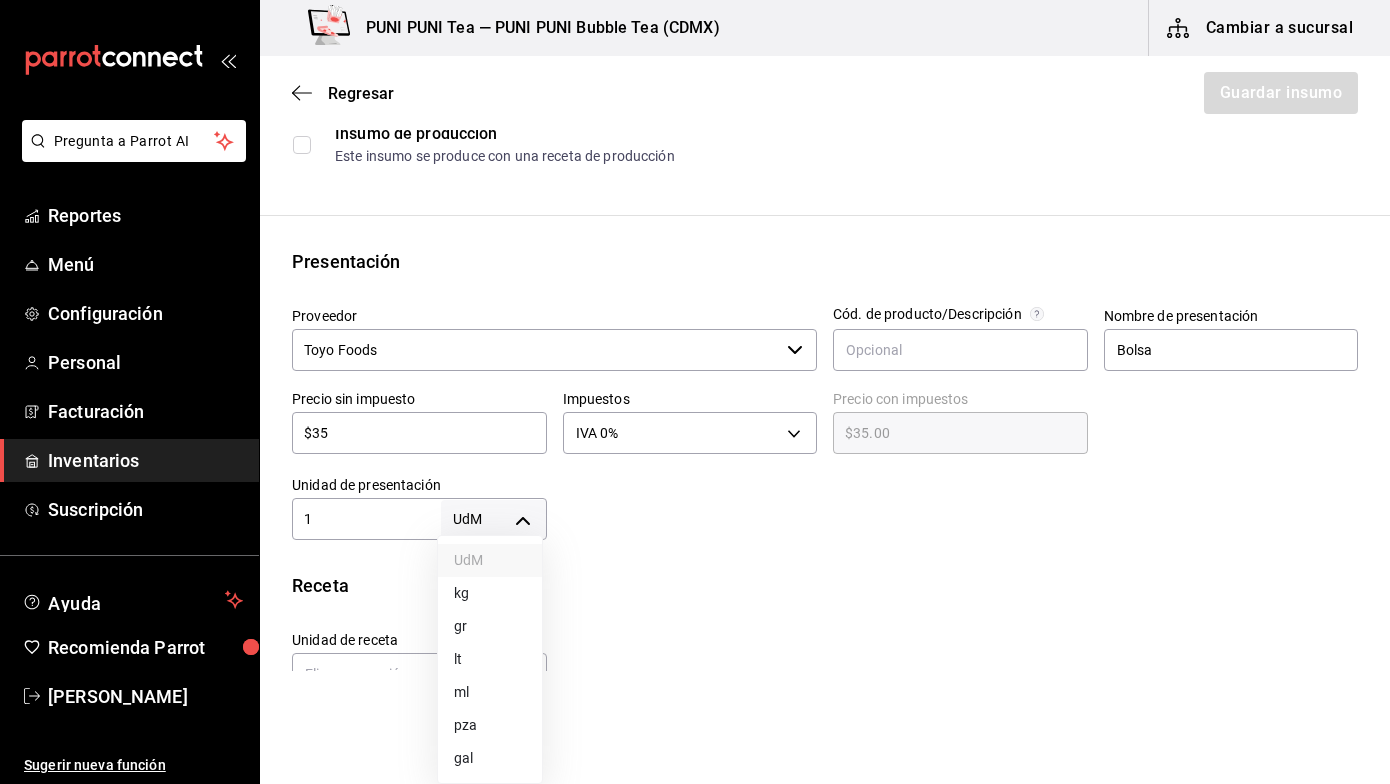 click on "pza" at bounding box center [490, 725] 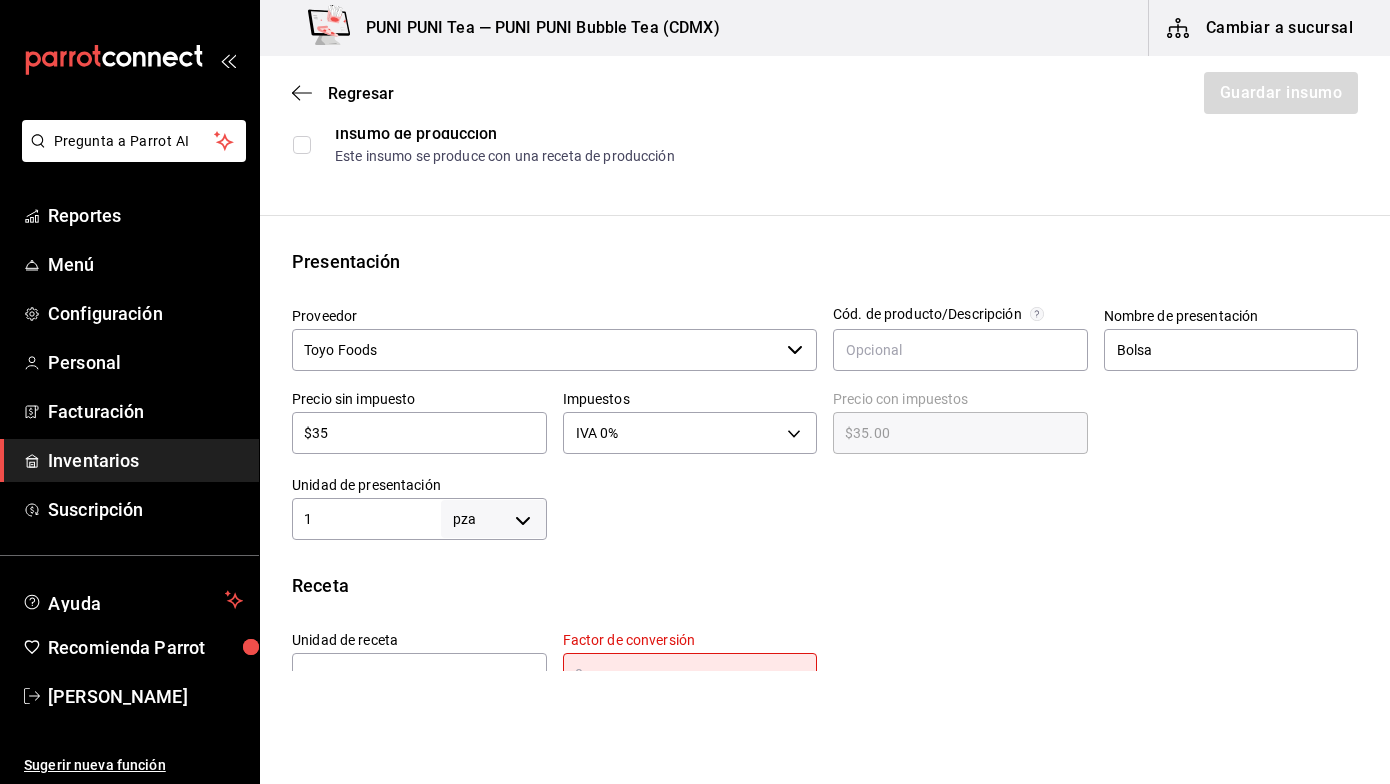 click on "Insumo Nombre Almidon de Tapioca Categoría de inventario Polvo ​ Mínimo 1 ​ Ideal 10 ​ Insumo de producción Este insumo se produce con una receta de producción Presentación Proveedor Toyo Foods ​ Cód. de producto/Descripción Nombre de presentación Bolsa Precio sin impuesto $35 ​ Impuestos IVA 0% IVA_0 Precio con impuestos $35.00 ​ Unidad de presentación 1 pza UNIT ​ Receta Unidad de receta pza UNIT Factor de conversión ​ Ingrese un número mayor a 0 1 pza de Bolsa = 0 pza receta Ver ayuda de conversiones ¿La presentación (Bolsa) viene en otra caja? Si No Presentaciones por caja ​  Bolsa de 1 pza Unidades de conteo pza Bolsa (1 pza)" at bounding box center [825, 521] 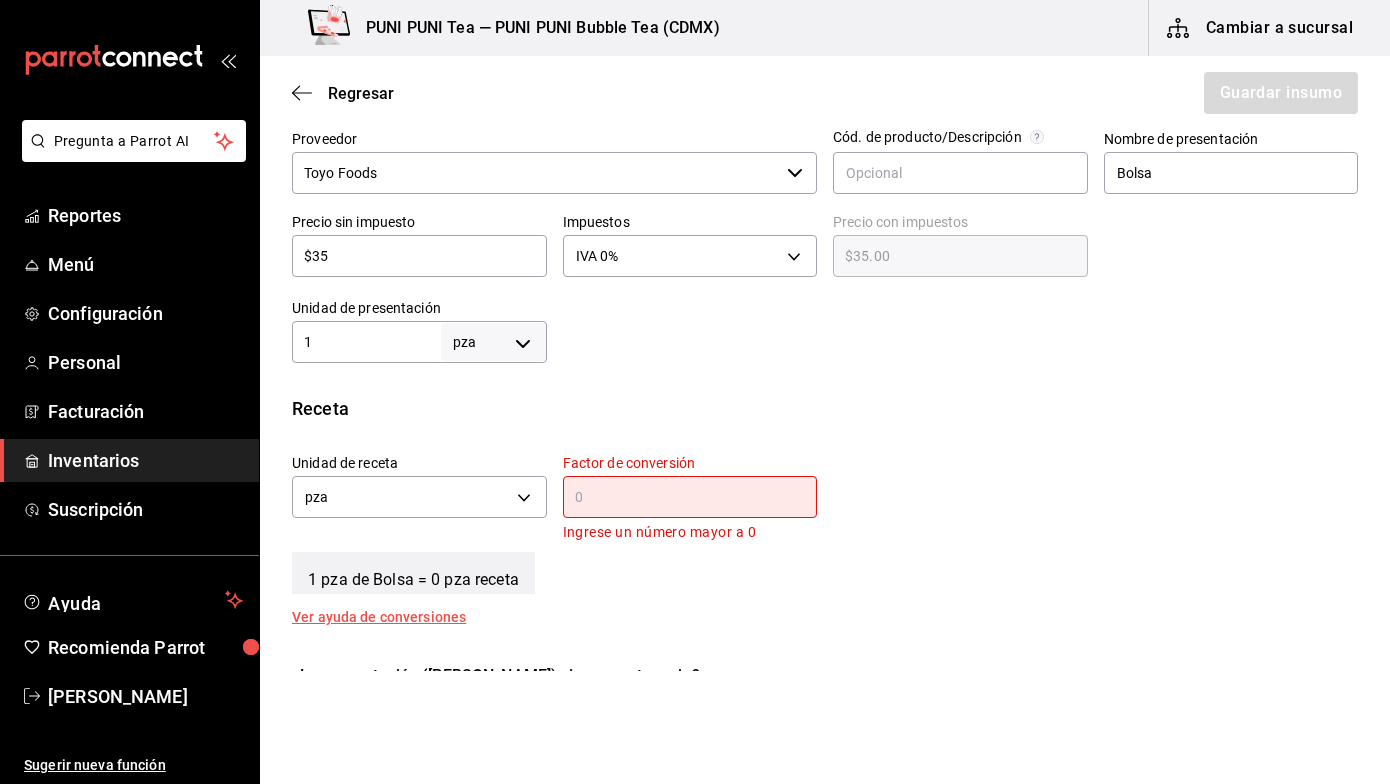 scroll, scrollTop: 474, scrollLeft: 0, axis: vertical 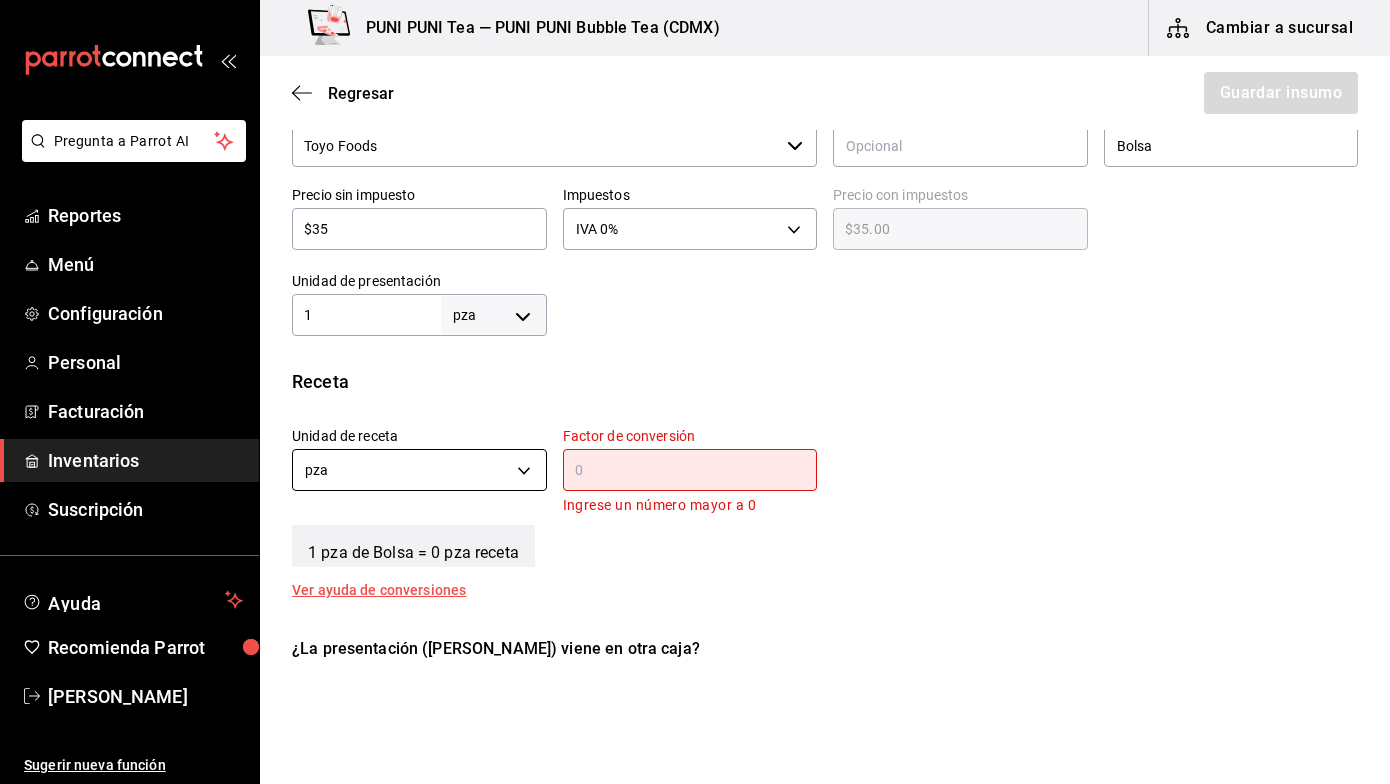 click on "Pregunta a Parrot AI Reportes   Menú   Configuración   Personal   Facturación   Inventarios   Suscripción   Ayuda Recomienda Parrot   Sayuri Hara   Sugerir nueva función   PUNI PUNI Tea — PUNI PUNI Bubble Tea (CDMX) Cambiar a sucursal Regresar Guardar insumo Insumo Nombre Almidon de Tapioca Categoría de inventario Polvo ​ Mínimo 1 ​ Ideal 10 ​ Insumo de producción Este insumo se produce con una receta de producción Presentación Proveedor Toyo Foods ​ Cód. de producto/Descripción Nombre de presentación Bolsa Precio sin impuesto $35 ​ Impuestos IVA 0% IVA_0 Precio con impuestos $35.00 ​ Unidad de presentación 1 pza UNIT ​ Receta Unidad de receta pza UNIT Factor de conversión ​ Ingrese un número mayor a 0 1 pza de Bolsa = 0 pza receta Ver ayuda de conversiones ¿La presentación (Bolsa) viene en otra caja? Si No Presentaciones por caja ​  Bolsa de 1 pza Unidades de conteo pza Bolsa (1 pza) GANA 1 MES GRATIS EN TU SUSCRIPCIÓN AQUÍ Pregunta a Parrot AI Reportes   Menú" at bounding box center (695, 335) 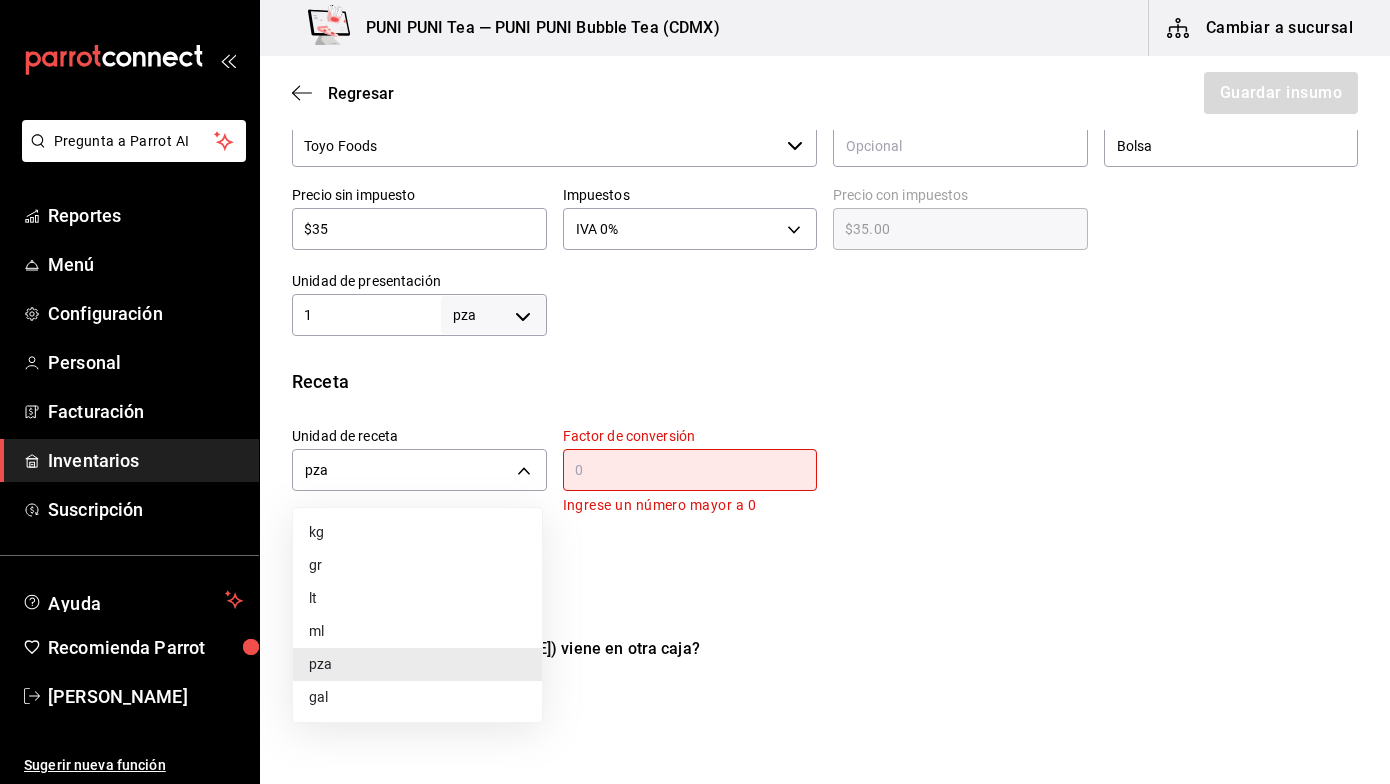 click on "gr" at bounding box center [417, 565] 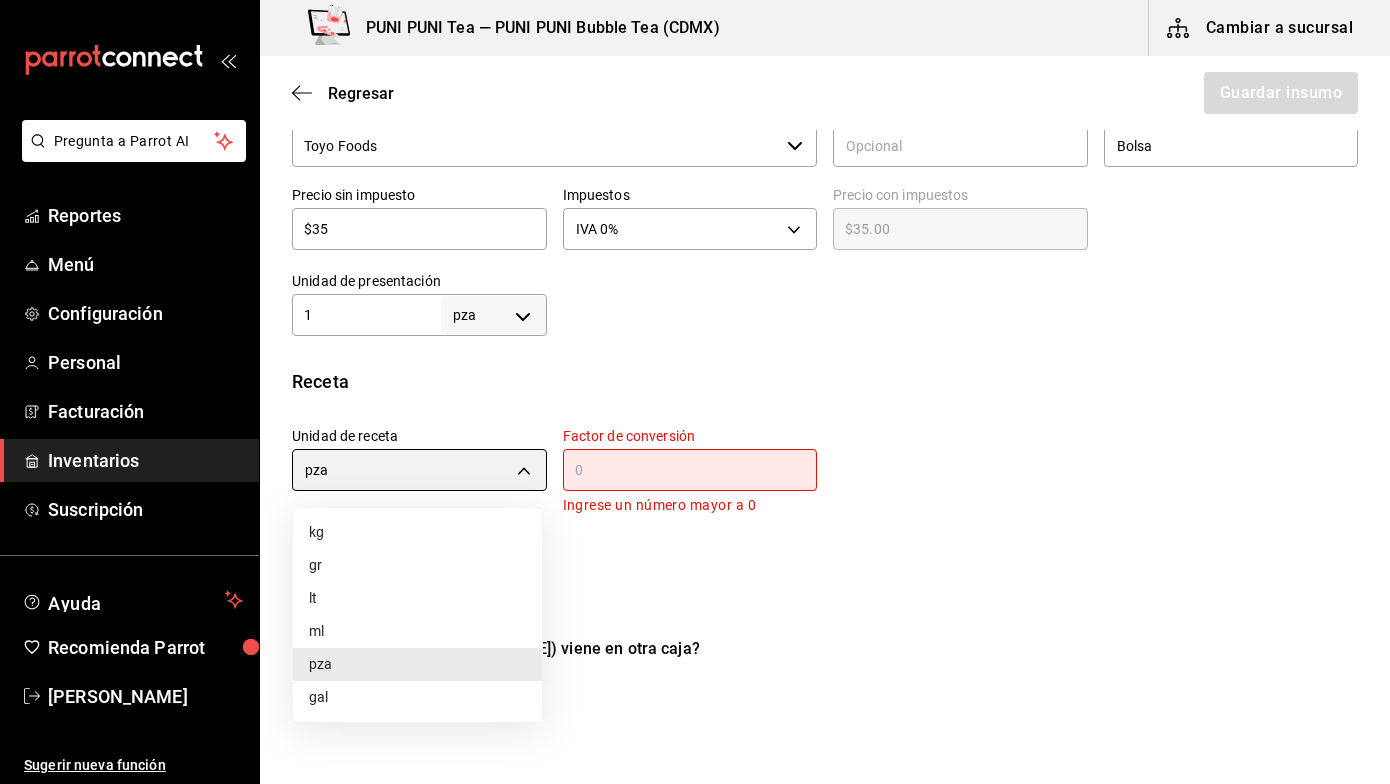 type on "GRAM" 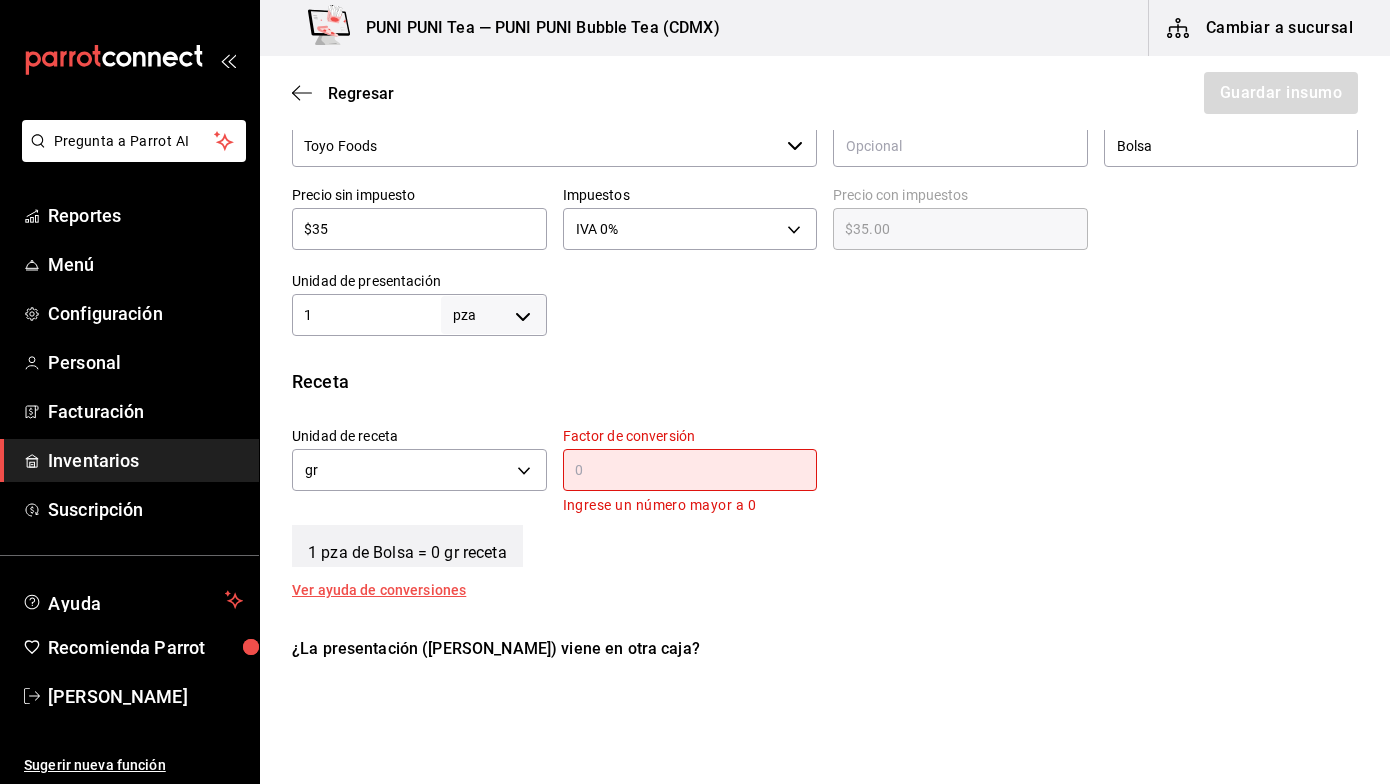 click at bounding box center [690, 470] 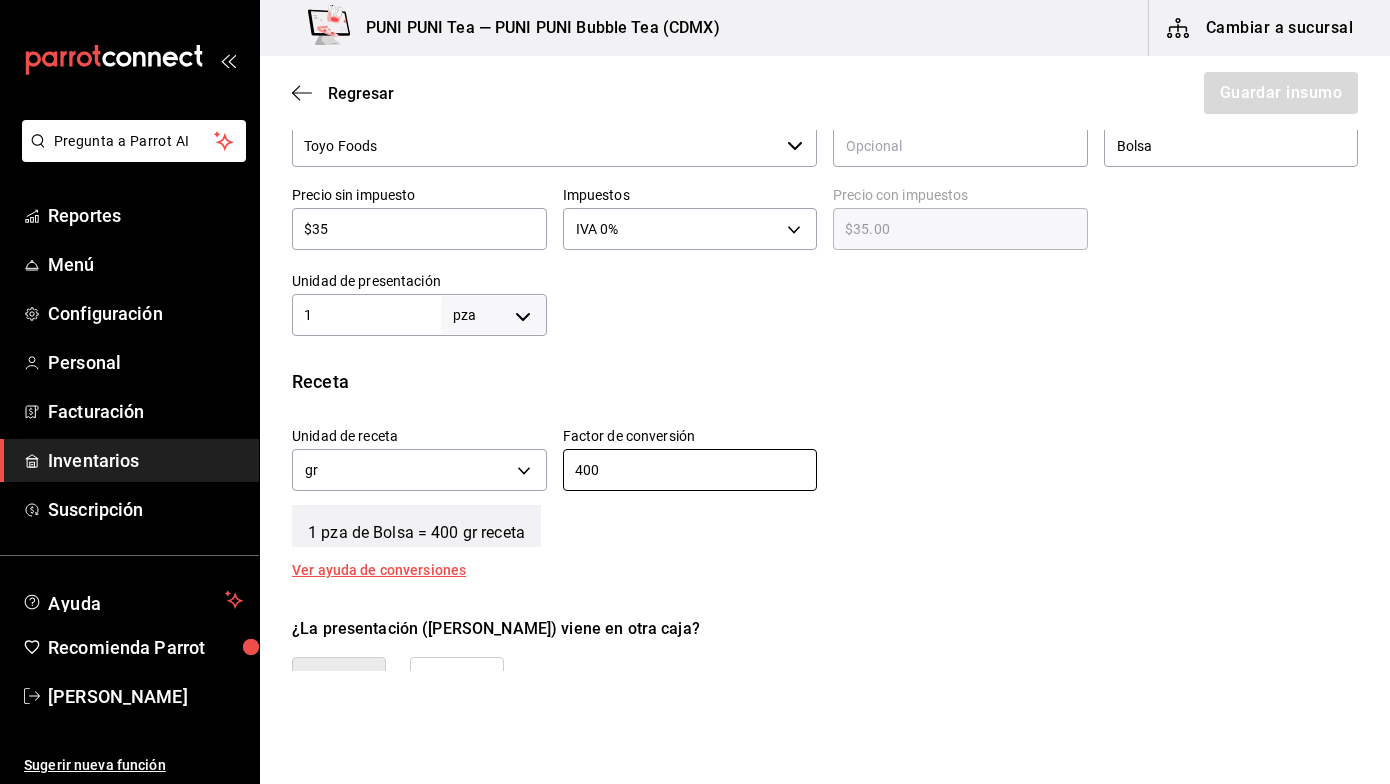 type on "400" 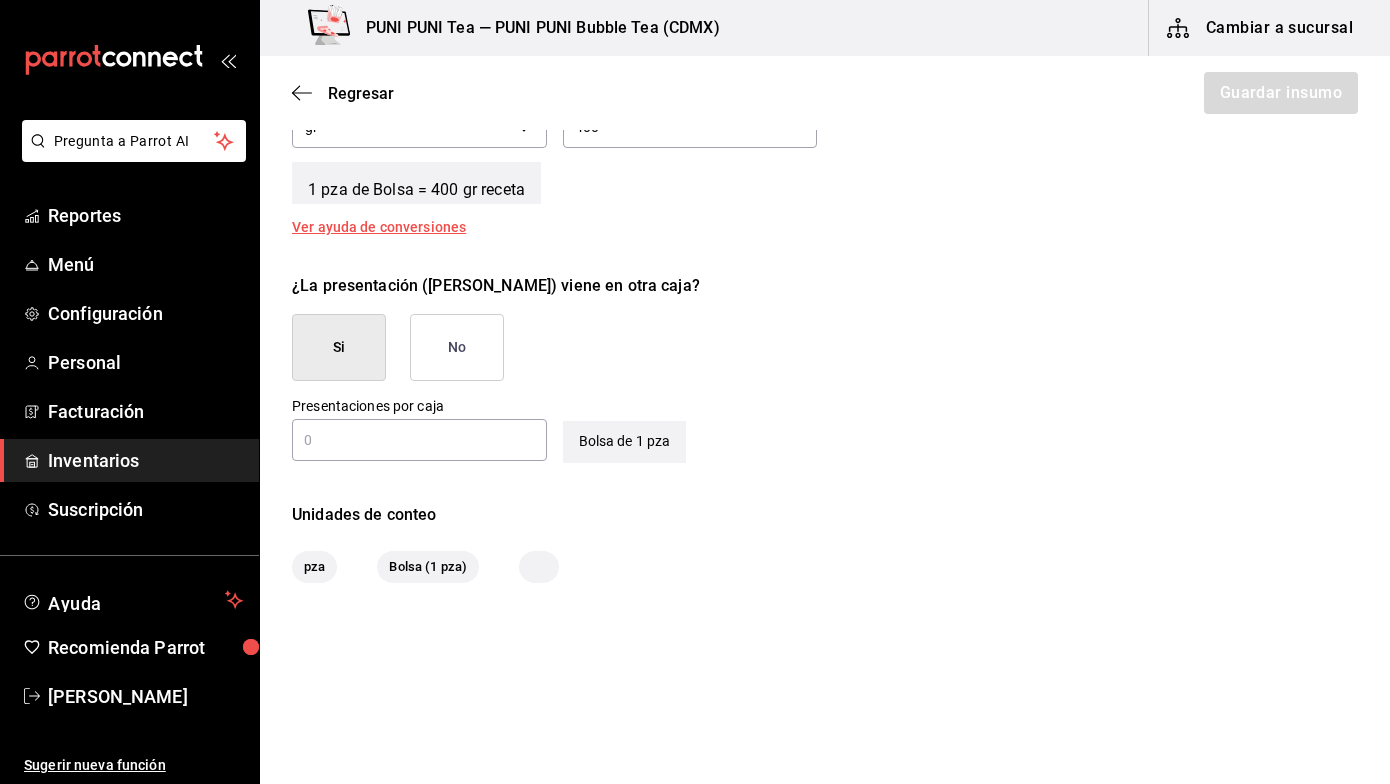 scroll, scrollTop: 825, scrollLeft: 0, axis: vertical 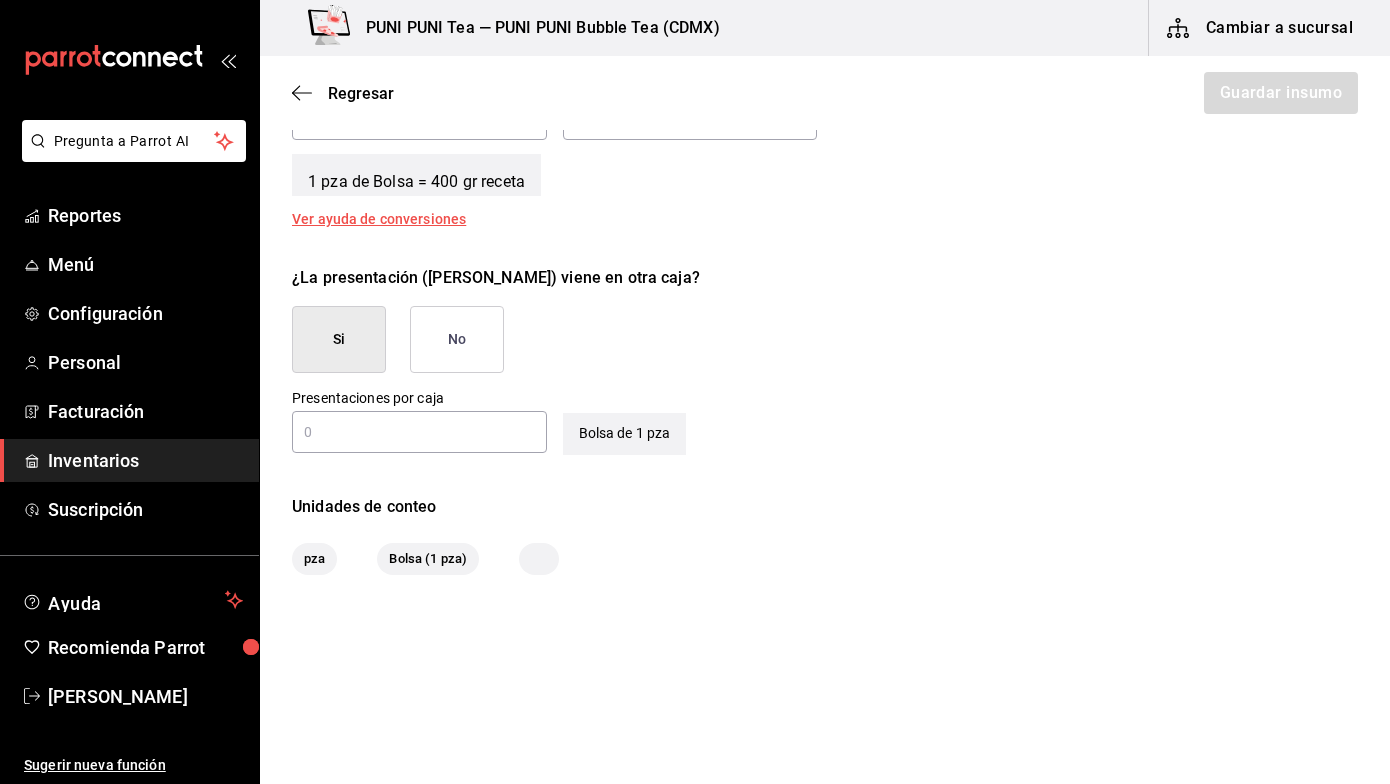click on "No" at bounding box center [457, 339] 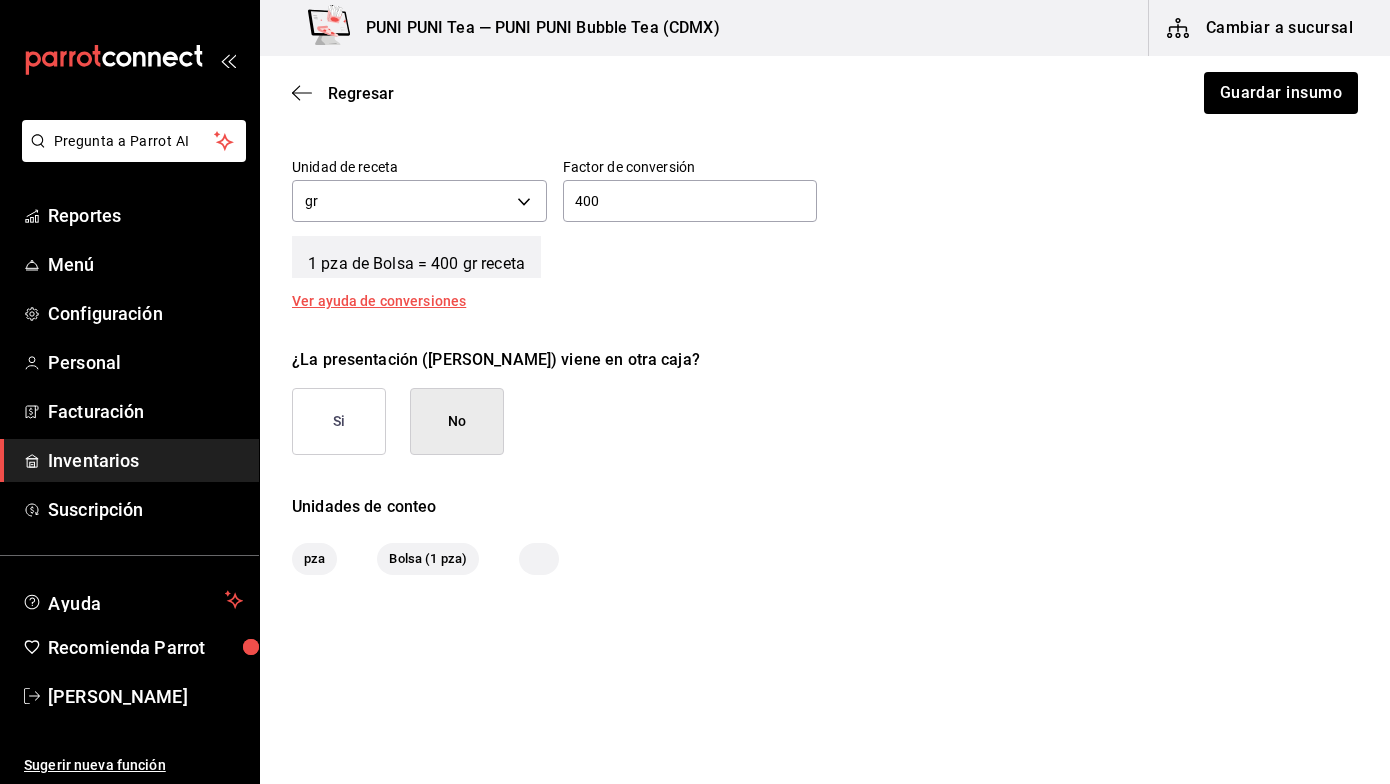 scroll, scrollTop: 743, scrollLeft: 0, axis: vertical 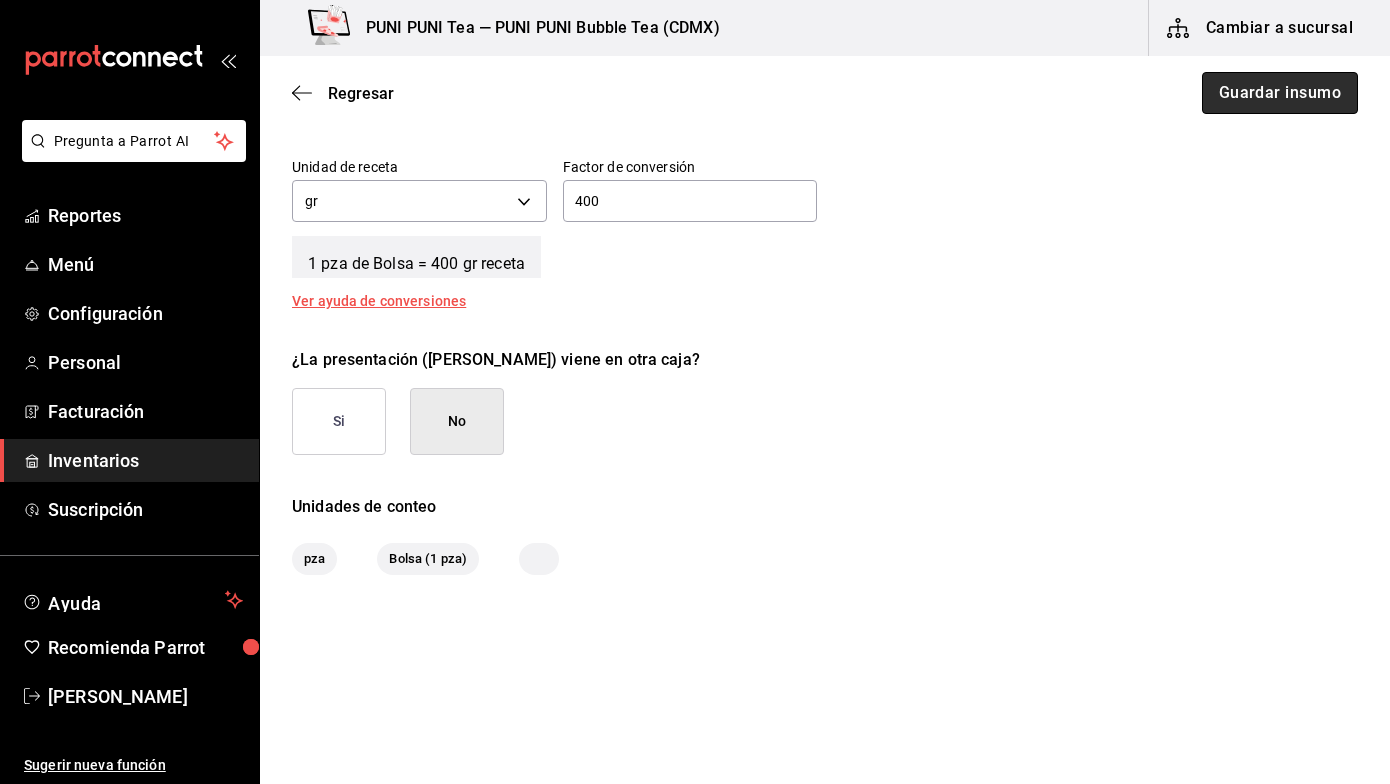 click on "Guardar insumo" at bounding box center [1280, 93] 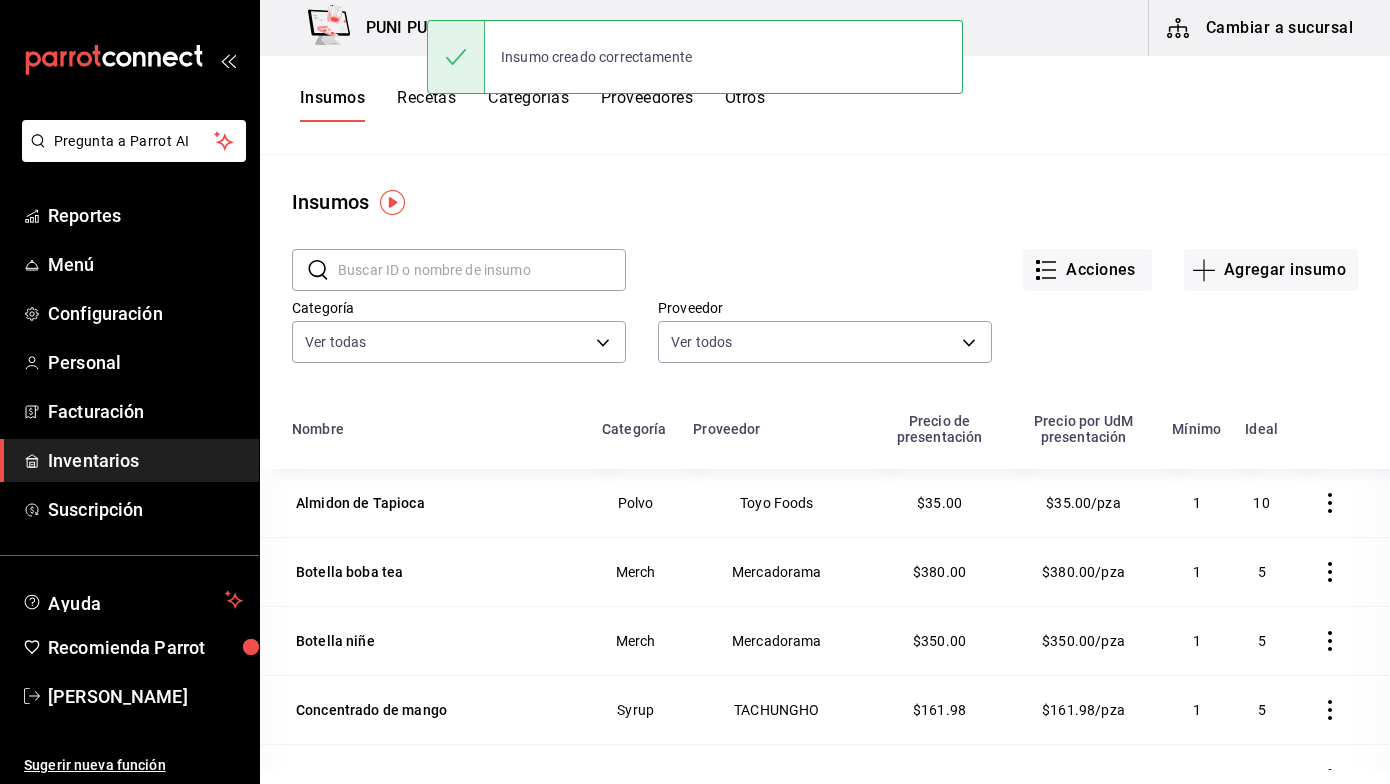 click on "Recetas" at bounding box center [426, 105] 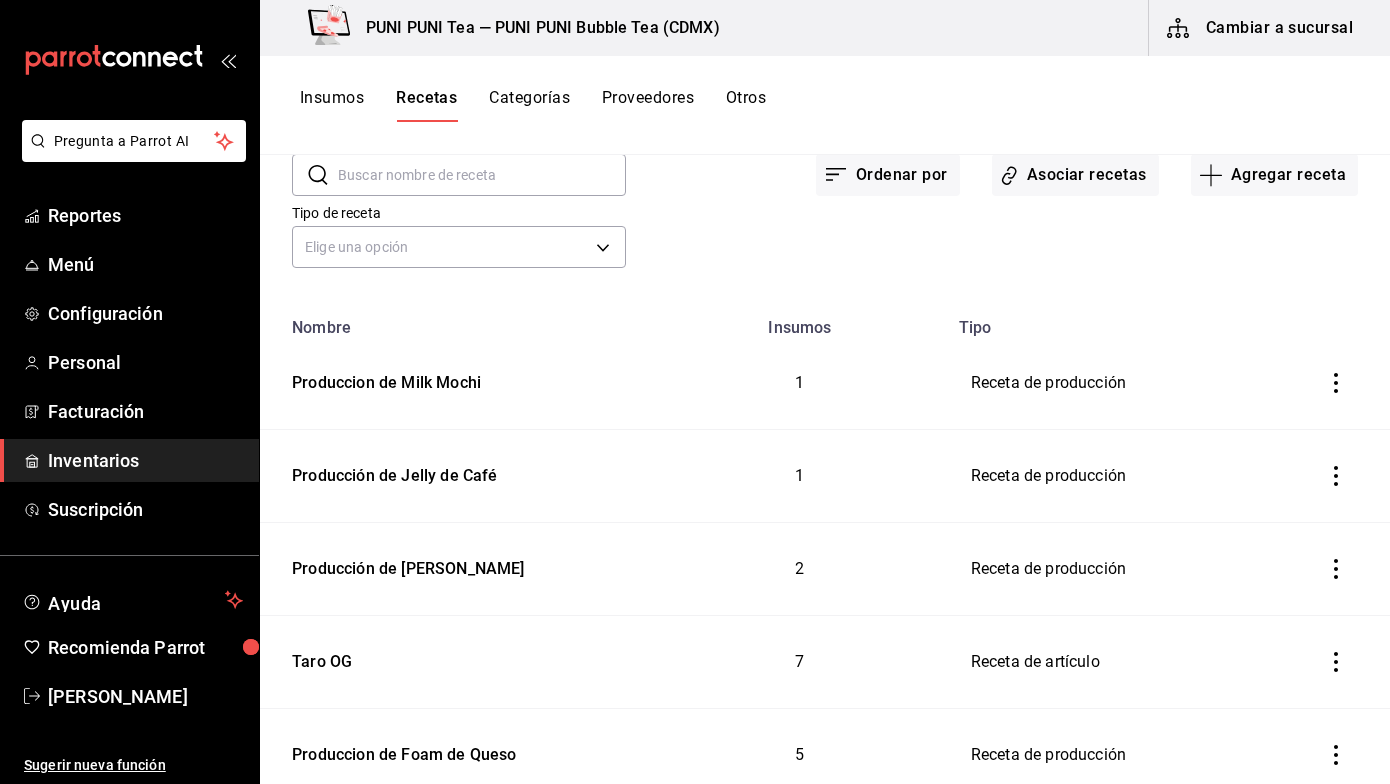 scroll, scrollTop: 120, scrollLeft: 0, axis: vertical 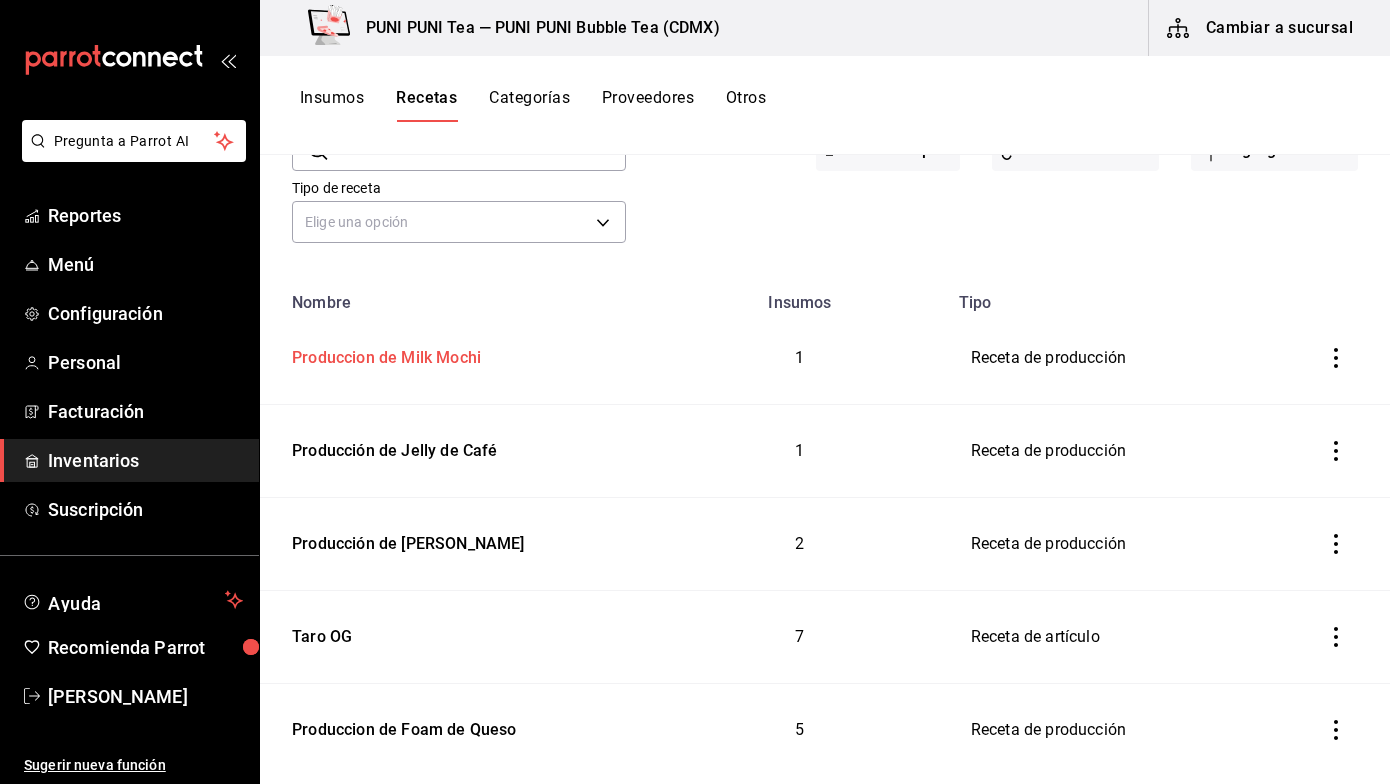 click on "Produccion de Milk Mochi" at bounding box center (382, 354) 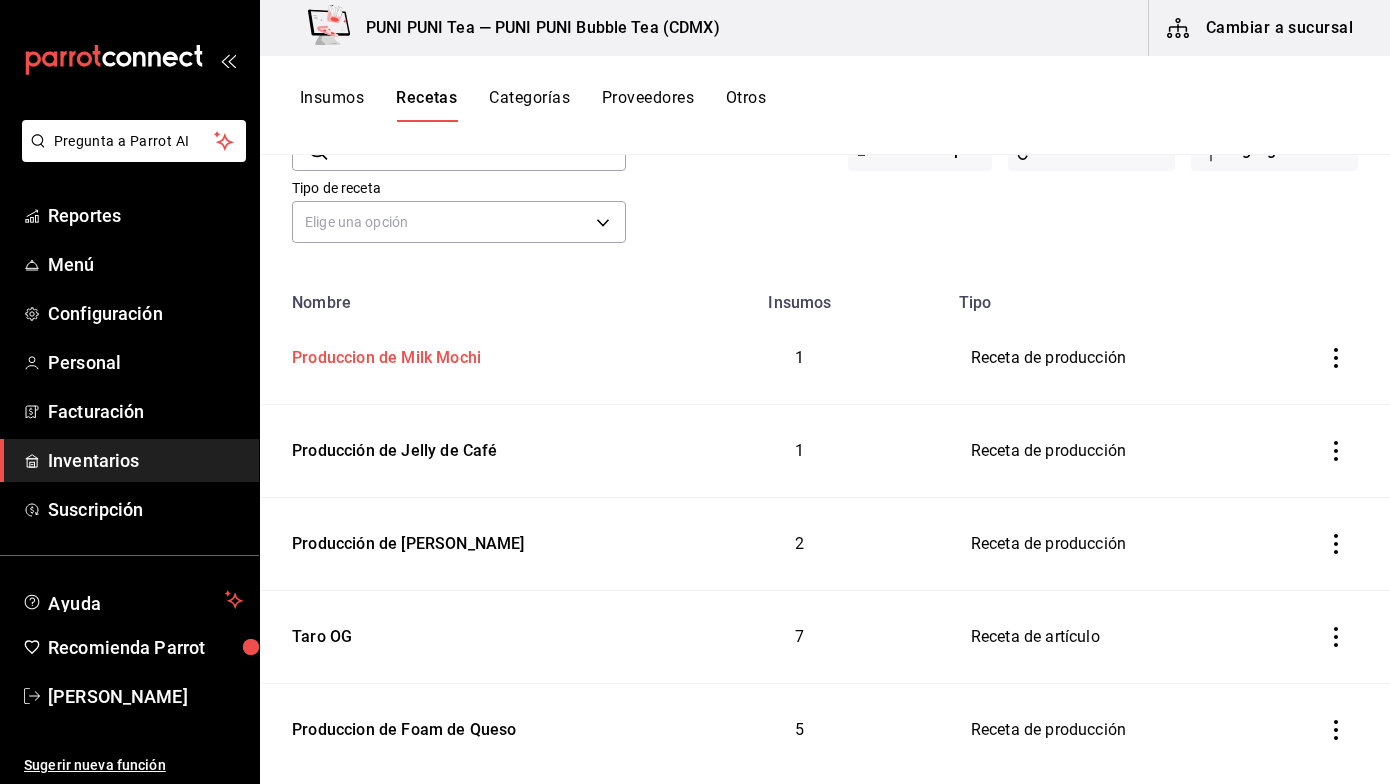 type on "Produccion de Milk Mochi" 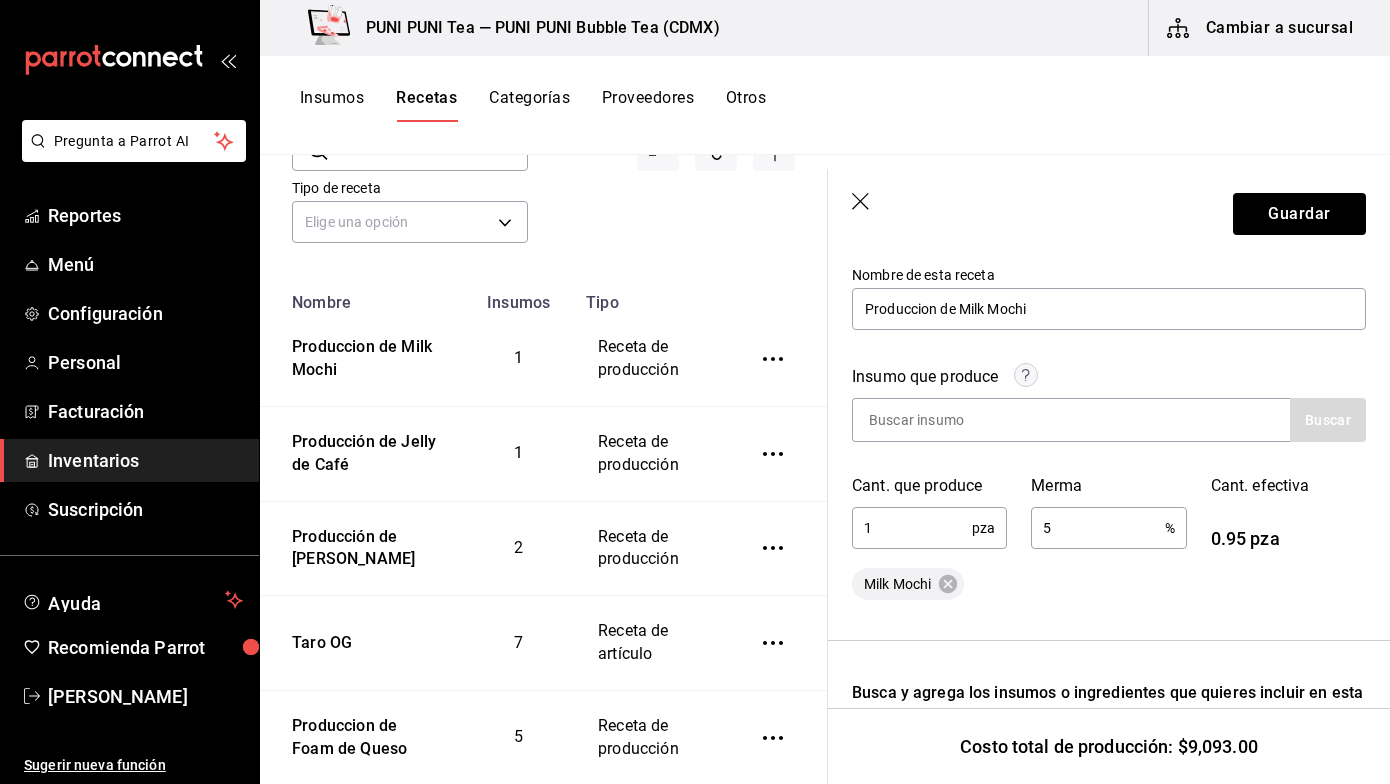 scroll, scrollTop: 238, scrollLeft: 0, axis: vertical 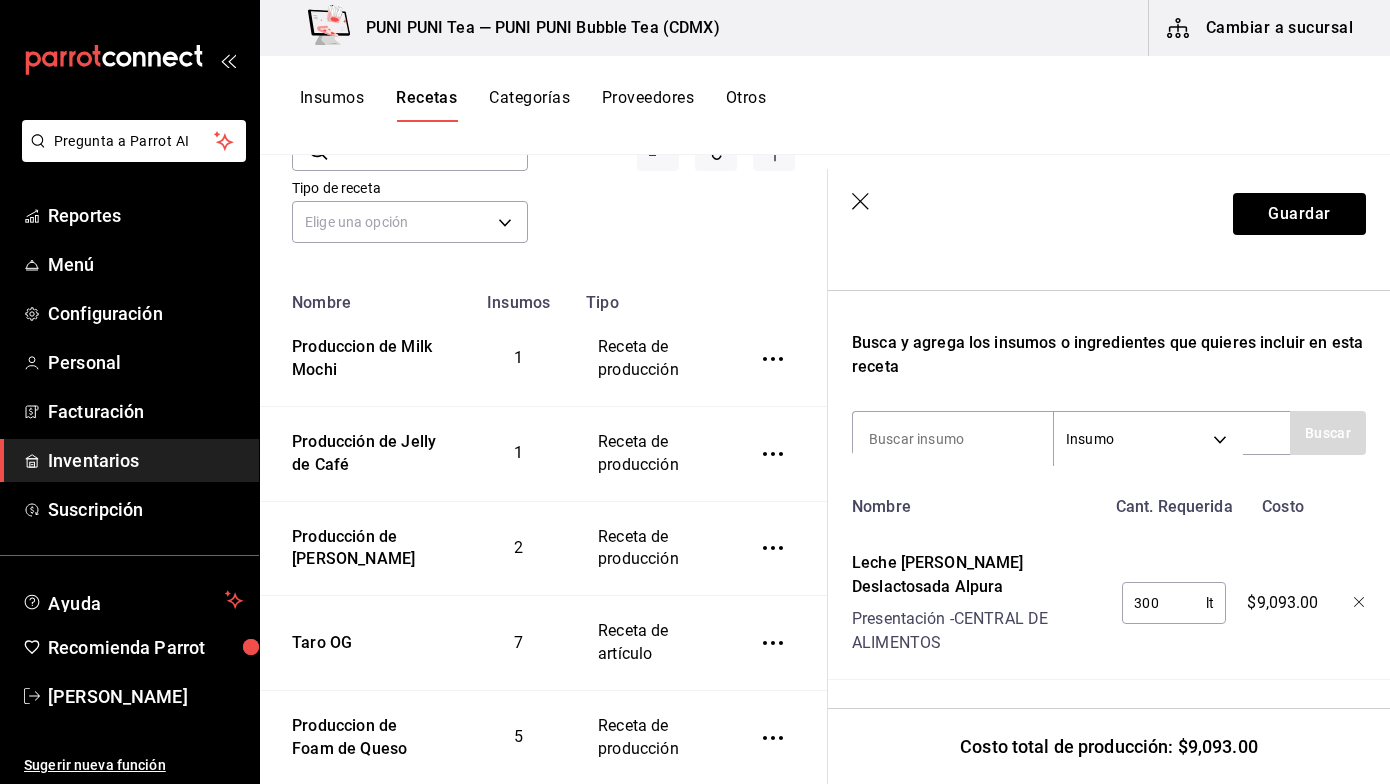 click on "300" at bounding box center [1164, 603] 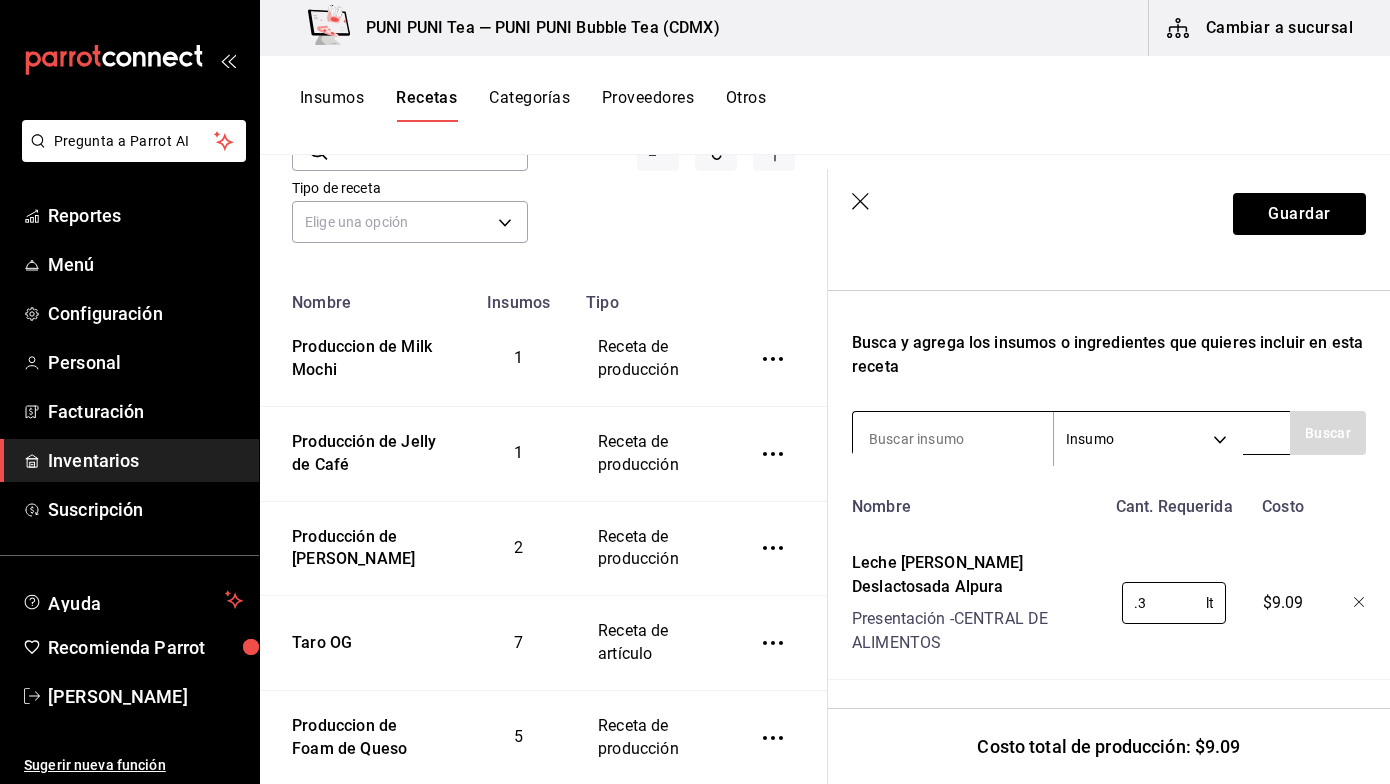 click at bounding box center [953, 439] 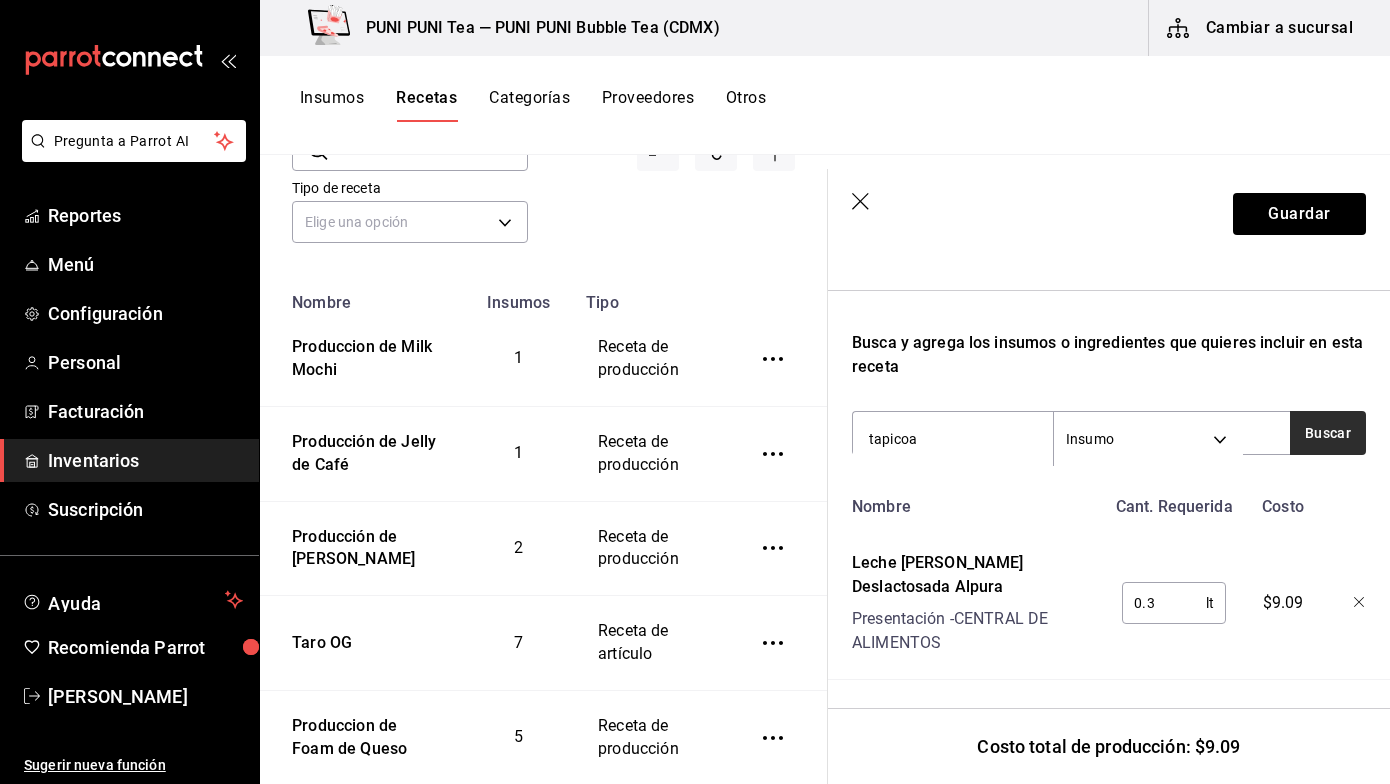 type on "tapicoa" 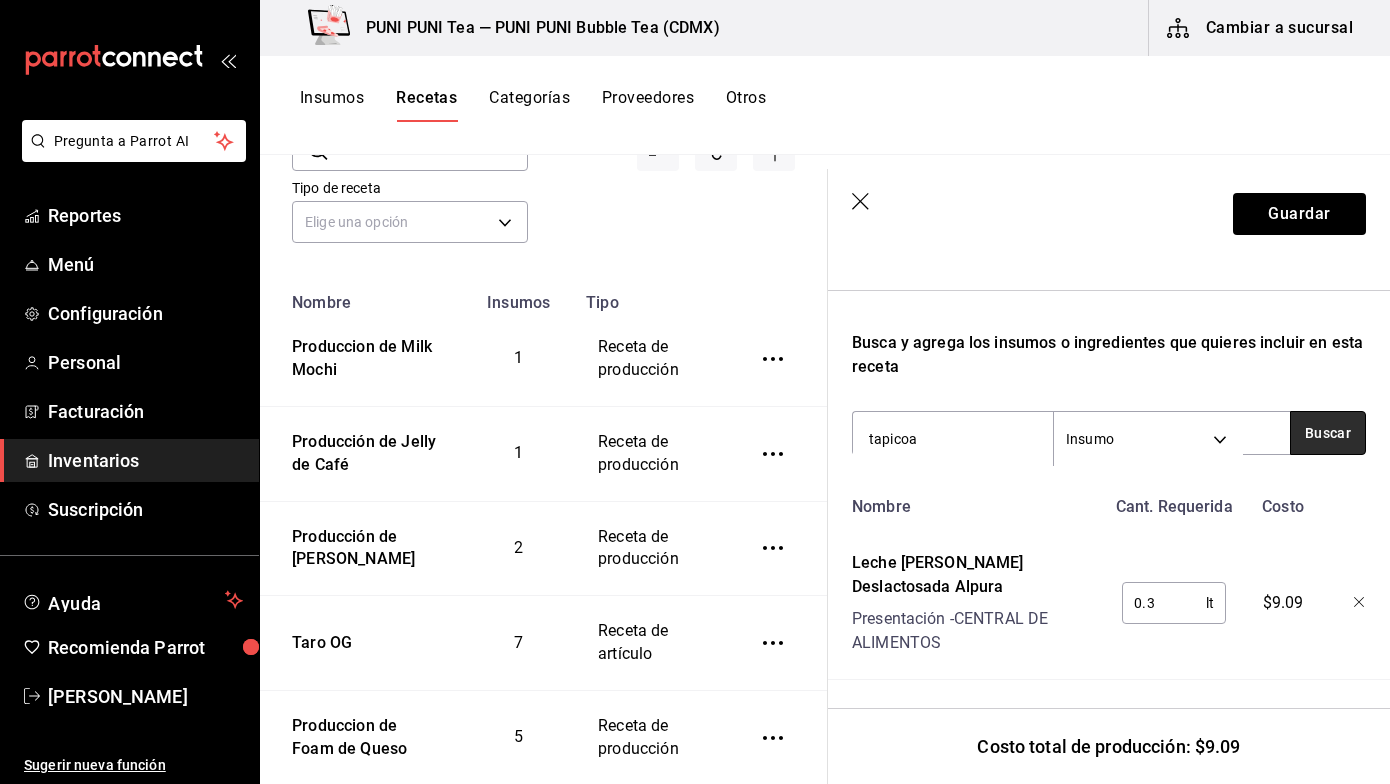 click on "Buscar" at bounding box center (1328, 433) 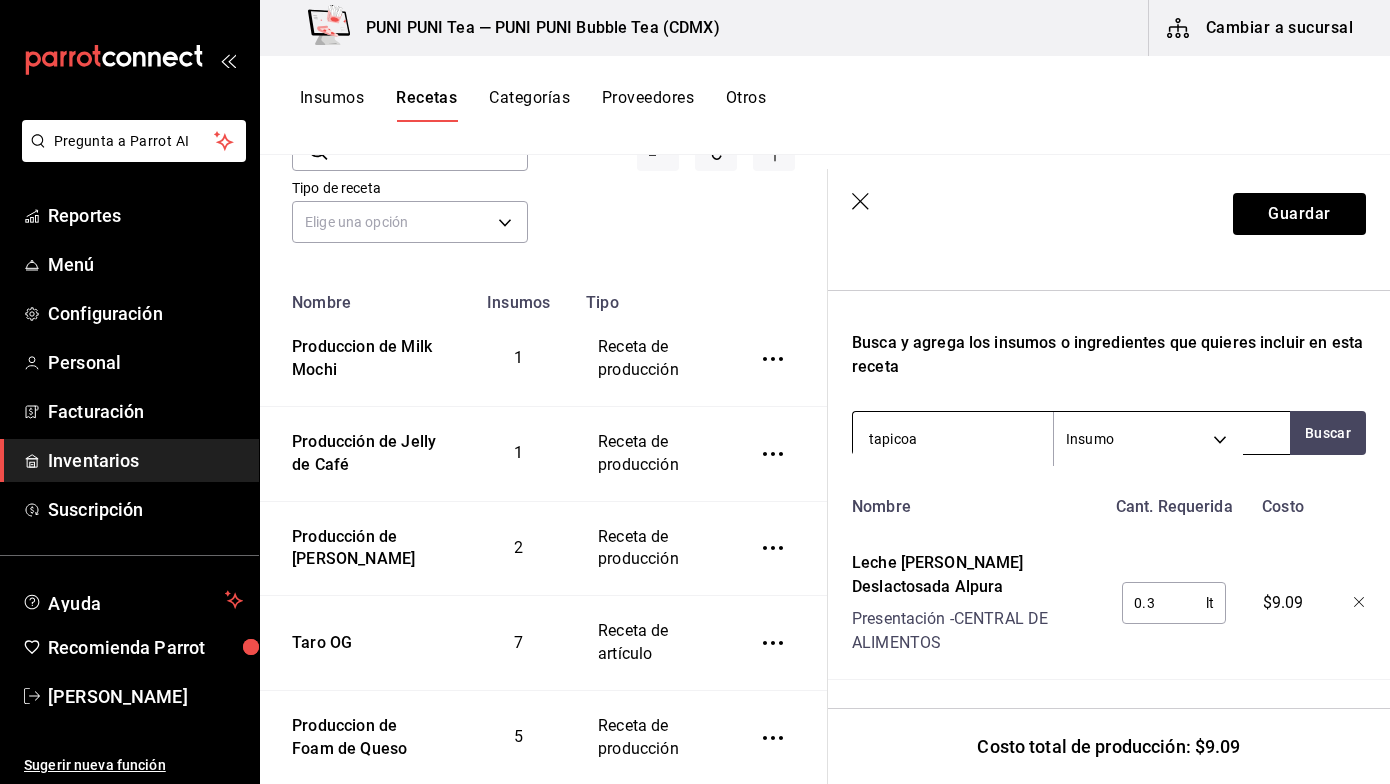 drag, startPoint x: 940, startPoint y: 419, endPoint x: 792, endPoint y: 407, distance: 148.48569 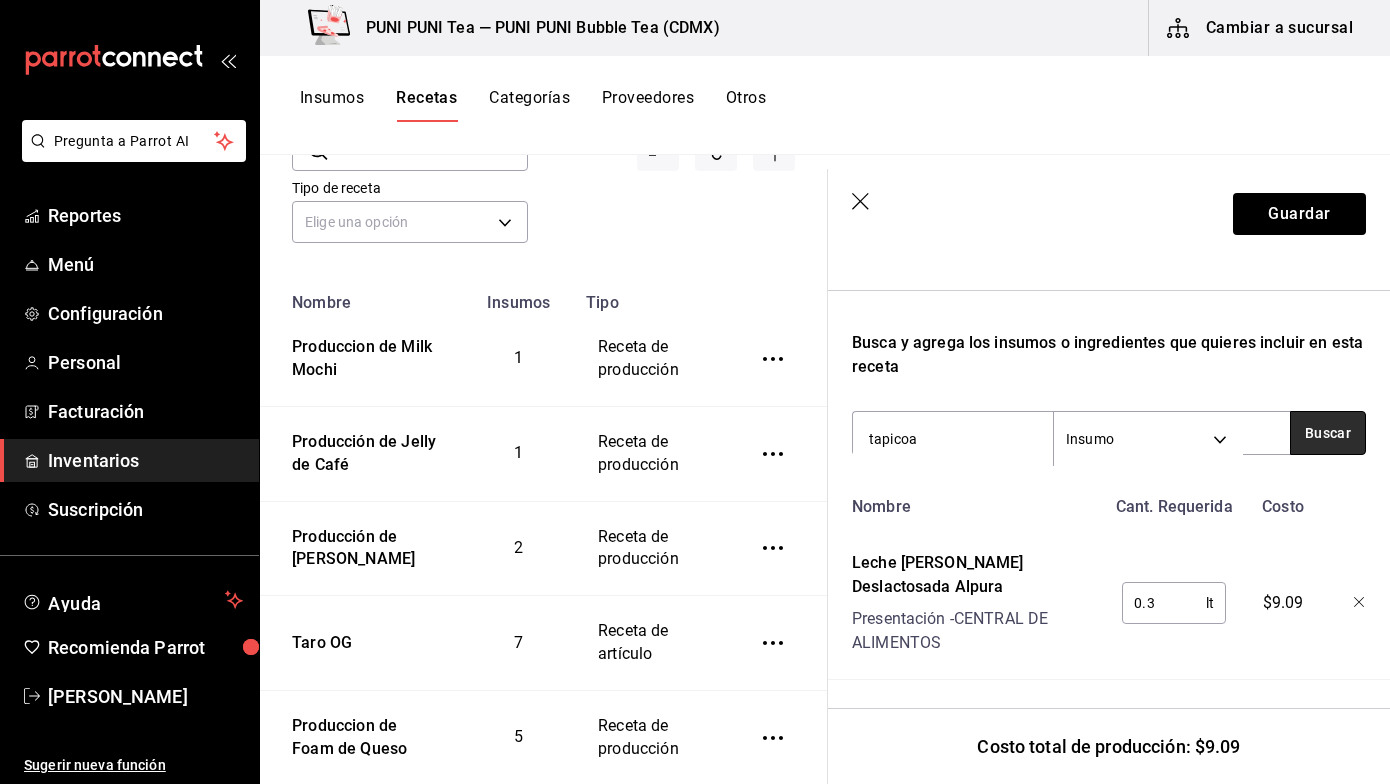 click on "Buscar" at bounding box center [1328, 433] 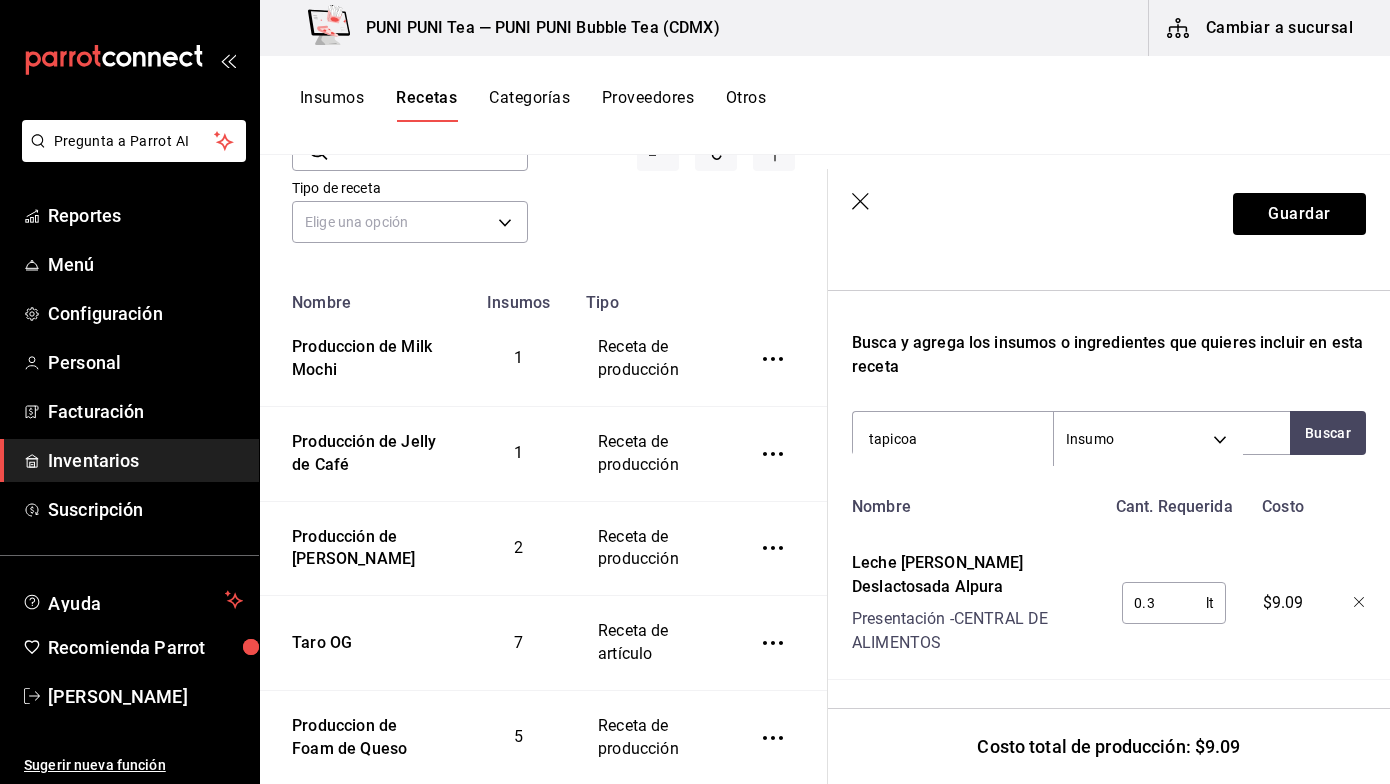 drag, startPoint x: 921, startPoint y: 428, endPoint x: 716, endPoint y: 414, distance: 205.4775 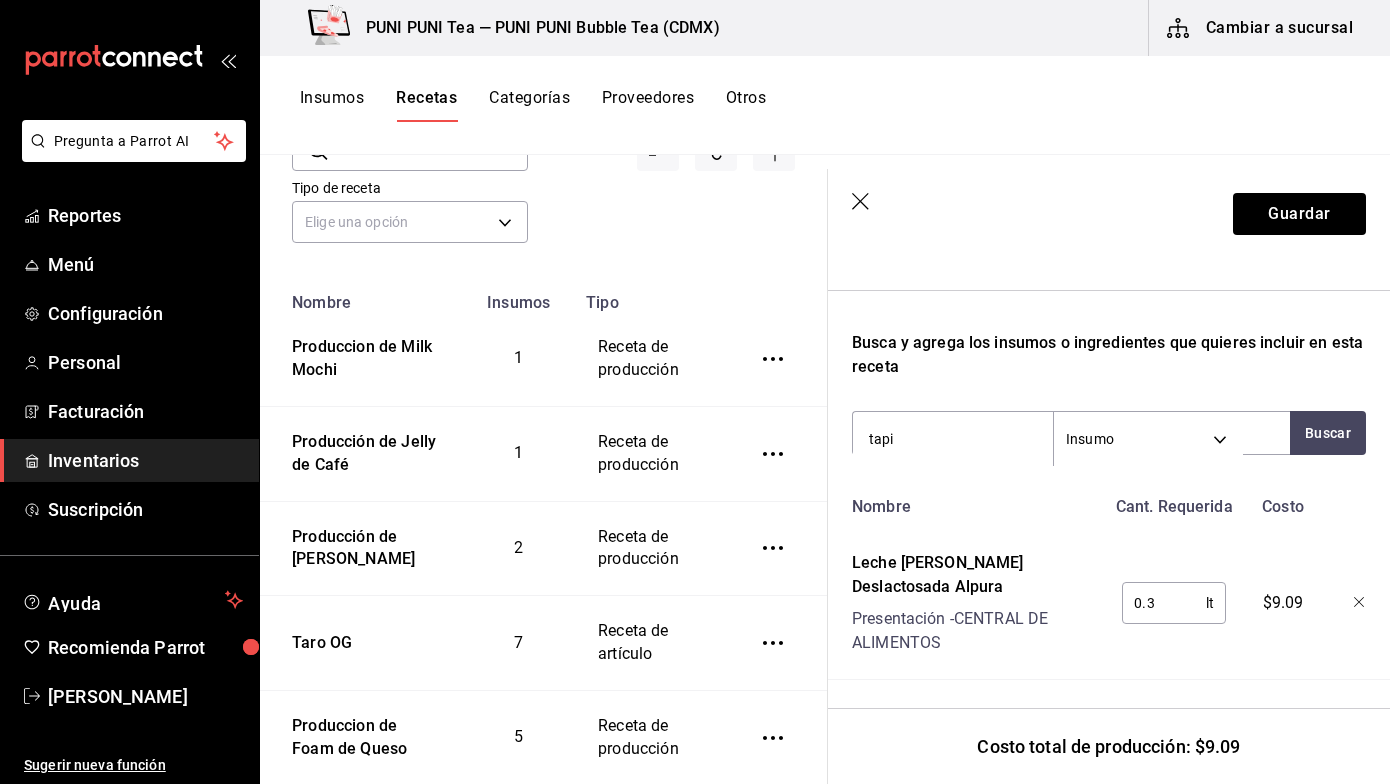 type on "[PERSON_NAME]" 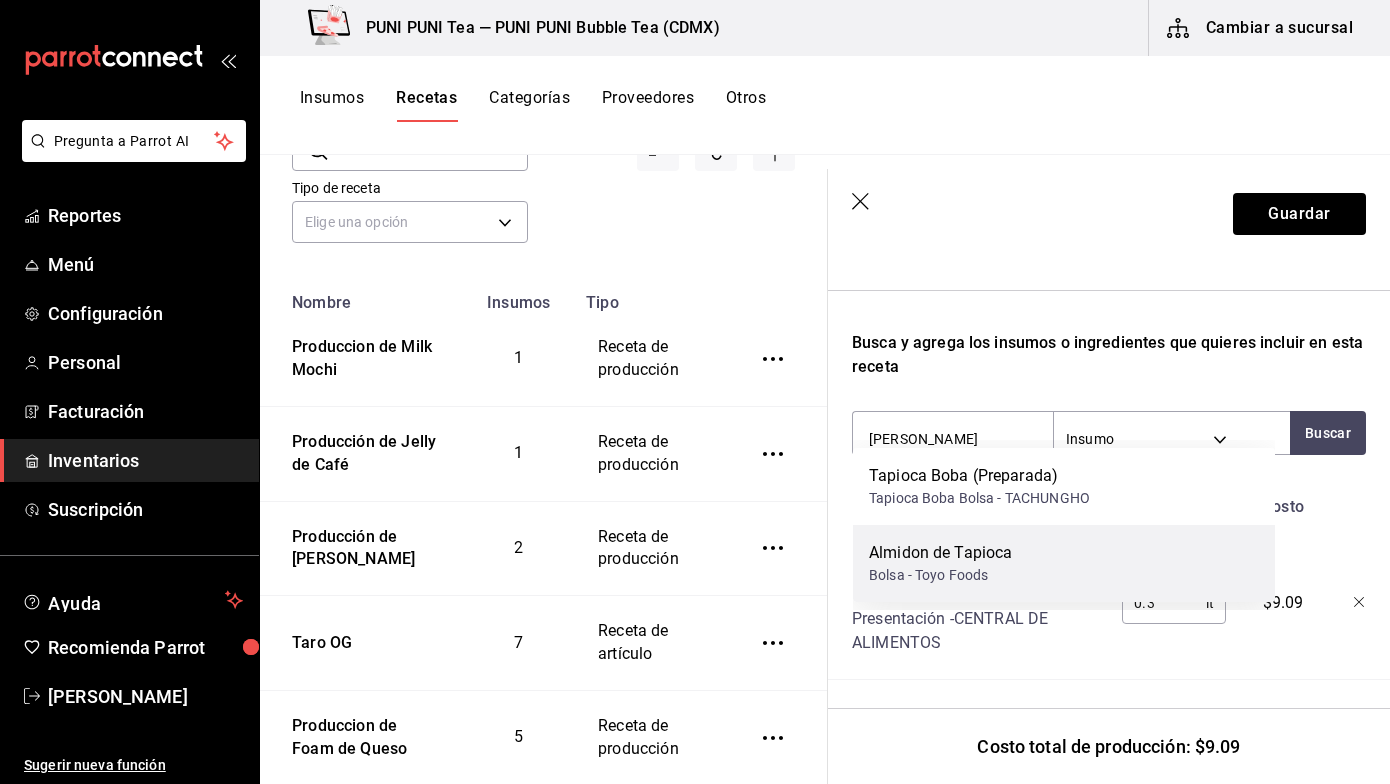 click on "Almidon de Tapioca" at bounding box center [940, 553] 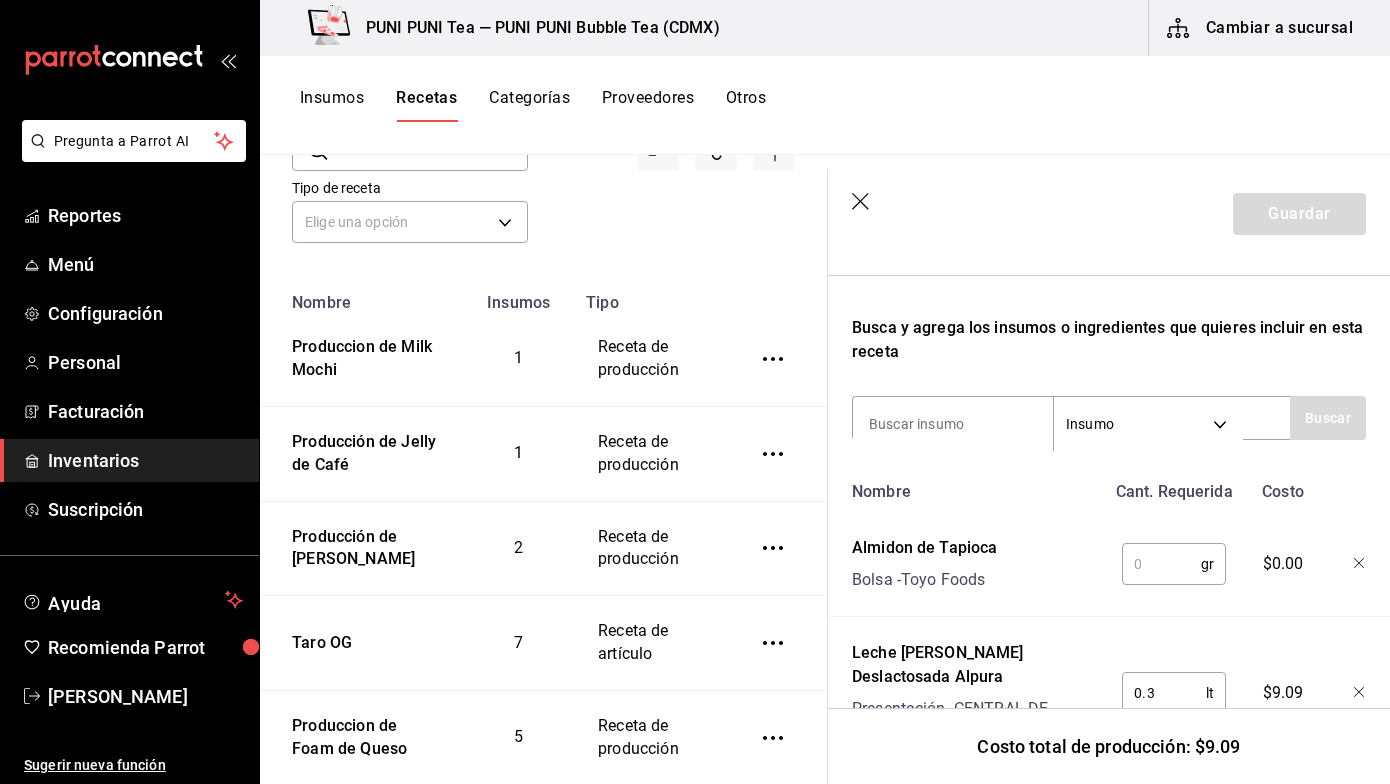 type 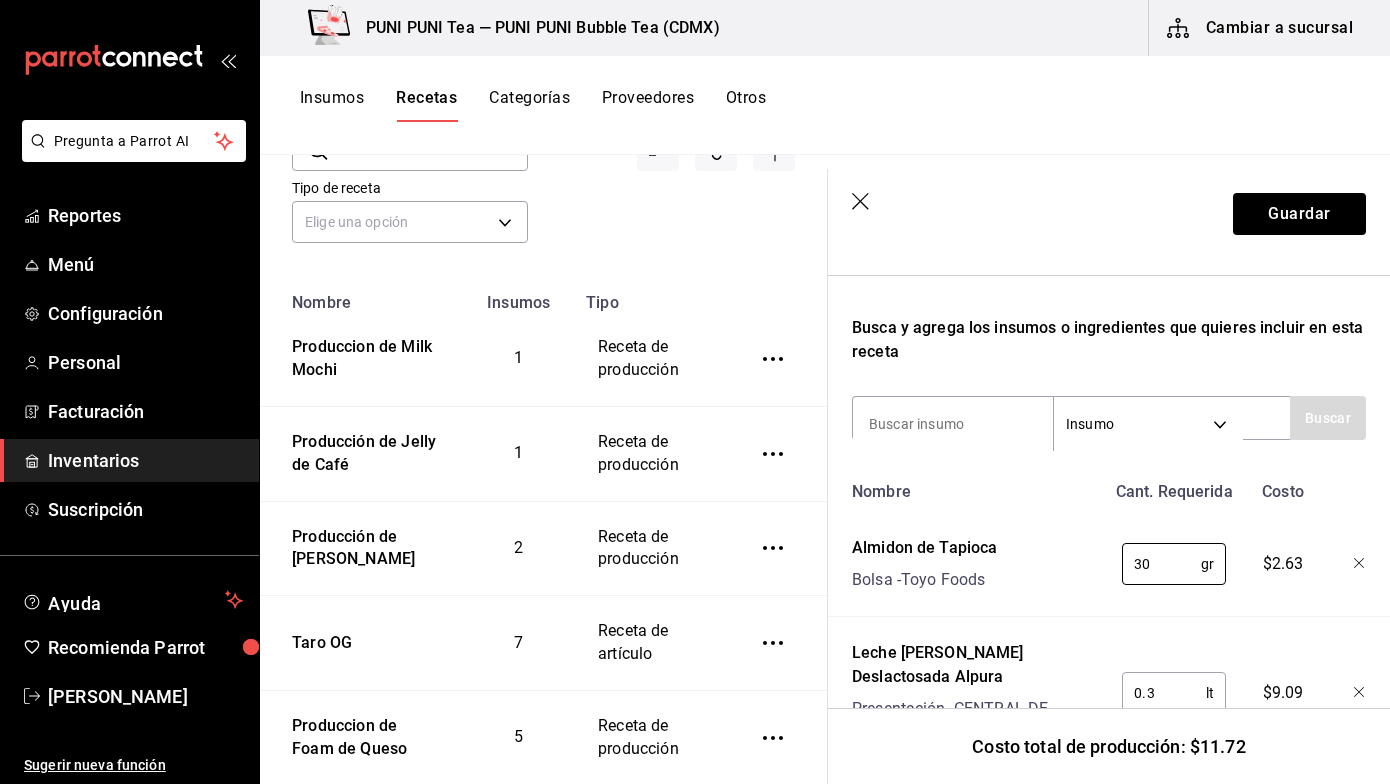 scroll, scrollTop: 675, scrollLeft: 0, axis: vertical 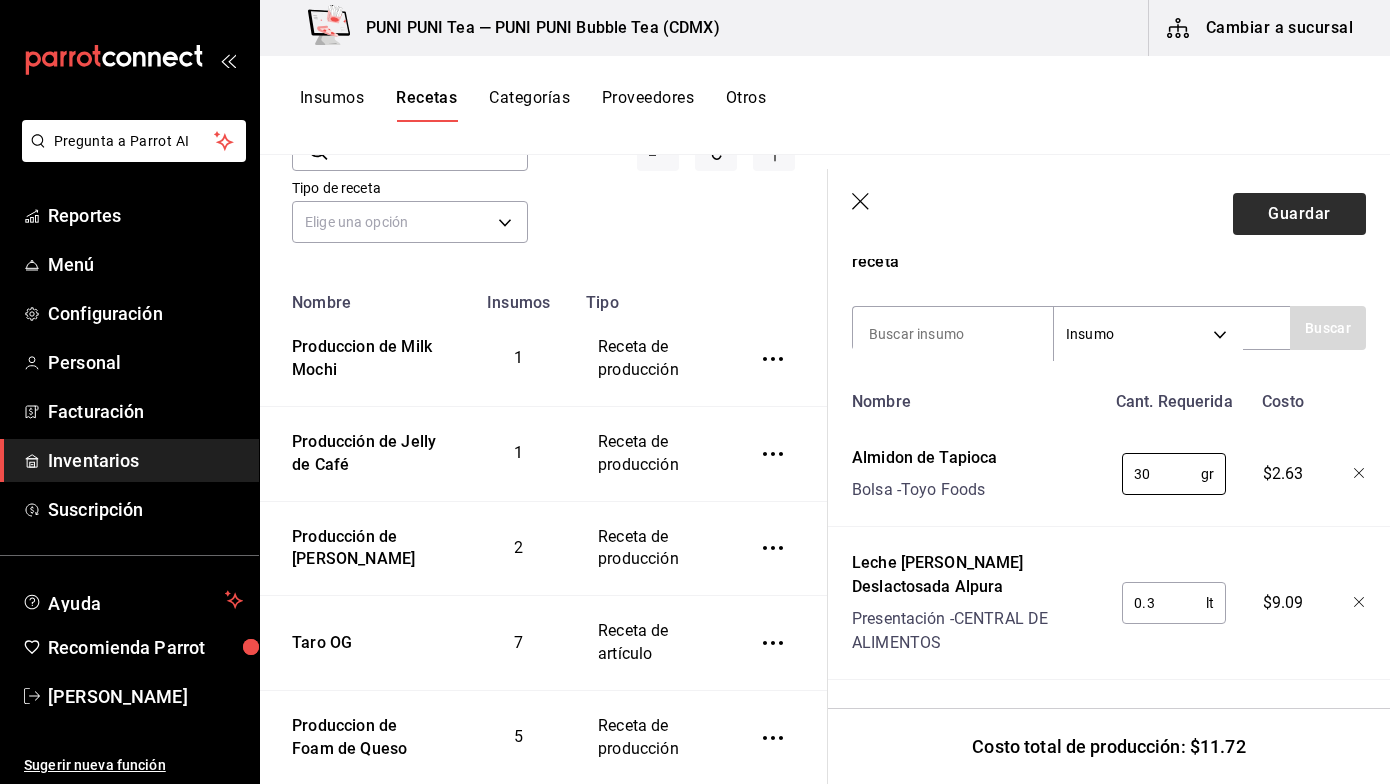 type on "30" 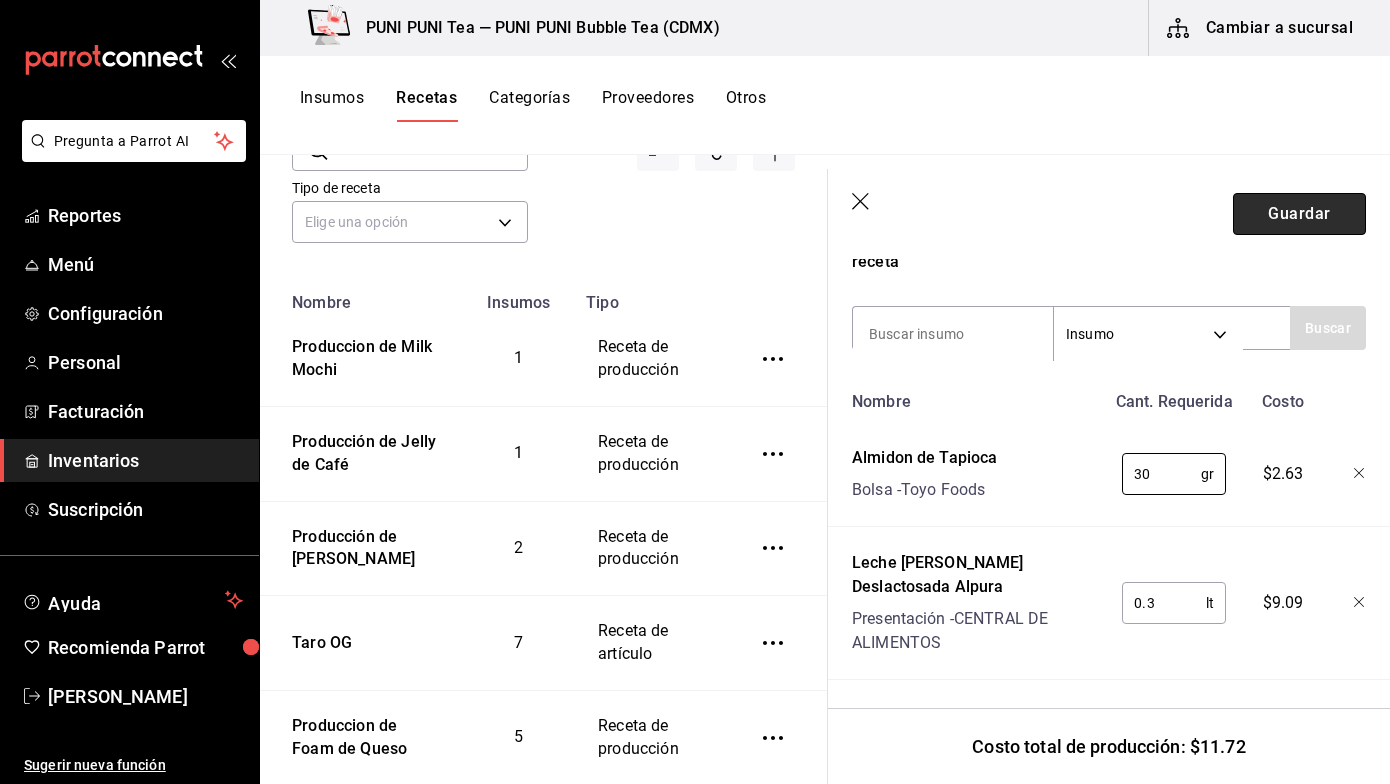 click on "Guardar" at bounding box center [1299, 214] 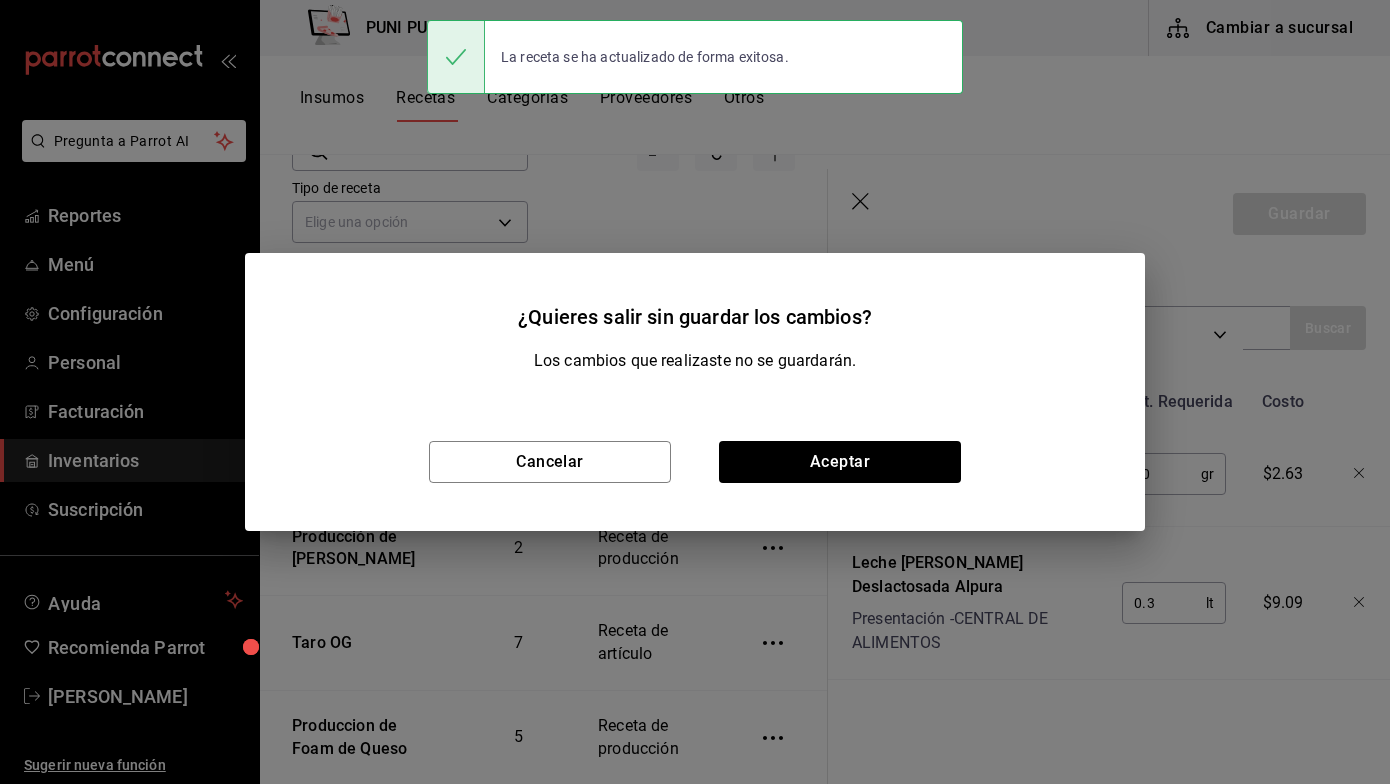 scroll, scrollTop: 639, scrollLeft: 0, axis: vertical 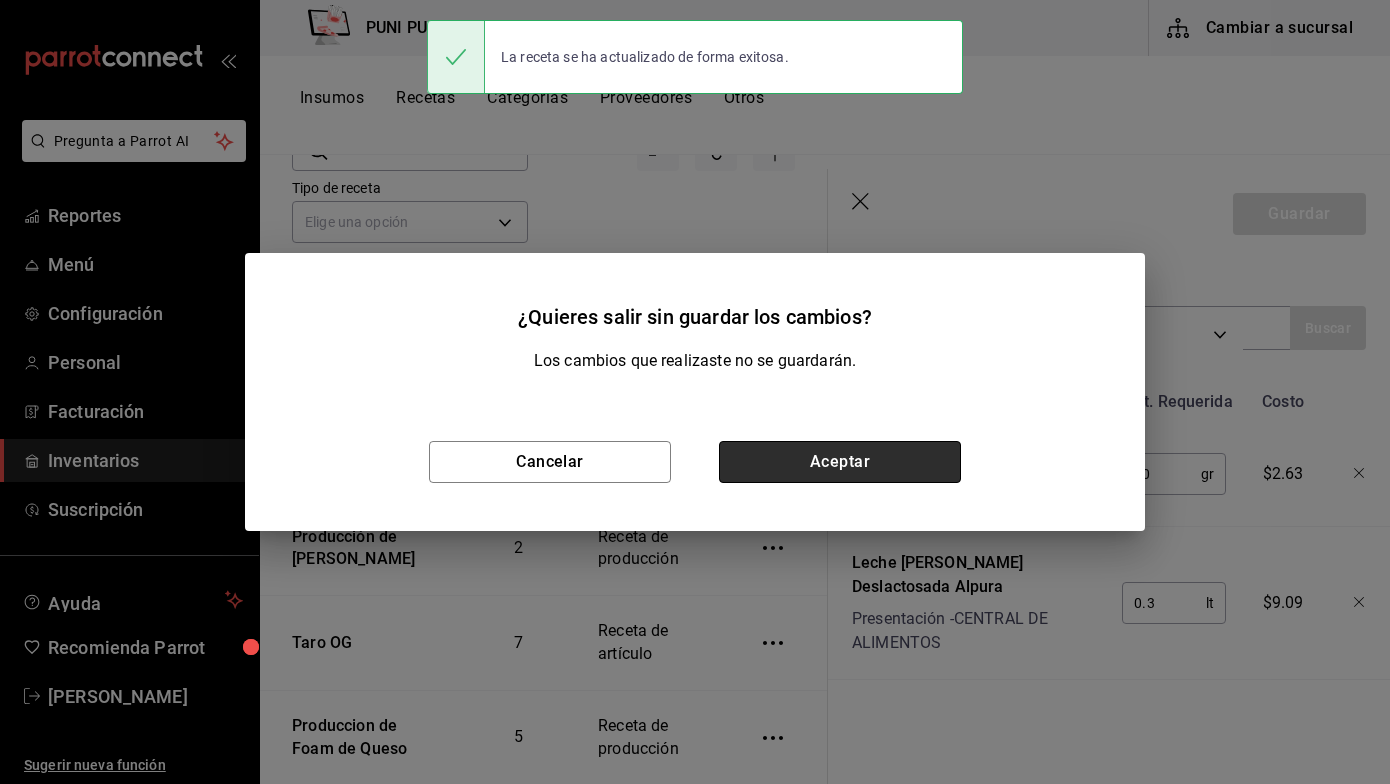 click on "Aceptar" at bounding box center [840, 462] 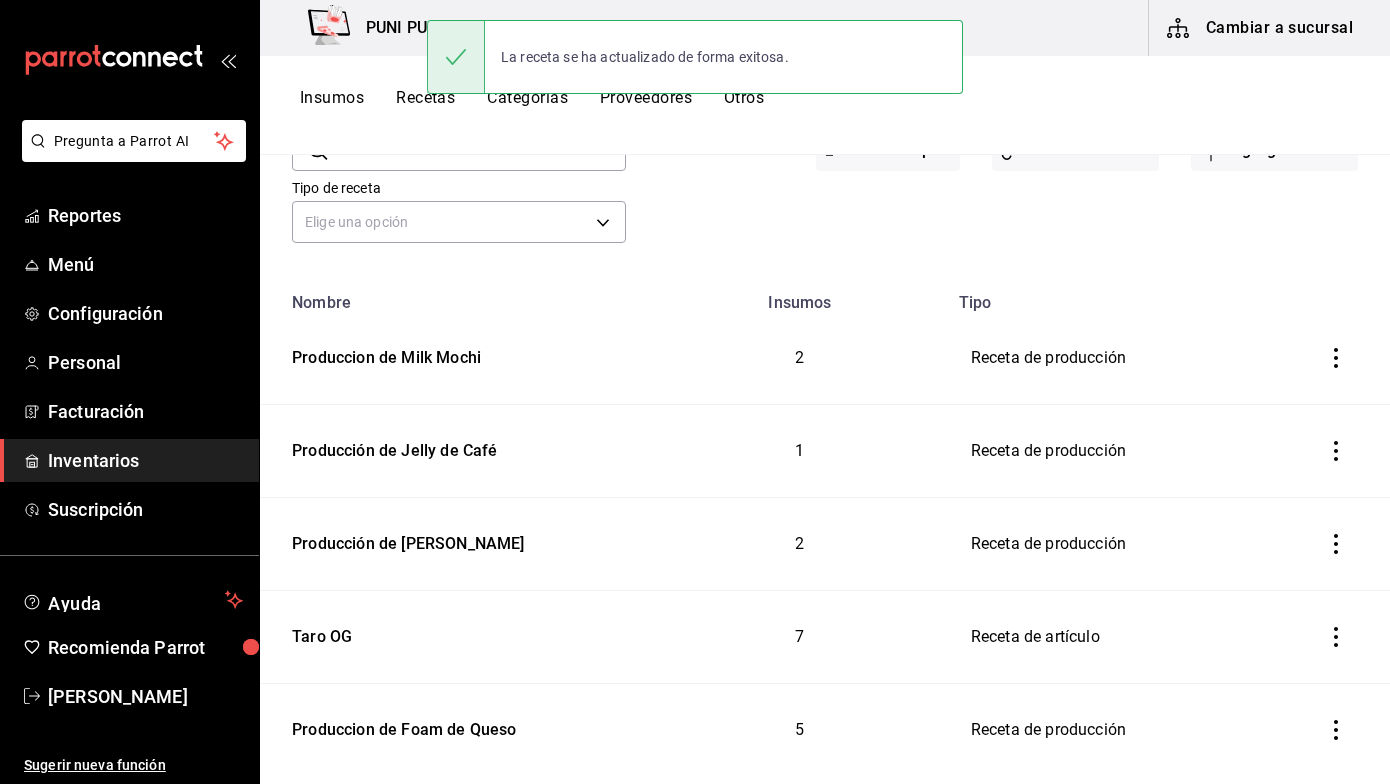scroll, scrollTop: 0, scrollLeft: 0, axis: both 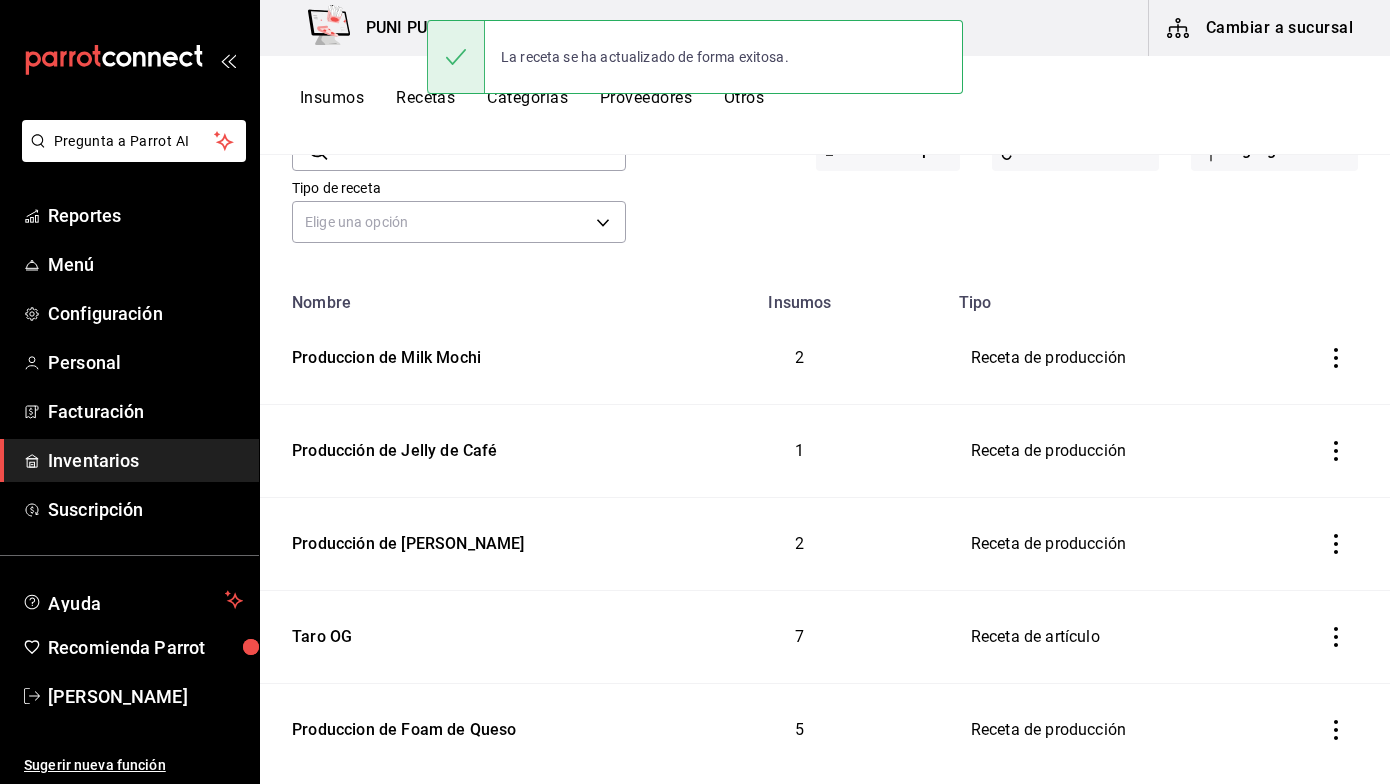 click on "Insumos" at bounding box center (332, 105) 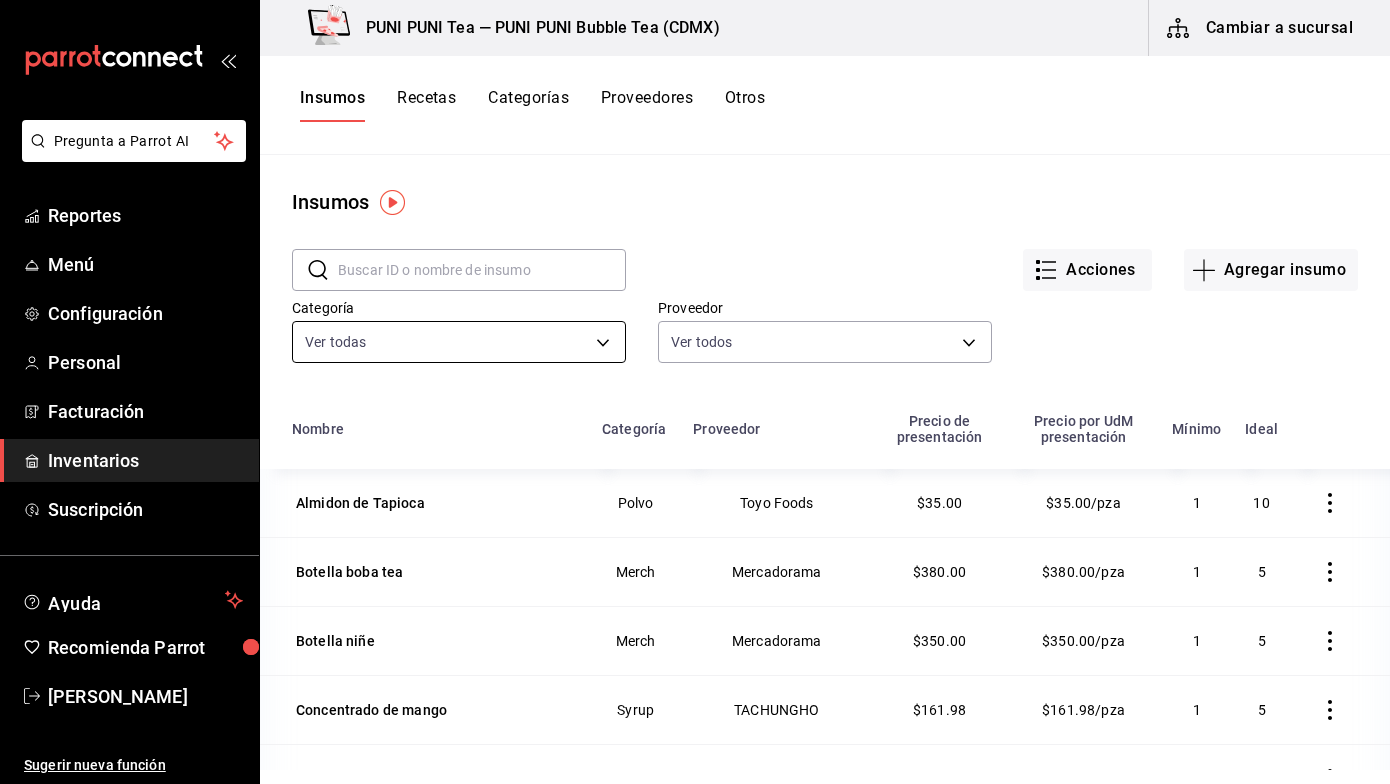 click on "Pregunta a Parrot AI Reportes   Menú   Configuración   Personal   Facturación   Inventarios   Suscripción   Ayuda Recomienda Parrot   Sayuri Hara   Sugerir nueva función   PUNI PUNI Tea — PUNI PUNI Bubble Tea (CDMX) Cambiar a sucursal Insumos Recetas Categorías Proveedores Otros Insumos ​ ​ Acciones Agregar insumo Categoría Ver todas e8a080a3-70ea-4af1-9bc6-9fa225eda4b3,51f45eb3-a585-4fac-82d4-fb7082af0caf,918c17e8-a4b0-4a67-be7c-4cd6accbcb79,6ae337e1-df2d-4e75-9943-d174d25ab6d5,8623efea-11a5-4c20-b626-5edea796d4fd,e1d7a7ad-de7c-42b1-9e05-6cb56173a308,03176bd5-f87b-4d1e-af11-f01aa8ffcb8a,056443f7-31ff-4135-ade3-120f9bd88fca,357cc744-a342-4e60-8d38-68a8524642bb Proveedor Ver todos Nombre Categoría Proveedor Precio de presentación Precio por UdM presentación Mínimo Ideal Almidon de Tapioca  Polvo Toyo Foods $35.00 $35.00/pza 1 10 Botella boba tea  Merch Mercadorama $380.00 $380.00/pza 1 5 Botella niñe Merch Mercadorama $350.00 $350.00/pza 1 5 Concentrado de mango Syrup TACHUNGHO $161.98 1 5 1" at bounding box center (695, 385) 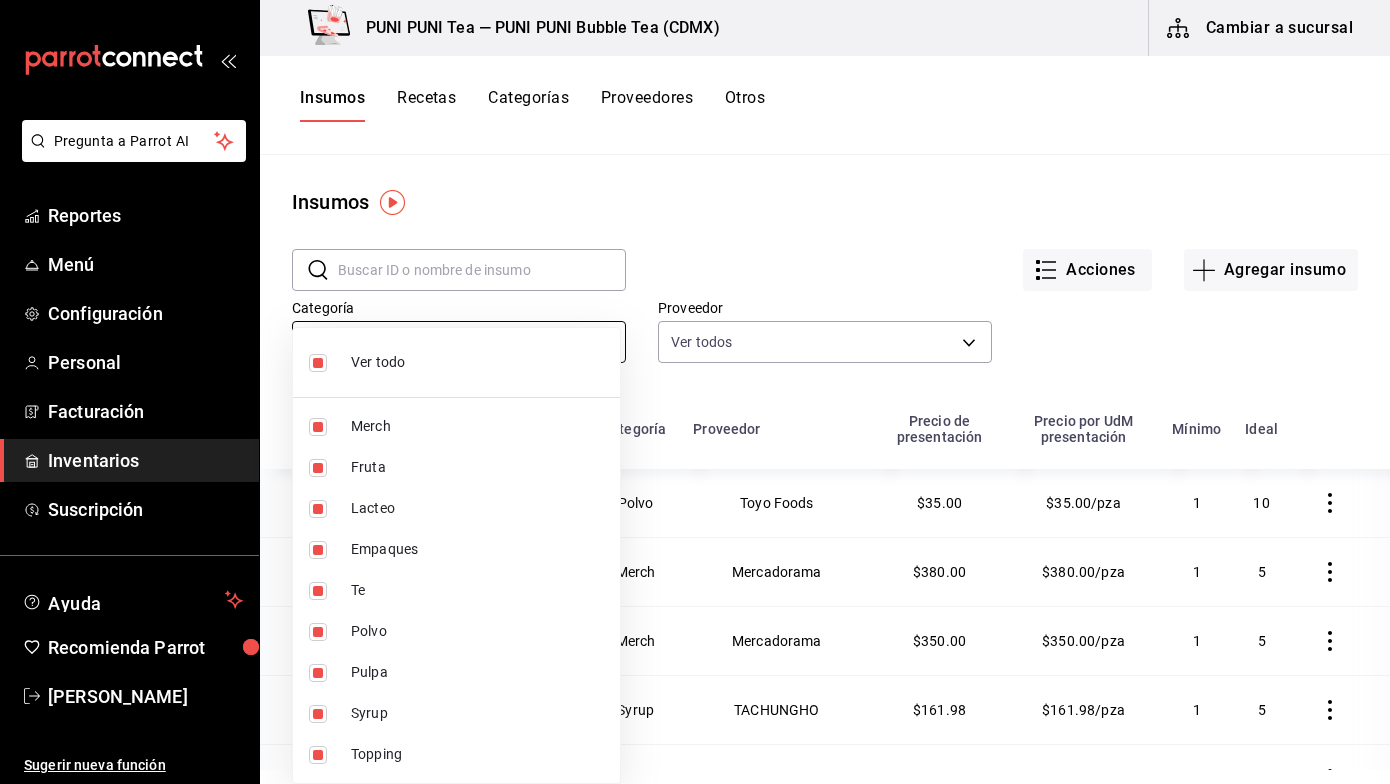 click on "Ver todo Merch Fruta Lacteo Empaques Te Polvo Pulpa Syrup Topping" at bounding box center (456, 555) 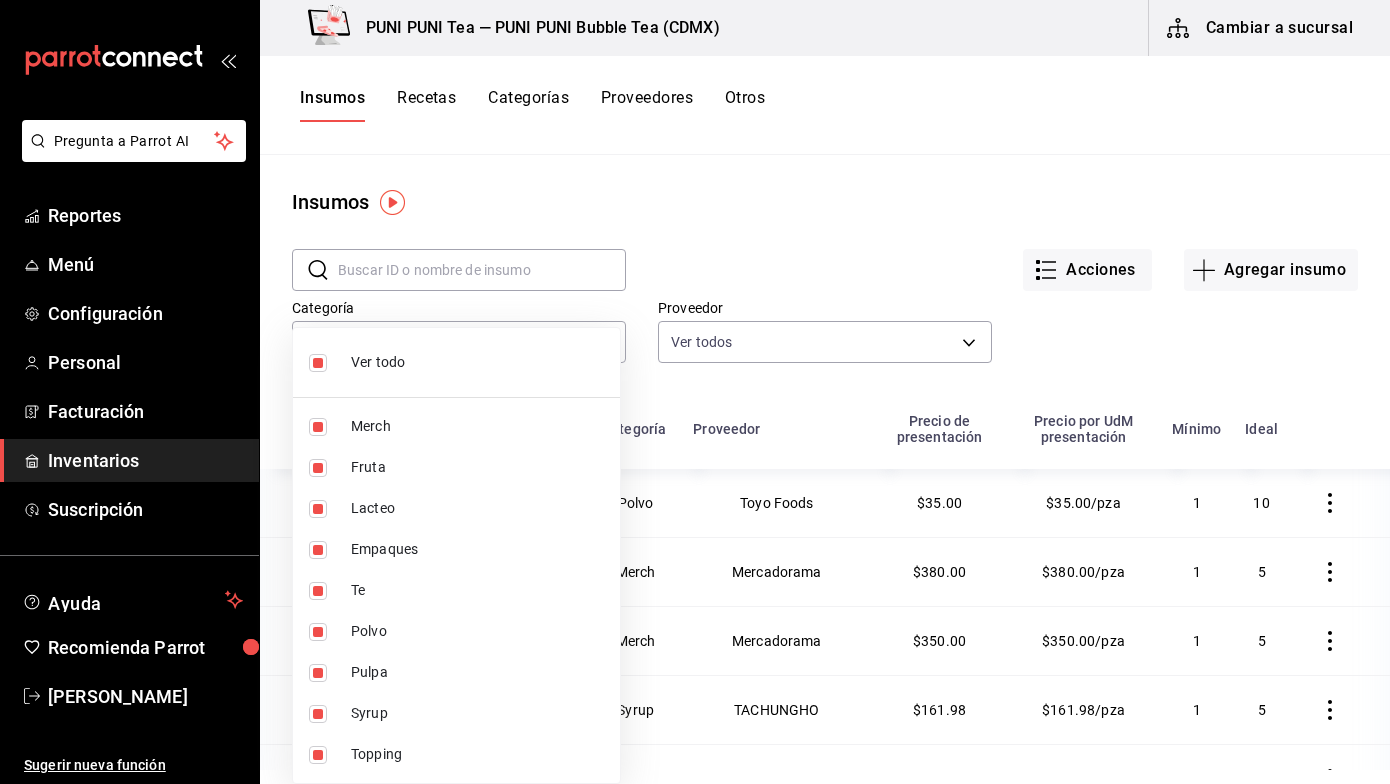 click at bounding box center (695, 392) 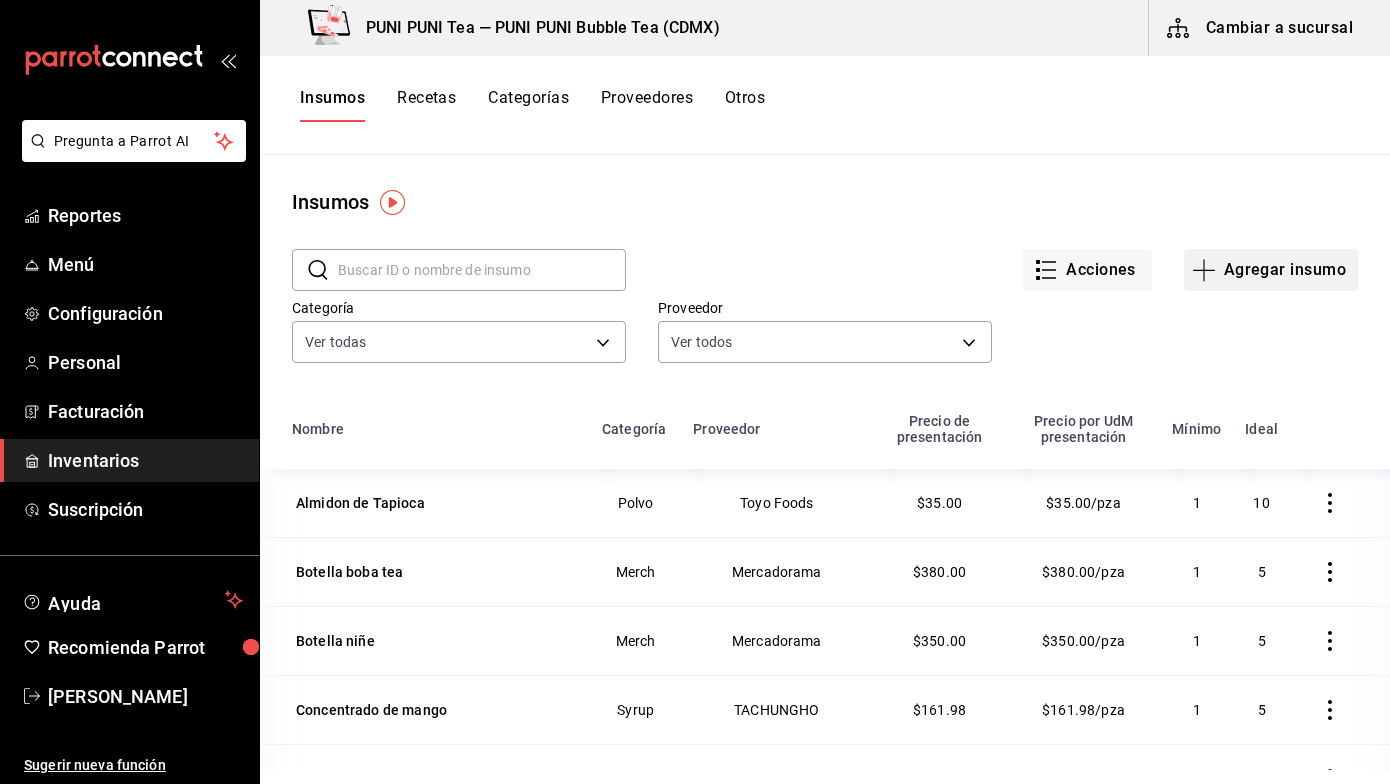 click 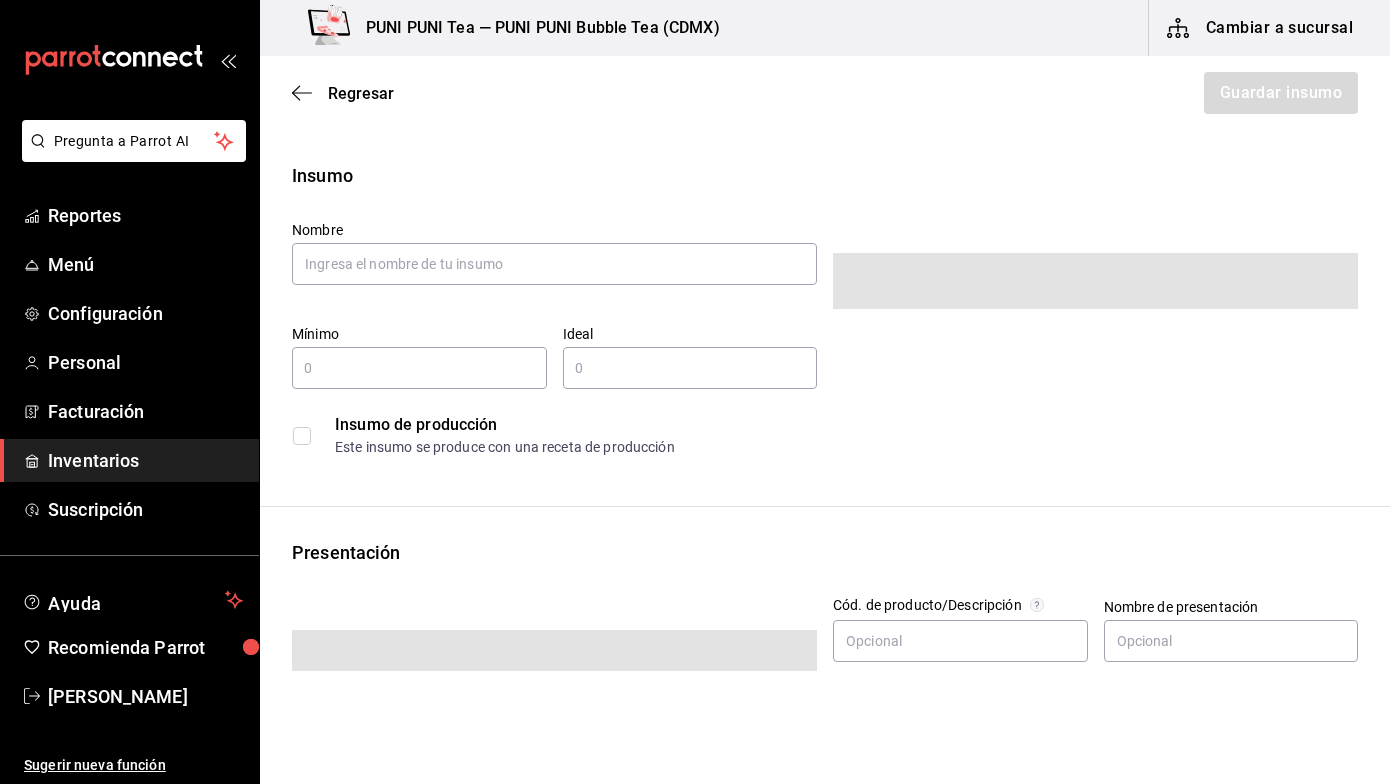type on "$0.00" 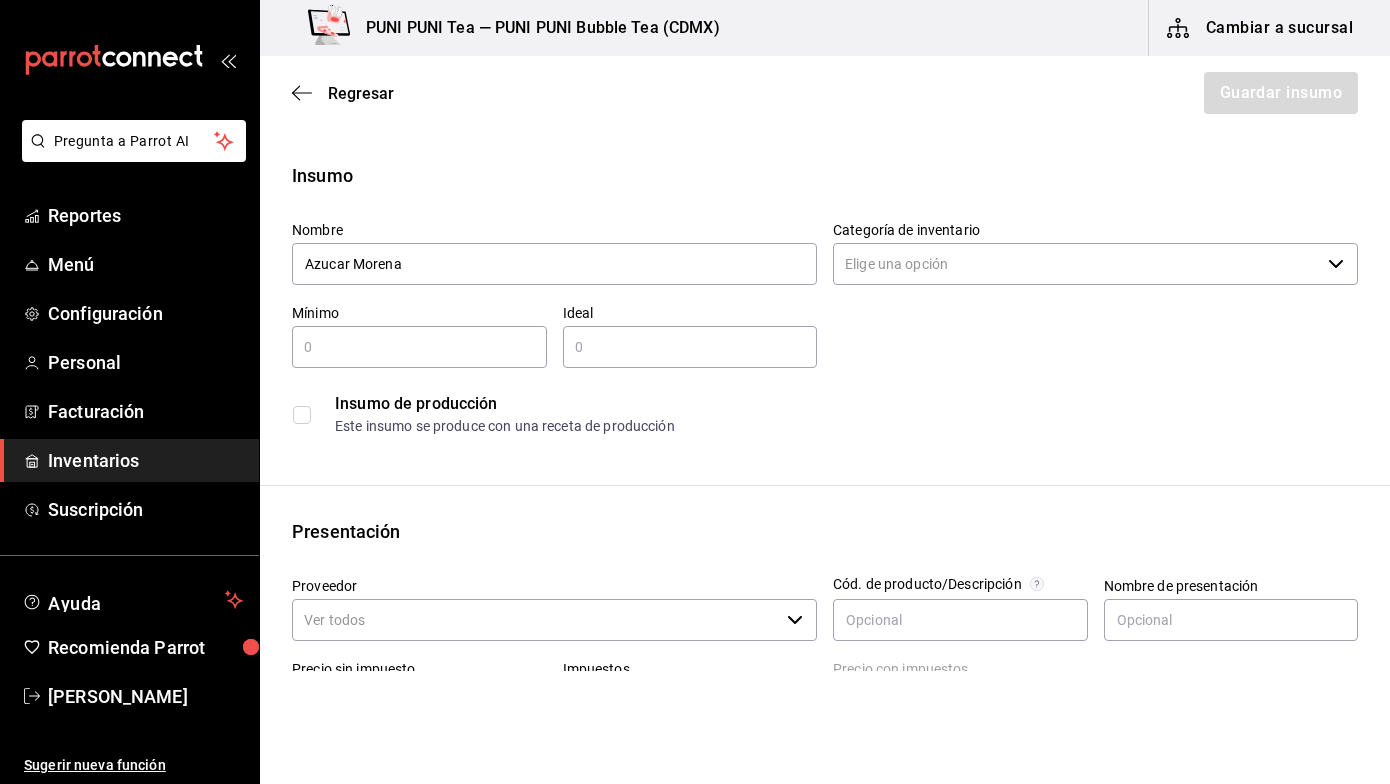 type on "Azucar Morena" 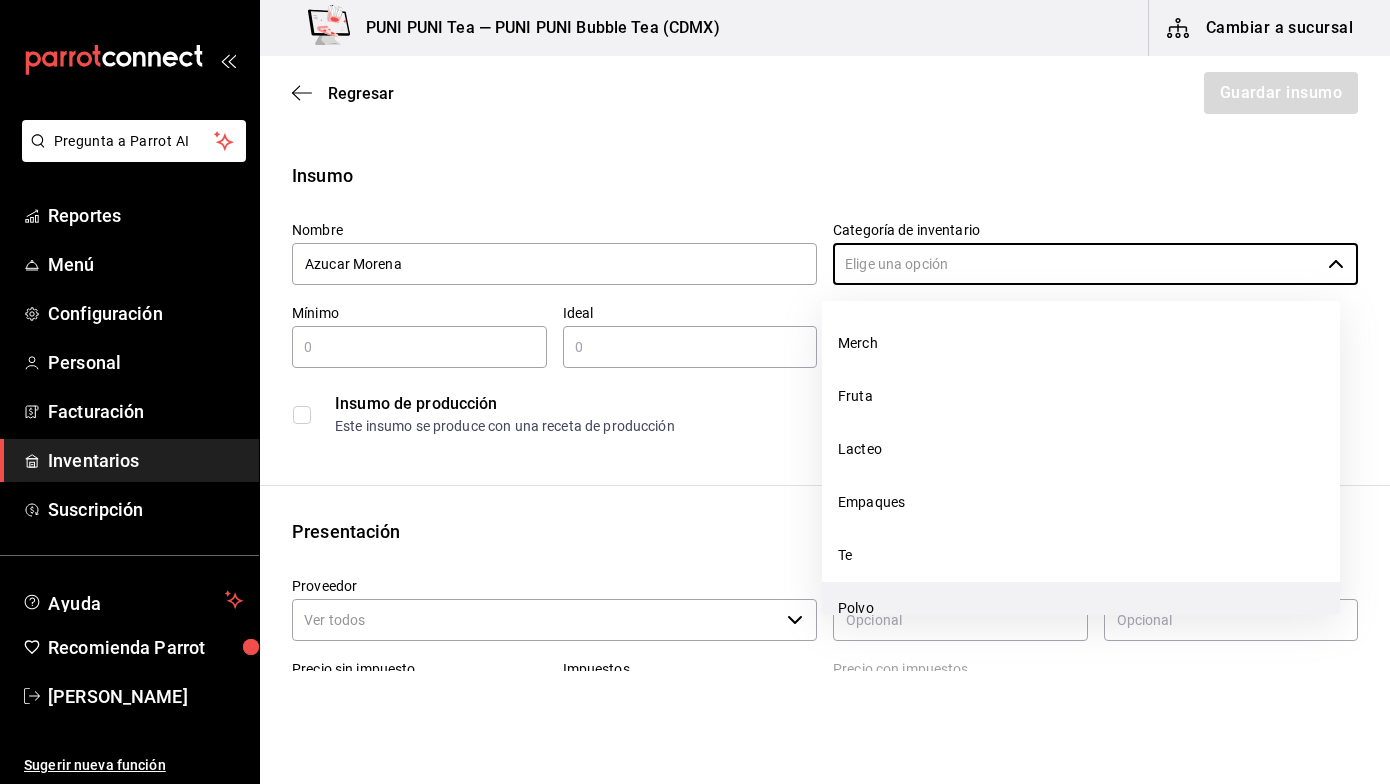 click on "Polvo" at bounding box center [1081, 608] 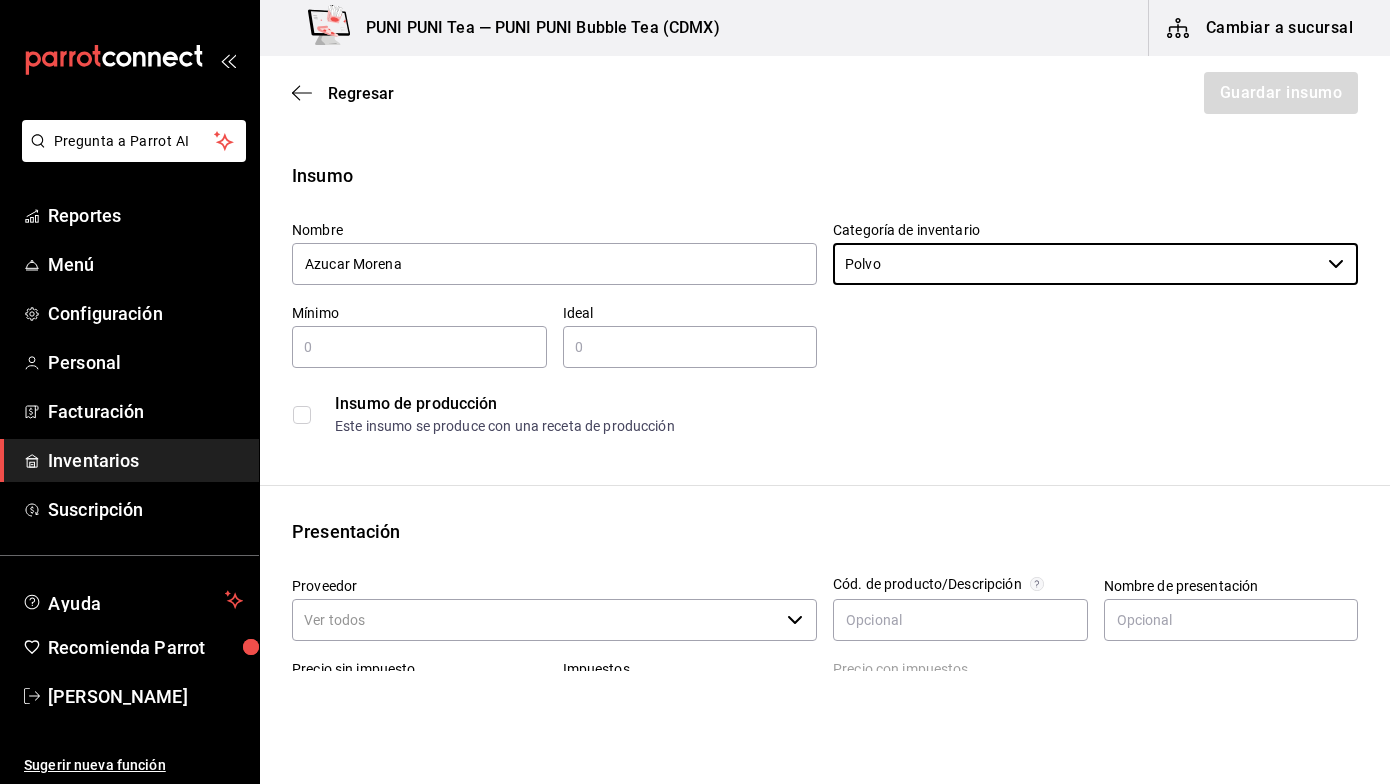 click at bounding box center [419, 347] 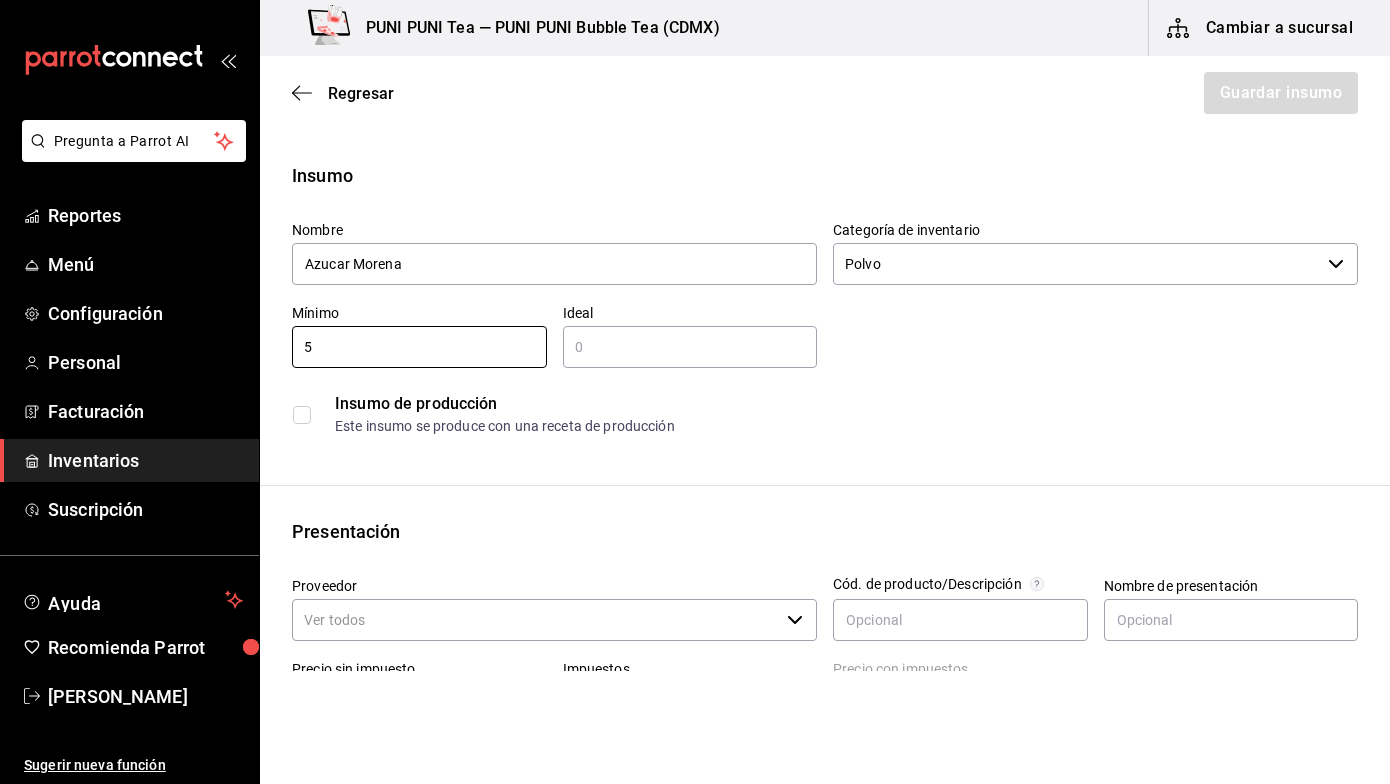 type on "5" 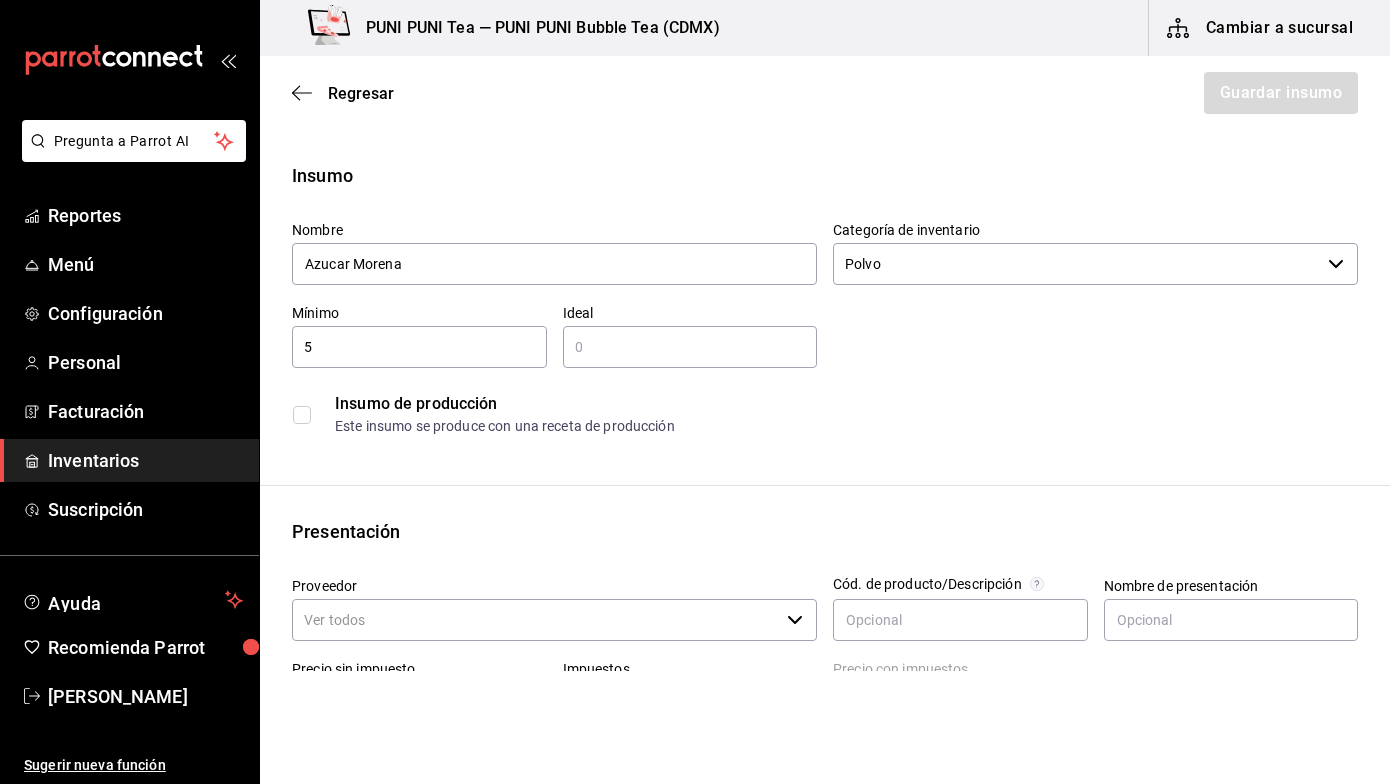 click at bounding box center [690, 347] 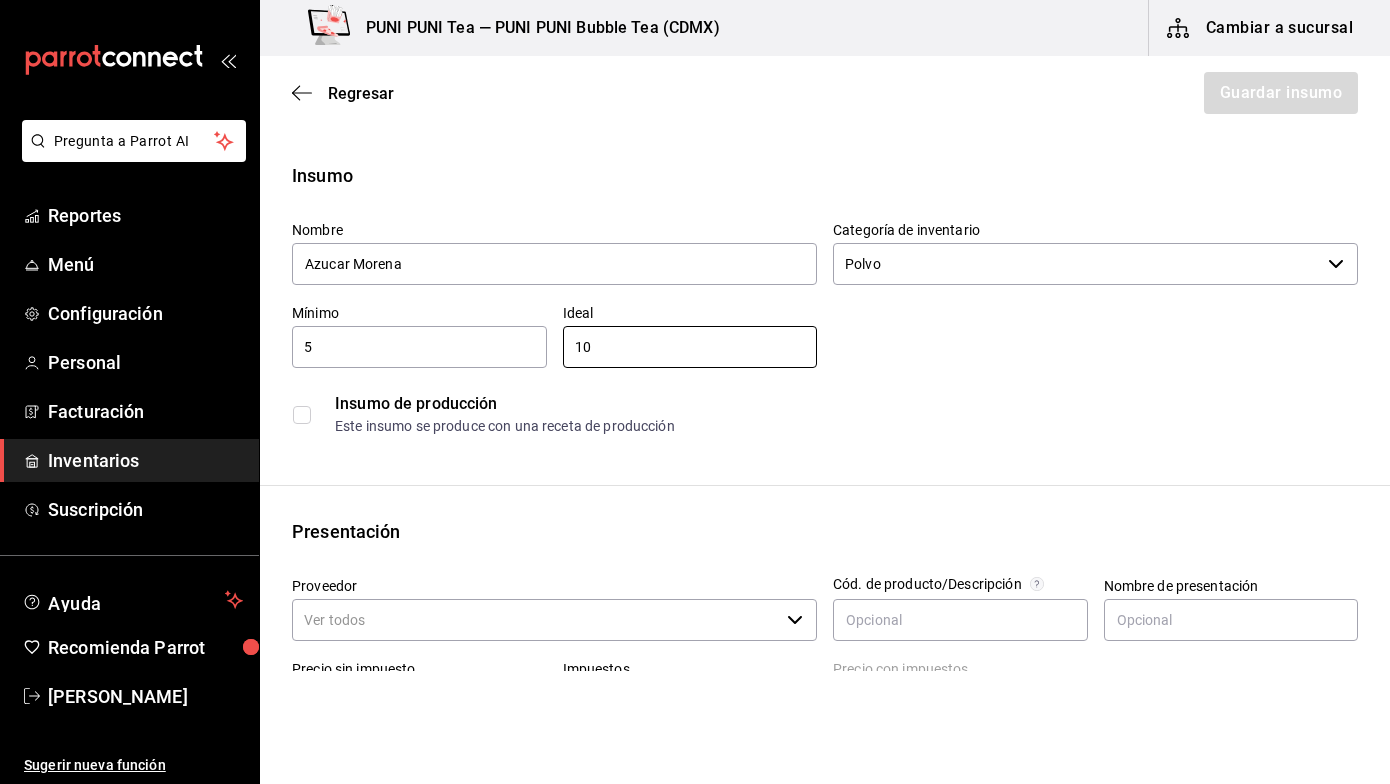 type on "10" 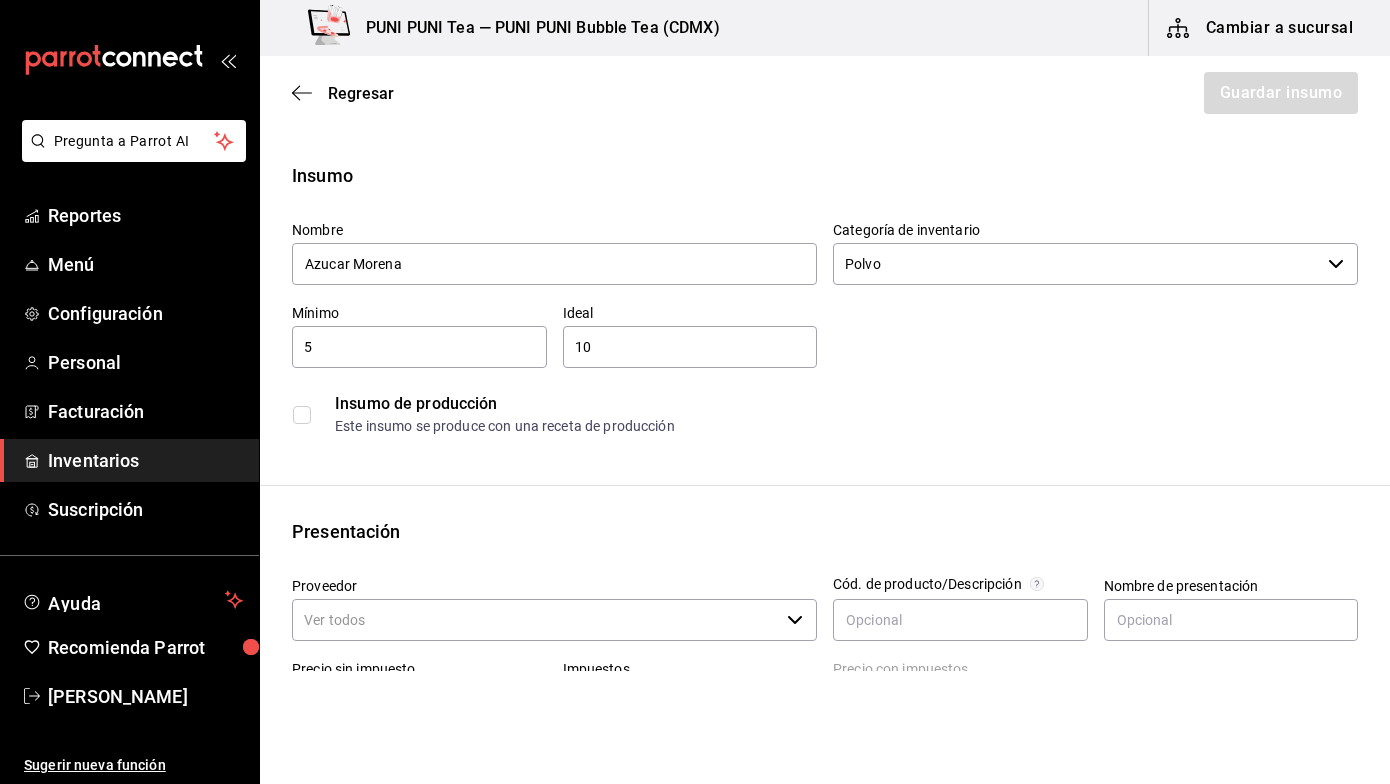 click on "Insumo Nombre Azucar Morena Categoría de inventario Polvo ​ Mínimo 5 ​ Ideal 10 ​ Insumo de producción Este insumo se produce con una receta de producción Presentación Proveedor ​ Cód. de producto/Descripción Nombre de presentación Precio sin impuesto ​ Impuestos Elige una opción Precio con impuestos $0.00 ​ Unidad de presentación UdM ​ Receta Unidad de receta Elige una opción Factor de conversión ​ Ver ayuda de conversiones ¿La presentación  viene en otra caja? Si No Presentaciones por caja ​ Sin definir Unidades de conteo" at bounding box center [825, 756] 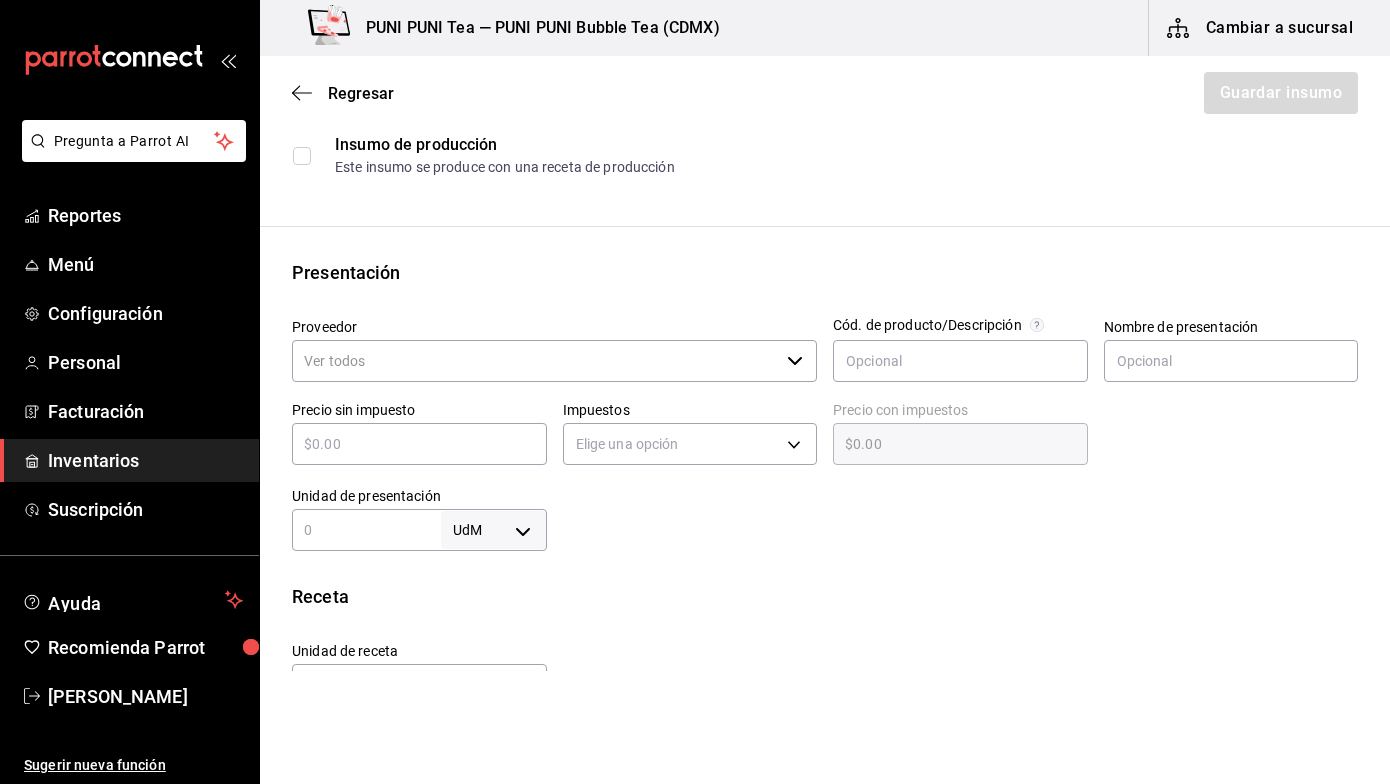 scroll, scrollTop: 327, scrollLeft: 0, axis: vertical 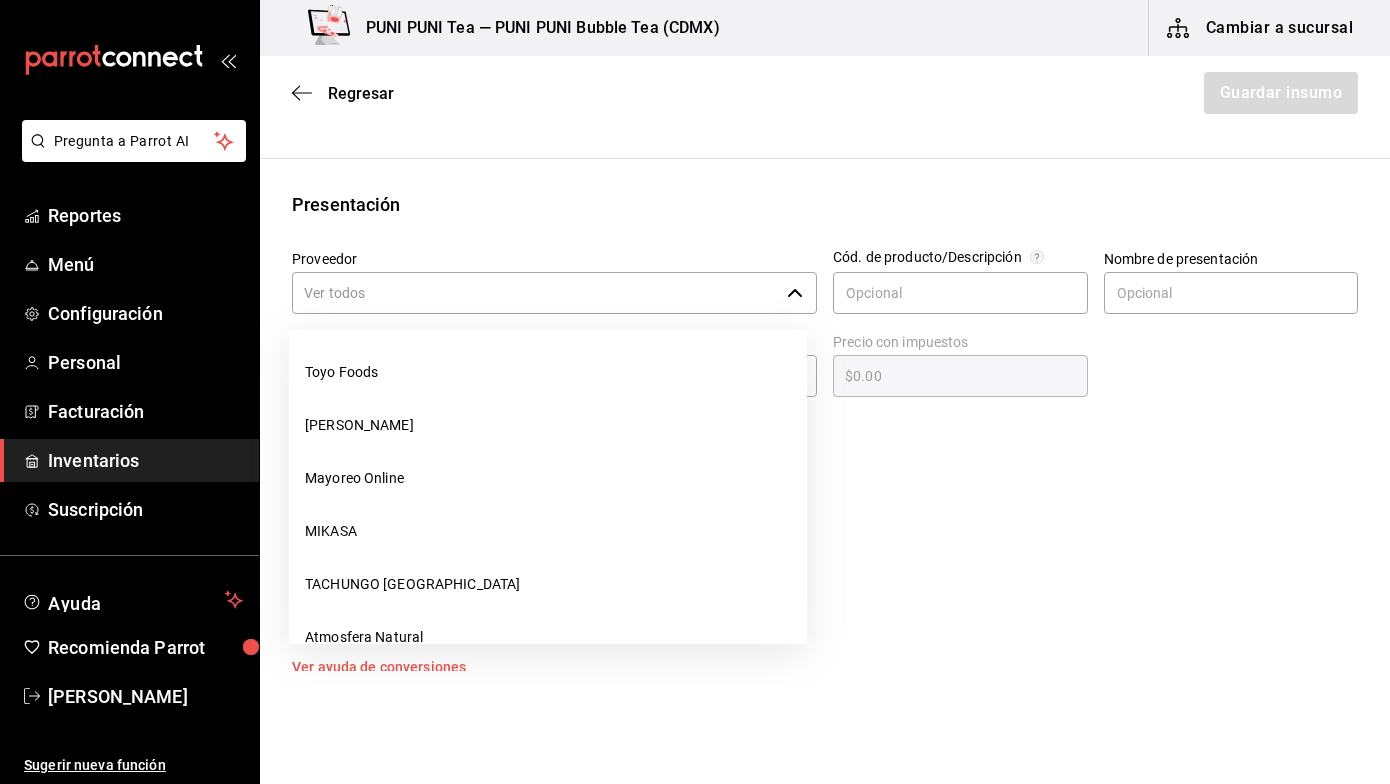 click on "Proveedor" at bounding box center (535, 293) 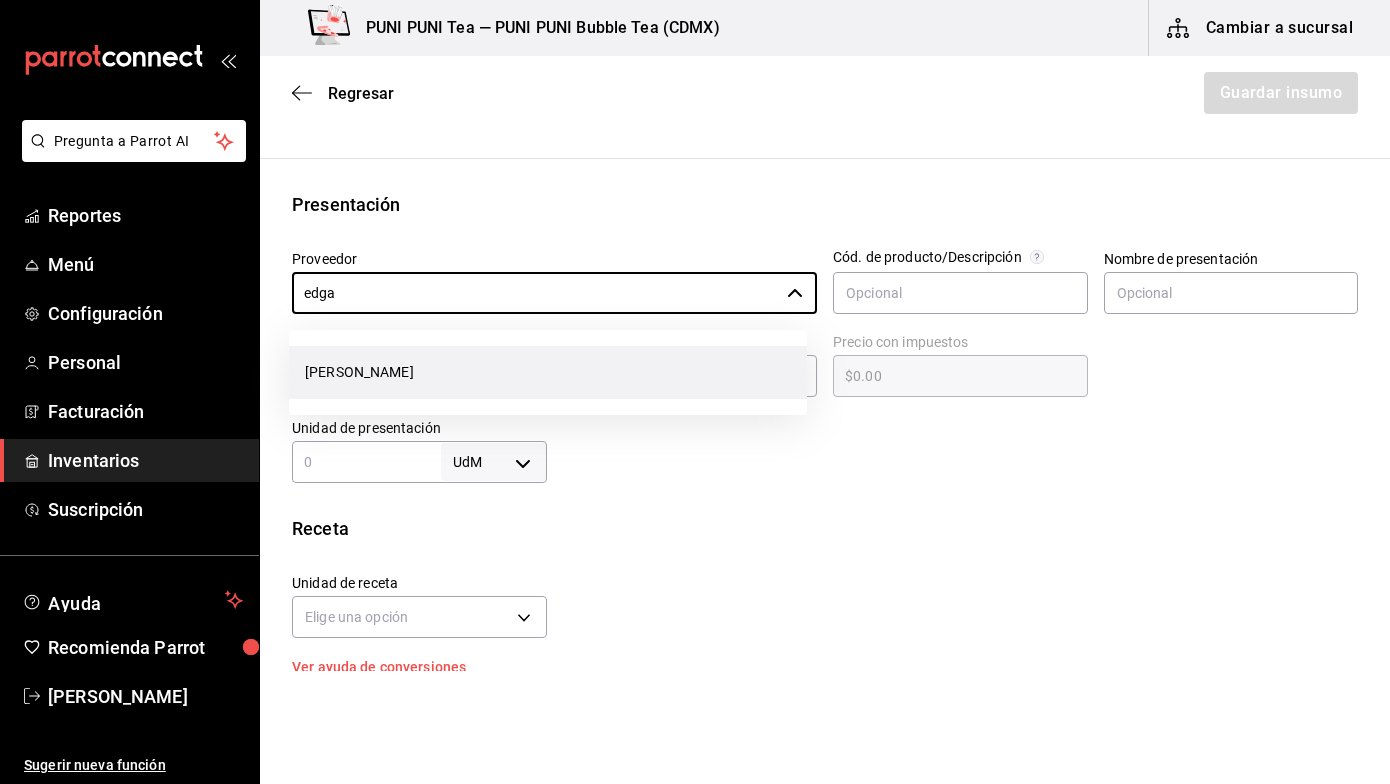click on "[PERSON_NAME]" at bounding box center [548, 372] 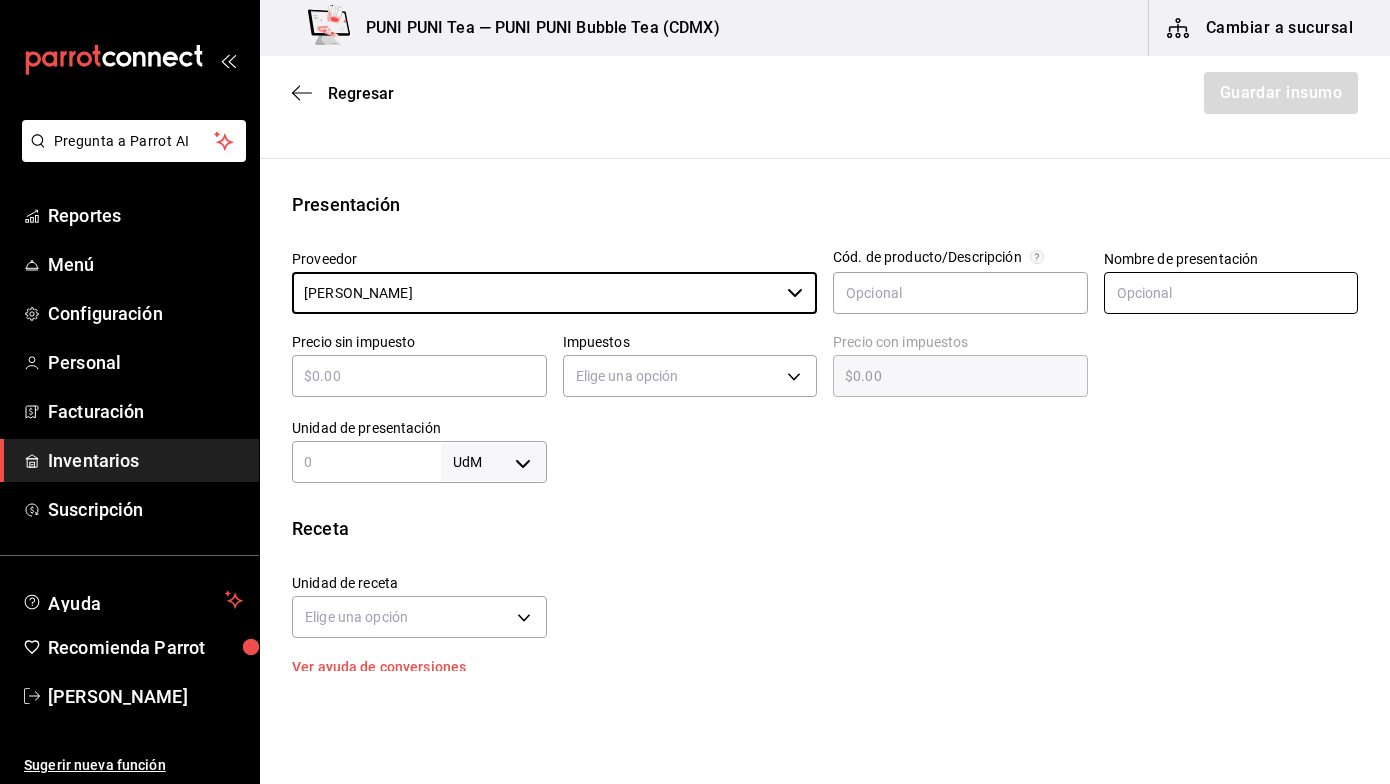 type on "[PERSON_NAME]" 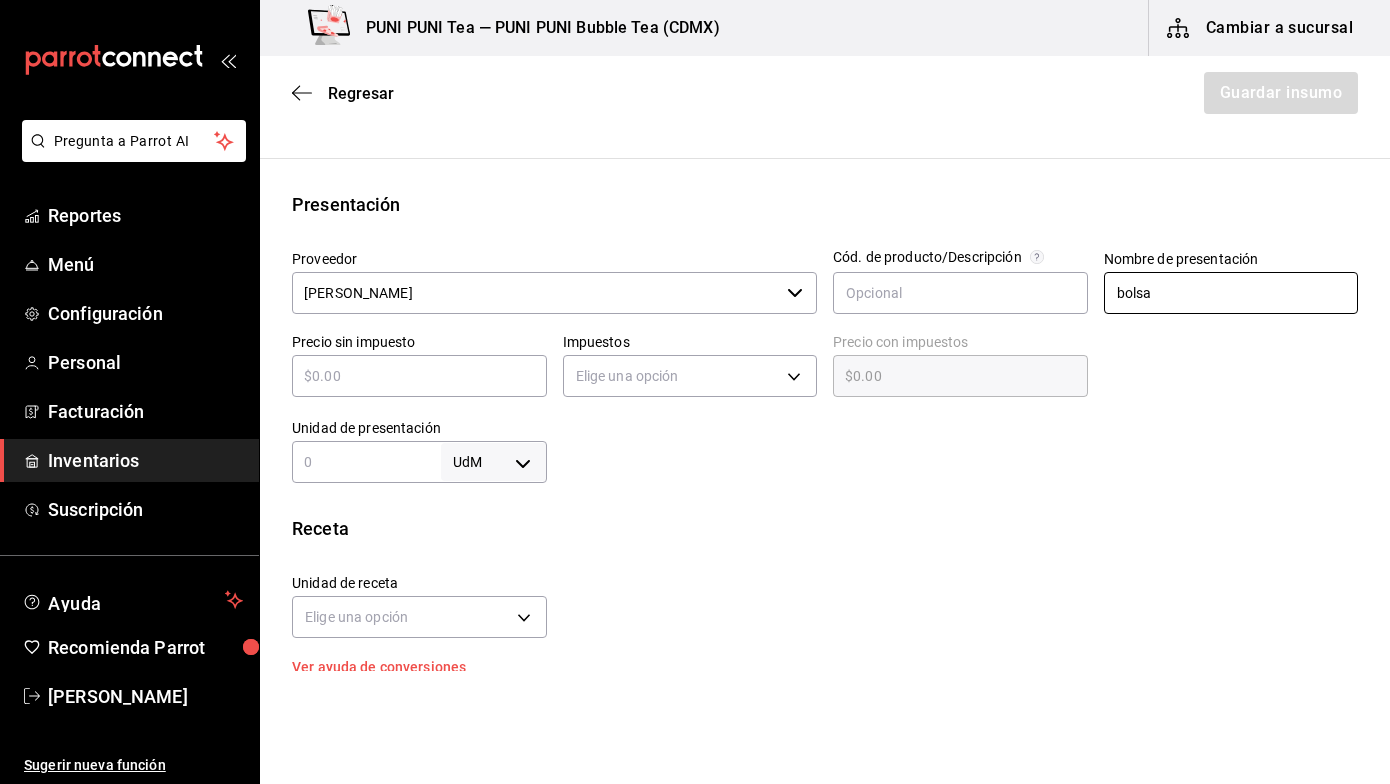 drag, startPoint x: 1225, startPoint y: 290, endPoint x: 909, endPoint y: 250, distance: 318.52158 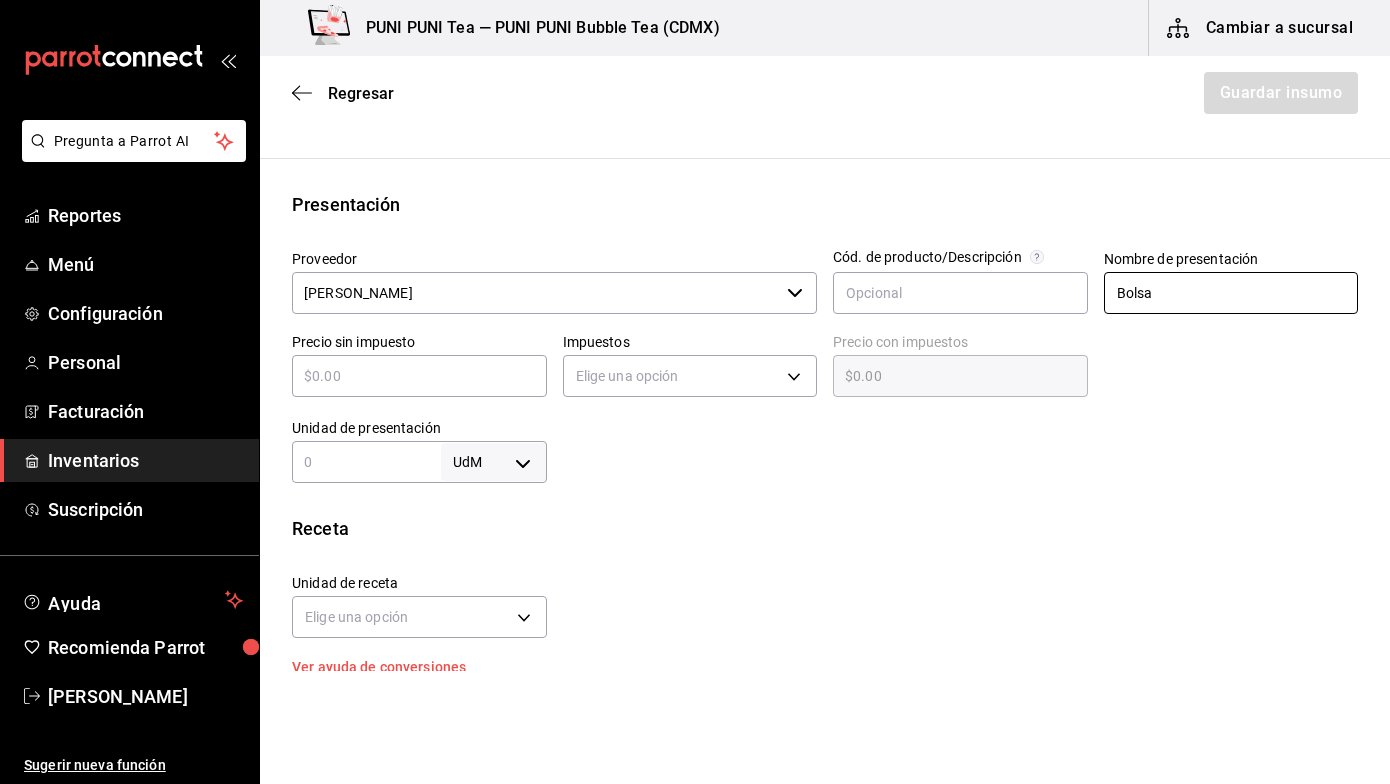 type on "Bolsa" 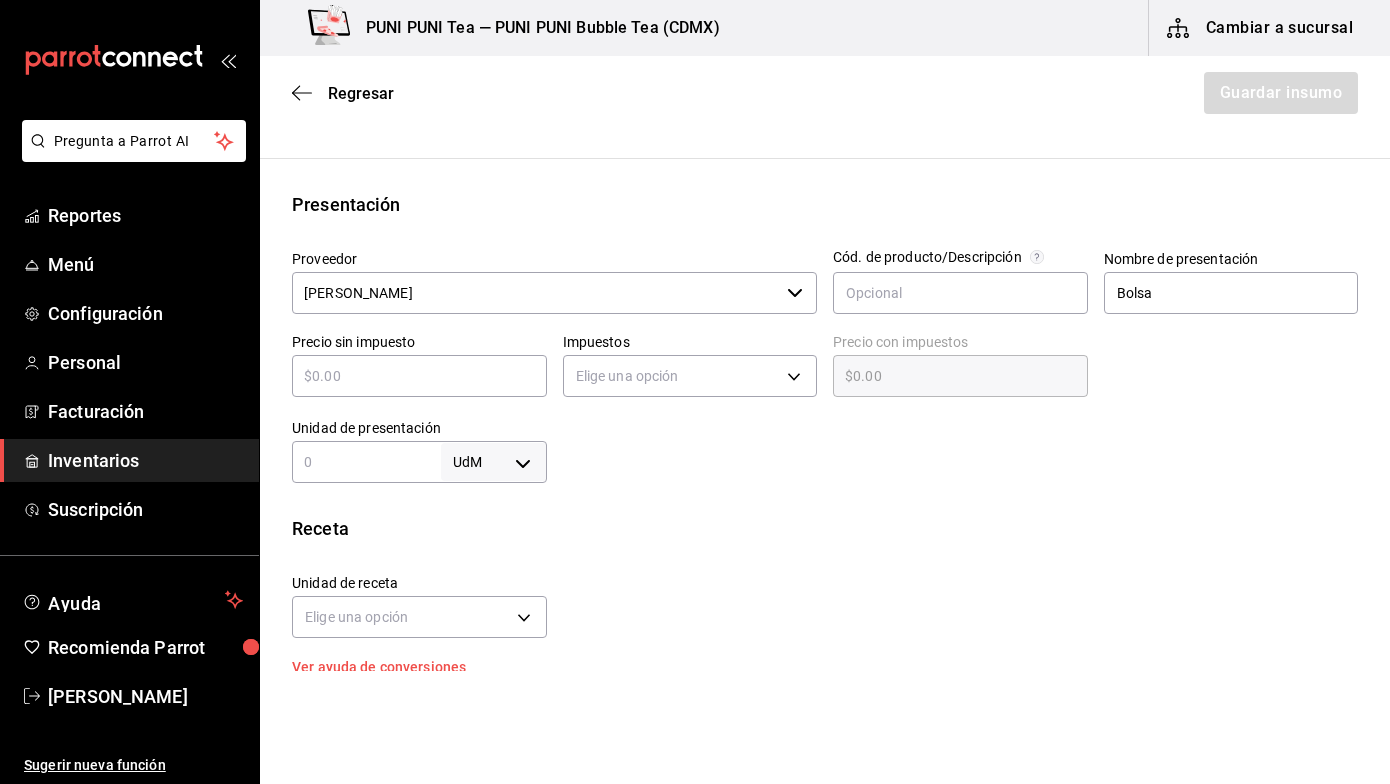 click at bounding box center [419, 376] 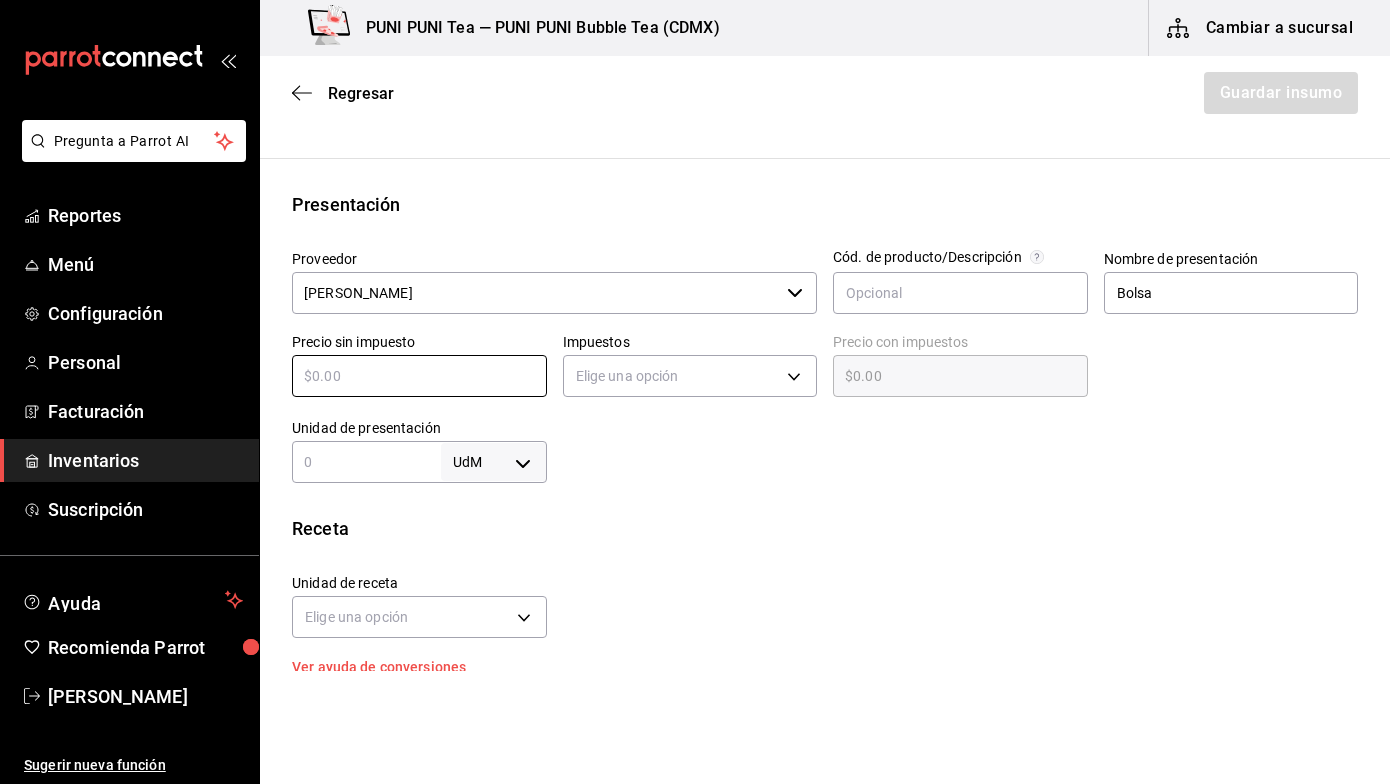 click on "Precio sin impuesto ​" at bounding box center [411, 360] 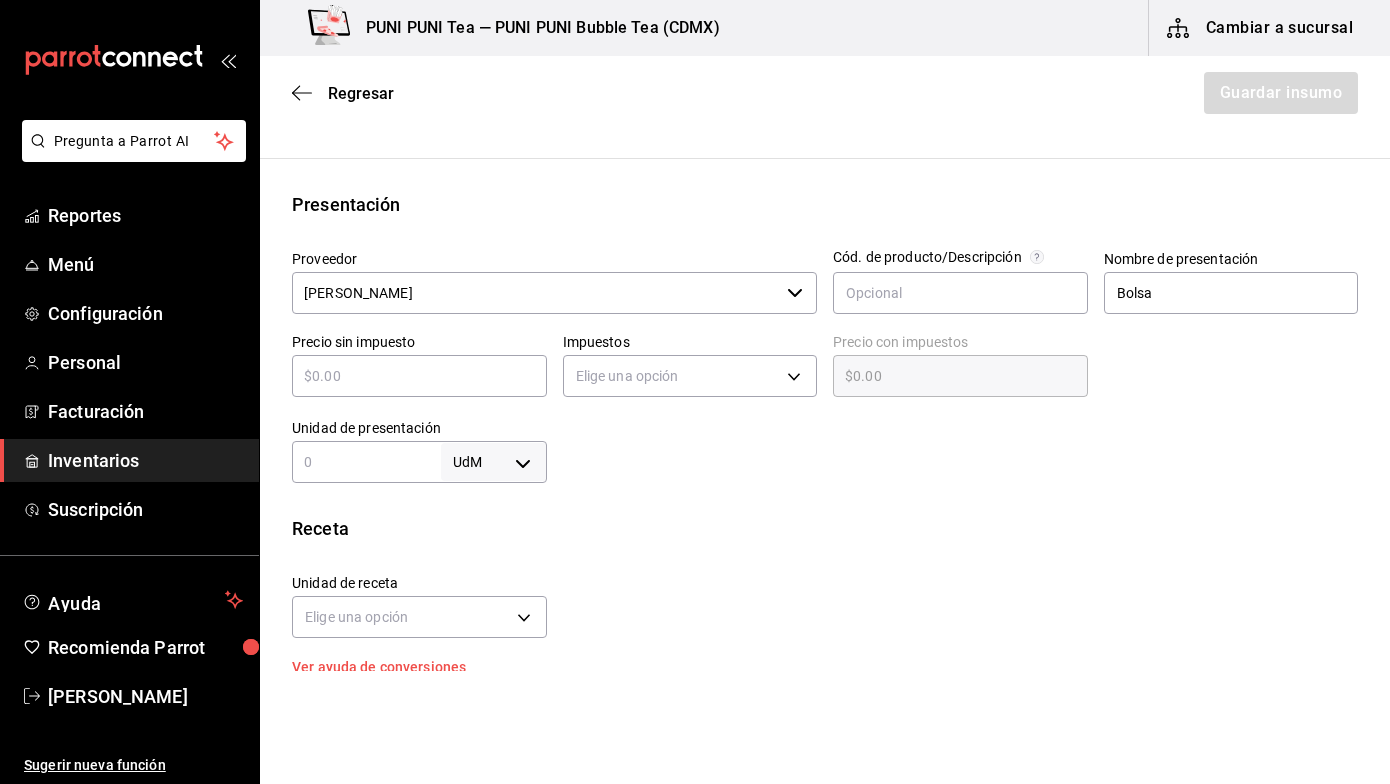 click on "​" at bounding box center (419, 376) 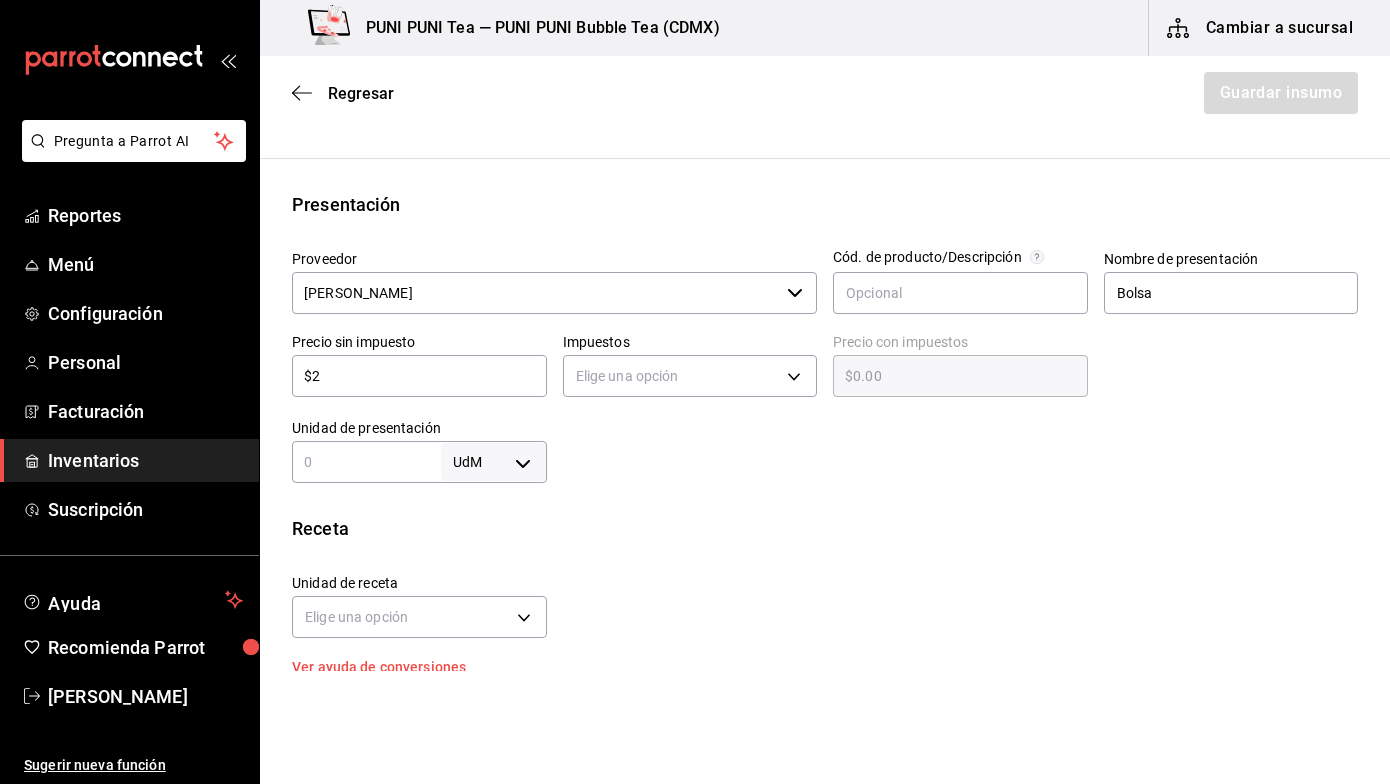 type on "$2.00" 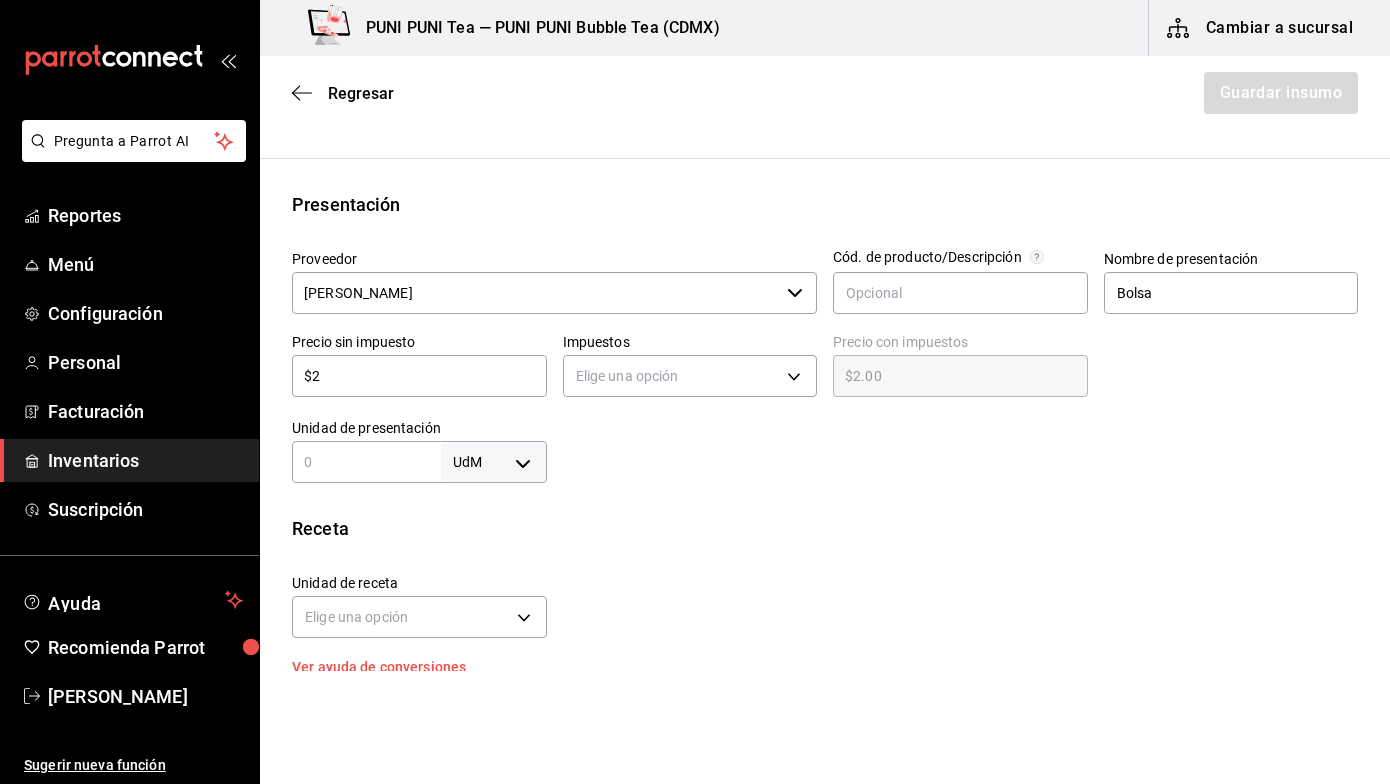 type on "$26" 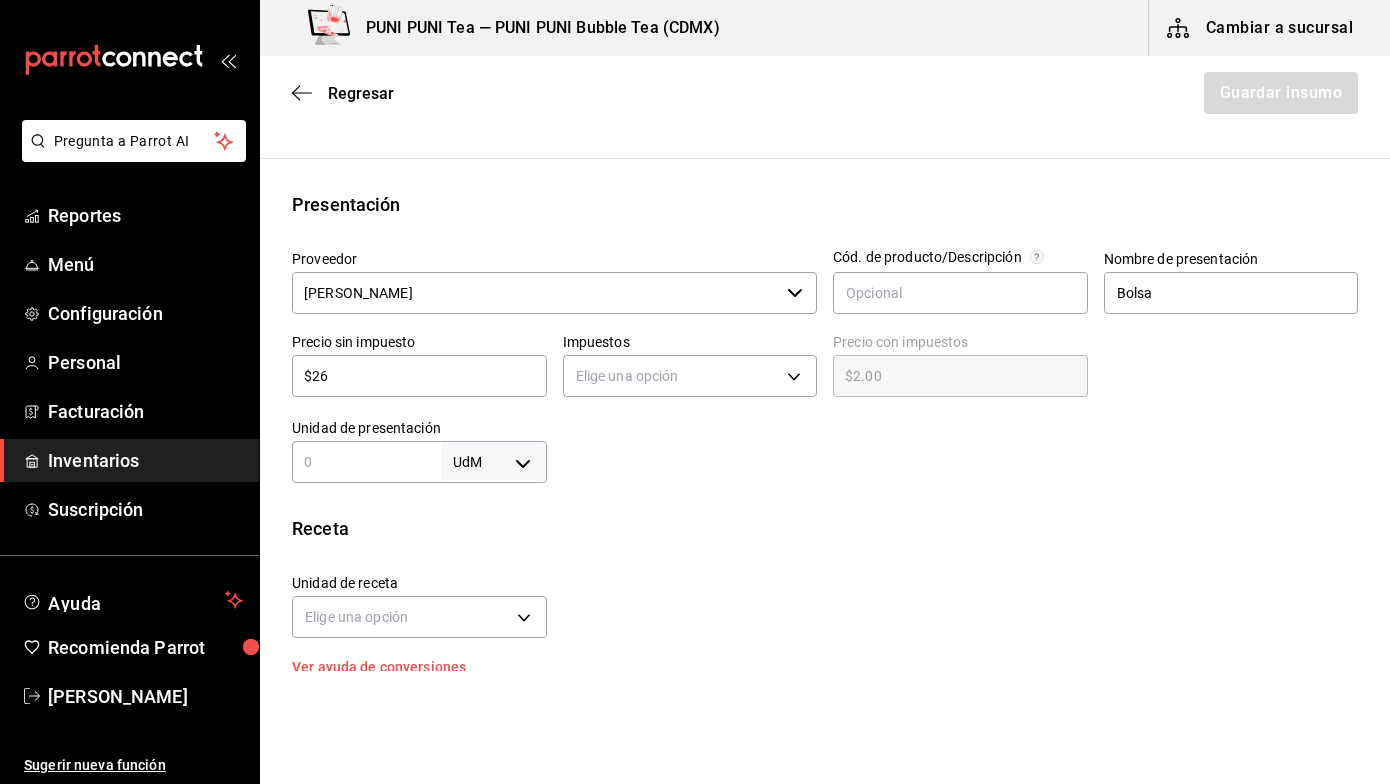 type on "$26.00" 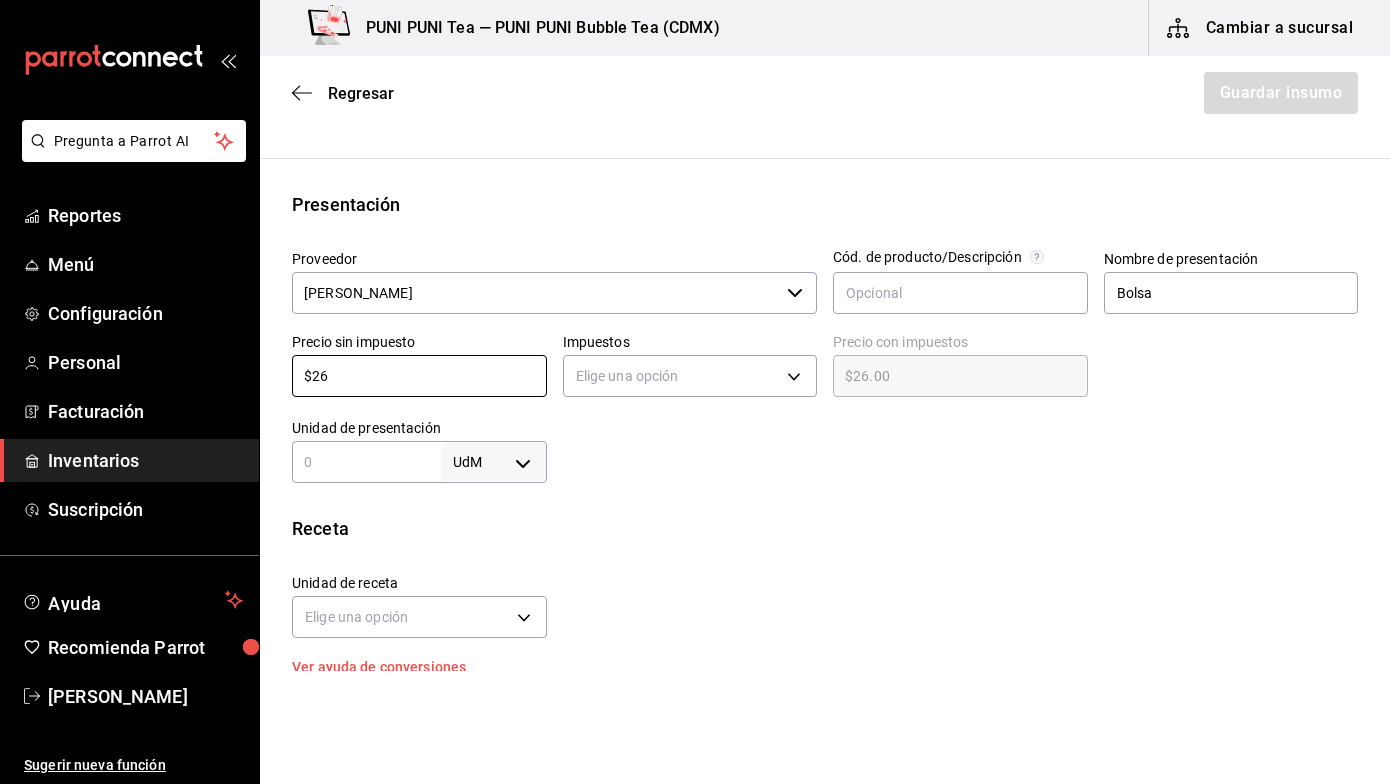 type on "$26" 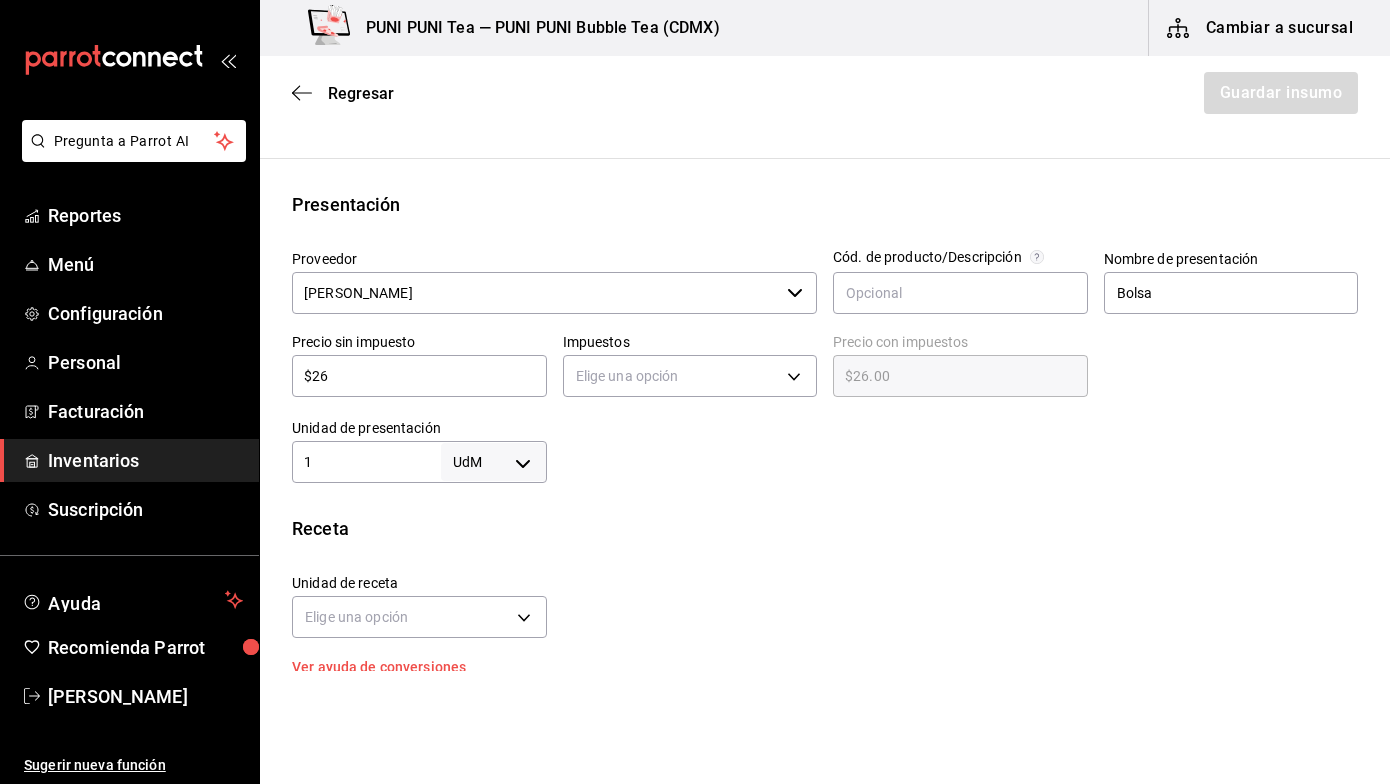 type on "1" 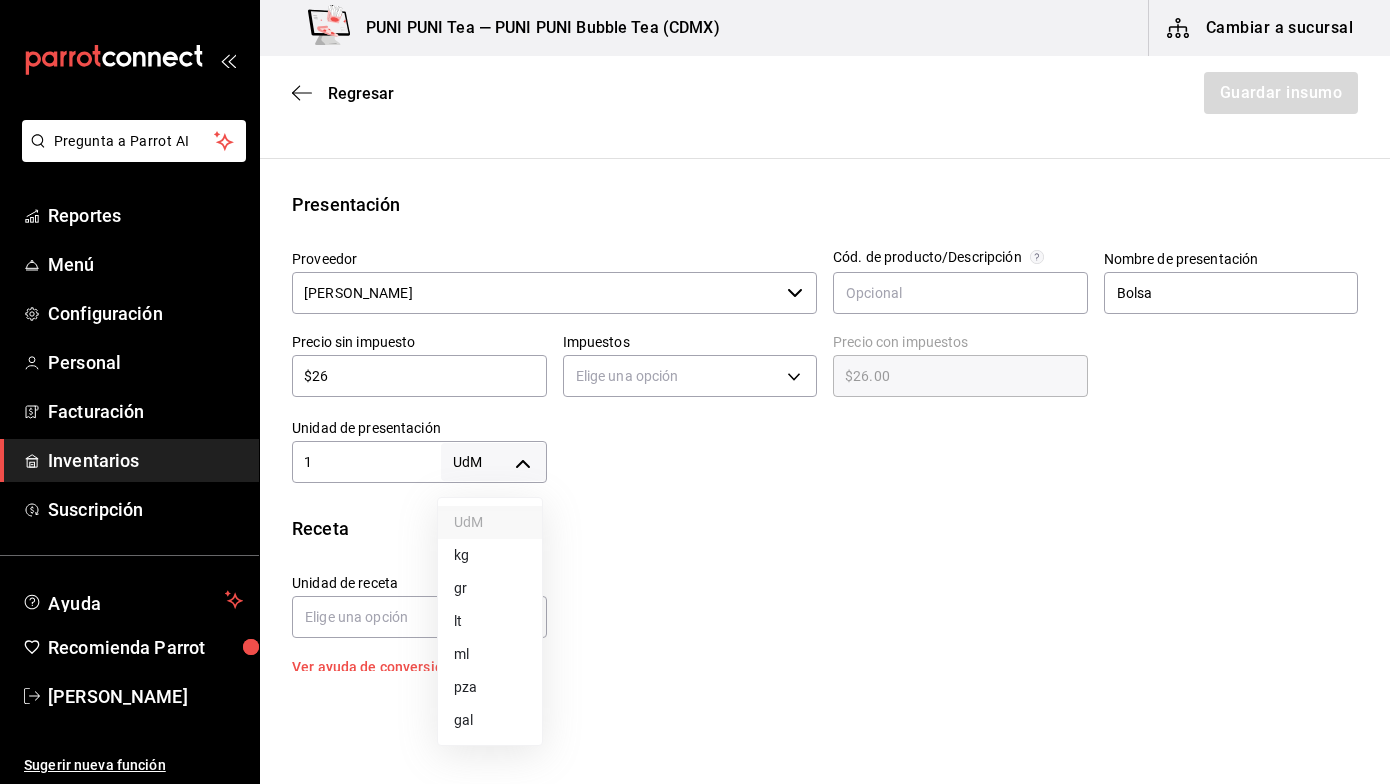 click on "Pregunta a Parrot AI Reportes   Menú   Configuración   Personal   Facturación   Inventarios   Suscripción   Ayuda Recomienda Parrot   Sayuri Hara   Sugerir nueva función   PUNI PUNI Tea — PUNI PUNI Bubble Tea (CDMX) Cambiar a sucursal Regresar Guardar insumo Insumo Nombre Azucar Morena Categoría de inventario Polvo ​ Mínimo 5 ​ Ideal 10 ​ Insumo de producción Este insumo se produce con una receta de producción Presentación Proveedor Edgar Uriel Patricio Reyes ​ Cód. de producto/Descripción Nombre de presentación Bolsa Precio sin impuesto $26 ​ Impuestos Elige una opción Precio con impuestos $26.00 ​ Unidad de presentación 1 UdM ​ Receta Unidad de receta Elige una opción Factor de conversión ​ Ver ayuda de conversiones ¿La presentación (Bolsa) viene en otra caja? Si No Presentaciones por caja ​ Sin definir Unidades de conteo GANA 1 MES GRATIS EN TU SUSCRIPCIÓN AQUÍ Pregunta a Parrot AI Reportes   Menú   Configuración   Personal   Facturación   Inventarios     Ayuda" at bounding box center (695, 335) 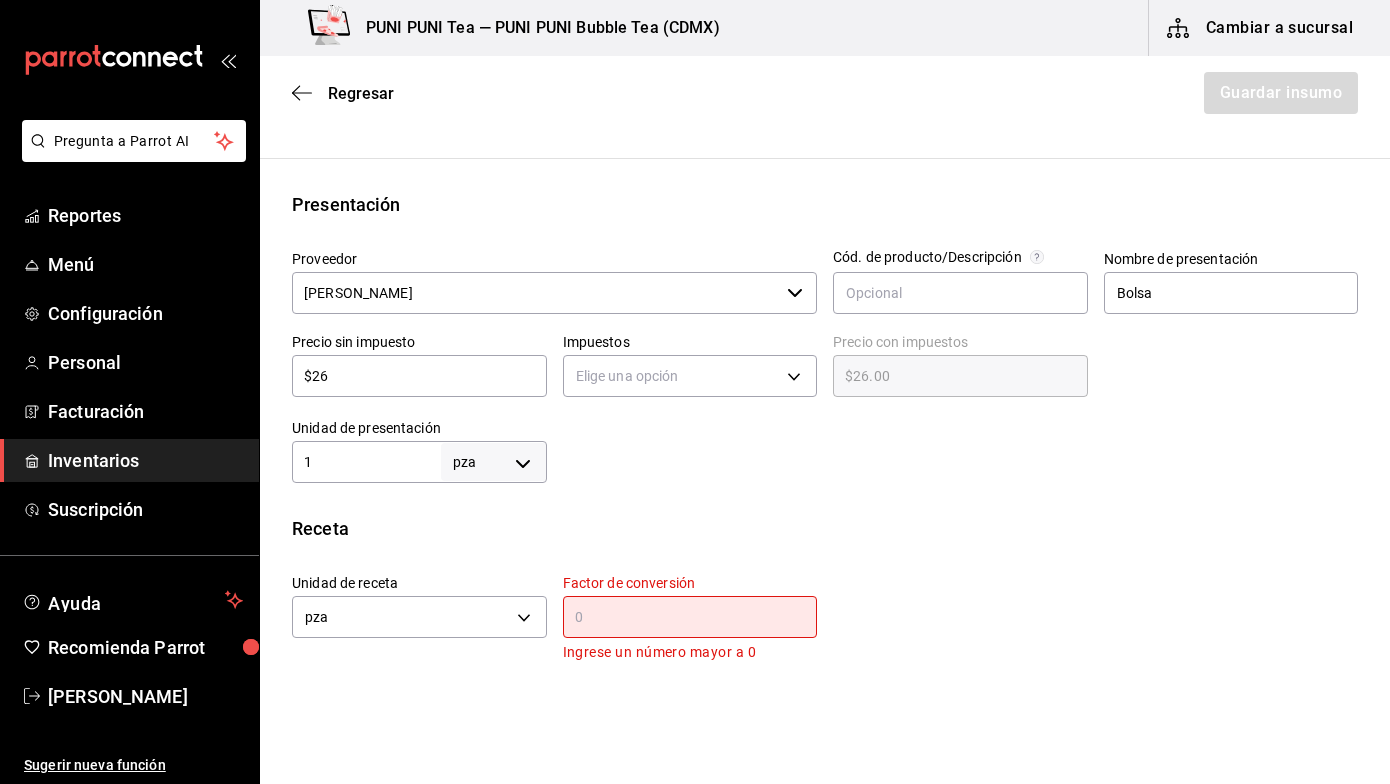 click at bounding box center (690, 617) 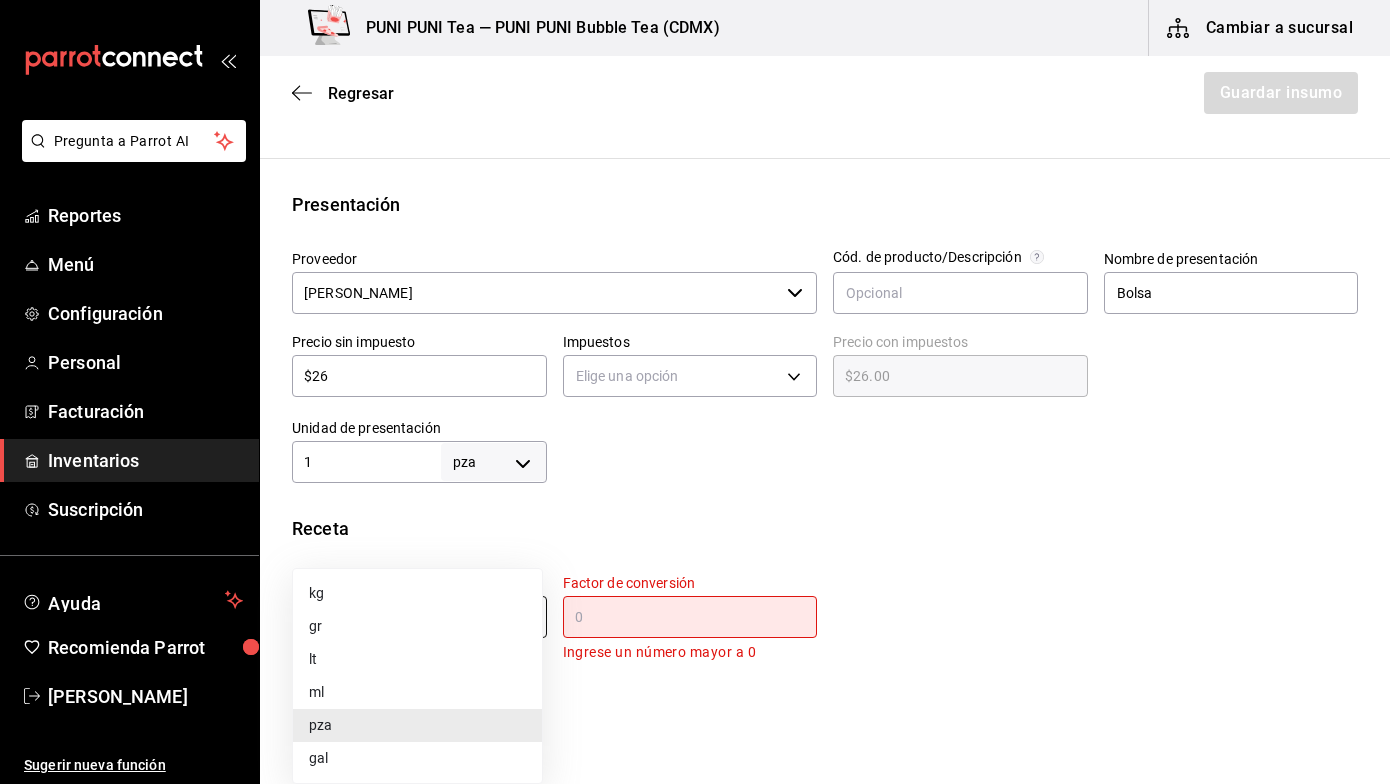 click on "Pregunta a Parrot AI Reportes   Menú   Configuración   Personal   Facturación   Inventarios   Suscripción   Ayuda Recomienda Parrot   Sayuri Hara   Sugerir nueva función   PUNI PUNI Tea — PUNI PUNI Bubble Tea (CDMX) Cambiar a sucursal Regresar Guardar insumo Insumo Nombre Azucar Morena Categoría de inventario Polvo ​ Mínimo 5 ​ Ideal 10 ​ Insumo de producción Este insumo se produce con una receta de producción Presentación Proveedor Edgar Uriel Patricio Reyes ​ Cód. de producto/Descripción Nombre de presentación Bolsa Precio sin impuesto $26 ​ Impuestos Elige una opción Precio con impuestos $26.00 ​ Unidad de presentación 1 pza UNIT ​ Receta Unidad de receta pza UNIT Factor de conversión ​ Ingrese un número mayor a 0 1 pza de Bolsa = 0 pza receta Ver ayuda de conversiones ¿La presentación (Bolsa) viene en otra caja? Si No Presentaciones por caja ​  Bolsa de 1 pza Unidades de conteo pza Bolsa (1 pza) GANA 1 MES GRATIS EN TU SUSCRIPCIÓN AQUÍ Pregunta a Parrot AI Reportes" at bounding box center [695, 335] 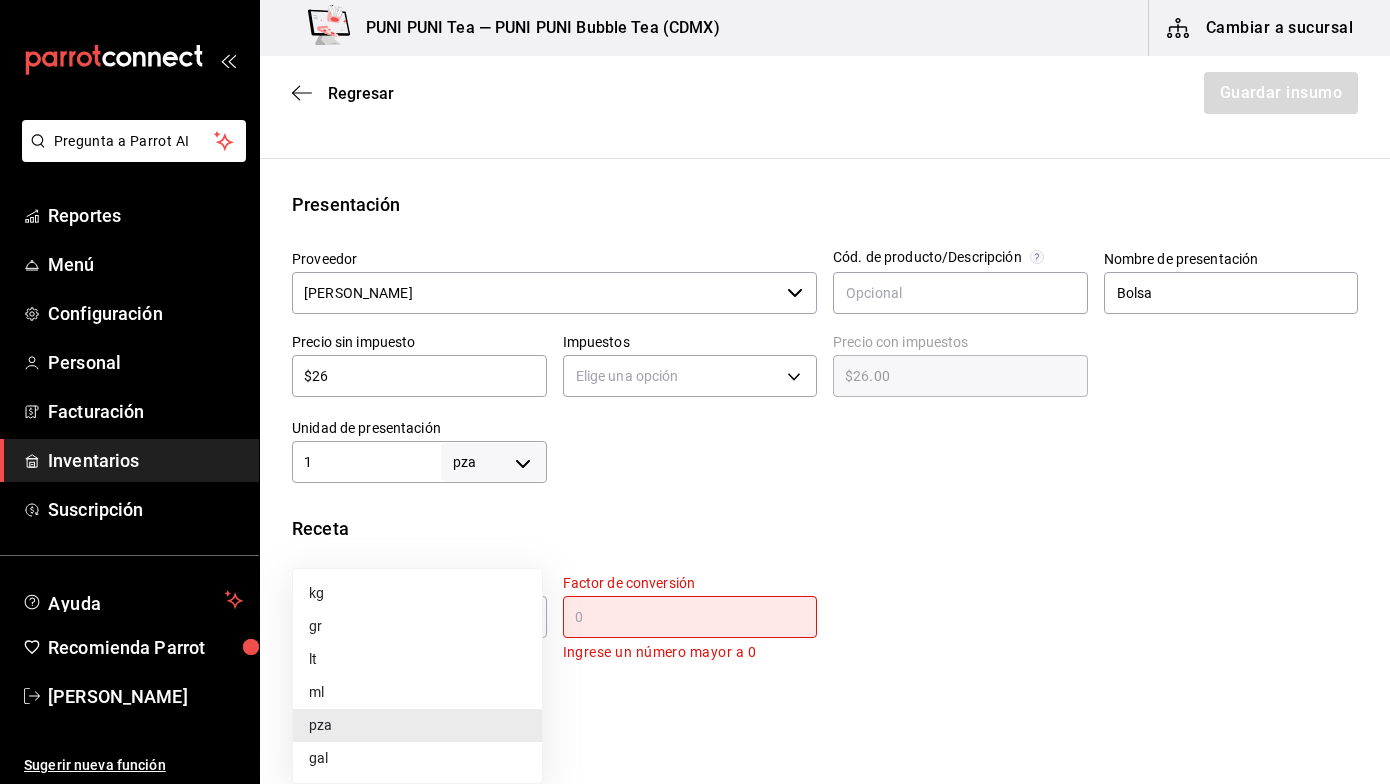 click on "gr" at bounding box center [417, 626] 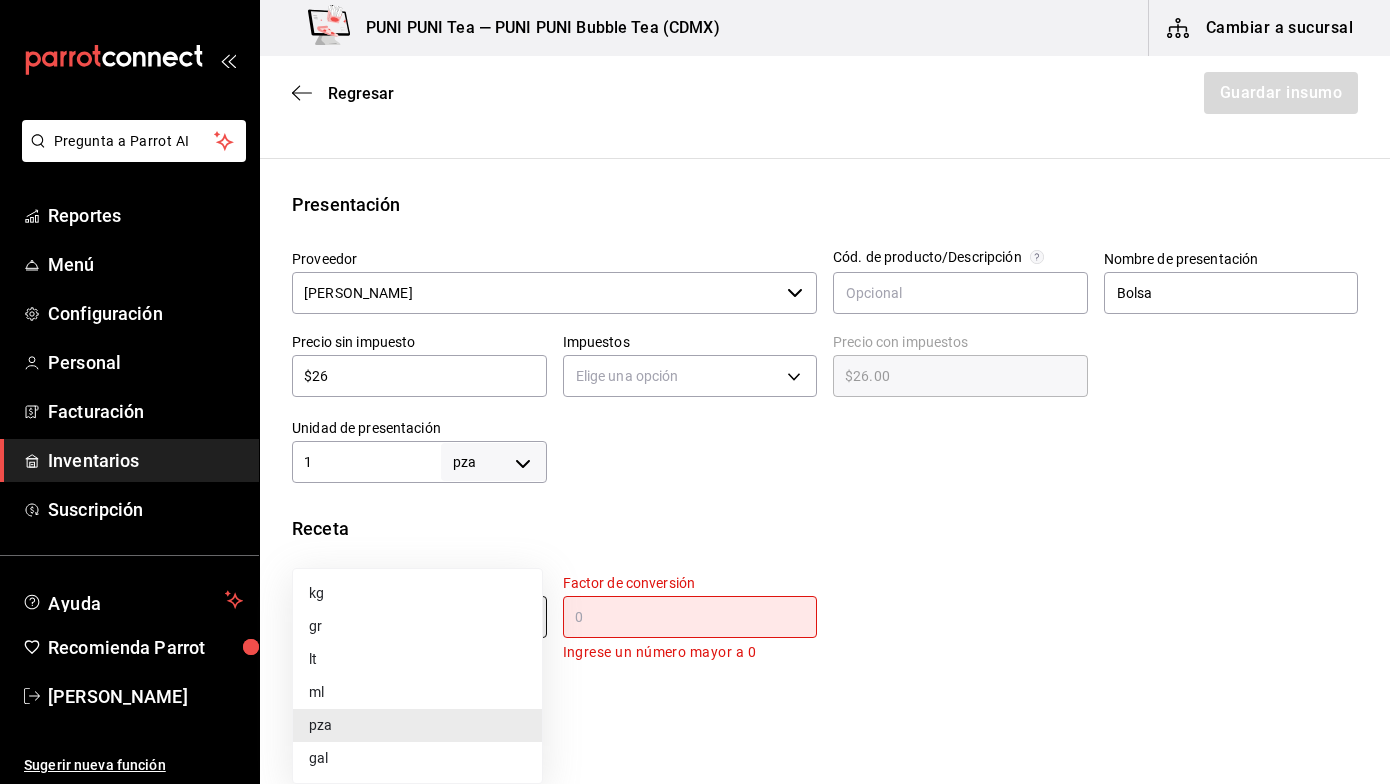 type on "GRAM" 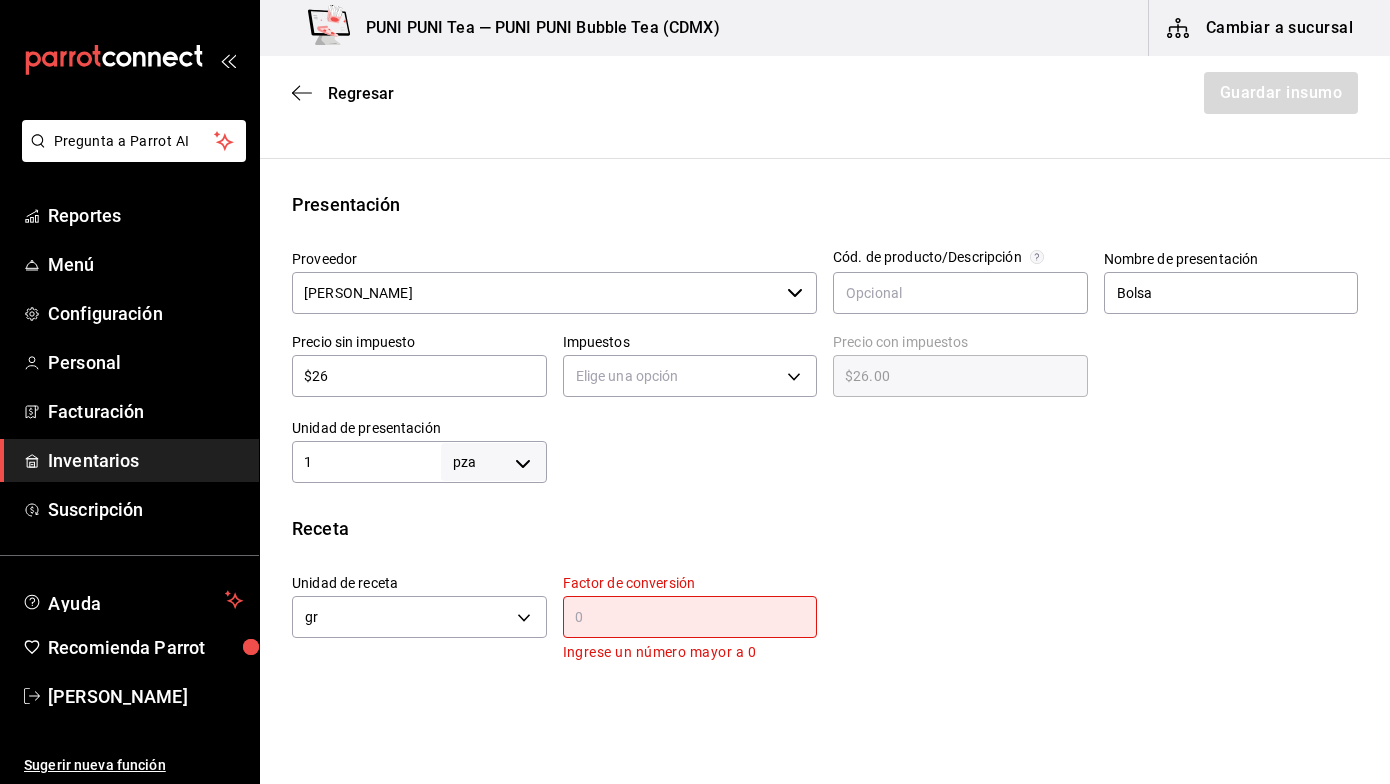 click on "​" at bounding box center (690, 617) 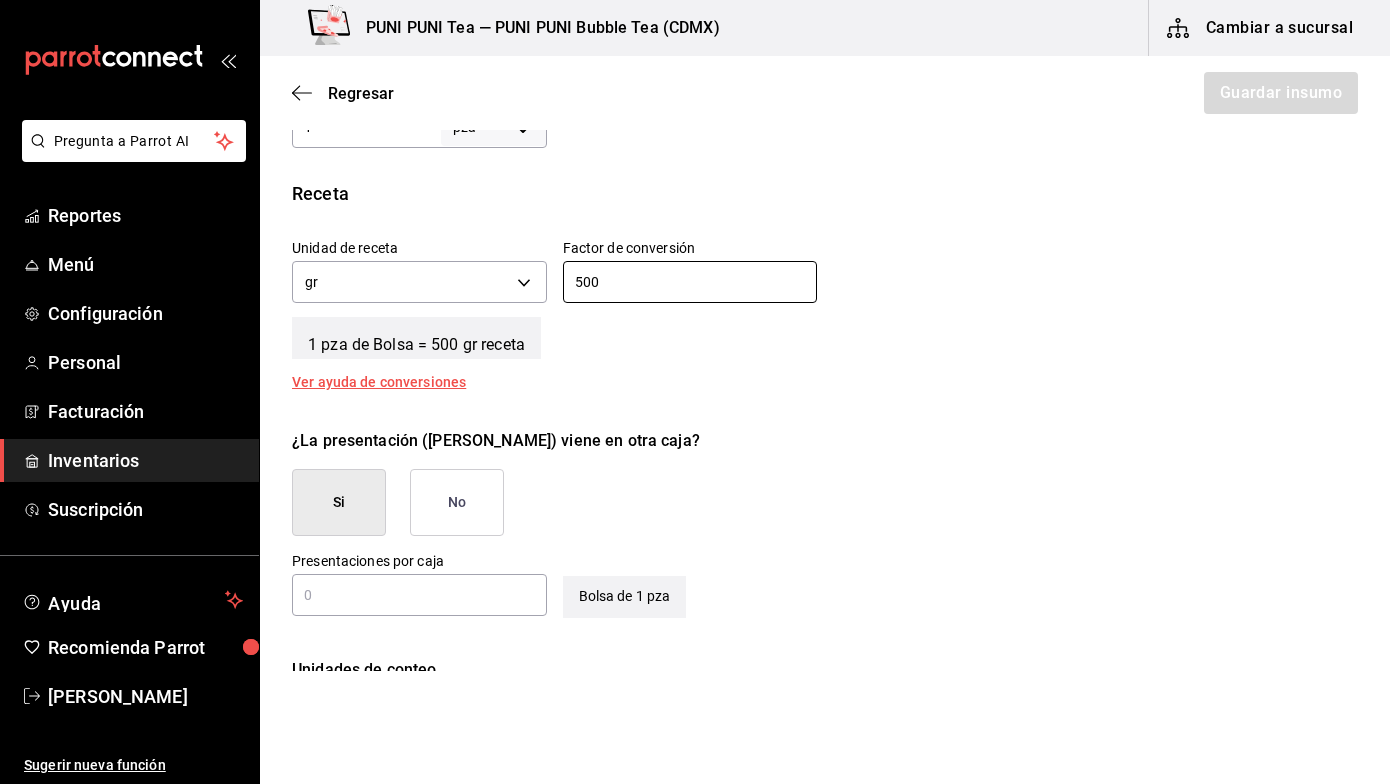 scroll, scrollTop: 825, scrollLeft: 0, axis: vertical 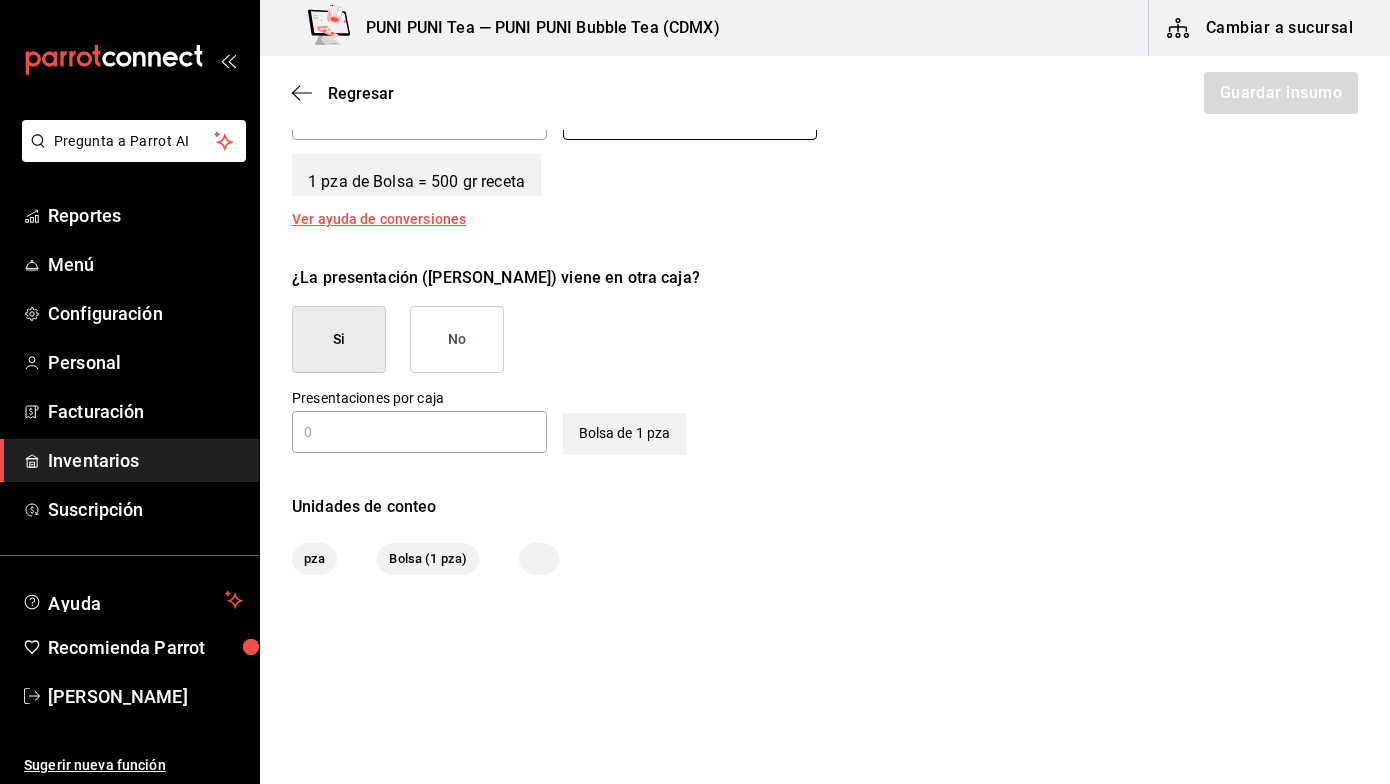type on "500" 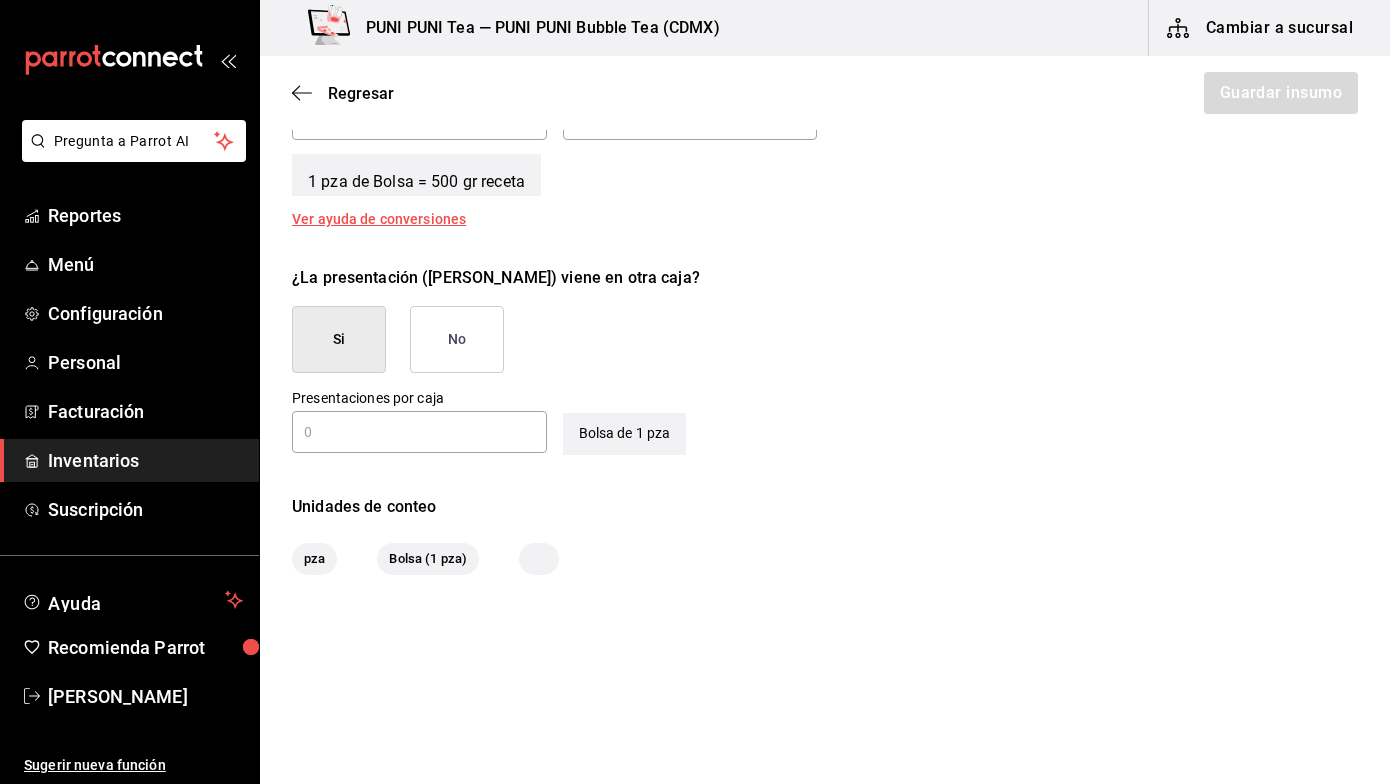 click on "No" at bounding box center (457, 339) 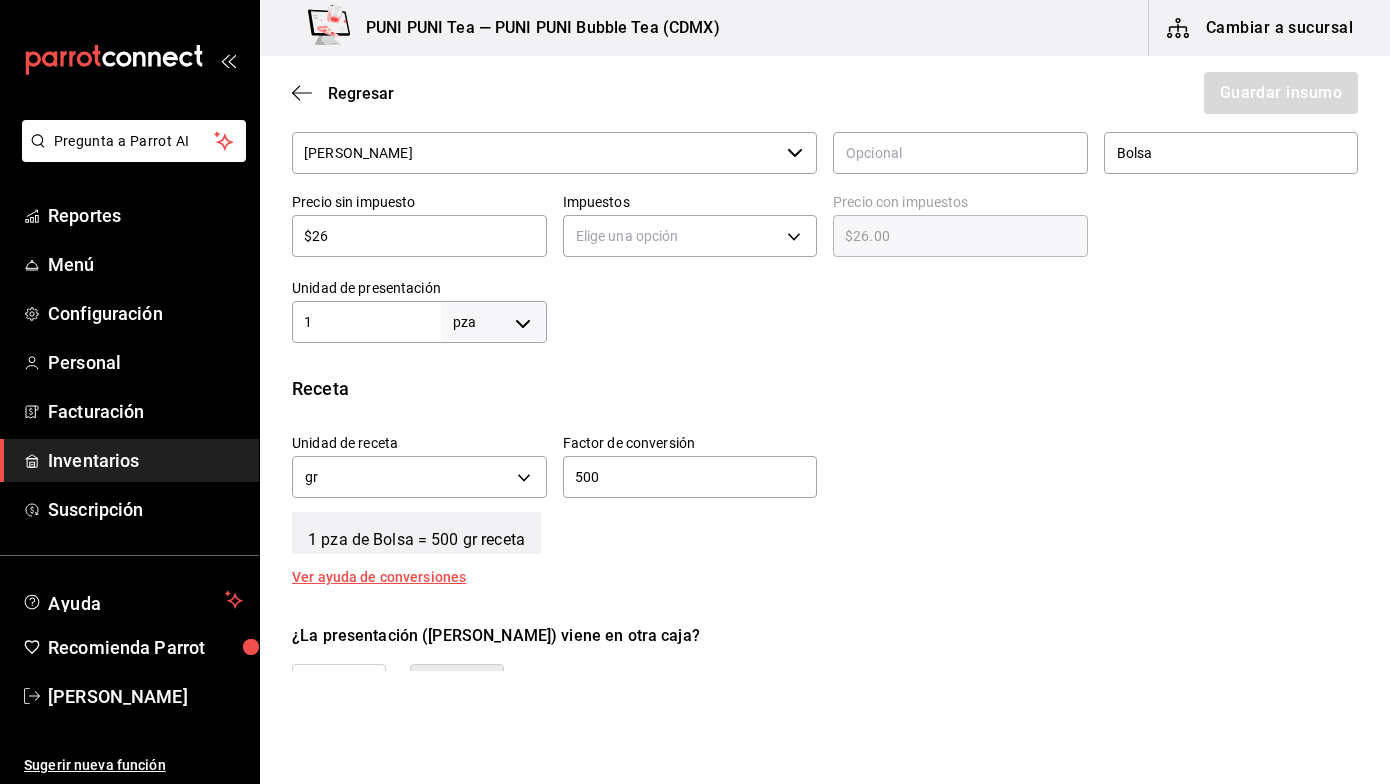 scroll, scrollTop: 240, scrollLeft: 0, axis: vertical 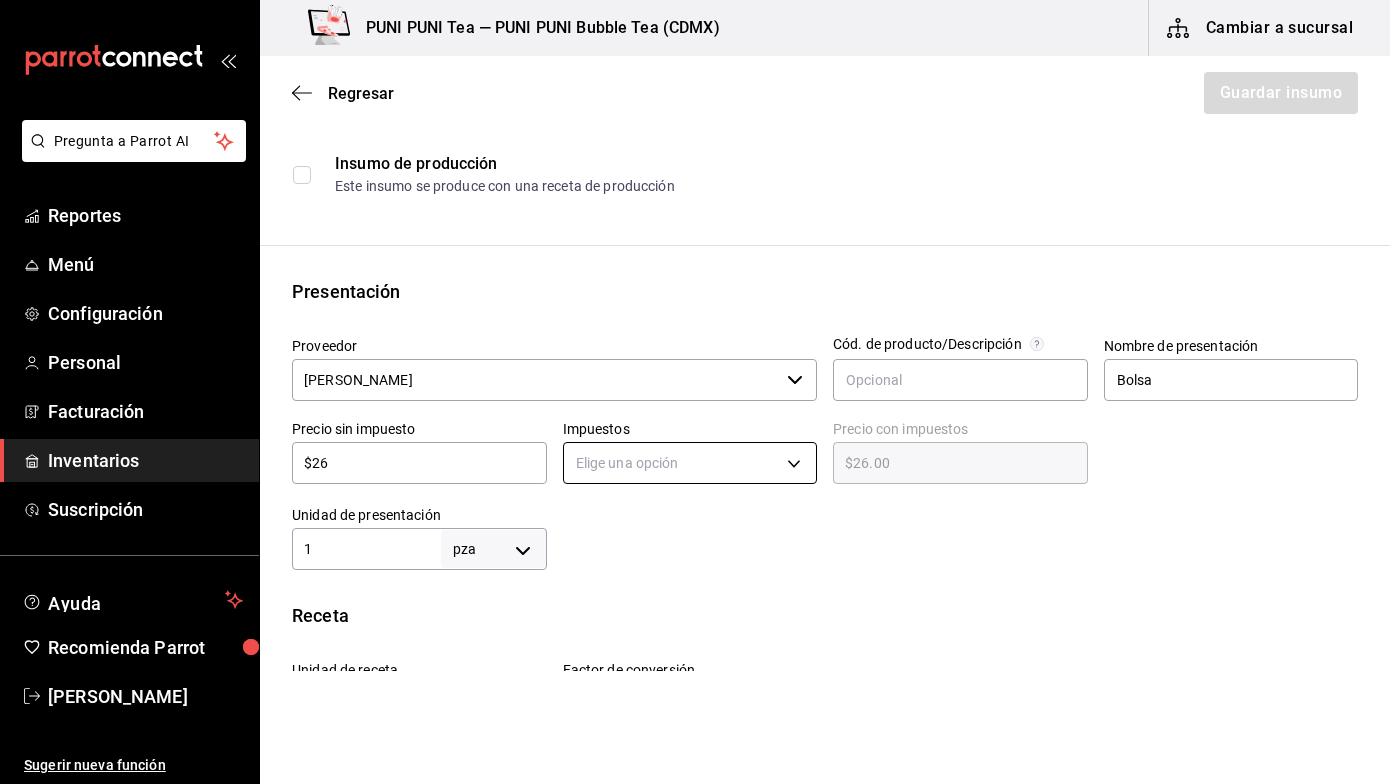 click on "Pregunta a Parrot AI Reportes   Menú   Configuración   Personal   Facturación   Inventarios   Suscripción   Ayuda Recomienda Parrot   Sayuri Hara   Sugerir nueva función   PUNI PUNI Tea — PUNI PUNI Bubble Tea (CDMX) Cambiar a sucursal Regresar Guardar insumo Insumo Nombre Azucar Morena Categoría de inventario Polvo ​ Mínimo 5 ​ Ideal 10 ​ Insumo de producción Este insumo se produce con una receta de producción Presentación Proveedor Edgar Uriel Patricio Reyes ​ Cód. de producto/Descripción Nombre de presentación Bolsa Precio sin impuesto $26 ​ Impuestos Elige una opción Precio con impuestos $26.00 ​ Unidad de presentación 1 pza UNIT ​ Receta Unidad de receta gr GRAM Factor de conversión 500 ​ 1 pza de Bolsa = 500 gr receta Ver ayuda de conversiones ¿La presentación (Bolsa) viene en otra caja? Si No Unidades de conteo pza Bolsa (1 pza) GANA 1 MES GRATIS EN TU SUSCRIPCIÓN AQUÍ Pregunta a Parrot AI Reportes   Menú   Configuración   Personal   Facturación   Inventarios" at bounding box center [695, 335] 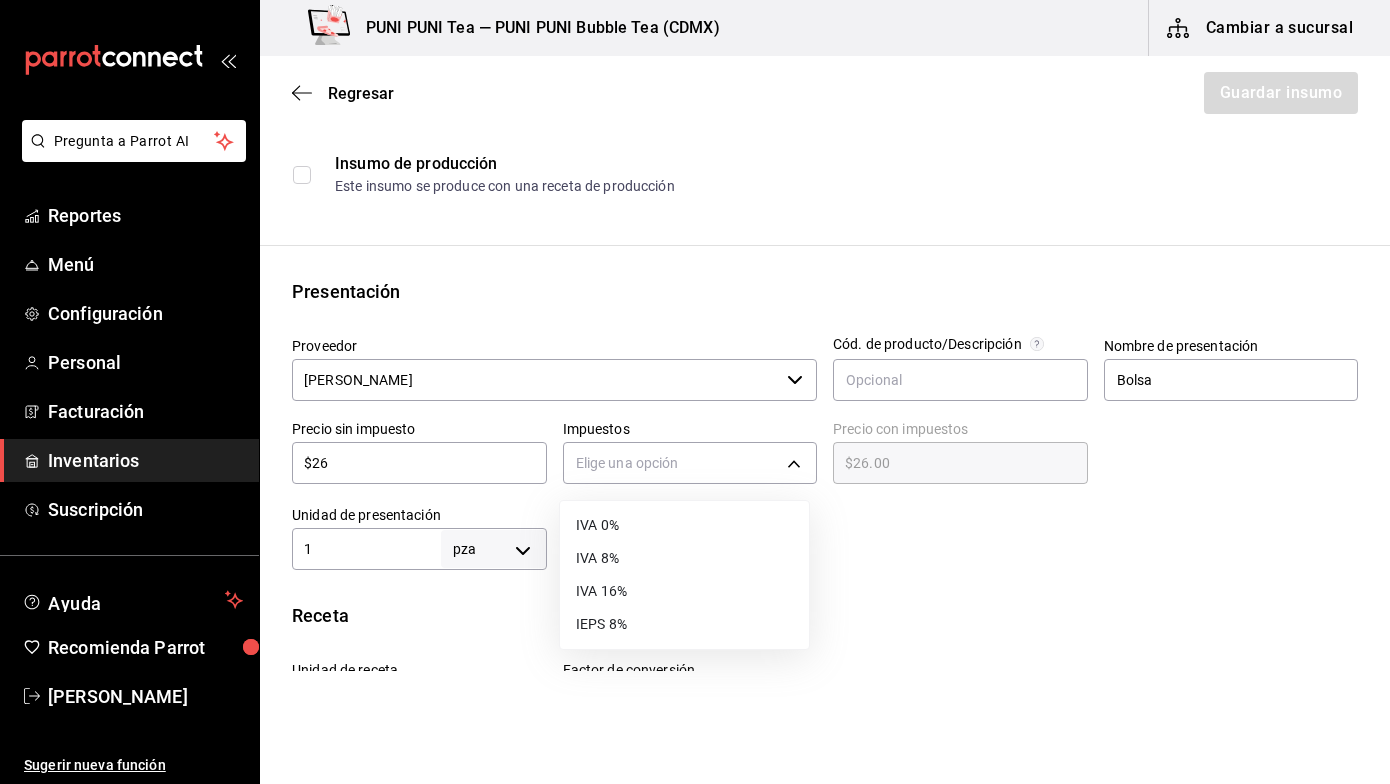 click on "IVA 0%" at bounding box center (684, 525) 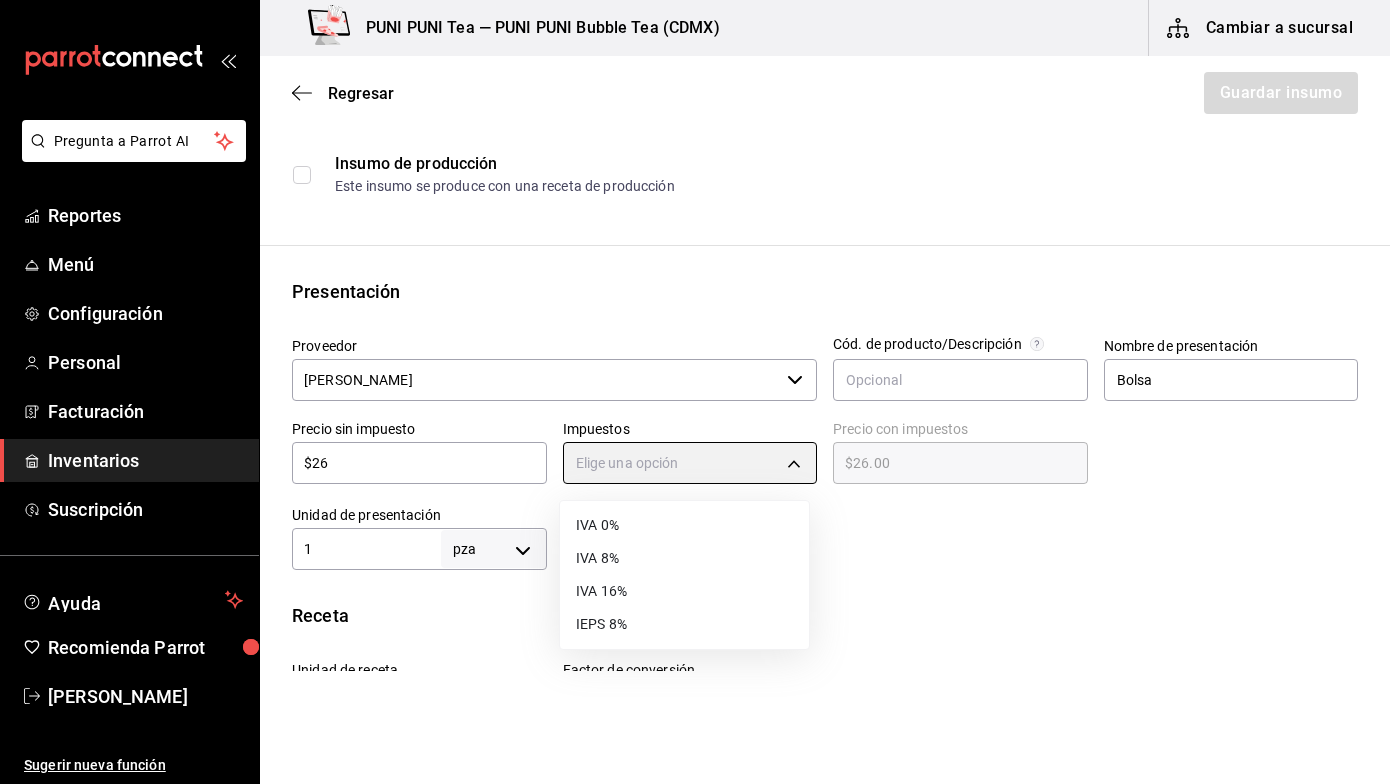 type on "IVA_0" 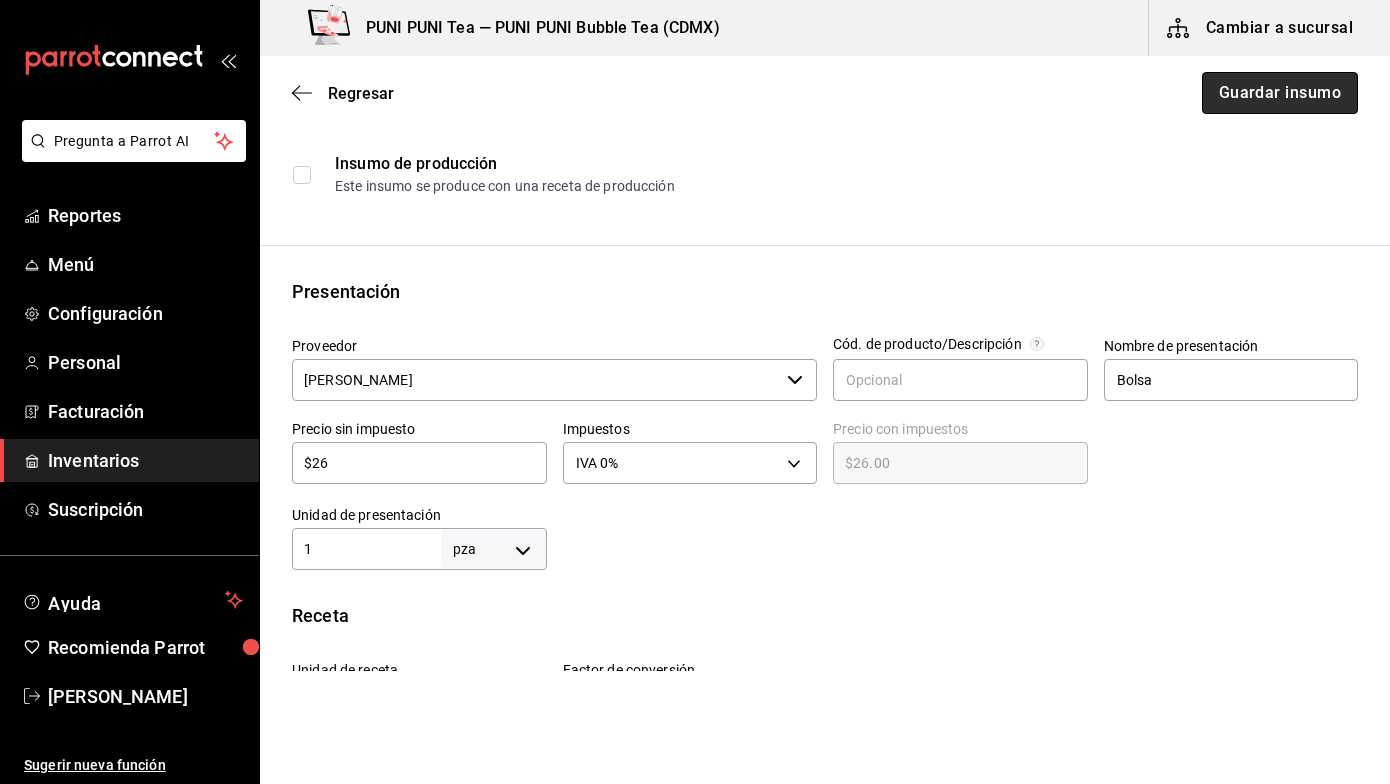 click on "Guardar insumo" at bounding box center [1280, 93] 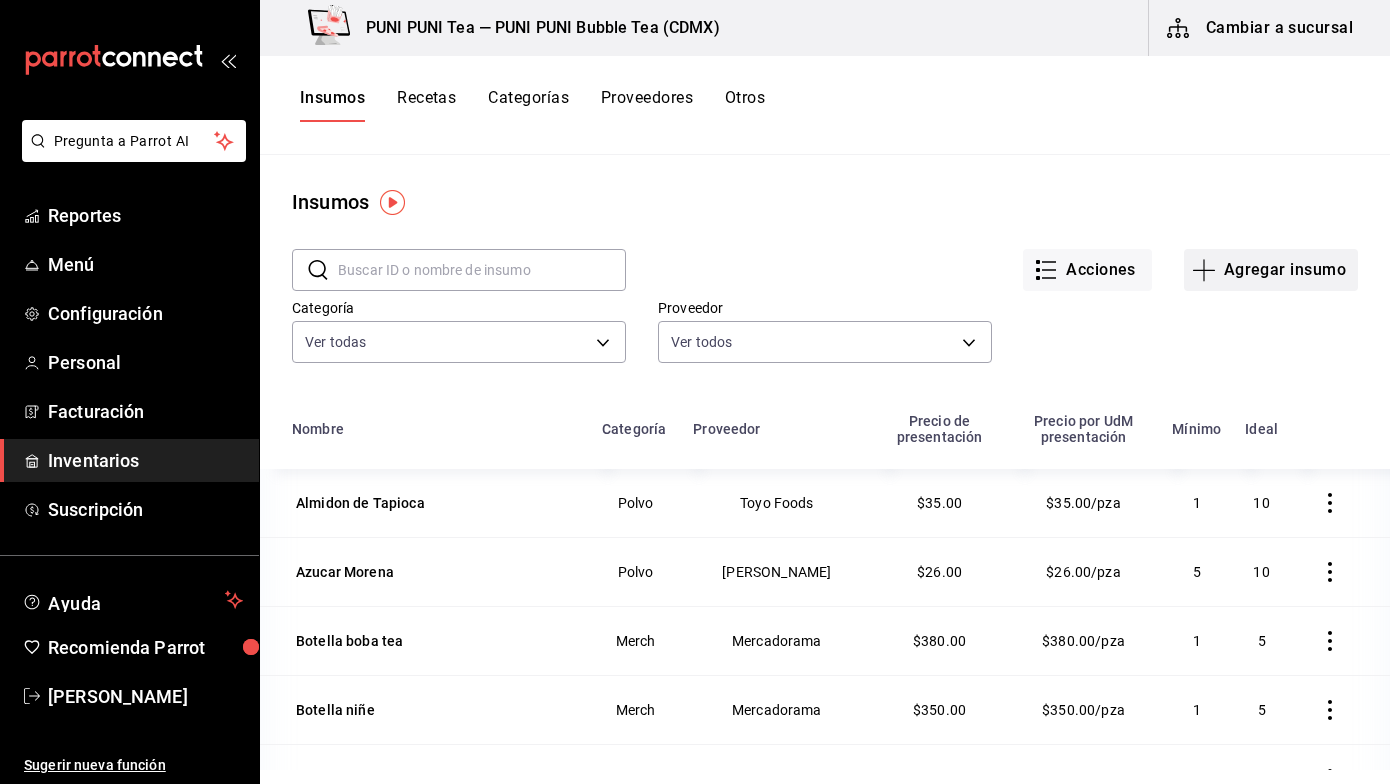 click on "Agregar insumo" at bounding box center [1271, 270] 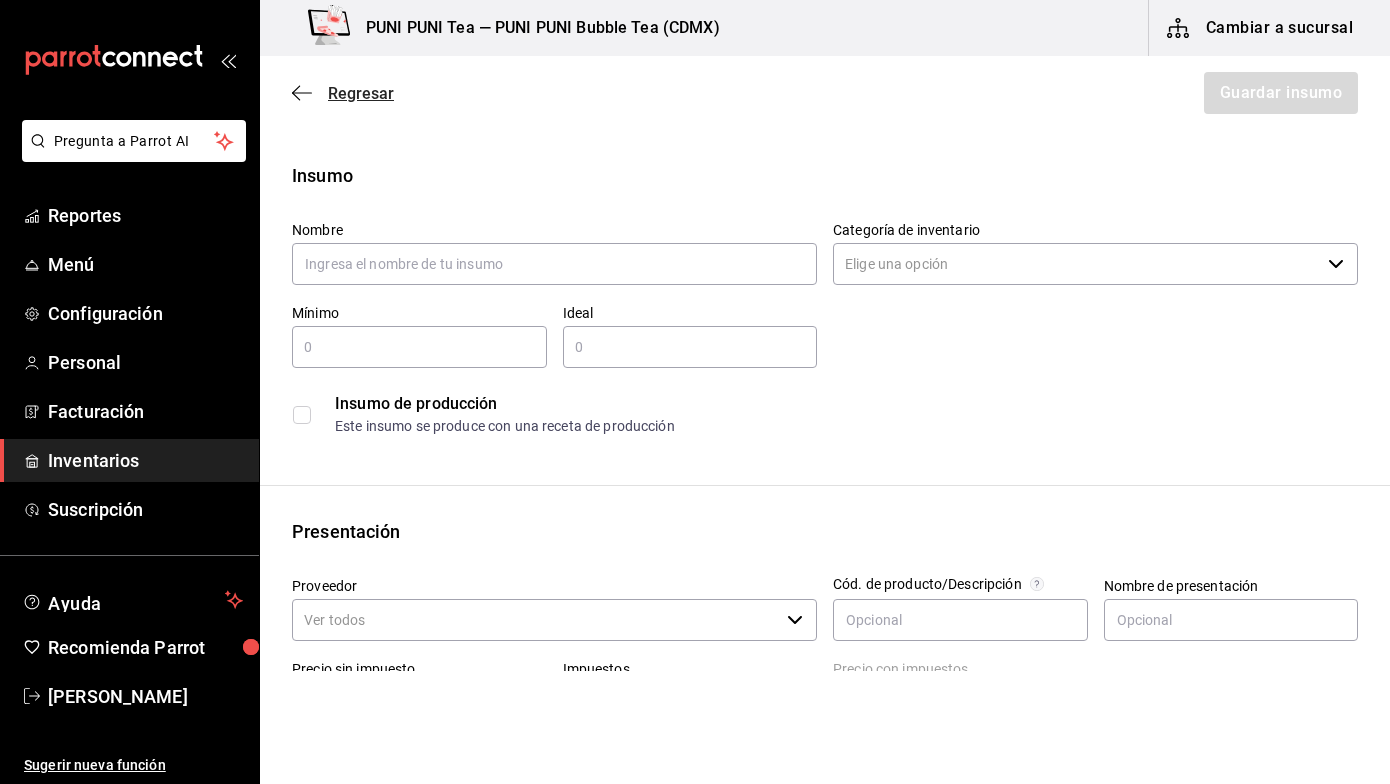 click 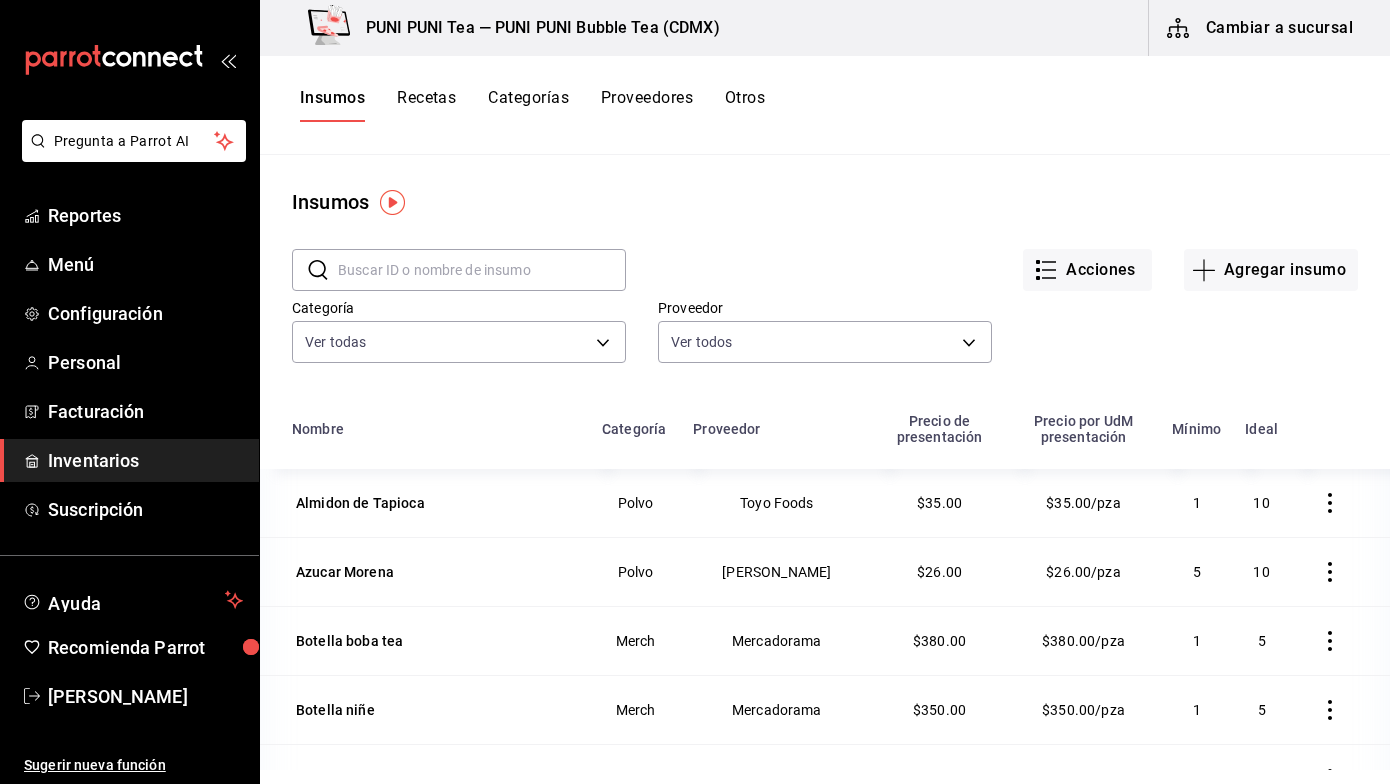 click 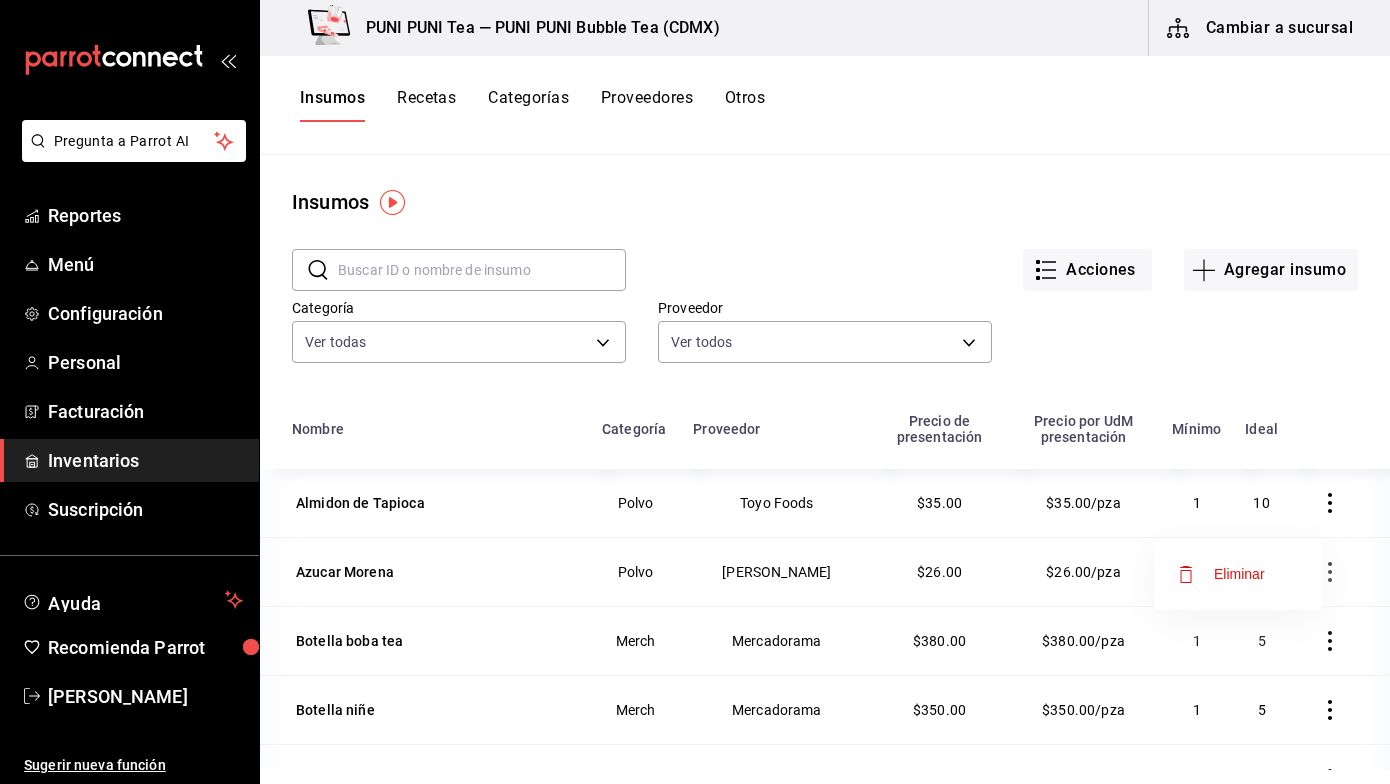 click at bounding box center [695, 392] 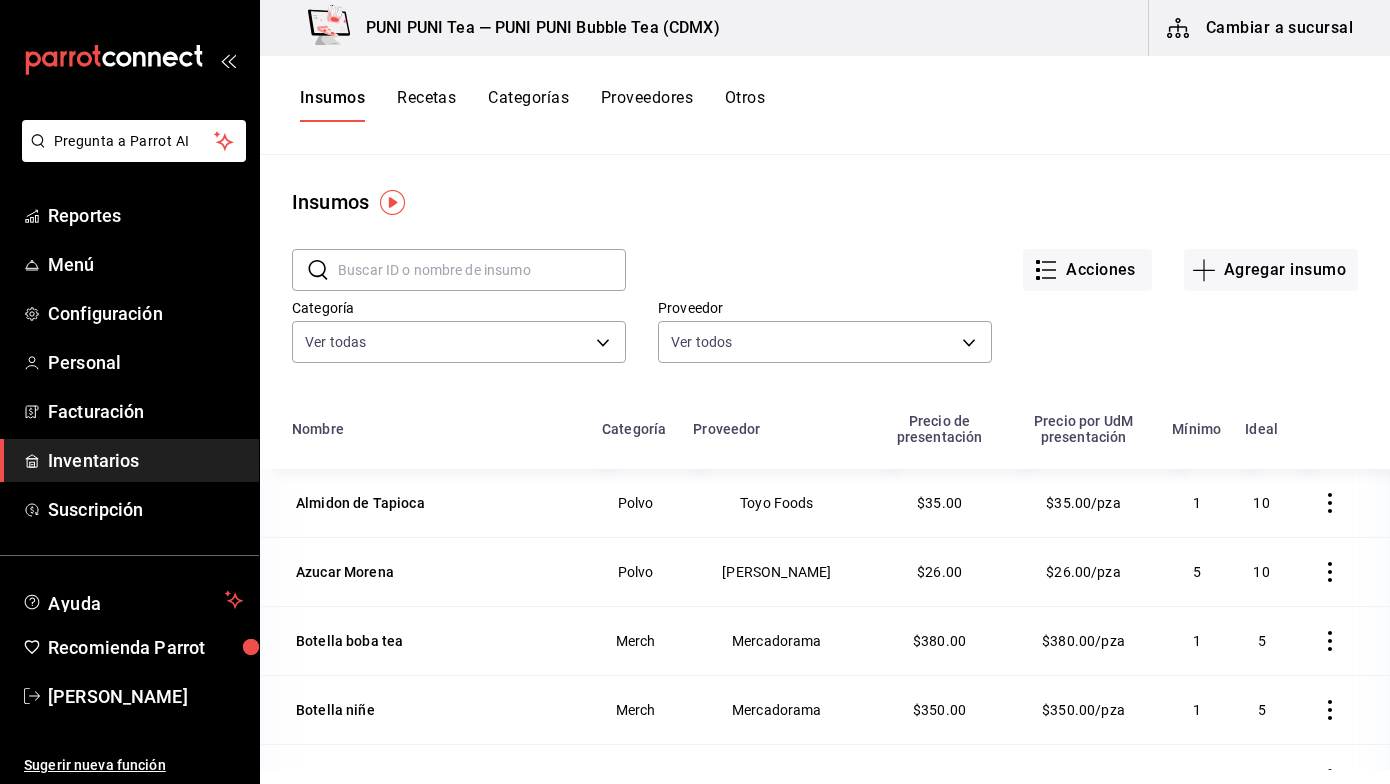 click on "Recetas" at bounding box center (426, 105) 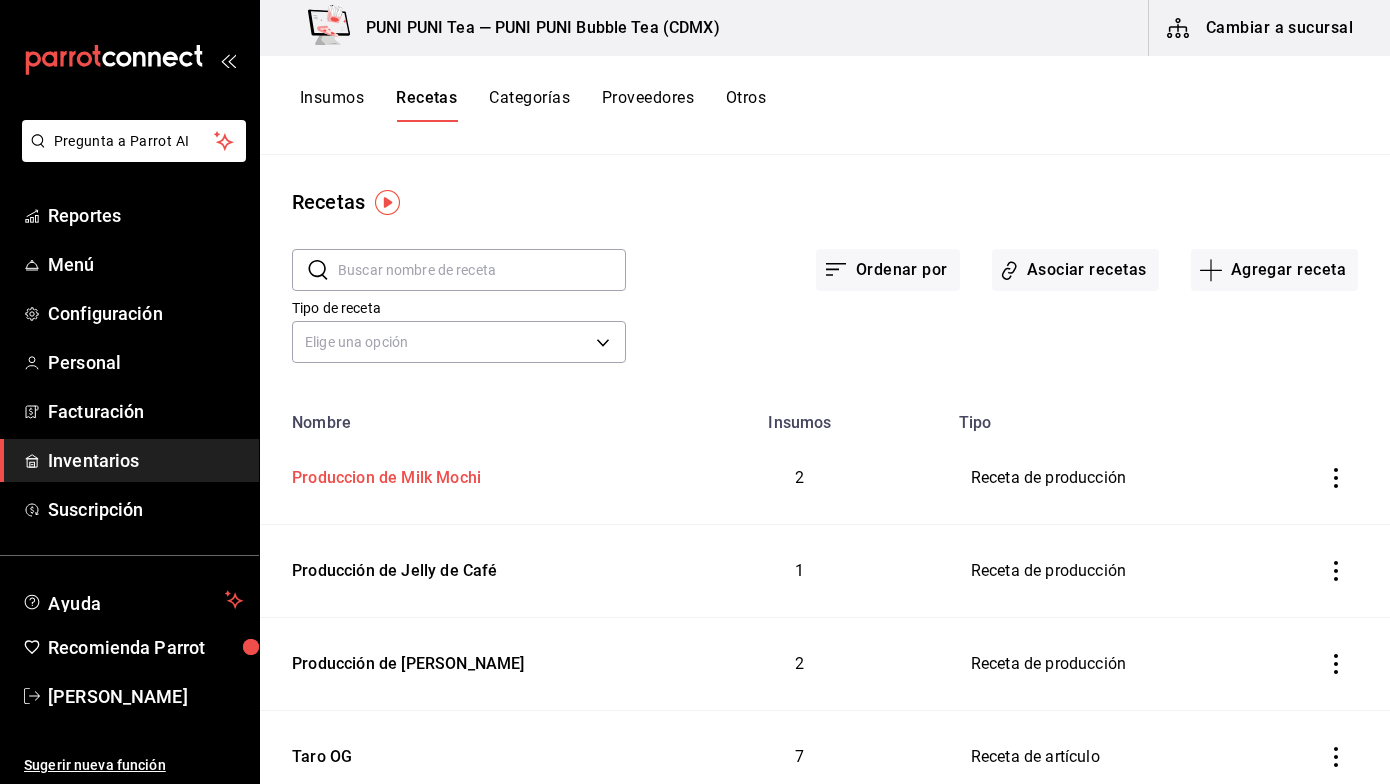 click on "Produccion de Milk Mochi" at bounding box center [382, 474] 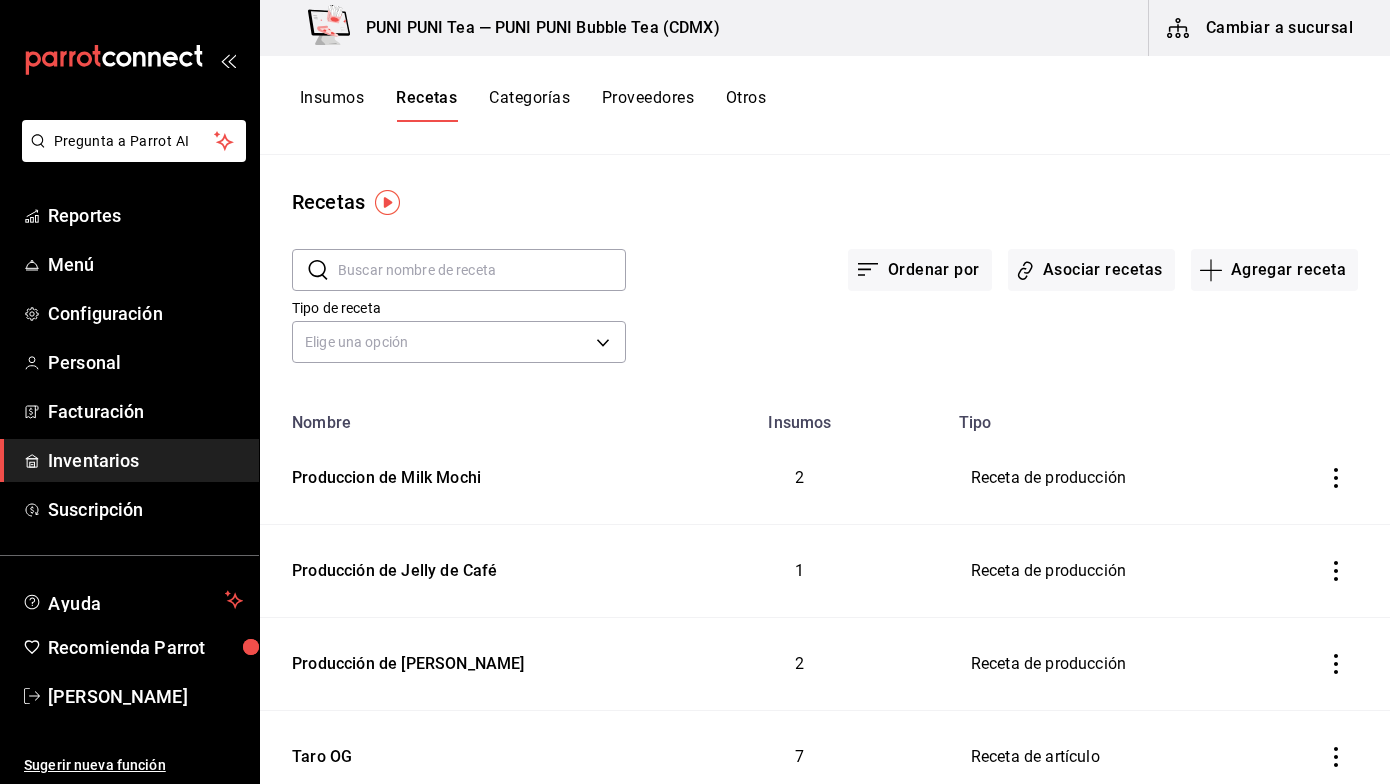 type on "Produccion de Milk Mochi" 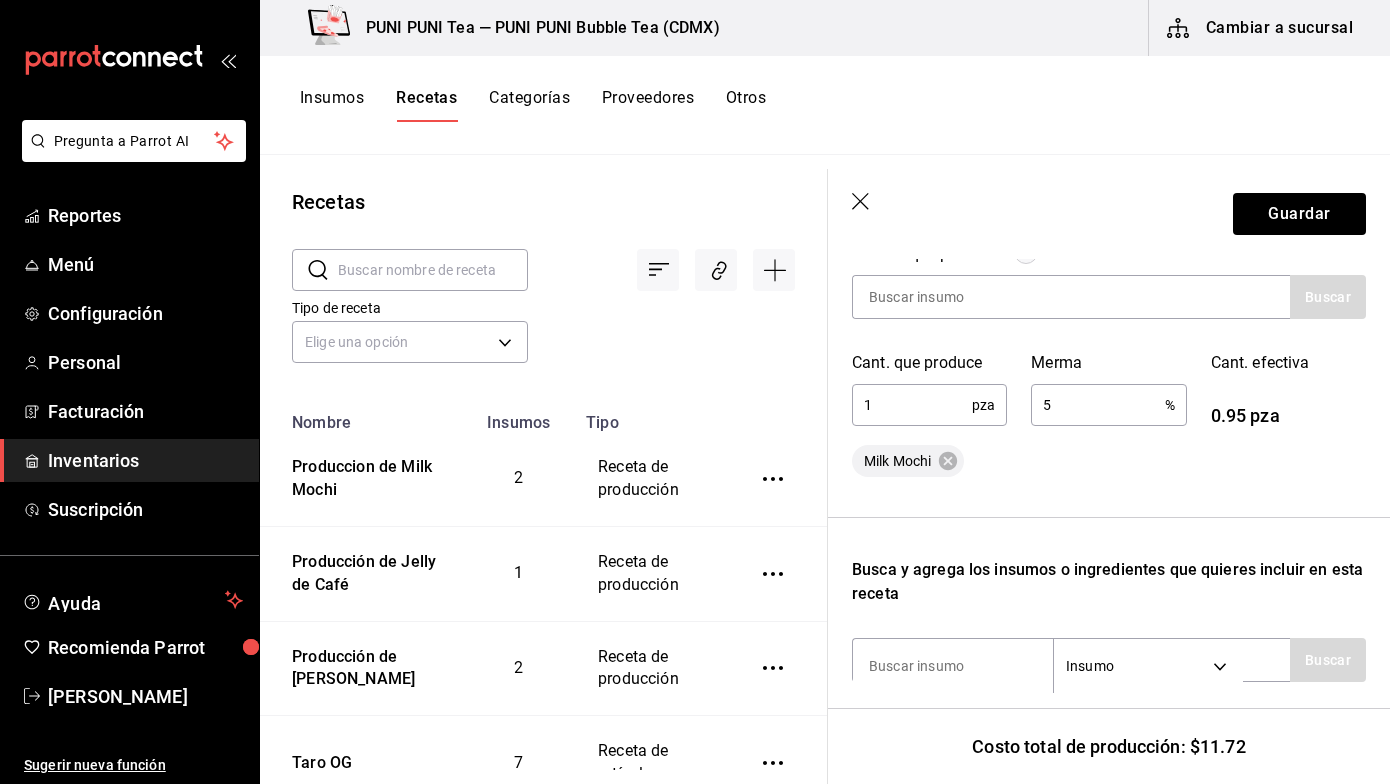 scroll, scrollTop: 339, scrollLeft: 0, axis: vertical 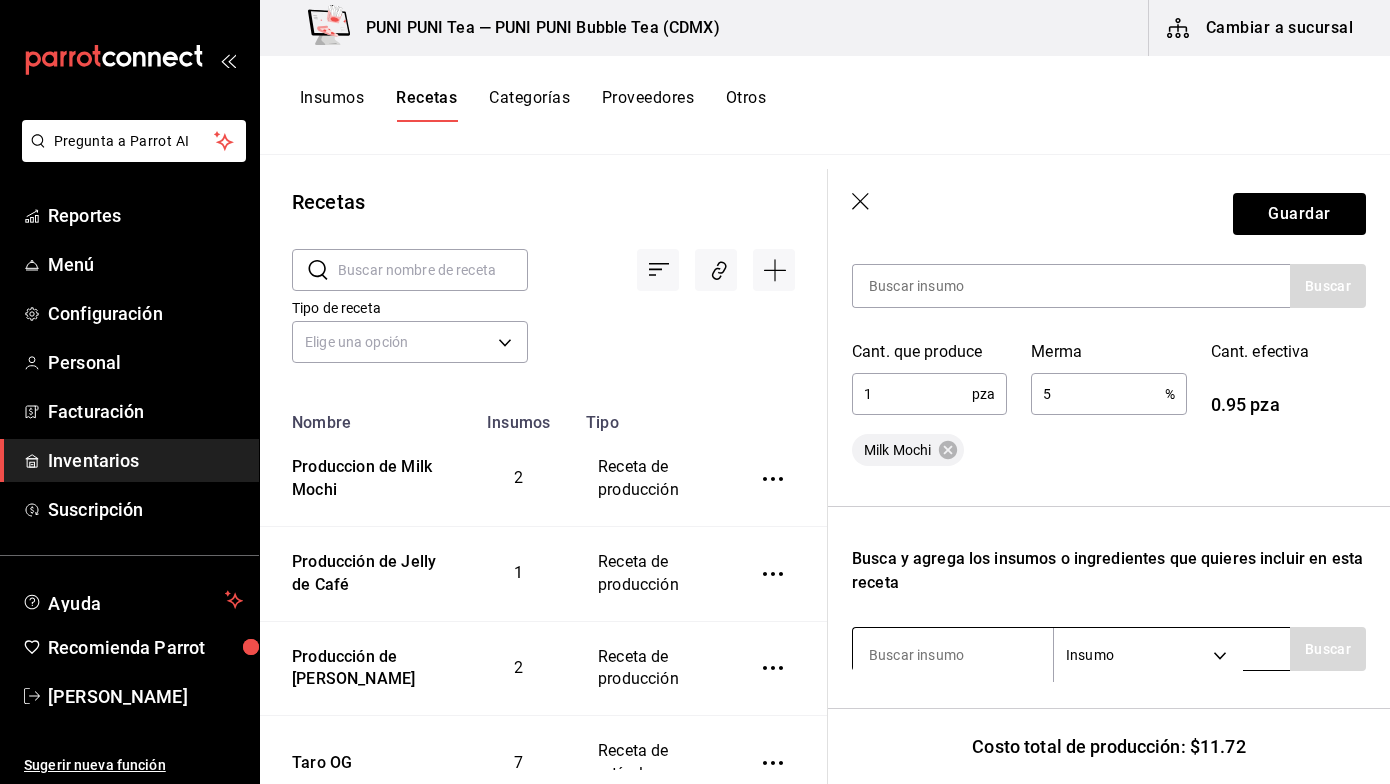 click at bounding box center [953, 655] 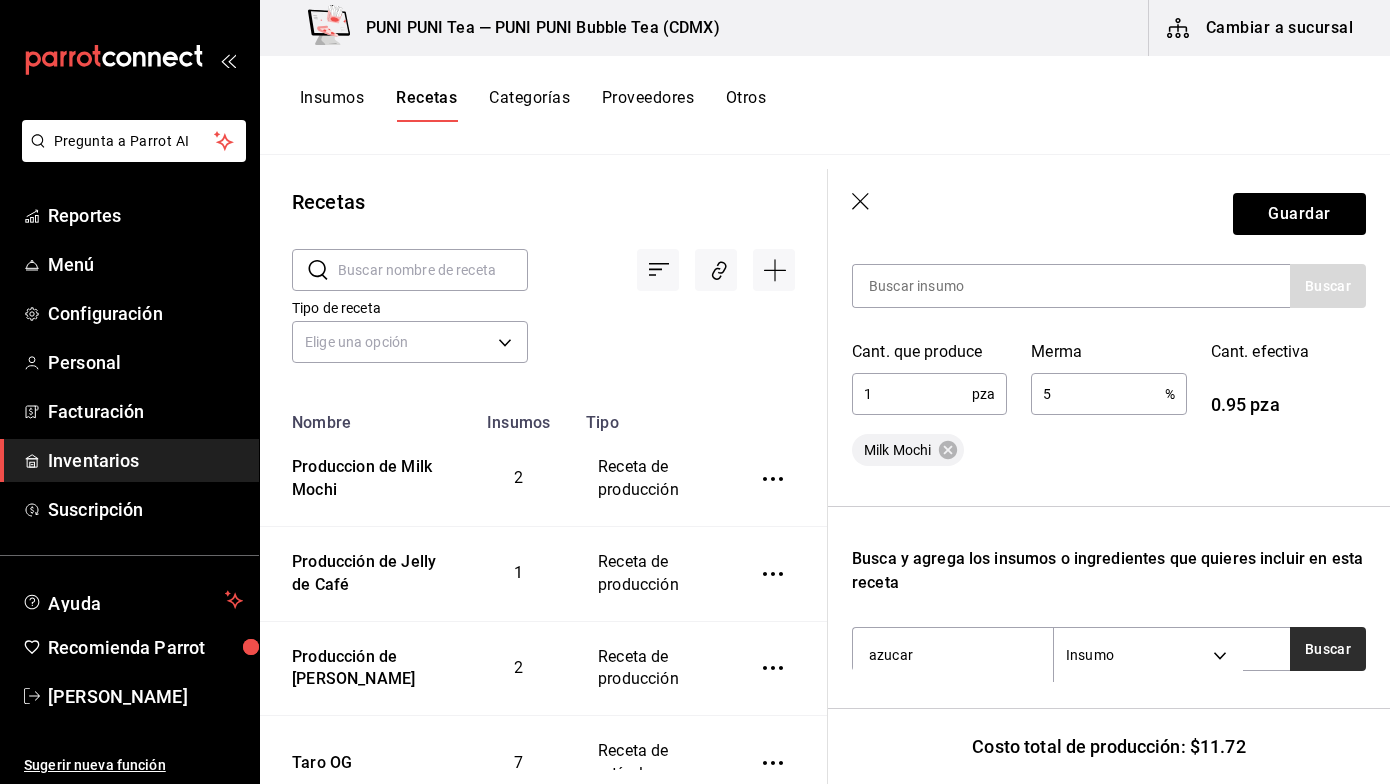 type on "azucar" 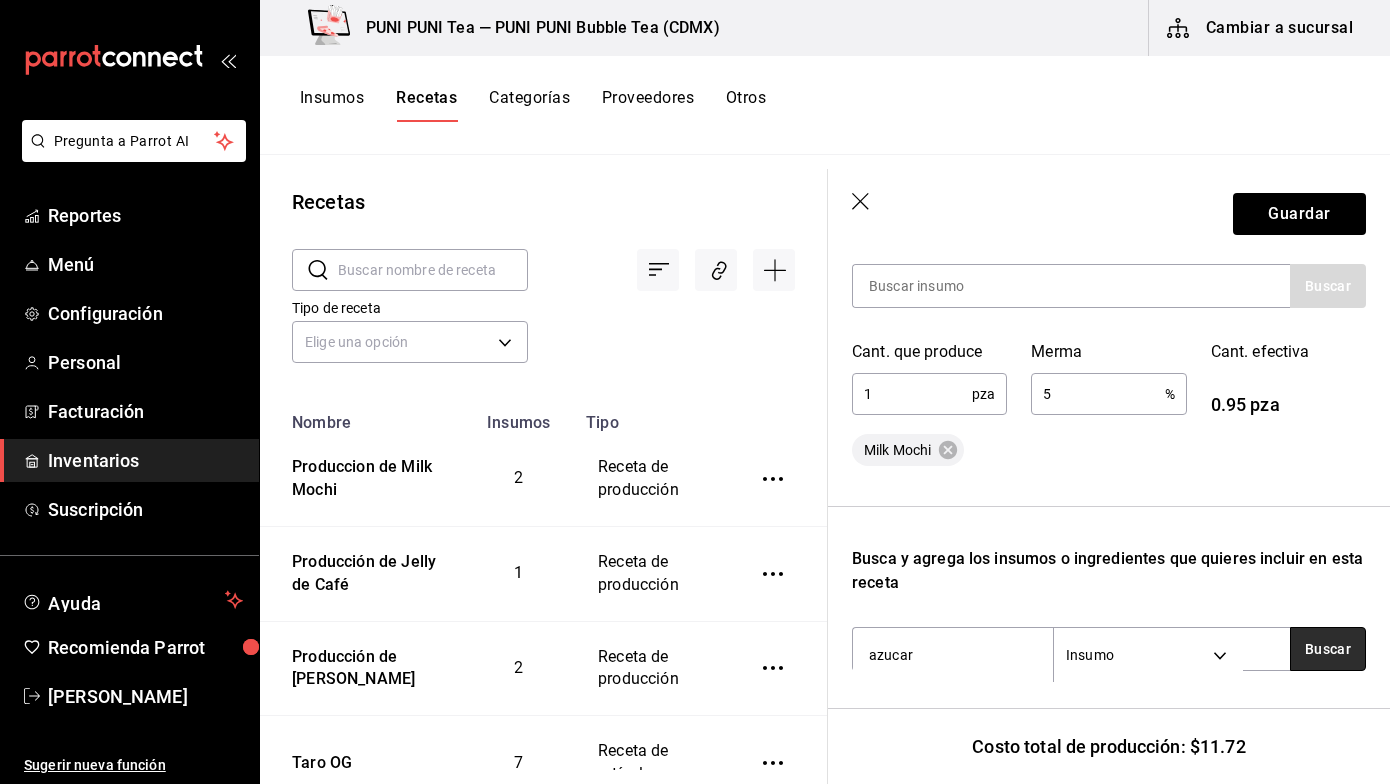 click on "Buscar" at bounding box center (1328, 649) 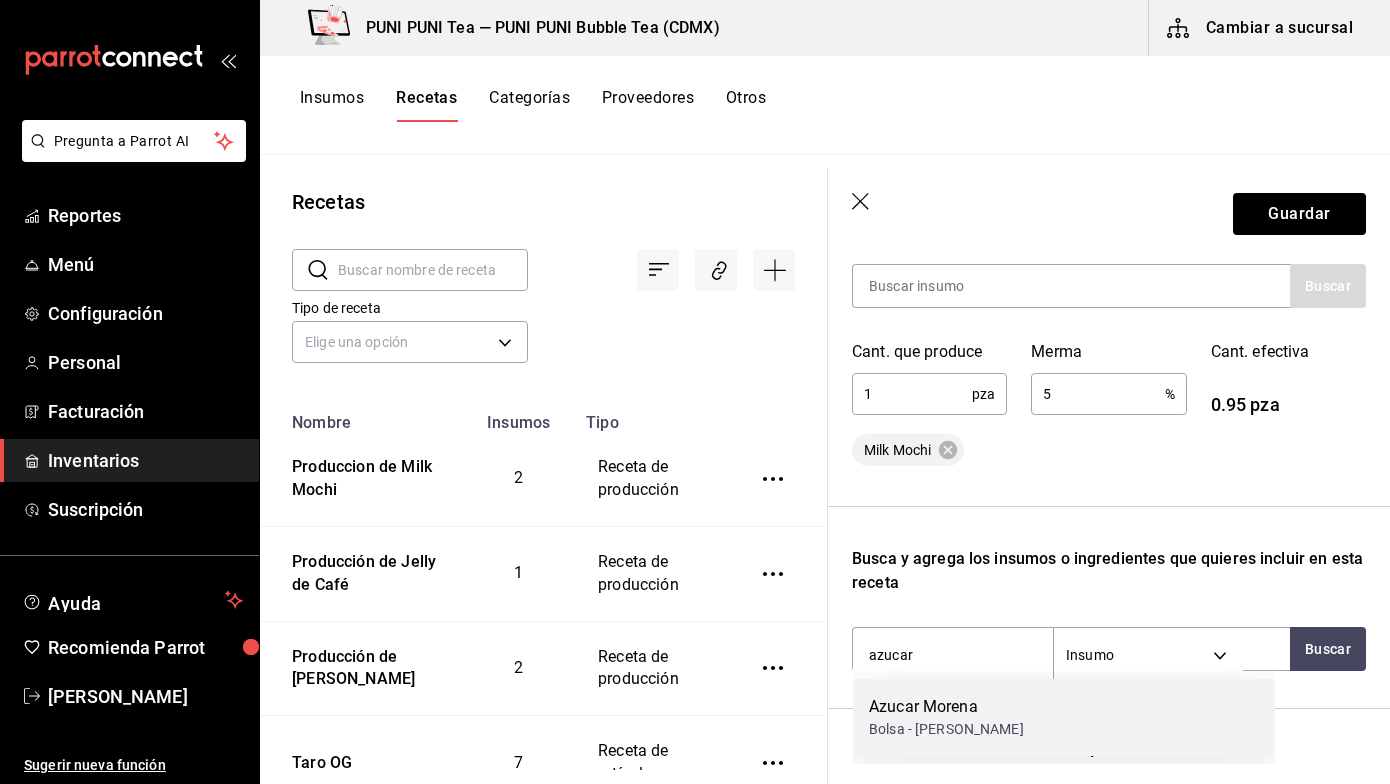 click on "Azucar Morena" at bounding box center [946, 707] 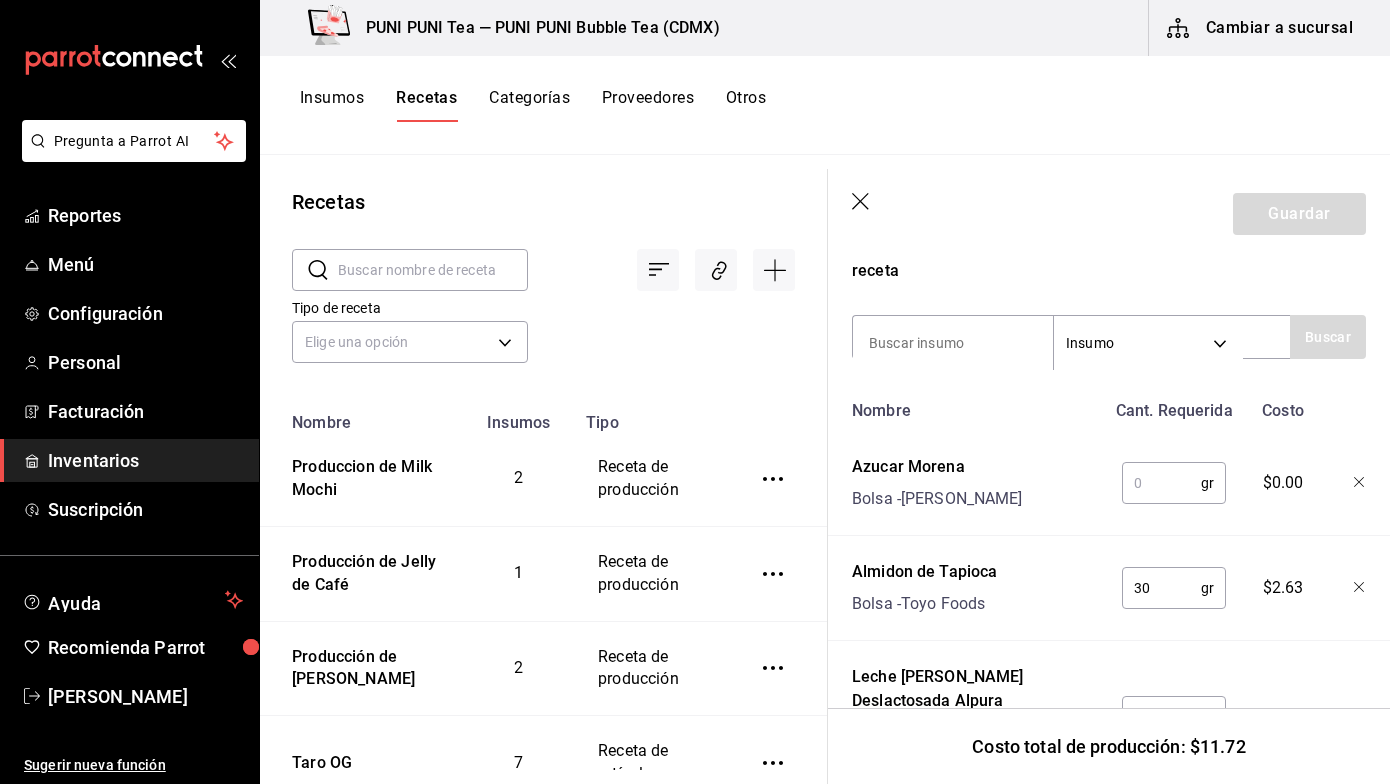 scroll, scrollTop: 700, scrollLeft: 0, axis: vertical 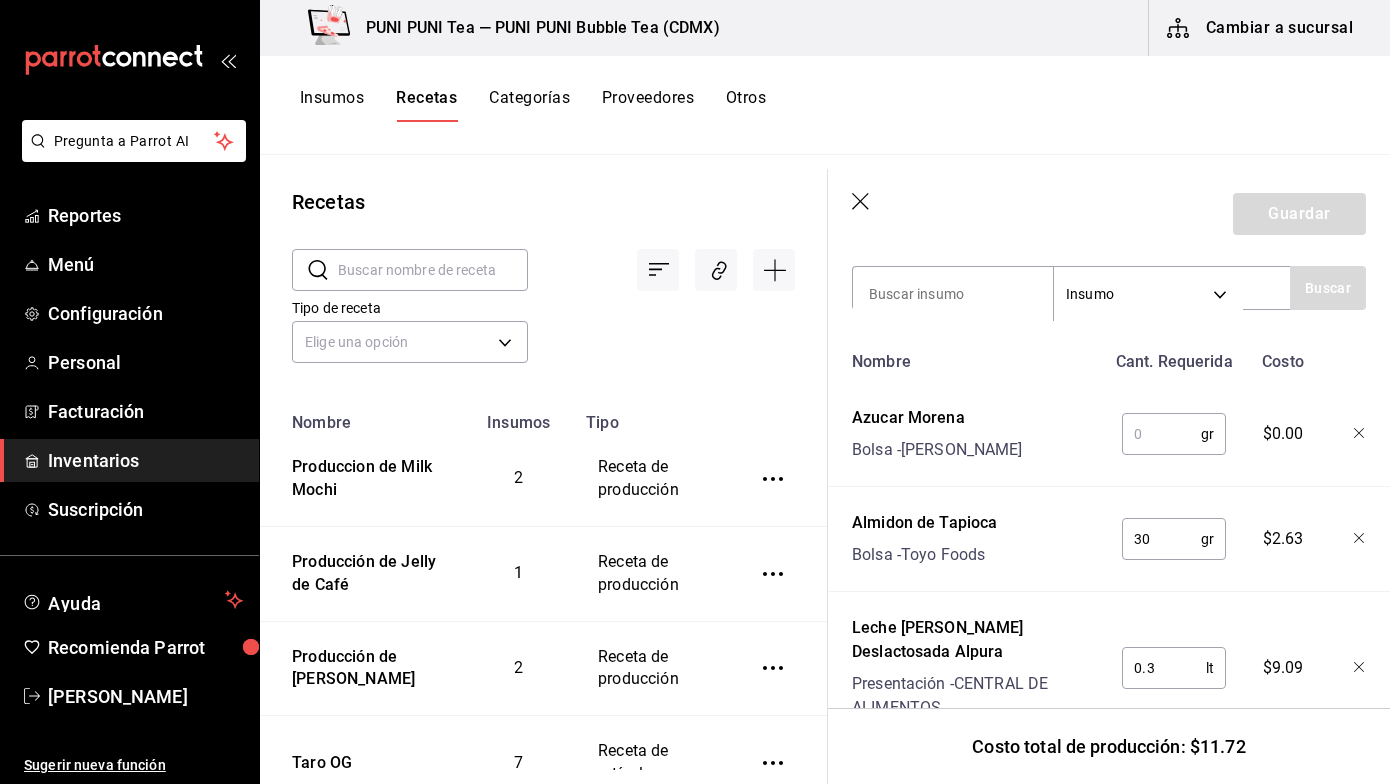click at bounding box center [1161, 434] 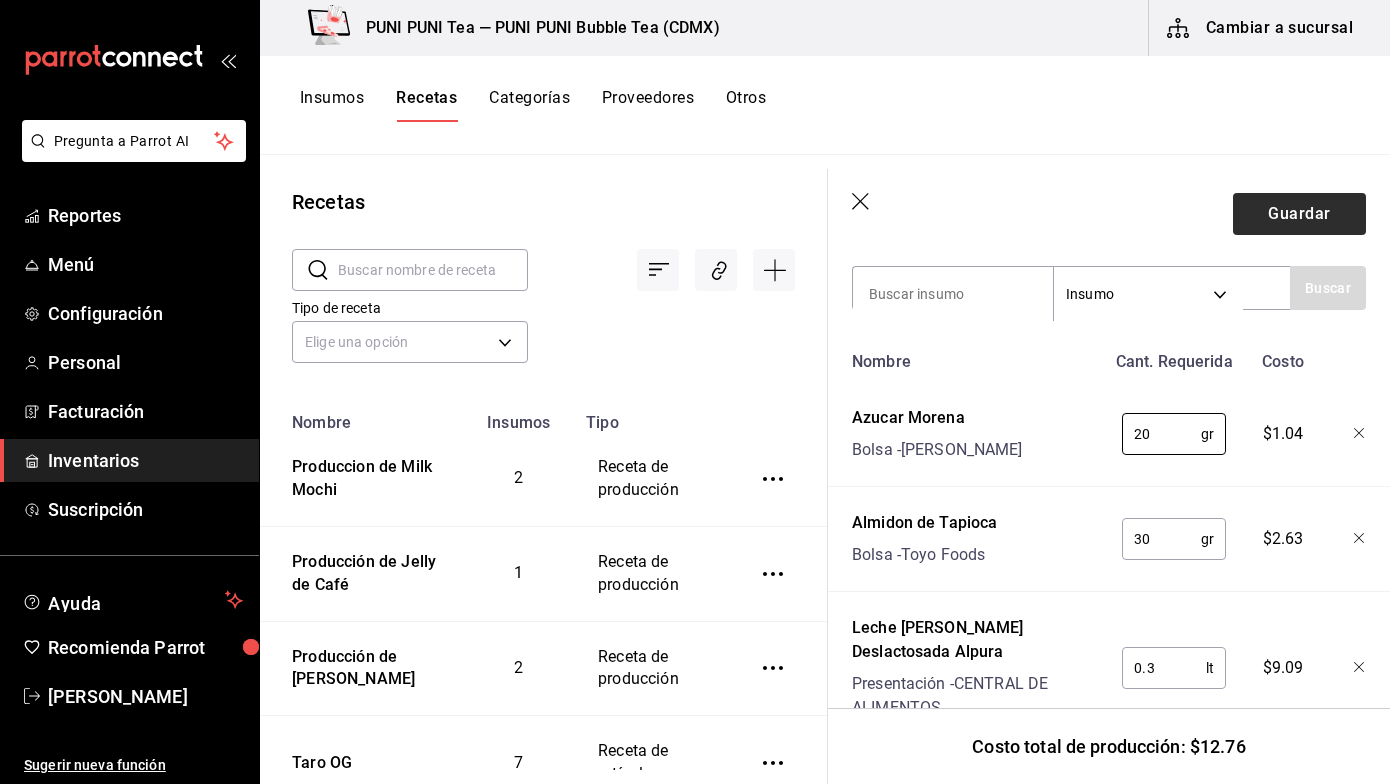 type on "20" 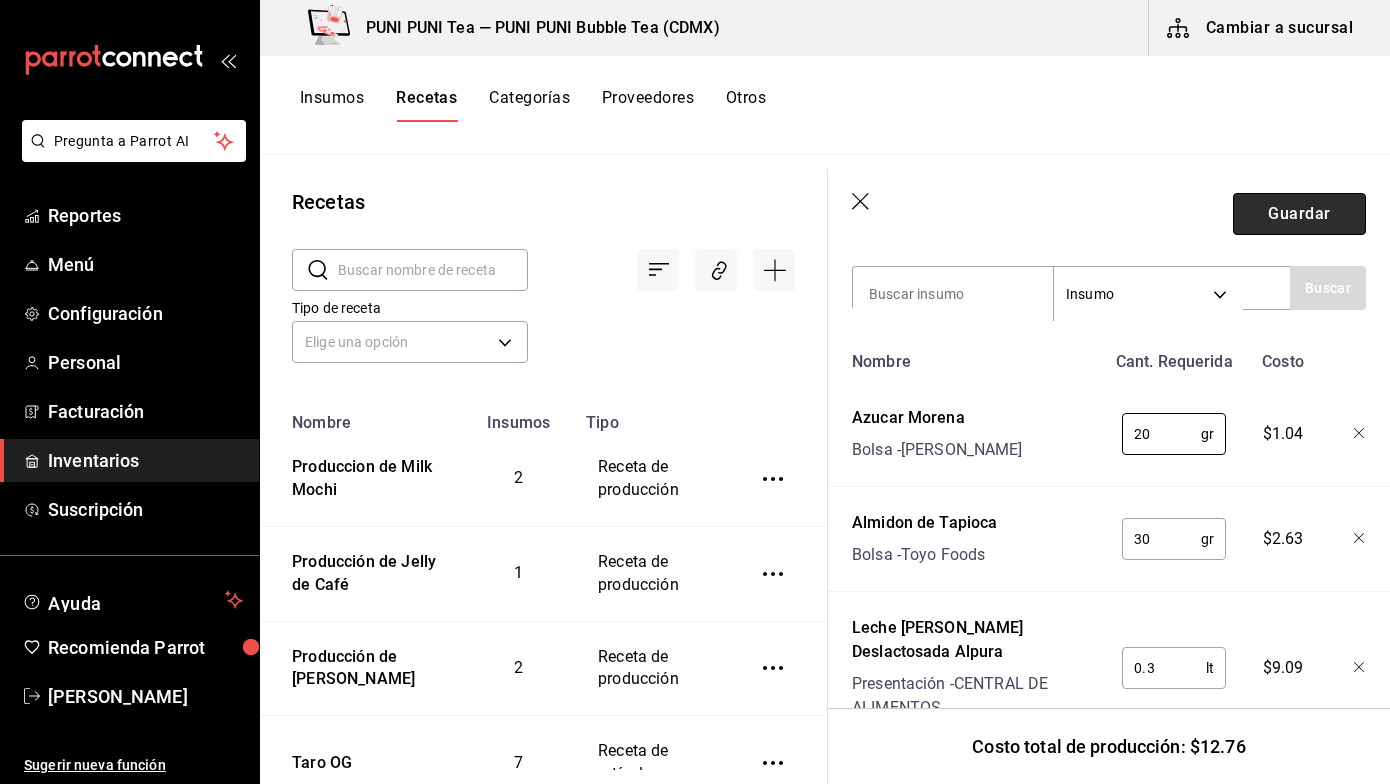 click on "Guardar" at bounding box center [1299, 214] 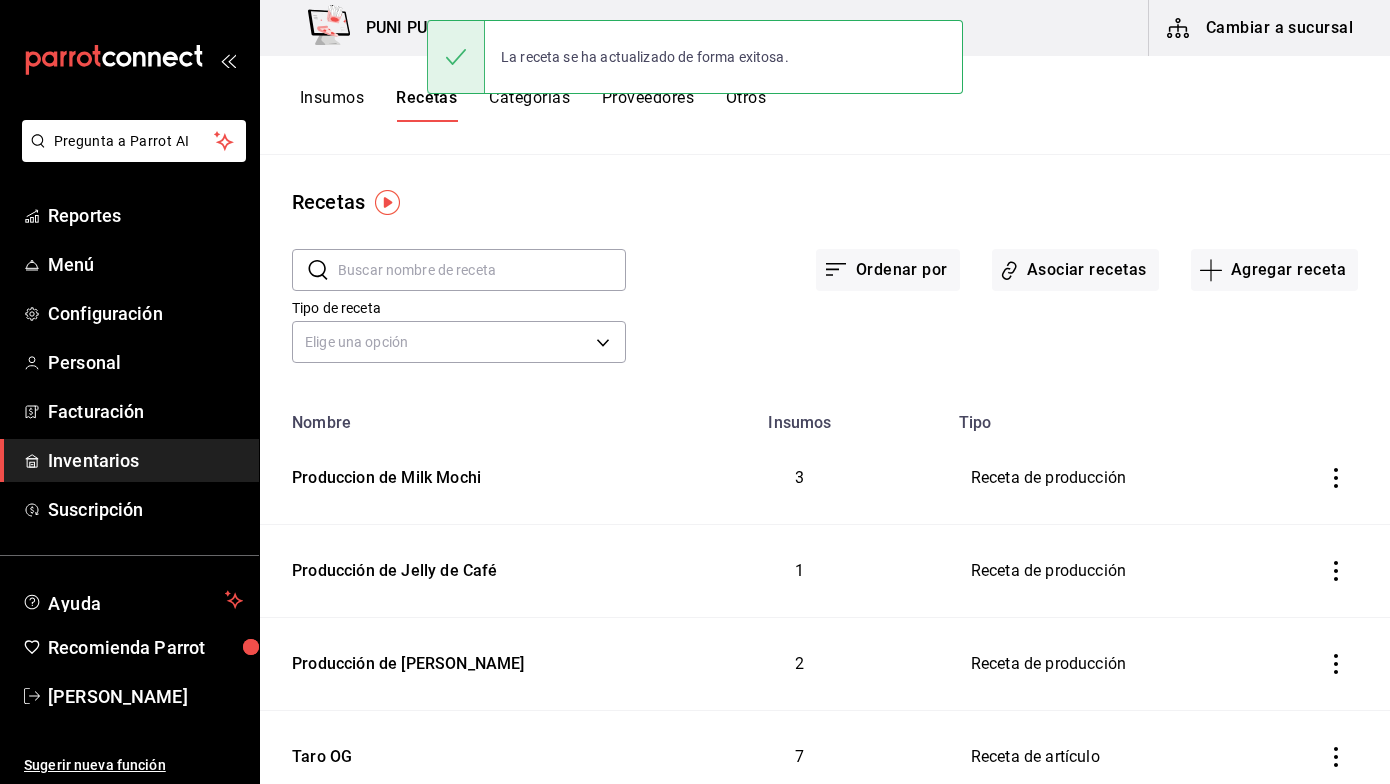 scroll, scrollTop: 0, scrollLeft: 0, axis: both 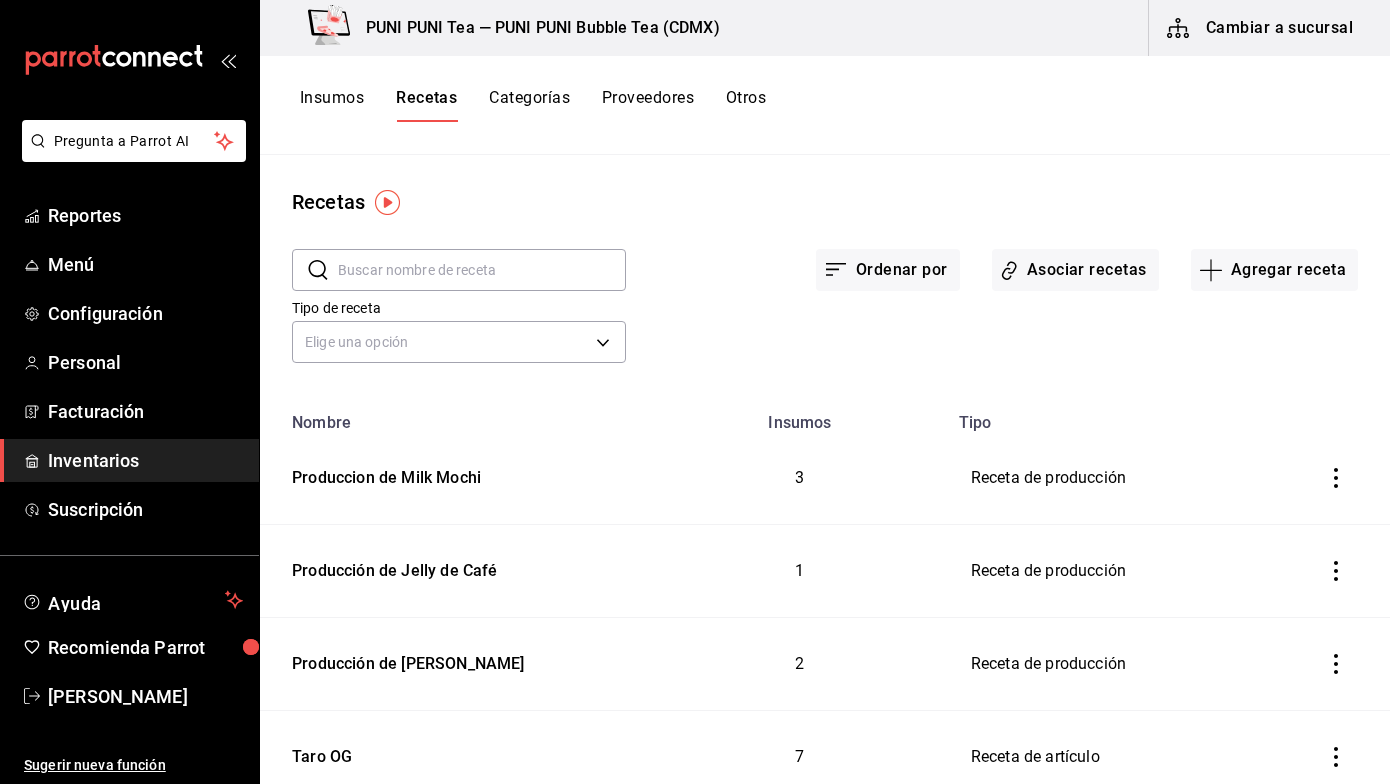 click on "Insumos" at bounding box center (332, 105) 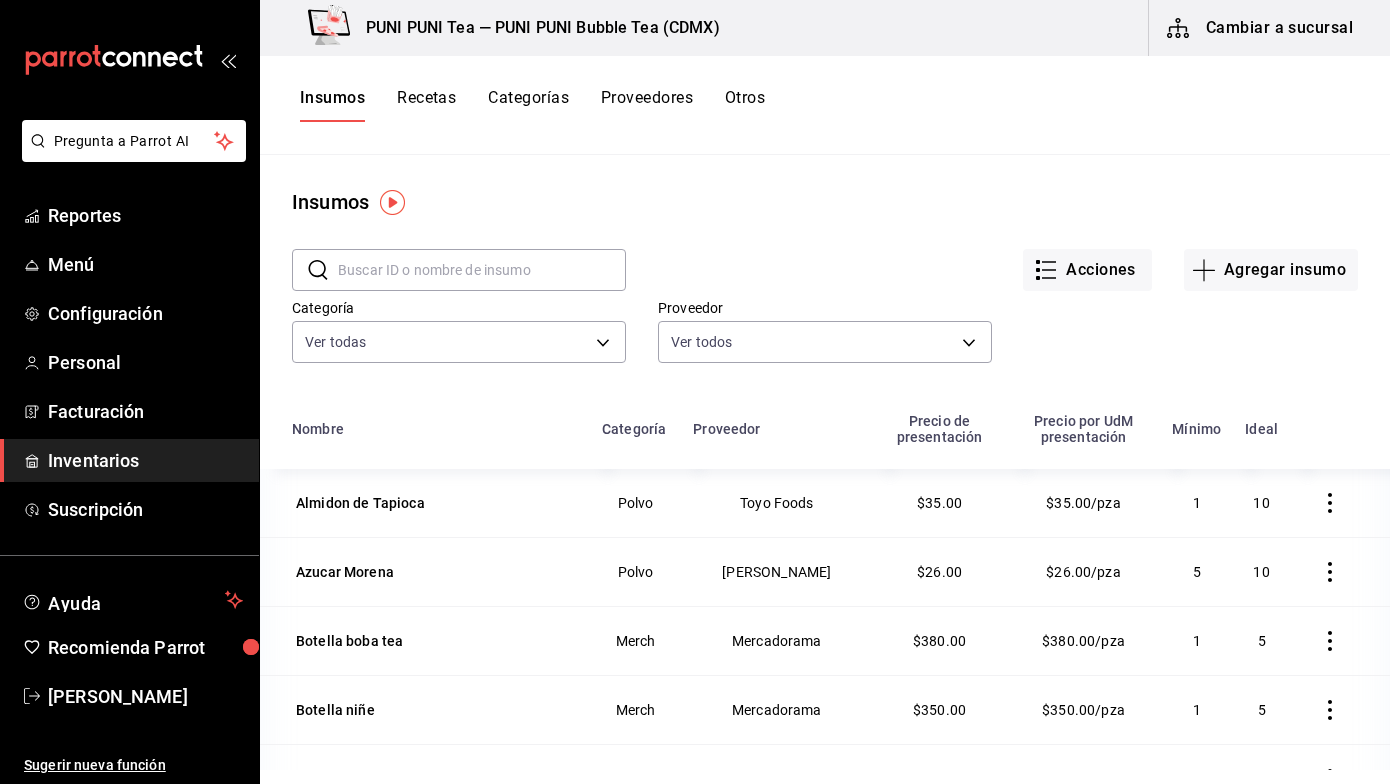 click on "Recetas" at bounding box center [426, 105] 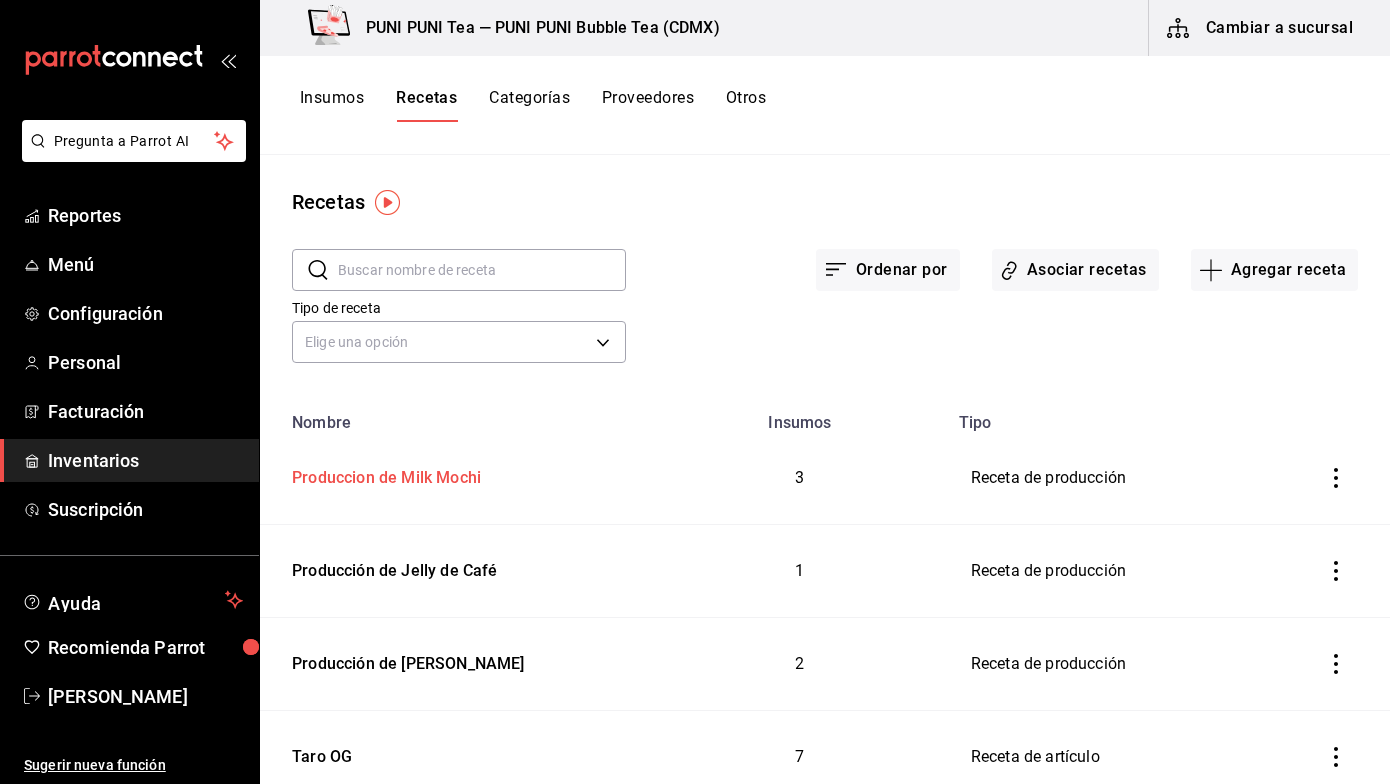 click on "Produccion de Milk Mochi" at bounding box center [382, 474] 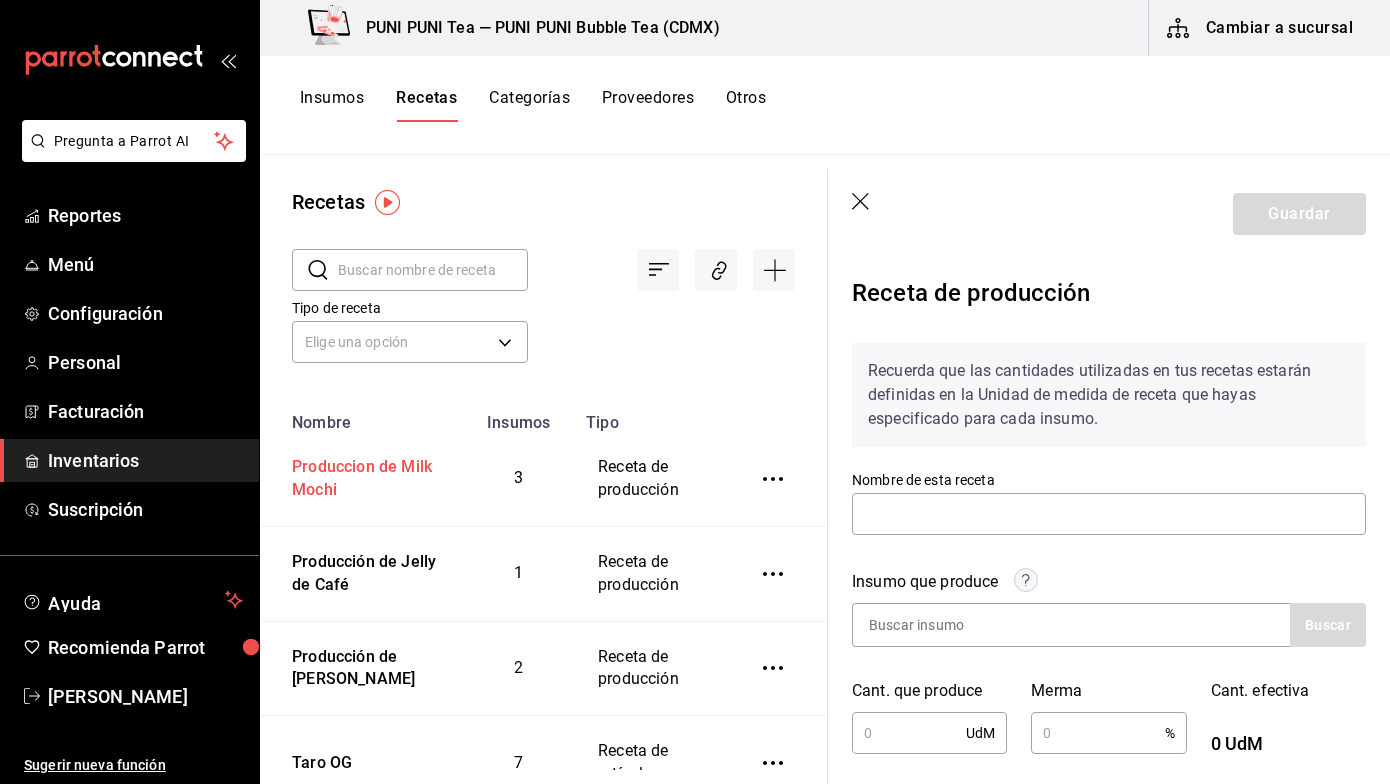 type on "Produccion de Milk Mochi" 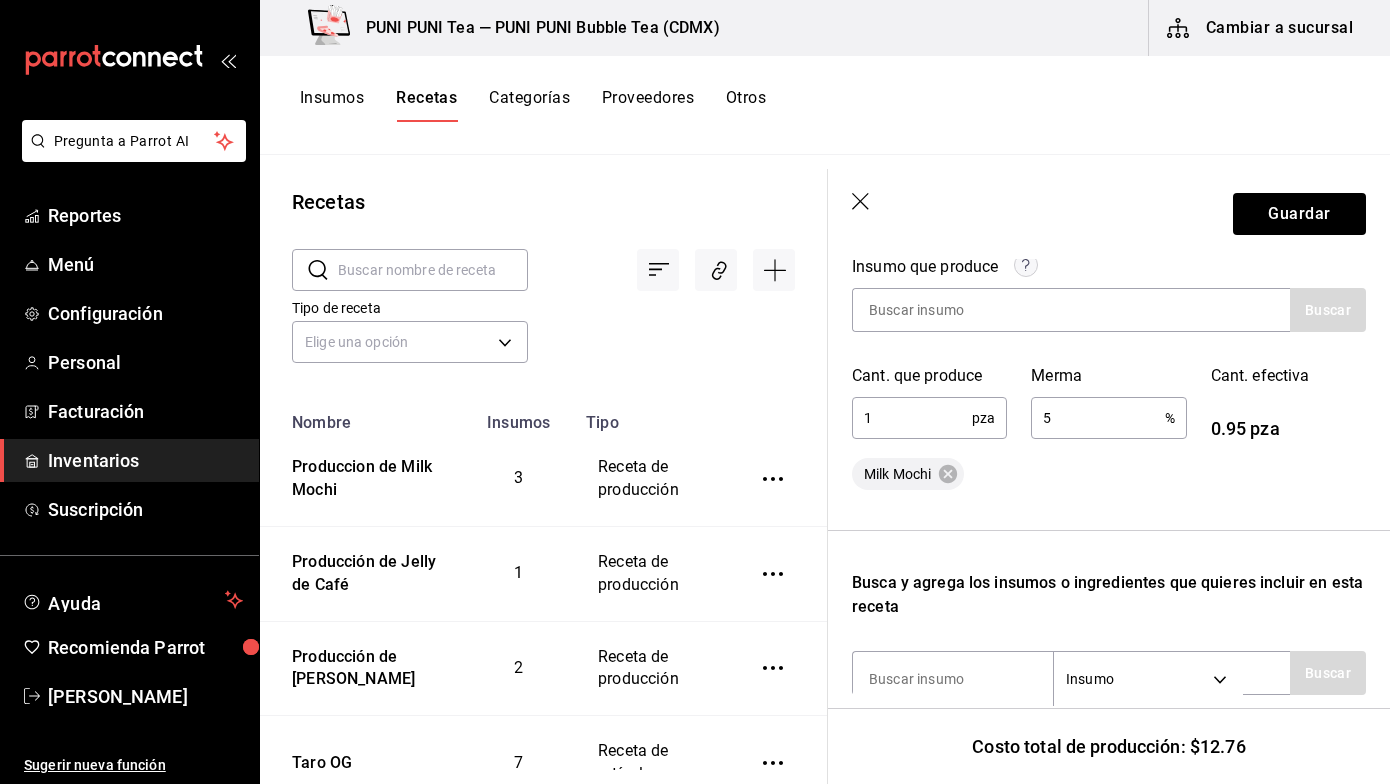 scroll, scrollTop: 292, scrollLeft: 0, axis: vertical 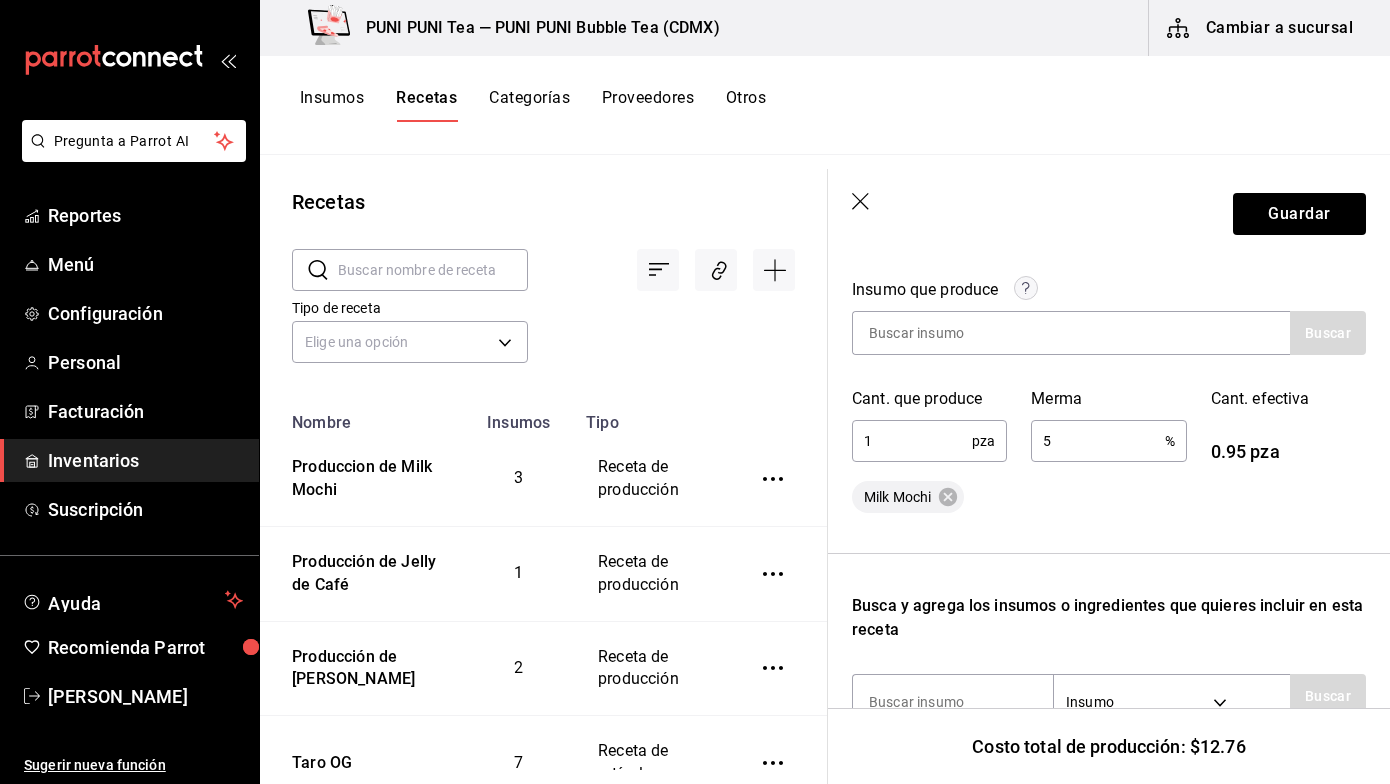 click on "Insumos" at bounding box center [332, 105] 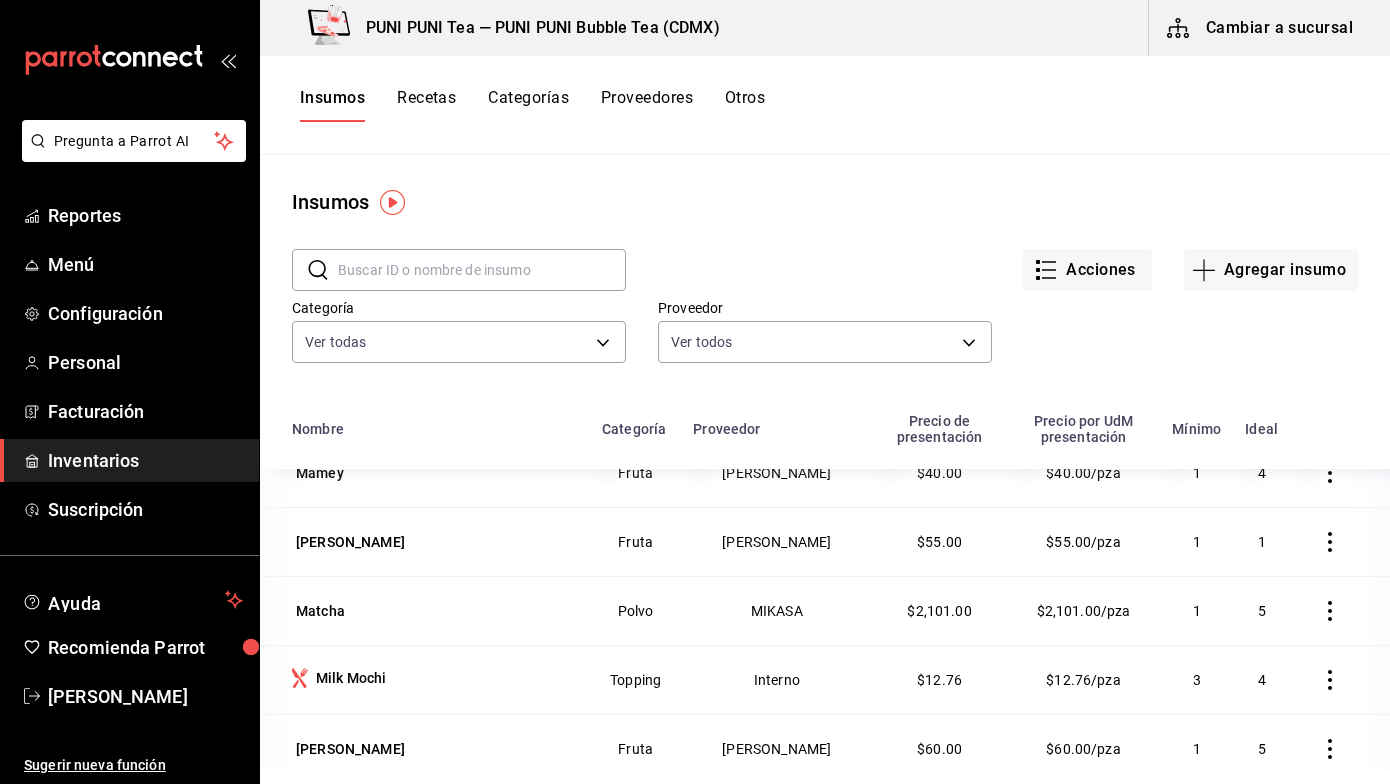 scroll, scrollTop: 1489, scrollLeft: 0, axis: vertical 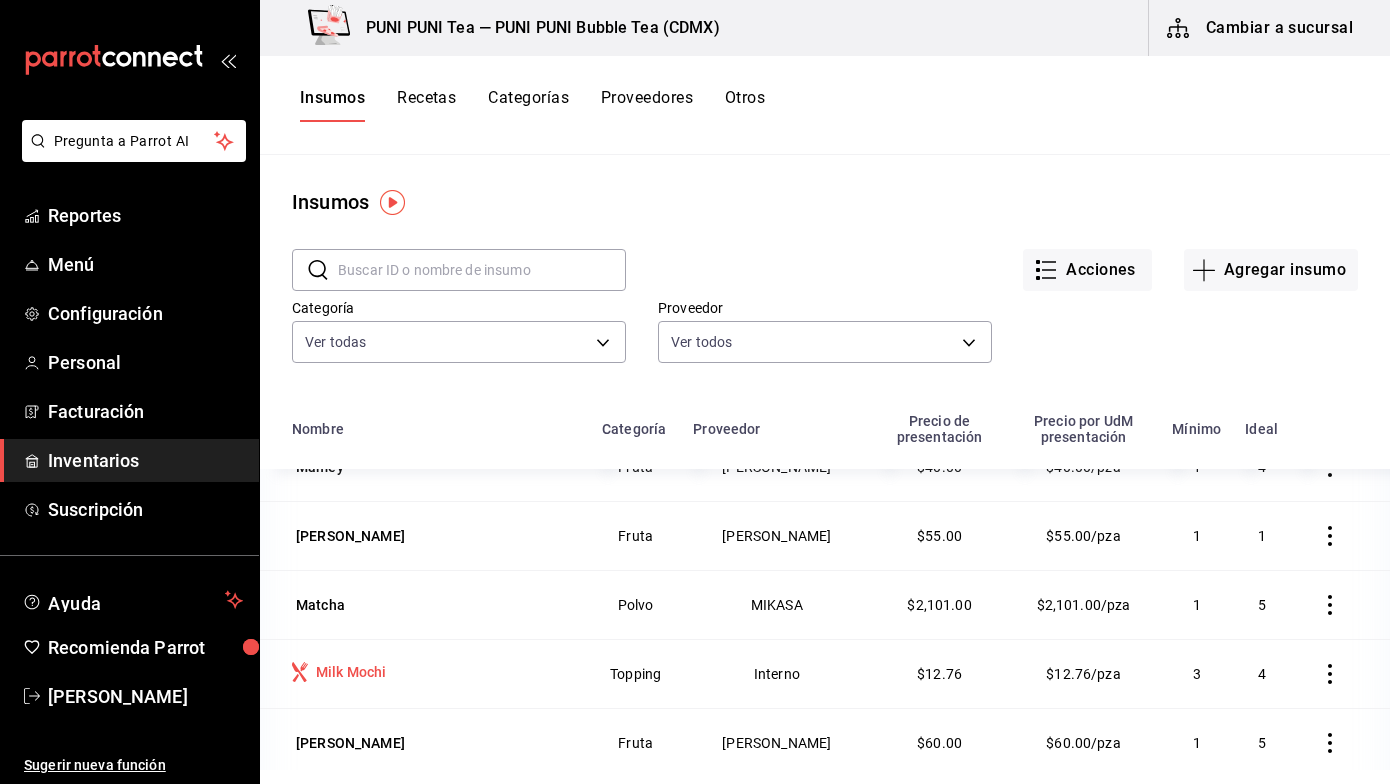 click on "Milk Mochi" at bounding box center [351, 672] 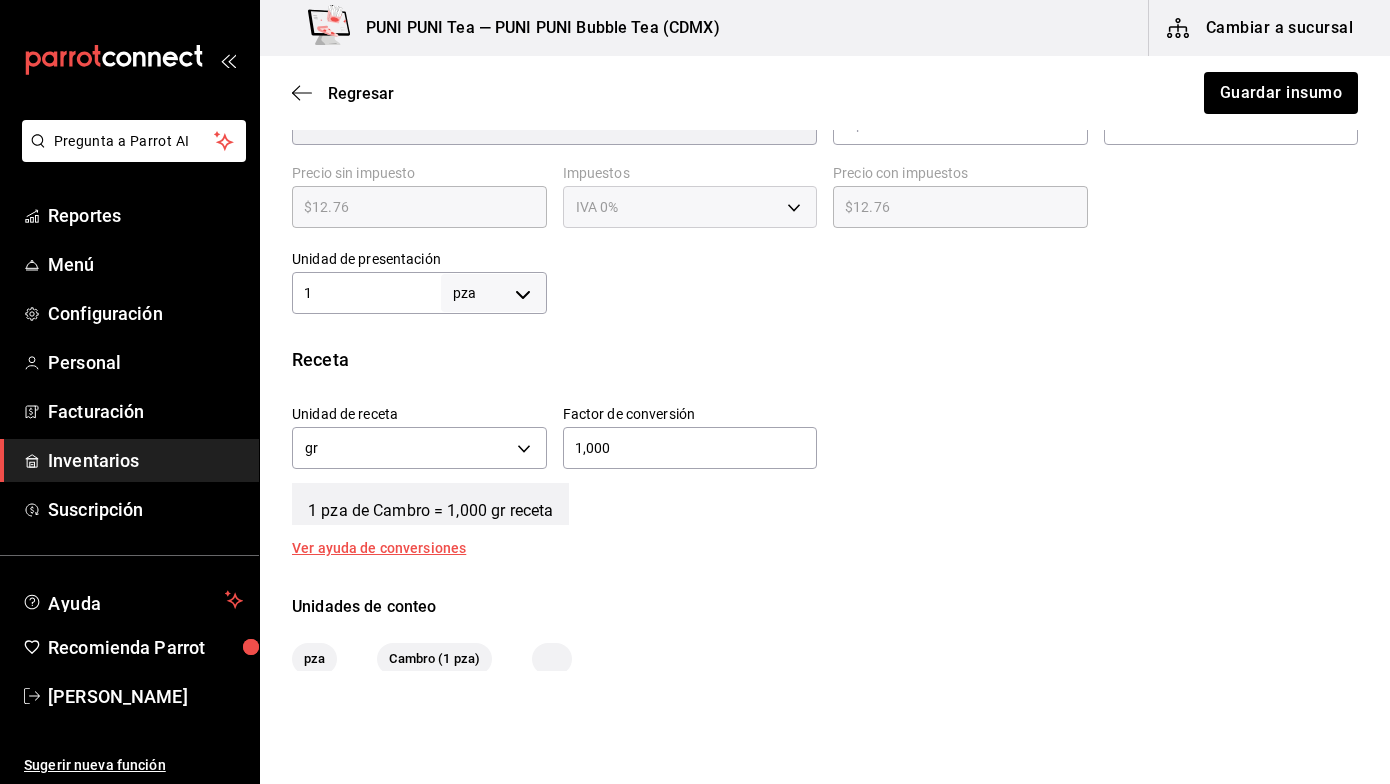 scroll, scrollTop: 519, scrollLeft: 0, axis: vertical 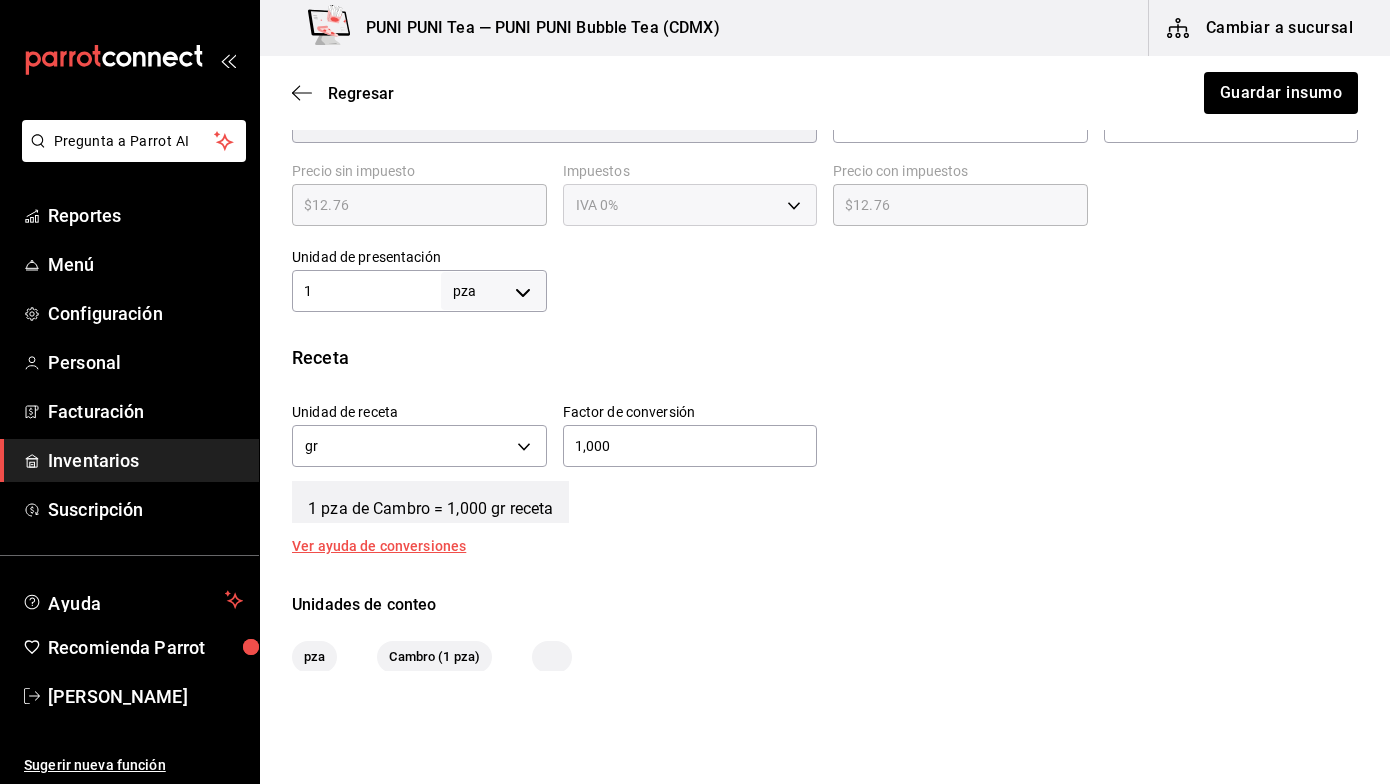 drag, startPoint x: 656, startPoint y: 447, endPoint x: 491, endPoint y: 424, distance: 166.59532 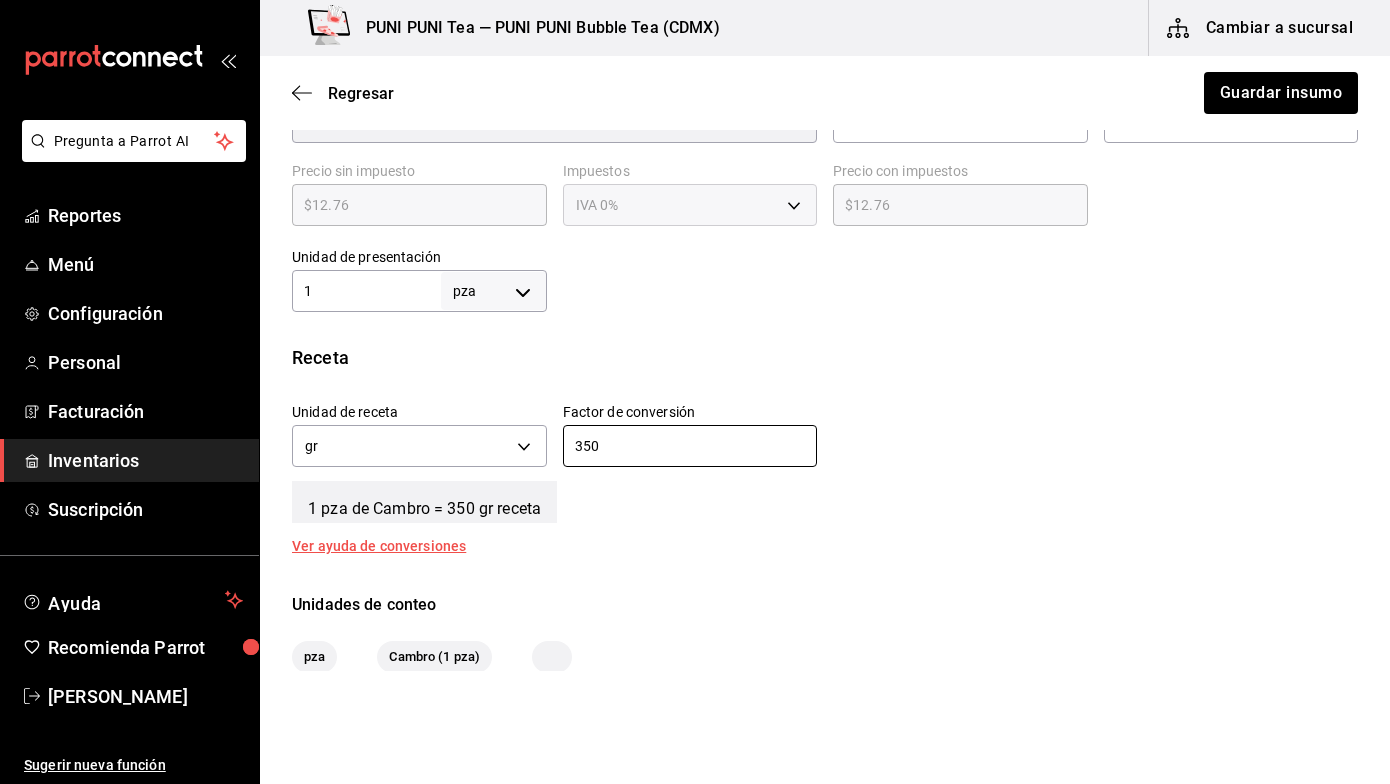 scroll, scrollTop: 638, scrollLeft: 0, axis: vertical 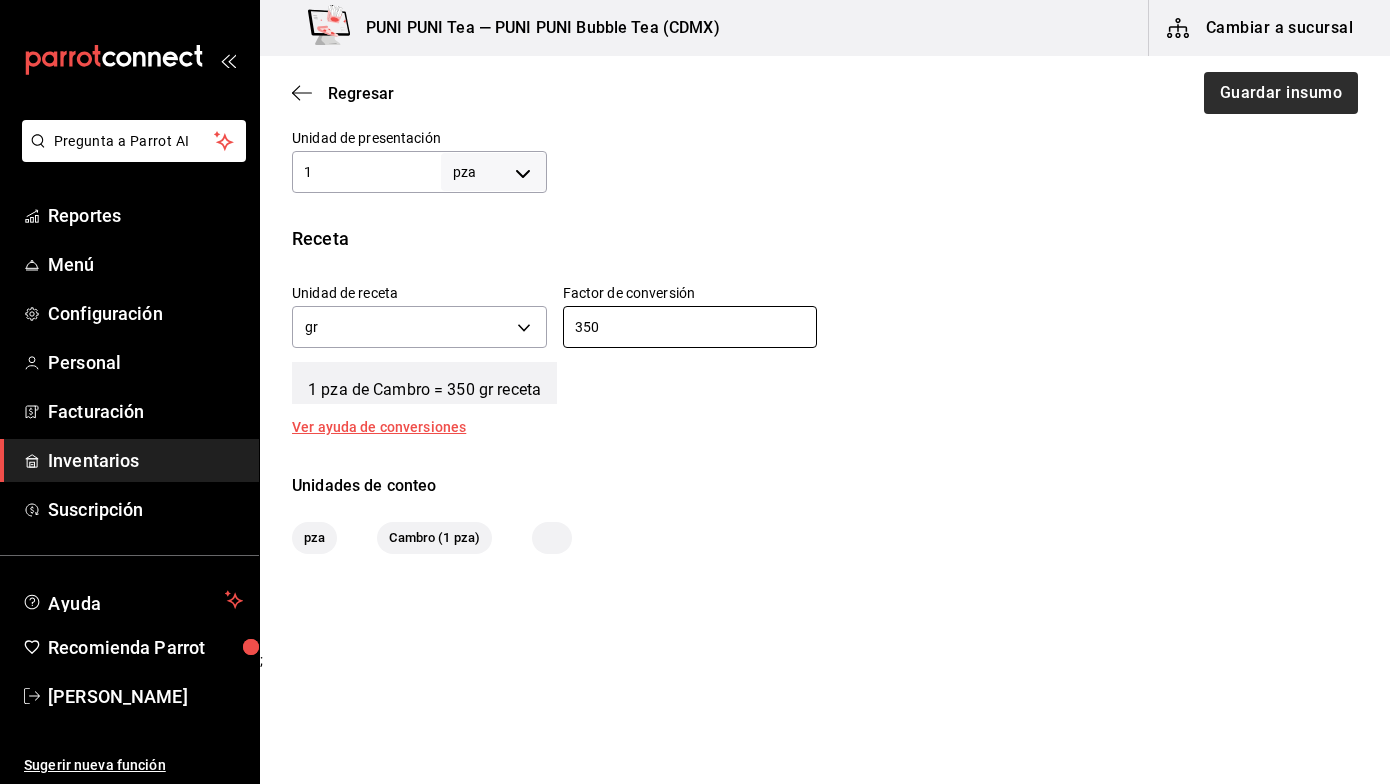 type on "350" 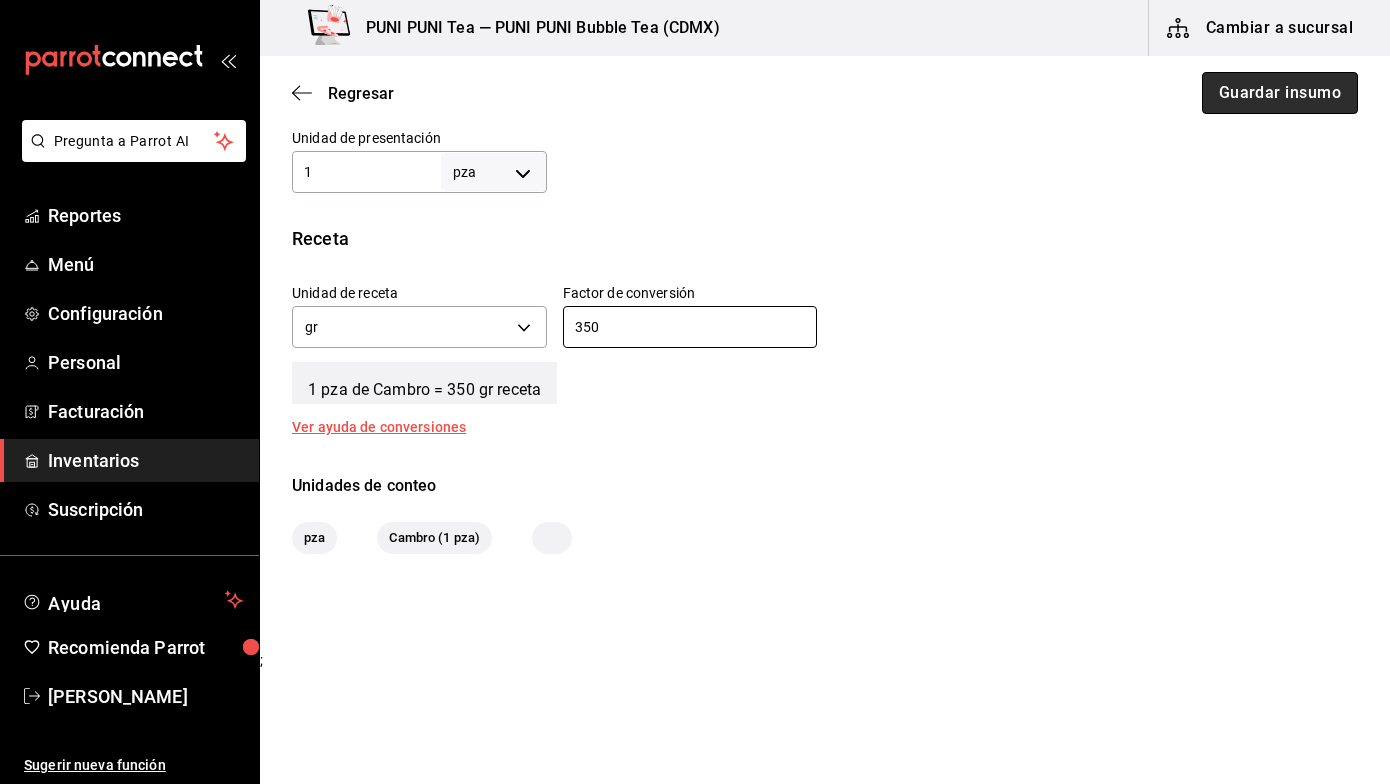 click on "Guardar insumo" at bounding box center [1280, 93] 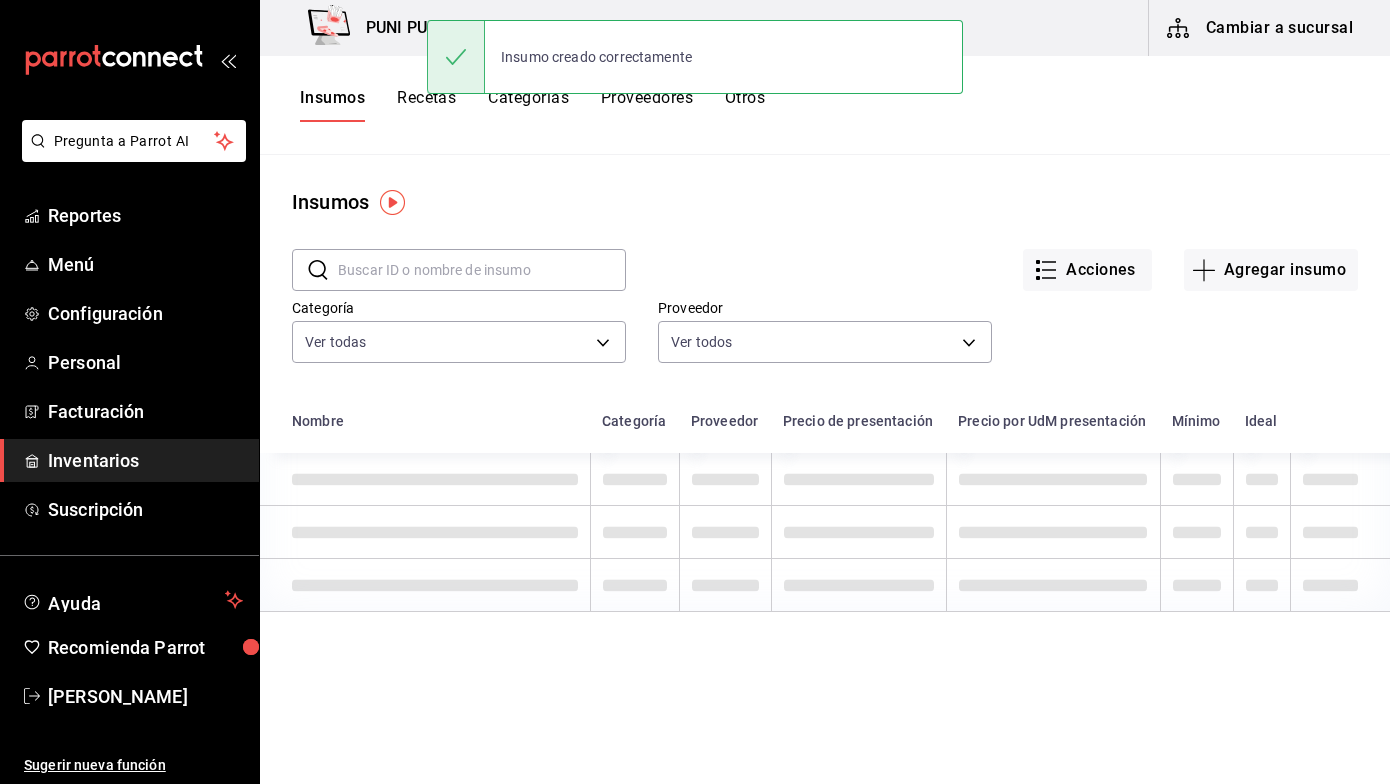 click on "Recetas" at bounding box center (426, 105) 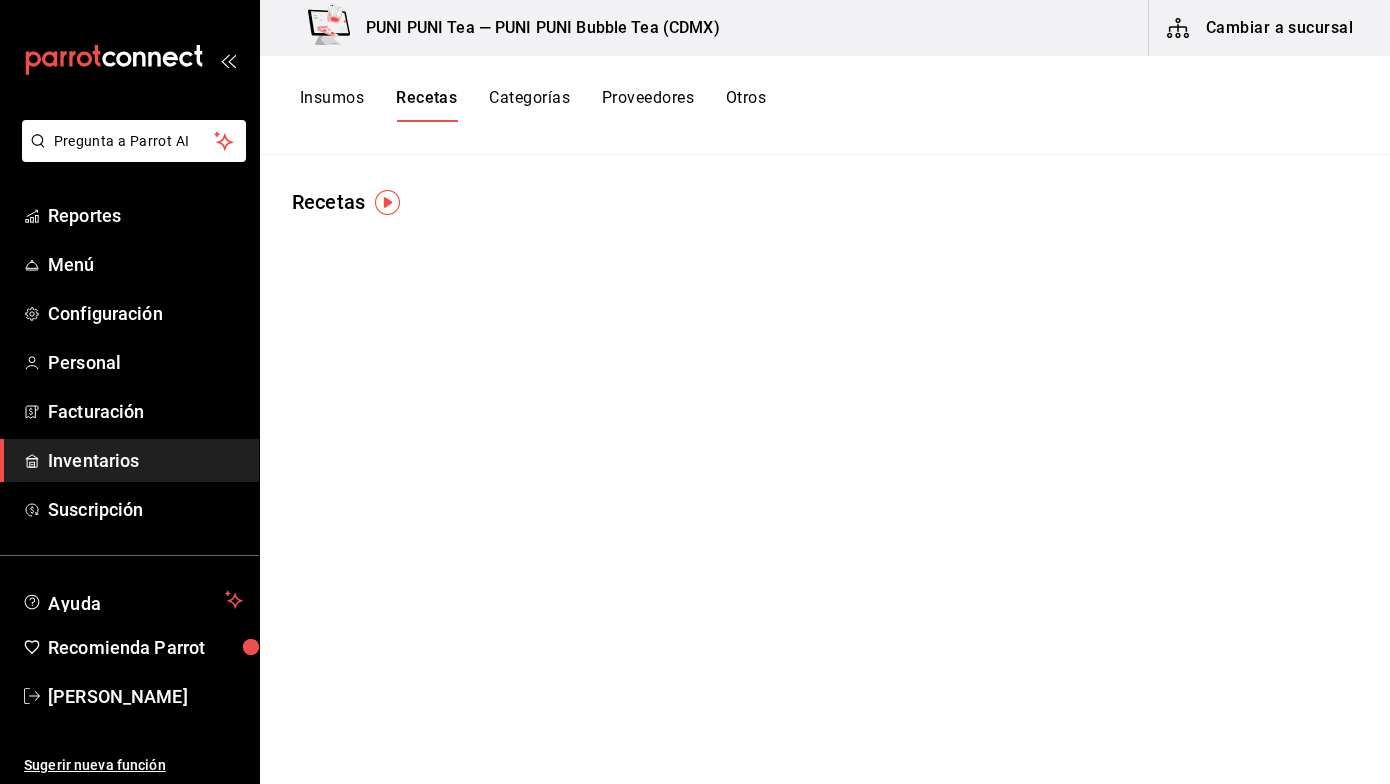 click on "Recetas" at bounding box center [426, 105] 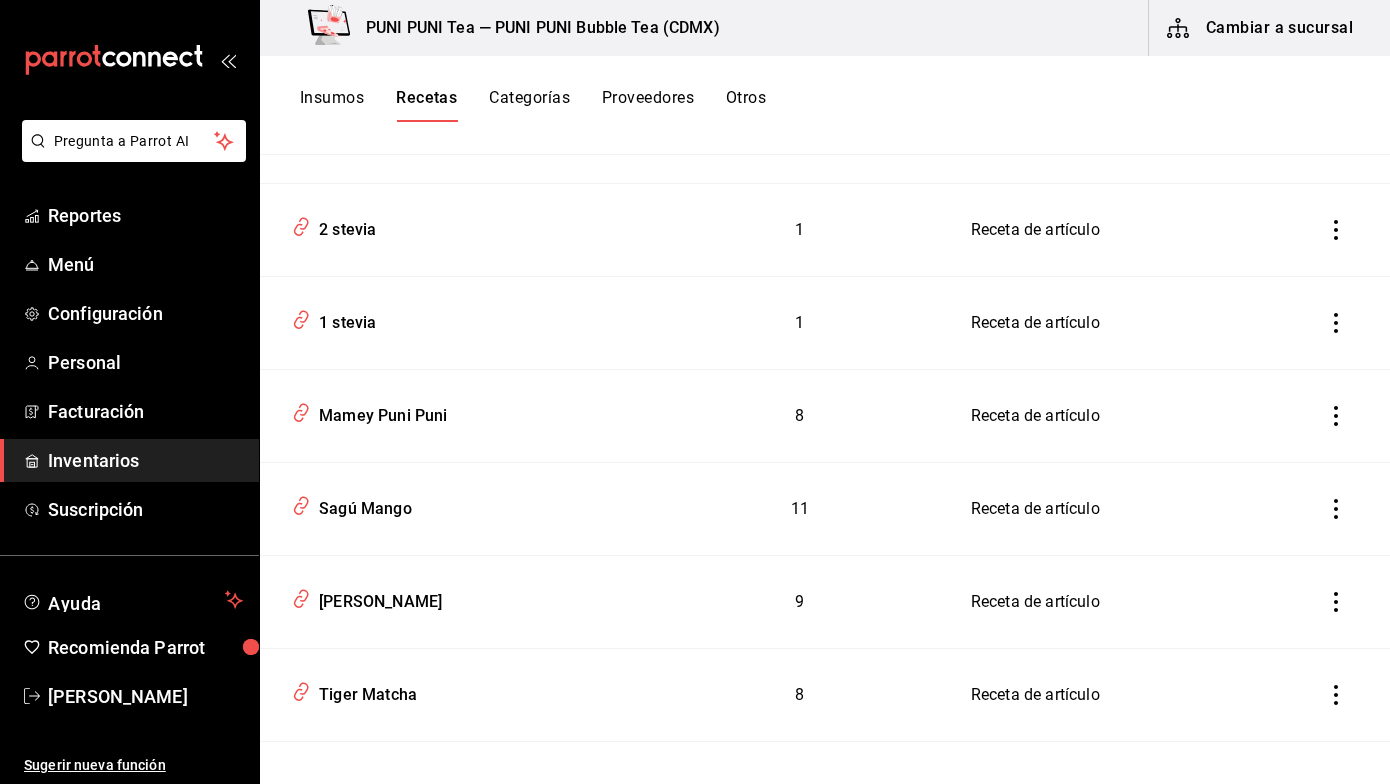 scroll, scrollTop: 2417, scrollLeft: 0, axis: vertical 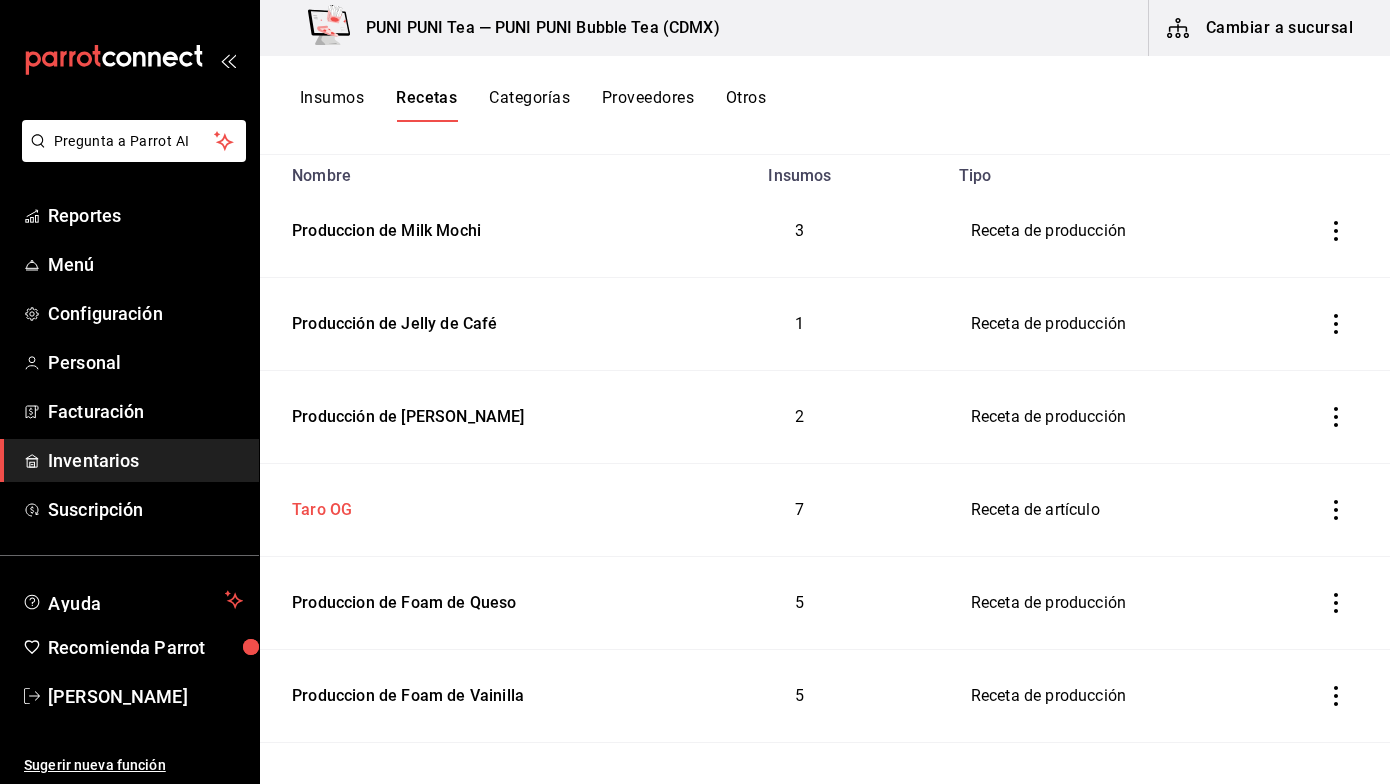 click on "Taro OG" at bounding box center (318, 506) 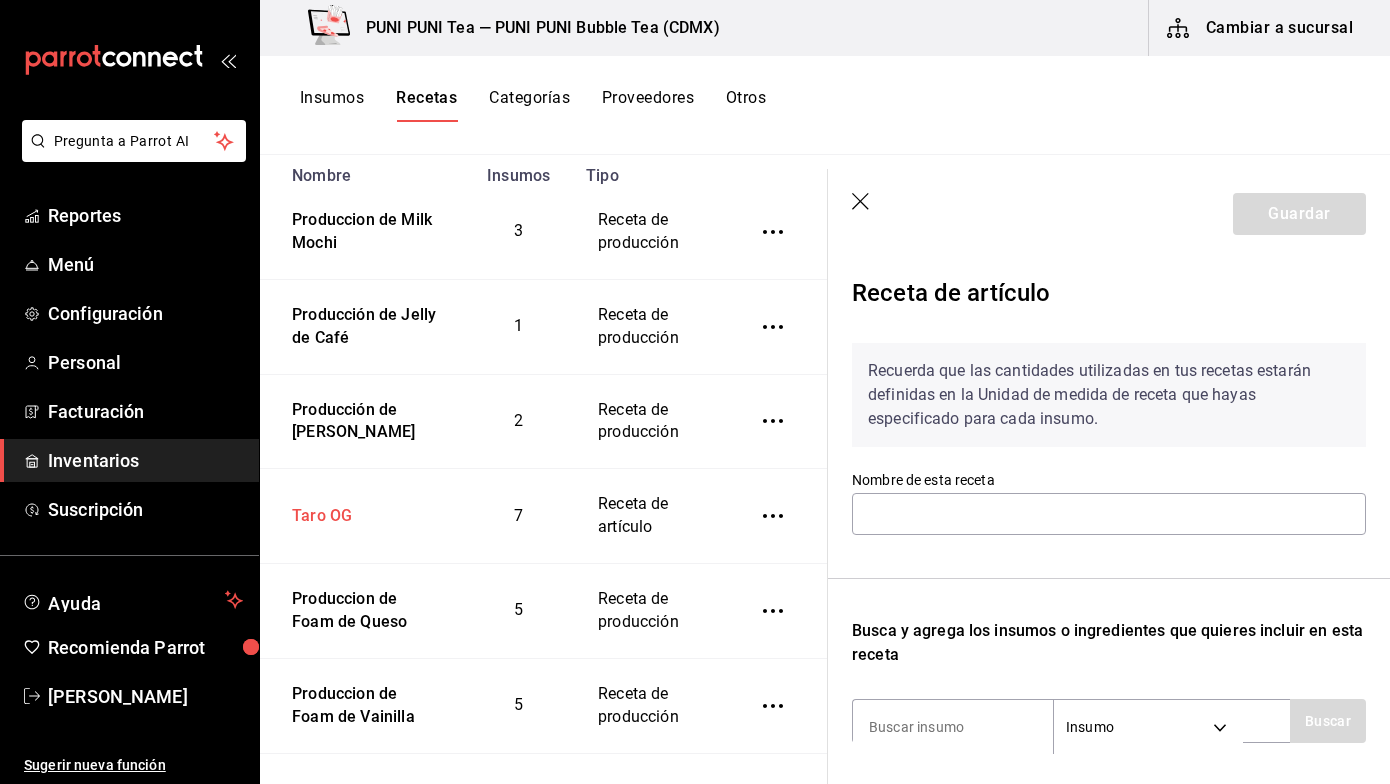 type on "Taro OG" 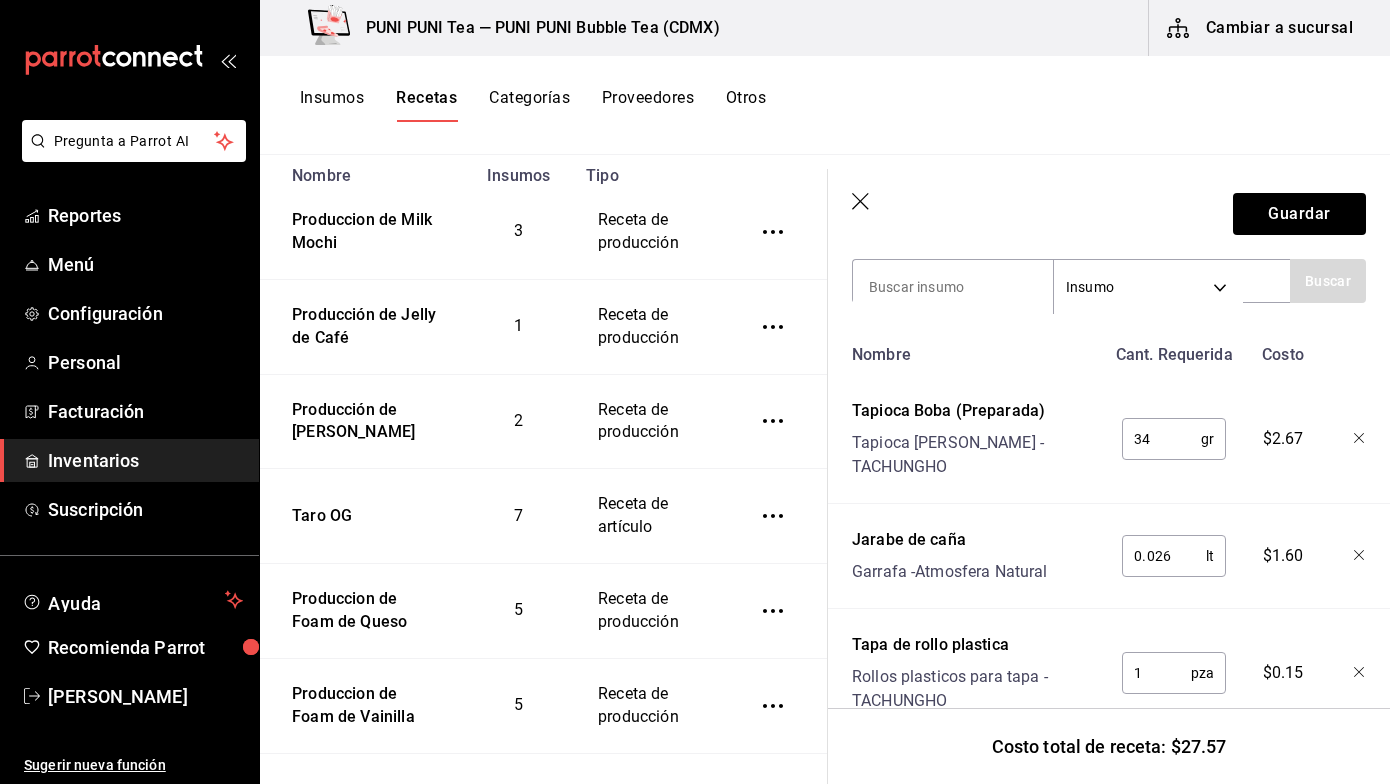 scroll, scrollTop: 648, scrollLeft: 0, axis: vertical 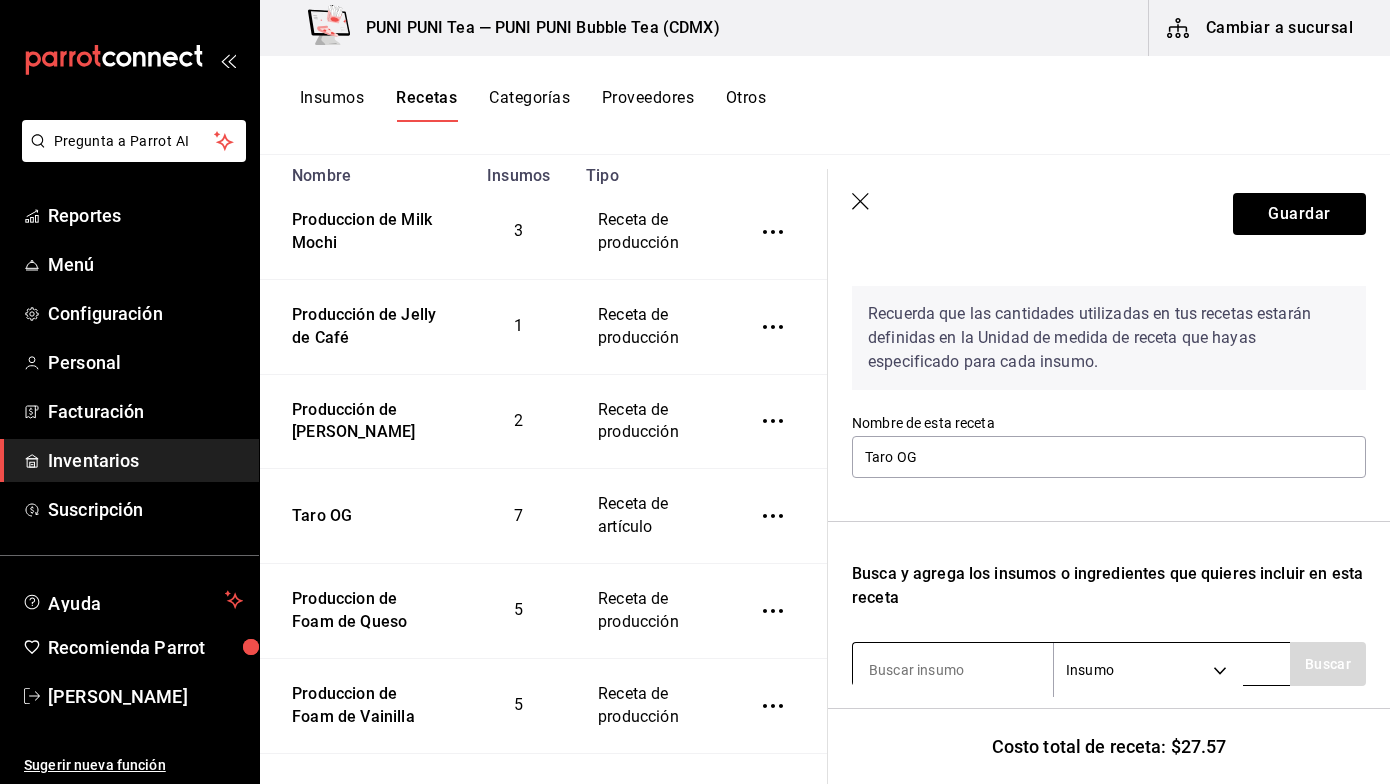 click at bounding box center (953, 670) 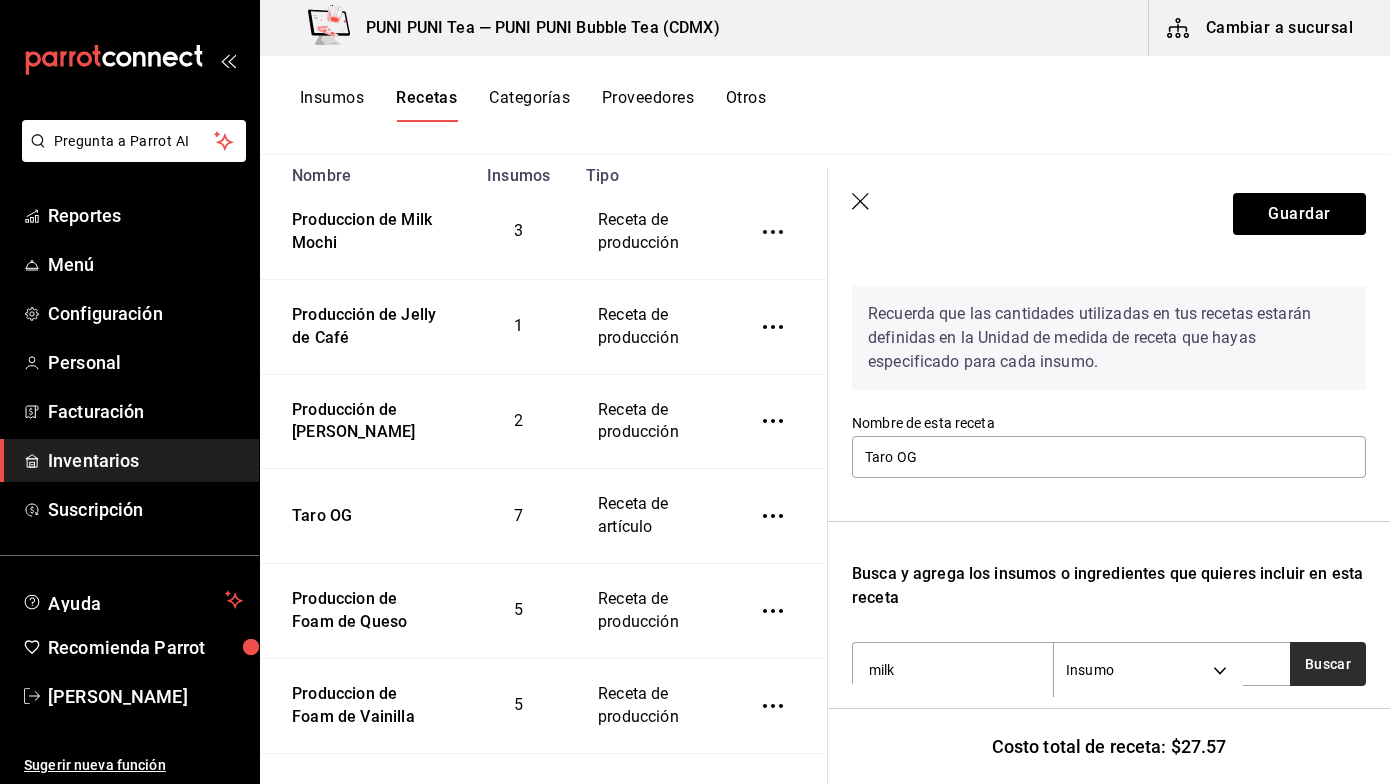 type on "milk" 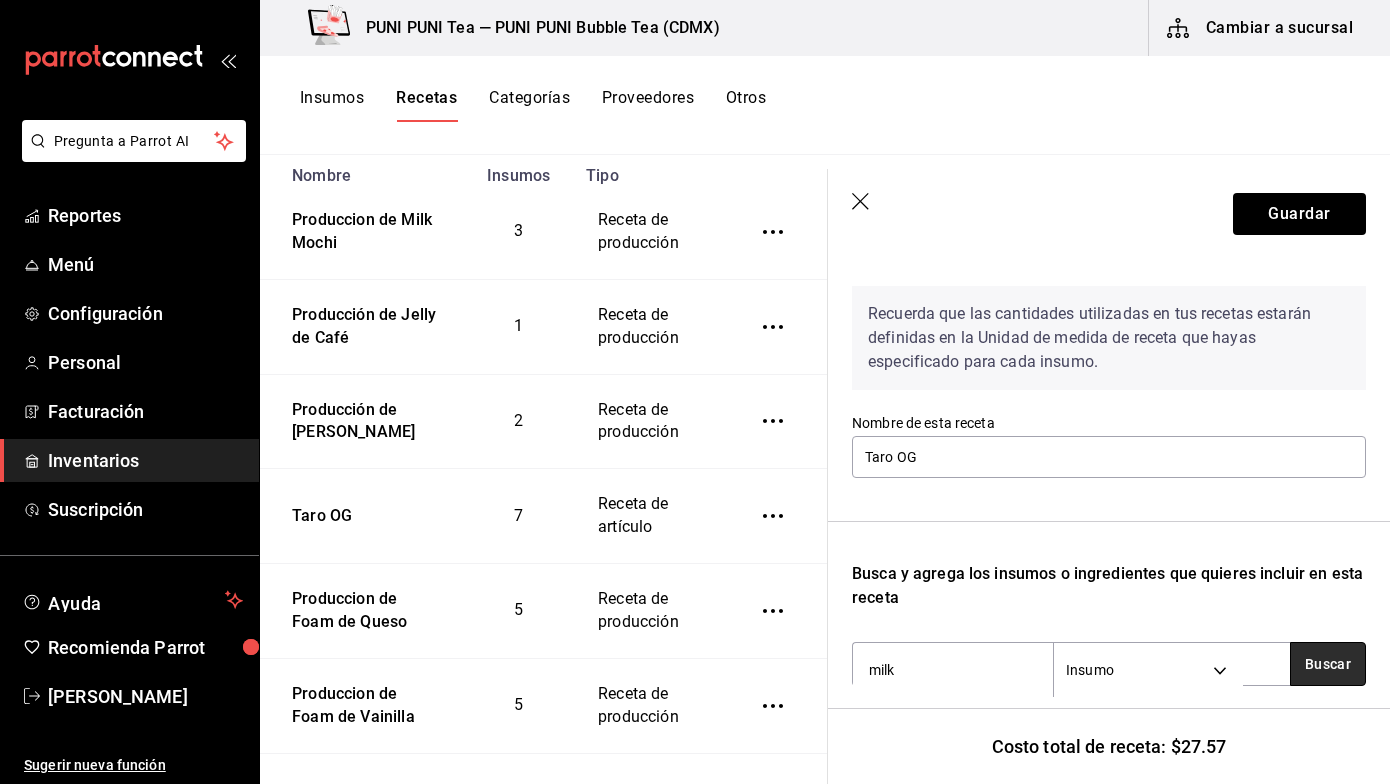click on "Buscar" at bounding box center (1328, 664) 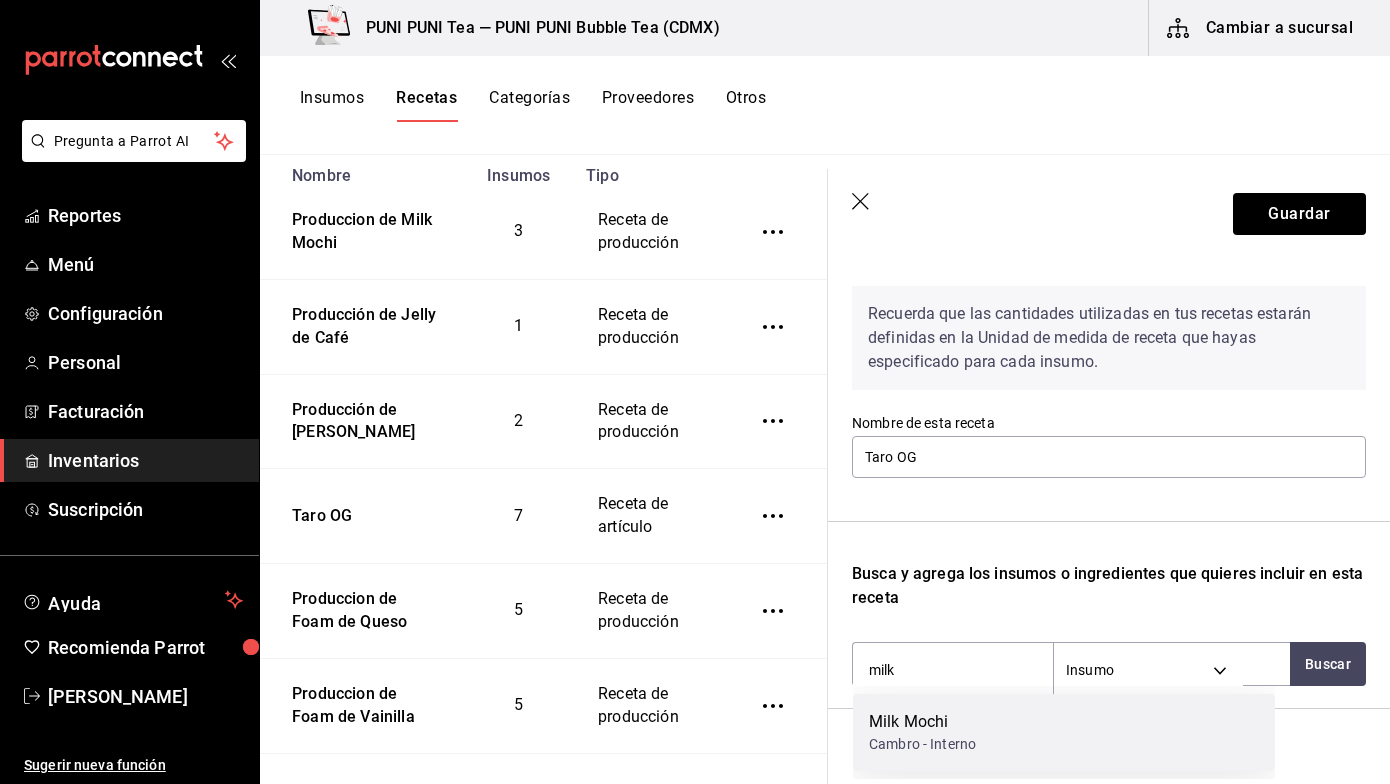 click on "Cambro - Interno" at bounding box center (922, 744) 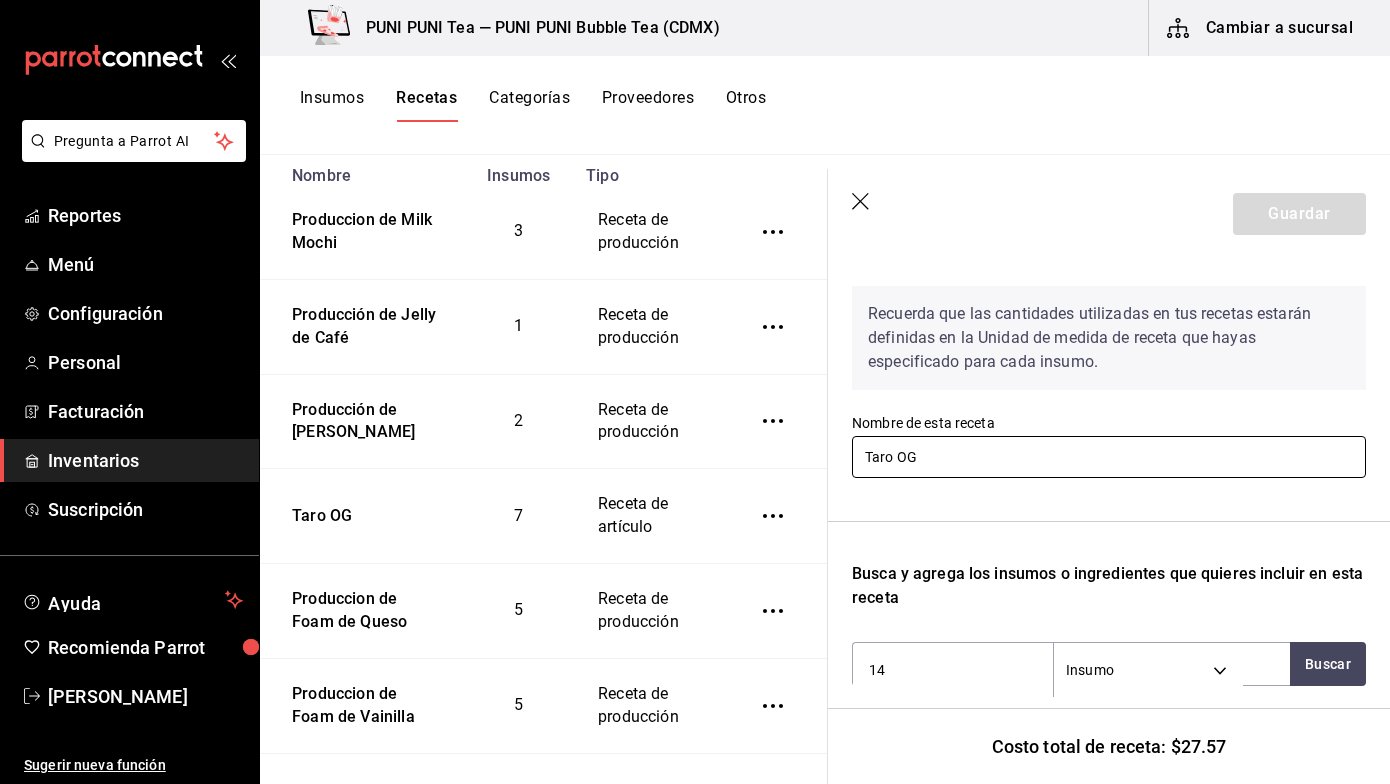 type on "1" 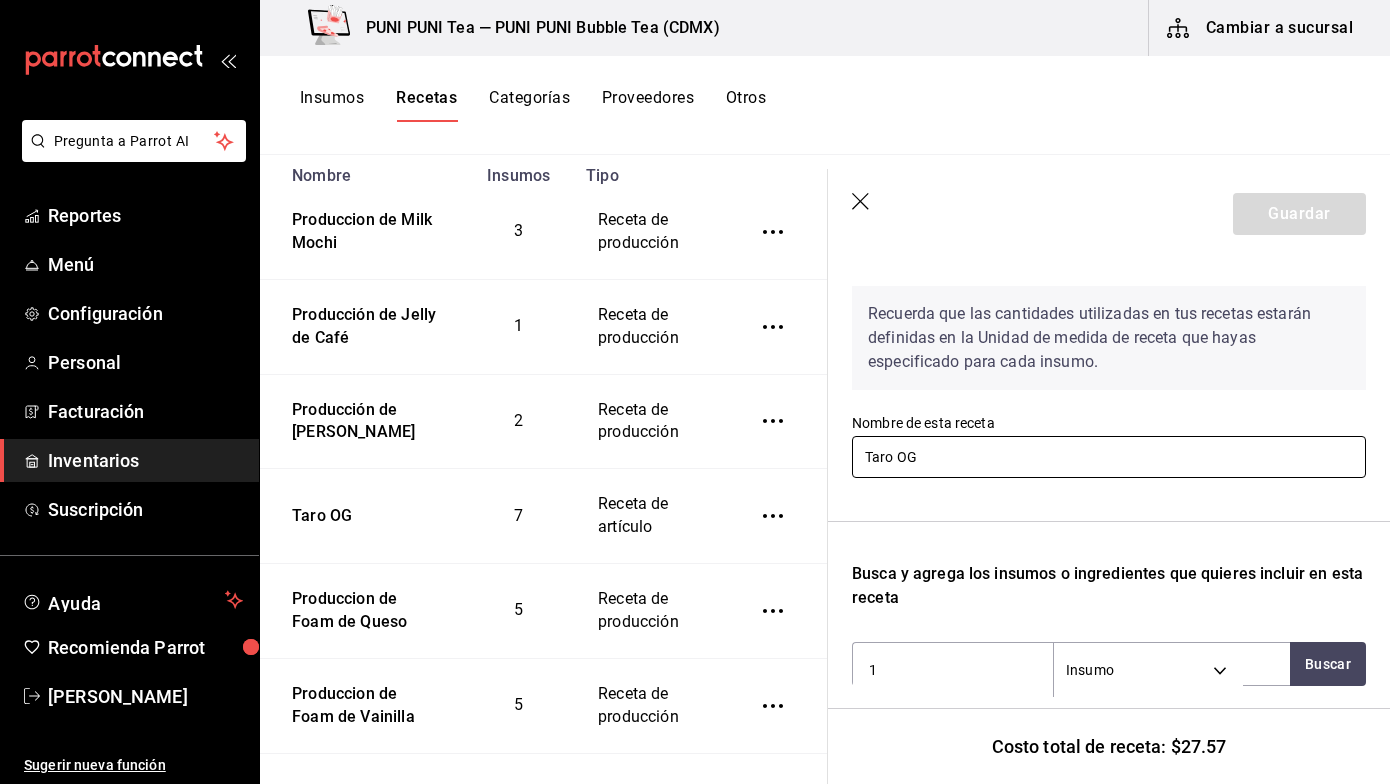 type 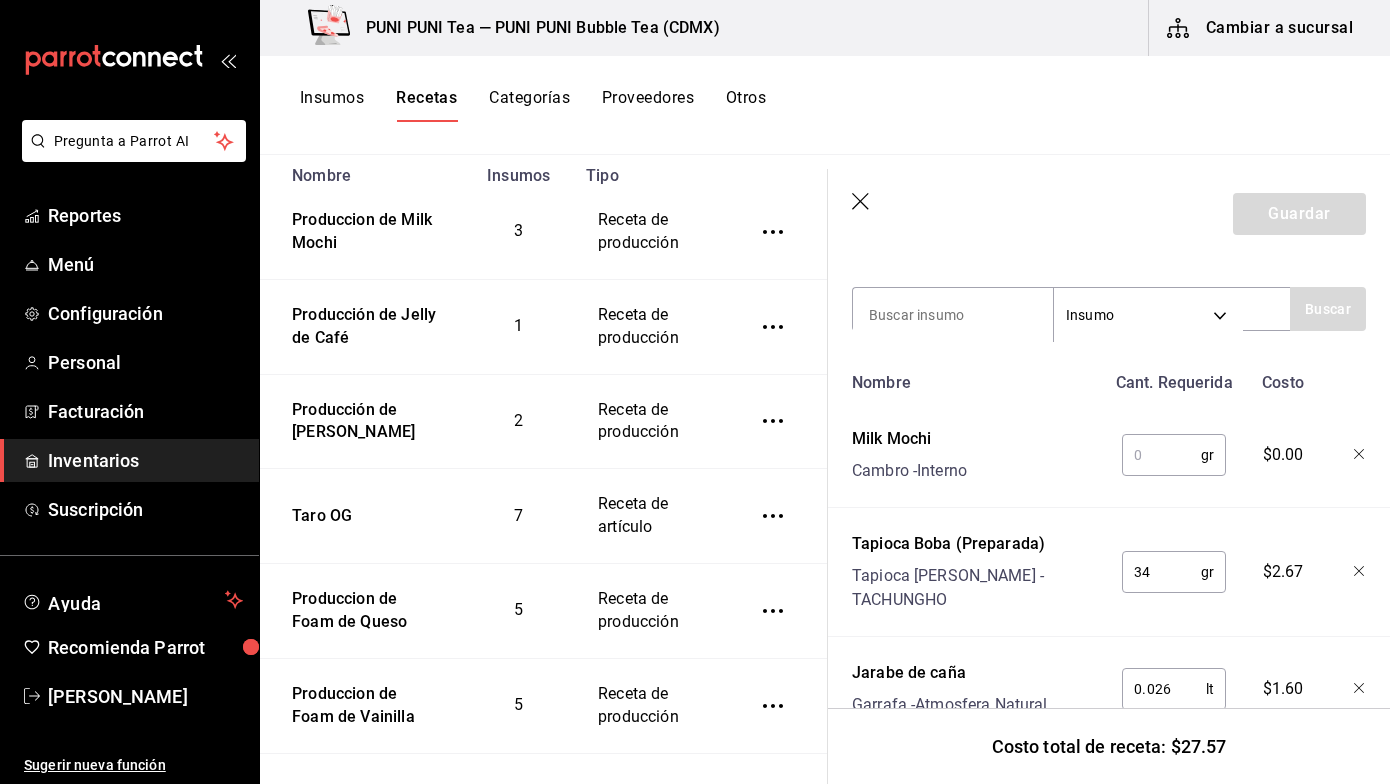scroll, scrollTop: 448, scrollLeft: 0, axis: vertical 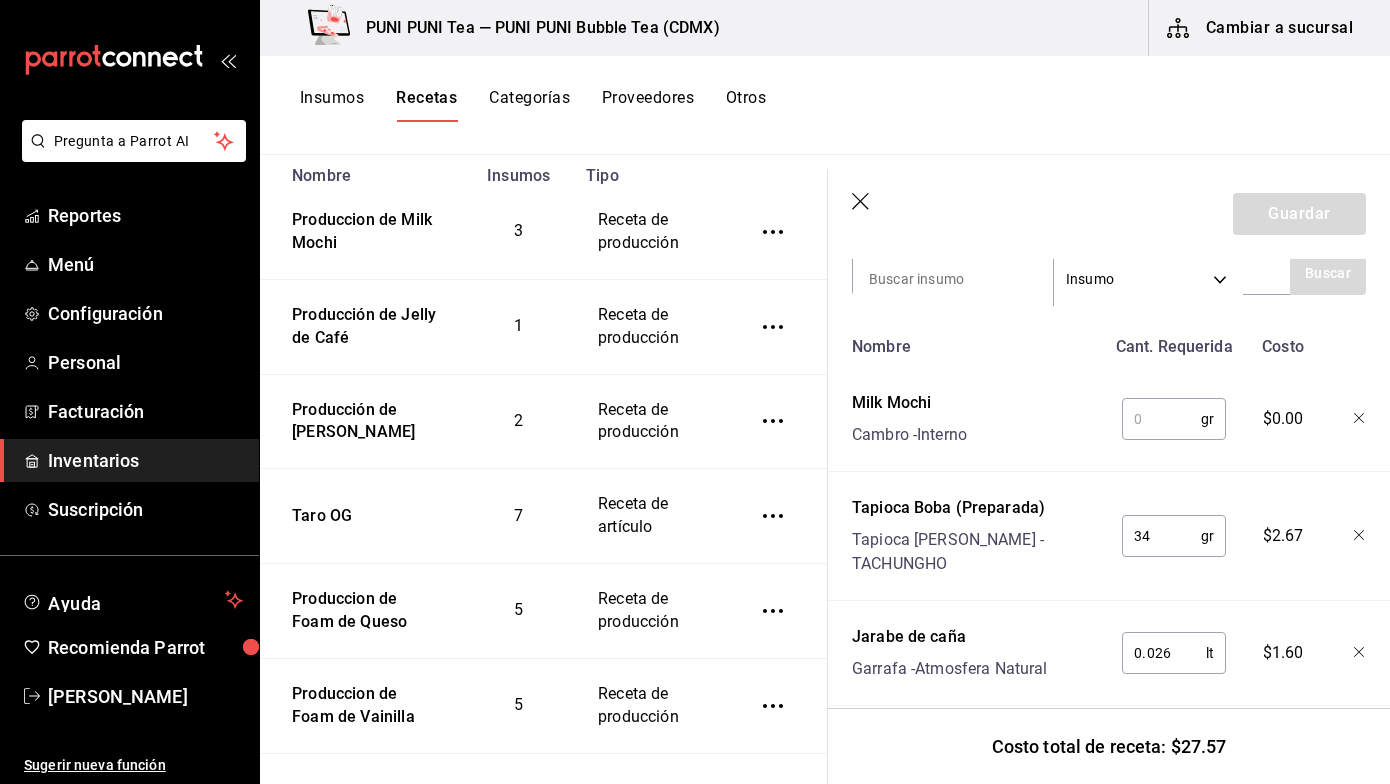 click at bounding box center (1161, 419) 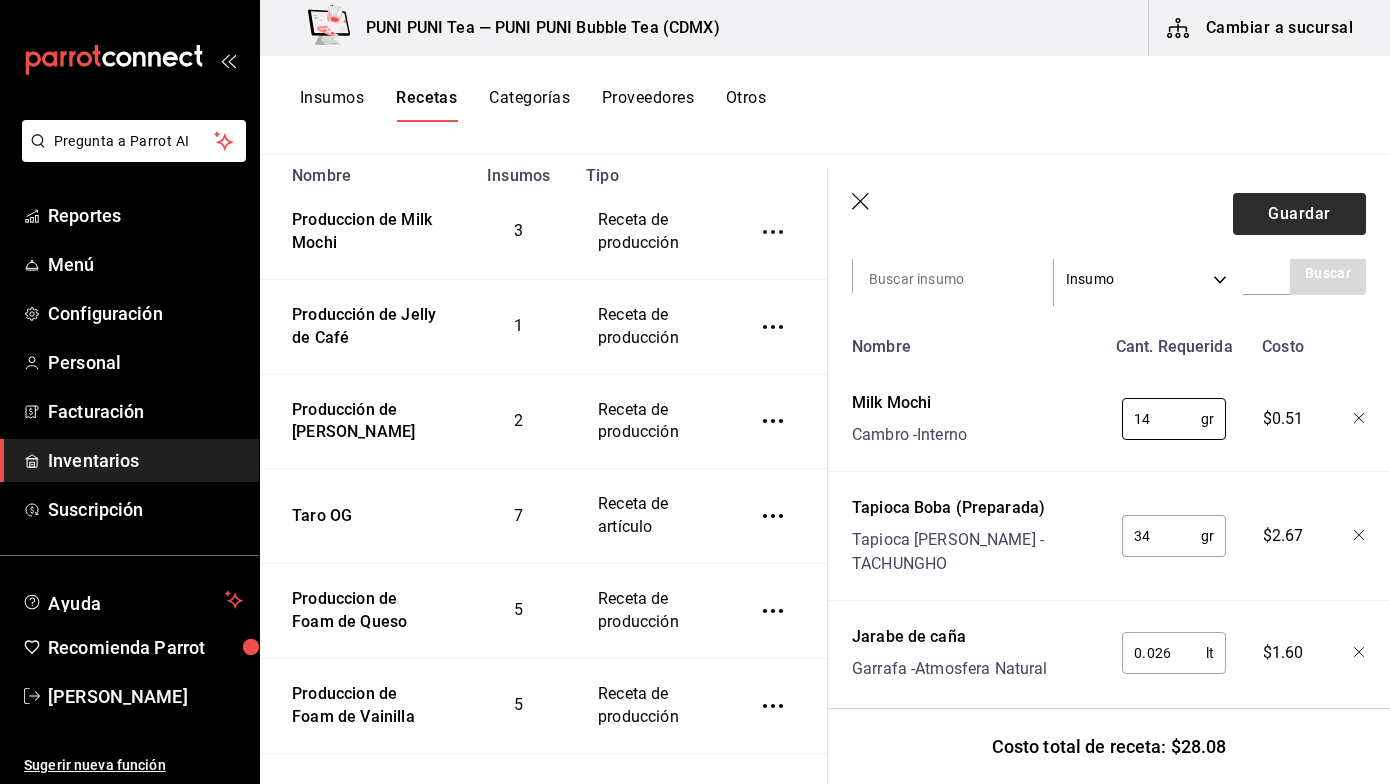 type on "14" 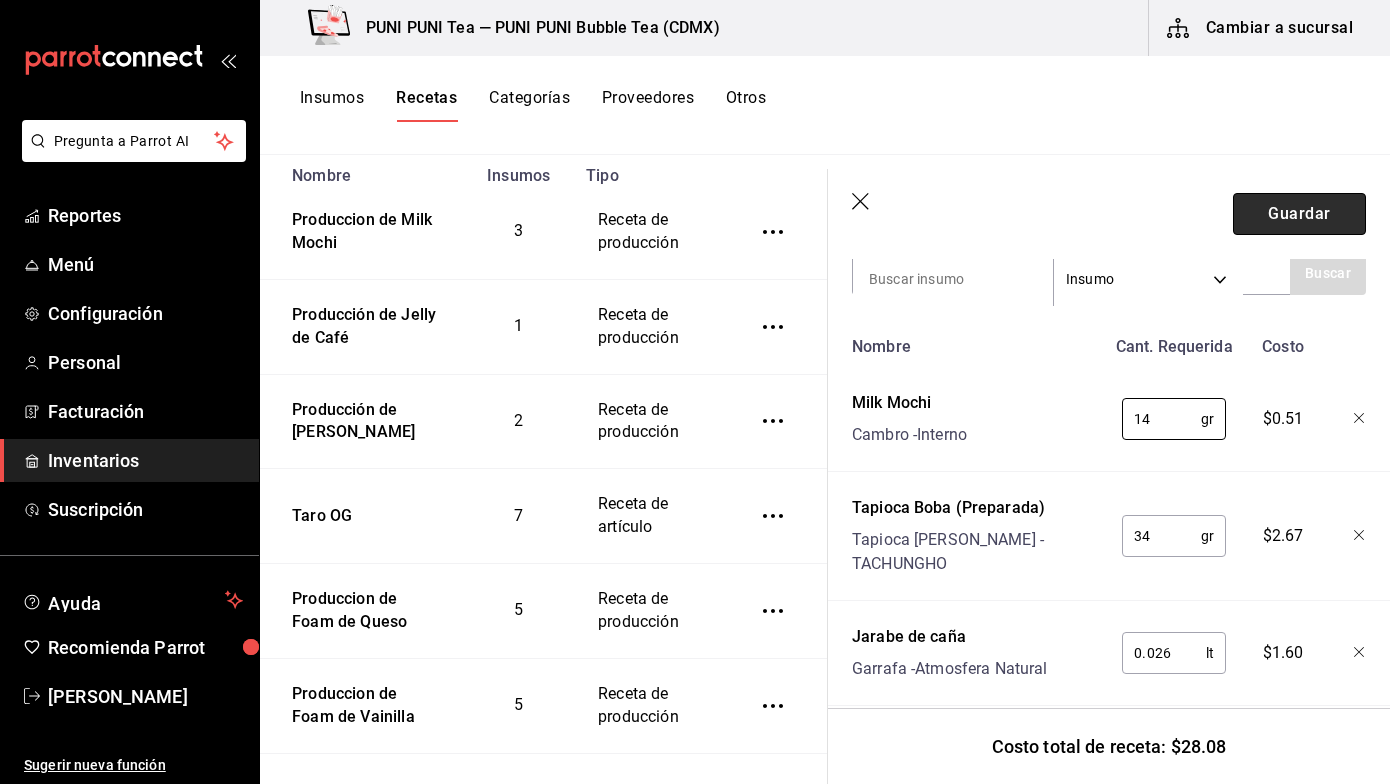 click on "Guardar" at bounding box center [1299, 214] 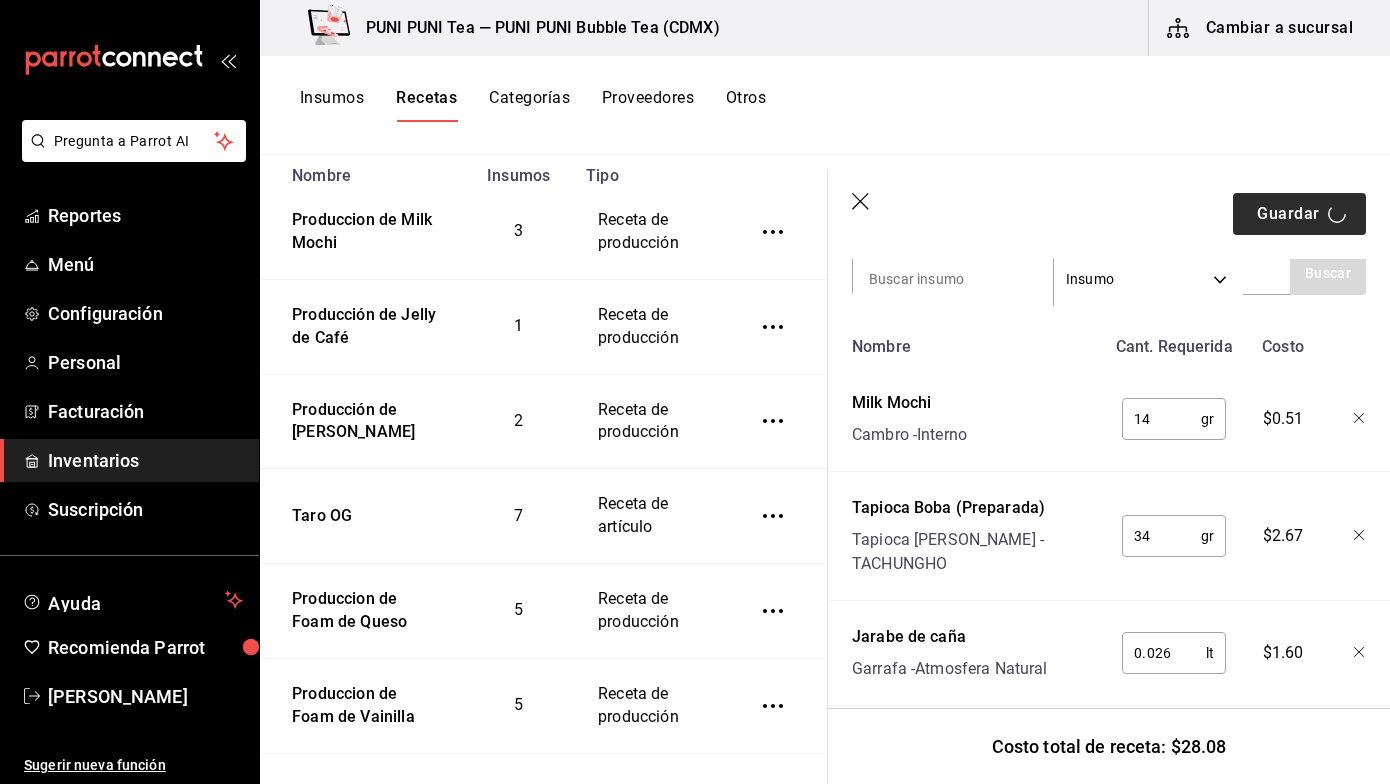 scroll, scrollTop: 412, scrollLeft: 0, axis: vertical 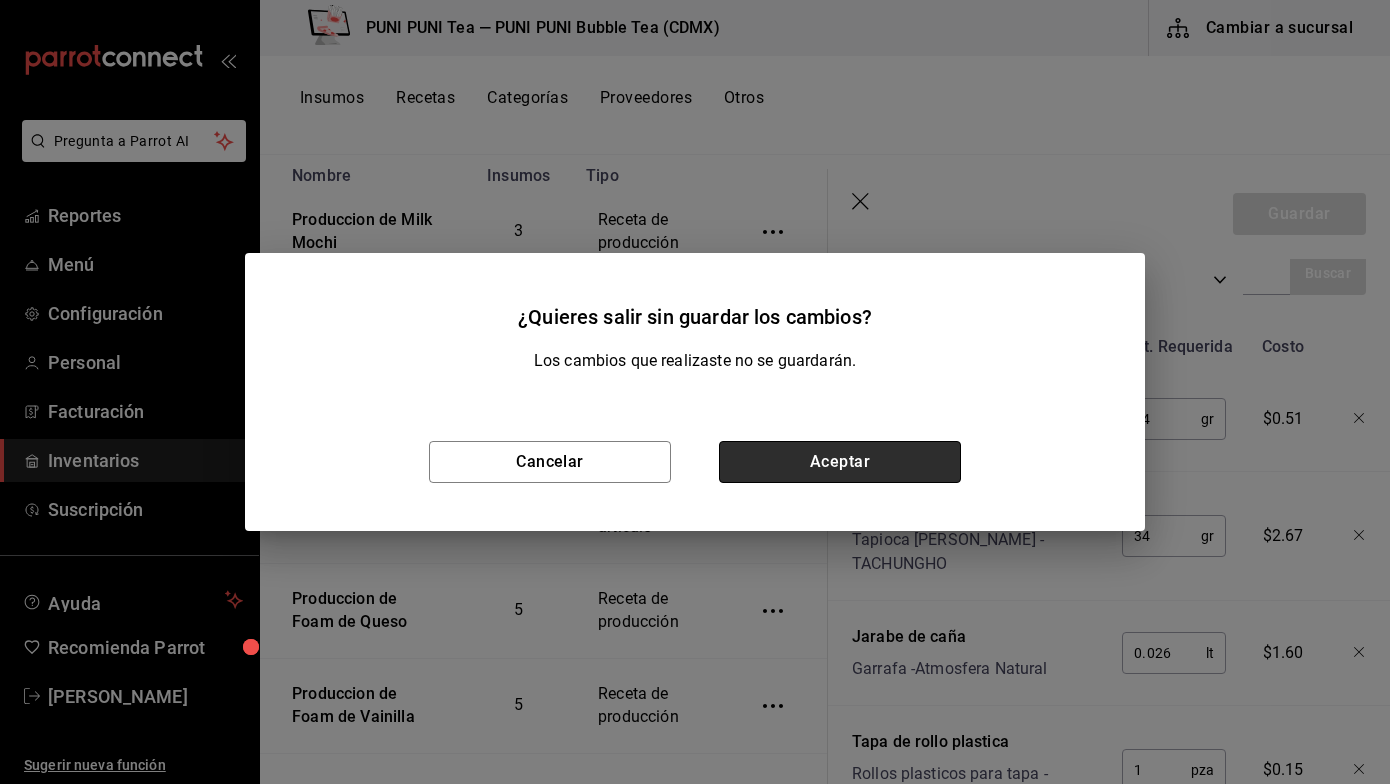 click on "Aceptar" at bounding box center (840, 462) 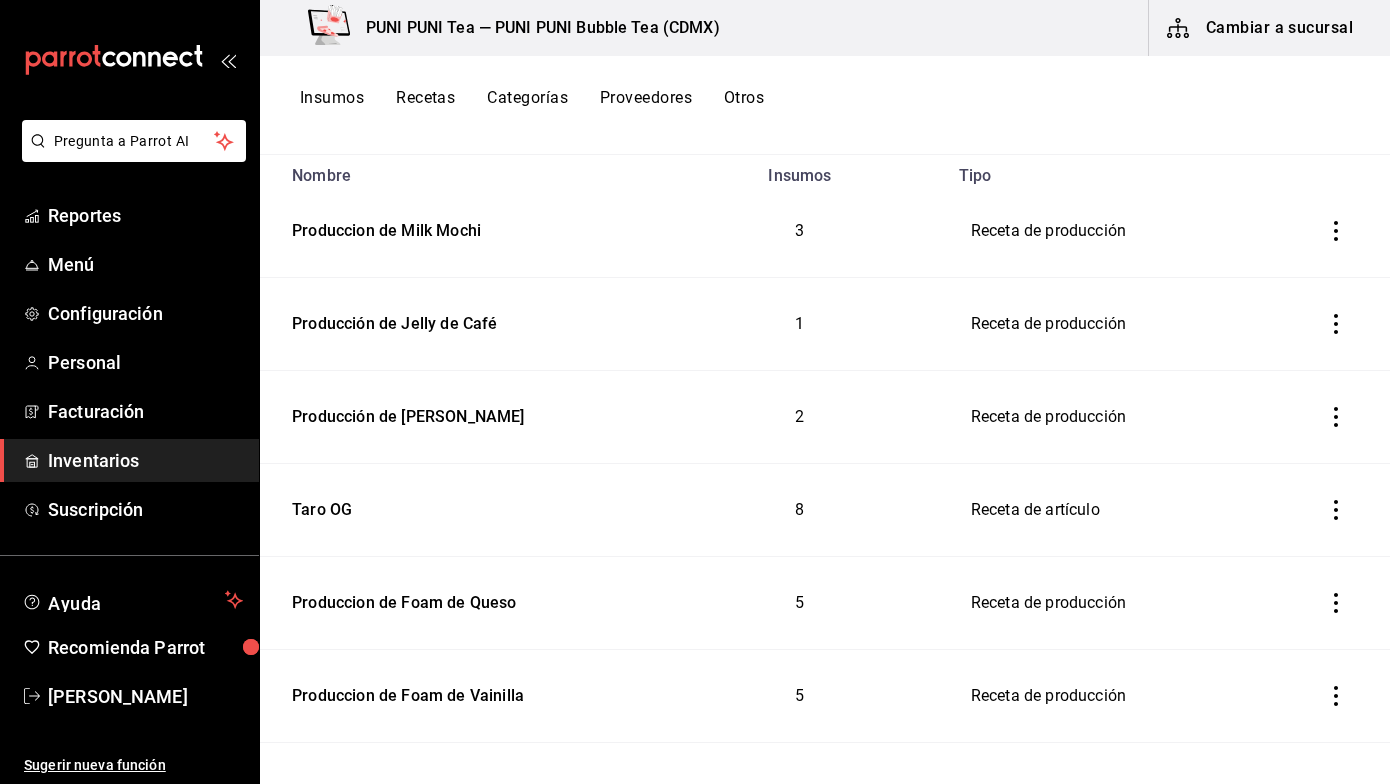 scroll, scrollTop: 0, scrollLeft: 0, axis: both 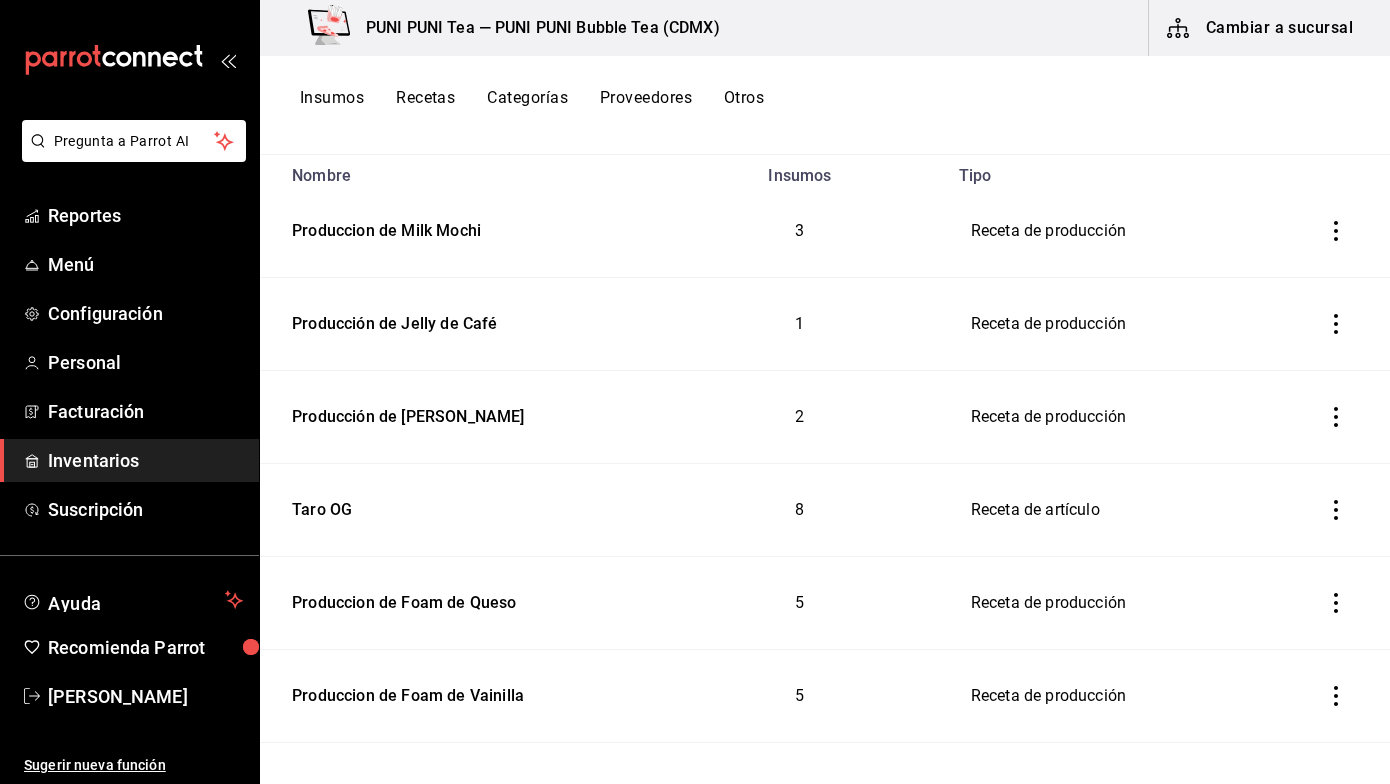 click at bounding box center (1336, 696) 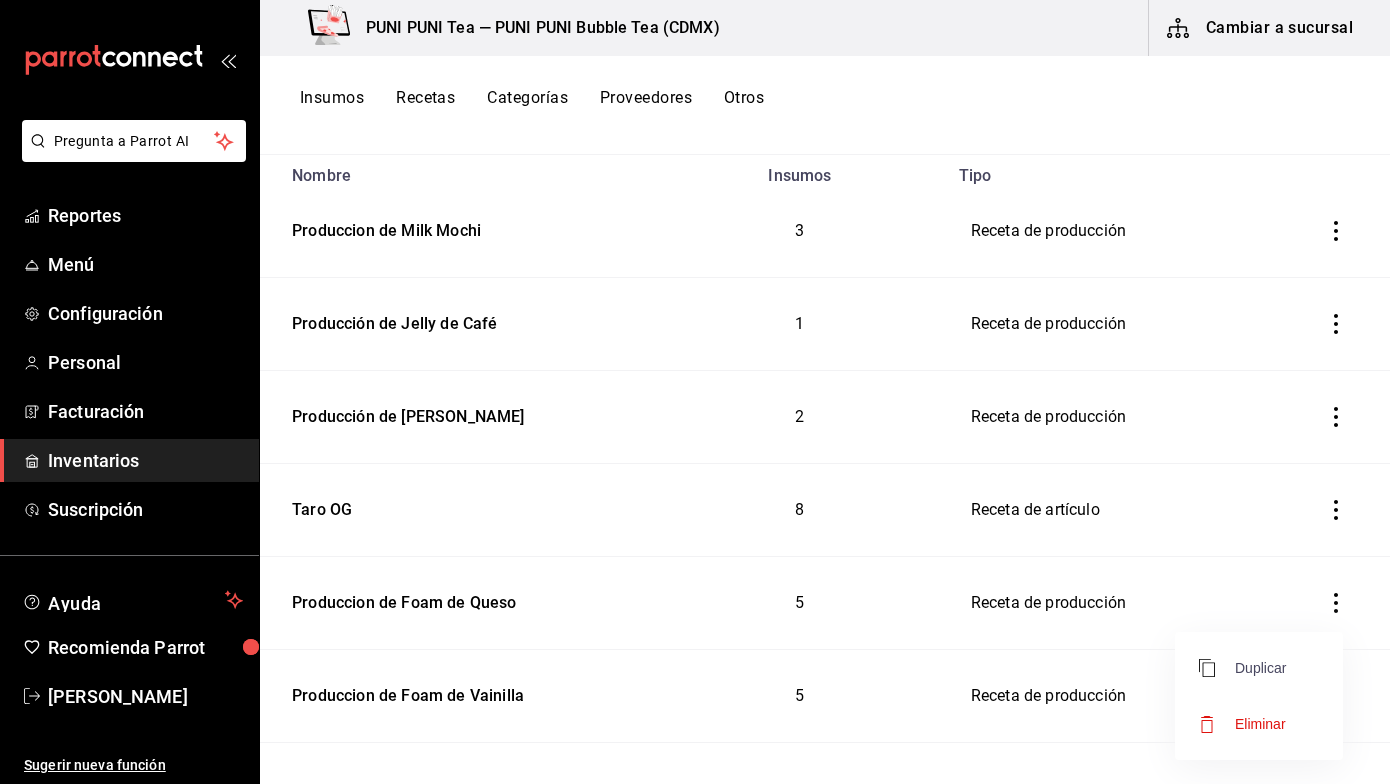 click on "Duplicar" at bounding box center (1242, 668) 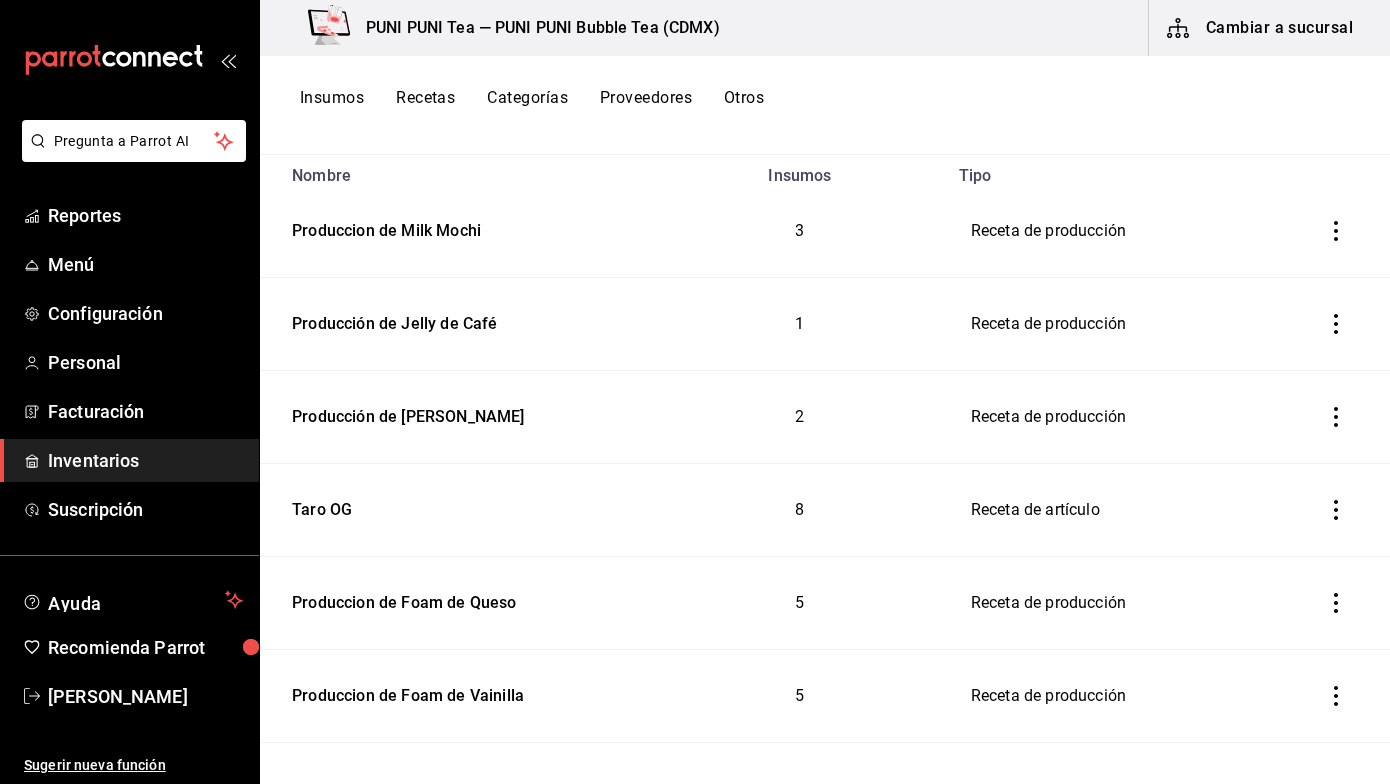 click on "Insumos" at bounding box center (332, 105) 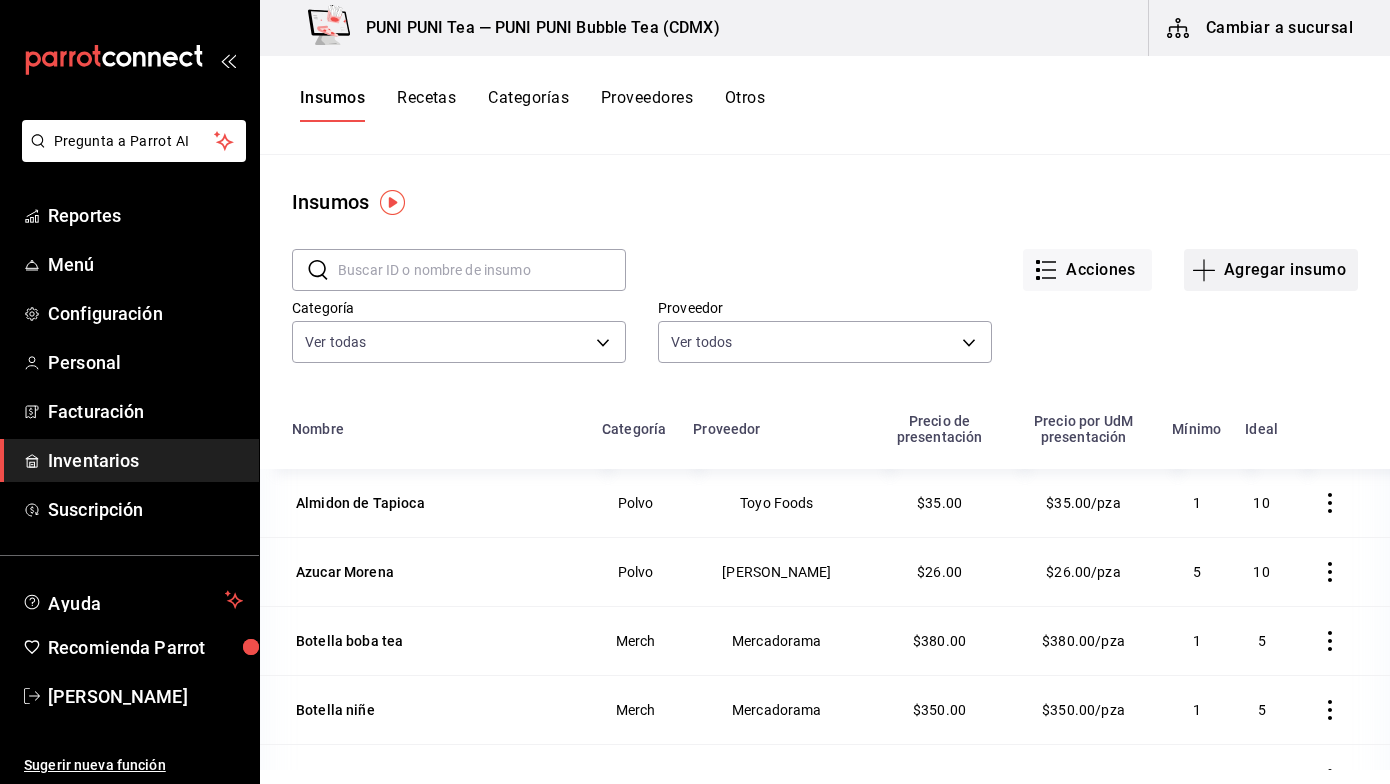 click on "Agregar insumo" at bounding box center (1271, 270) 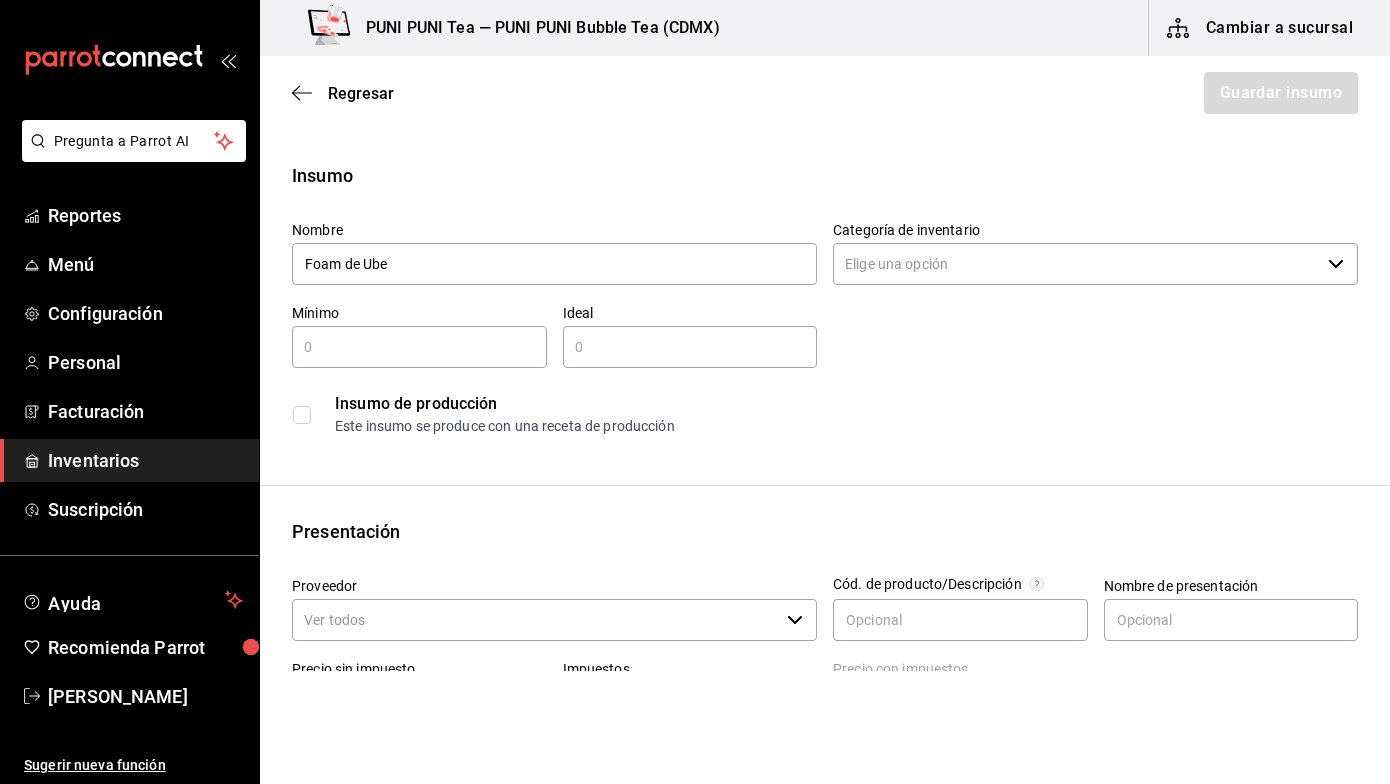 type on "Foam de Ube" 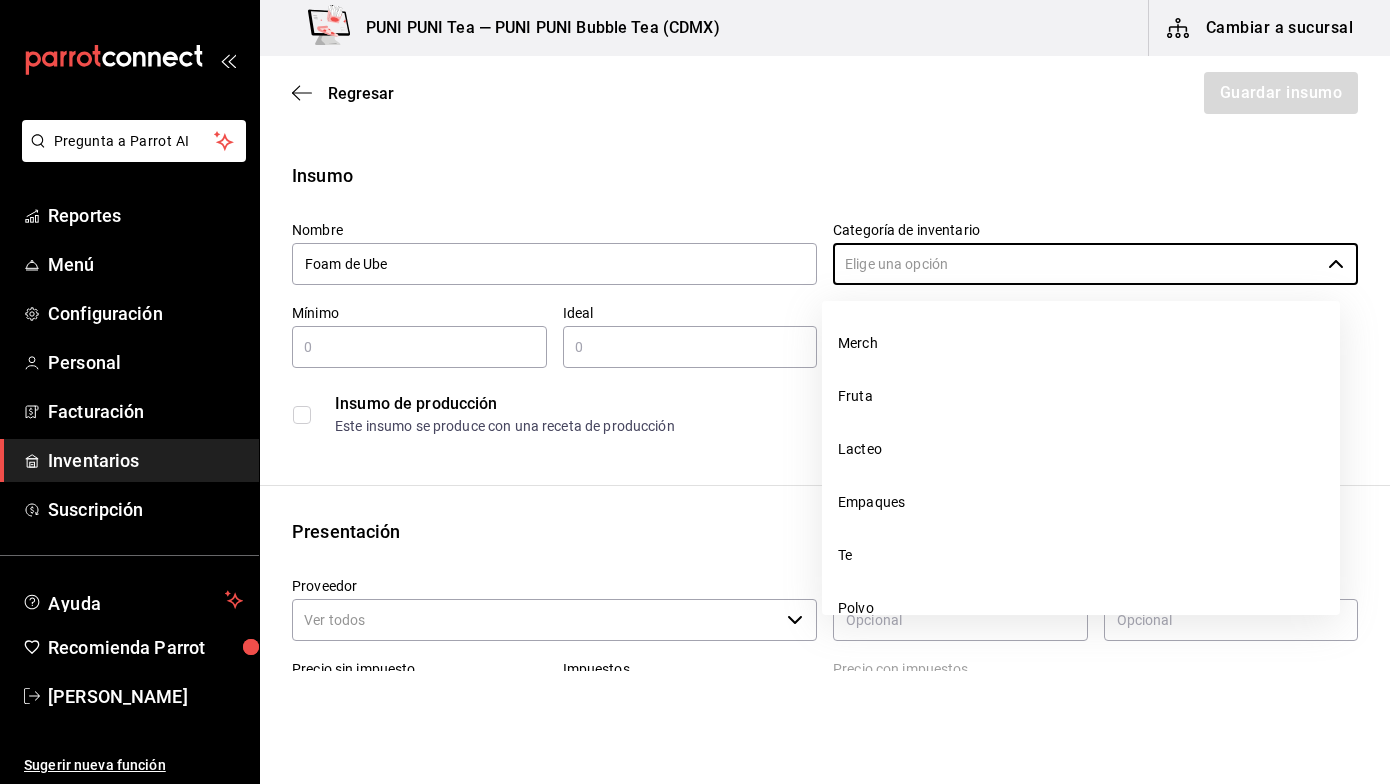 scroll, scrollTop: 195, scrollLeft: 0, axis: vertical 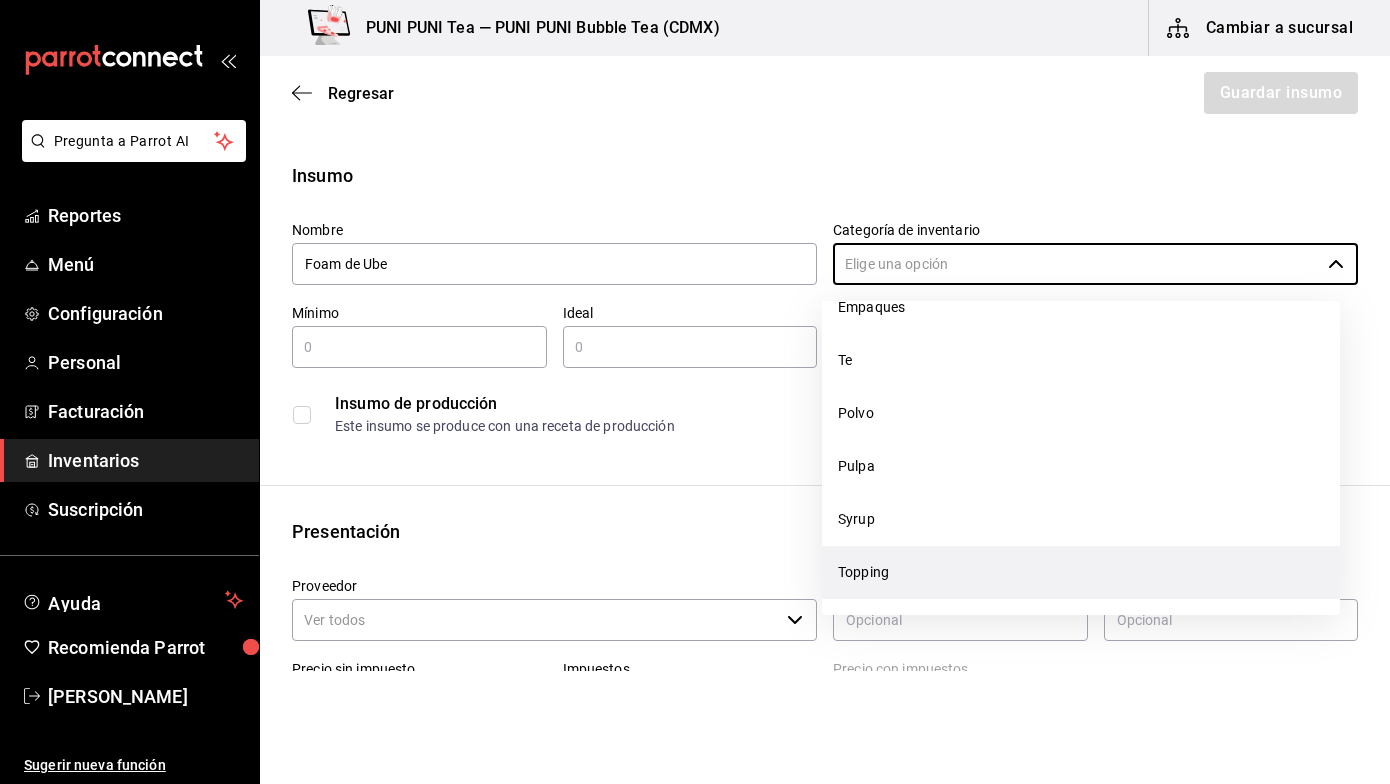 click on "Topping" at bounding box center (1081, 572) 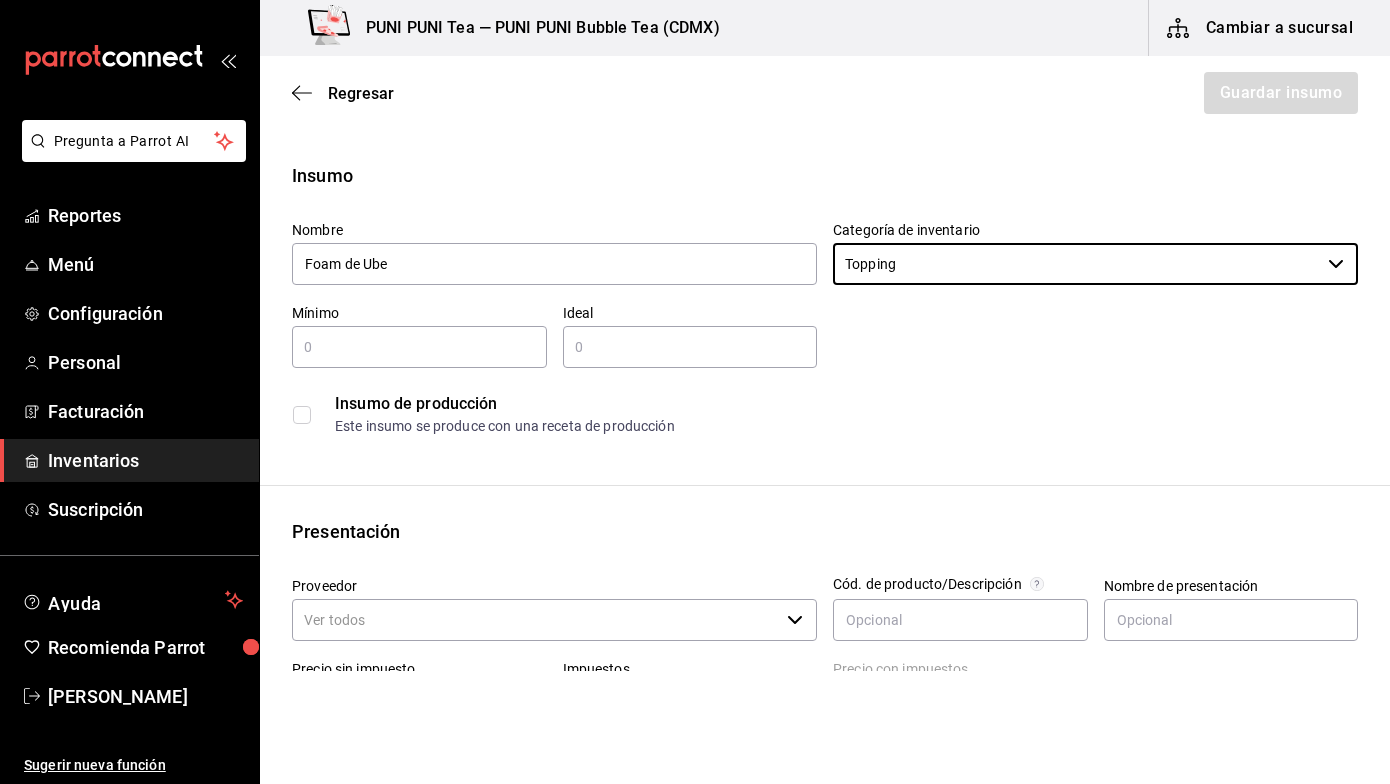 click at bounding box center (419, 347) 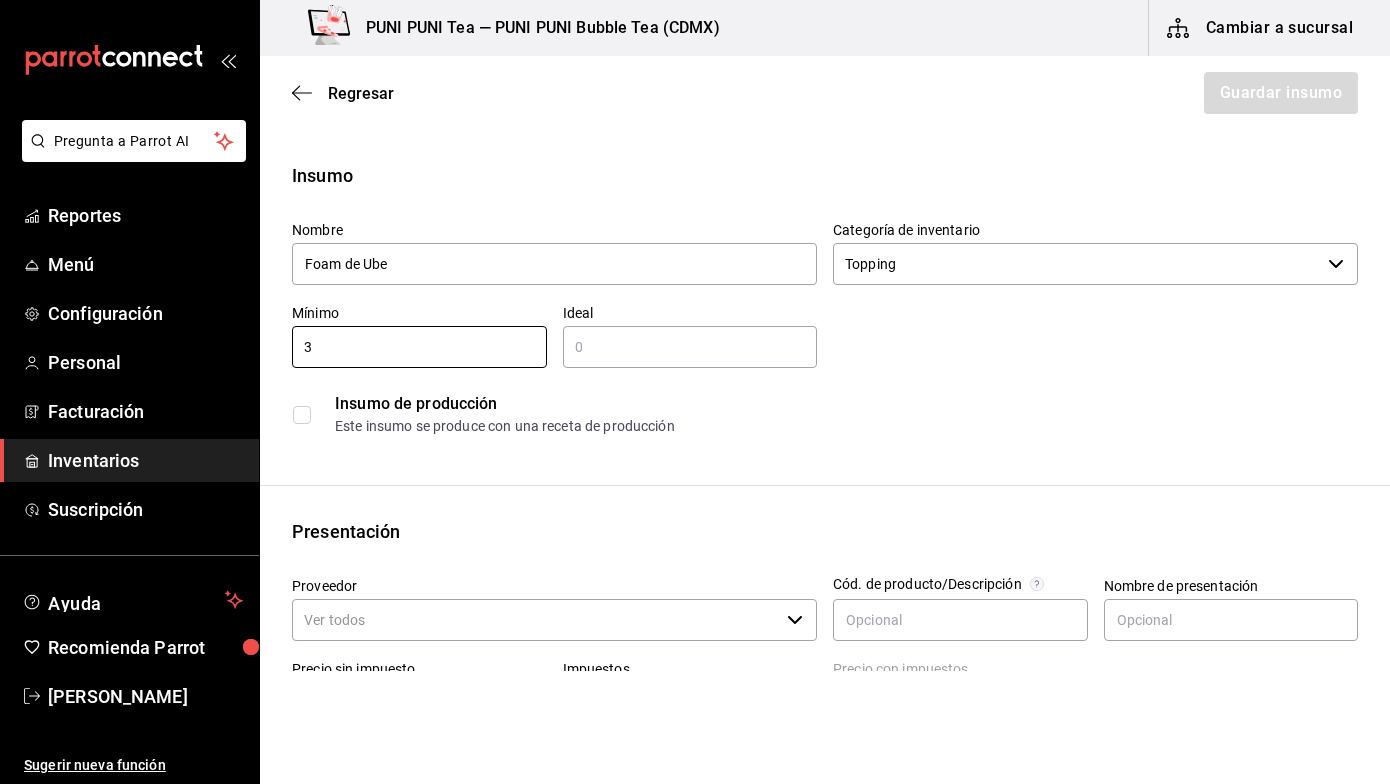type on "3" 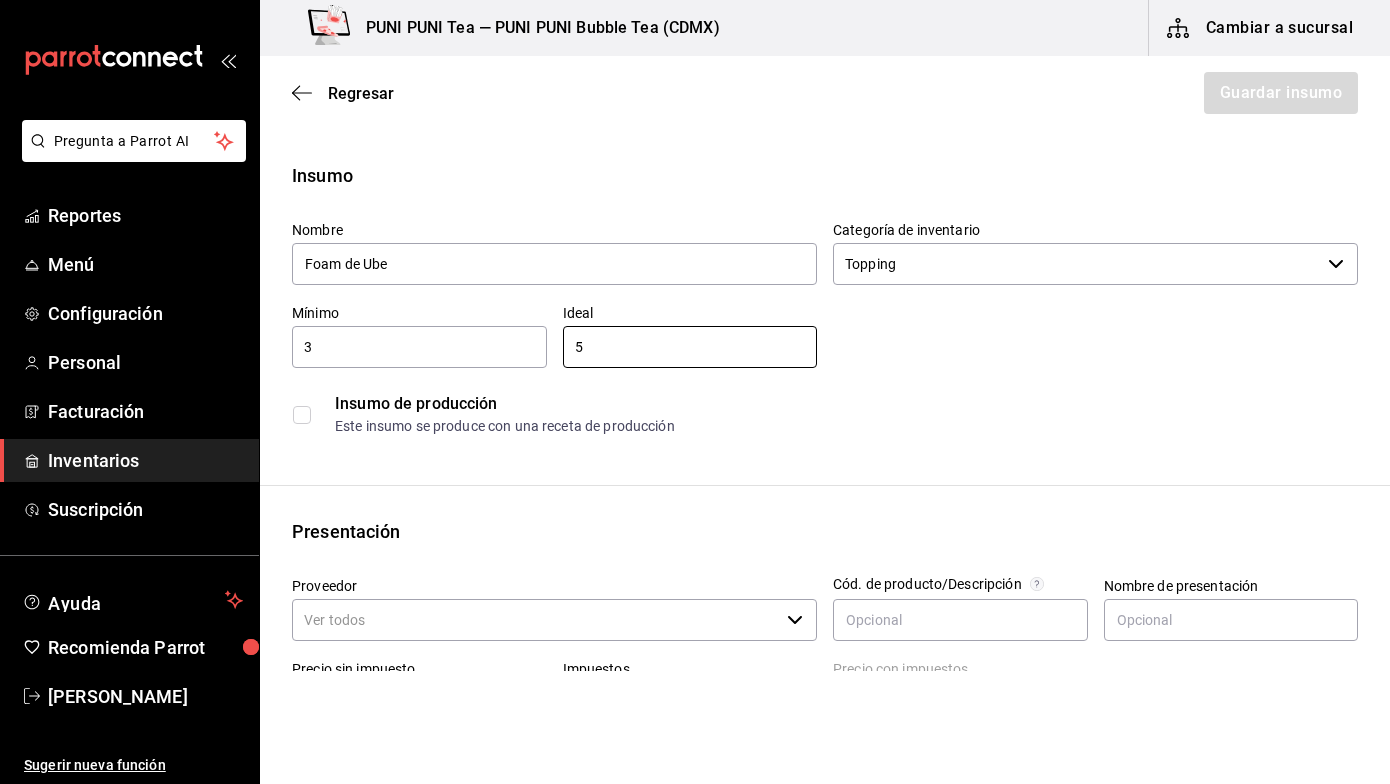 type on "5" 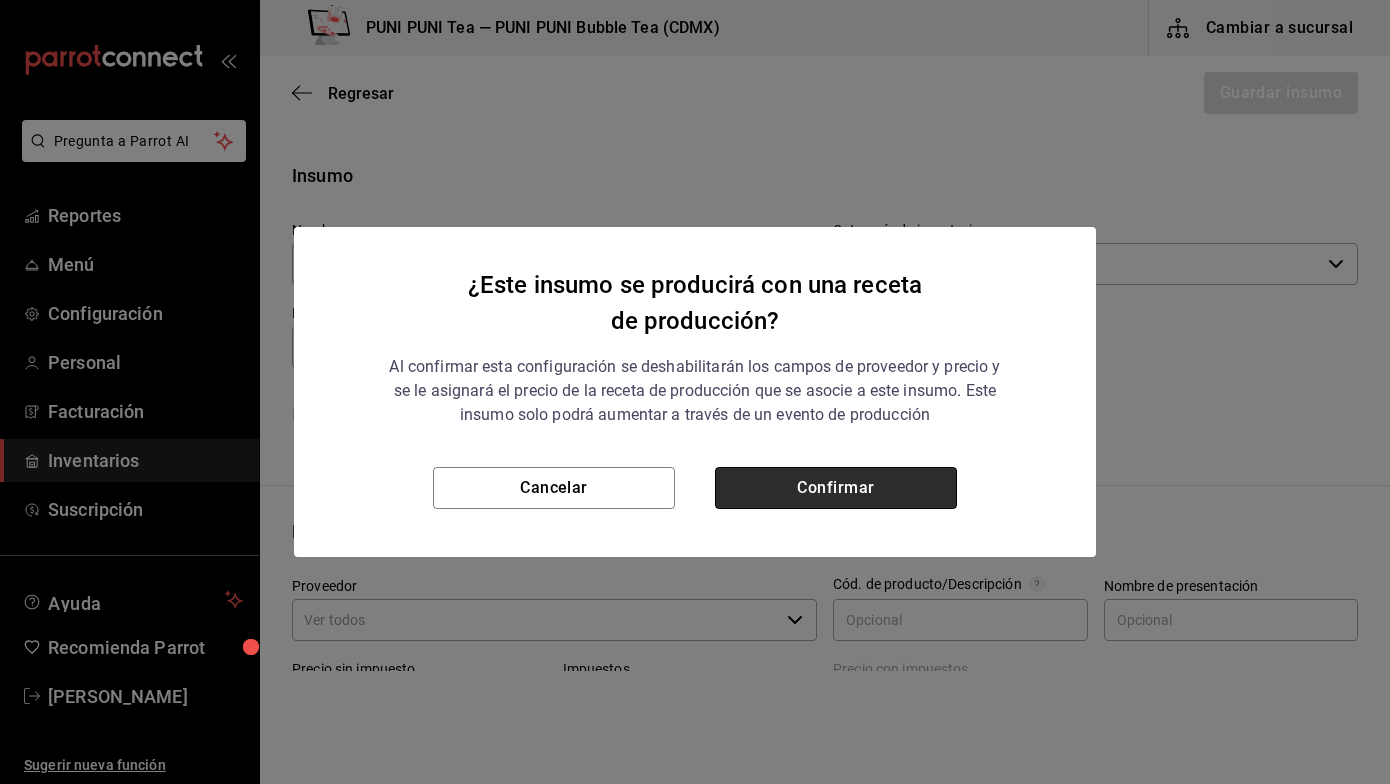 click on "Confirmar" at bounding box center (836, 488) 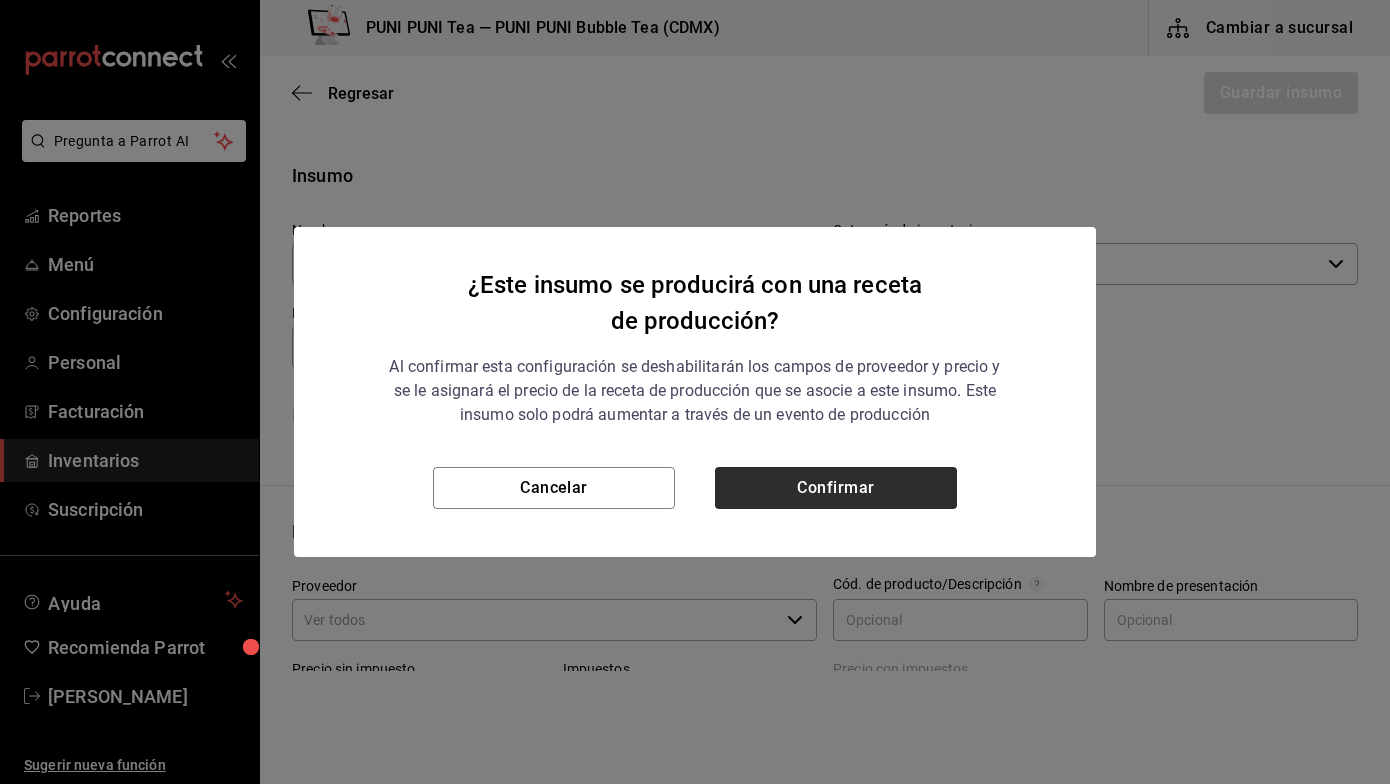 checkbox on "true" 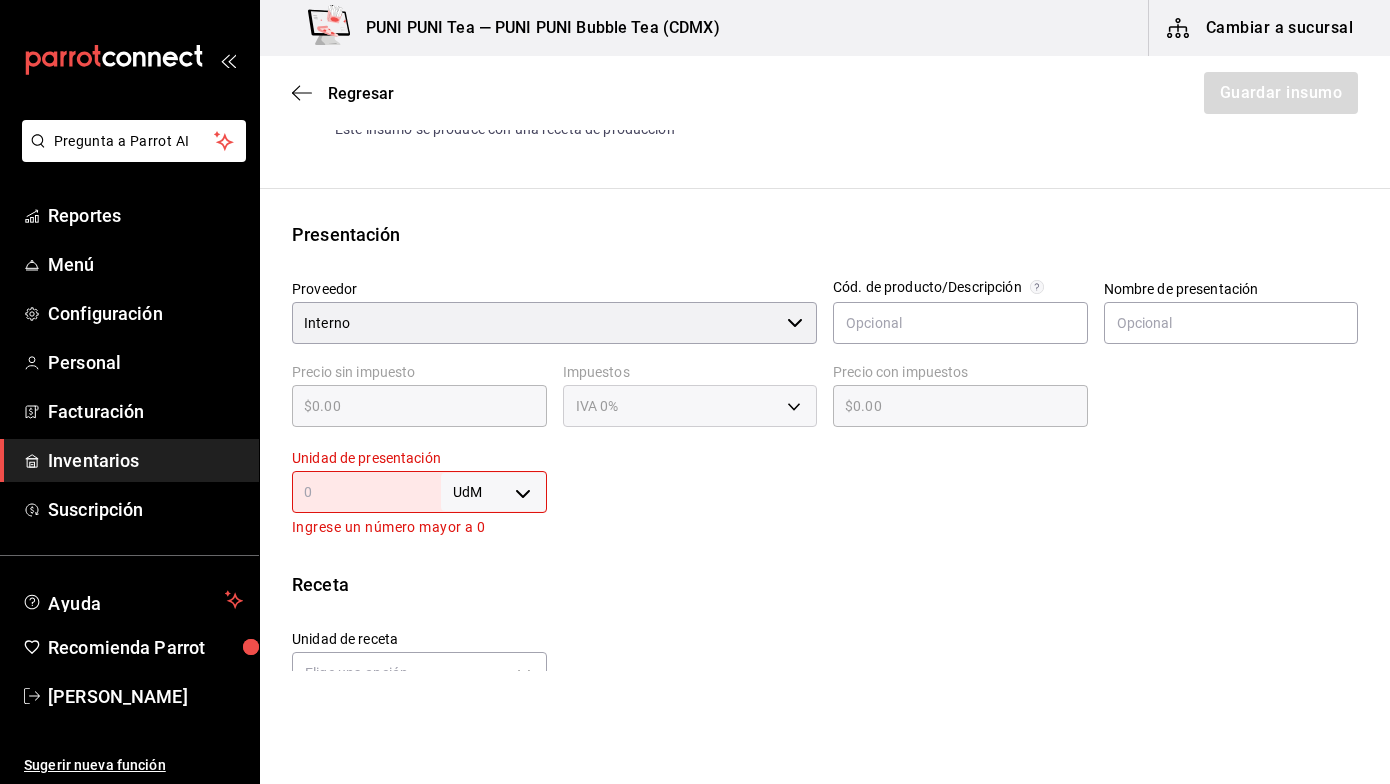 scroll, scrollTop: 308, scrollLeft: 0, axis: vertical 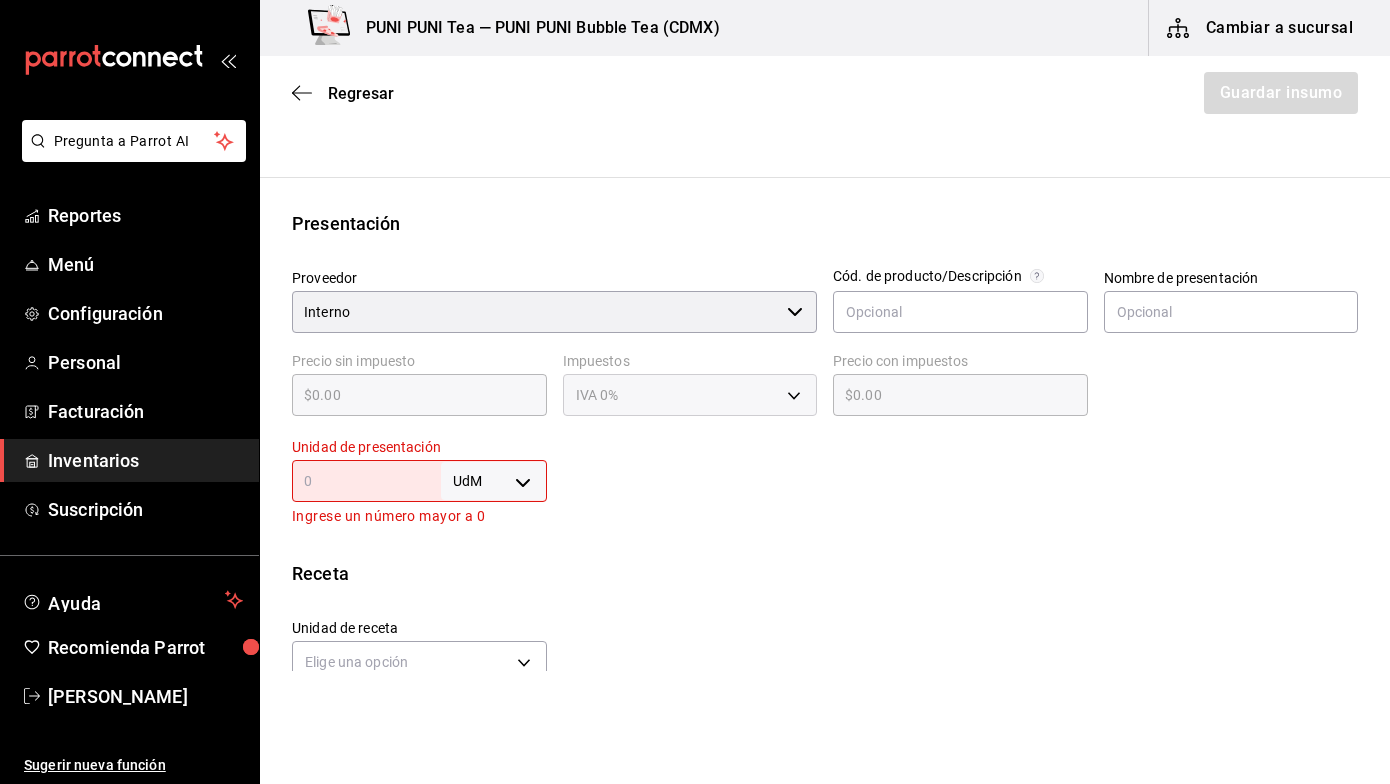 click on "UdM ​" at bounding box center [419, 481] 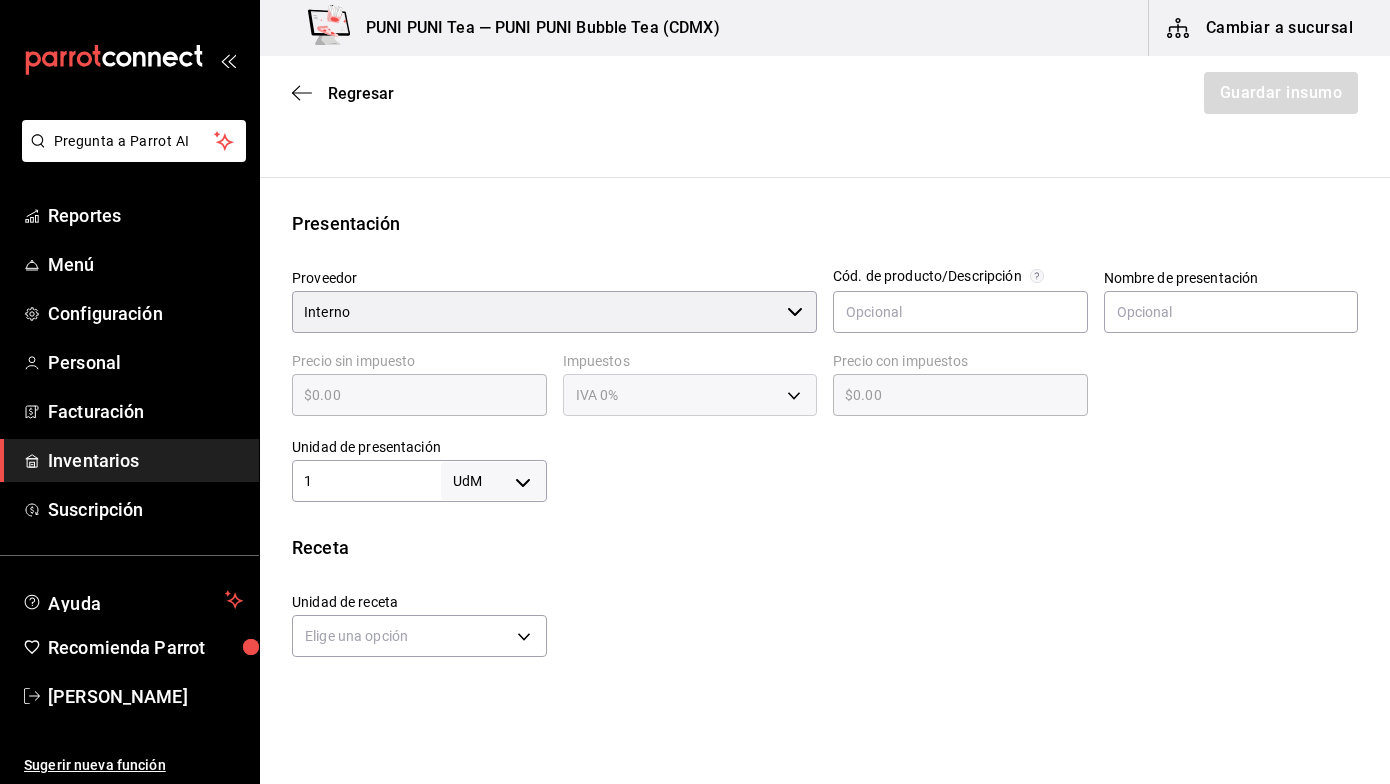 type on "1" 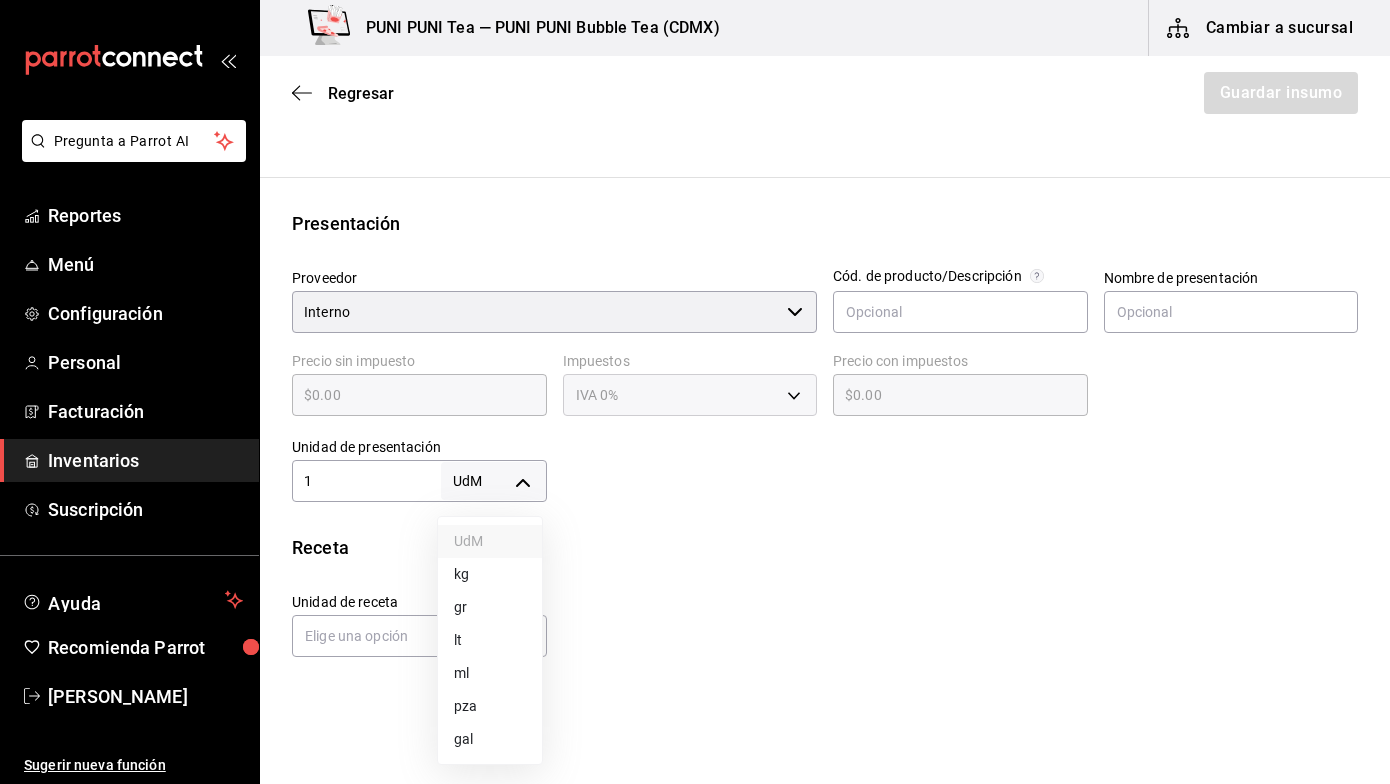 click on "Pregunta a Parrot AI Reportes   Menú   Configuración   Personal   Facturación   Inventarios   Suscripción   Ayuda Recomienda Parrot   Sayuri Hara   Sugerir nueva función   PUNI PUNI Tea — PUNI PUNI Bubble Tea (CDMX) Cambiar a sucursal Regresar Guardar insumo Insumo Nombre Foam de Ube Categoría de inventario Topping ​ Mínimo 3 ​ Ideal 5 ​ Insumo de producción Este insumo se produce con una receta de producción Presentación Proveedor Interno ​ Cód. de producto/Descripción Nombre de presentación Precio sin impuesto $0.00 ​ Impuestos IVA 0% Precio con impuestos $0.00 ​ Unidad de presentación 1 UdM ​ Receta Unidad de receta Elige una opción Factor de conversión ​ Ver ayuda de conversiones Unidades de conteo GANA 1 MES GRATIS EN TU SUSCRIPCIÓN AQUÍ Pregunta a Parrot AI Reportes   Menú   Configuración   Personal   Facturación   Inventarios   Suscripción   Ayuda Recomienda Parrot   Sayuri Hara   Sugerir nueva función   Visitar centro de ayuda (81) 2046 6363 (81) 2046 6363 UdM" at bounding box center (695, 335) 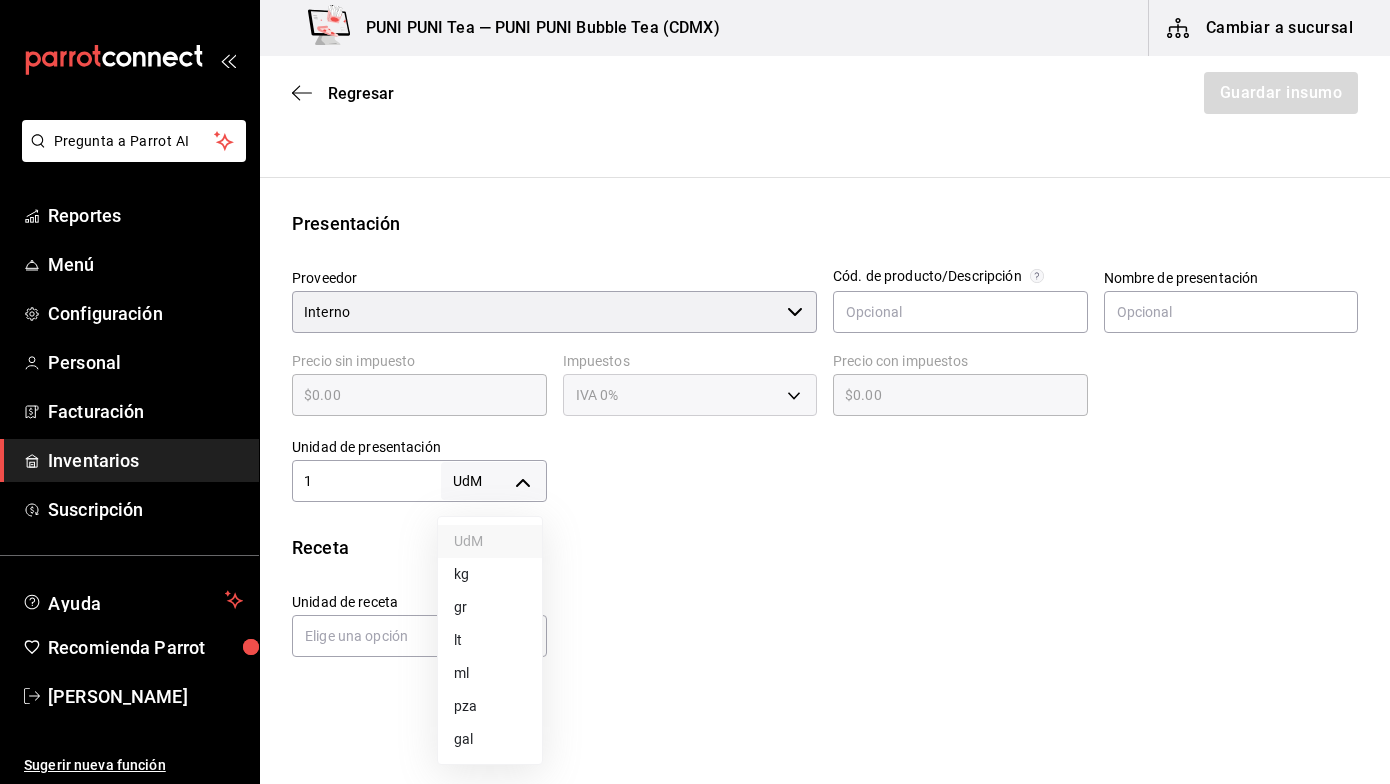 type on "UNIT" 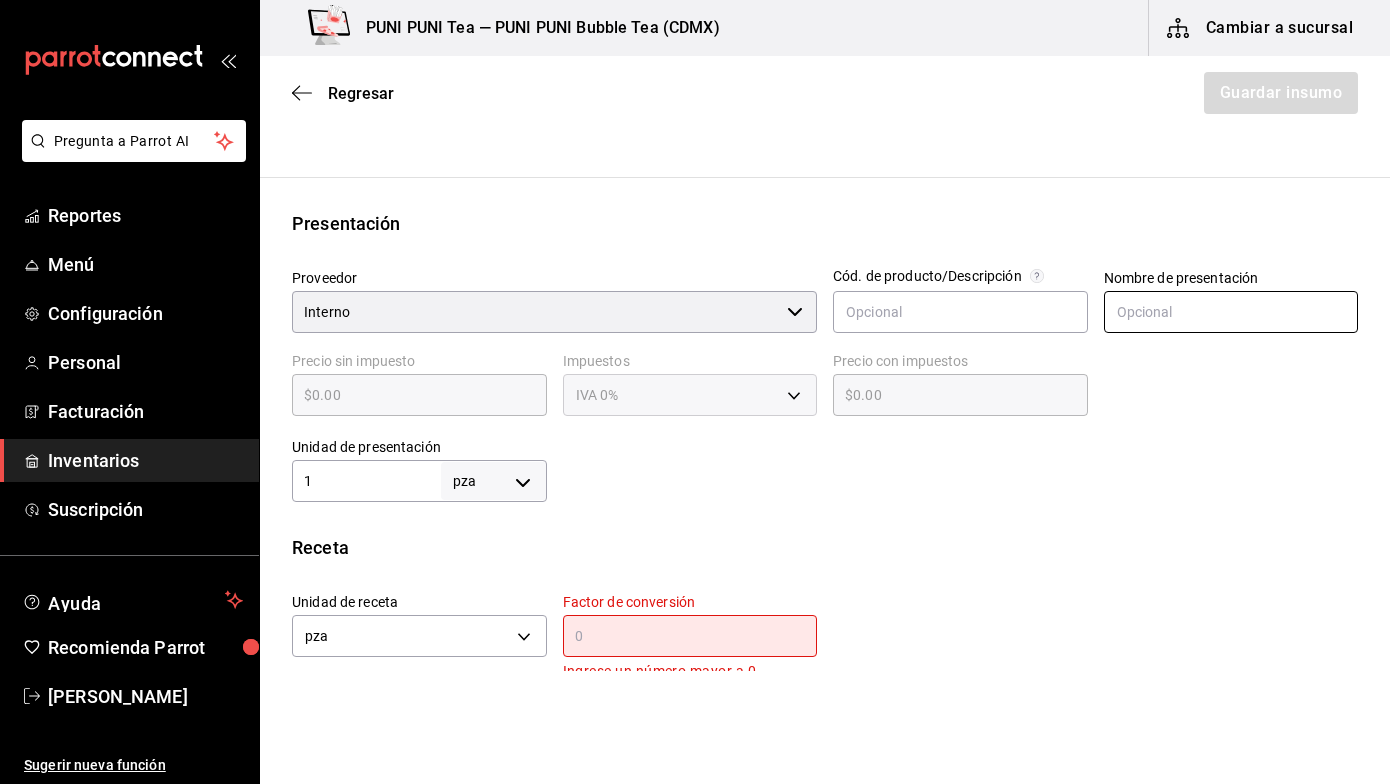 click at bounding box center (1231, 312) 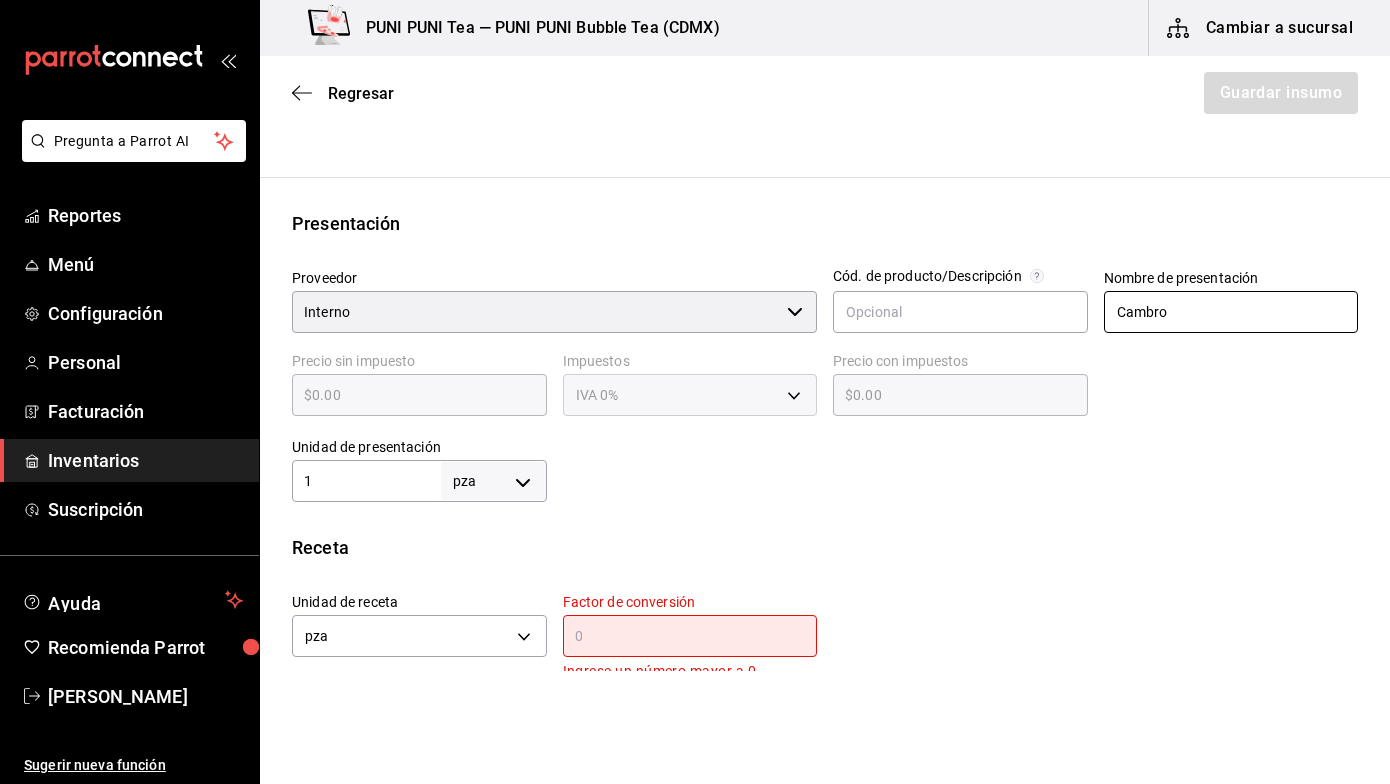 type on "Cambro" 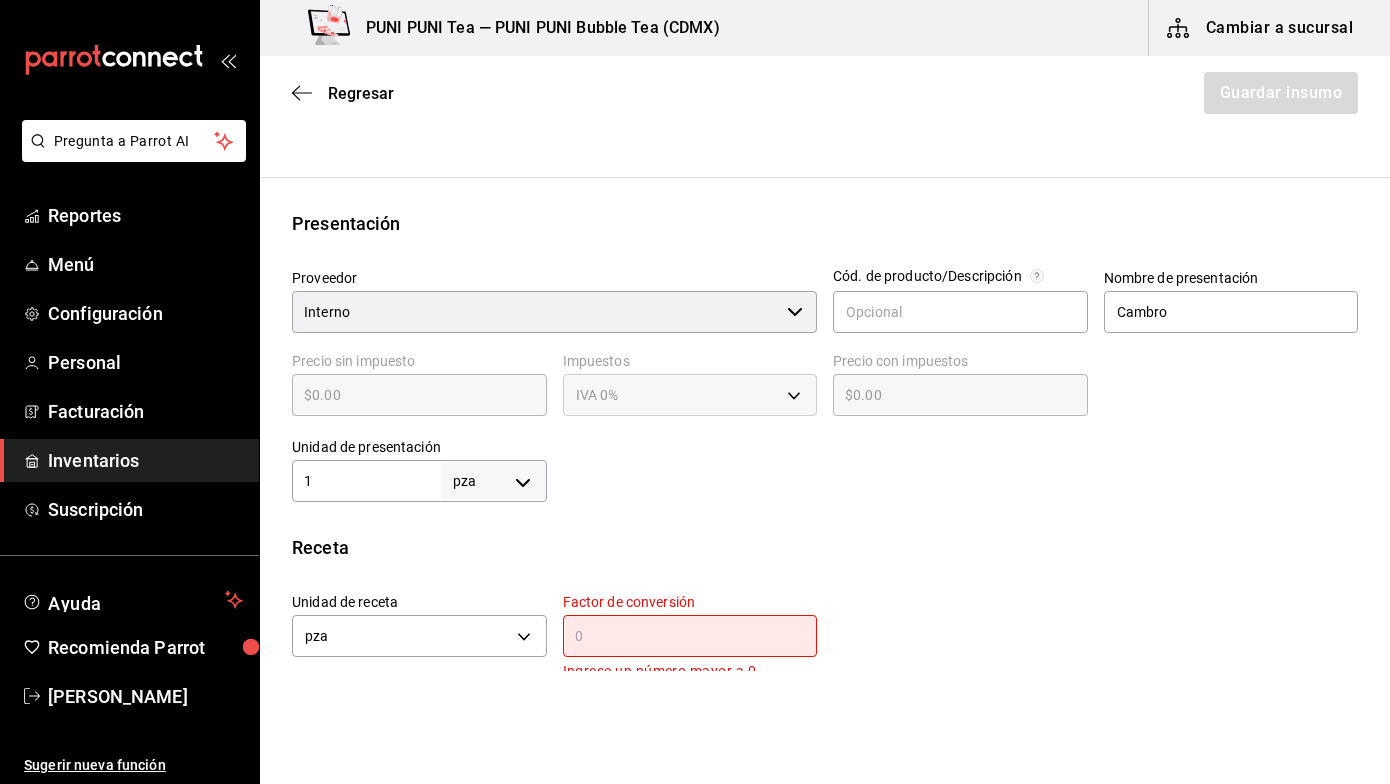 click on "Receta" at bounding box center (825, 547) 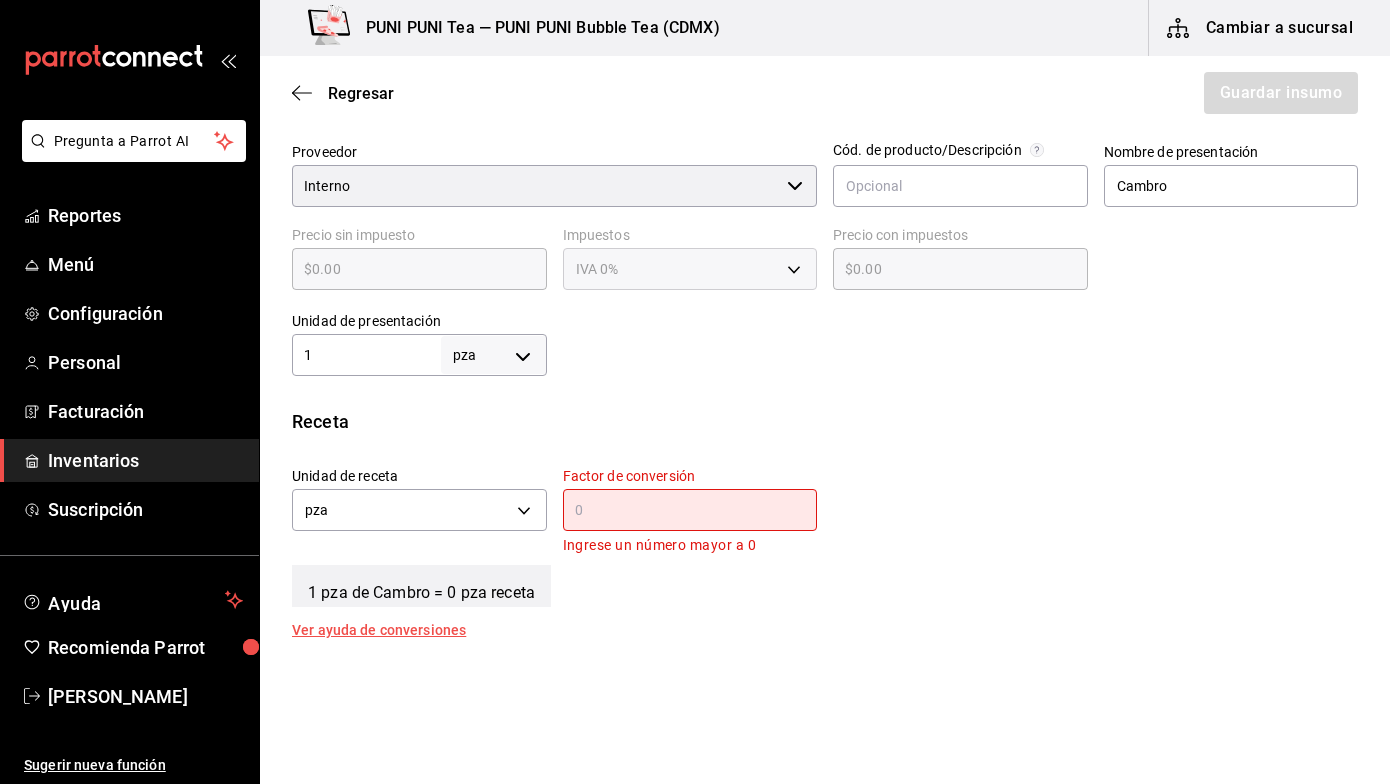 scroll, scrollTop: 512, scrollLeft: 0, axis: vertical 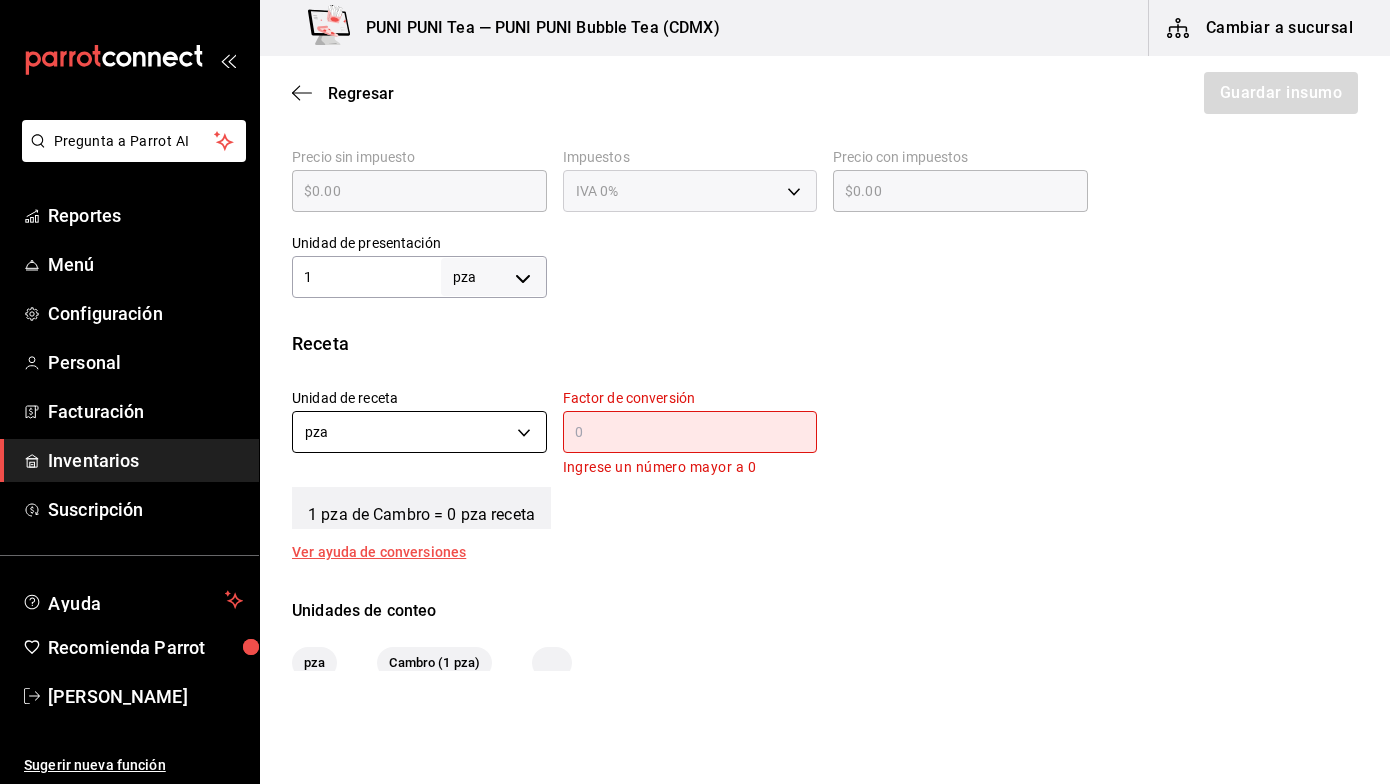 click on "Pregunta a Parrot AI Reportes   Menú   Configuración   Personal   Facturación   Inventarios   Suscripción   Ayuda Recomienda Parrot   Sayuri Hara   Sugerir nueva función   PUNI PUNI Tea — PUNI PUNI Bubble Tea (CDMX) Cambiar a sucursal Regresar Guardar insumo Insumo Nombre Foam de Ube Categoría de inventario Topping ​ Mínimo 3 ​ Ideal 5 ​ Insumo de producción Este insumo se produce con una receta de producción Presentación Proveedor Interno ​ Cód. de producto/Descripción Nombre de presentación Cambro Precio sin impuesto $0.00 ​ Impuestos IVA 0% Precio con impuestos $0.00 ​ Unidad de presentación 1 pza UNIT ​ Receta Unidad de receta pza UNIT Factor de conversión ​ Ingrese un número mayor a 0 1 pza de Cambro = 0 pza receta Ver ayuda de conversiones Unidades de conteo pza Cambro (1 pza) GANA 1 MES GRATIS EN TU SUSCRIPCIÓN AQUÍ Pregunta a Parrot AI Reportes   Menú   Configuración   Personal   Facturación   Inventarios   Suscripción   Ayuda Recomienda Parrot   Sayuri Hara" at bounding box center (695, 335) 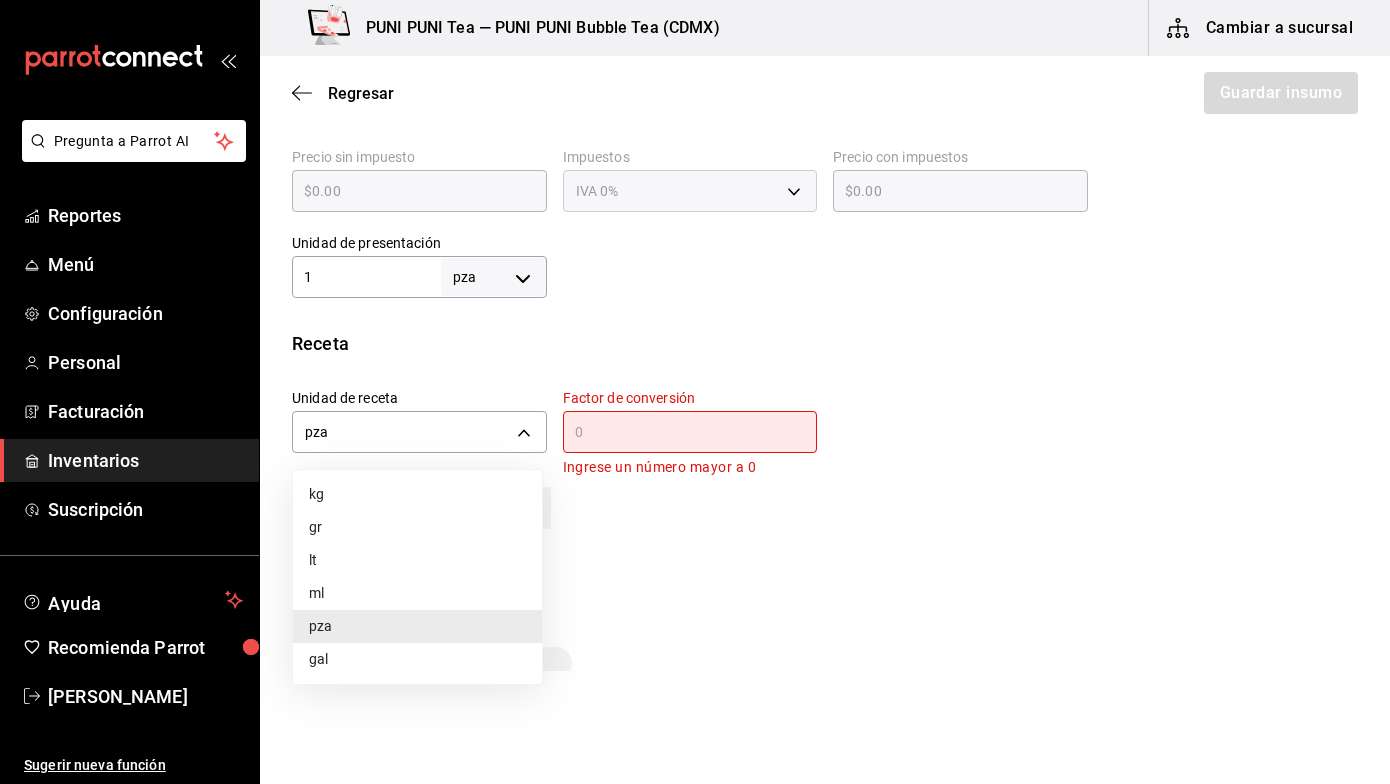 click on "gr" at bounding box center (417, 527) 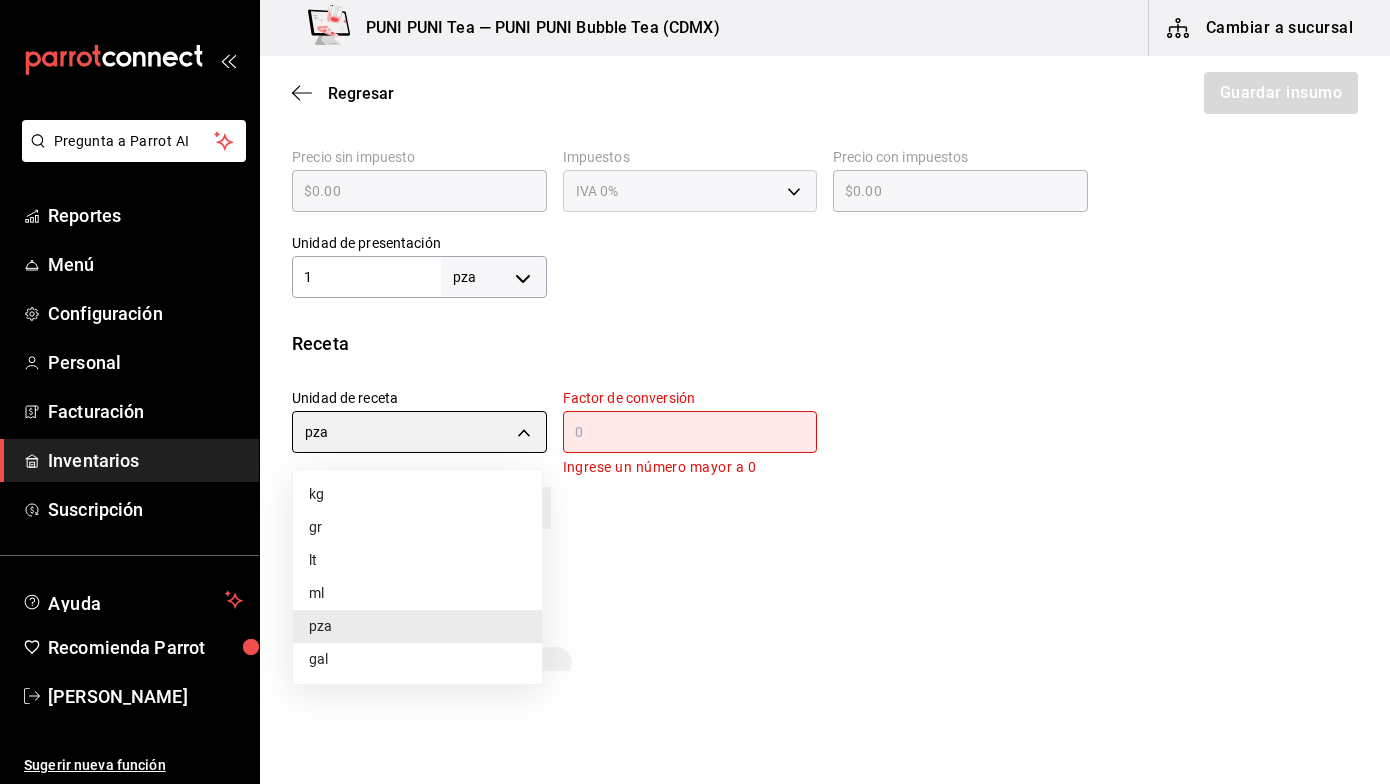 type on "GRAM" 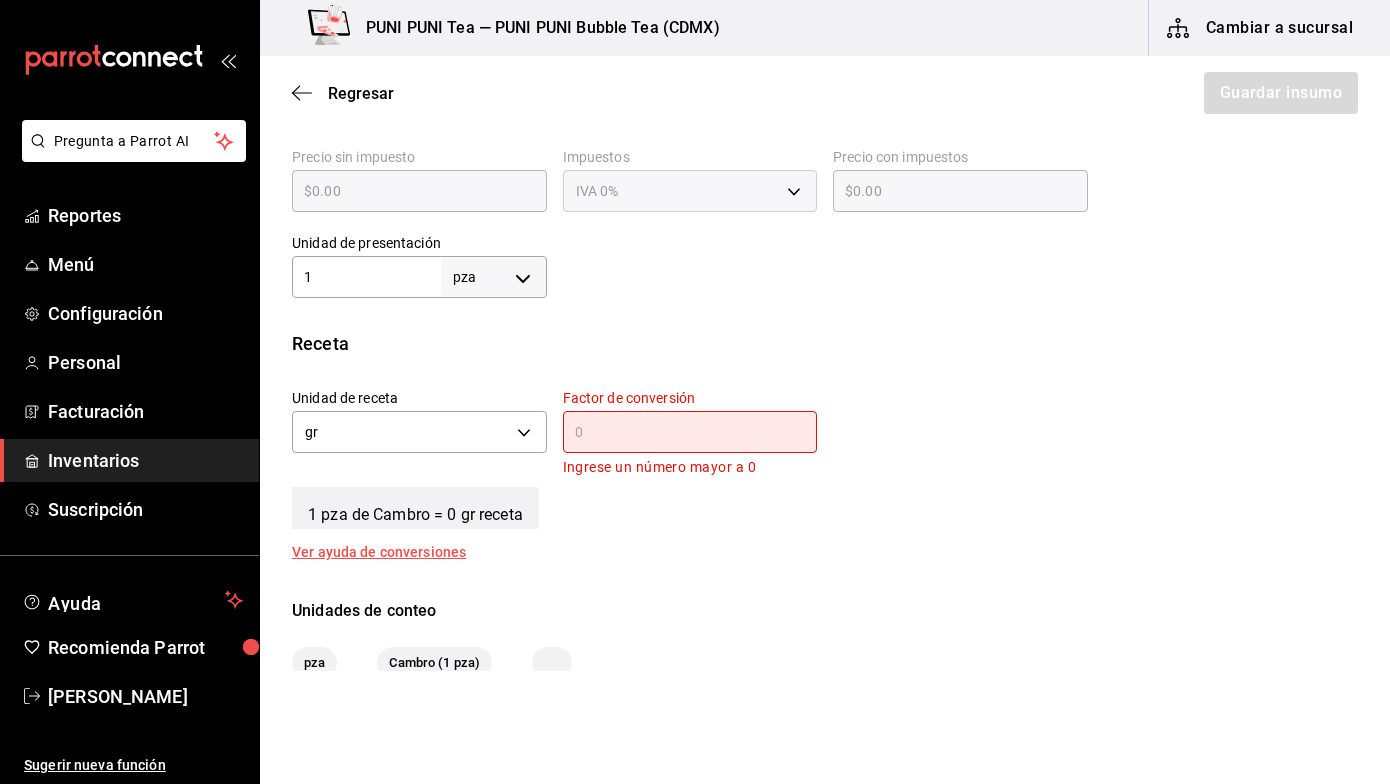 click at bounding box center [690, 432] 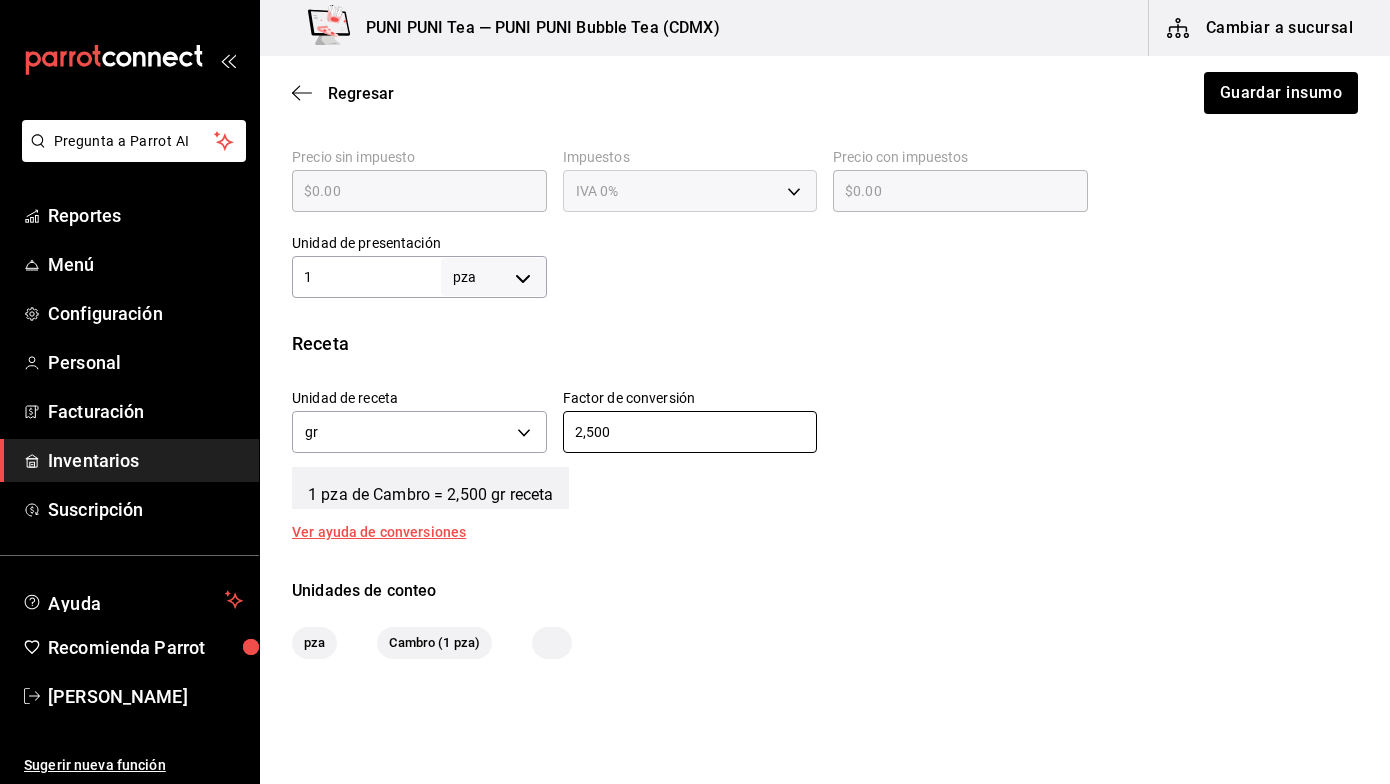 type on "2,500" 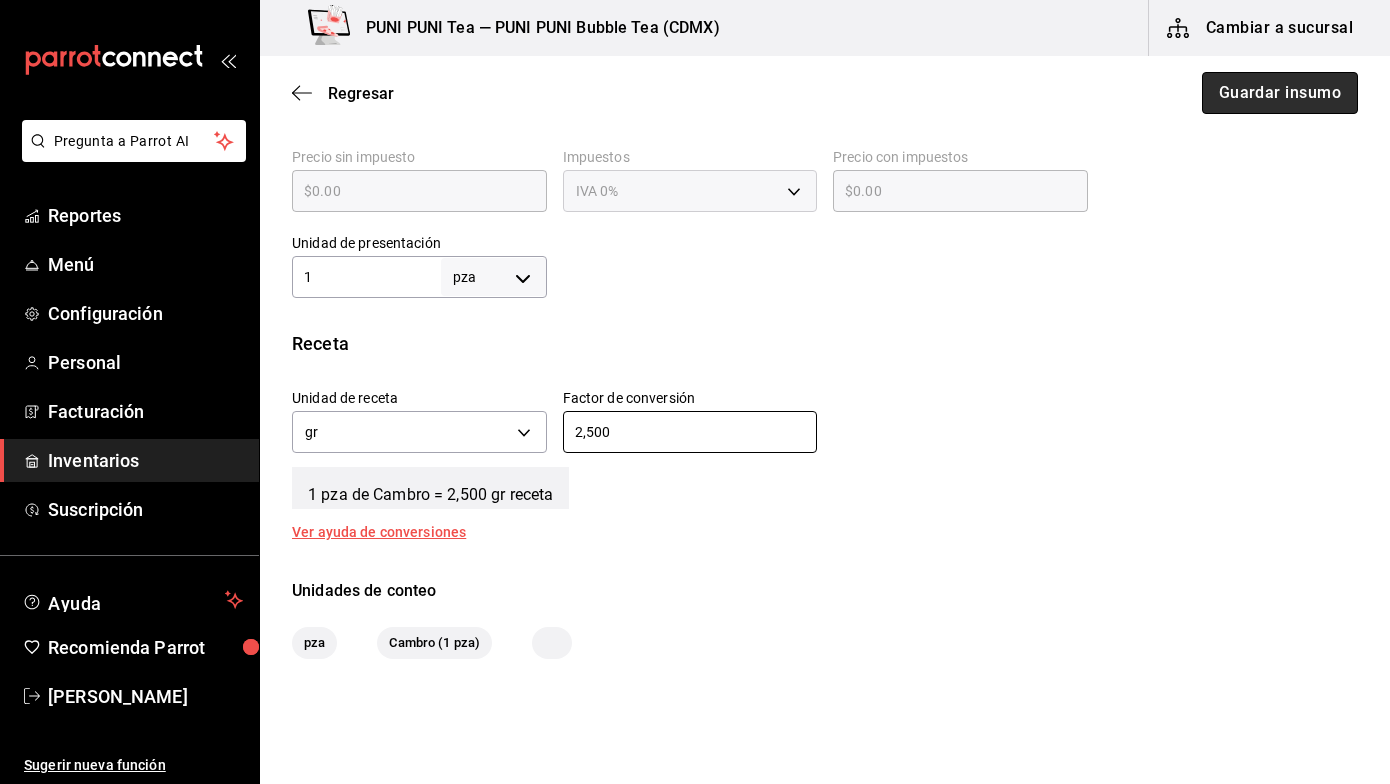 click on "Guardar insumo" at bounding box center [1280, 93] 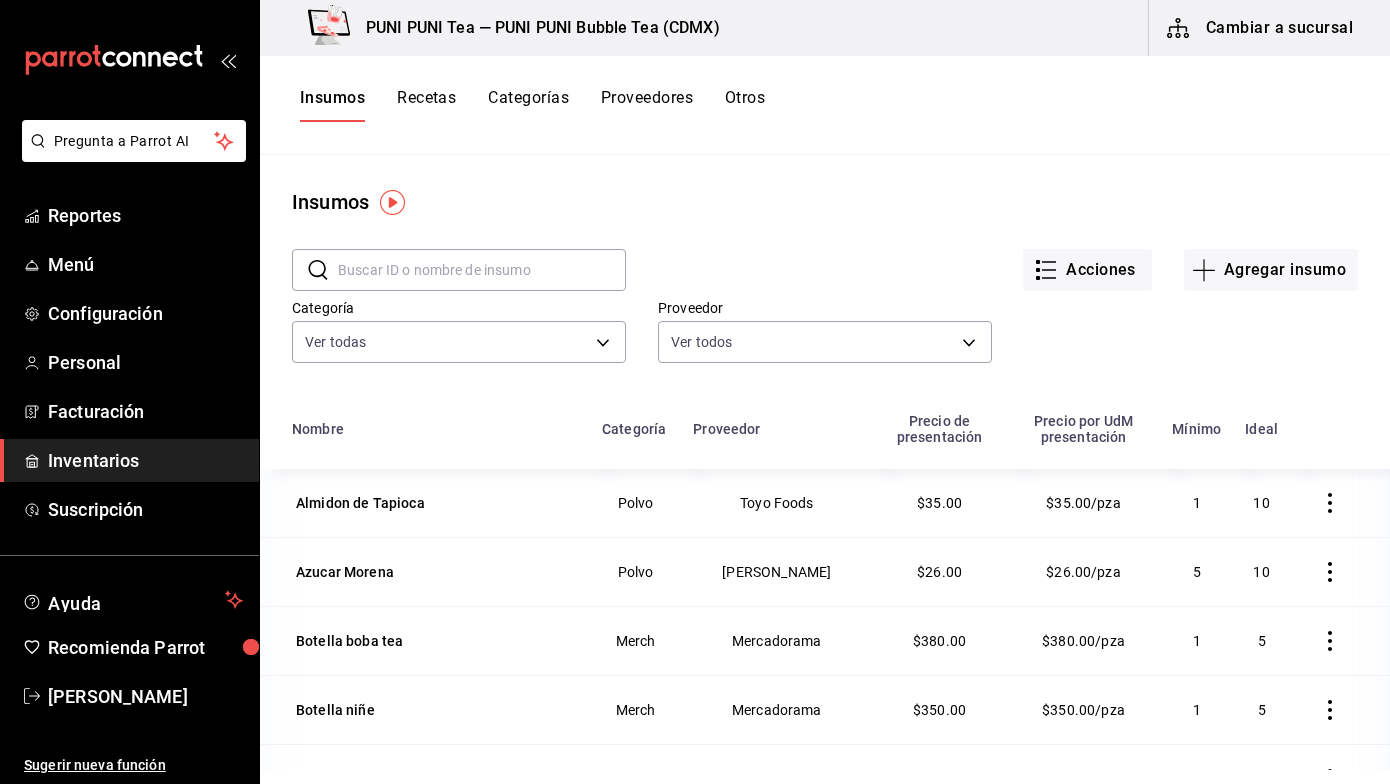 click on "Recetas" at bounding box center (426, 105) 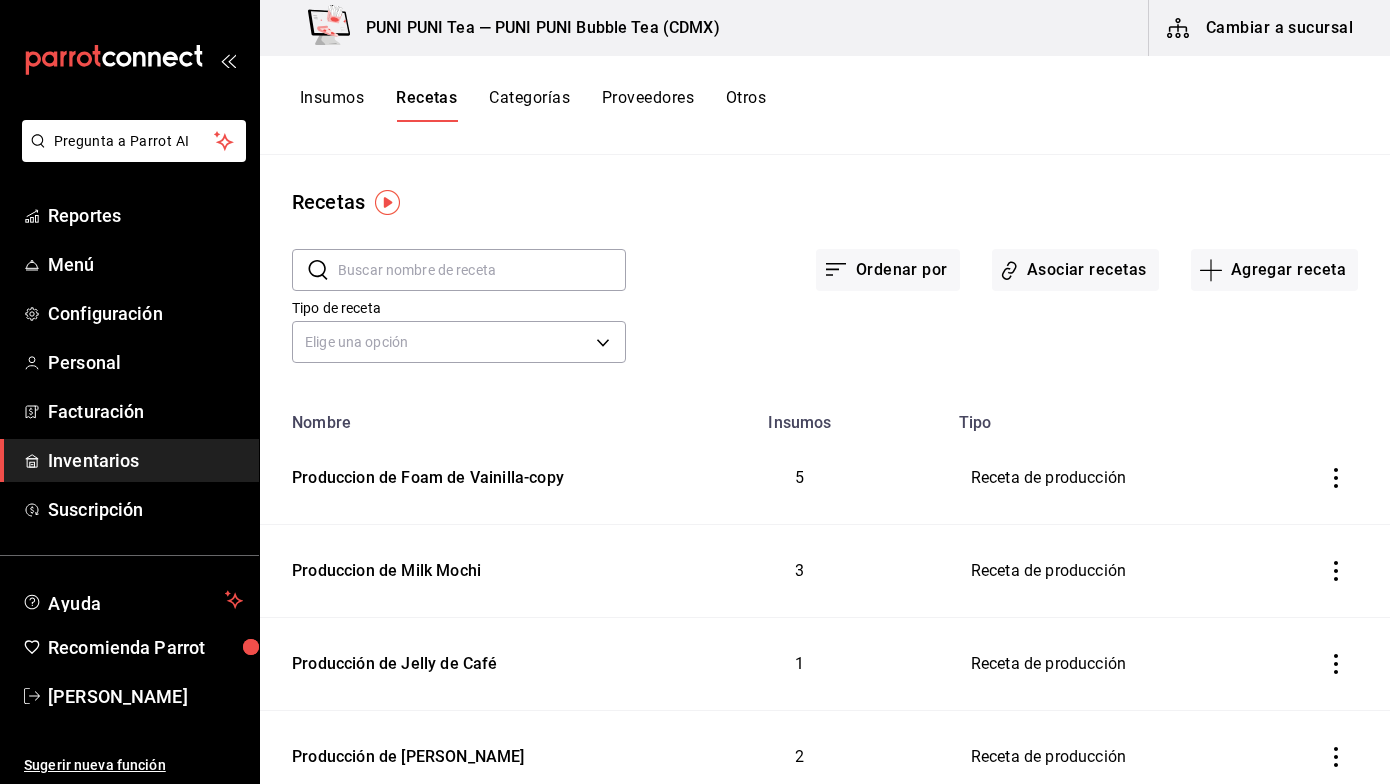 click 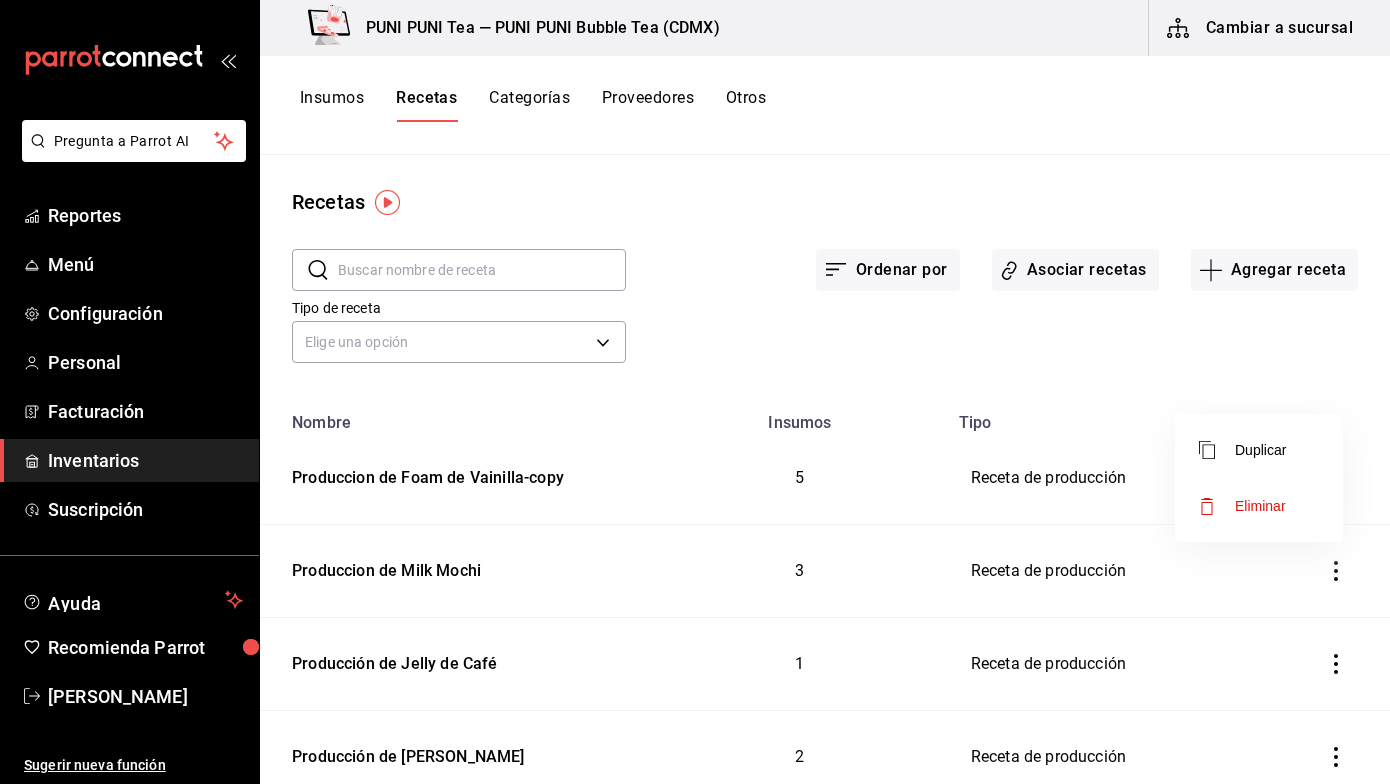 click at bounding box center [695, 392] 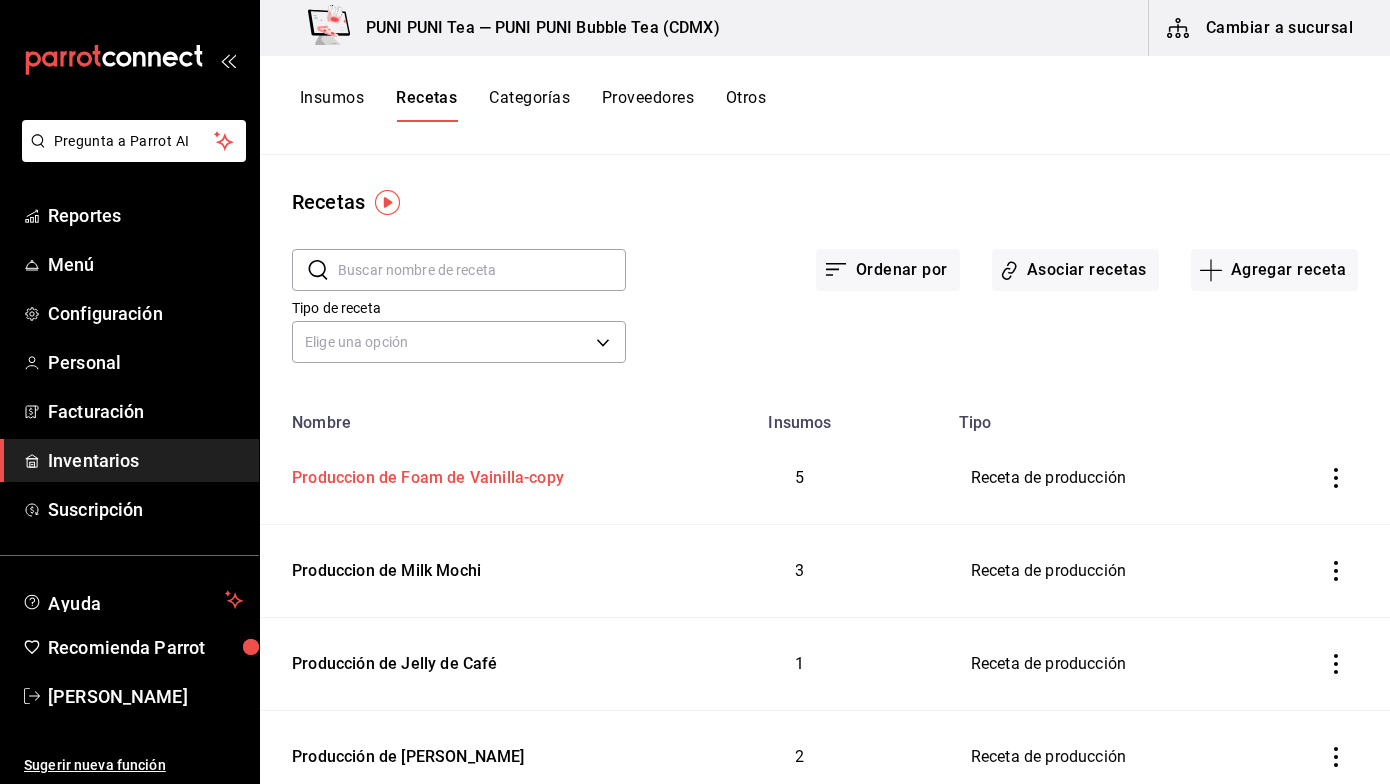 click on "Produccion de Foam de Vainilla-copy" at bounding box center [424, 474] 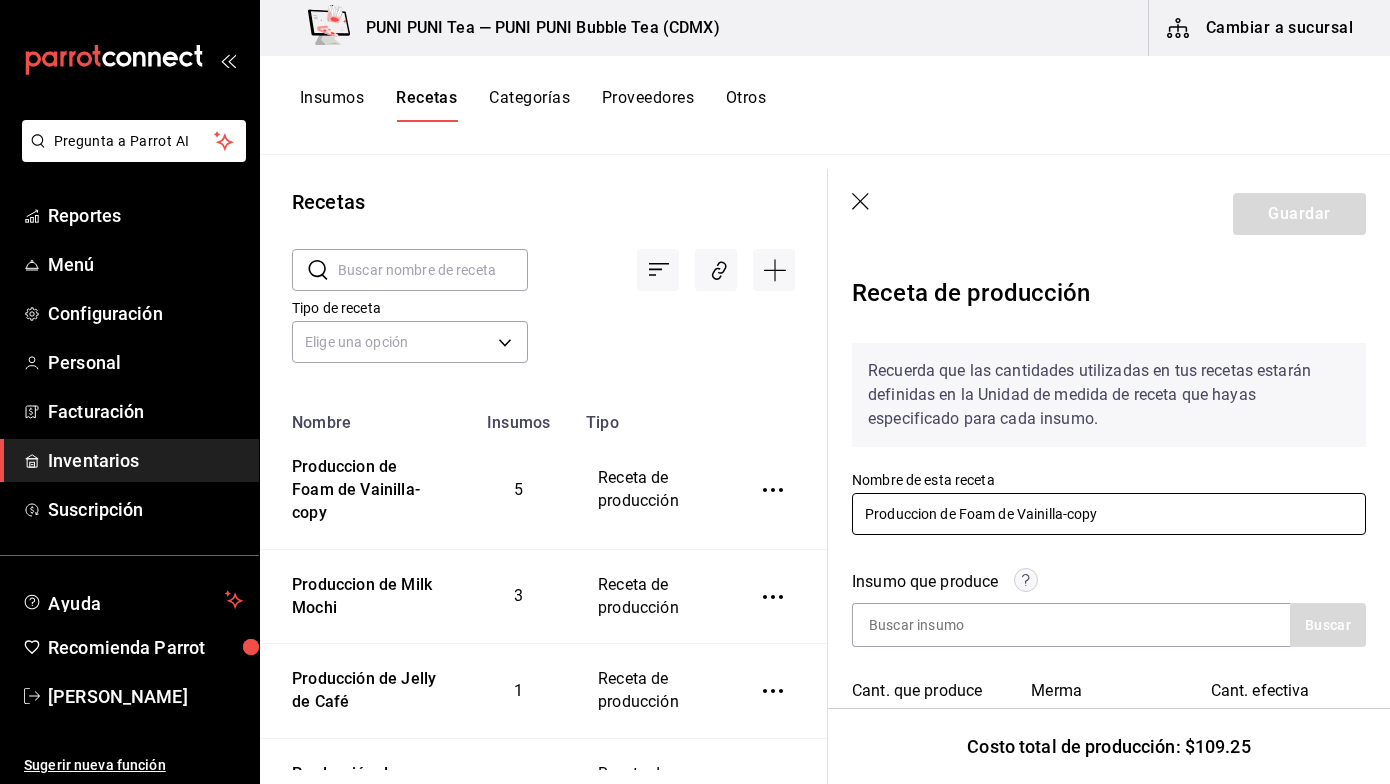 drag, startPoint x: 1159, startPoint y: 518, endPoint x: 1021, endPoint y: 512, distance: 138.13037 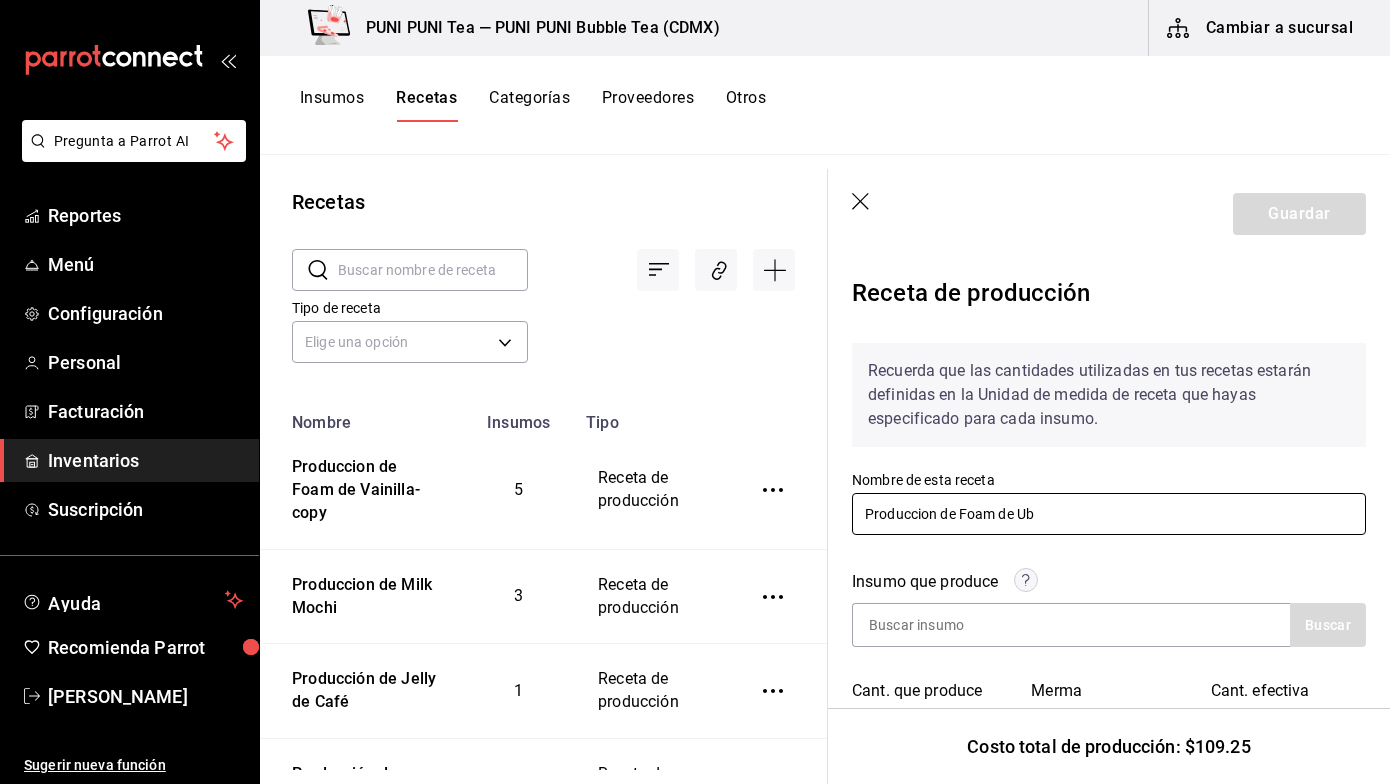 type on "Produccion de Foam de Ube" 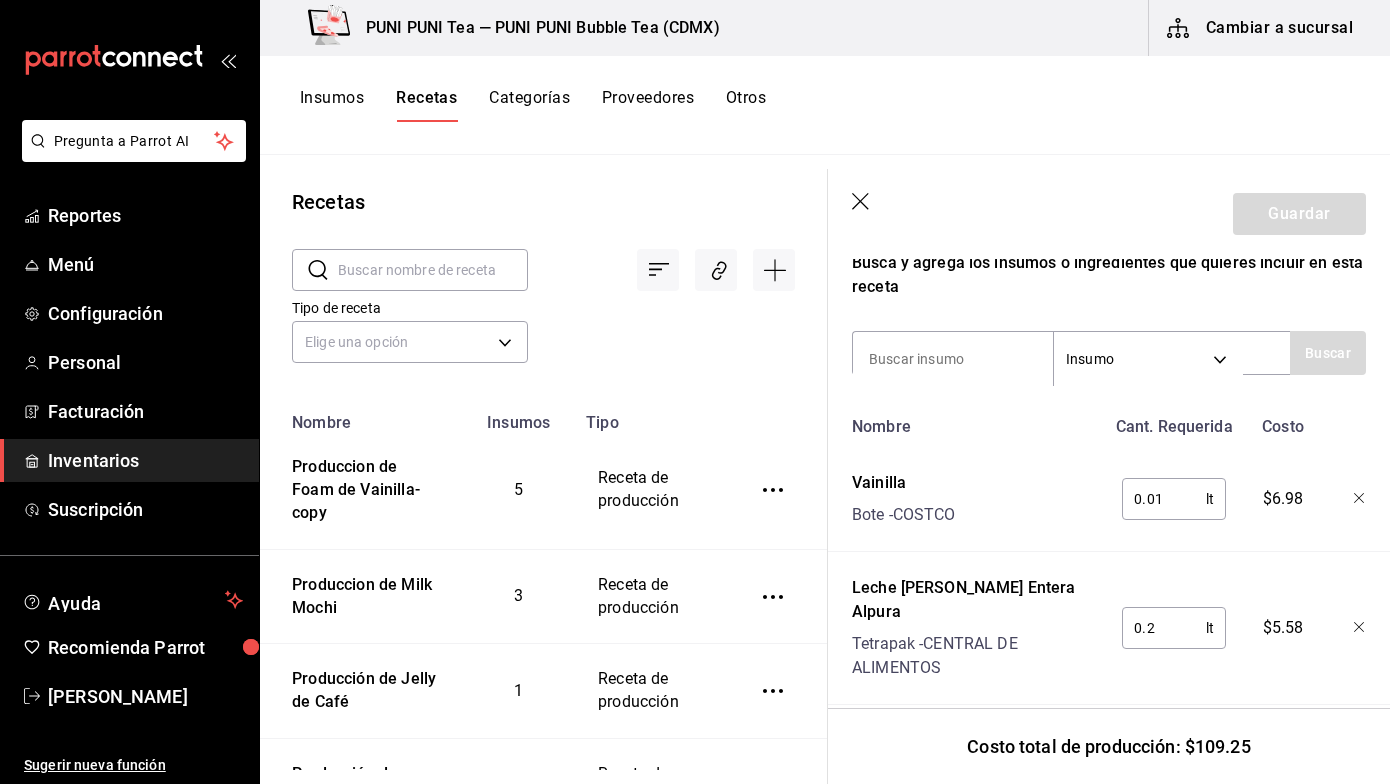 scroll, scrollTop: 671, scrollLeft: 0, axis: vertical 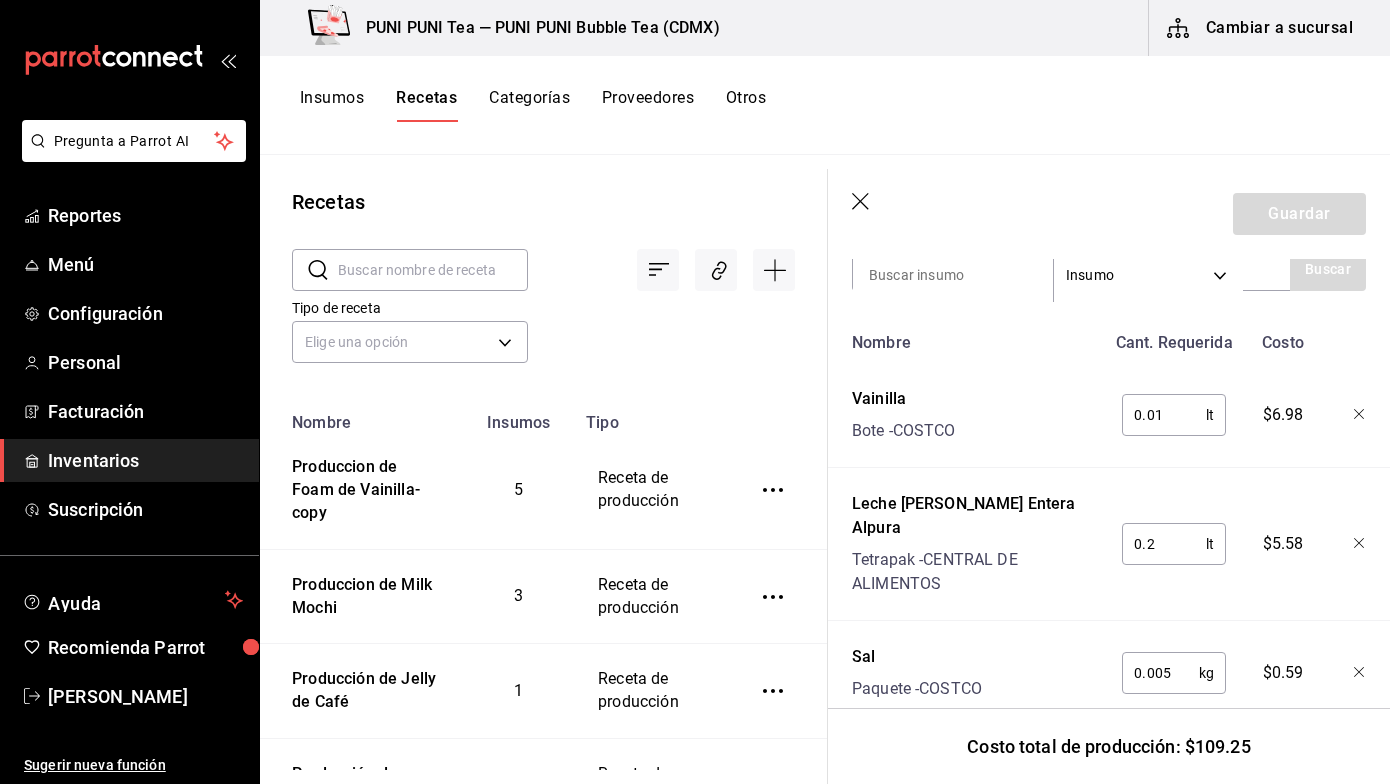 type on "Produccion de Foam de Ube" 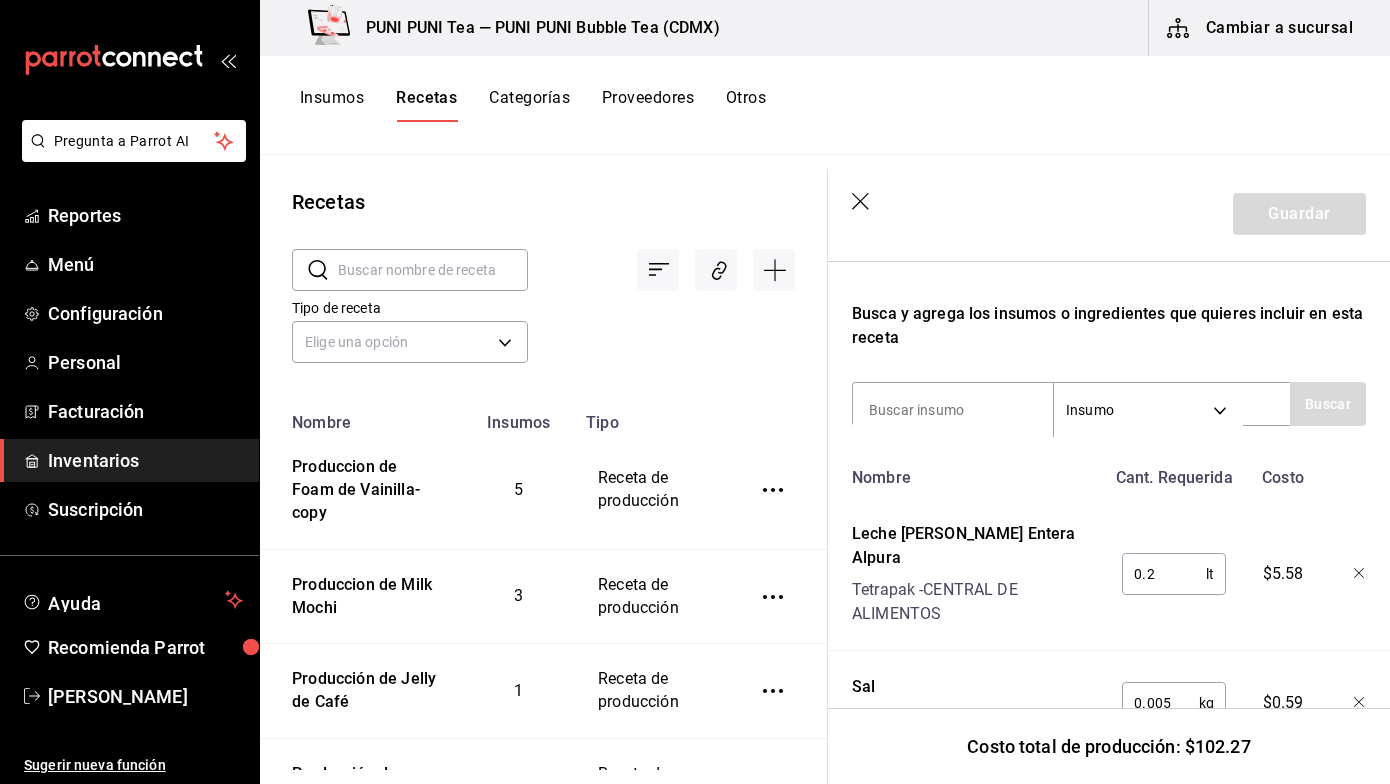 scroll, scrollTop: 532, scrollLeft: 0, axis: vertical 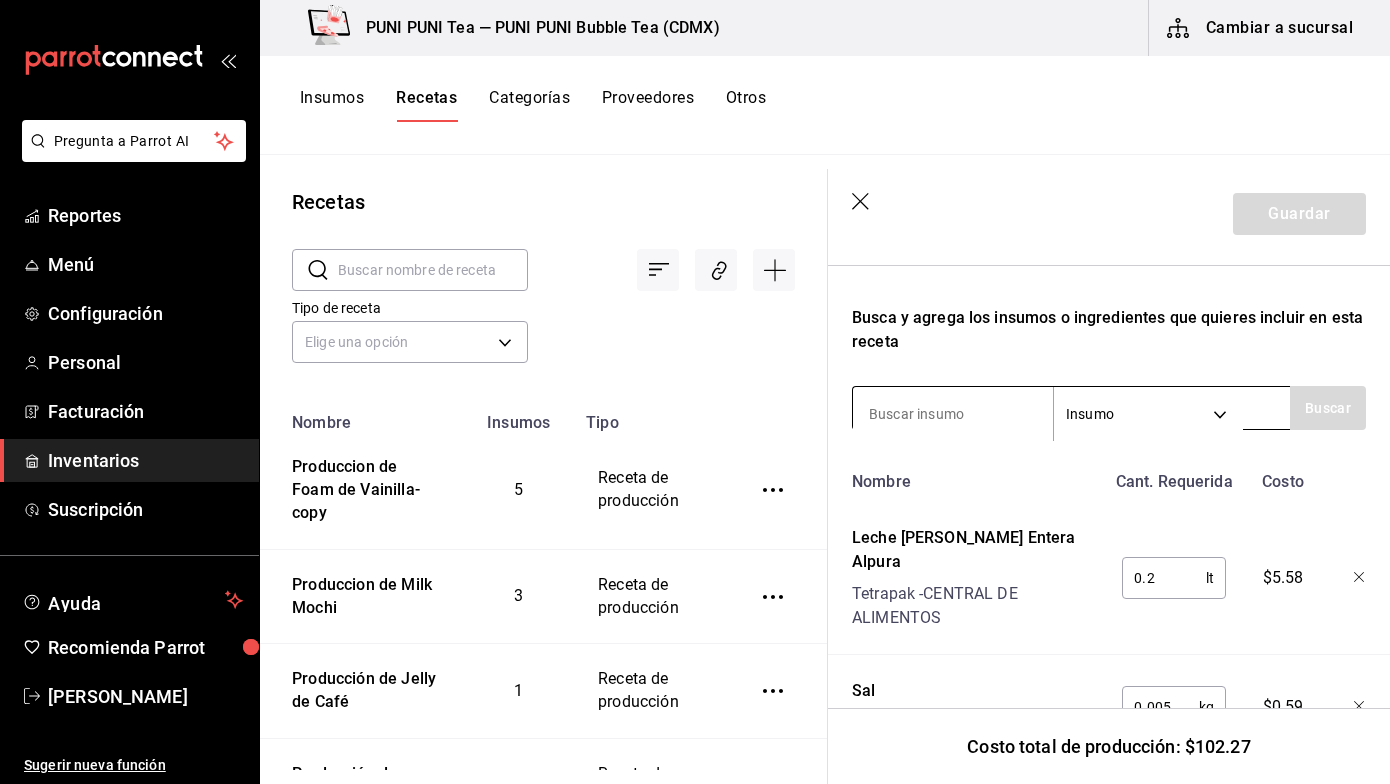 click at bounding box center [953, 414] 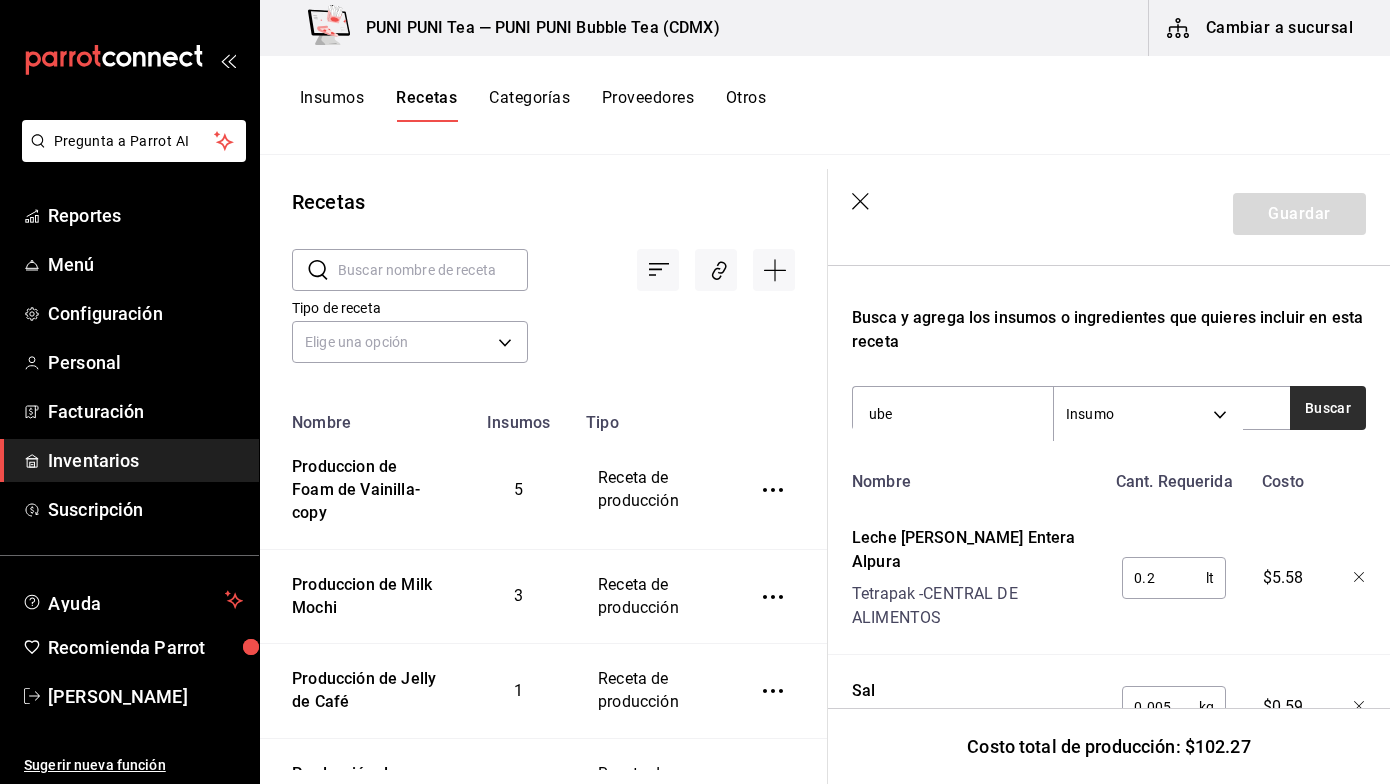 type on "ube" 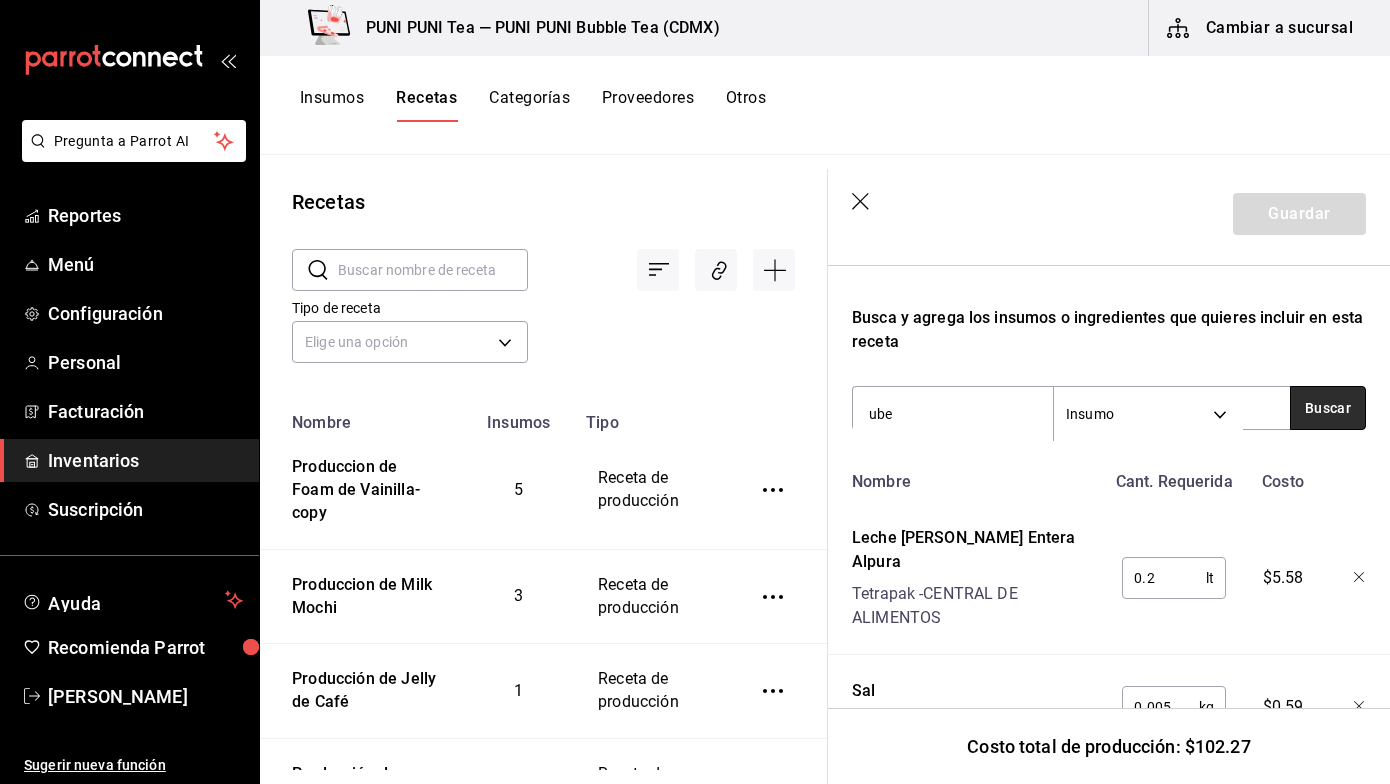 click on "Buscar" at bounding box center (1328, 408) 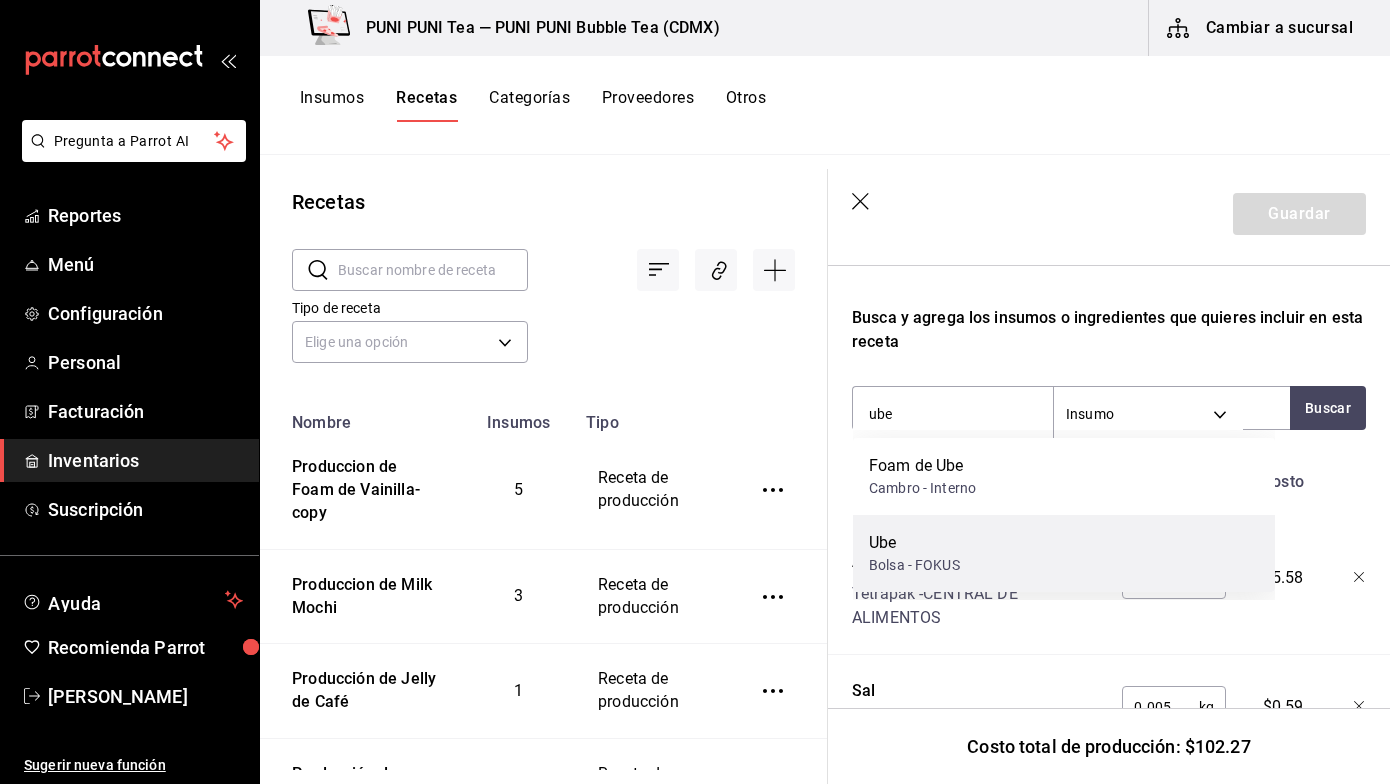 click on "Ube Bolsa - FOKUS" at bounding box center (1064, 553) 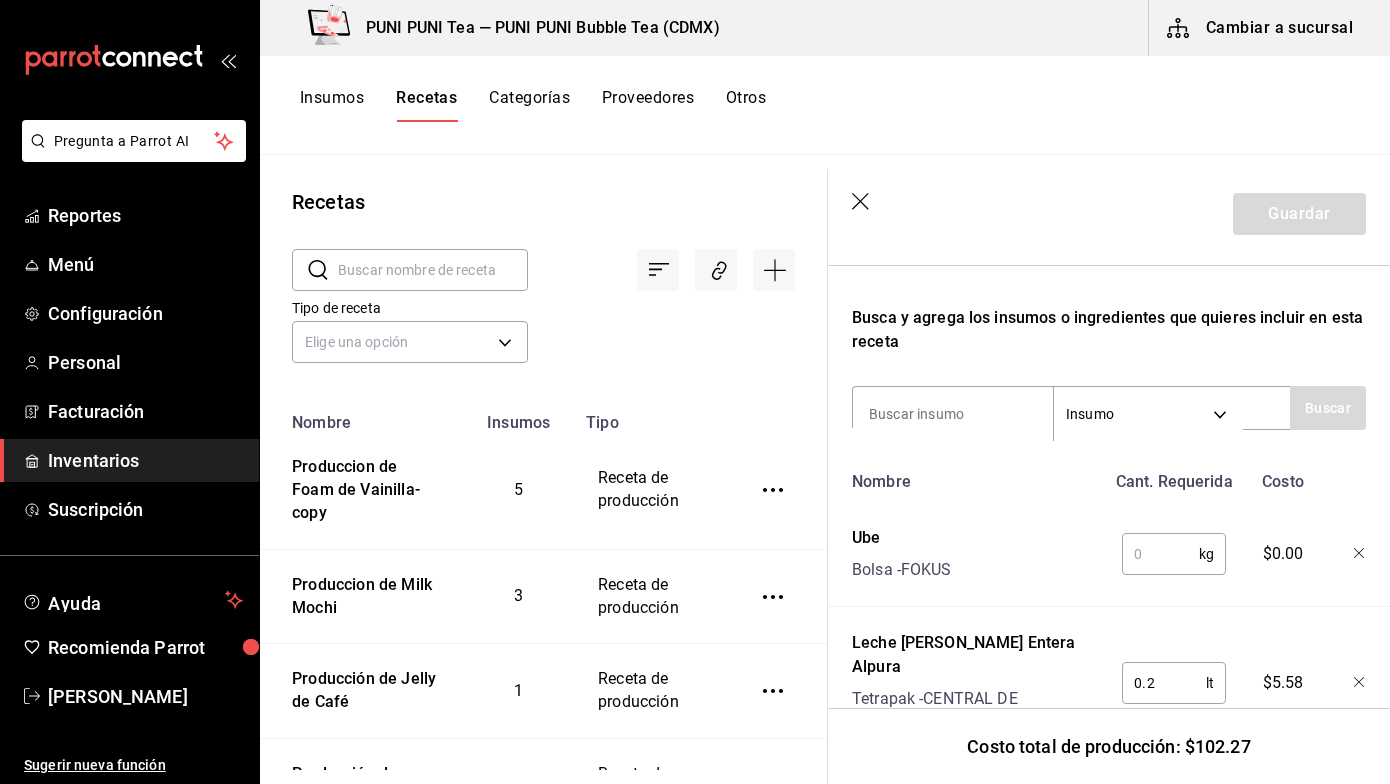 click at bounding box center (1160, 554) 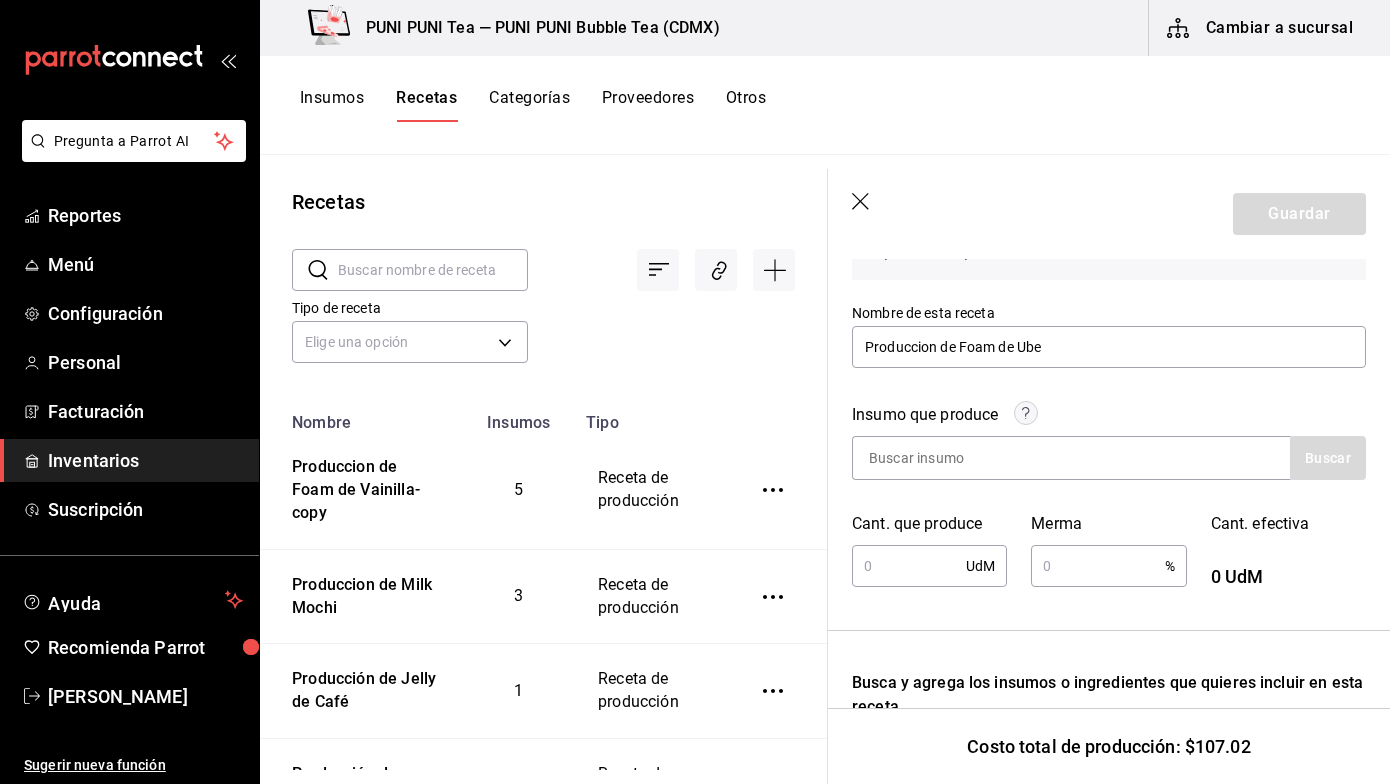 scroll, scrollTop: 162, scrollLeft: 0, axis: vertical 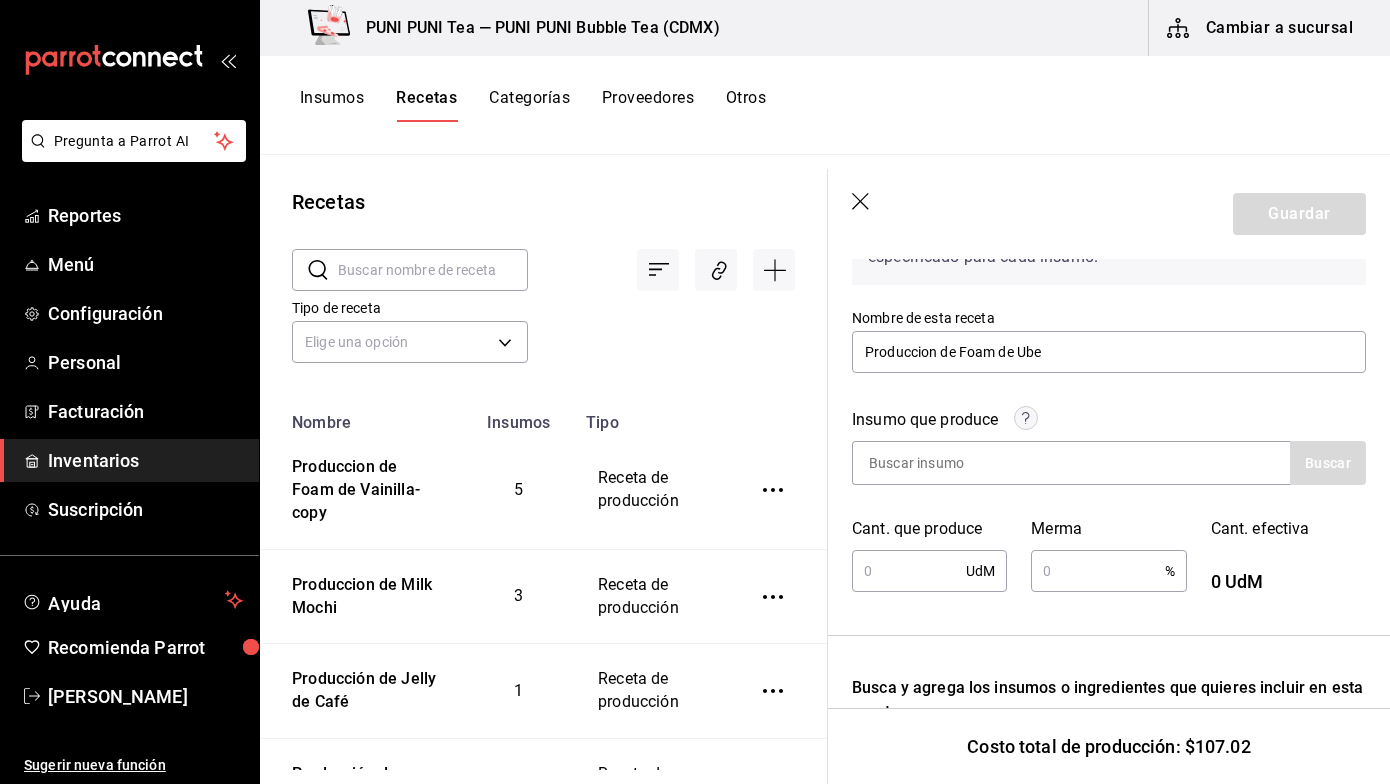 type on "0.03" 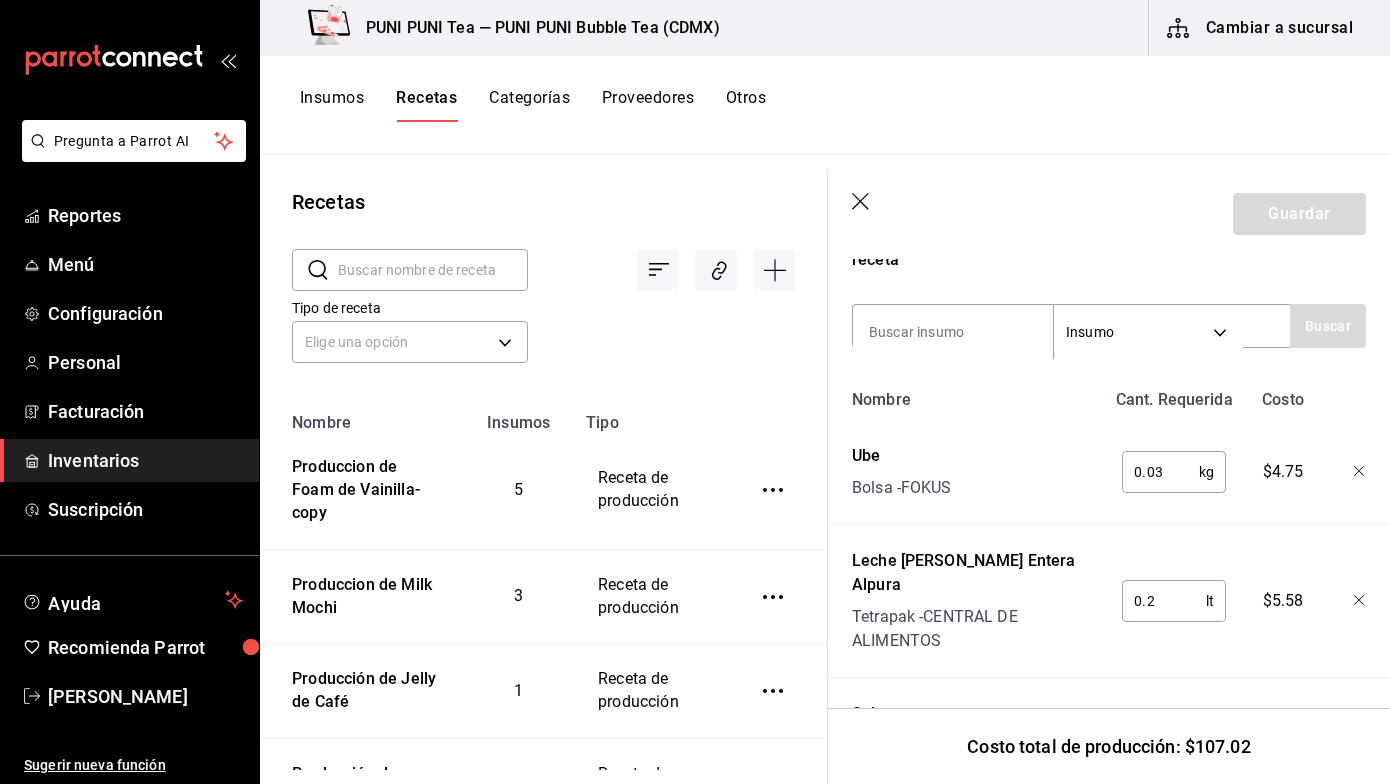 scroll, scrollTop: 656, scrollLeft: 0, axis: vertical 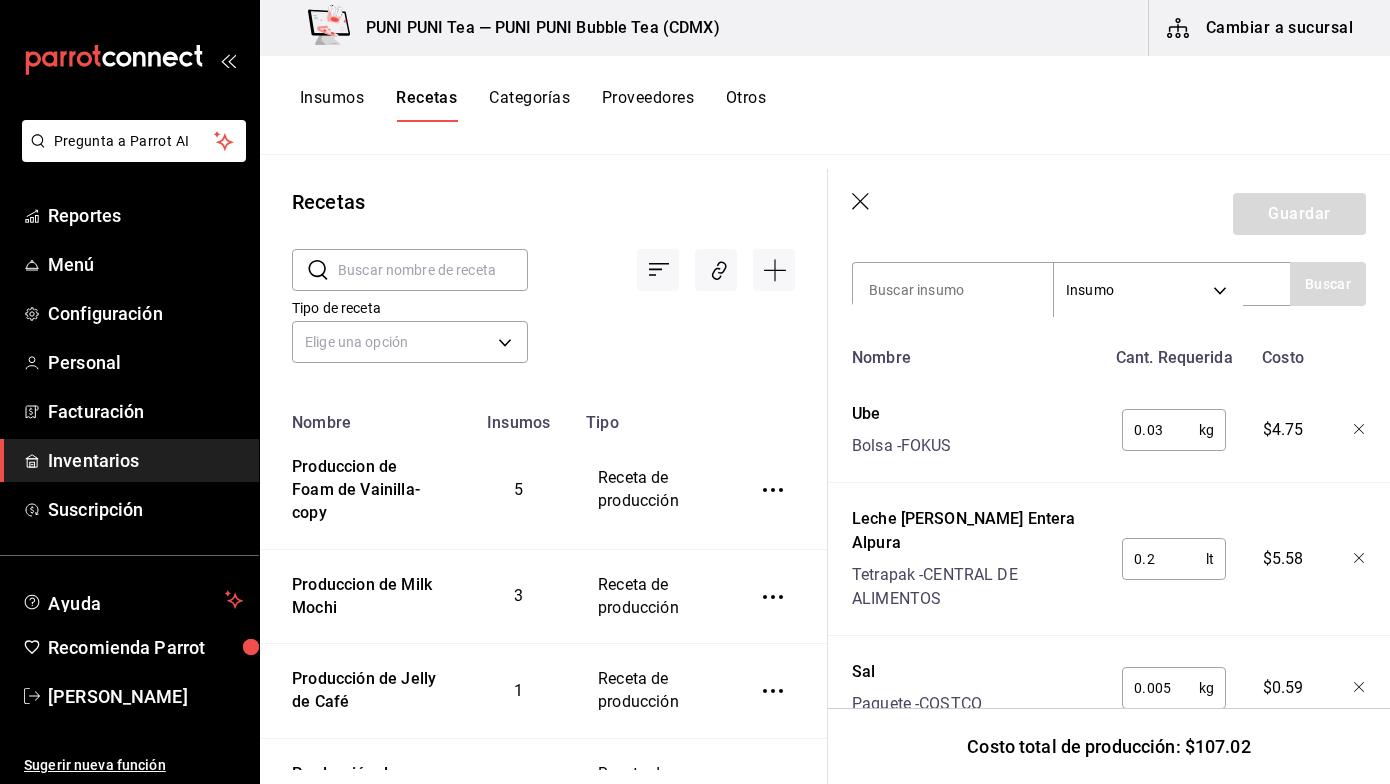 click on "0.2" at bounding box center [1164, 559] 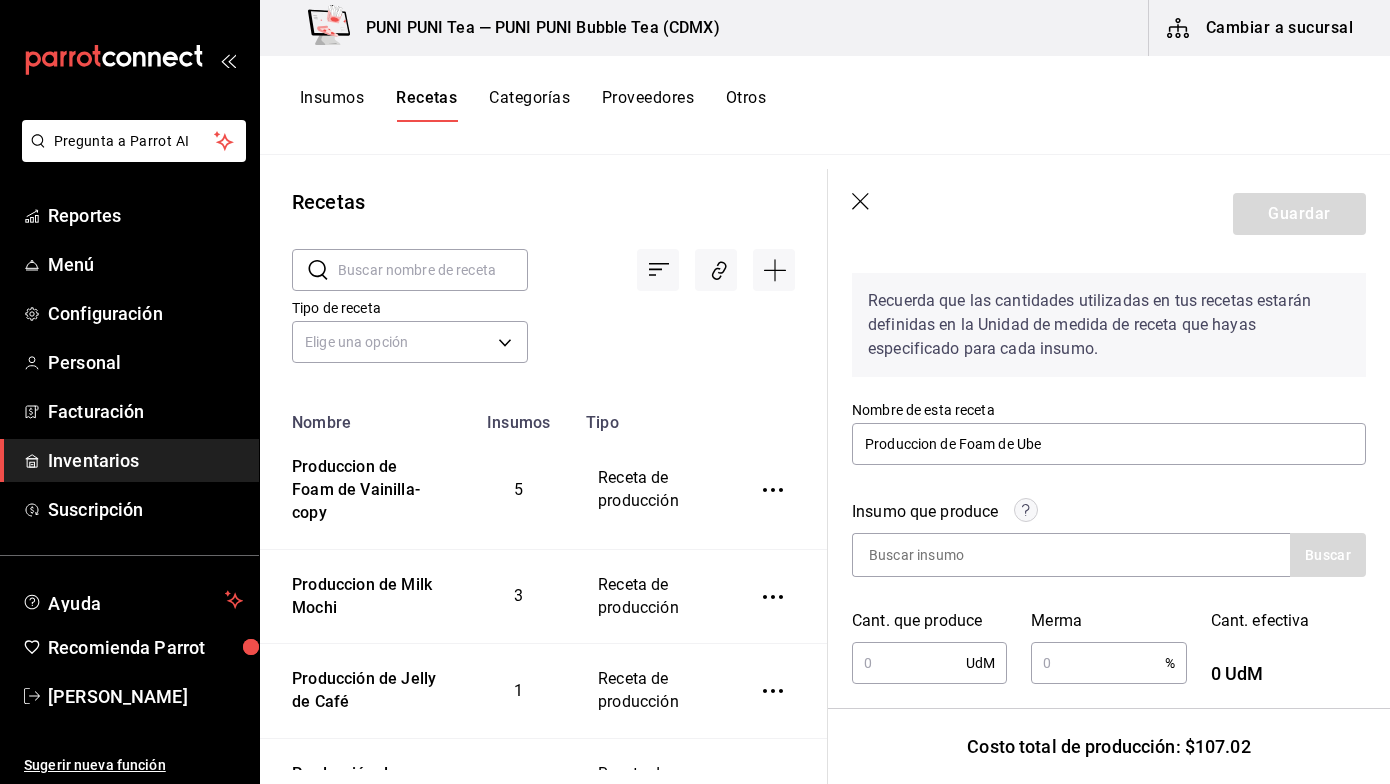 scroll, scrollTop: 0, scrollLeft: 0, axis: both 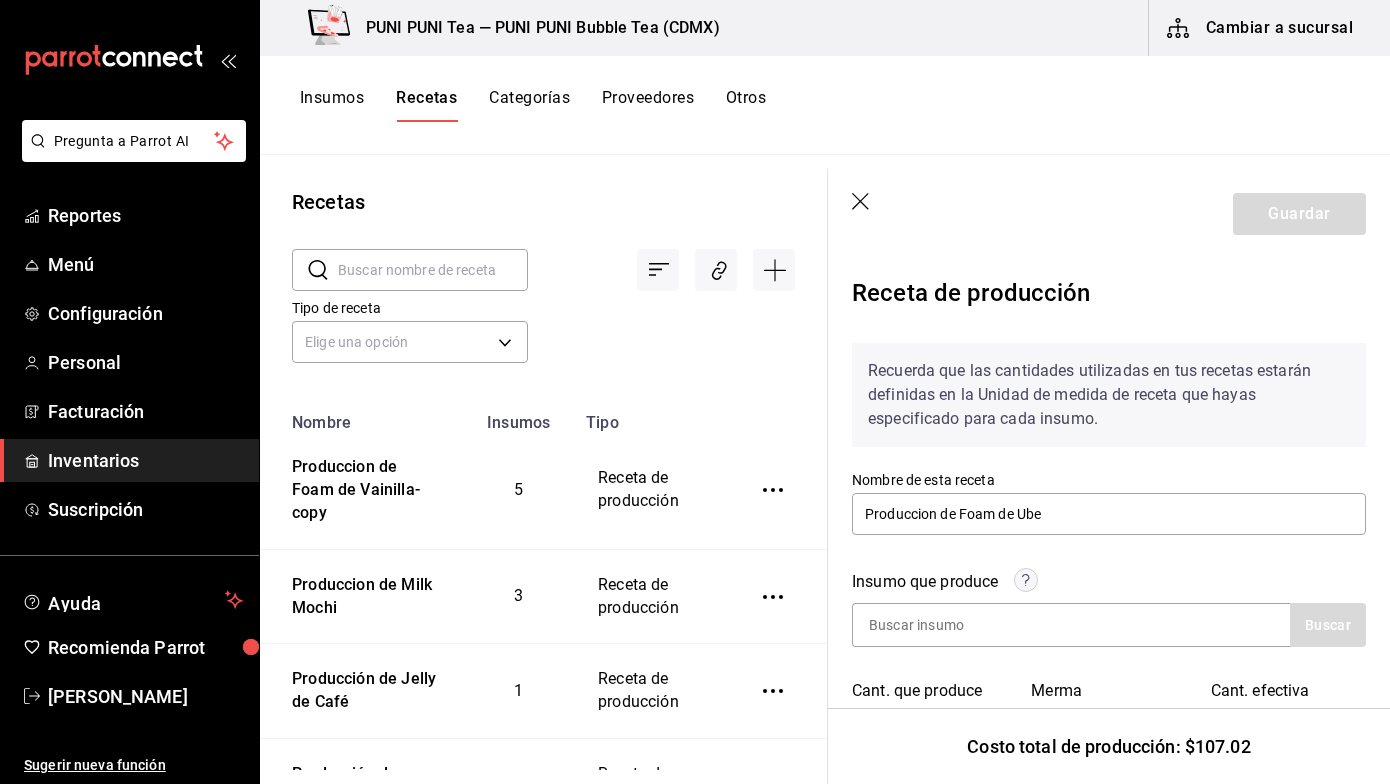 click 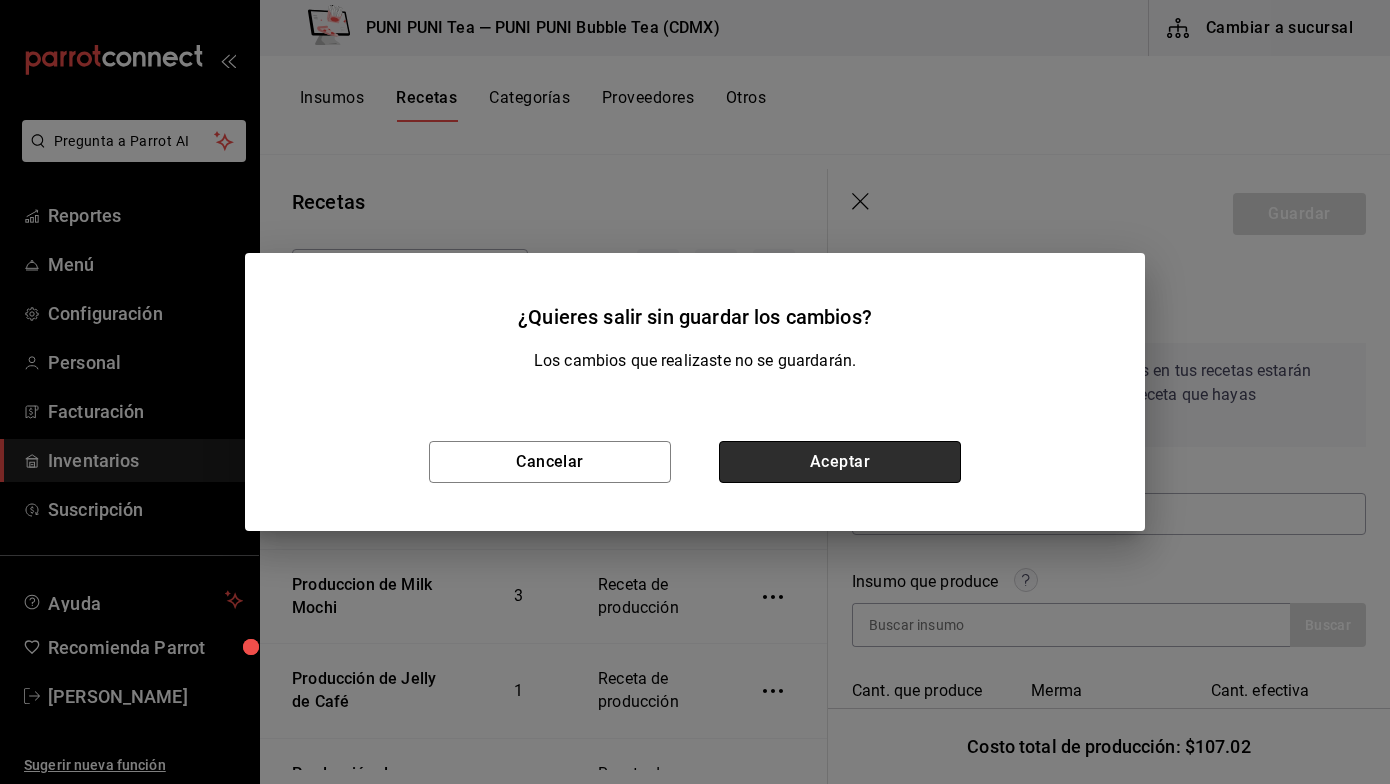 click on "Aceptar" at bounding box center [840, 462] 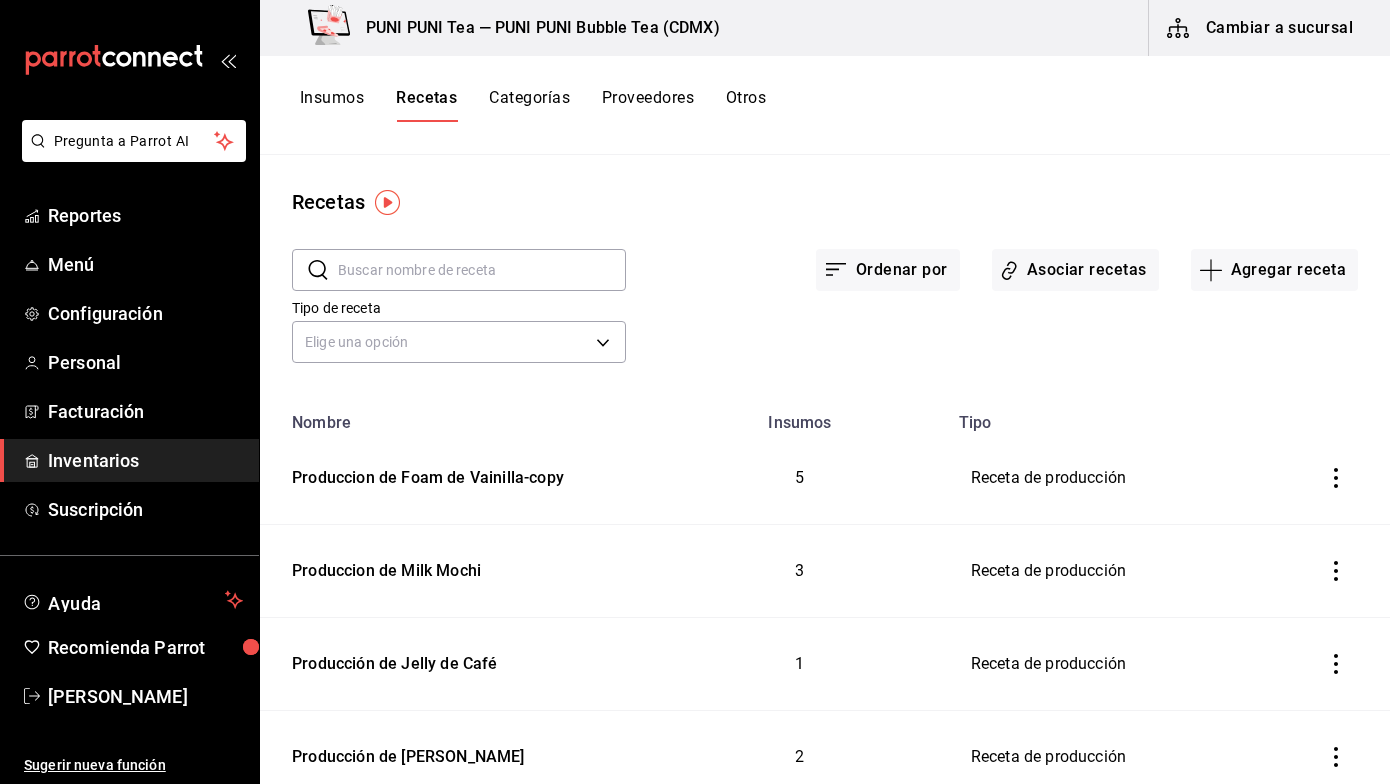 click 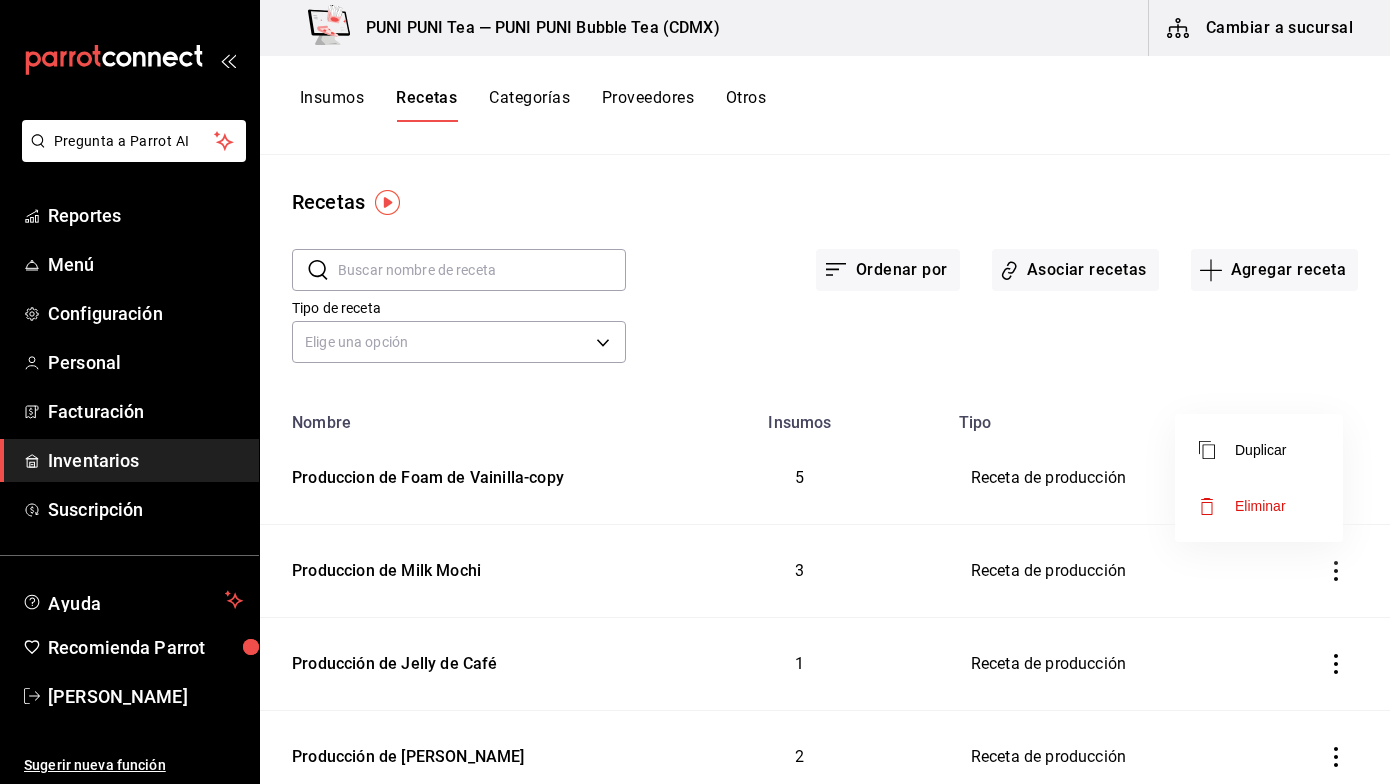 click at bounding box center [695, 392] 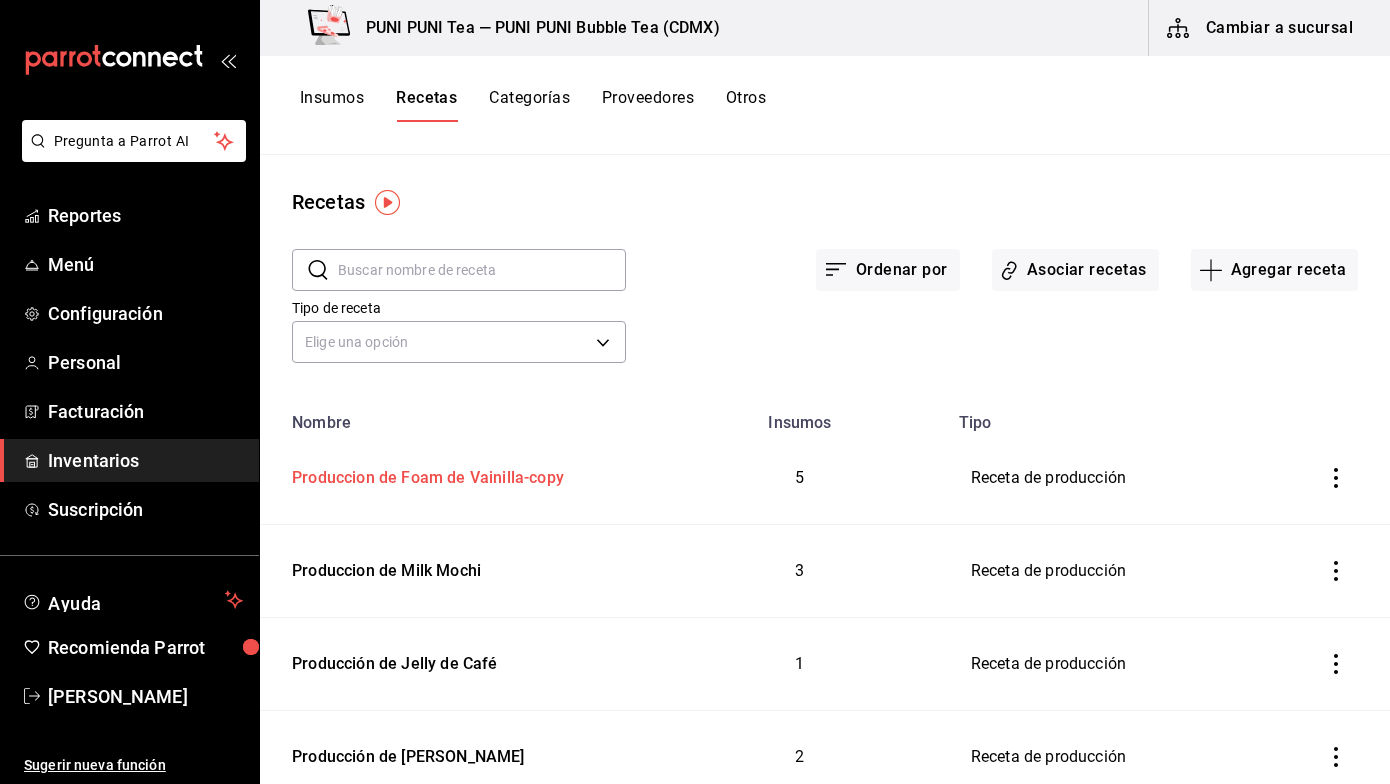 click on "Produccion de Foam de Vainilla-copy" at bounding box center (424, 474) 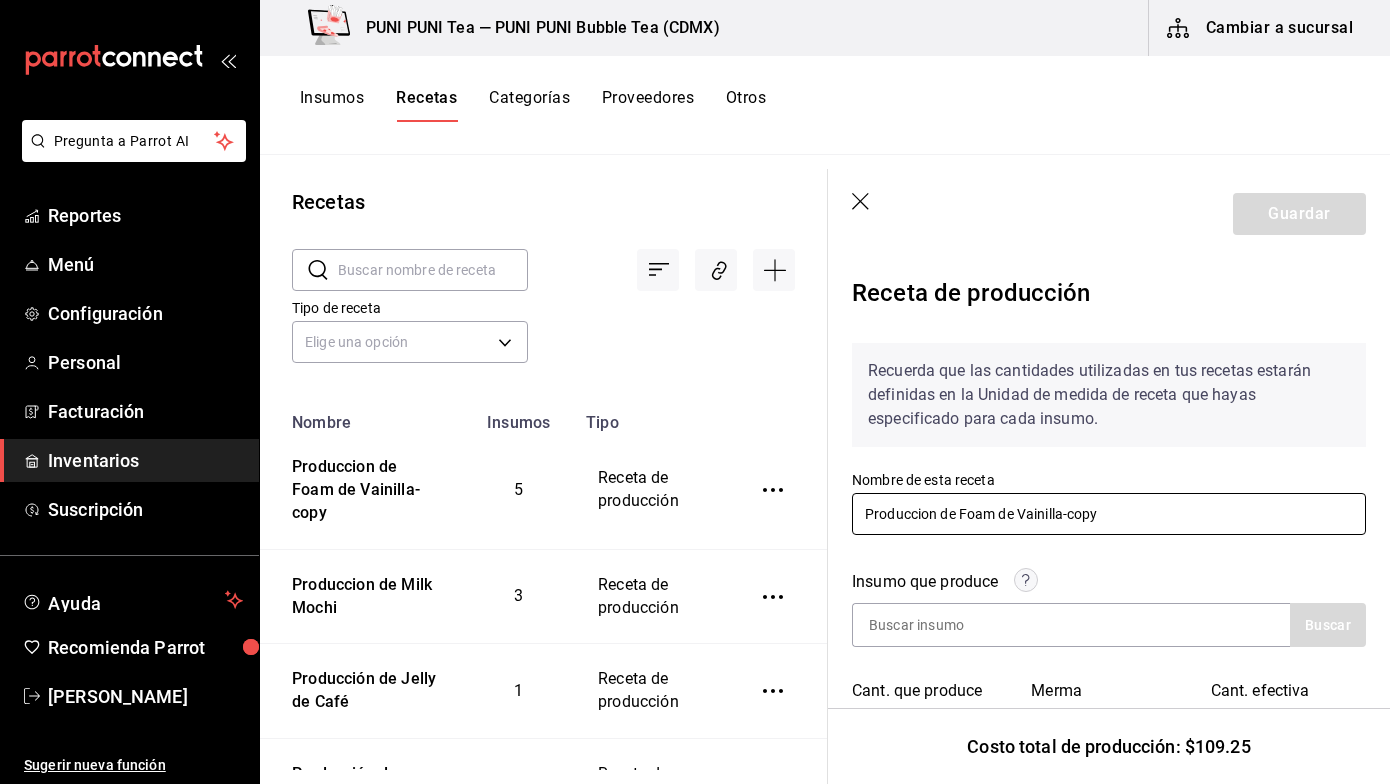 drag, startPoint x: 1069, startPoint y: 516, endPoint x: 1020, endPoint y: 512, distance: 49.162994 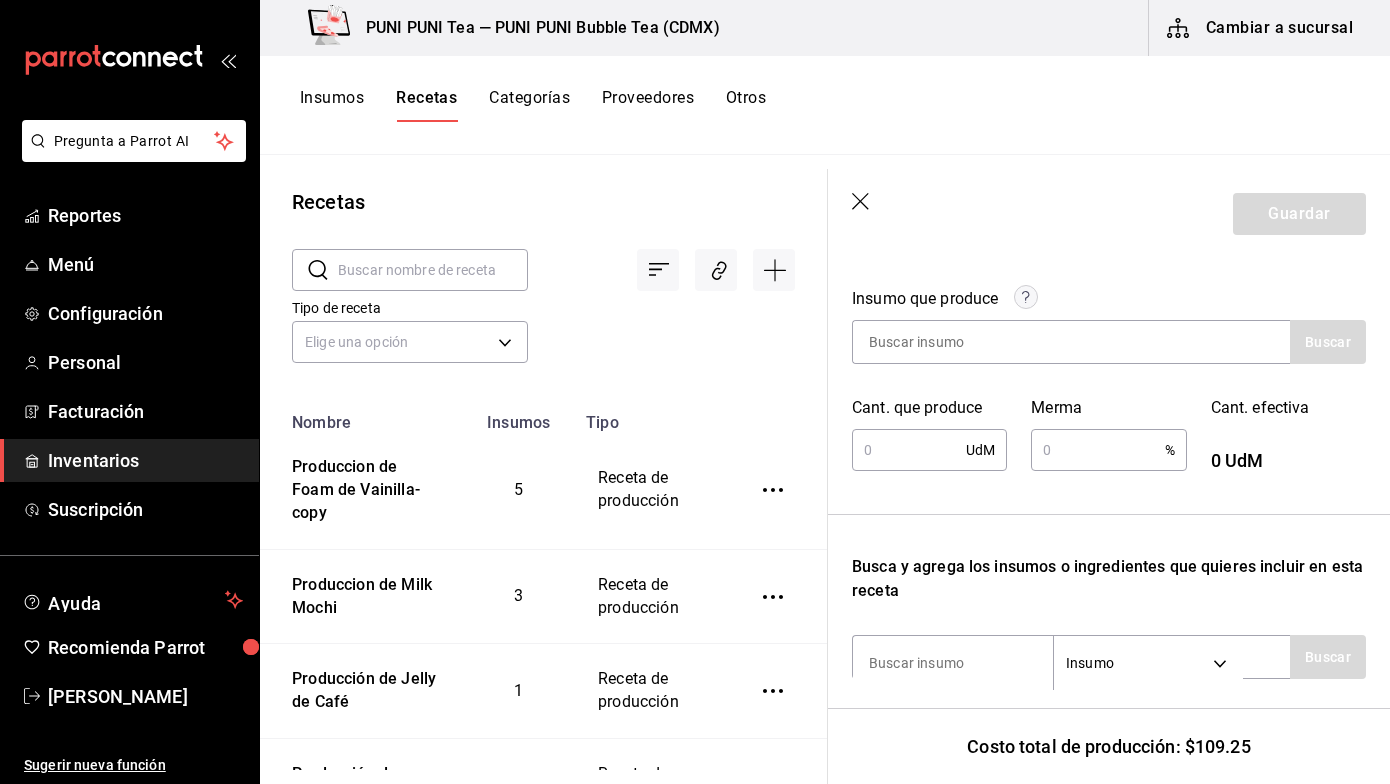 scroll, scrollTop: 286, scrollLeft: 0, axis: vertical 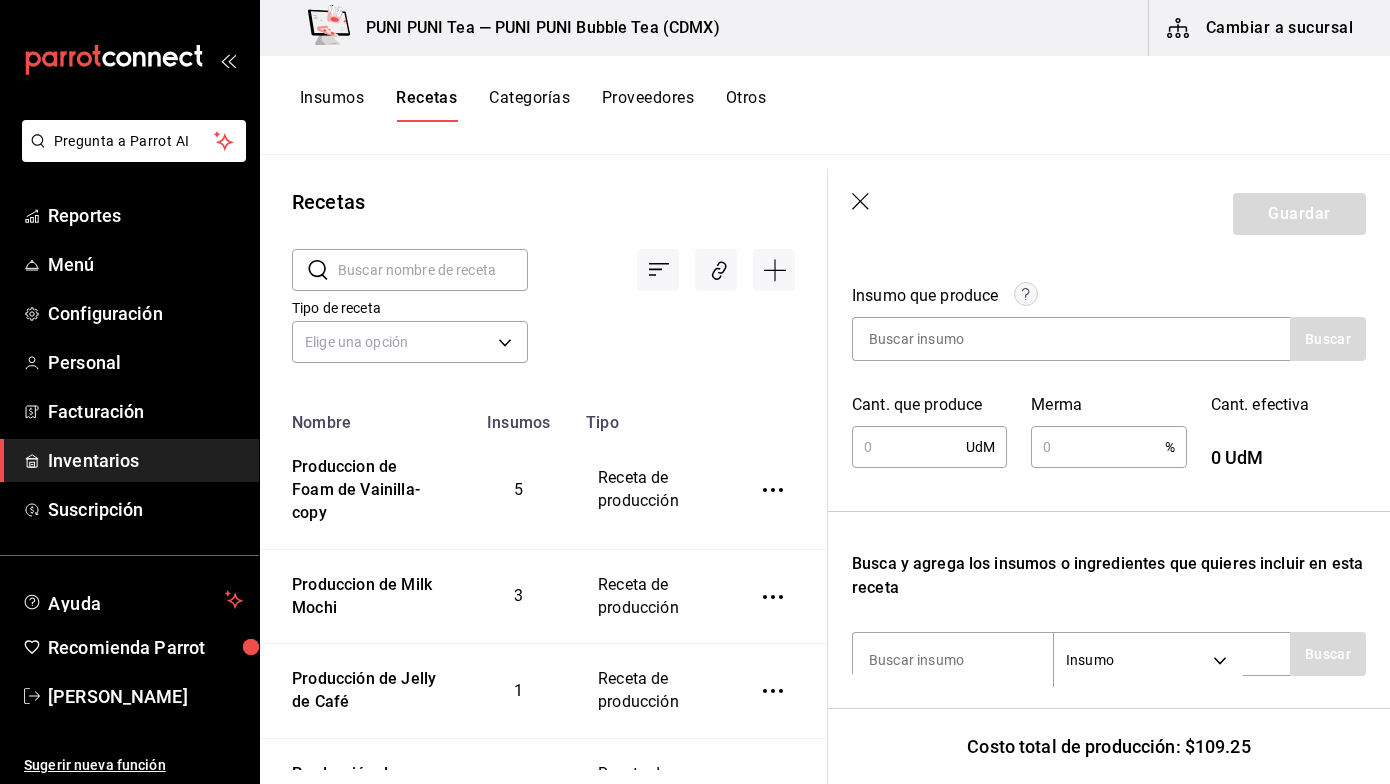 type on "Produccion de Foam de Ube" 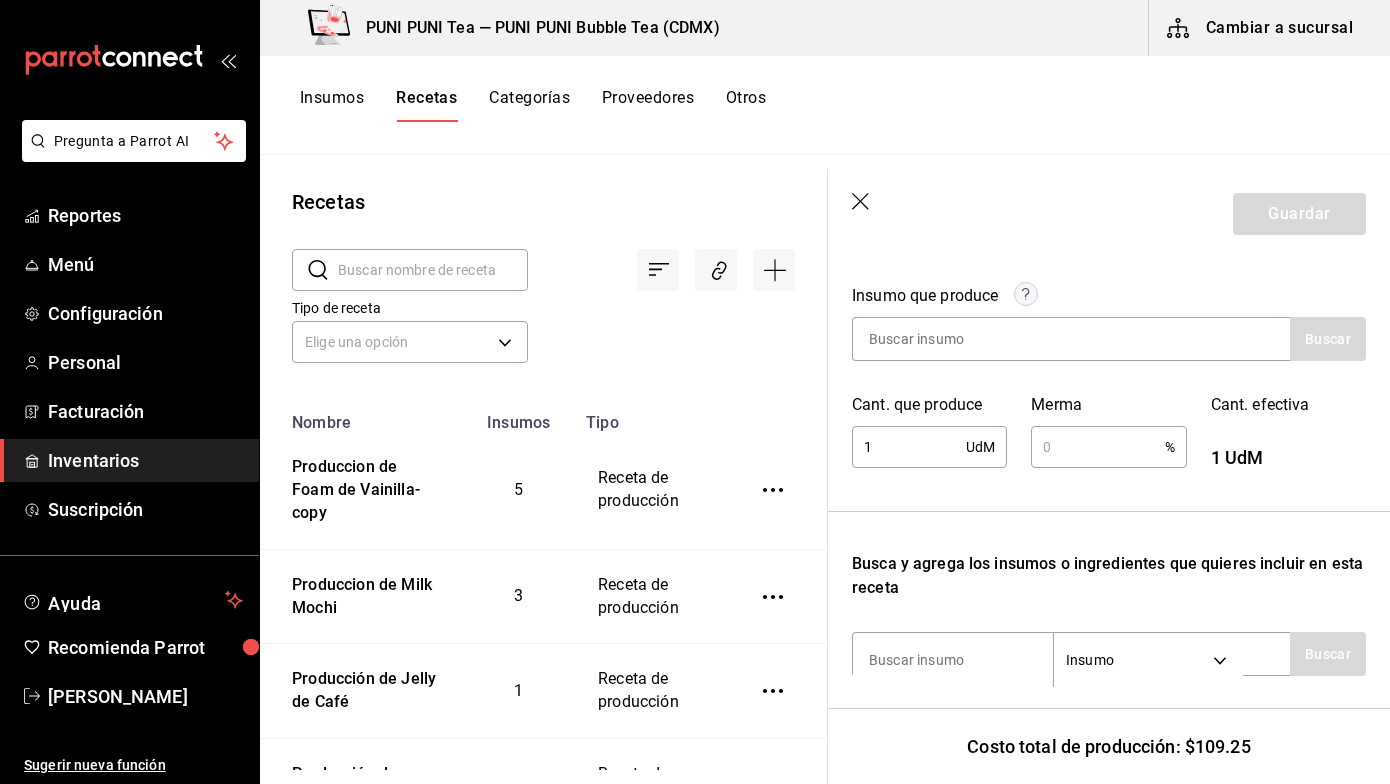 type on "1" 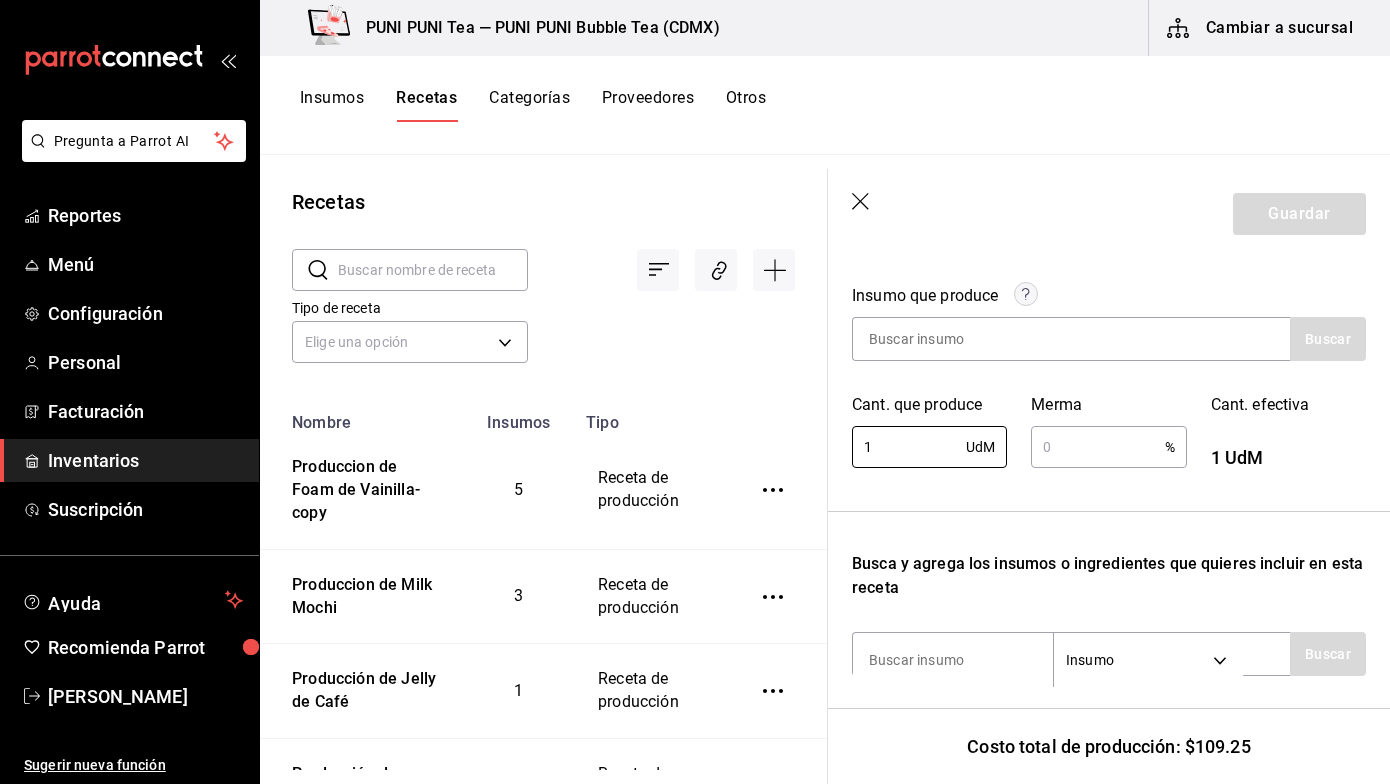 click at bounding box center (1097, 447) 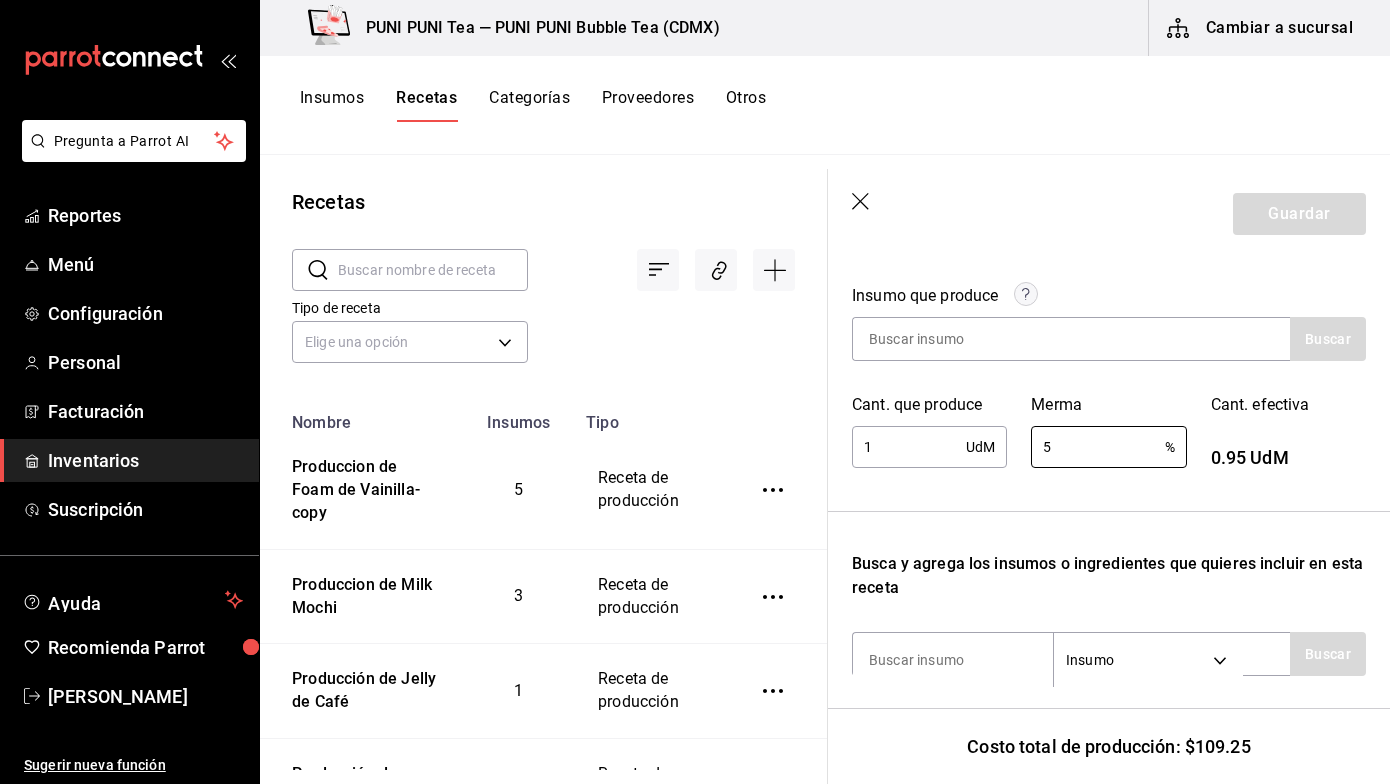 type on "5" 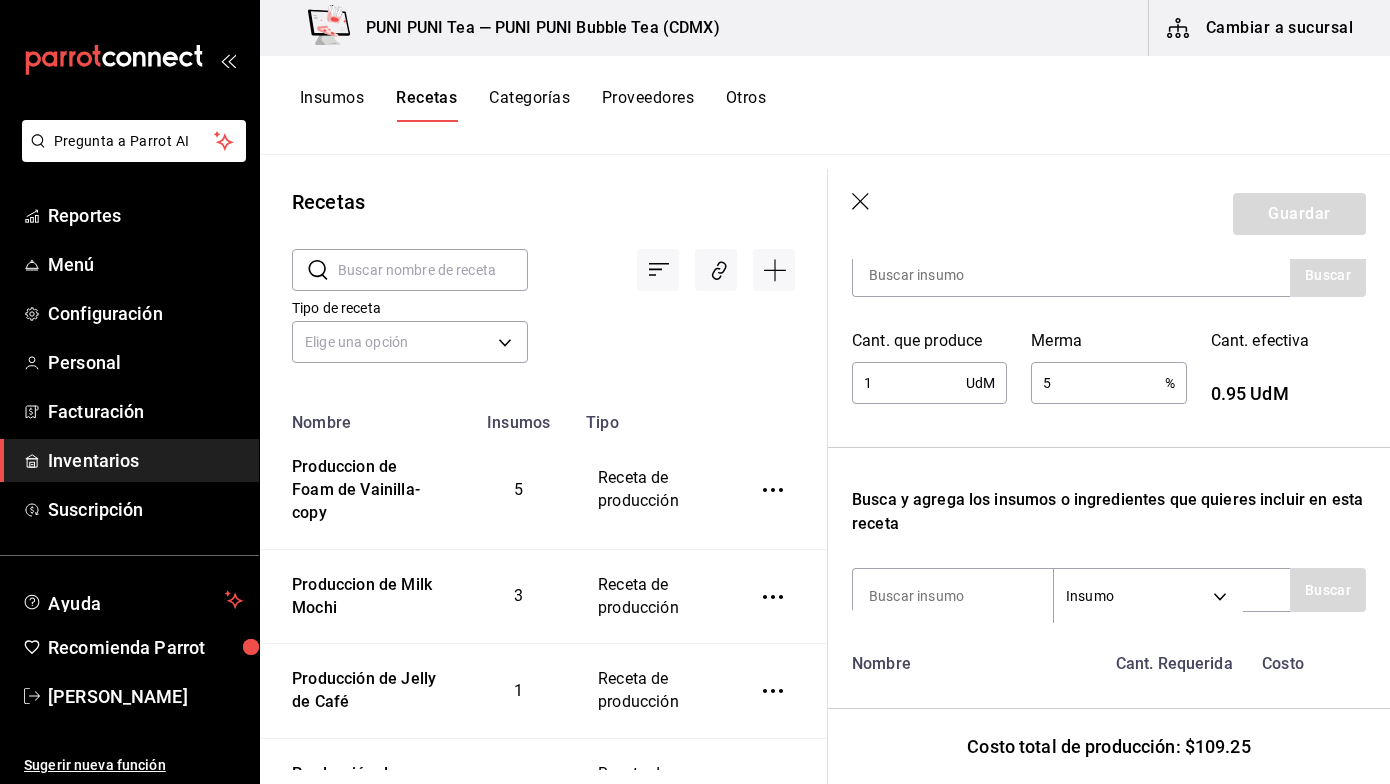 scroll, scrollTop: 519, scrollLeft: 0, axis: vertical 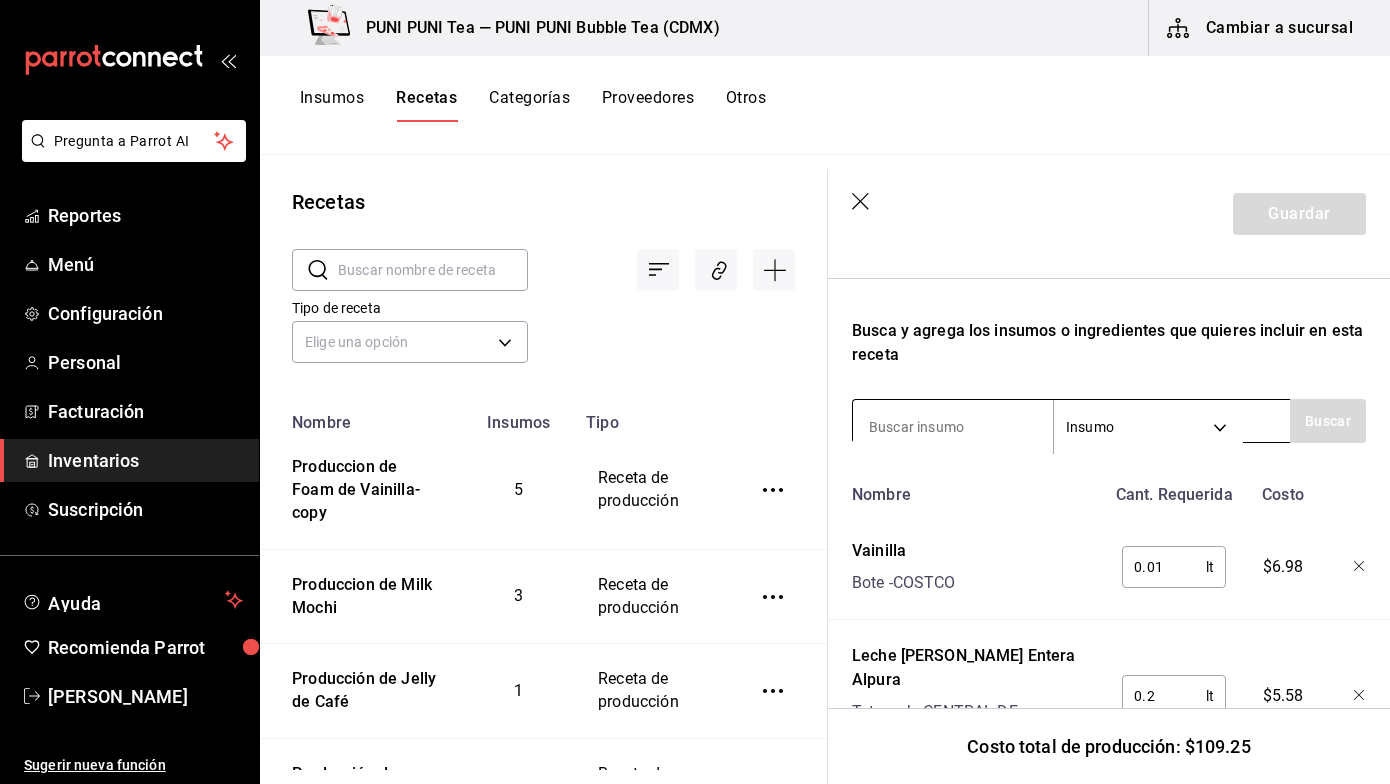 click at bounding box center (953, 427) 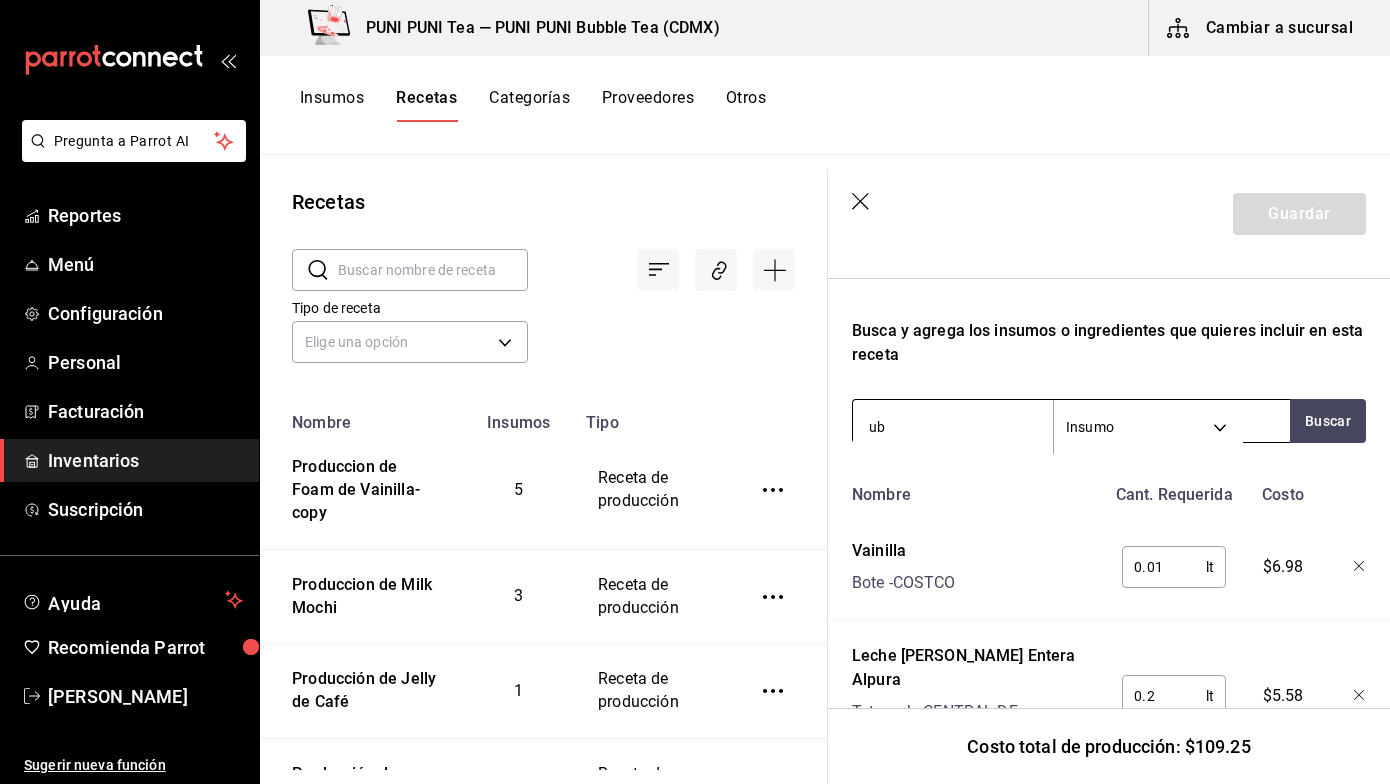type on "ube" 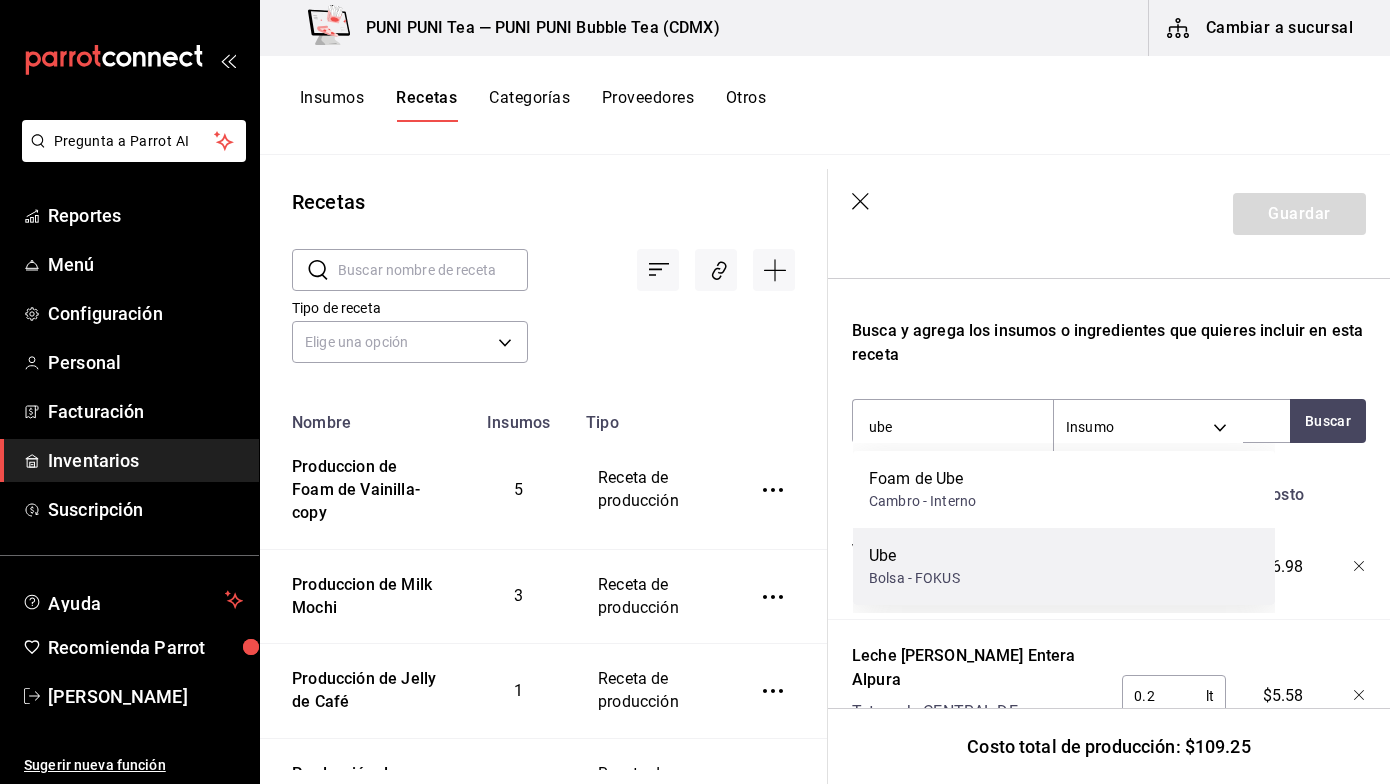 click on "Ube" at bounding box center [914, 556] 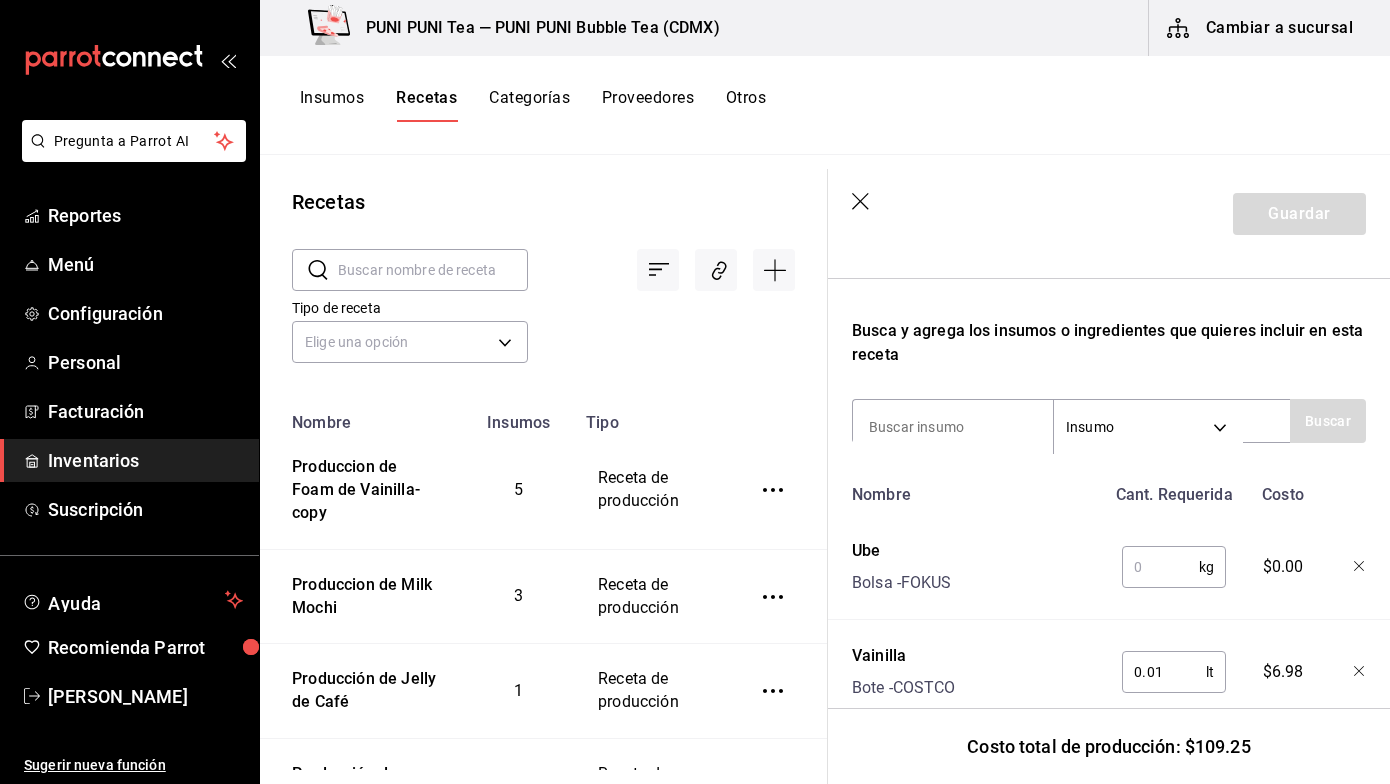 click at bounding box center (1160, 567) 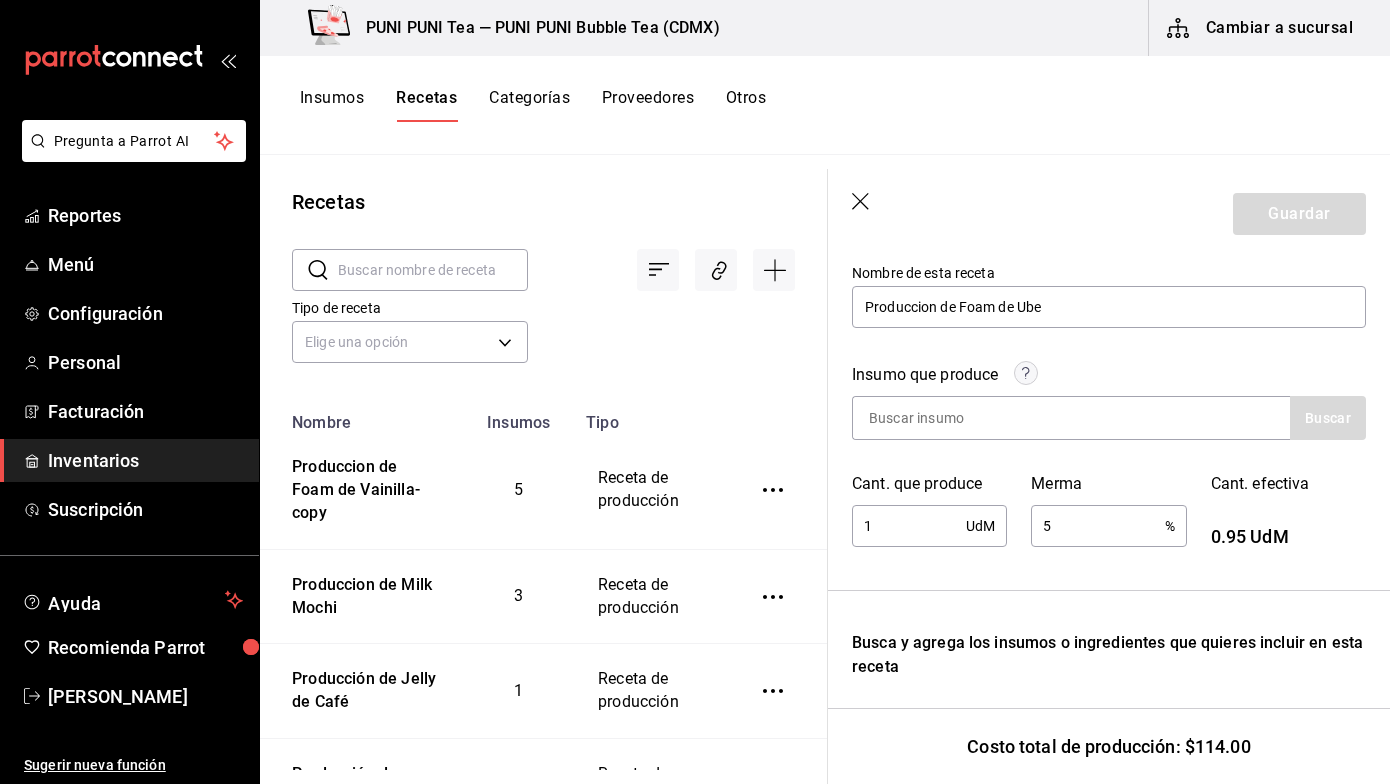 scroll, scrollTop: 197, scrollLeft: 0, axis: vertical 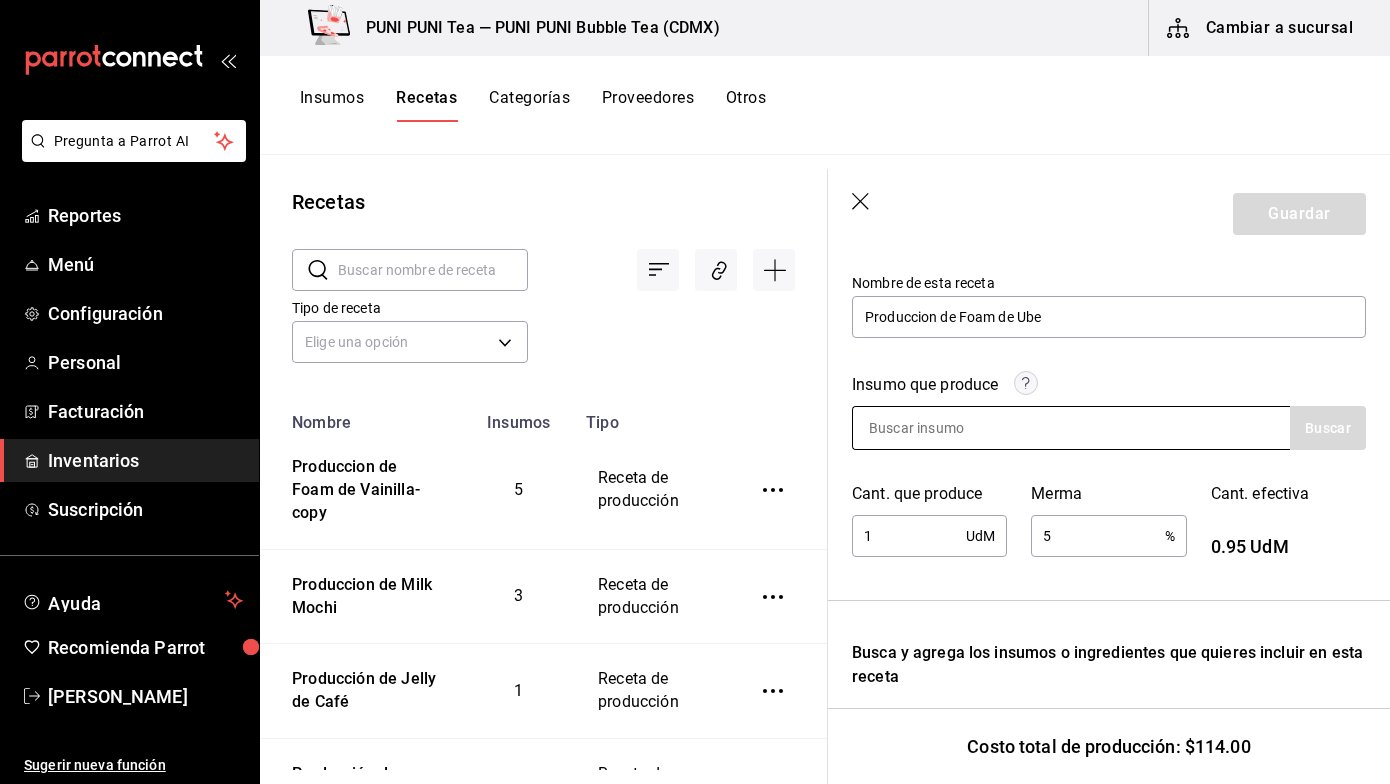 type on "0.03" 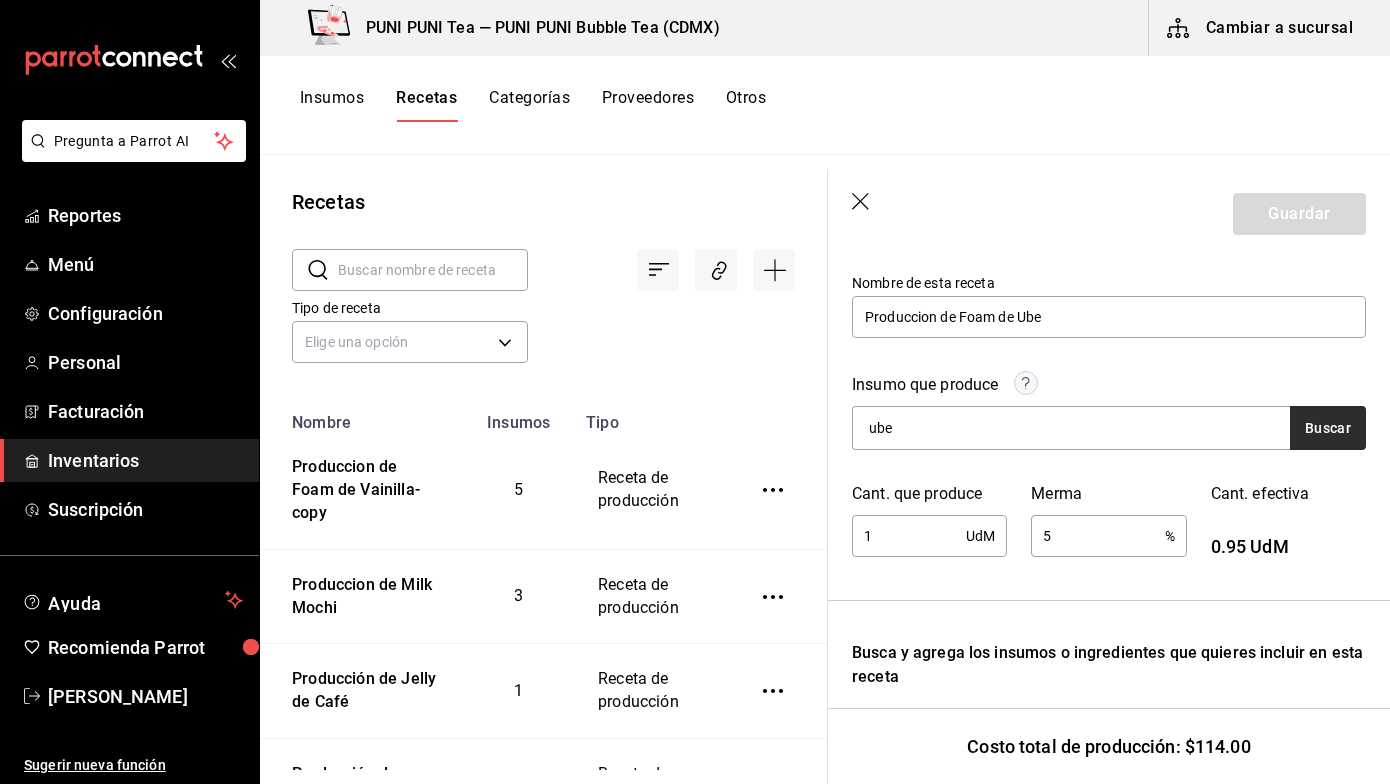 type on "ube" 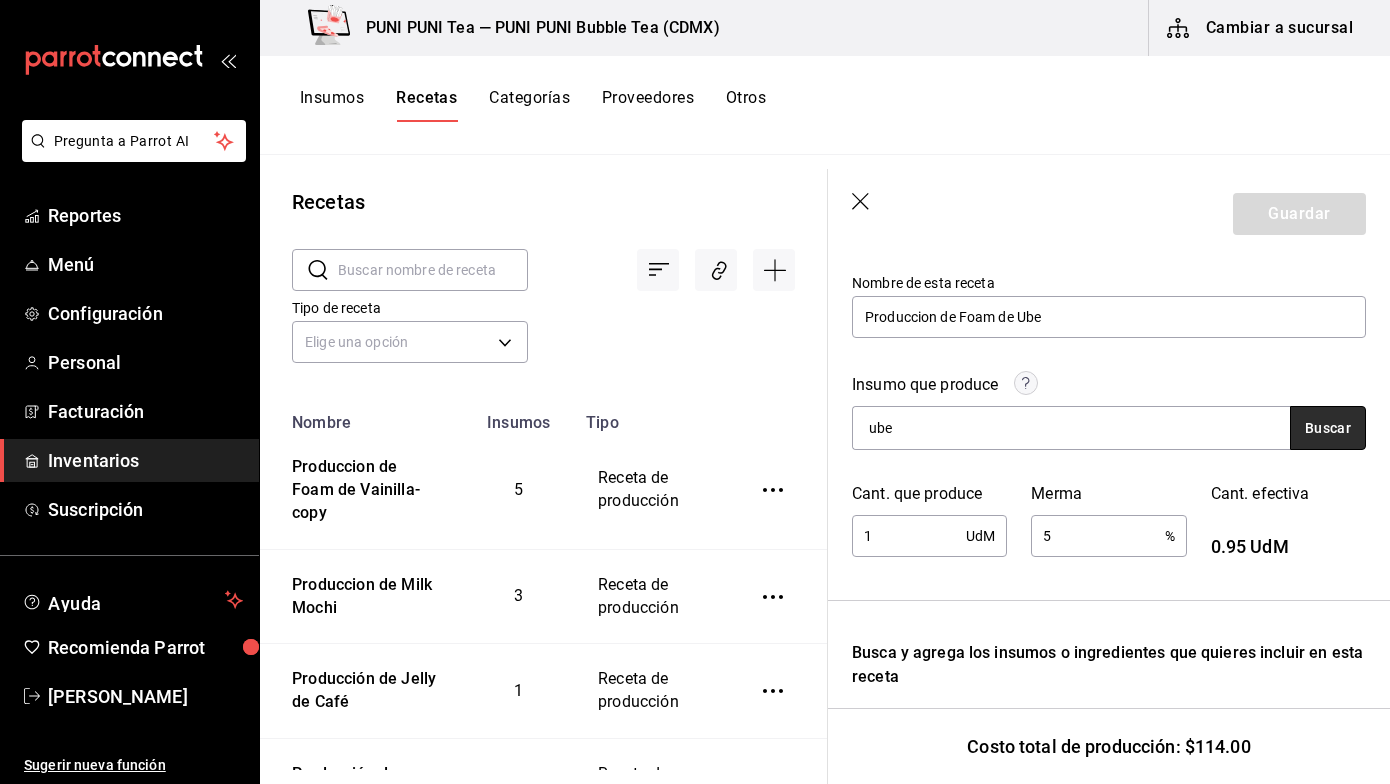 click on "Buscar" at bounding box center (1328, 428) 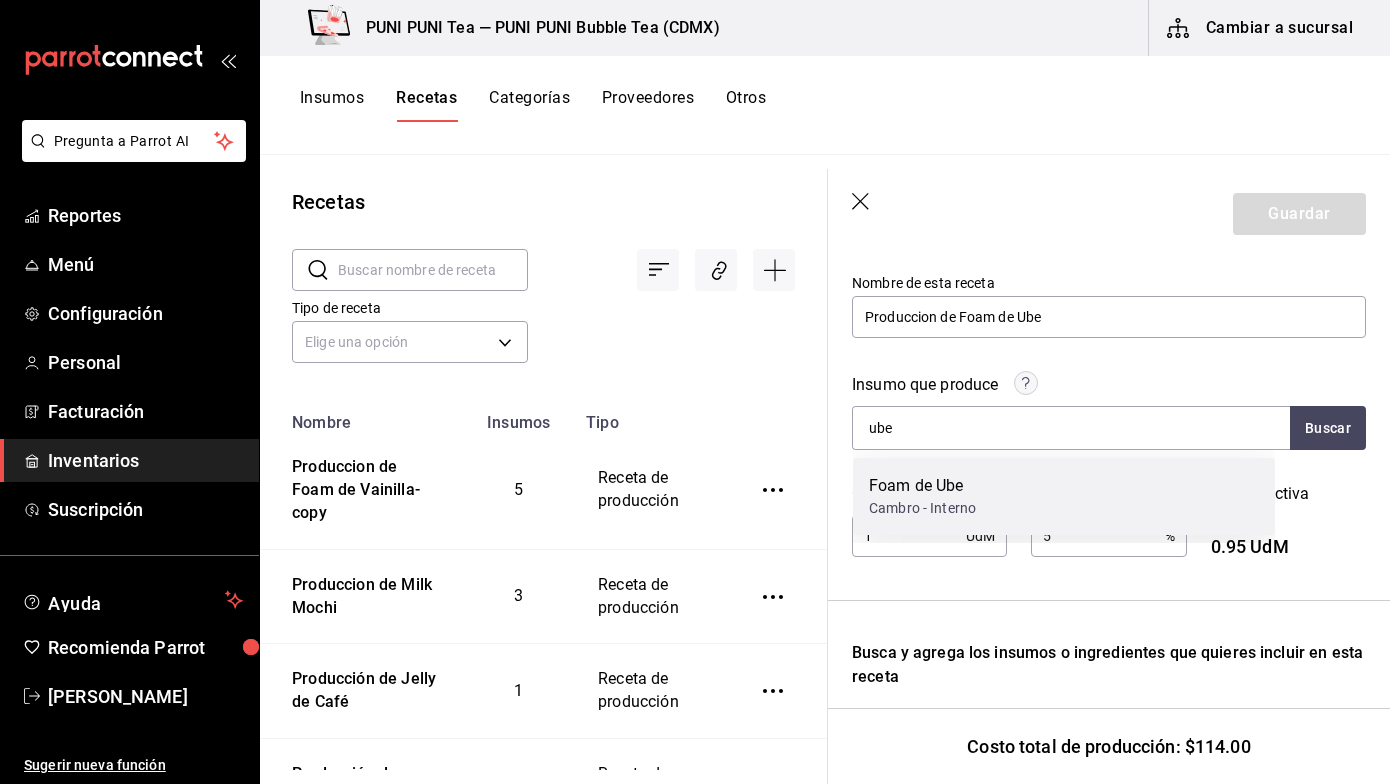 click on "Cambro - Interno" at bounding box center (922, 508) 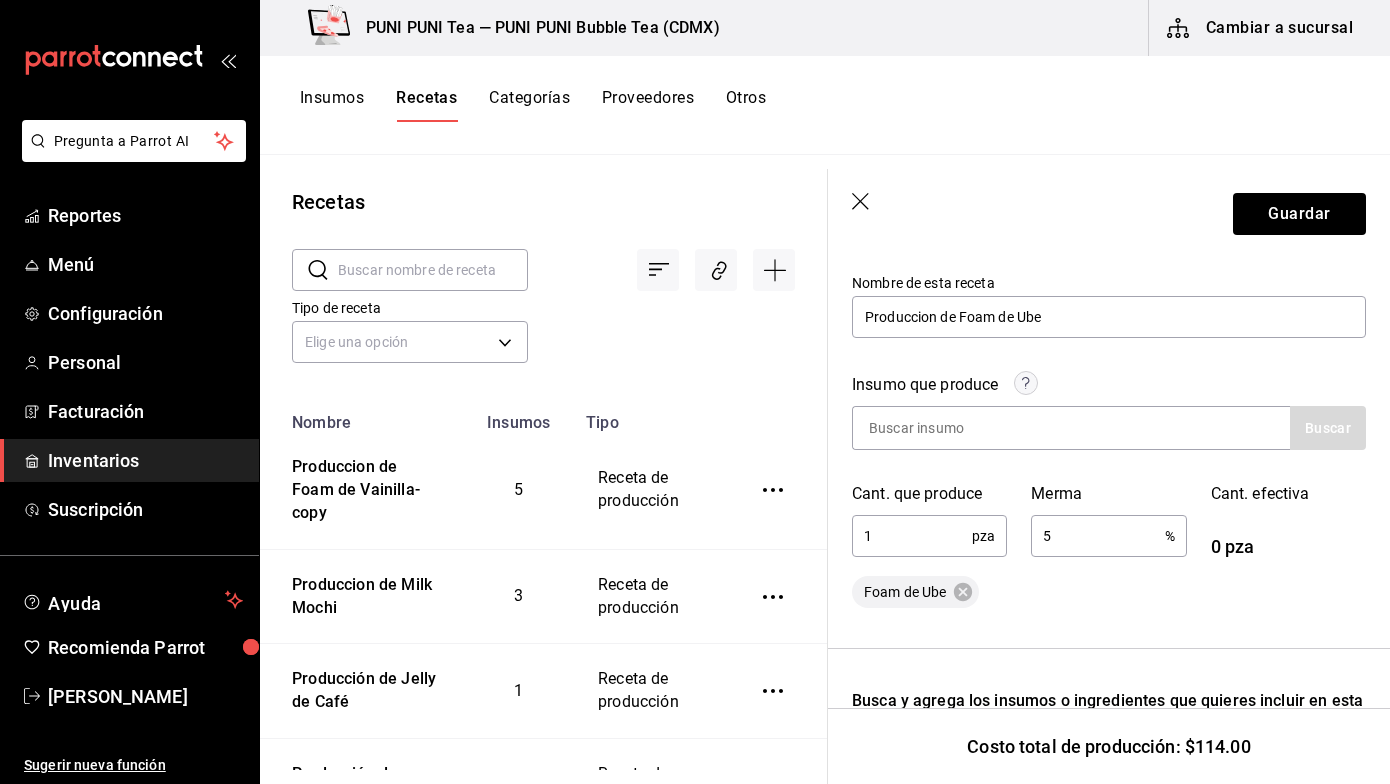 type 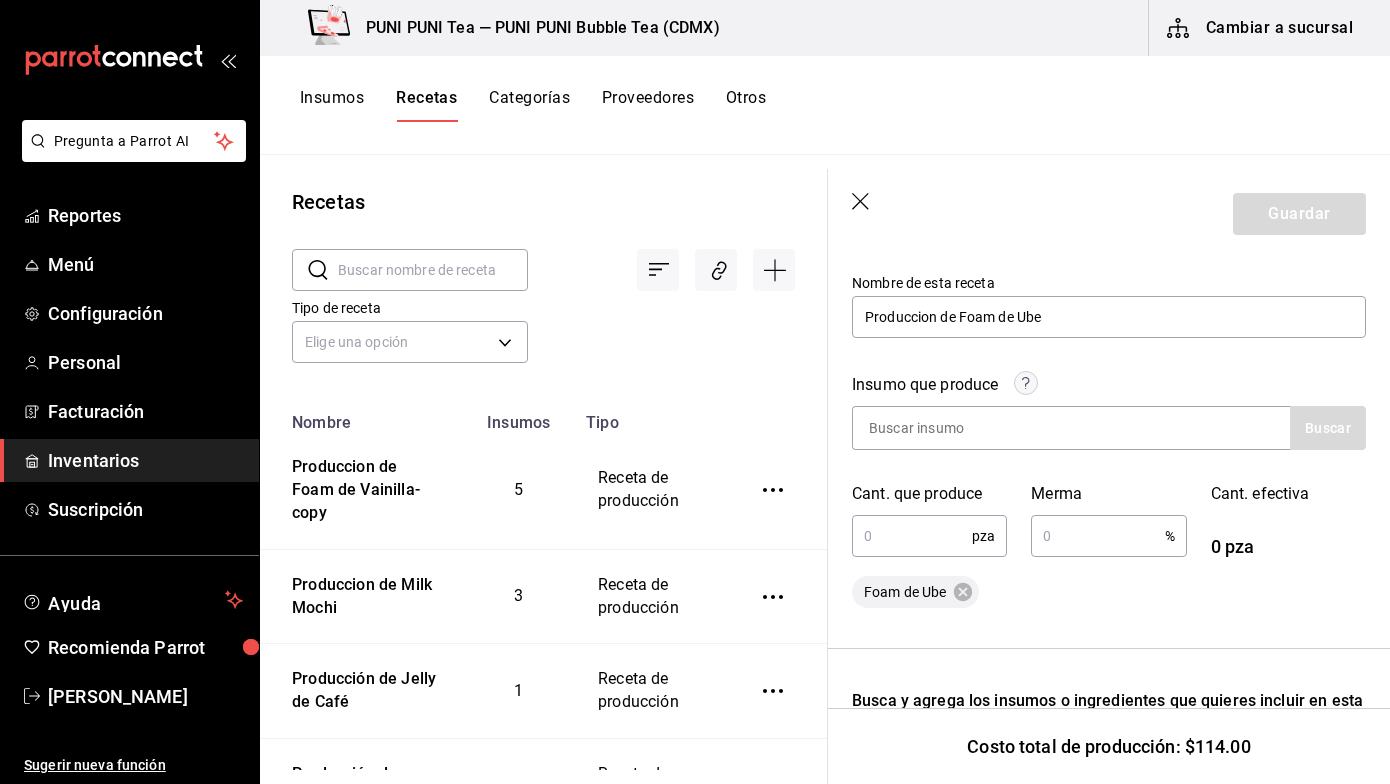 click at bounding box center [912, 536] 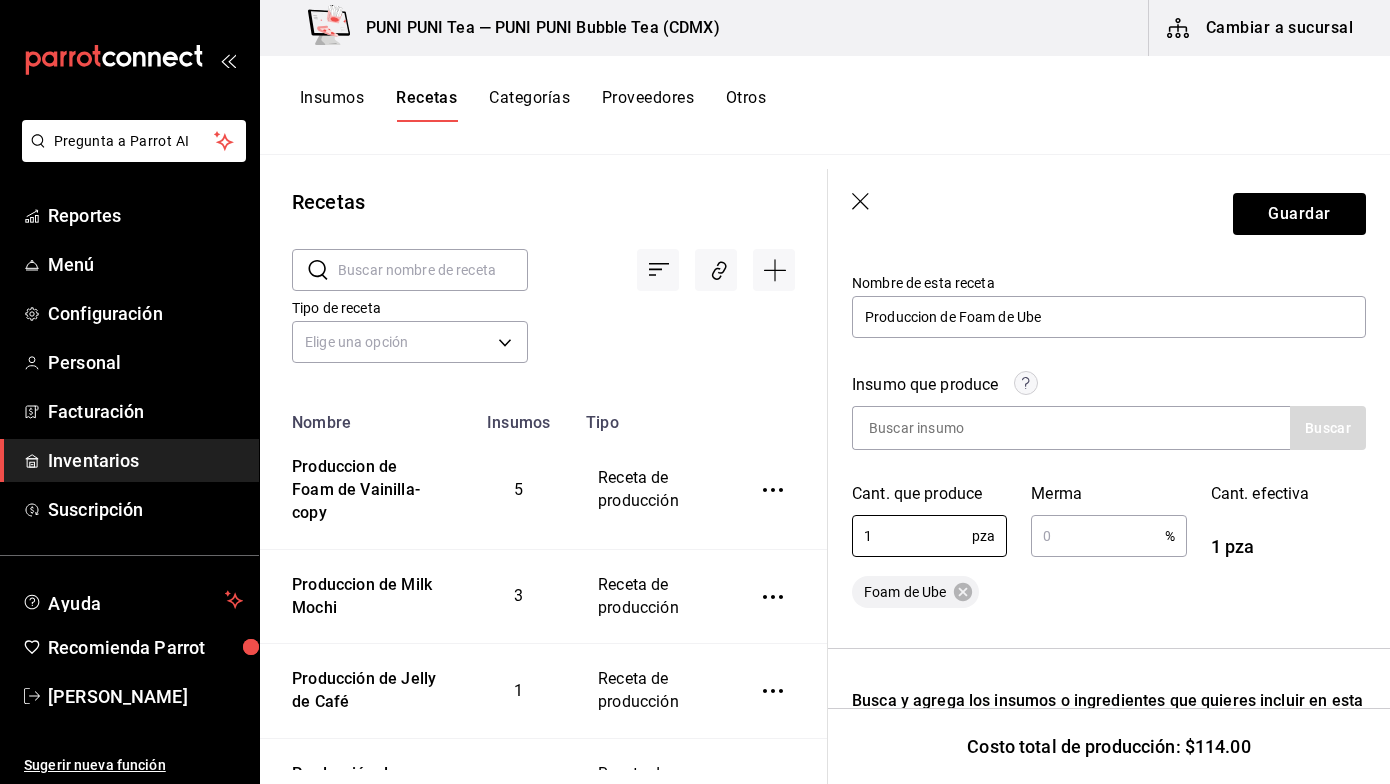 type on "1" 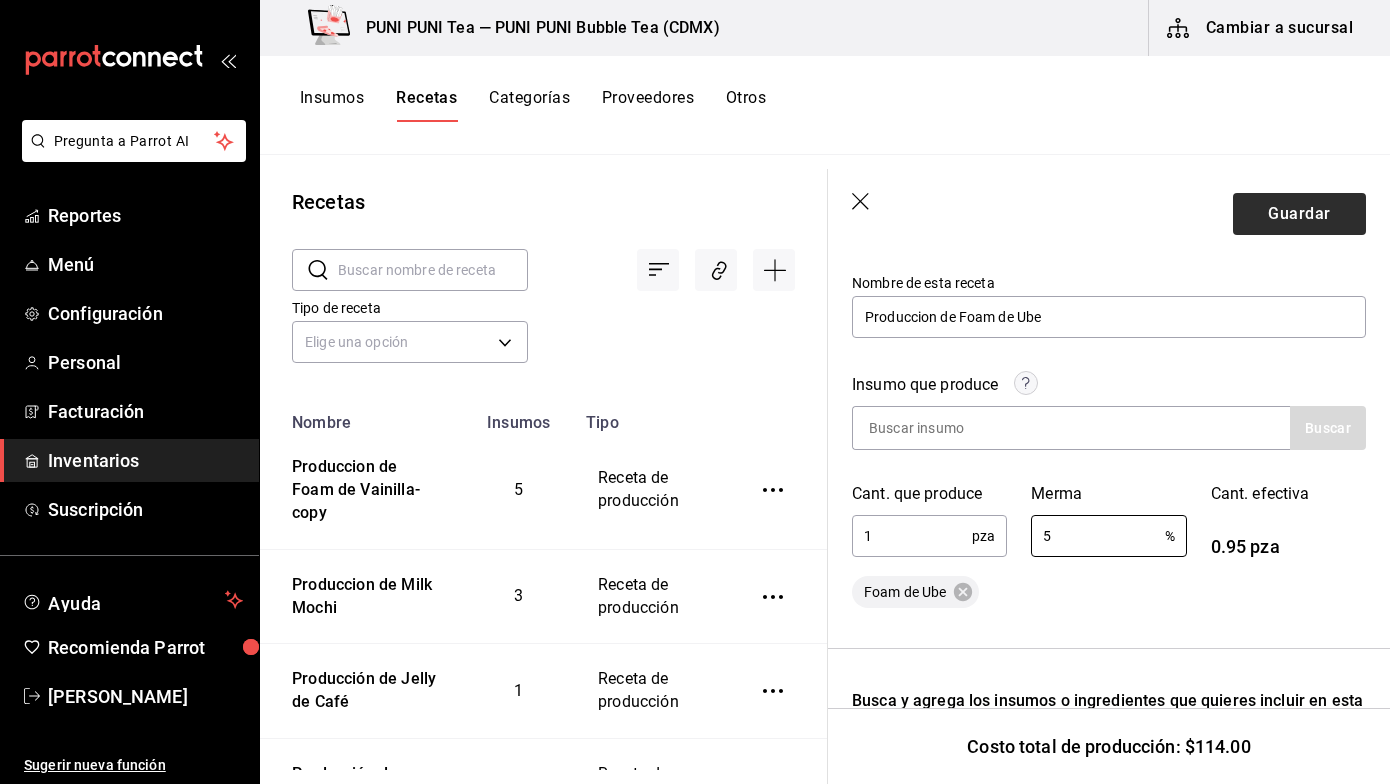 type on "5" 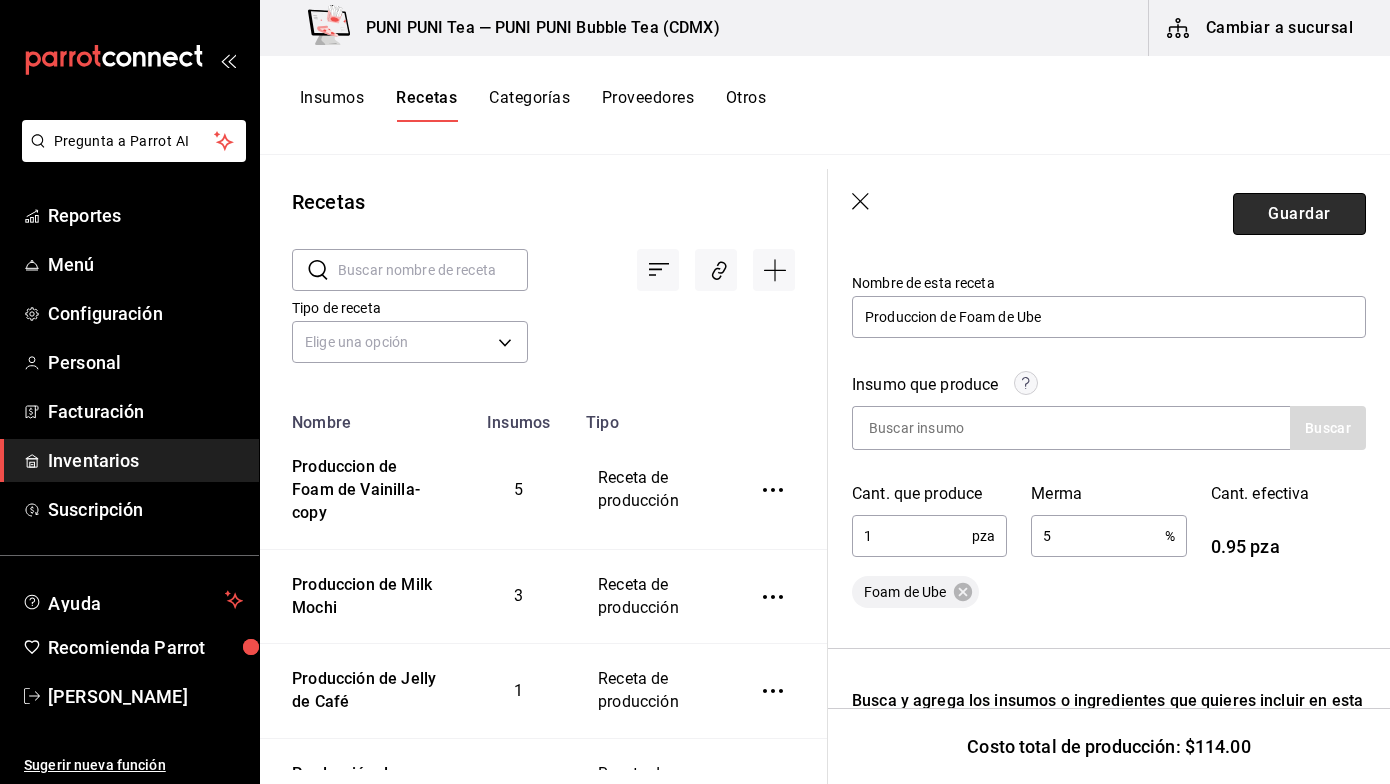 click on "Guardar" at bounding box center [1299, 214] 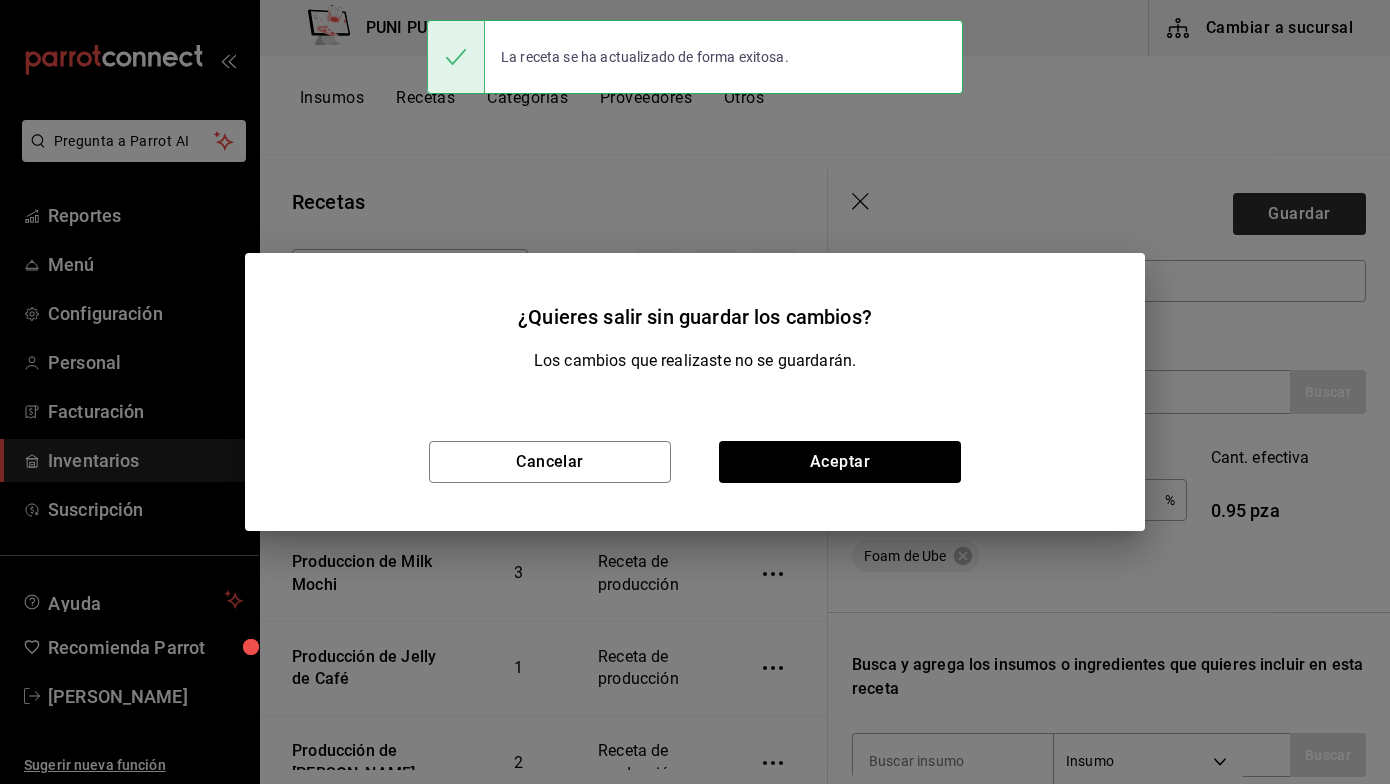scroll, scrollTop: 161, scrollLeft: 0, axis: vertical 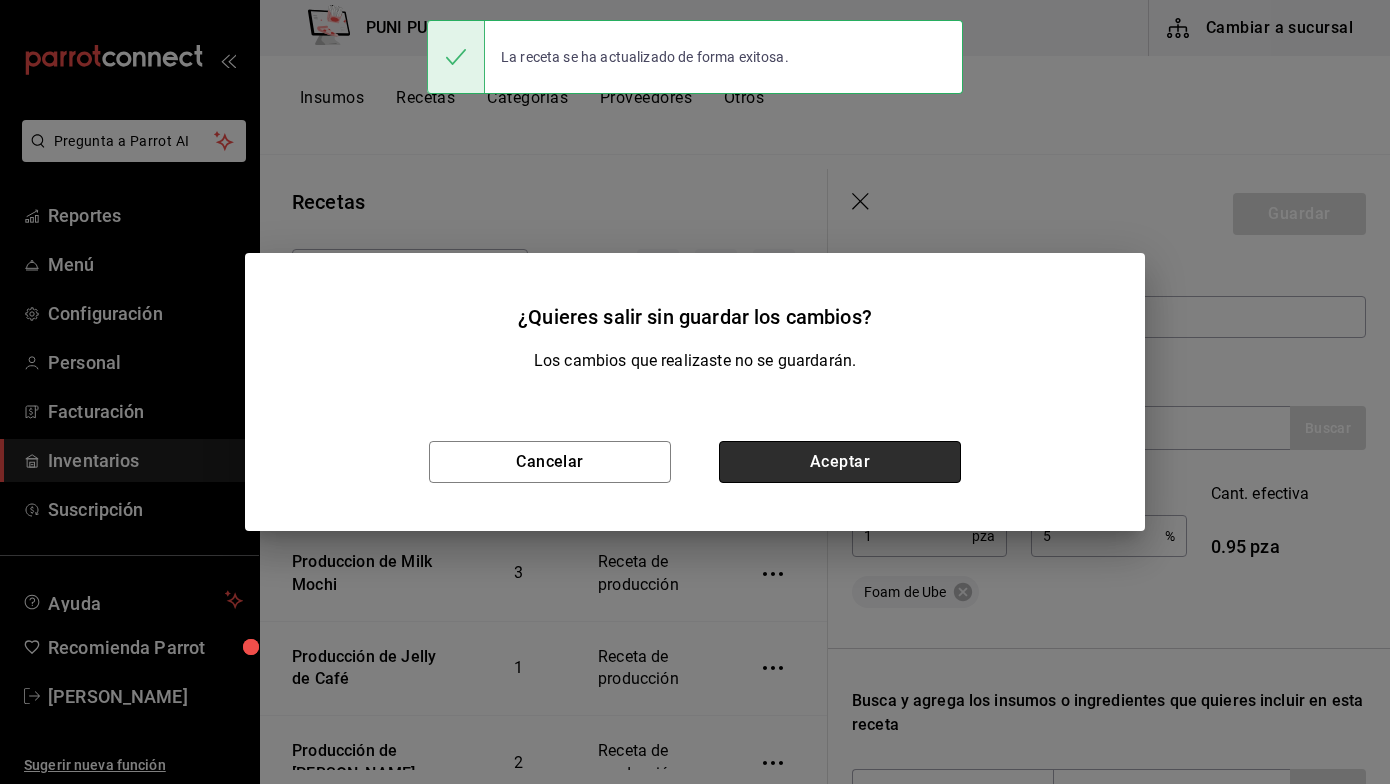 click on "Aceptar" at bounding box center [840, 462] 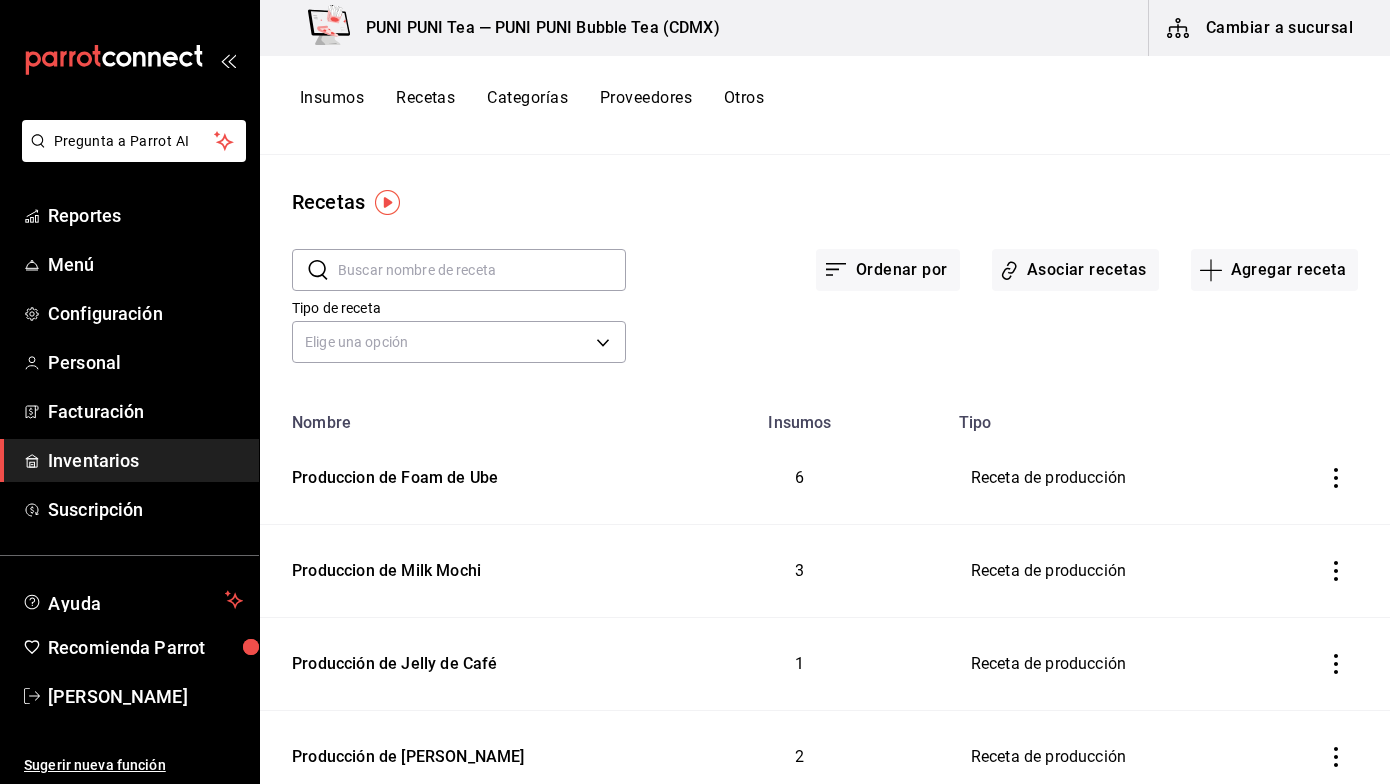 scroll, scrollTop: 0, scrollLeft: 0, axis: both 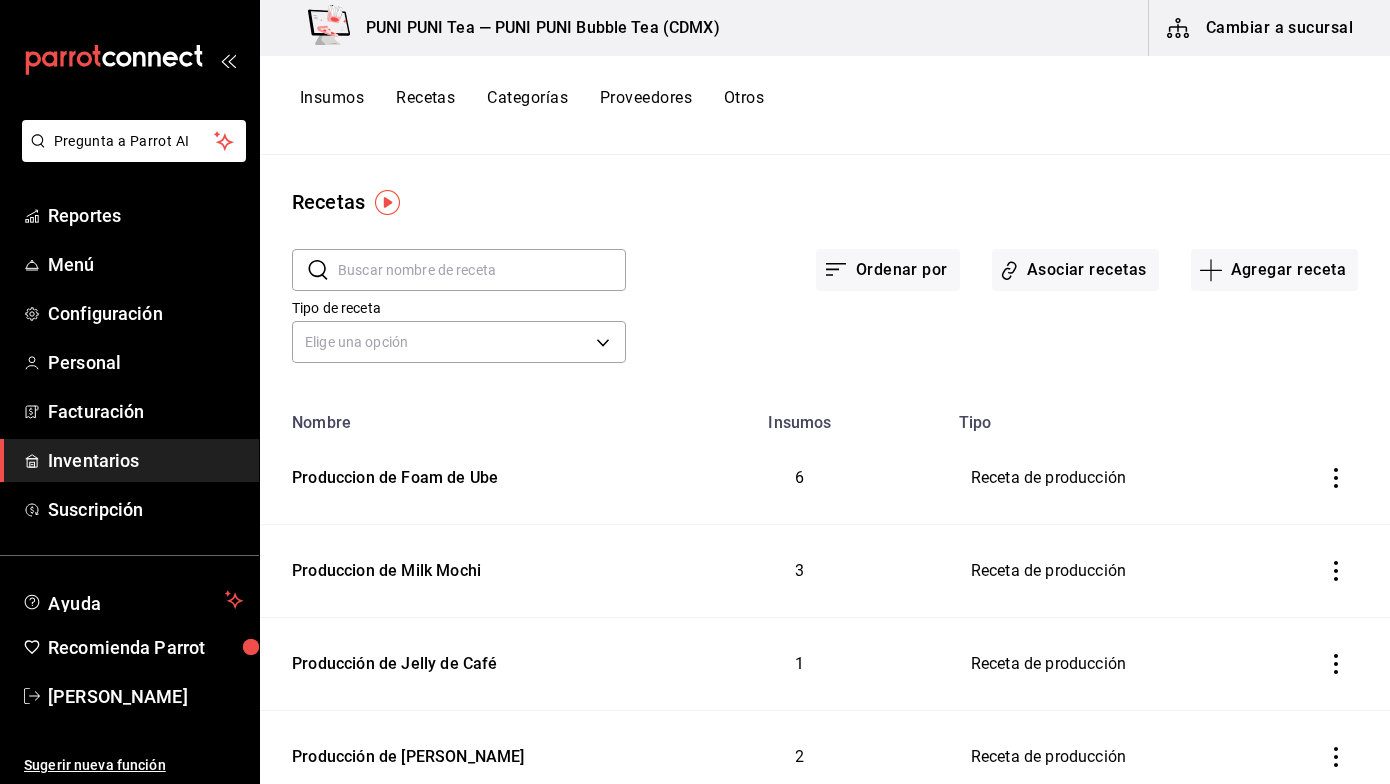 click on "Recetas" at bounding box center (425, 105) 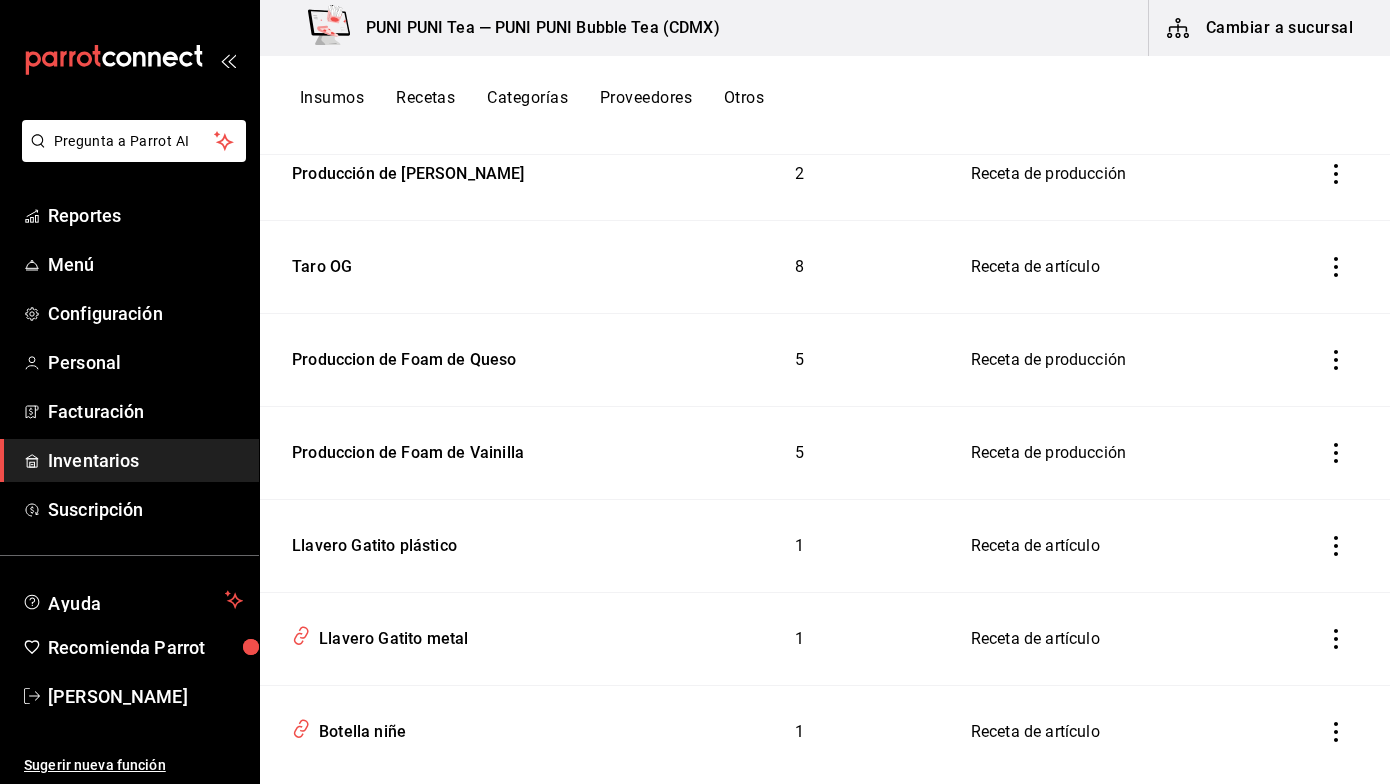 scroll, scrollTop: 454, scrollLeft: 0, axis: vertical 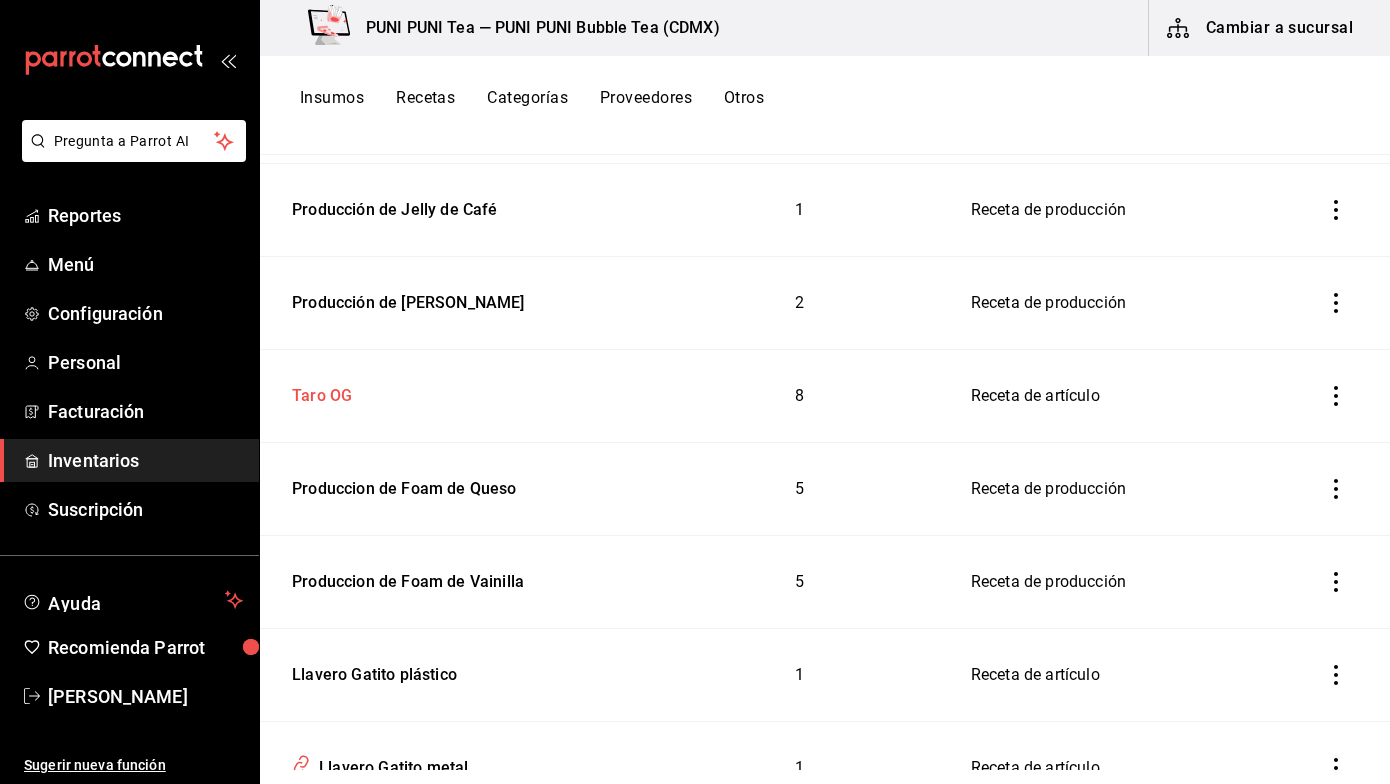 click on "Taro OG" at bounding box center (318, 392) 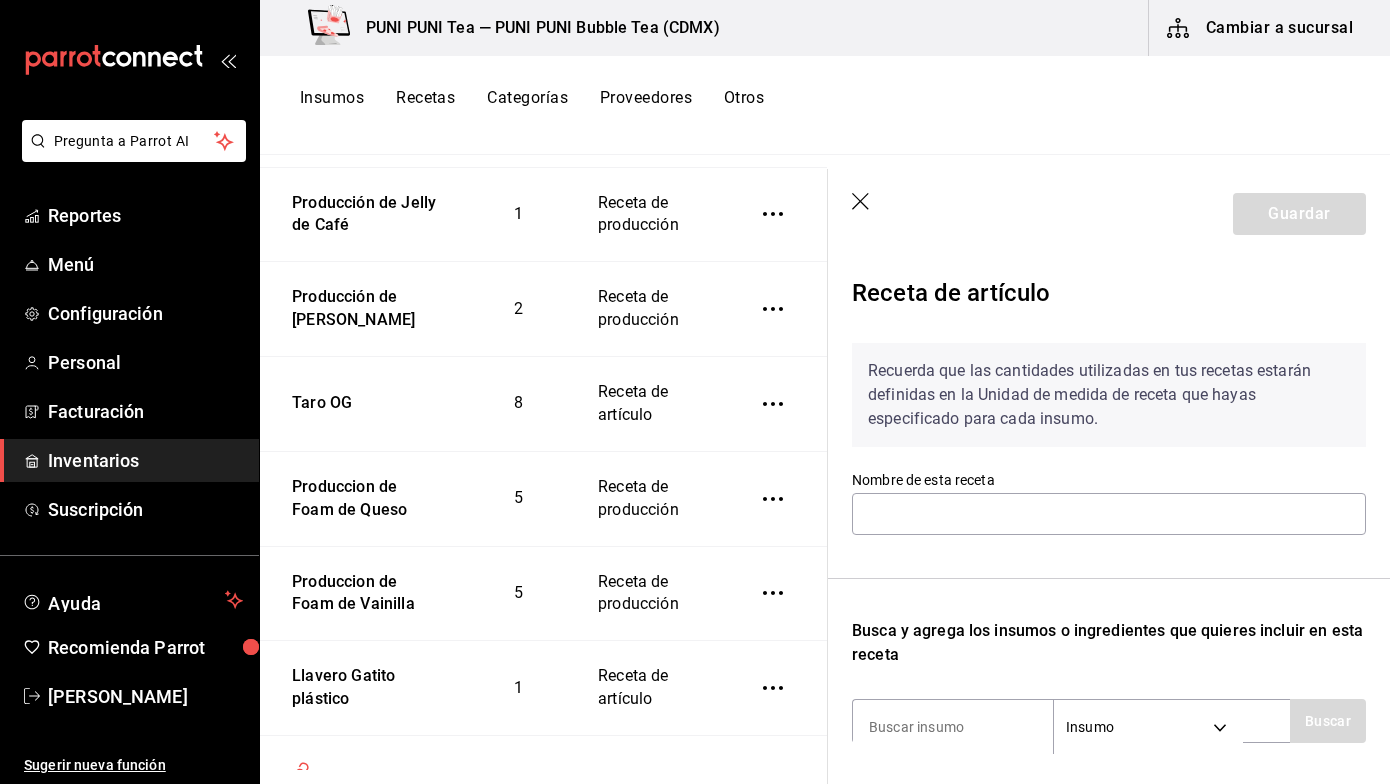 scroll, scrollTop: 456, scrollLeft: 0, axis: vertical 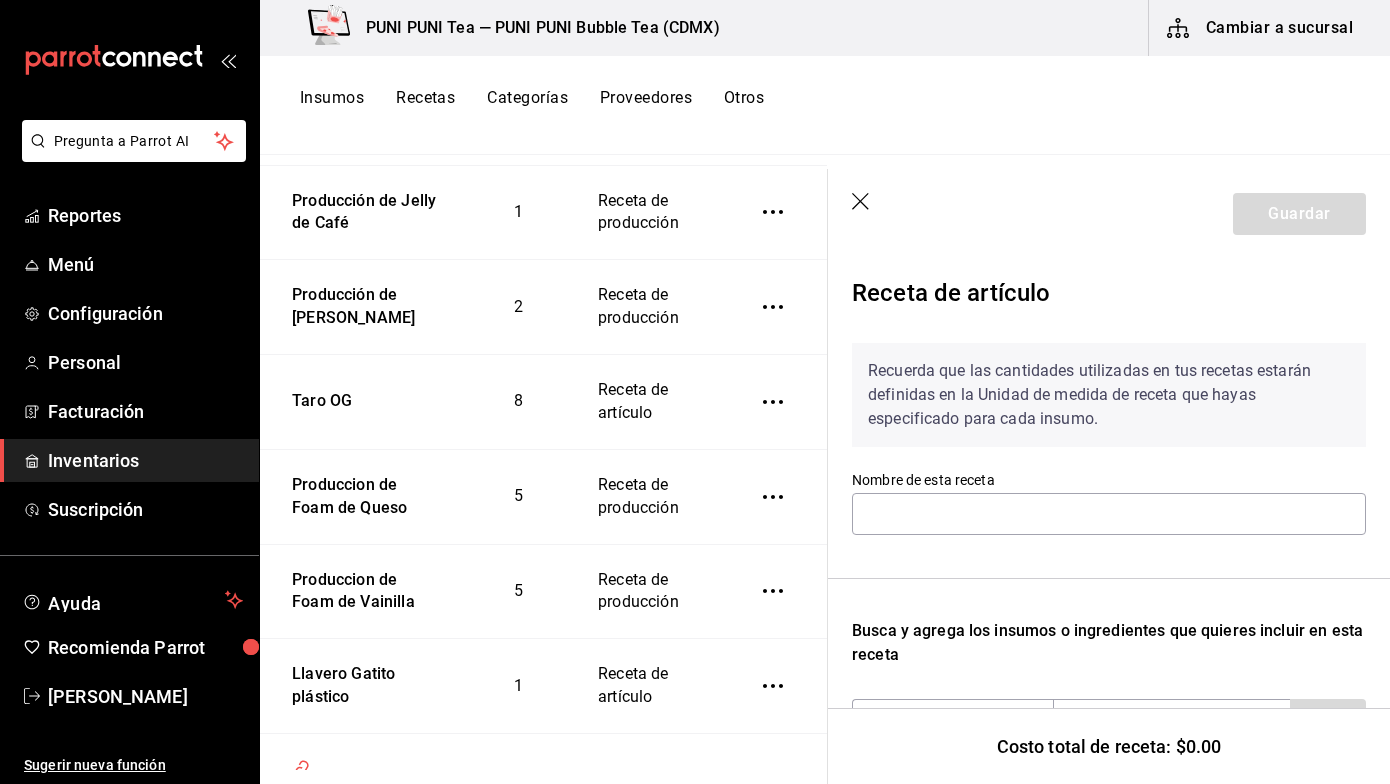 type on "Taro OG" 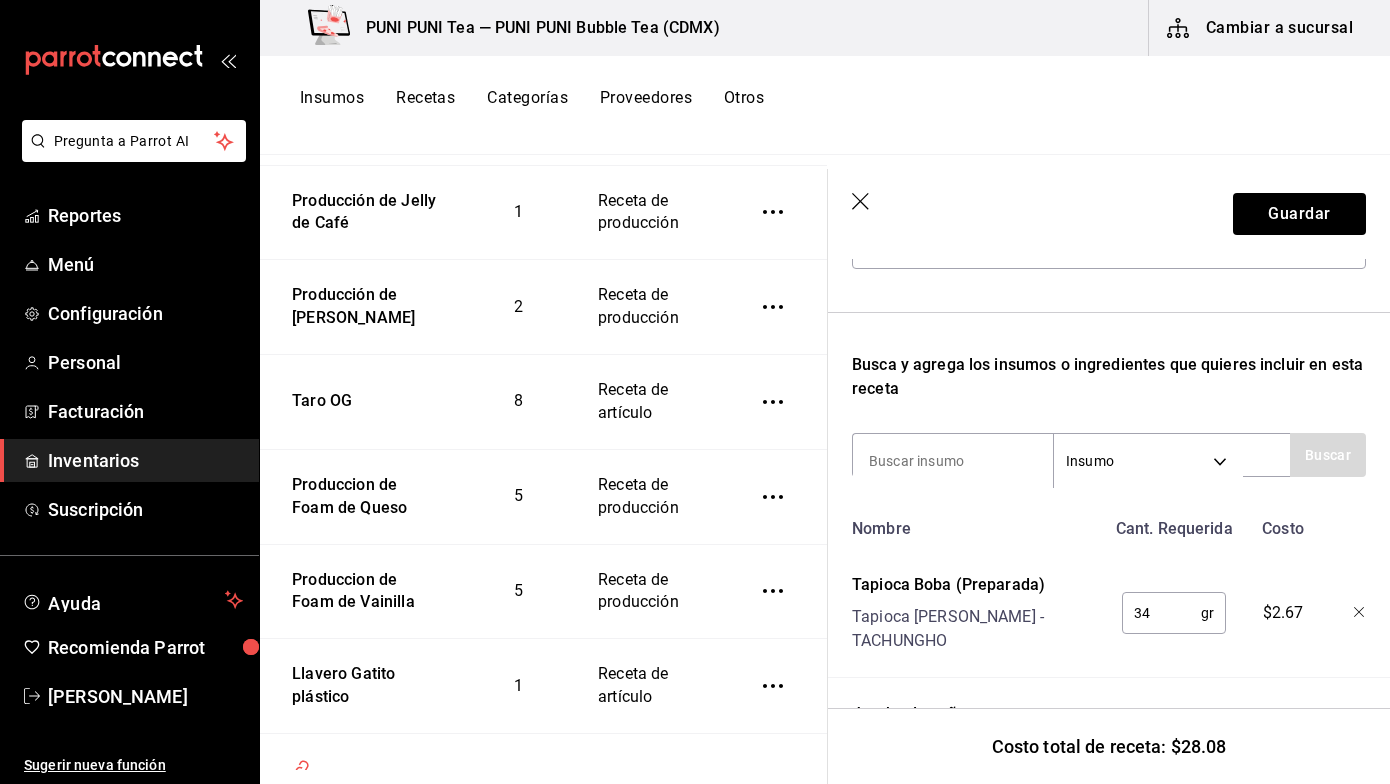 scroll, scrollTop: 335, scrollLeft: 0, axis: vertical 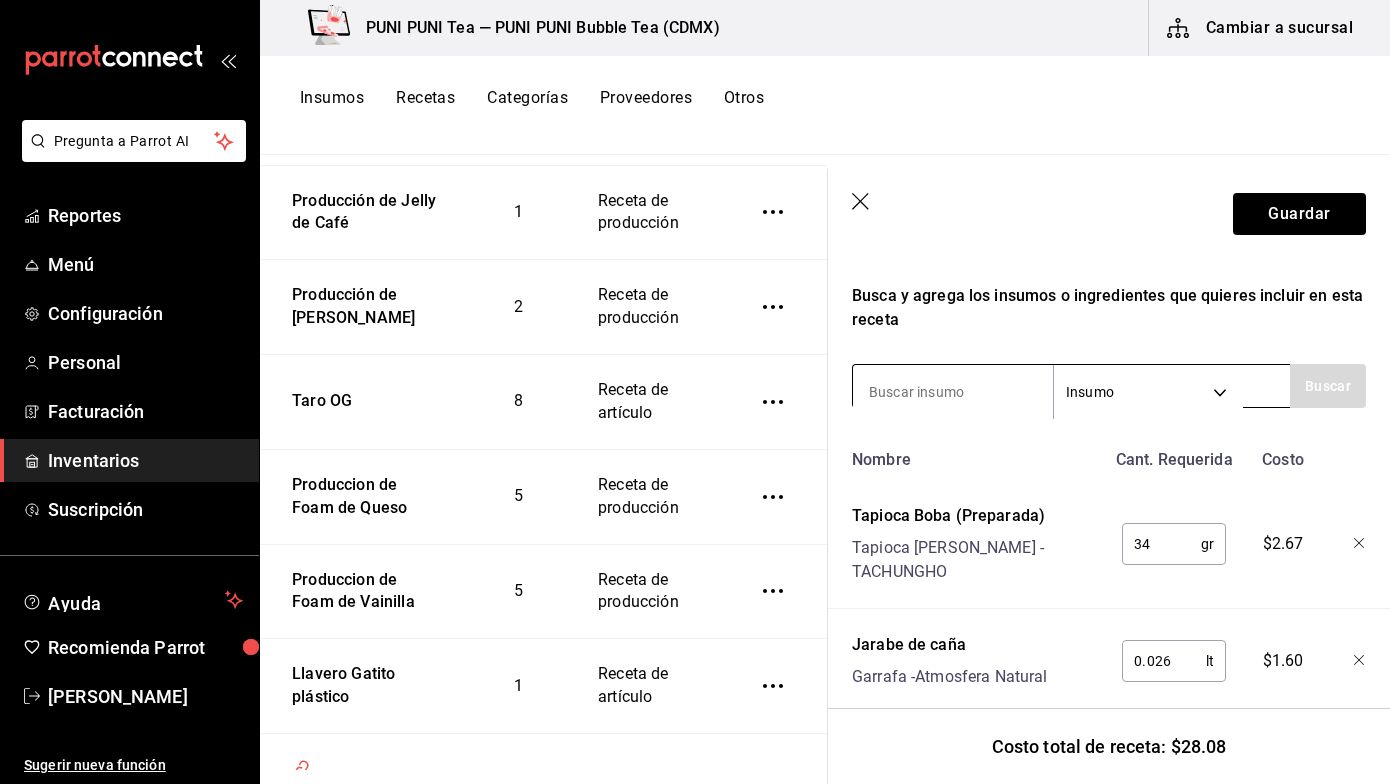 click at bounding box center [953, 392] 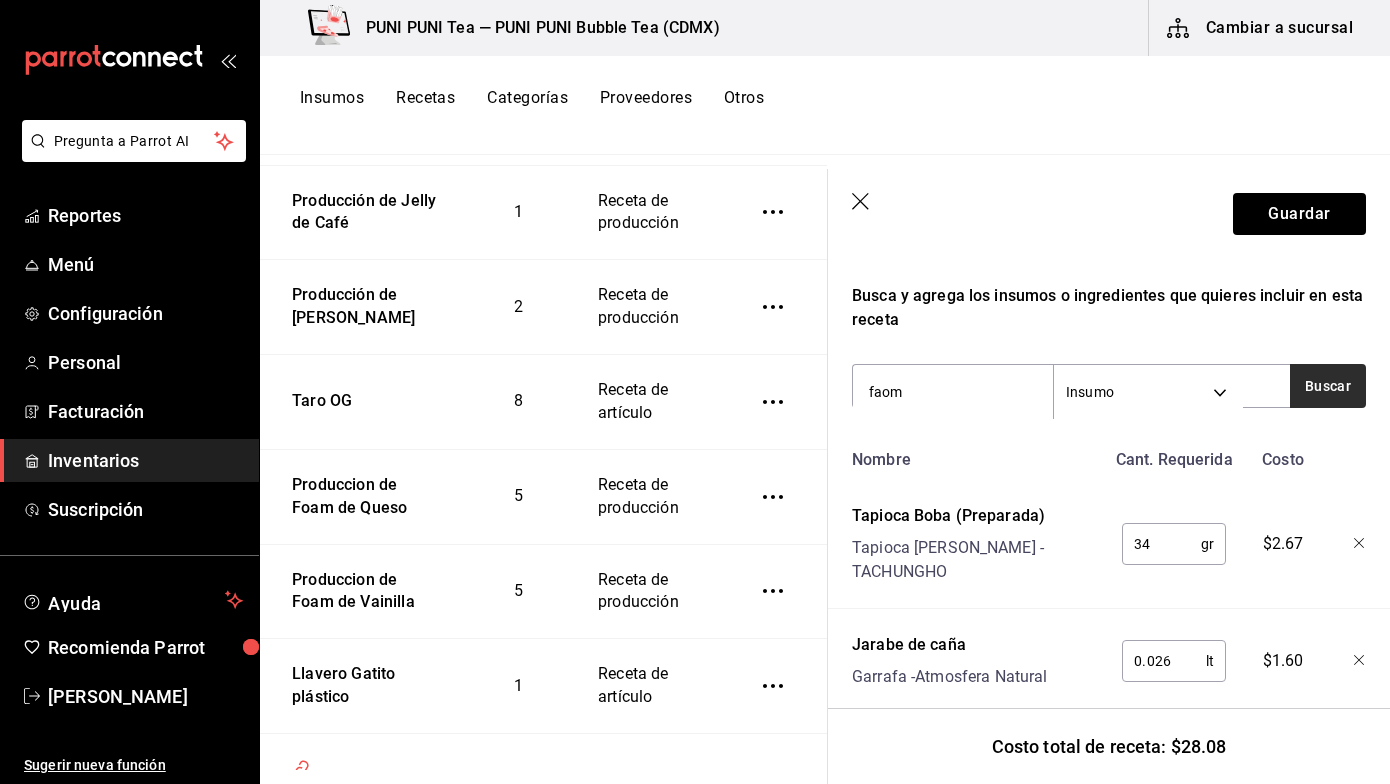 type on "faom" 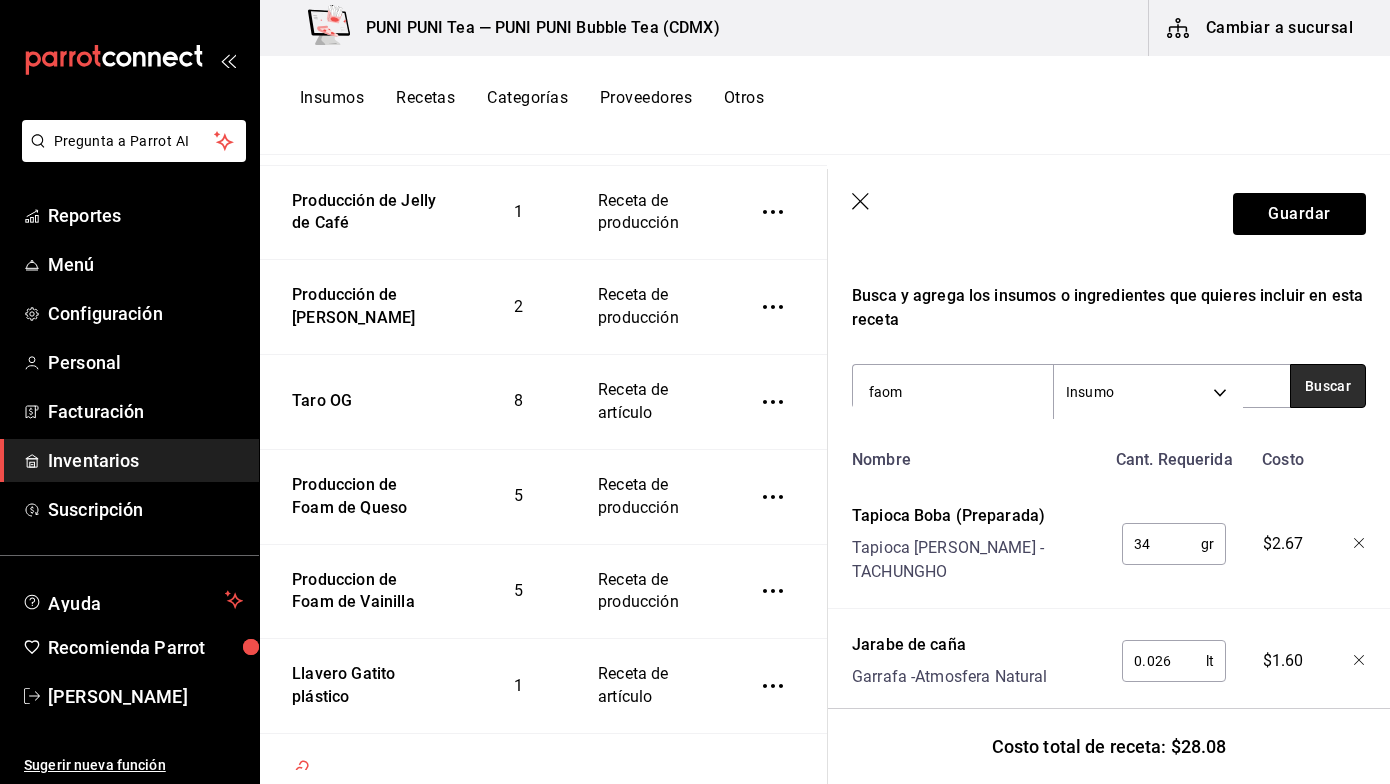 click on "Buscar" at bounding box center [1328, 386] 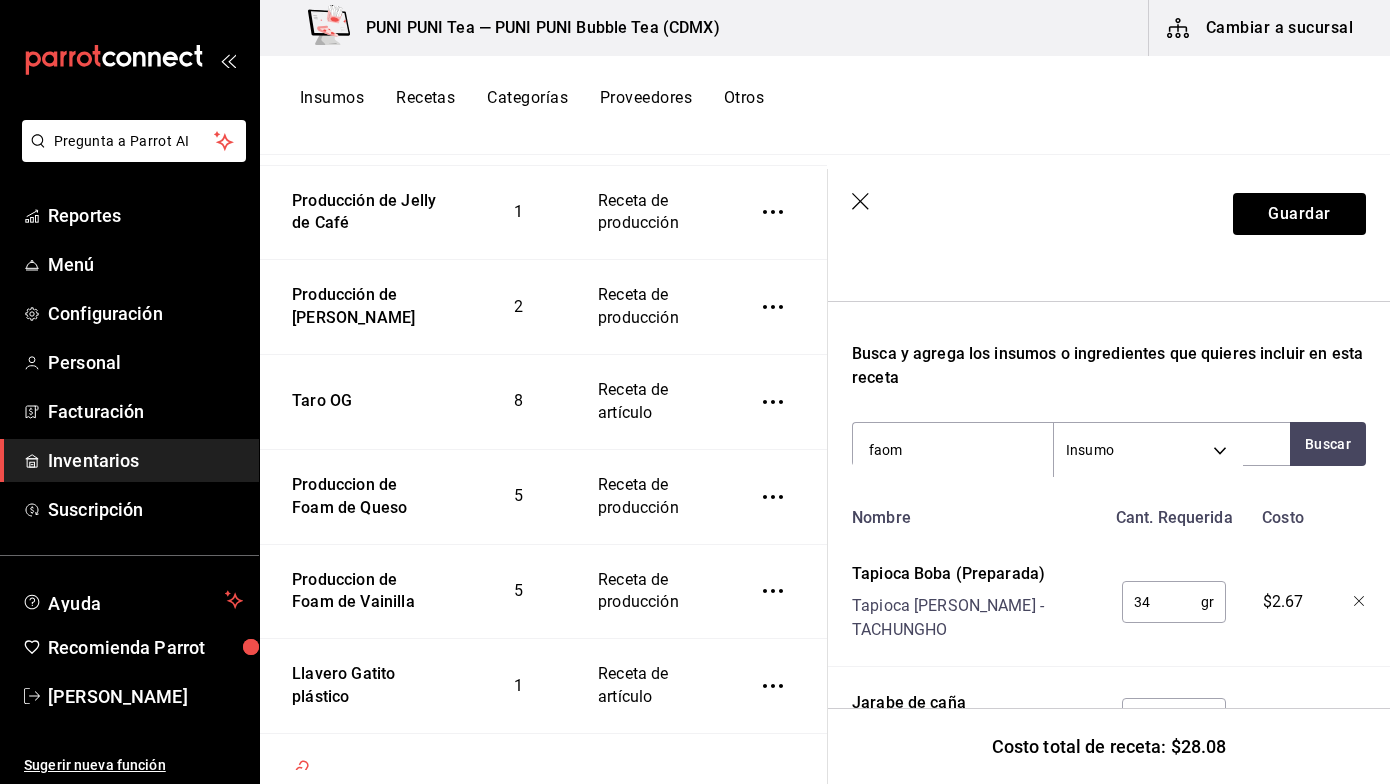 scroll, scrollTop: 282, scrollLeft: 0, axis: vertical 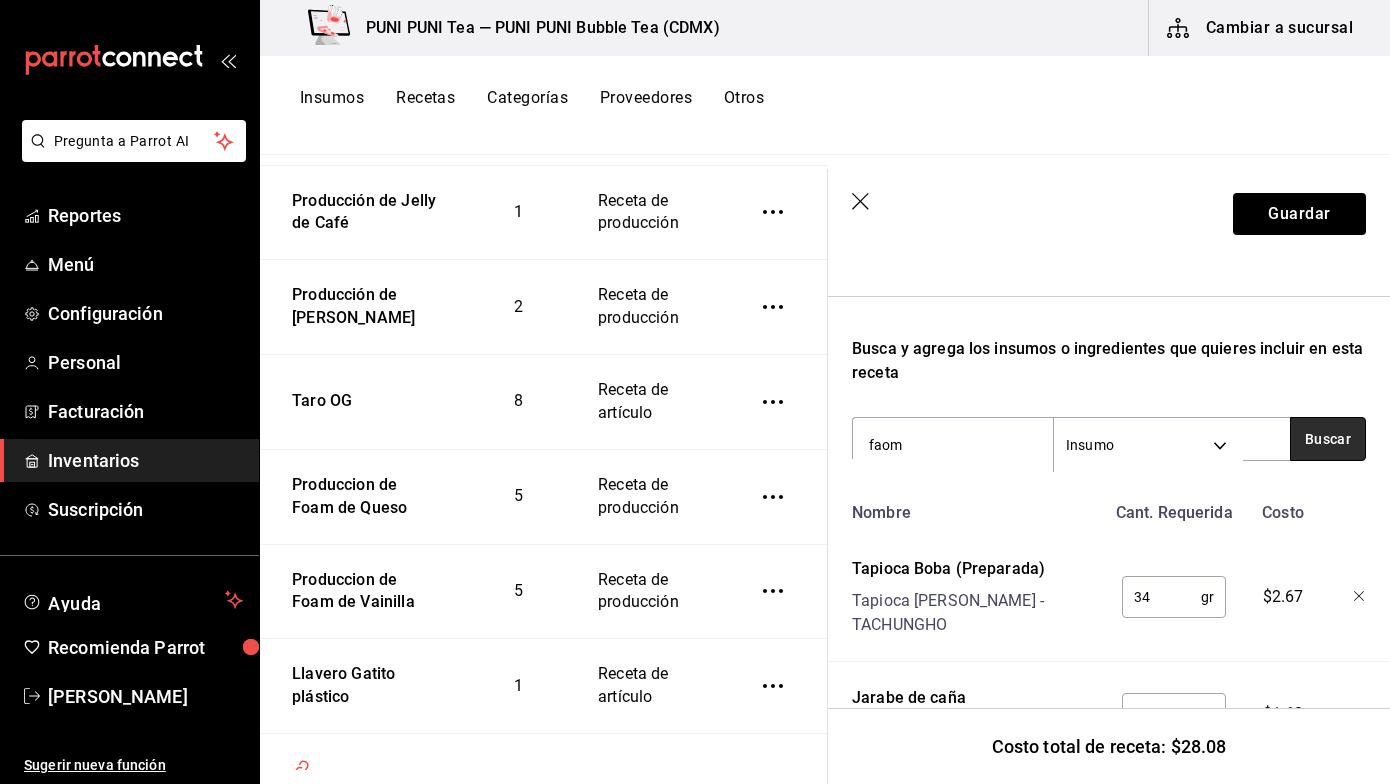 click on "Buscar" at bounding box center [1328, 439] 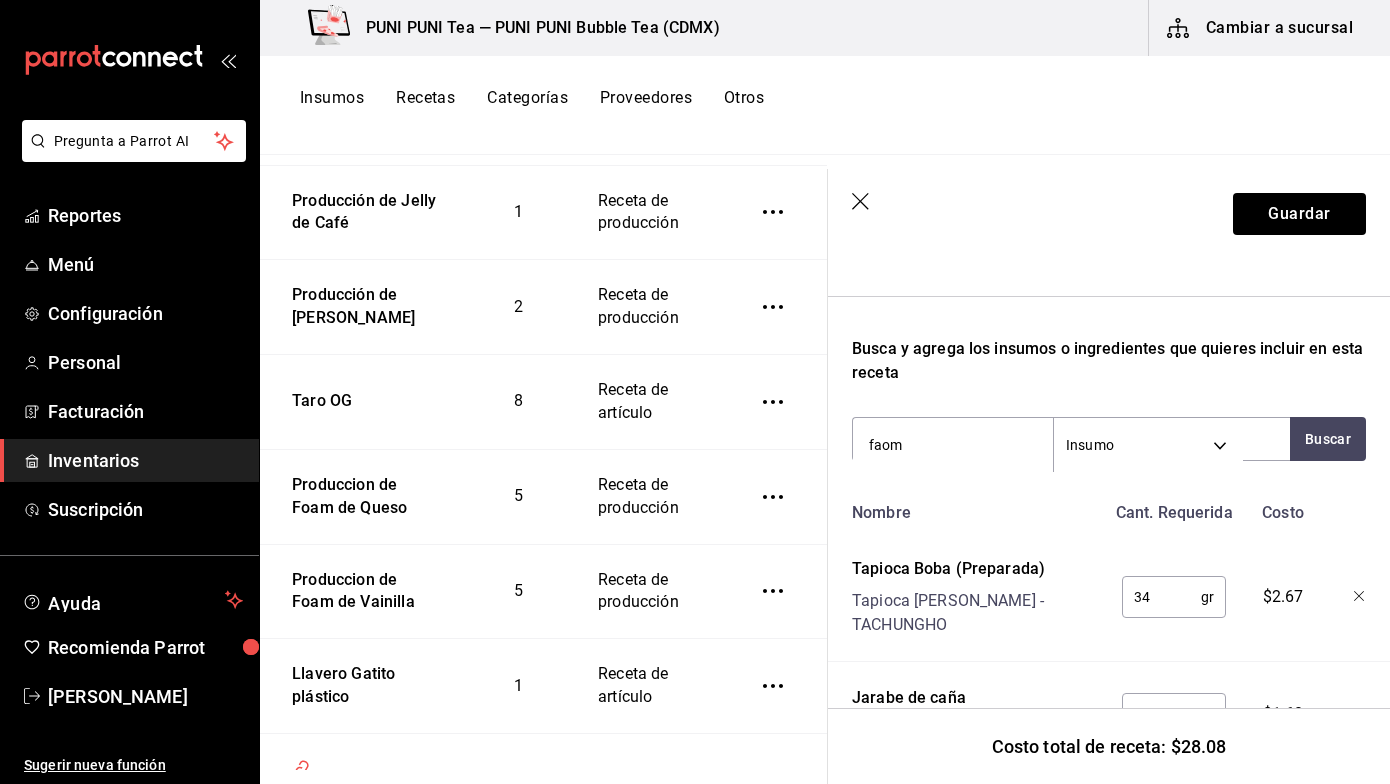 click 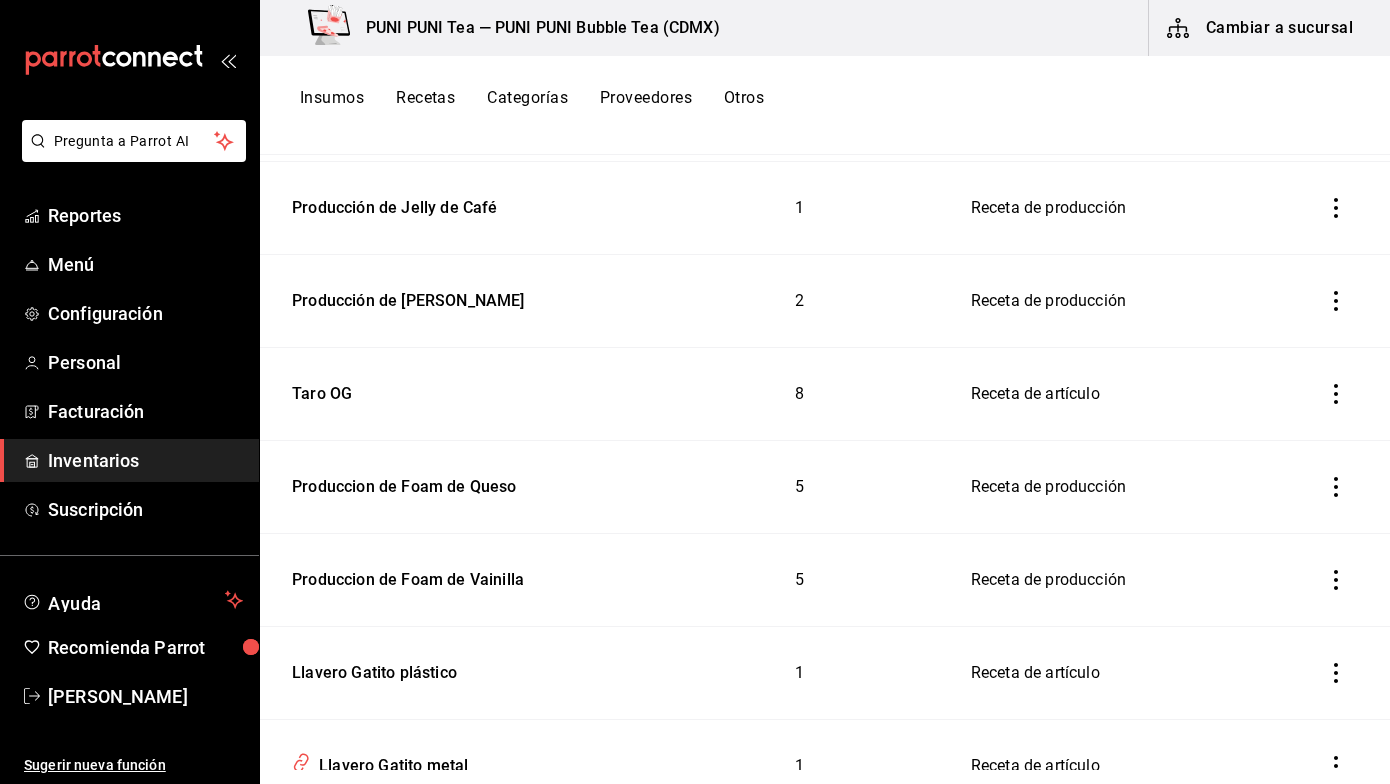 scroll, scrollTop: 0, scrollLeft: 0, axis: both 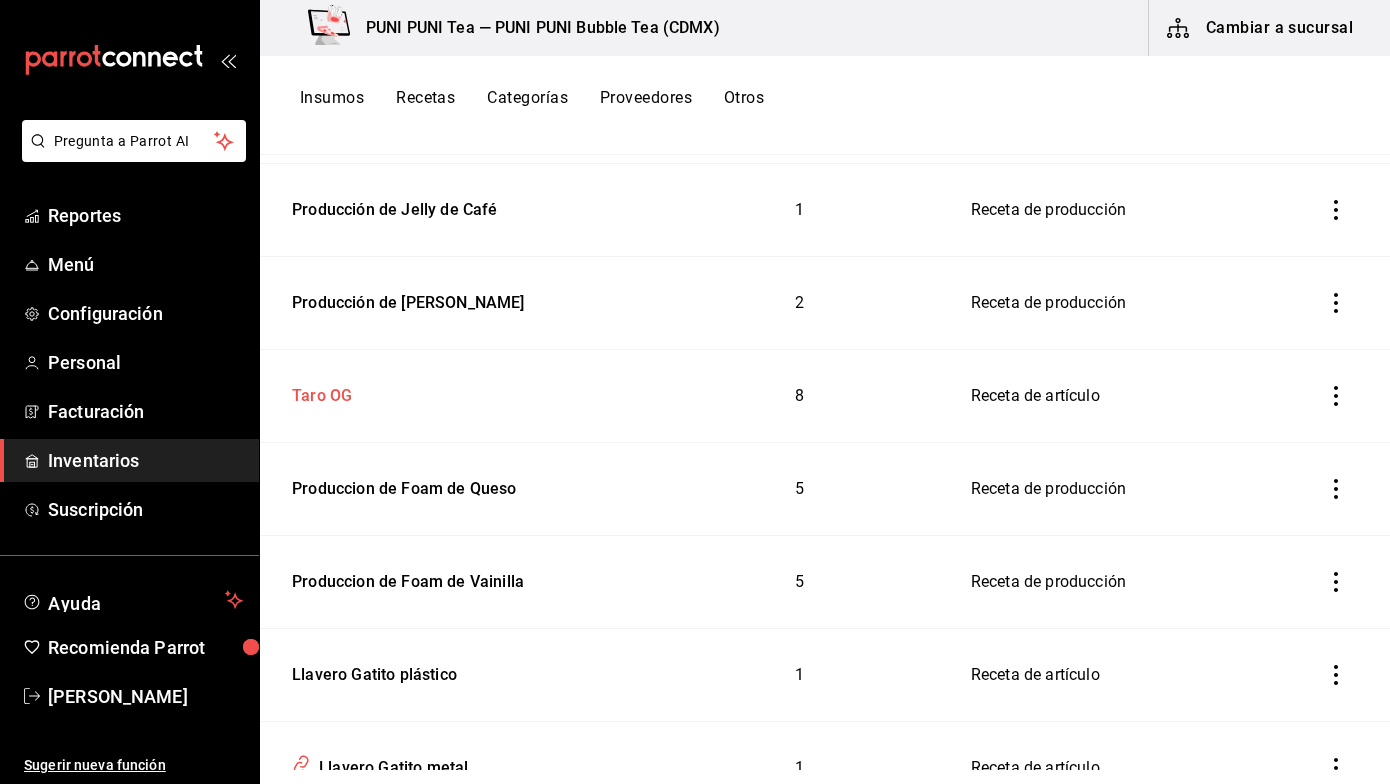 click on "Taro OG" at bounding box center [318, 392] 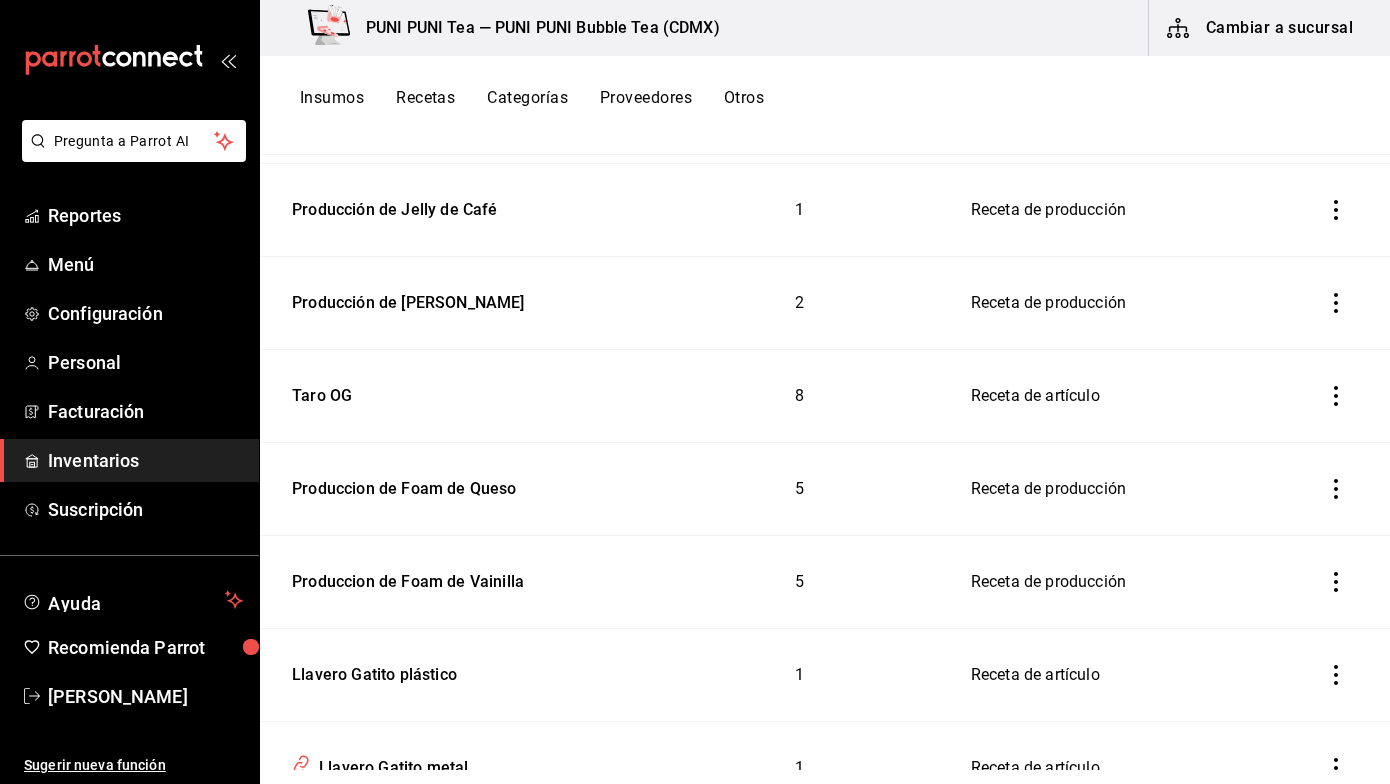 scroll, scrollTop: 456, scrollLeft: 0, axis: vertical 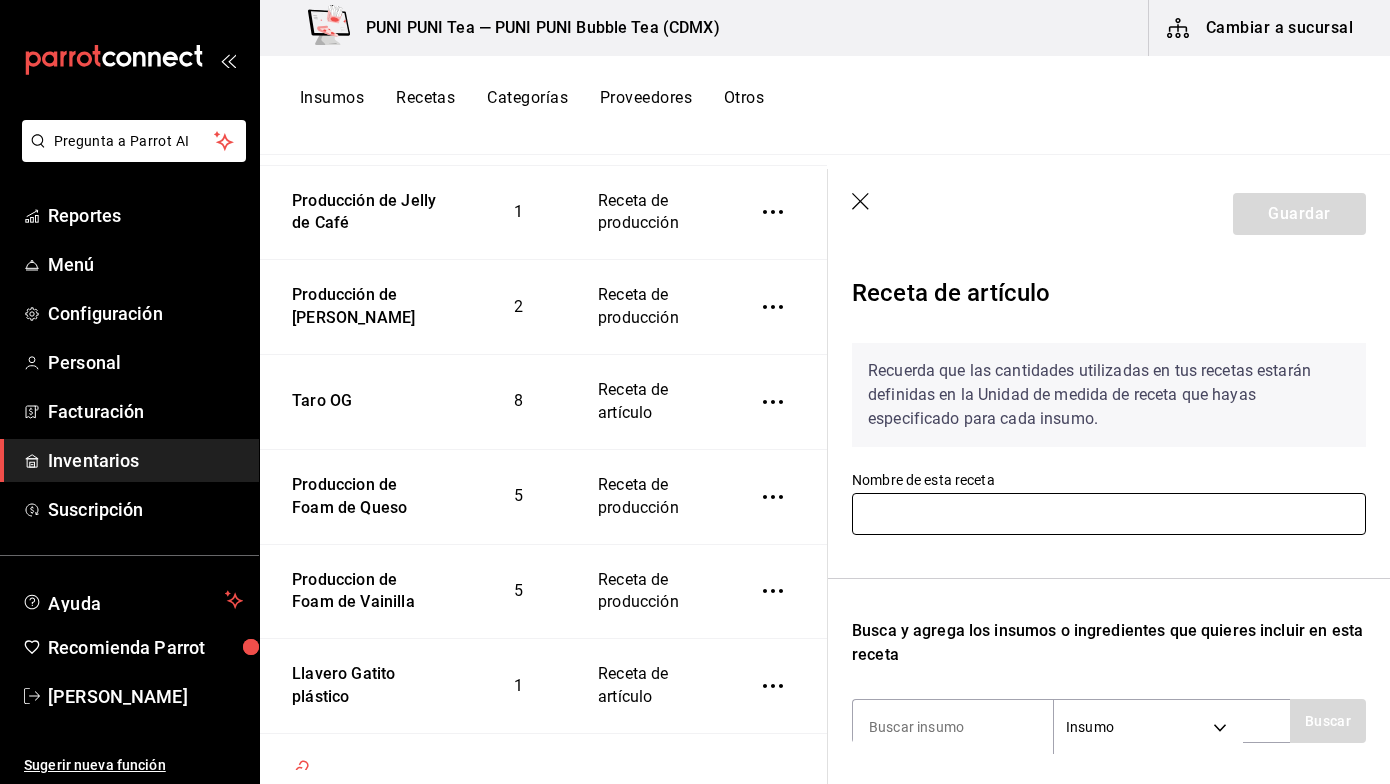 type on "Taro OG" 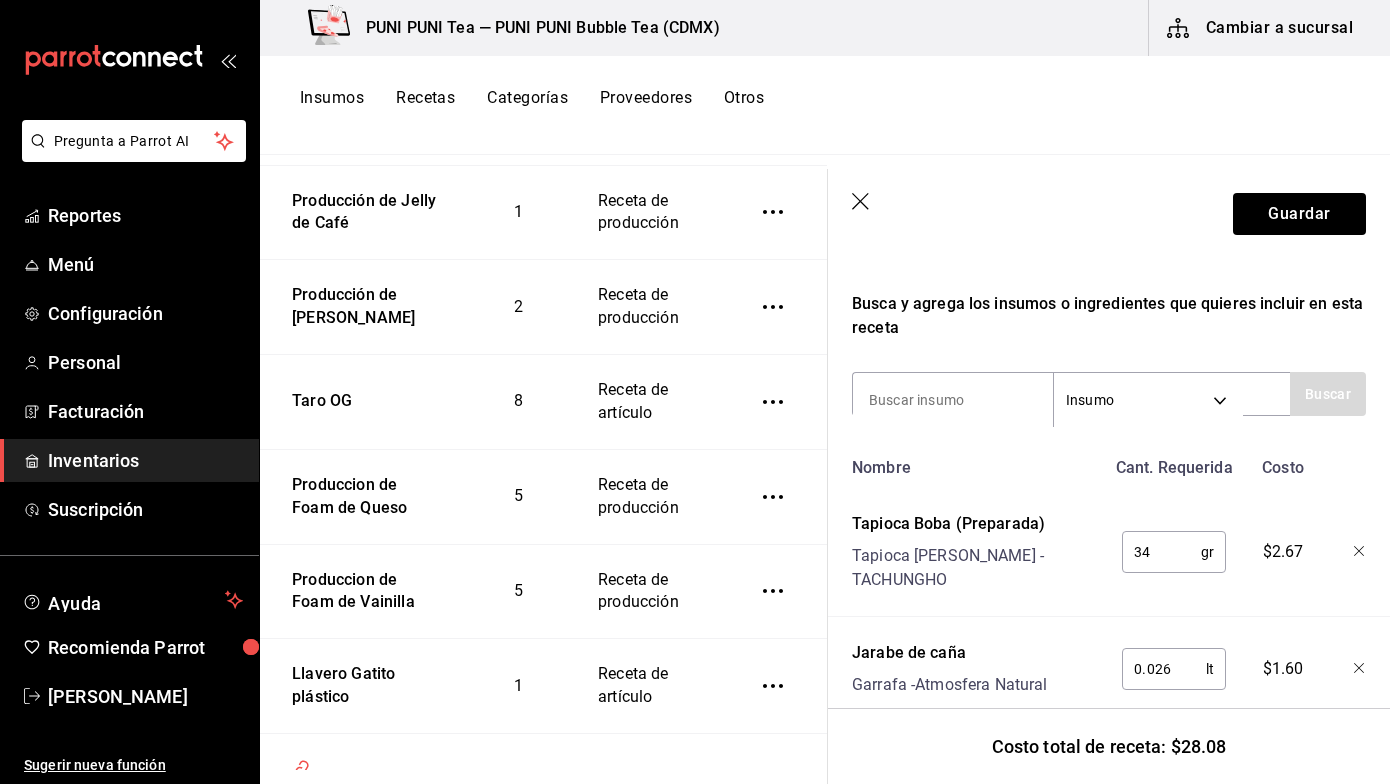 scroll, scrollTop: 329, scrollLeft: 0, axis: vertical 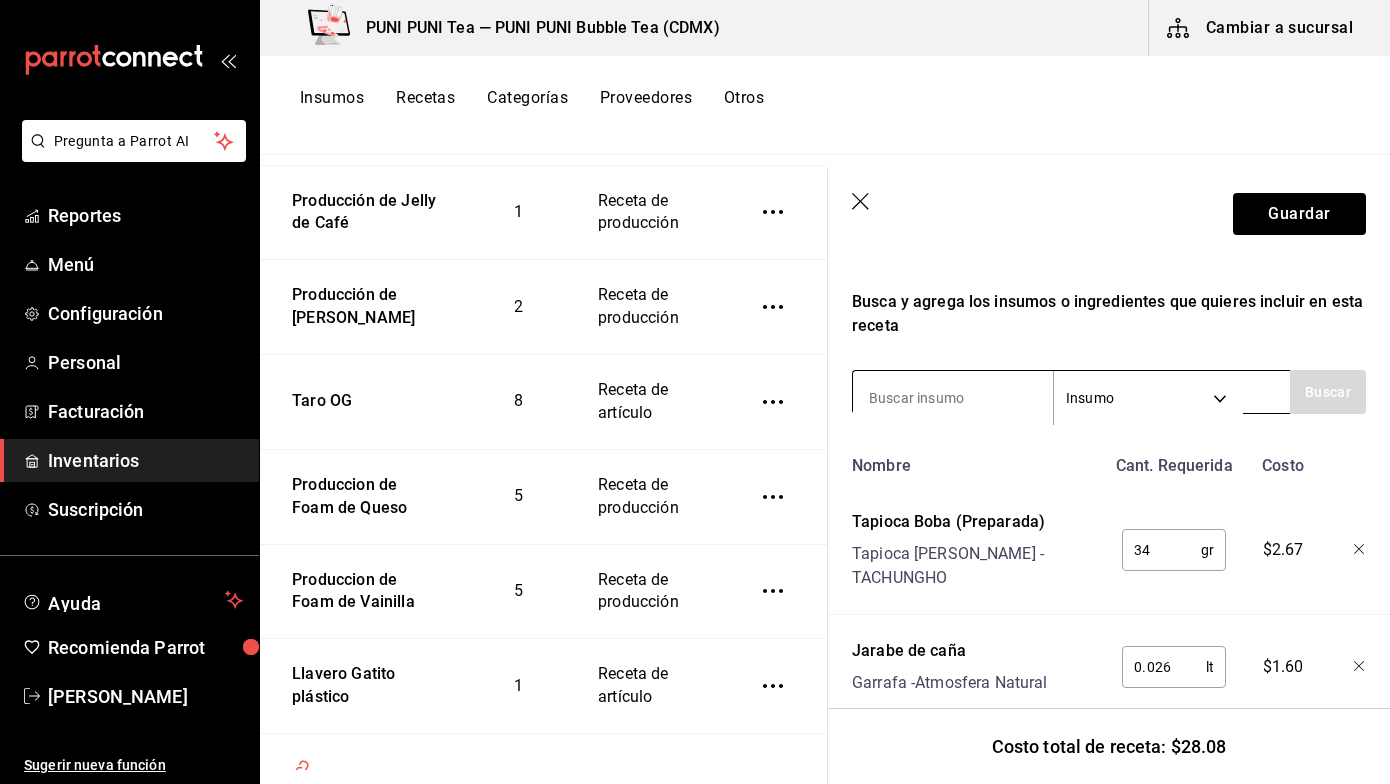 click at bounding box center (953, 398) 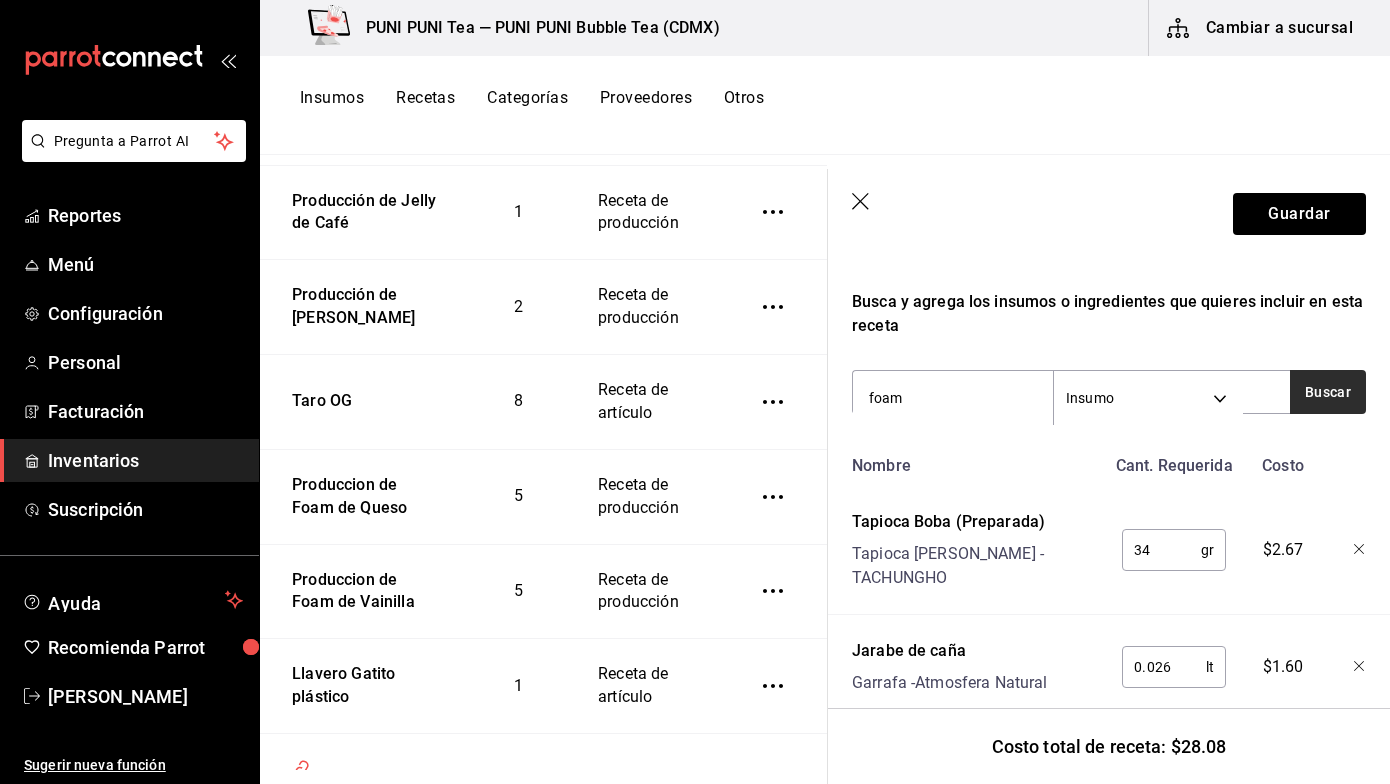 type on "foam" 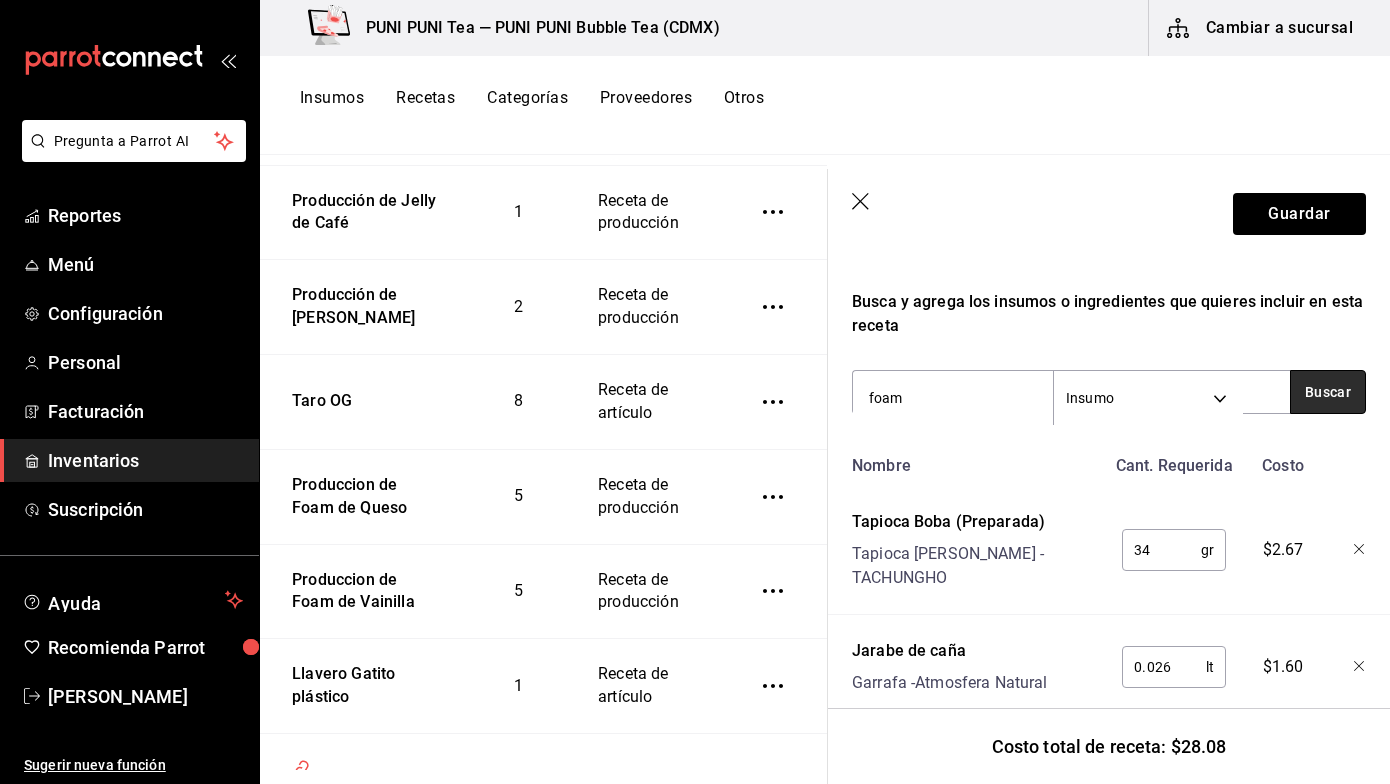 click on "Buscar" at bounding box center [1328, 392] 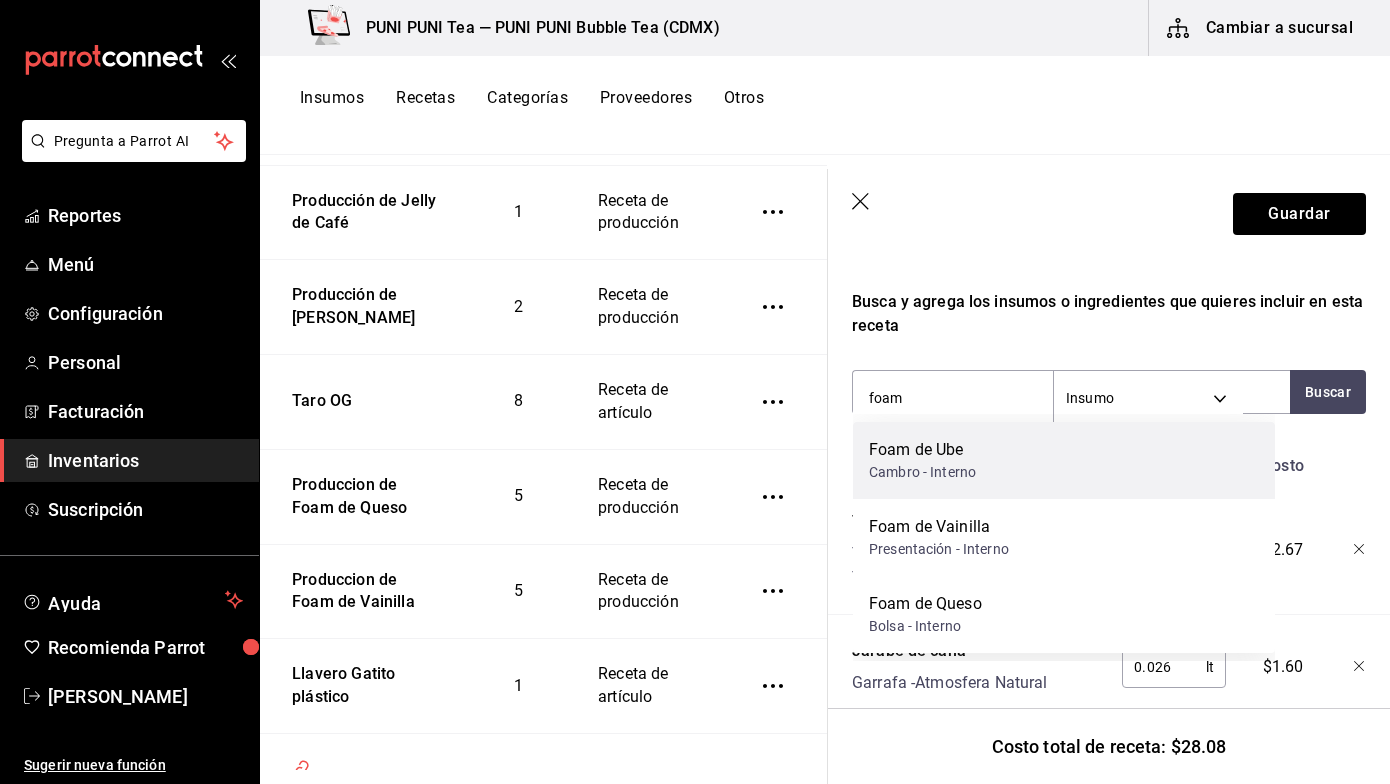 click on "Foam de Ube Cambro - Interno" at bounding box center [1064, 460] 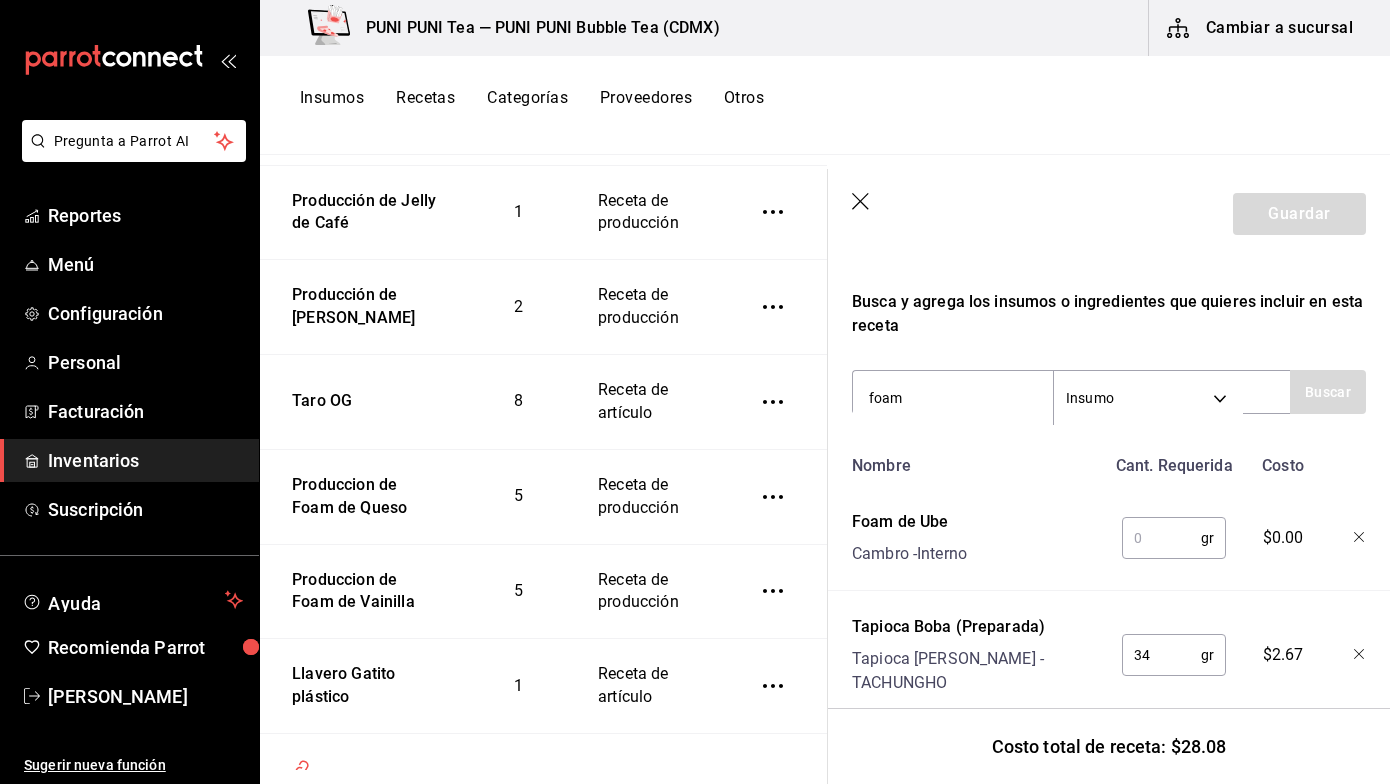 type 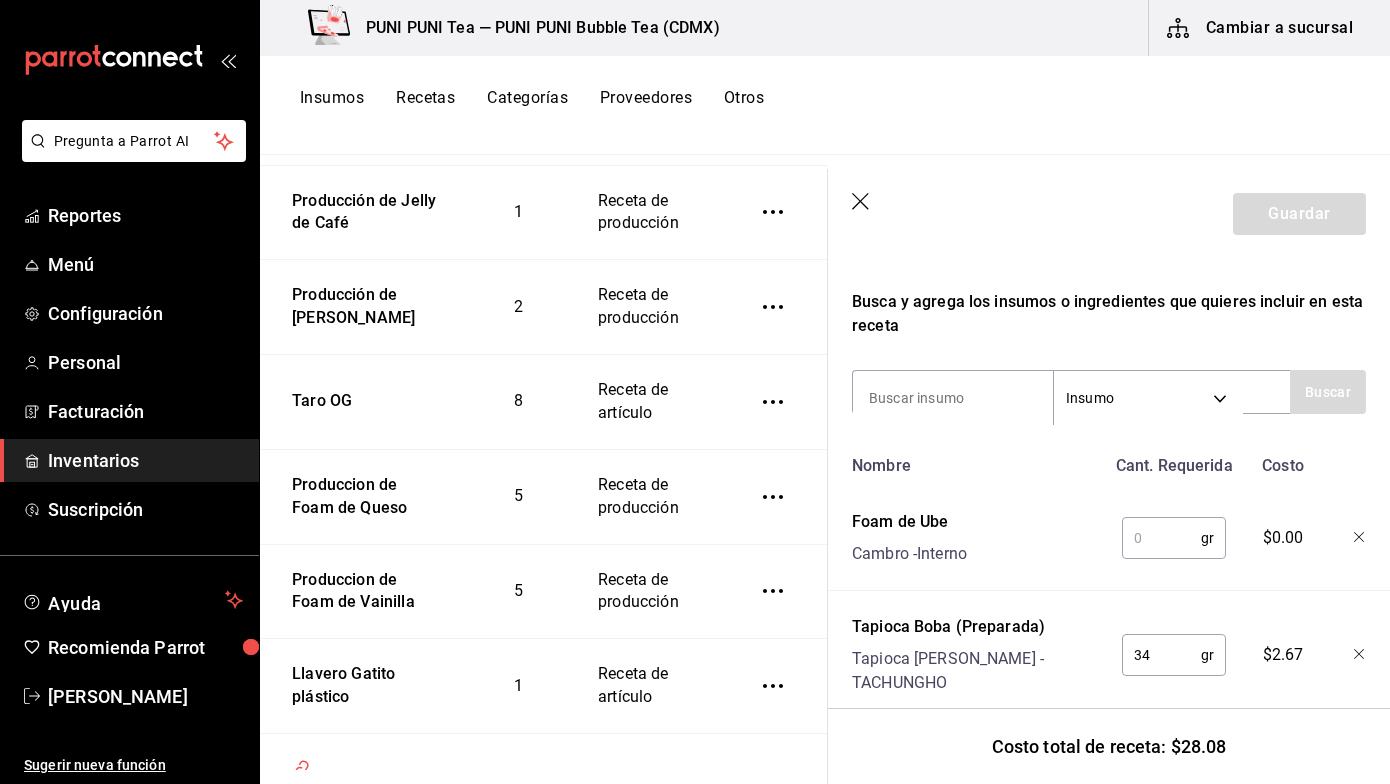 click at bounding box center (1161, 538) 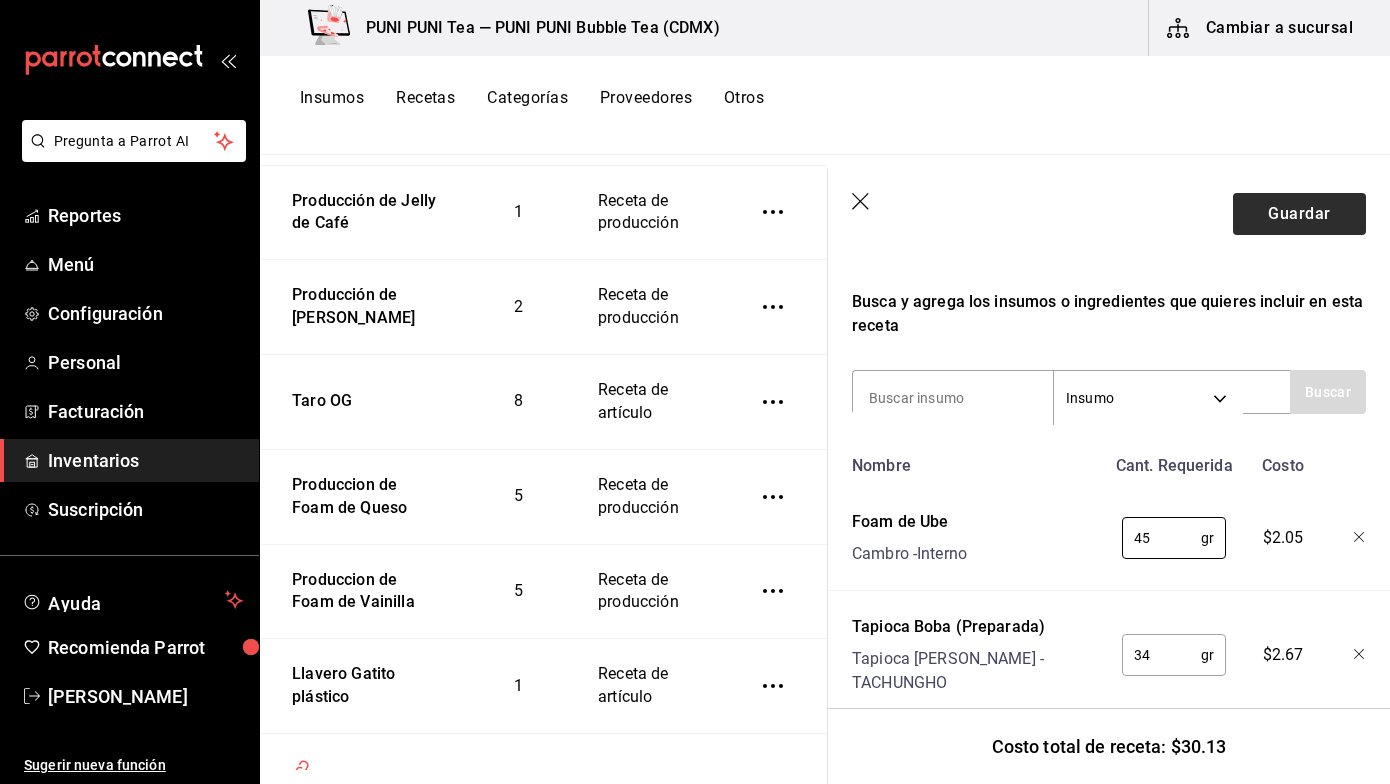 type on "45" 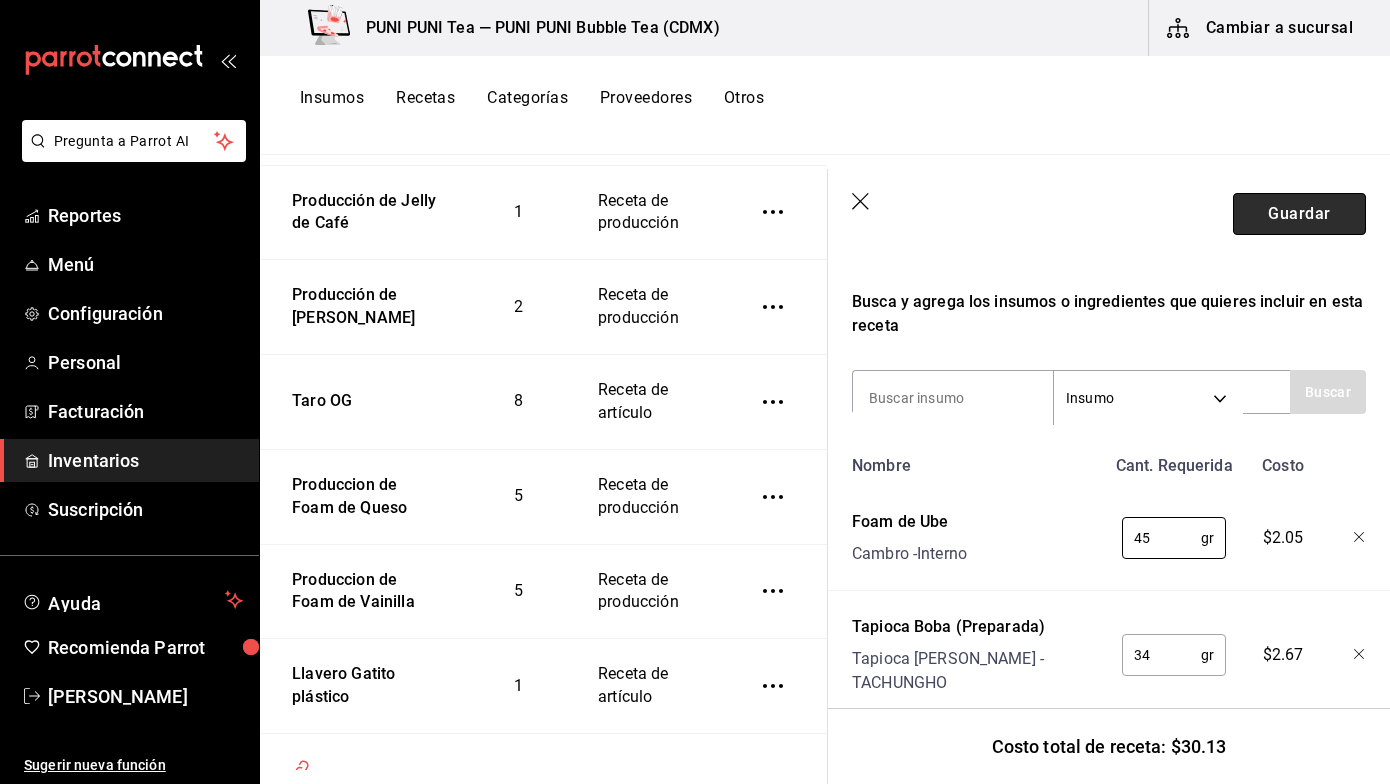 click on "Guardar" at bounding box center [1299, 214] 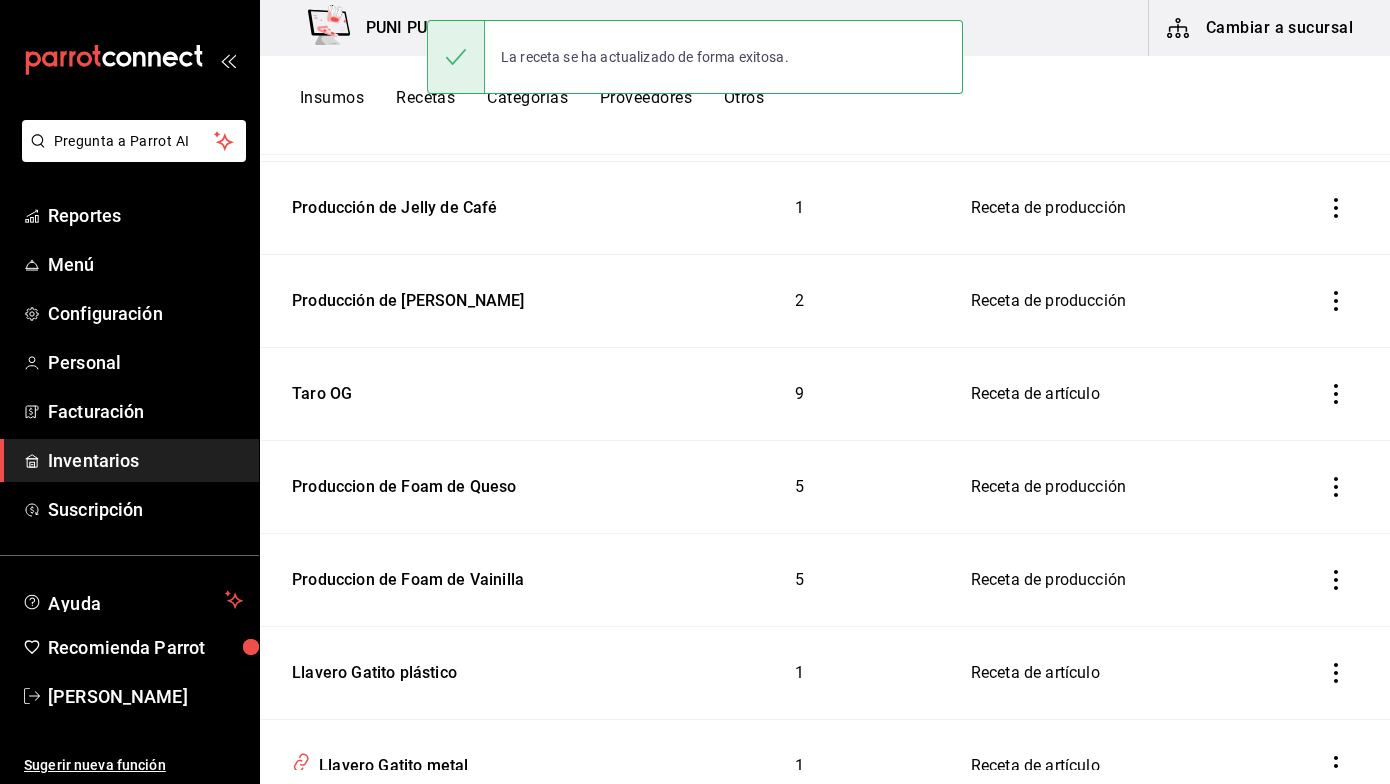 scroll, scrollTop: 0, scrollLeft: 0, axis: both 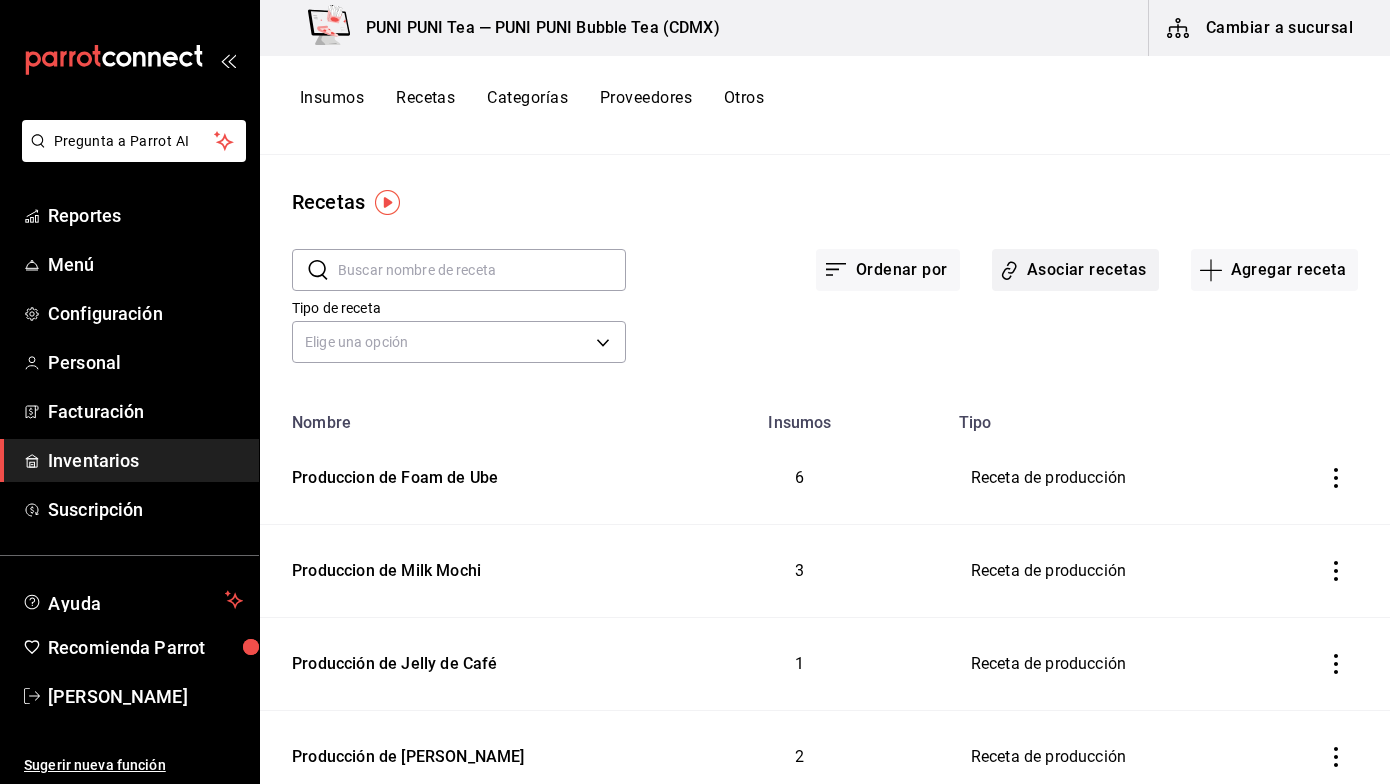 click on "Asociar recetas" at bounding box center [1075, 270] 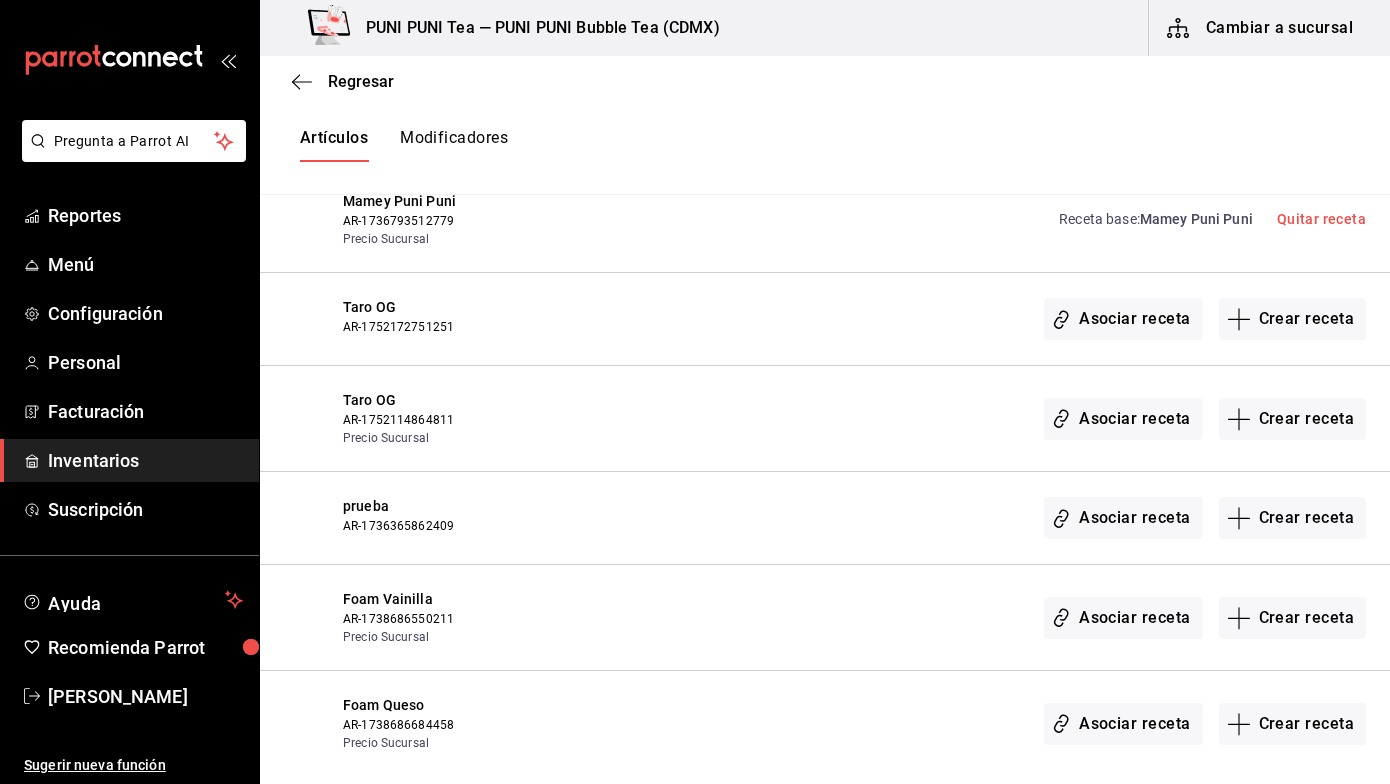 scroll, scrollTop: 1248, scrollLeft: 0, axis: vertical 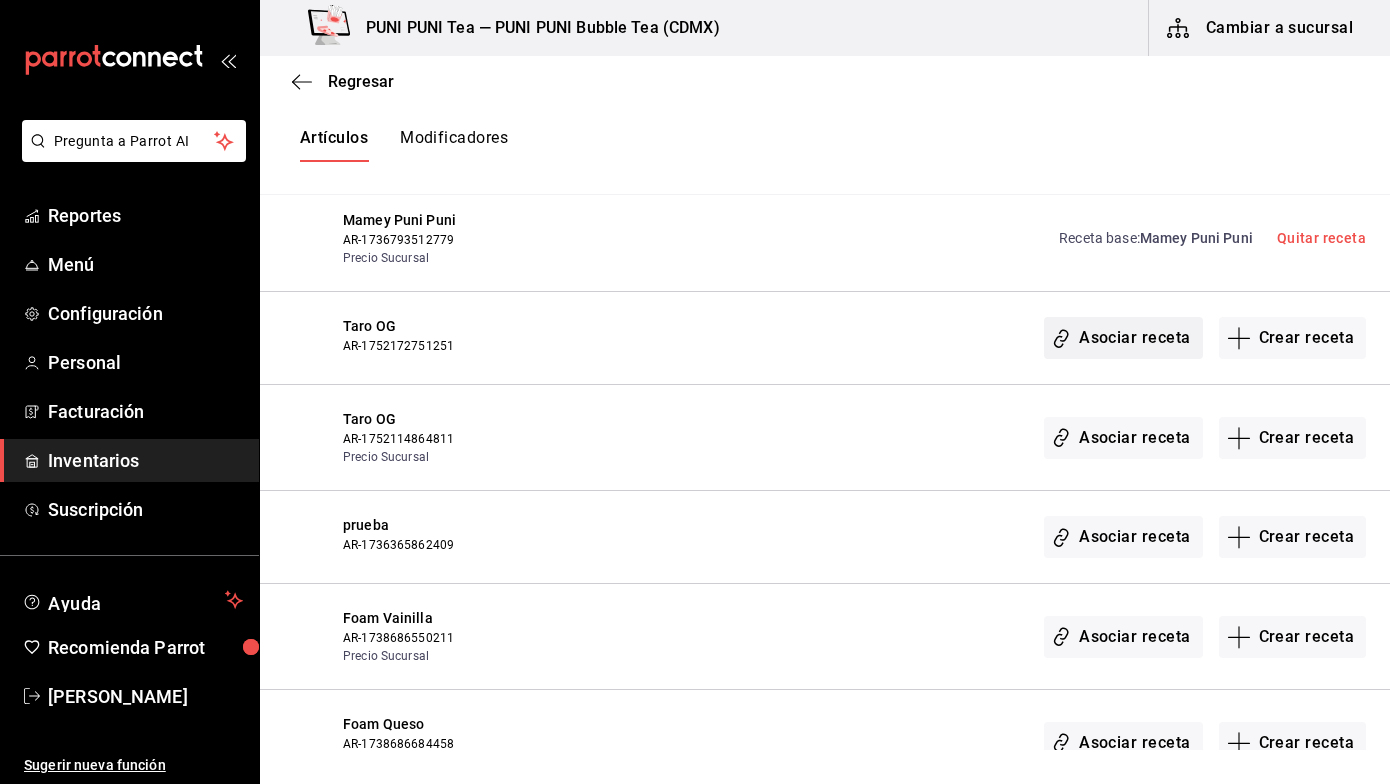 click on "Asociar receta" at bounding box center [1123, 338] 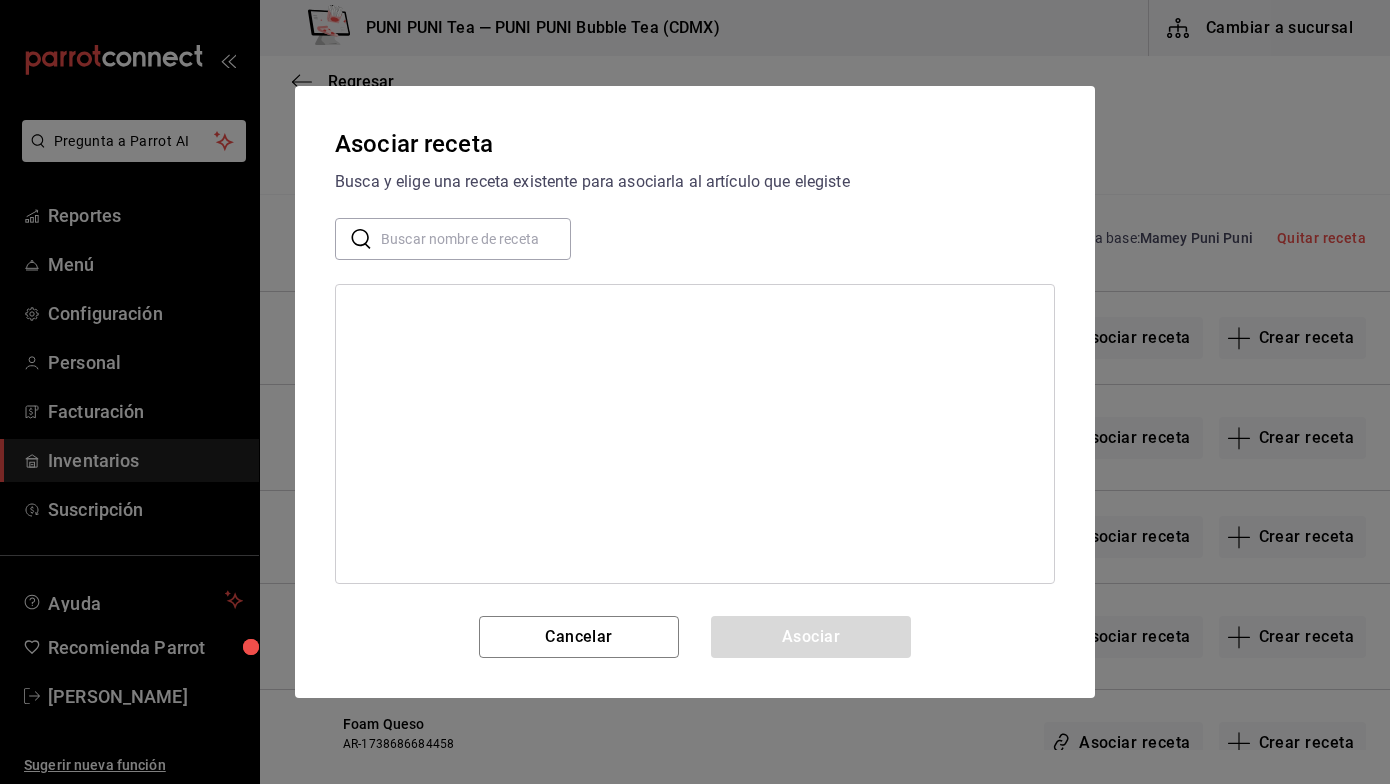 click at bounding box center (476, 239) 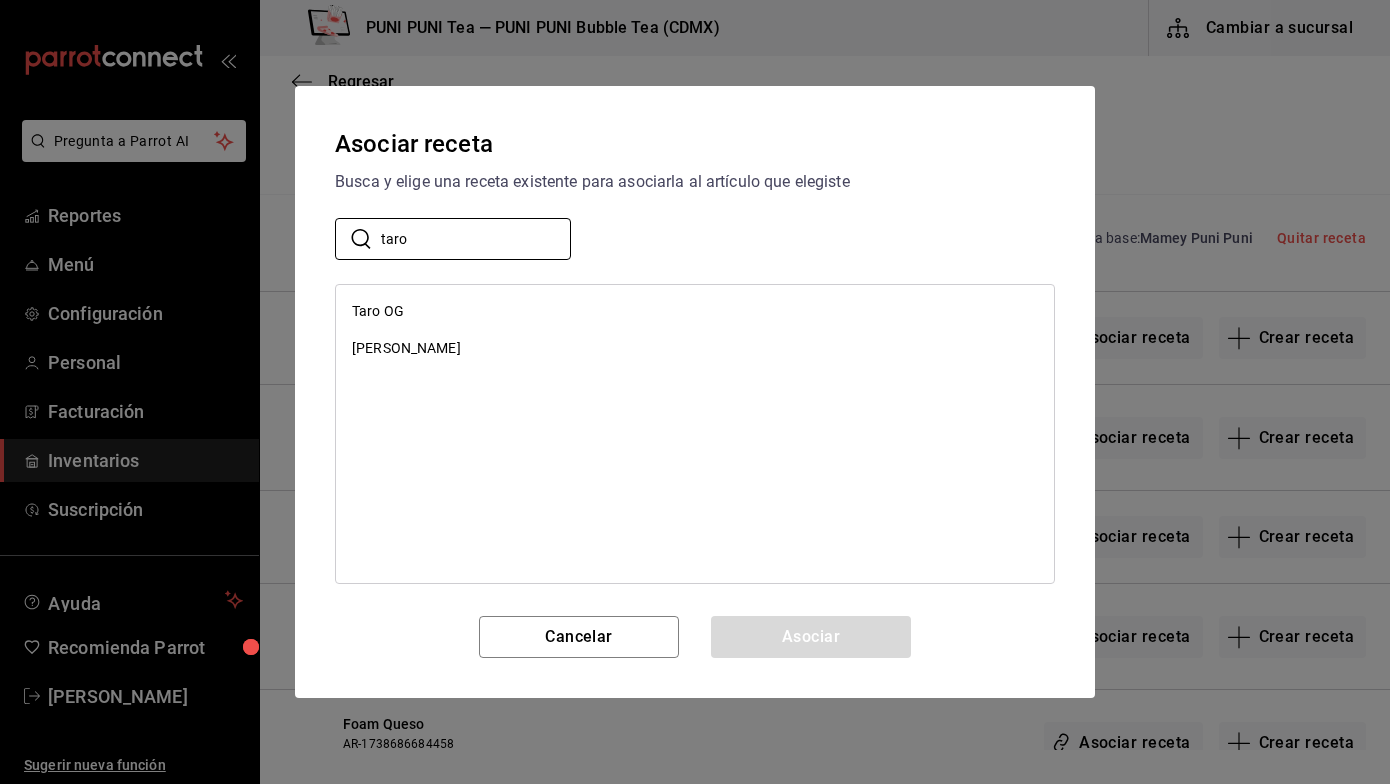 type on "taro" 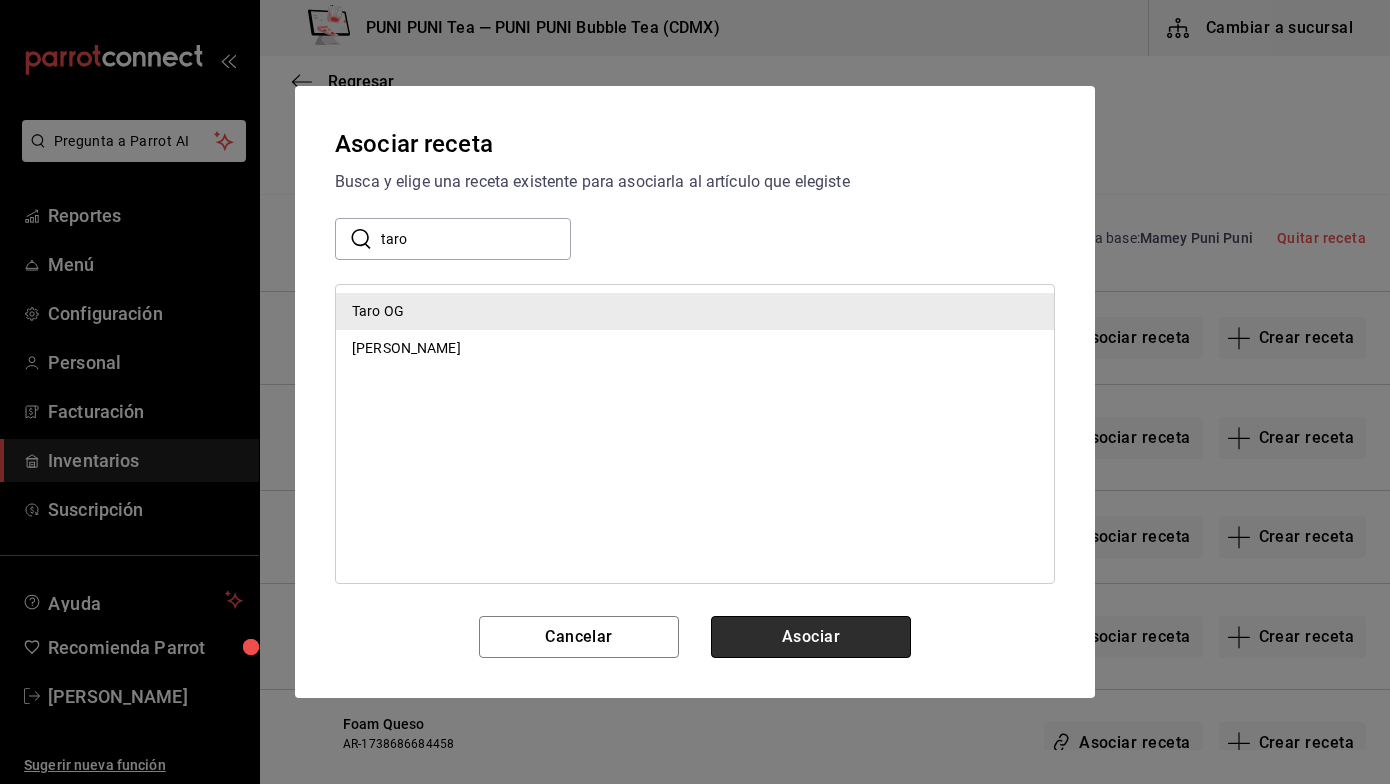 click on "Asociar" at bounding box center [811, 637] 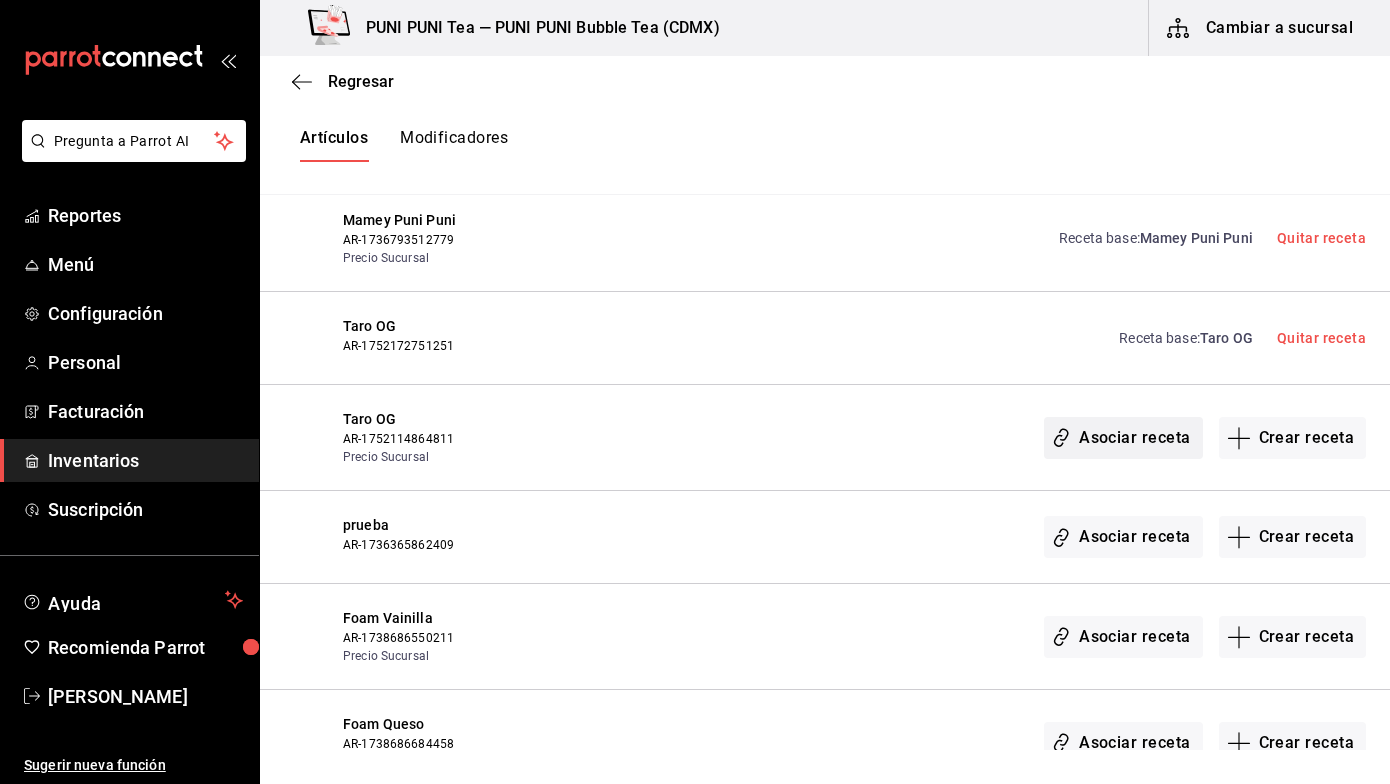 click on "Asociar receta" at bounding box center (1123, 438) 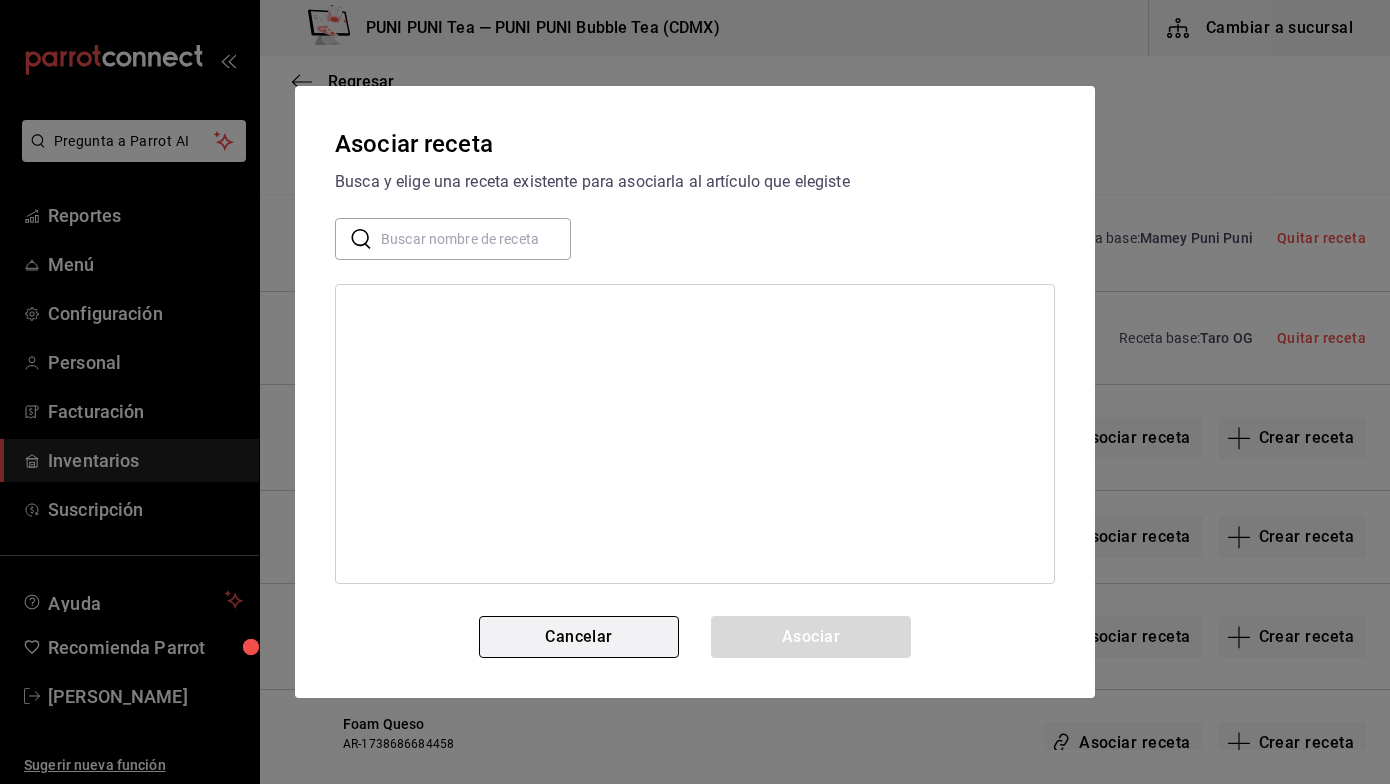 click on "Cancelar" at bounding box center (579, 637) 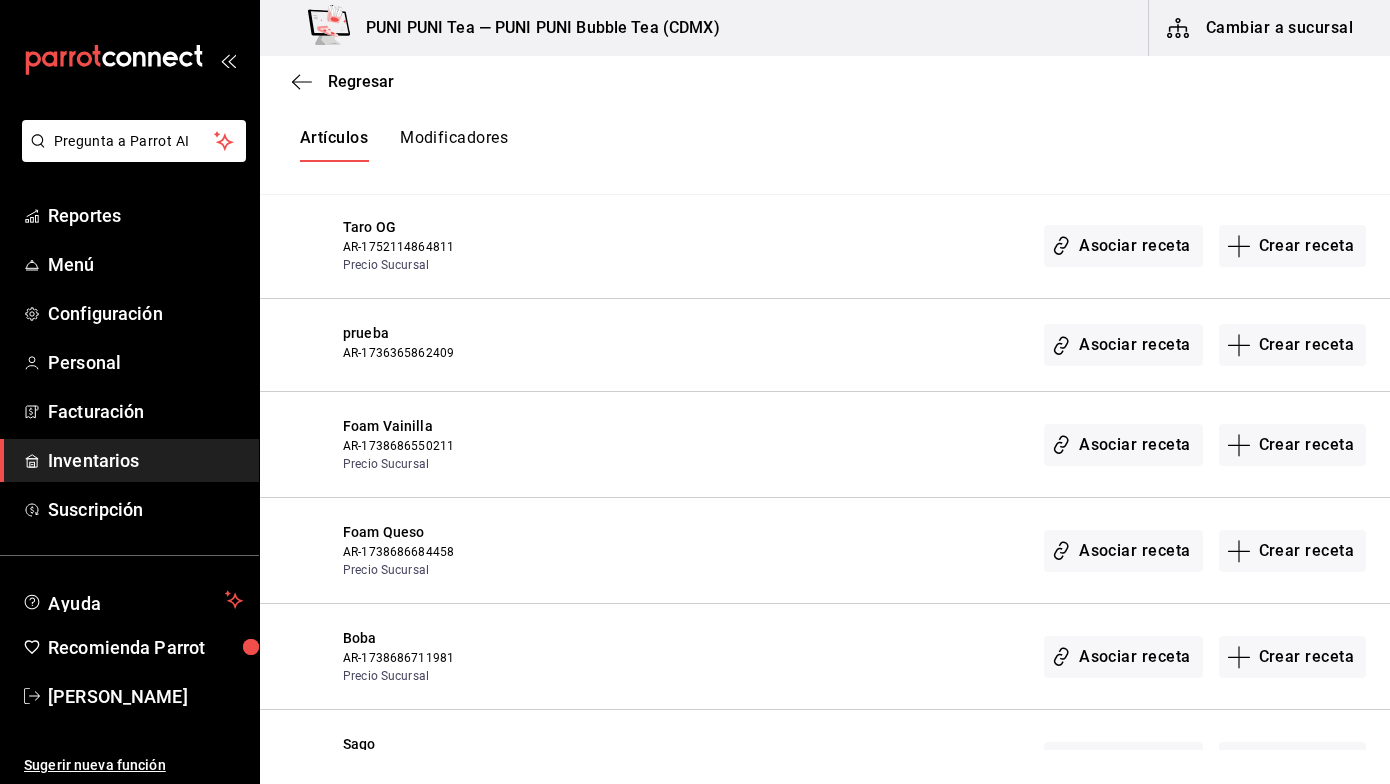 scroll, scrollTop: 1434, scrollLeft: 0, axis: vertical 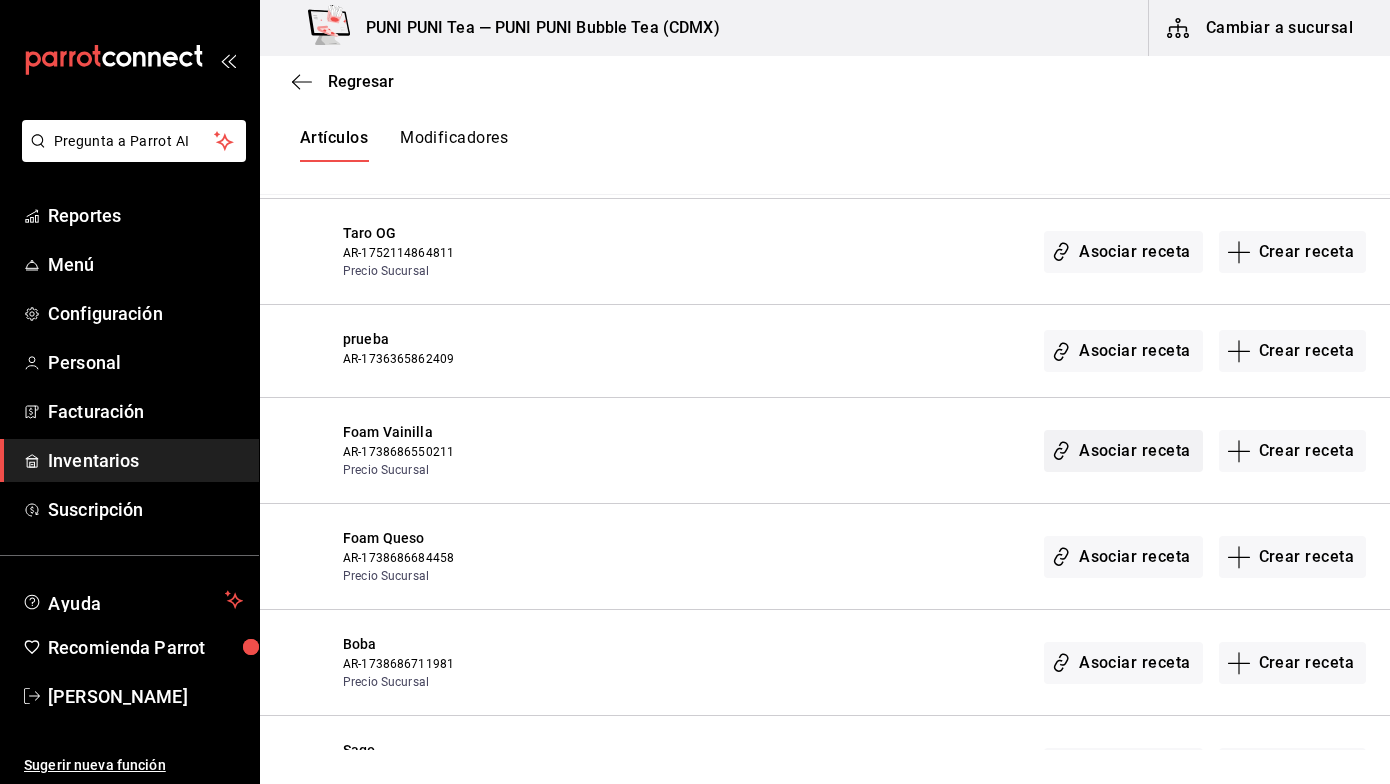 click on "Asociar receta" at bounding box center (1123, 451) 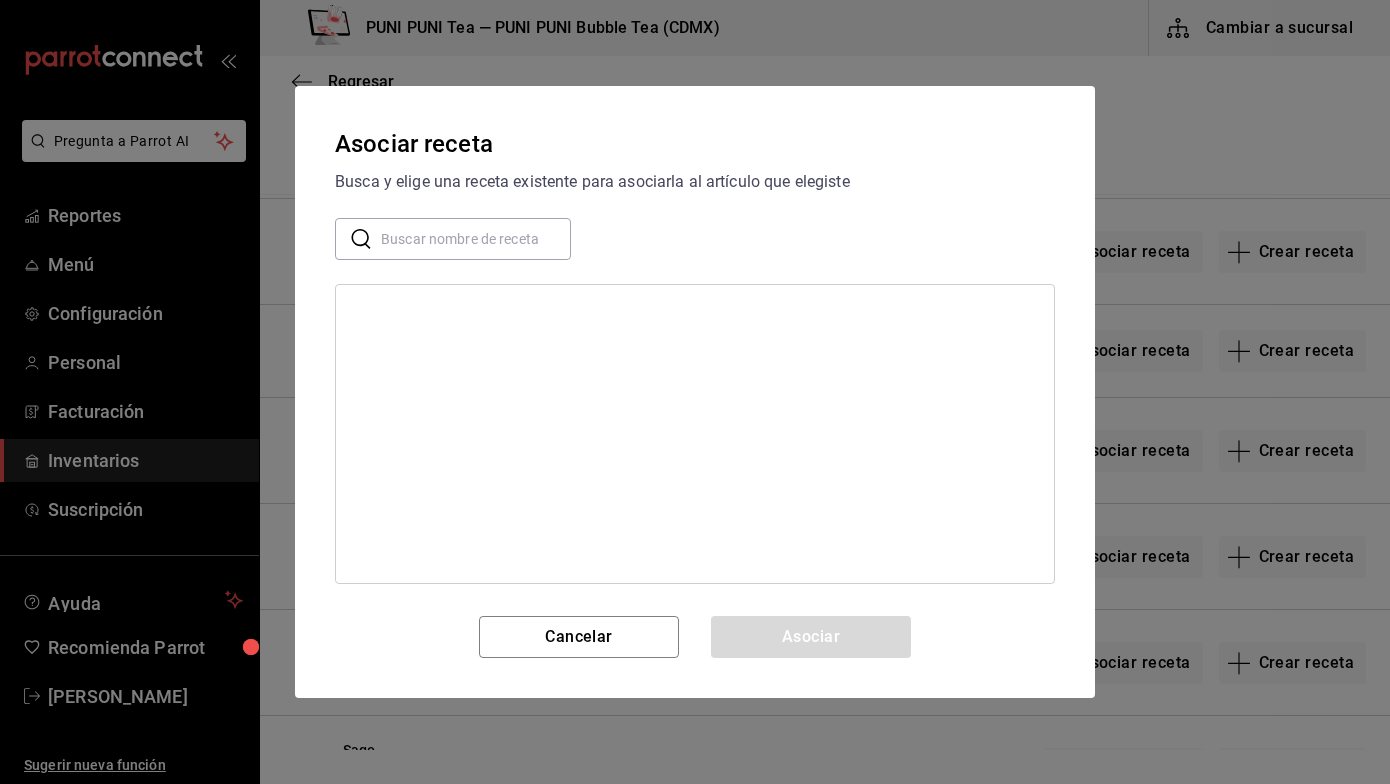 click at bounding box center (476, 239) 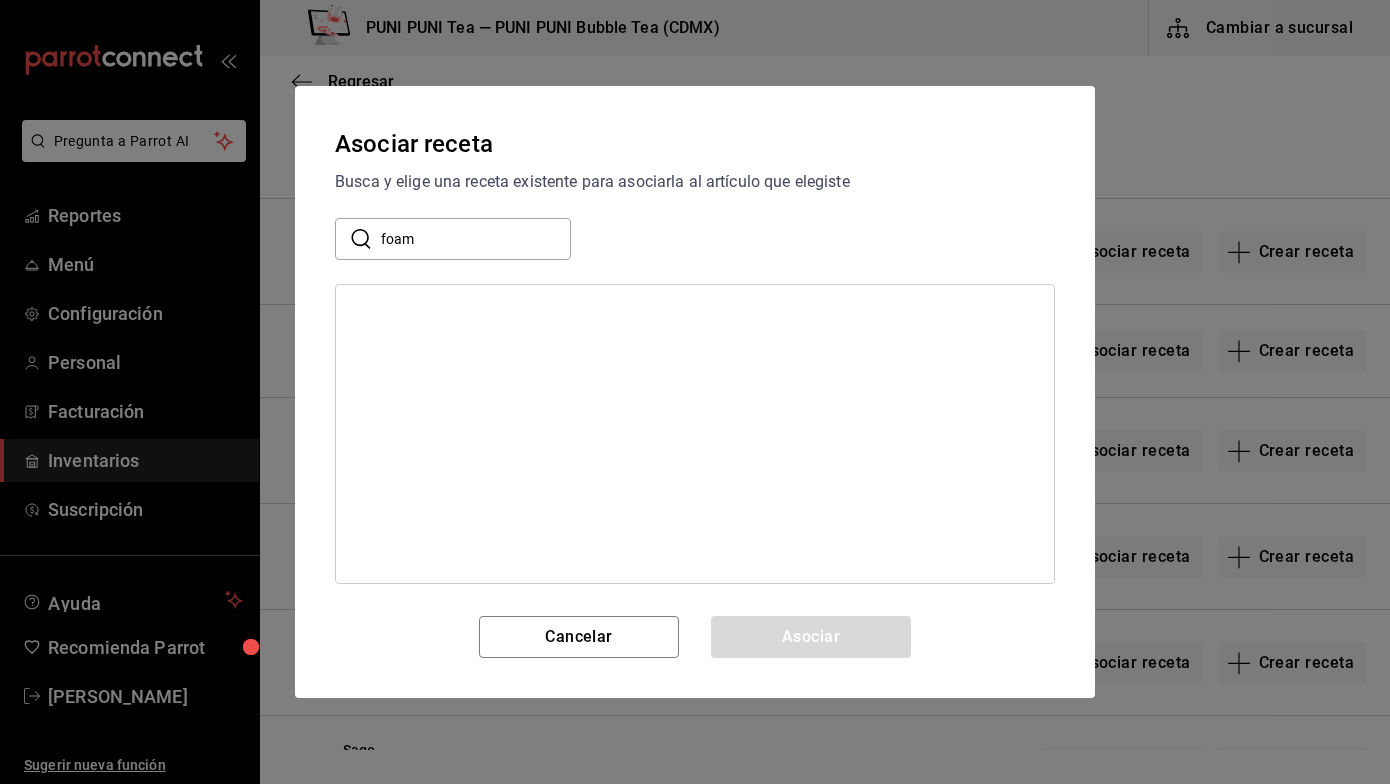 drag, startPoint x: 449, startPoint y: 237, endPoint x: 293, endPoint y: 211, distance: 158.15182 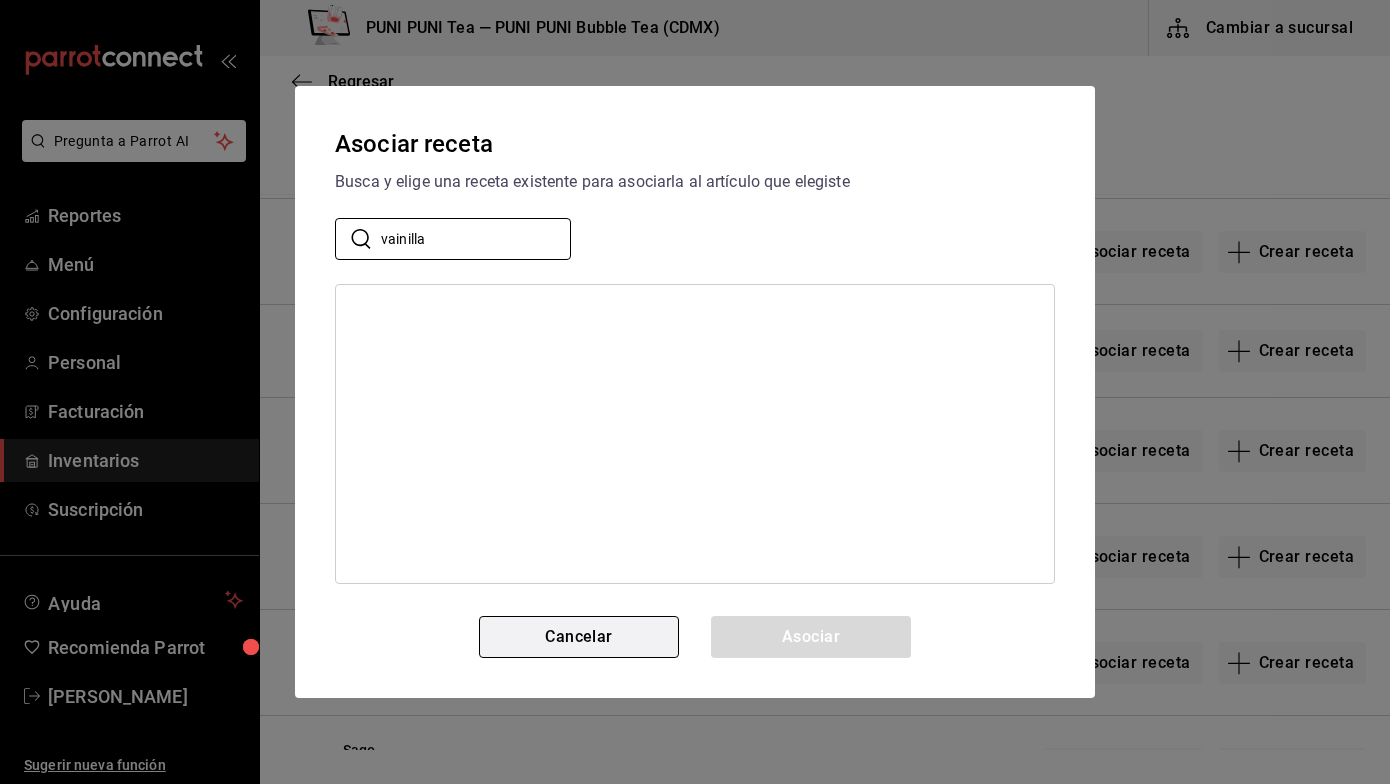 type on "vainilla" 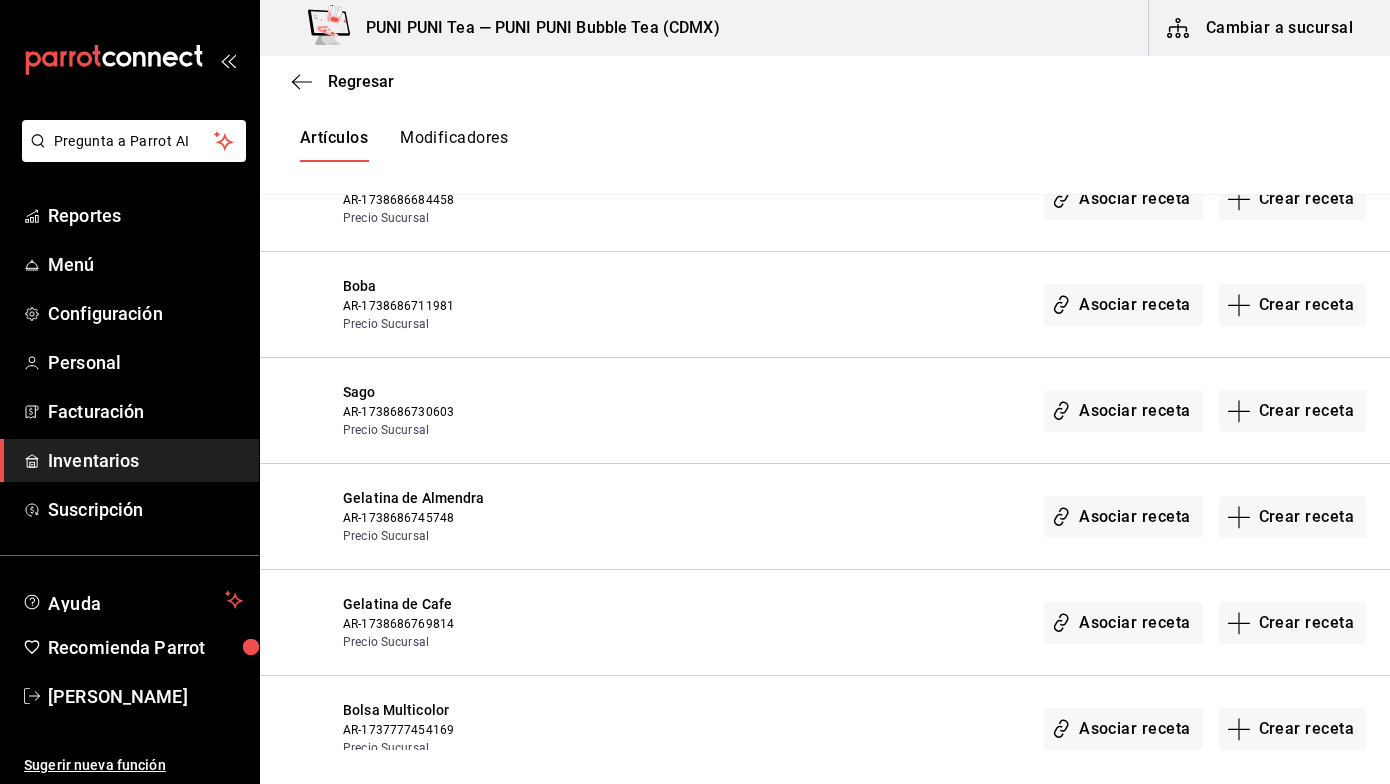 scroll, scrollTop: 1780, scrollLeft: 0, axis: vertical 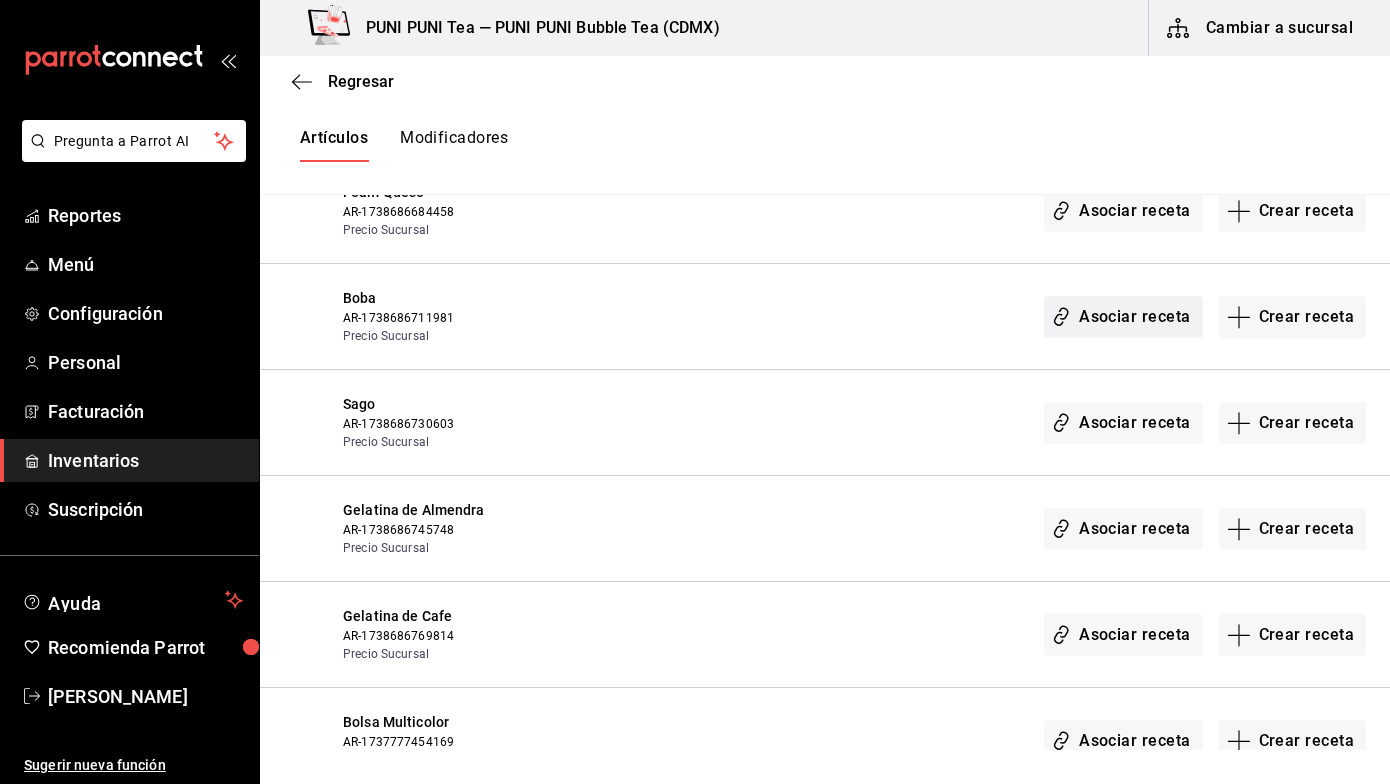 click on "Asociar receta" at bounding box center (1123, 317) 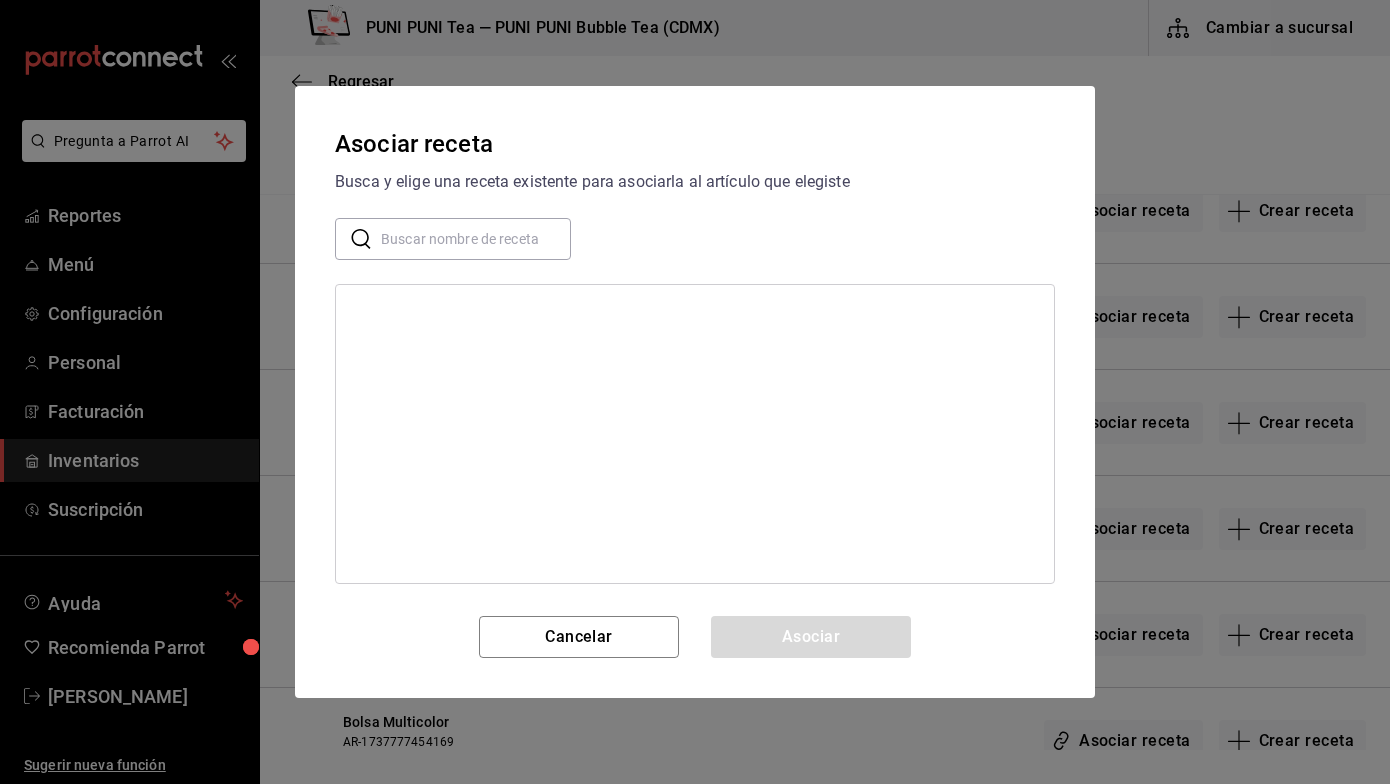 click at bounding box center (476, 239) 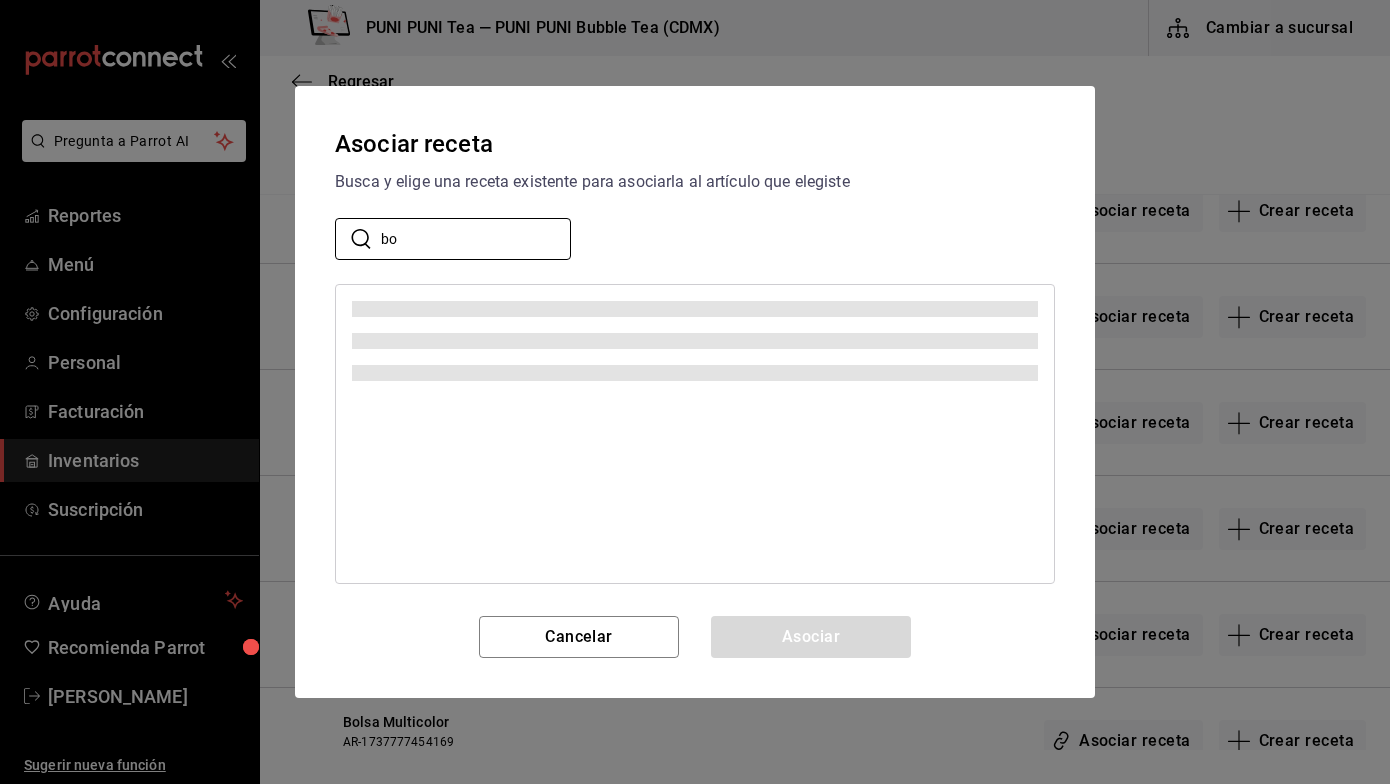 type on "b" 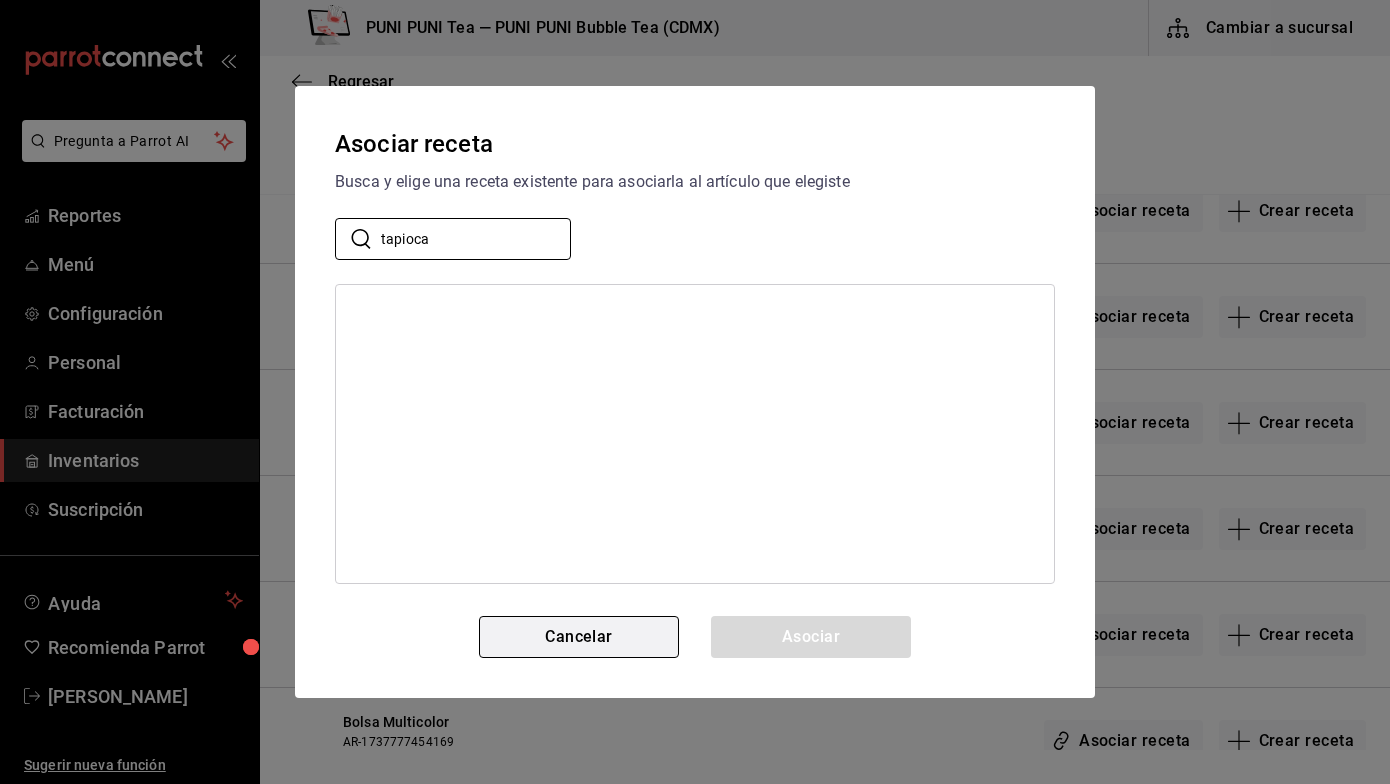 type on "tapioca" 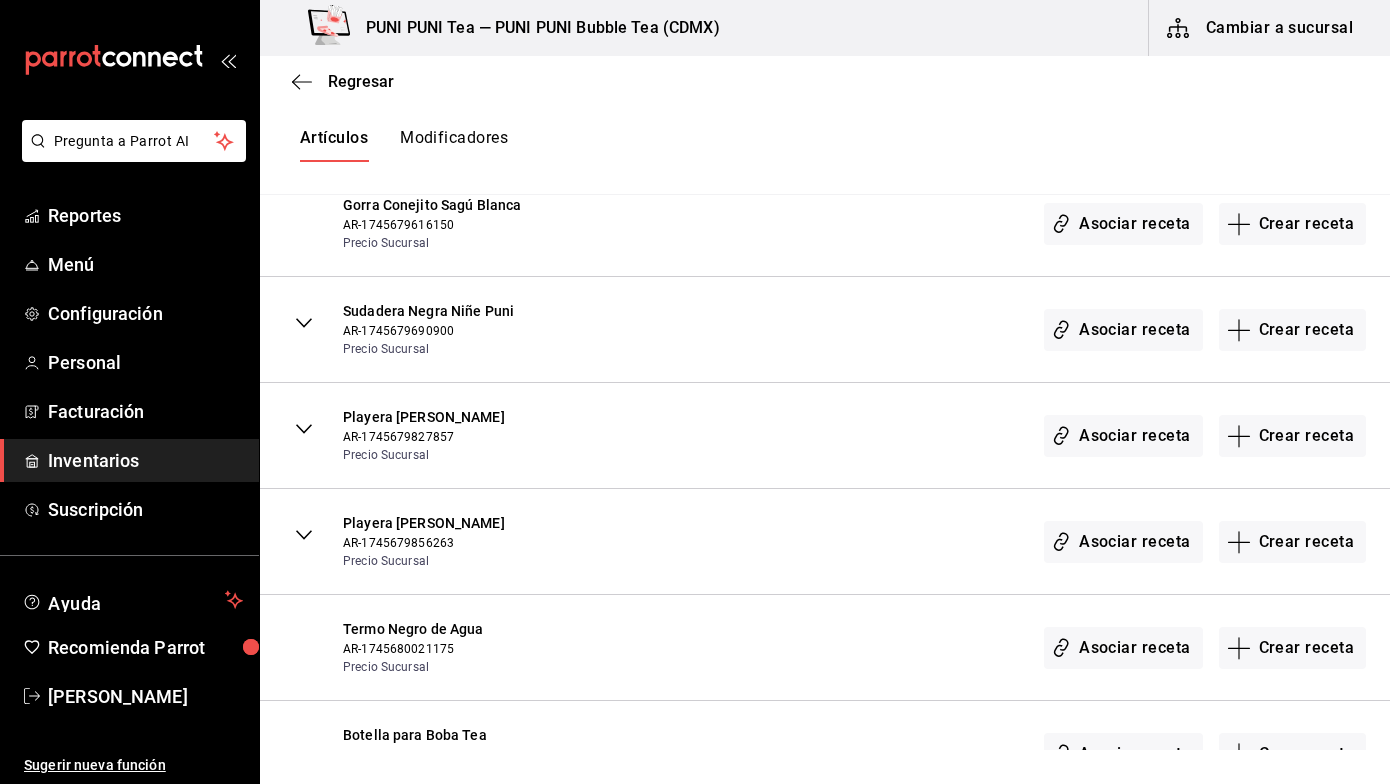 scroll, scrollTop: 3646, scrollLeft: 0, axis: vertical 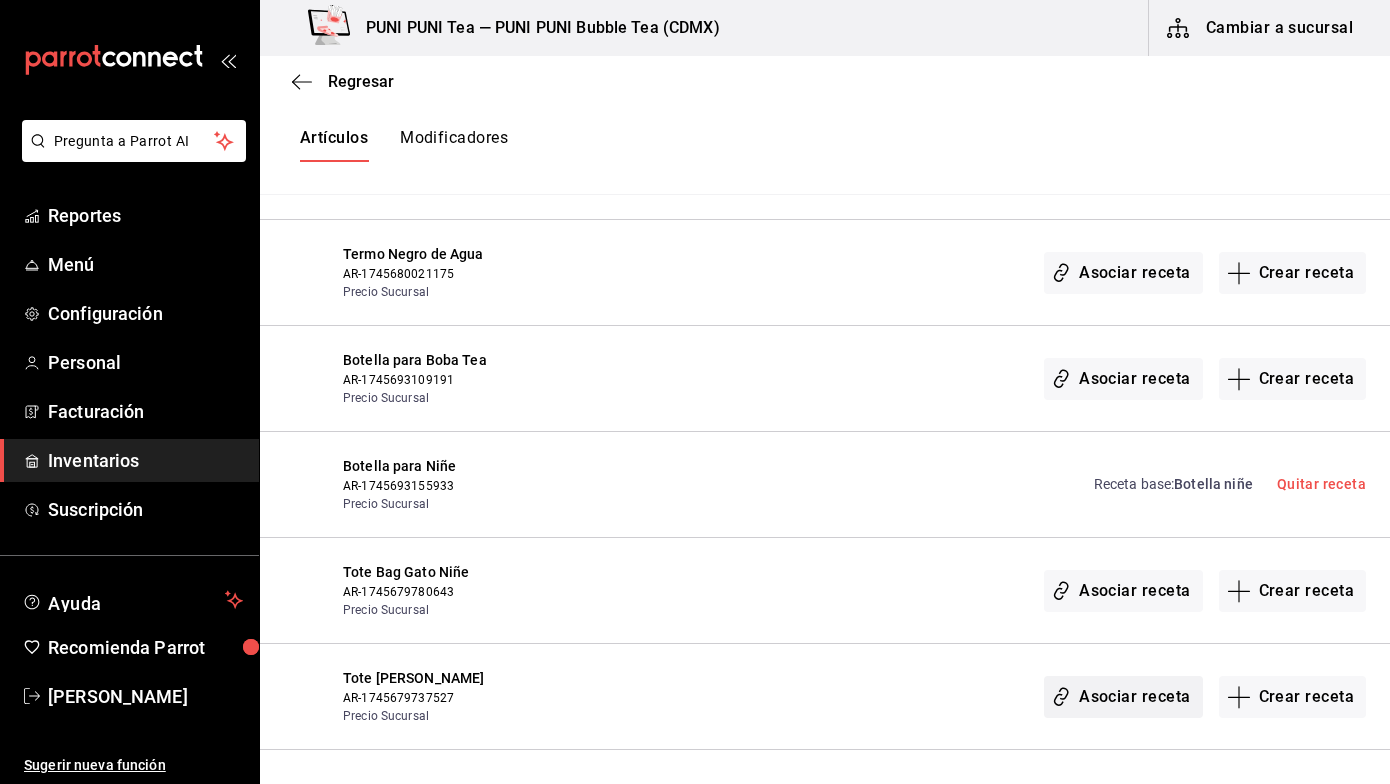 click on "Asociar receta" at bounding box center [1123, 697] 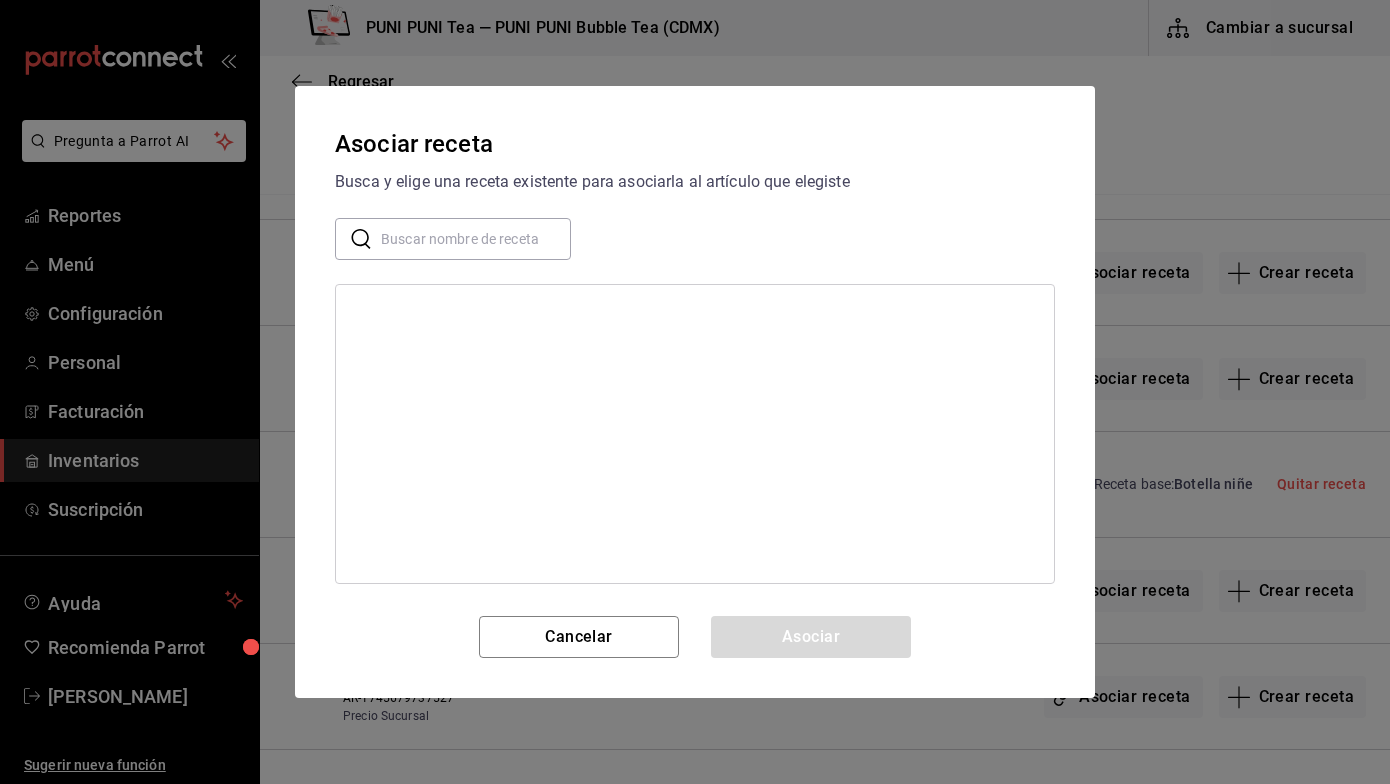 click at bounding box center [476, 239] 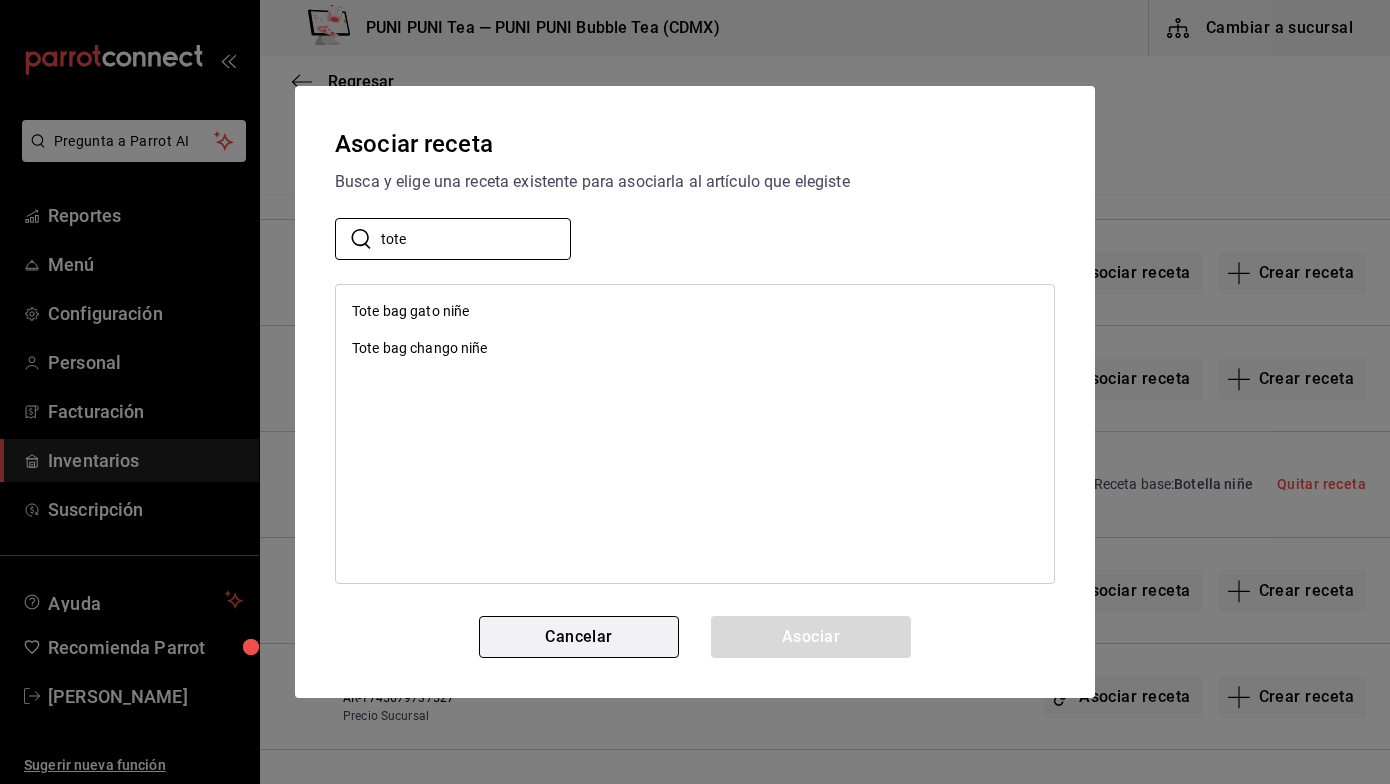 type on "tote" 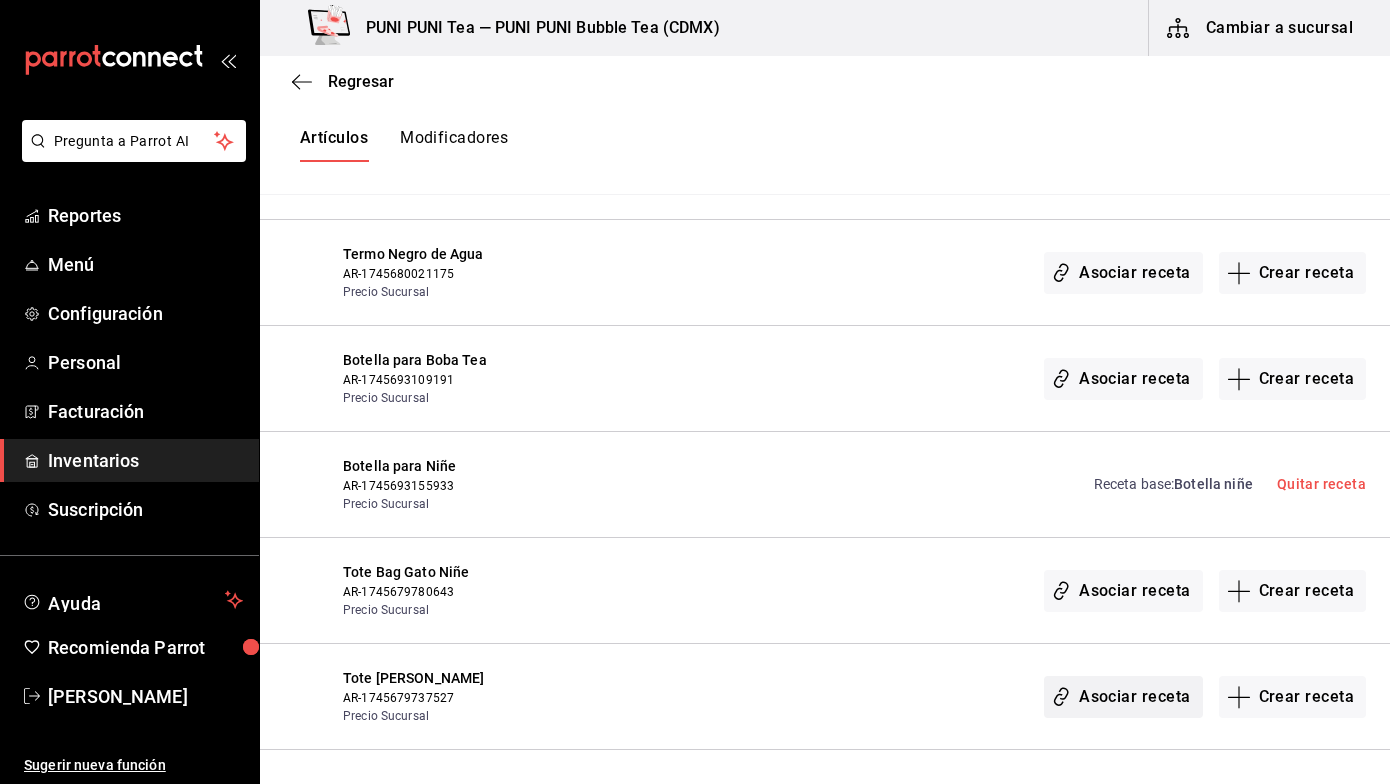 click on "Asociar receta" at bounding box center (1123, 697) 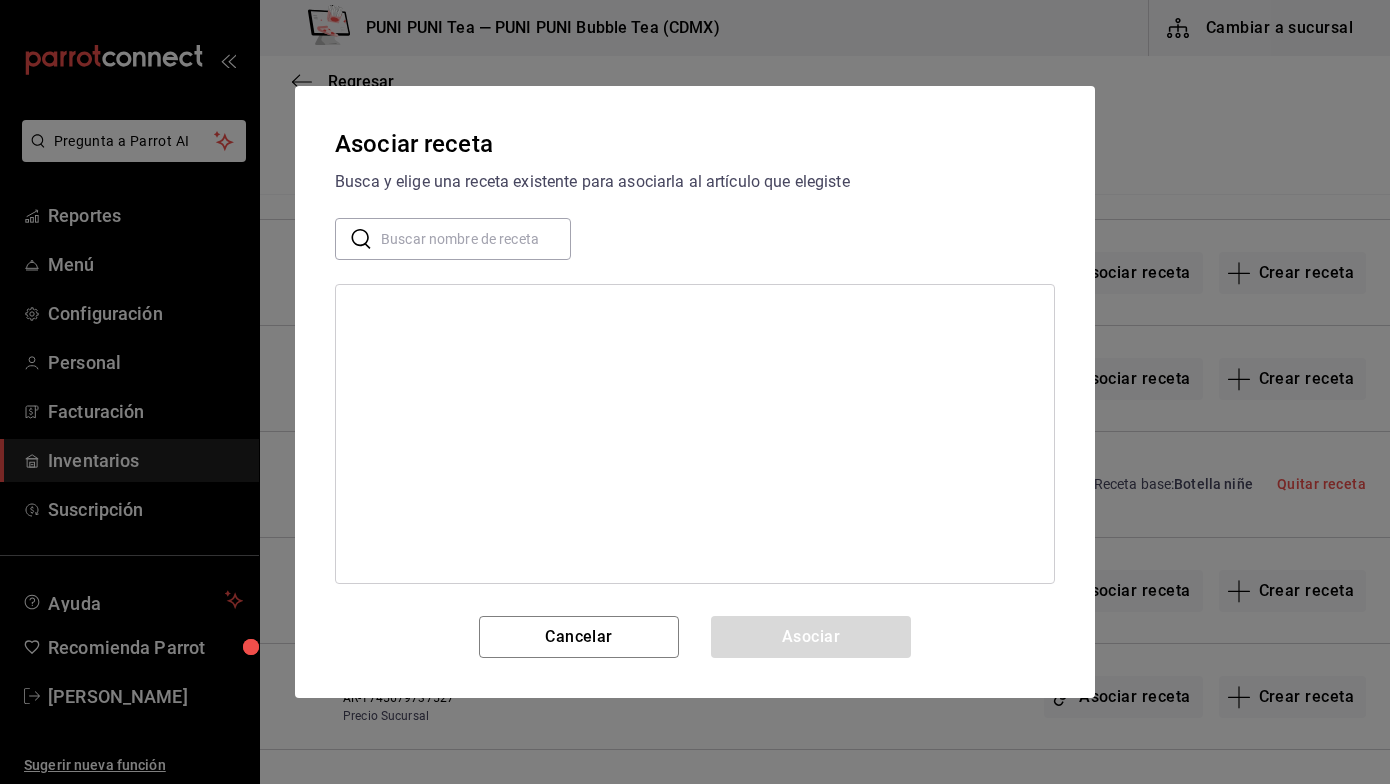 click at bounding box center [476, 239] 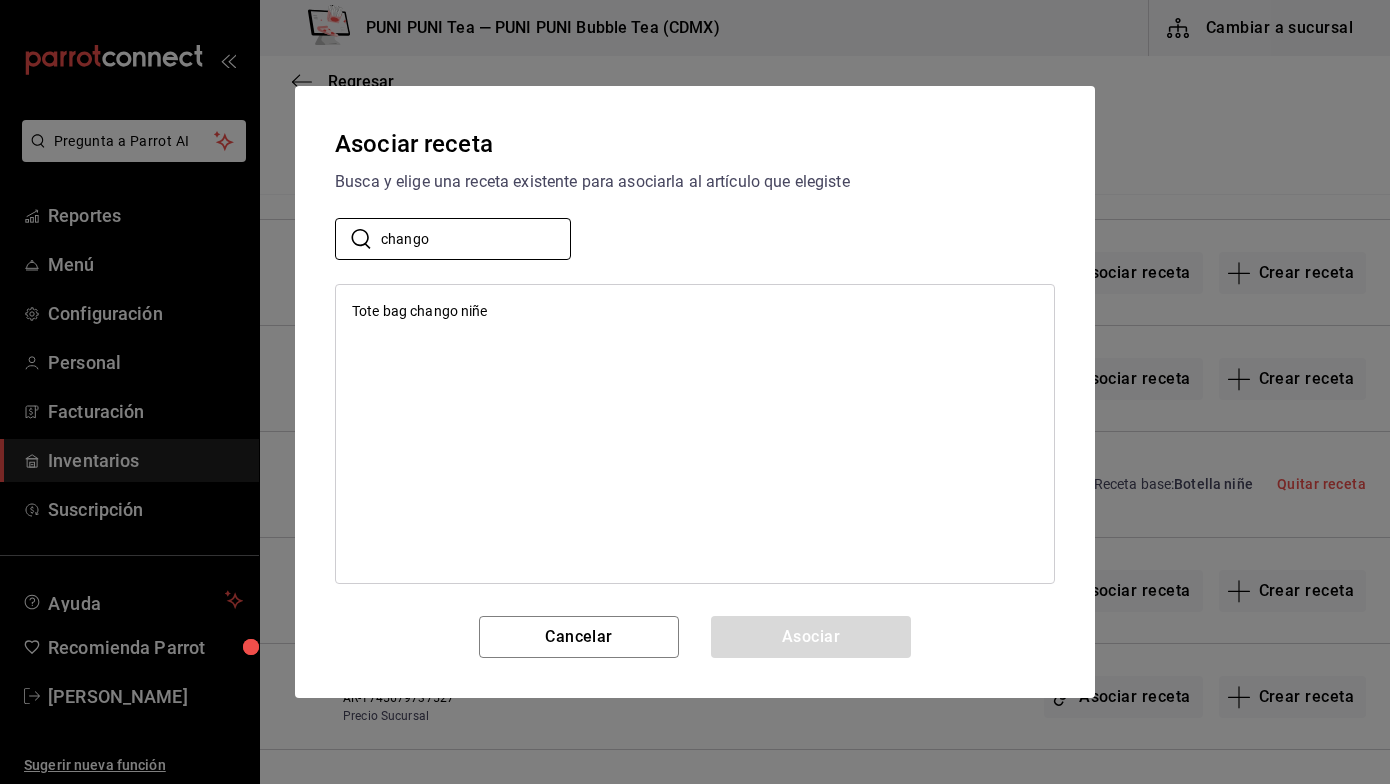 type on "chango" 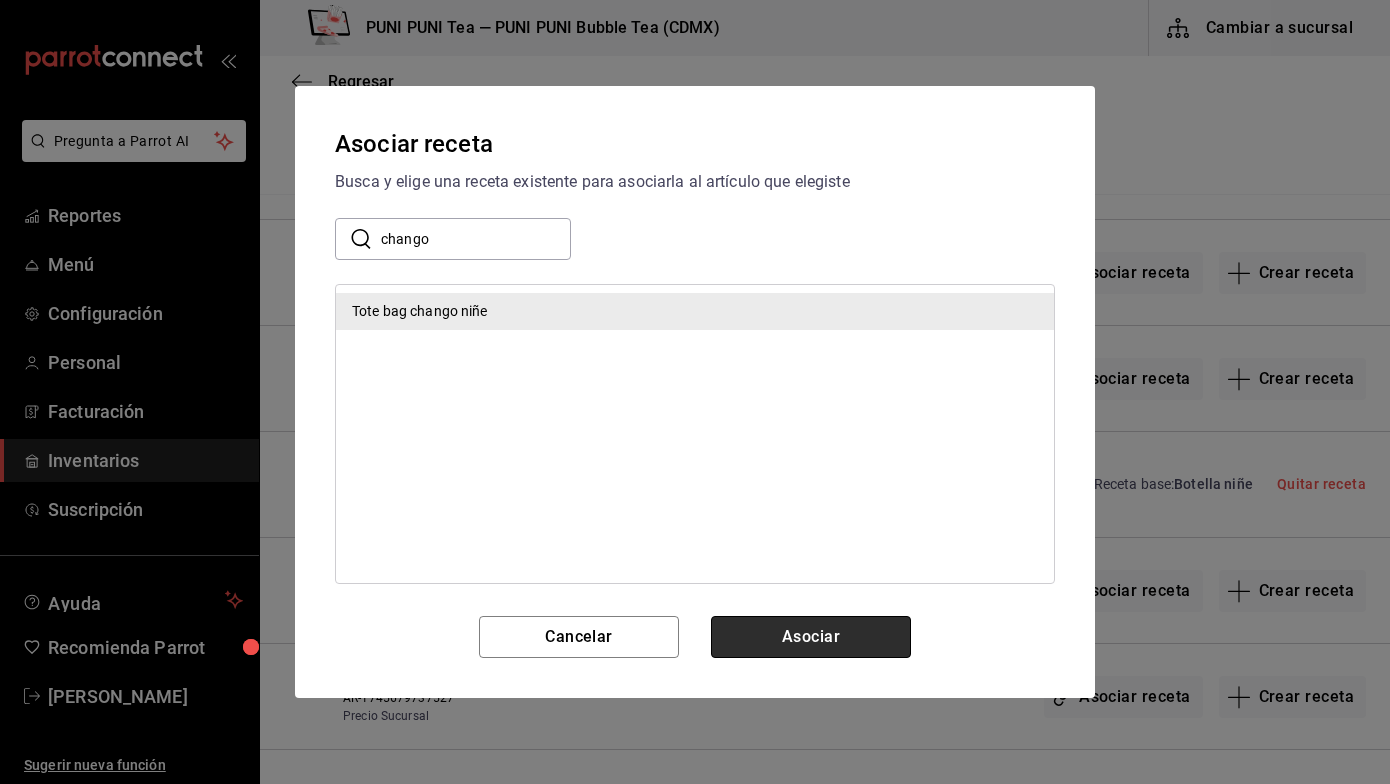 click on "Asociar" at bounding box center (811, 637) 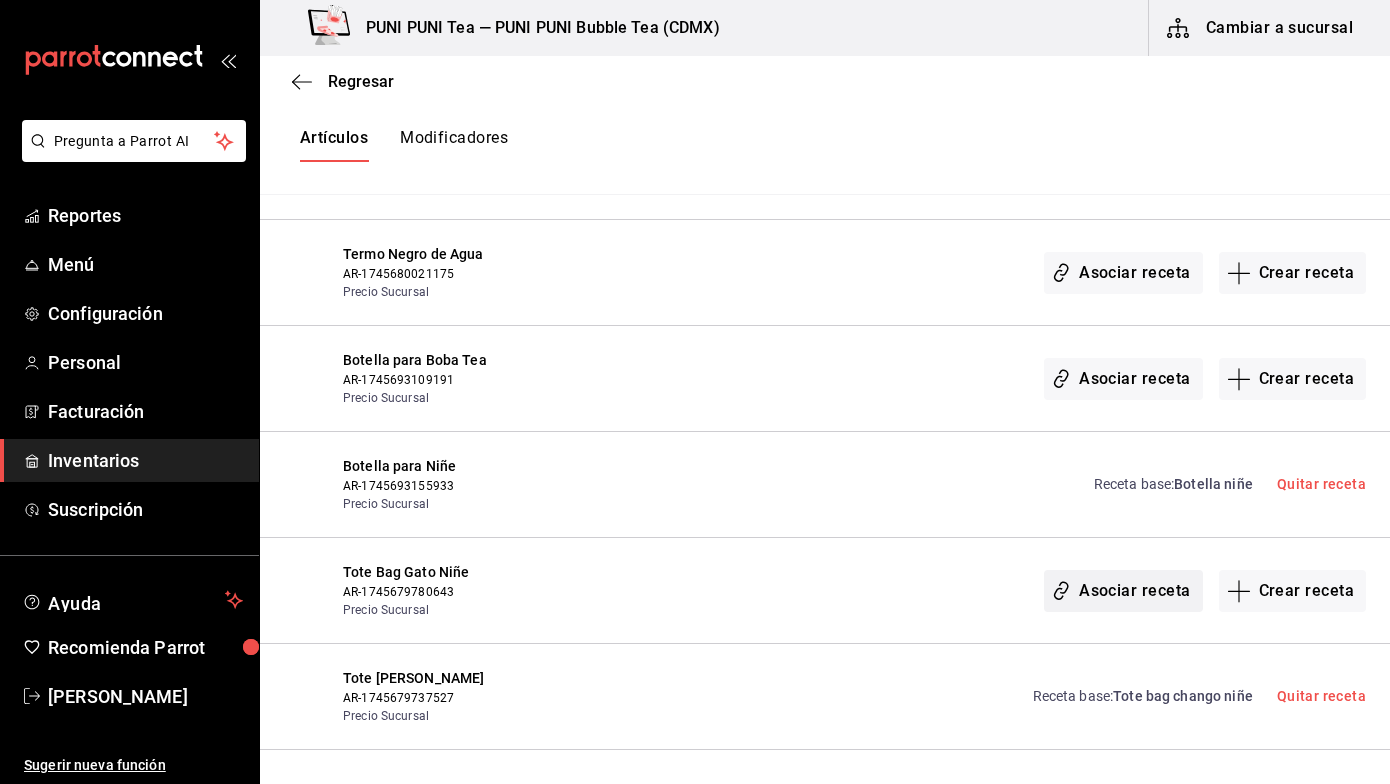click on "Asociar receta" at bounding box center [1123, 591] 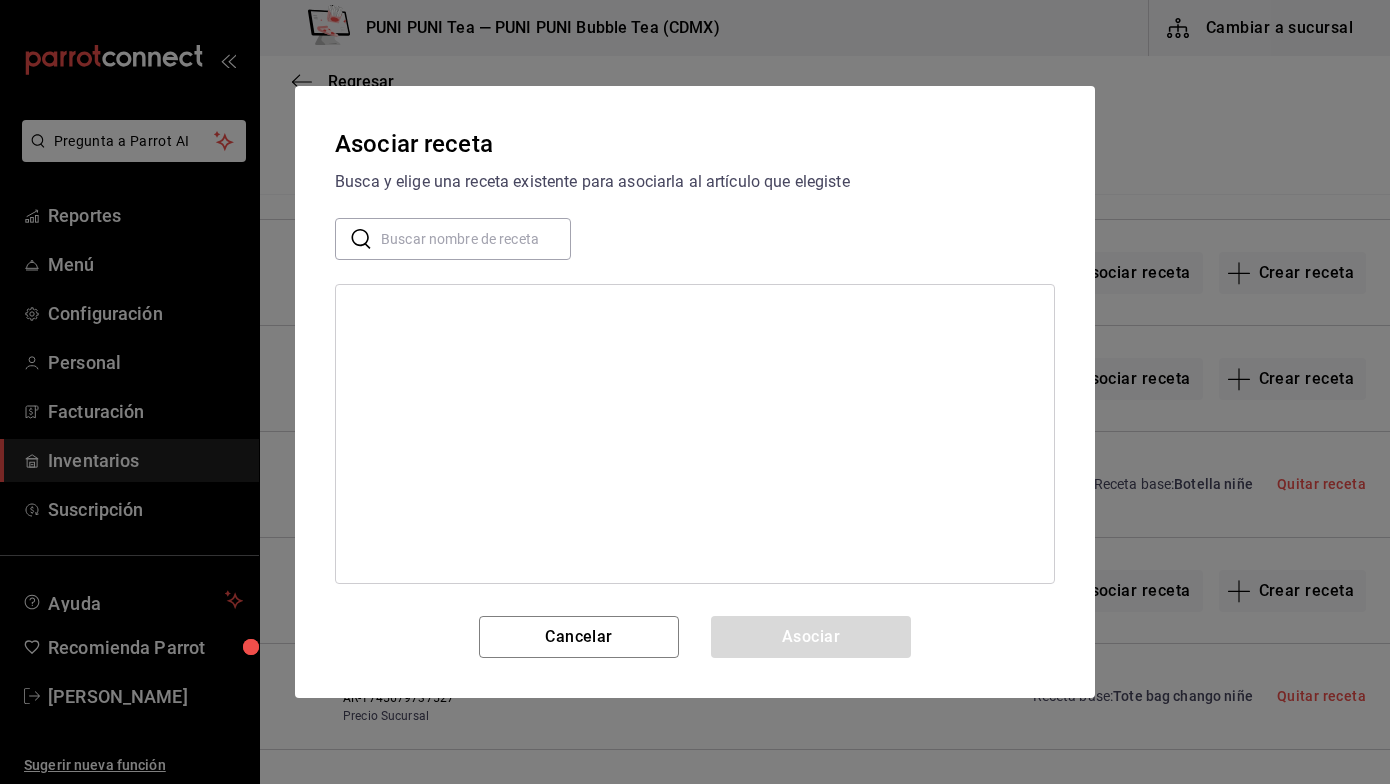 click at bounding box center (476, 239) 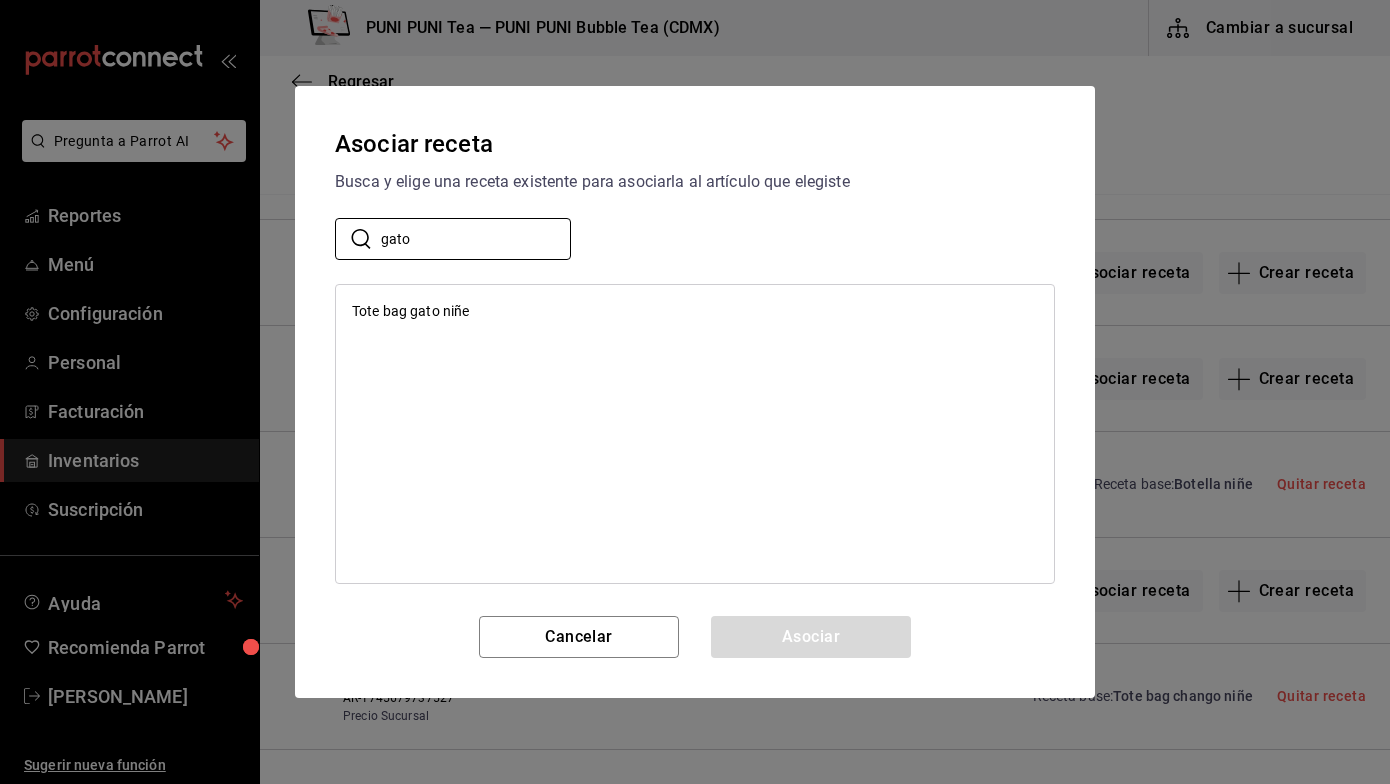 type on "gato" 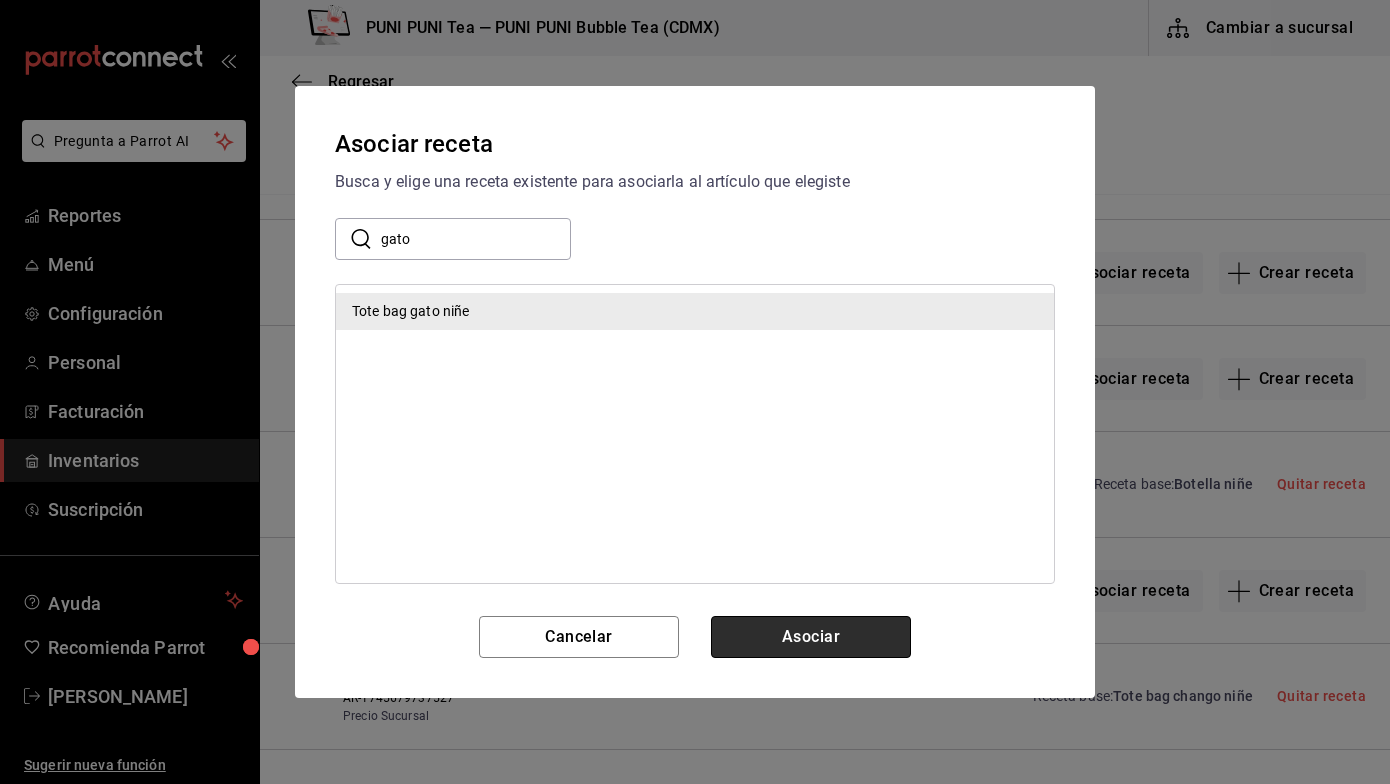 click on "Asociar" at bounding box center [811, 637] 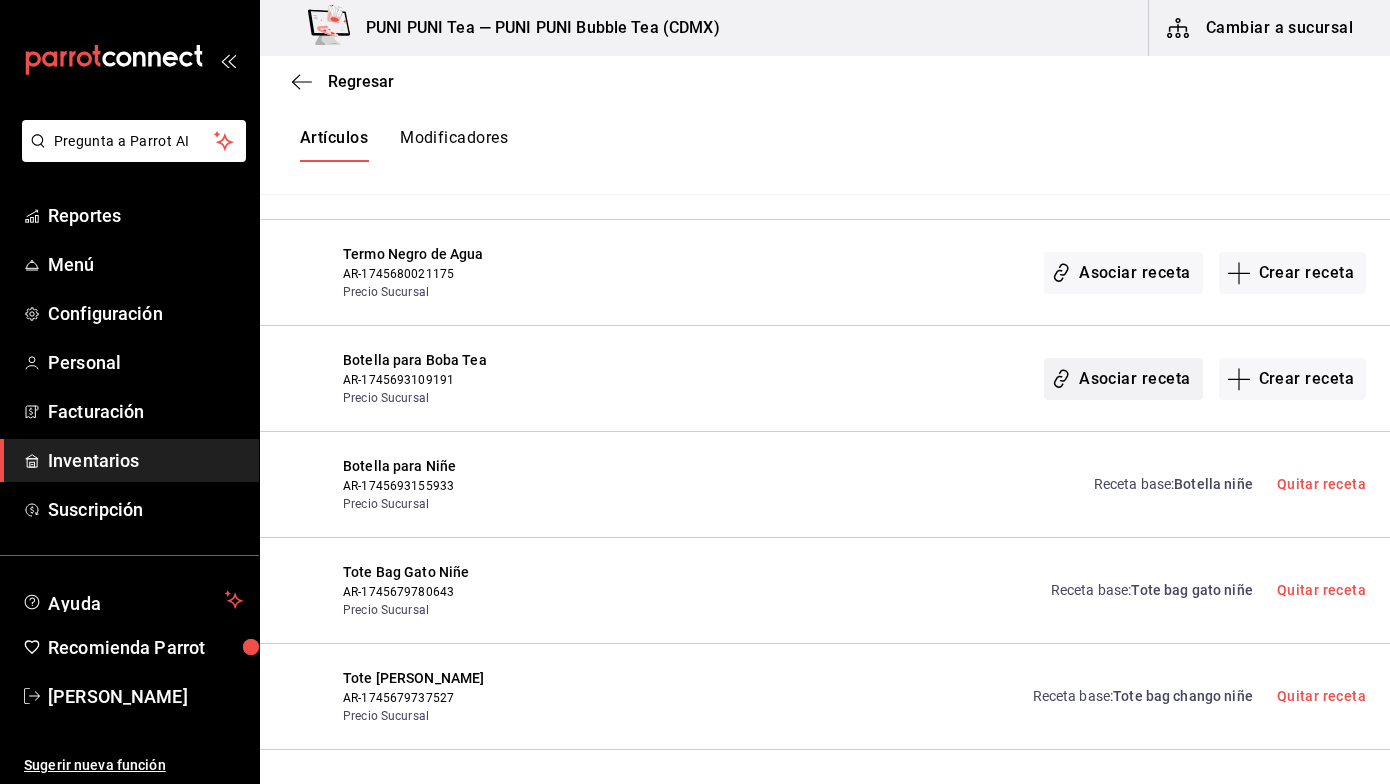 click on "Asociar receta" at bounding box center (1123, 379) 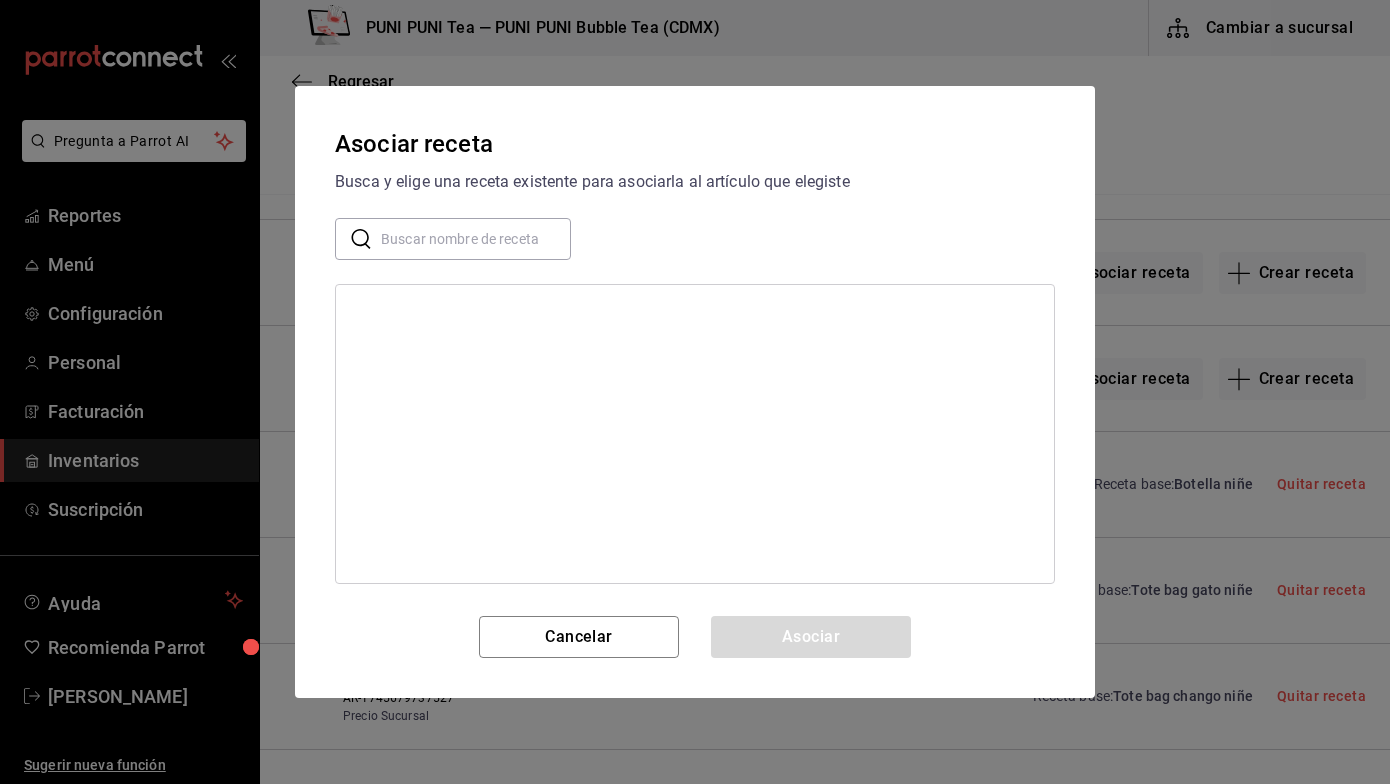 click at bounding box center (476, 239) 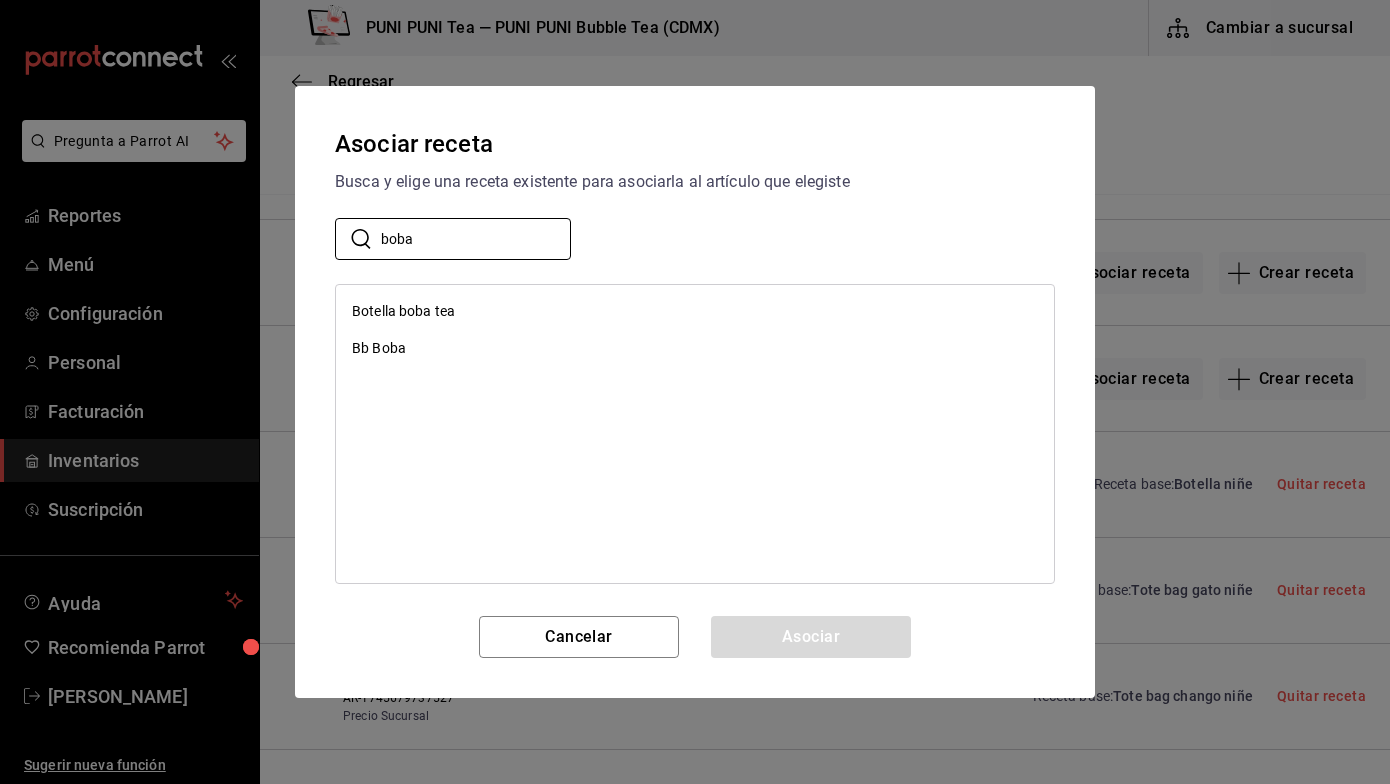 type on "boba" 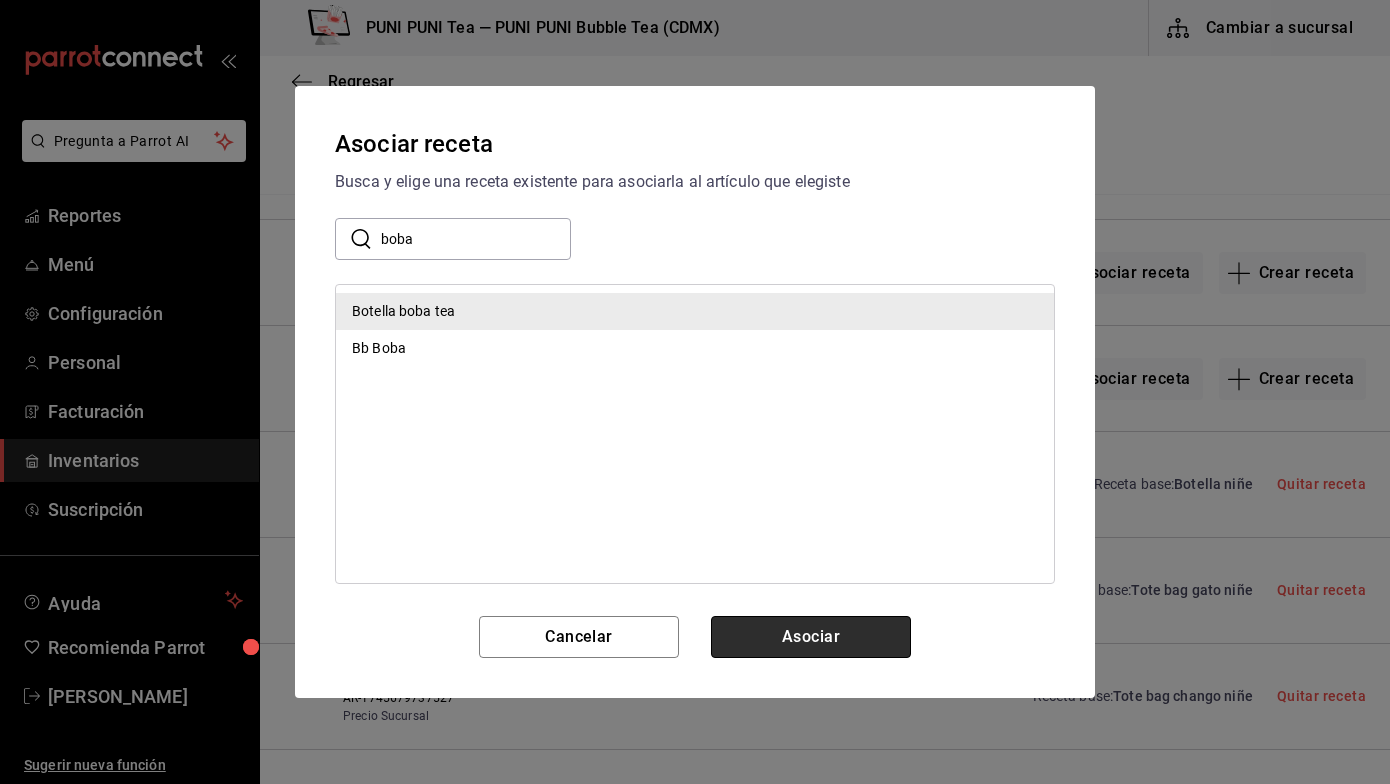 click on "Asociar" at bounding box center [811, 637] 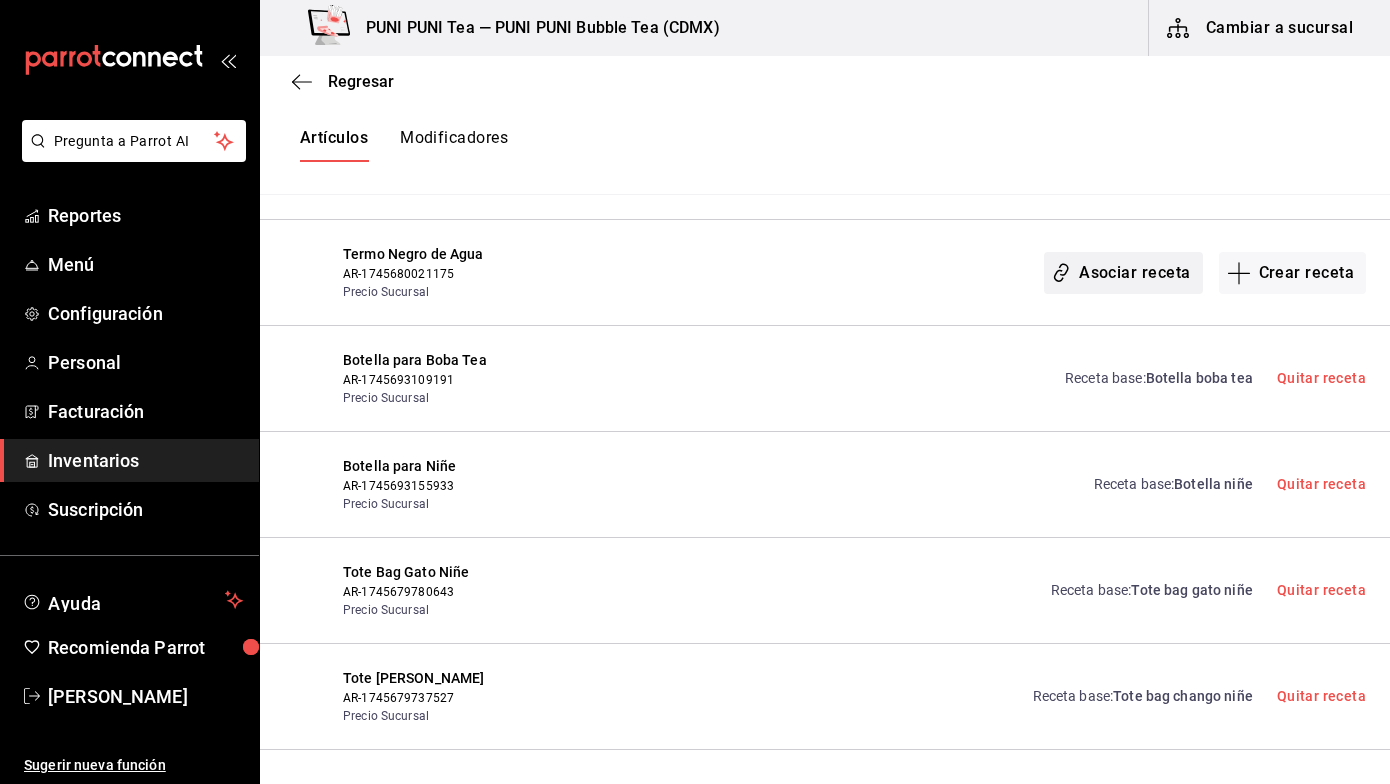 click on "Asociar receta" at bounding box center [1123, 273] 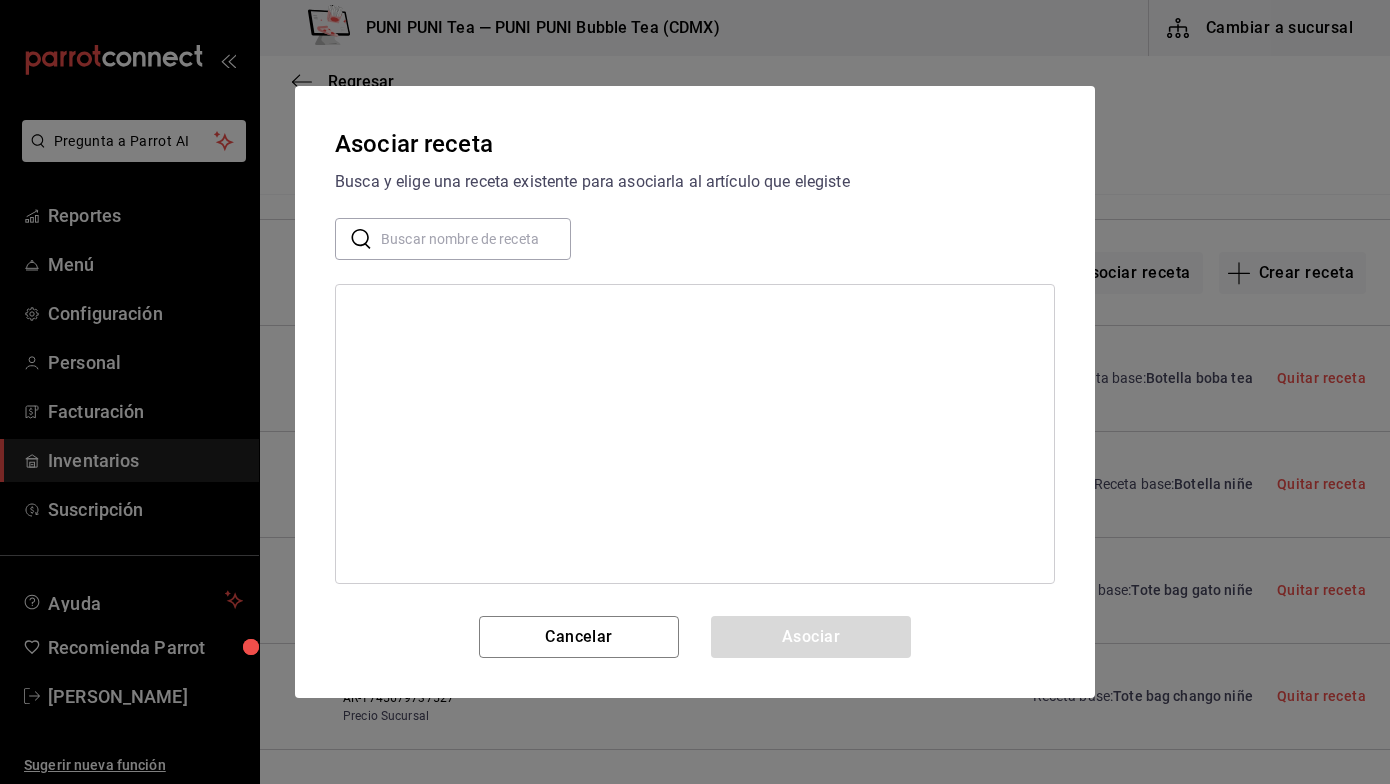 click at bounding box center (476, 239) 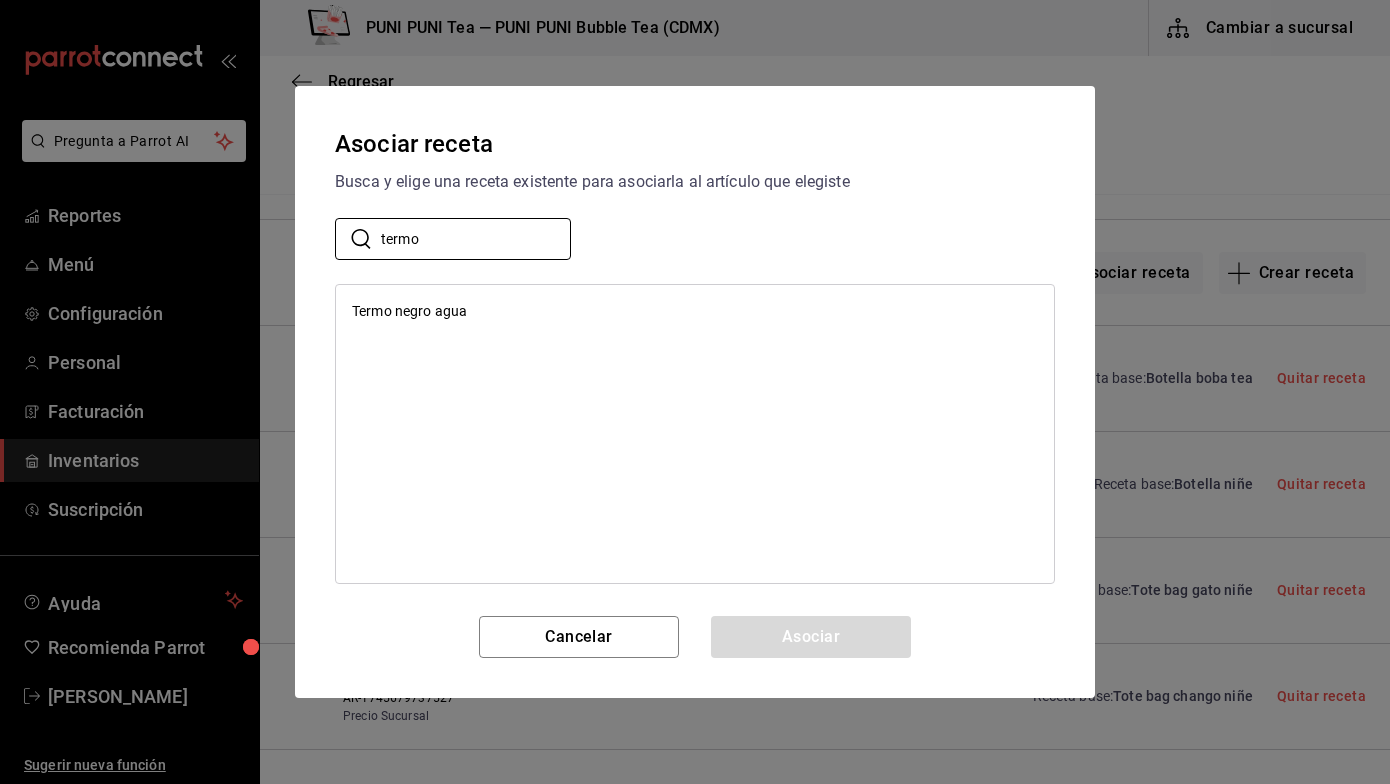 type on "termo" 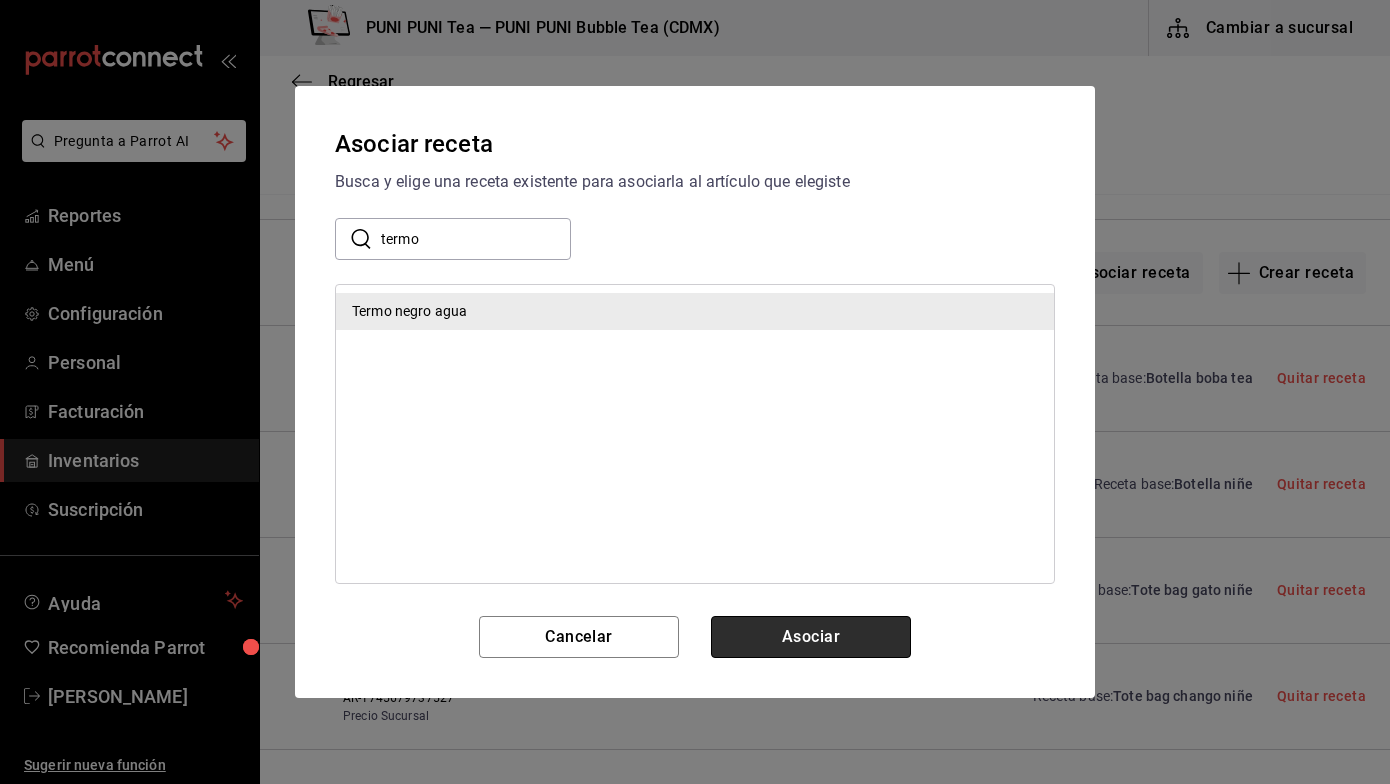 click on "Asociar" at bounding box center [811, 637] 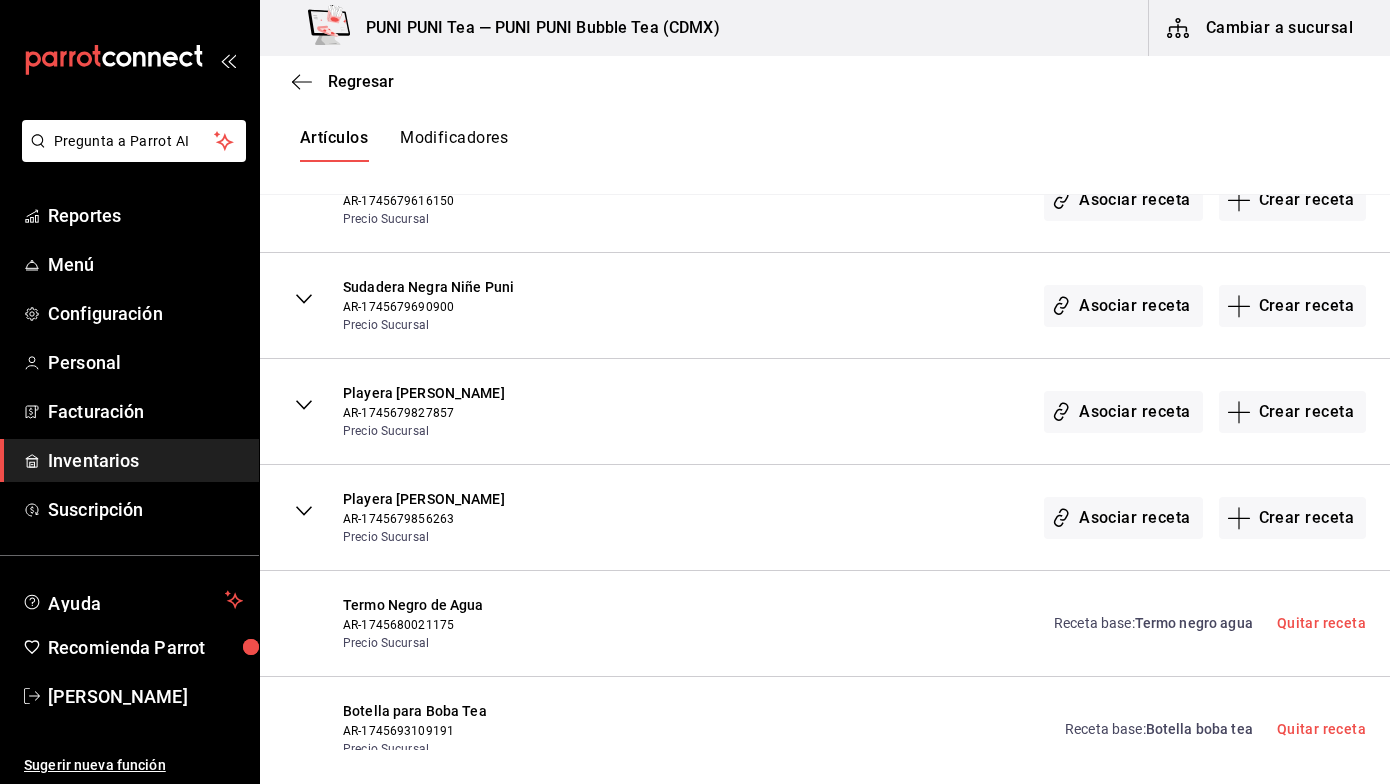 scroll, scrollTop: 3318, scrollLeft: 0, axis: vertical 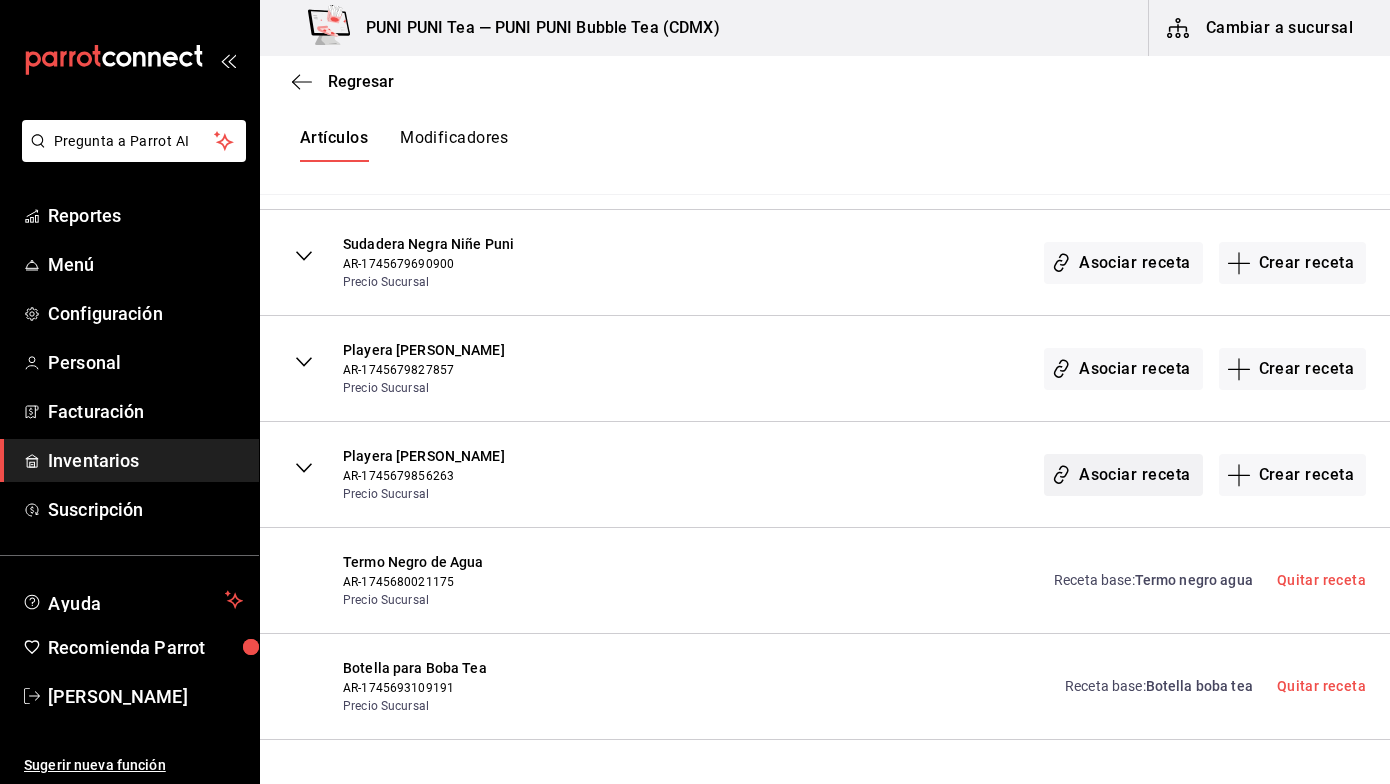 click on "Asociar receta" at bounding box center [1123, 475] 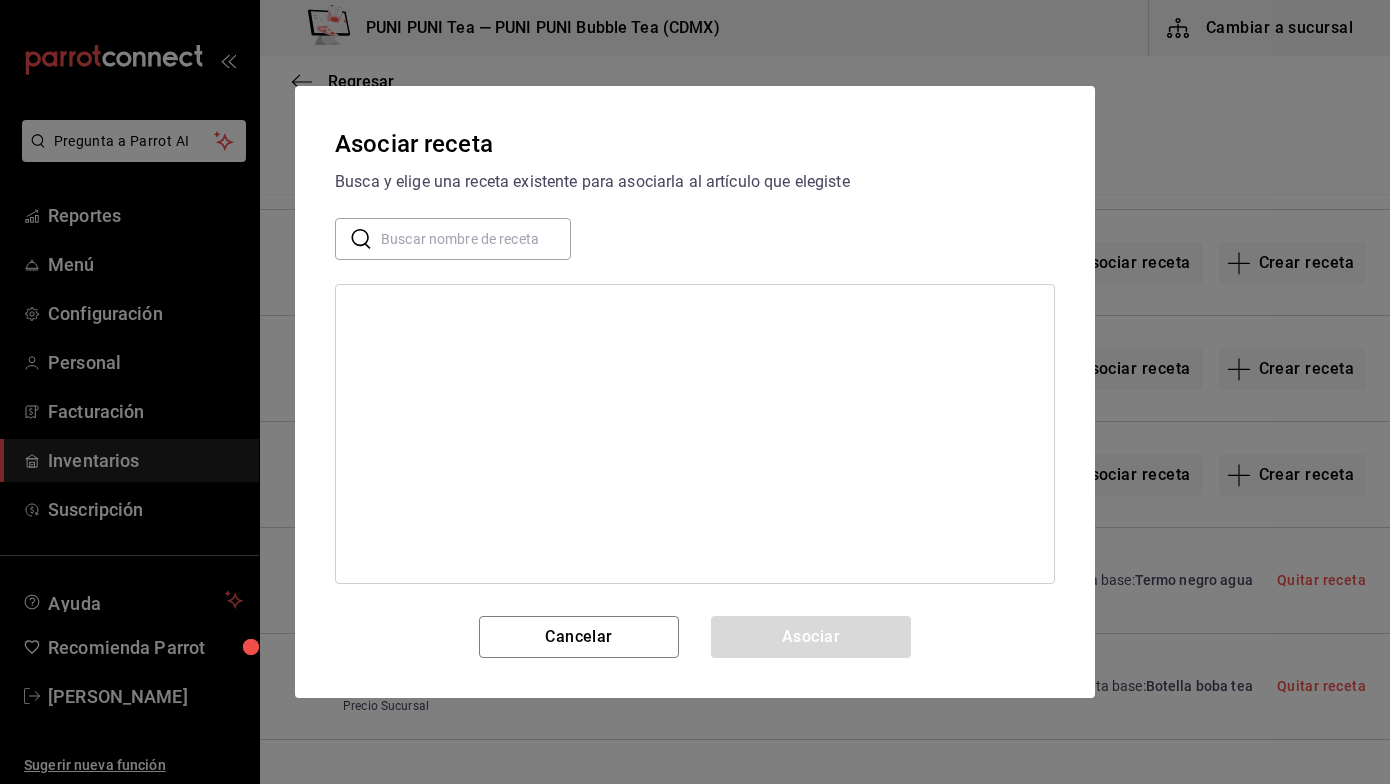 click at bounding box center [476, 239] 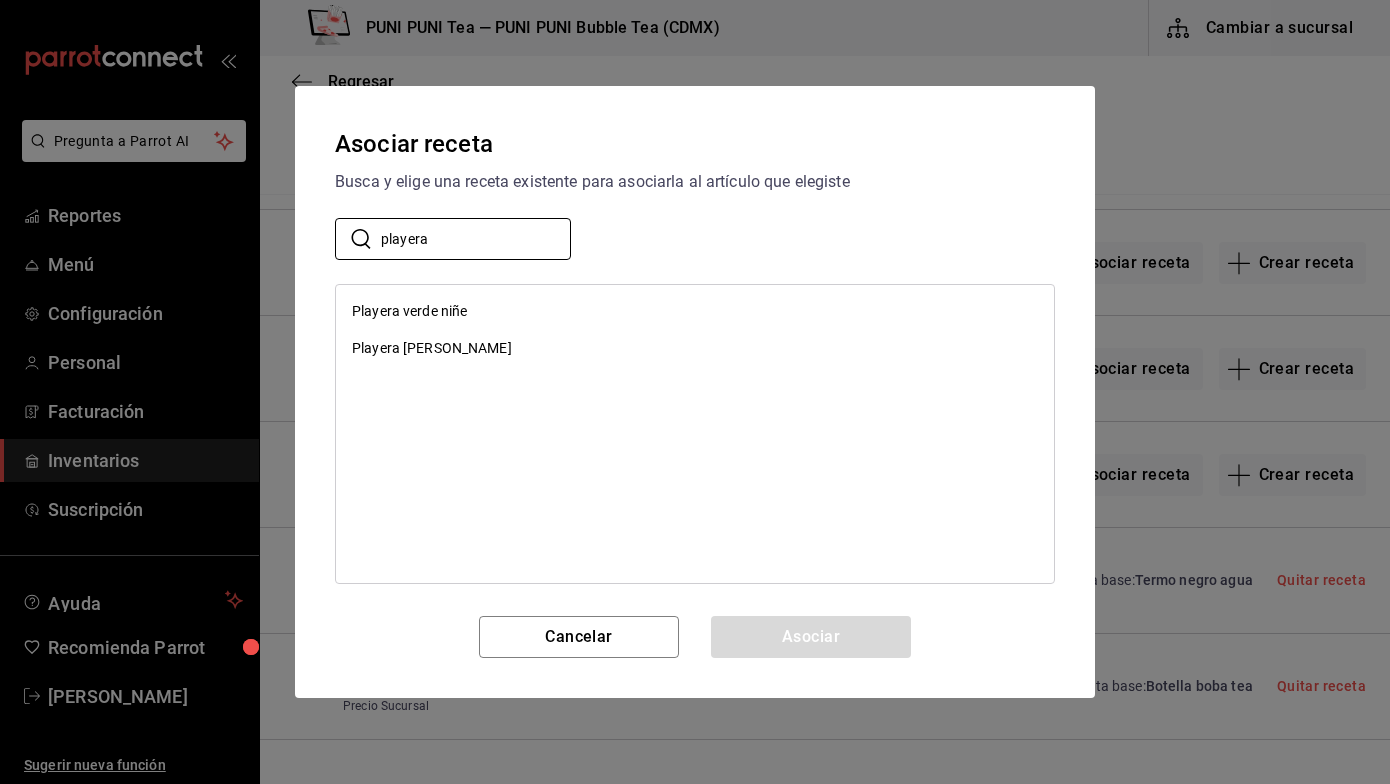 type on "playera" 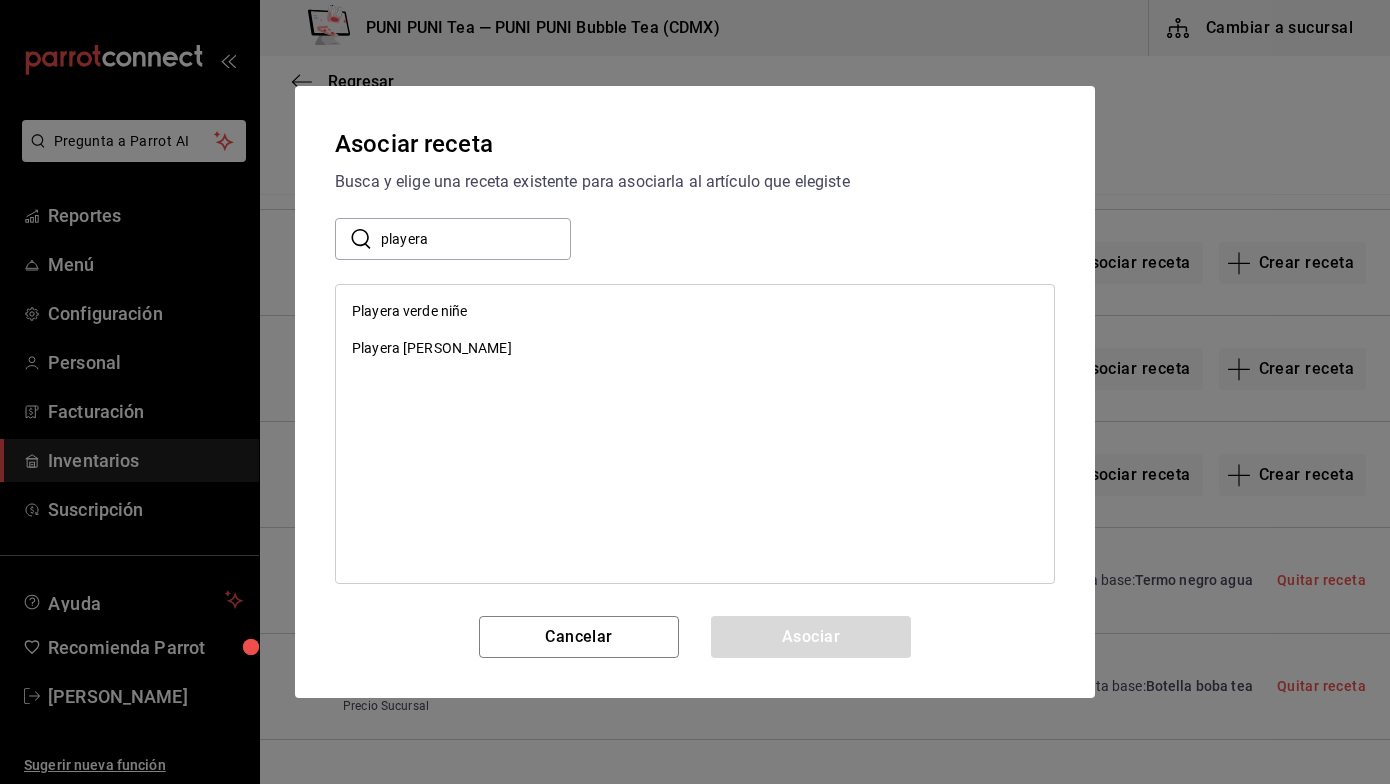 click on "Playera verde niñe" at bounding box center [695, 311] 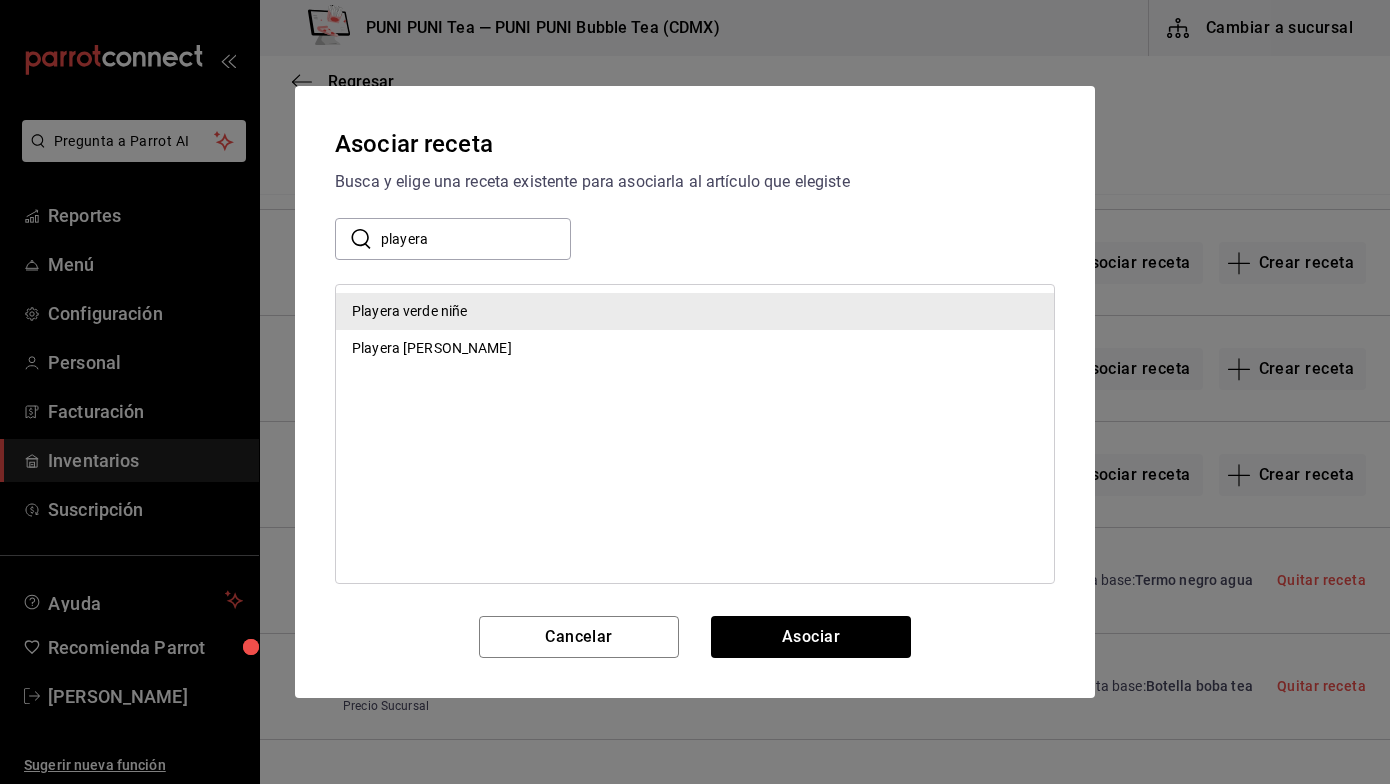 click on "Asociar receta Busca y elige una receta existente para asociarla al artículo que elegiste ​ playera ​ Playera verde niñe Playera [PERSON_NAME] Puni Cancelar Asociar" at bounding box center [695, 392] 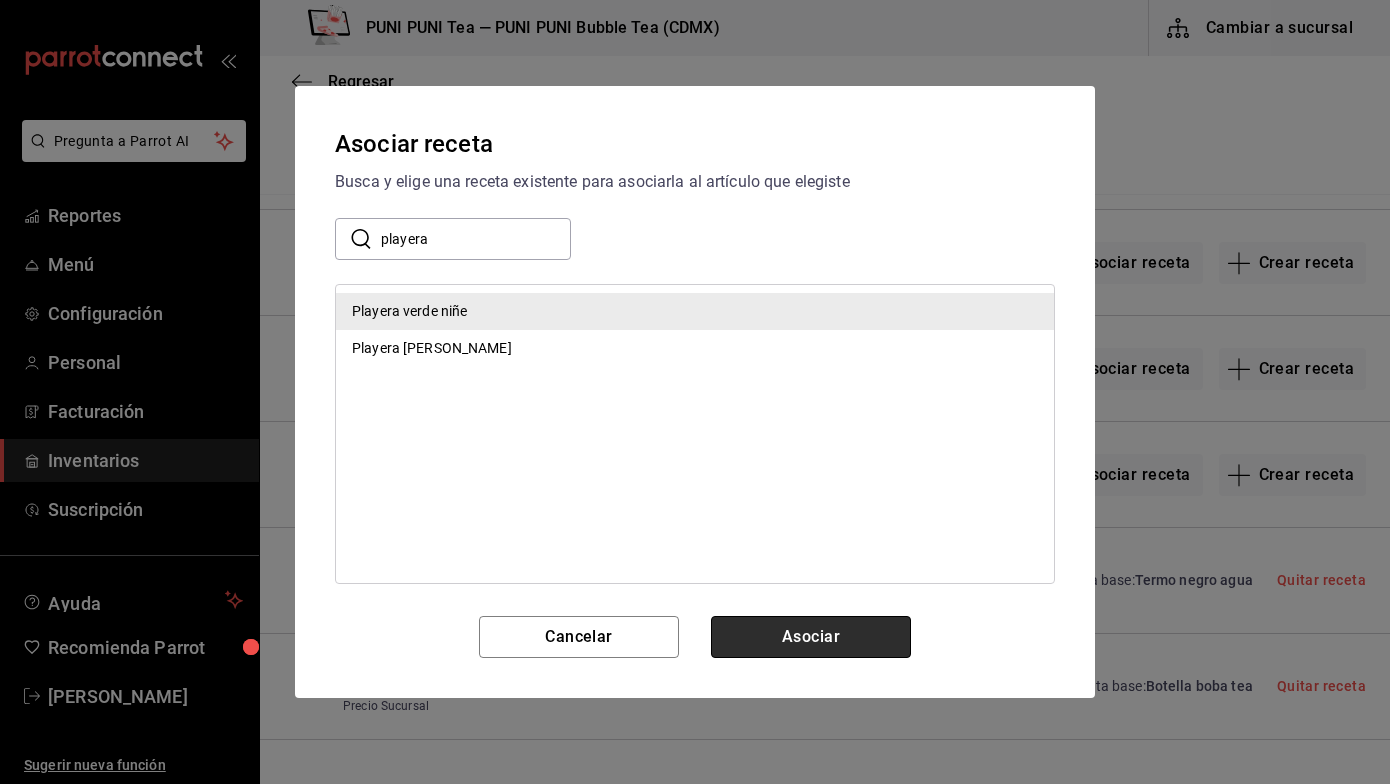 click on "Asociar" at bounding box center [811, 637] 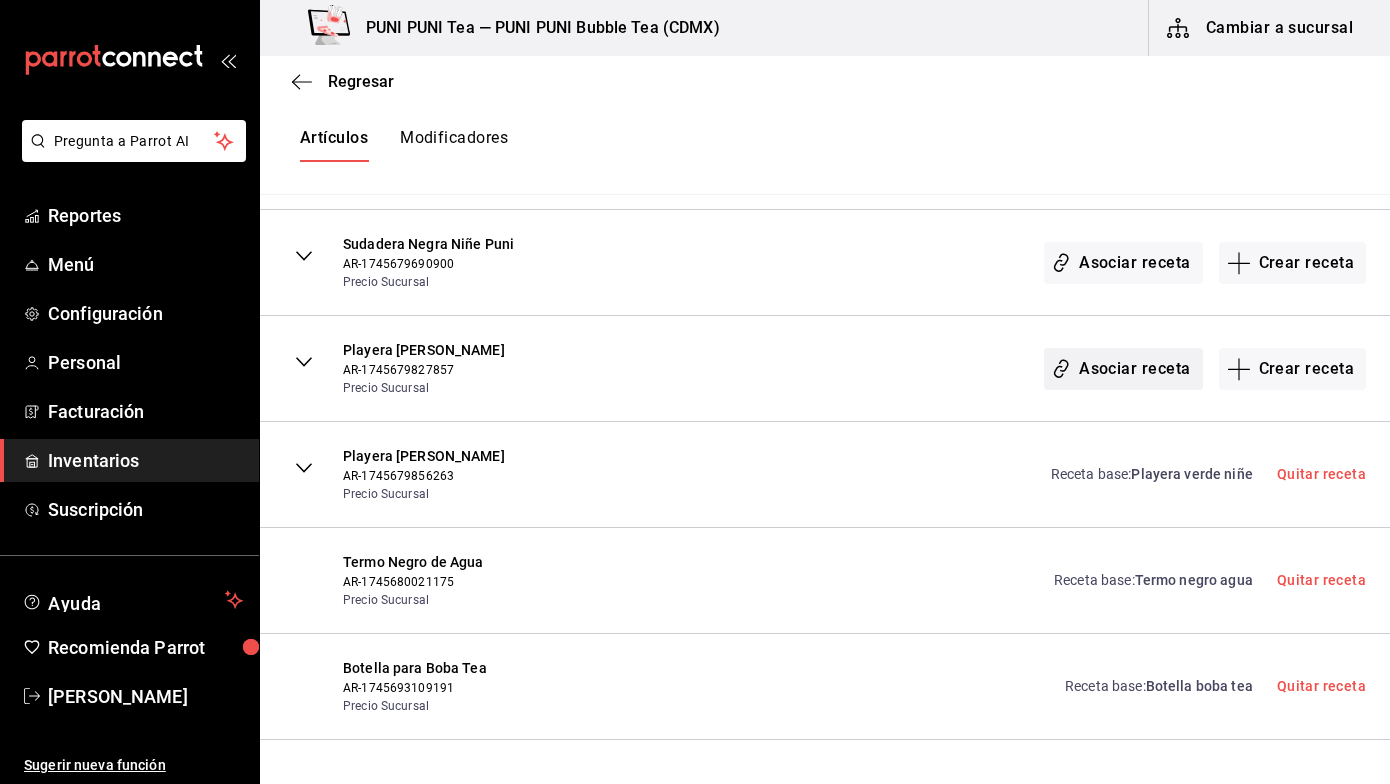 click on "Asociar receta" at bounding box center [1123, 369] 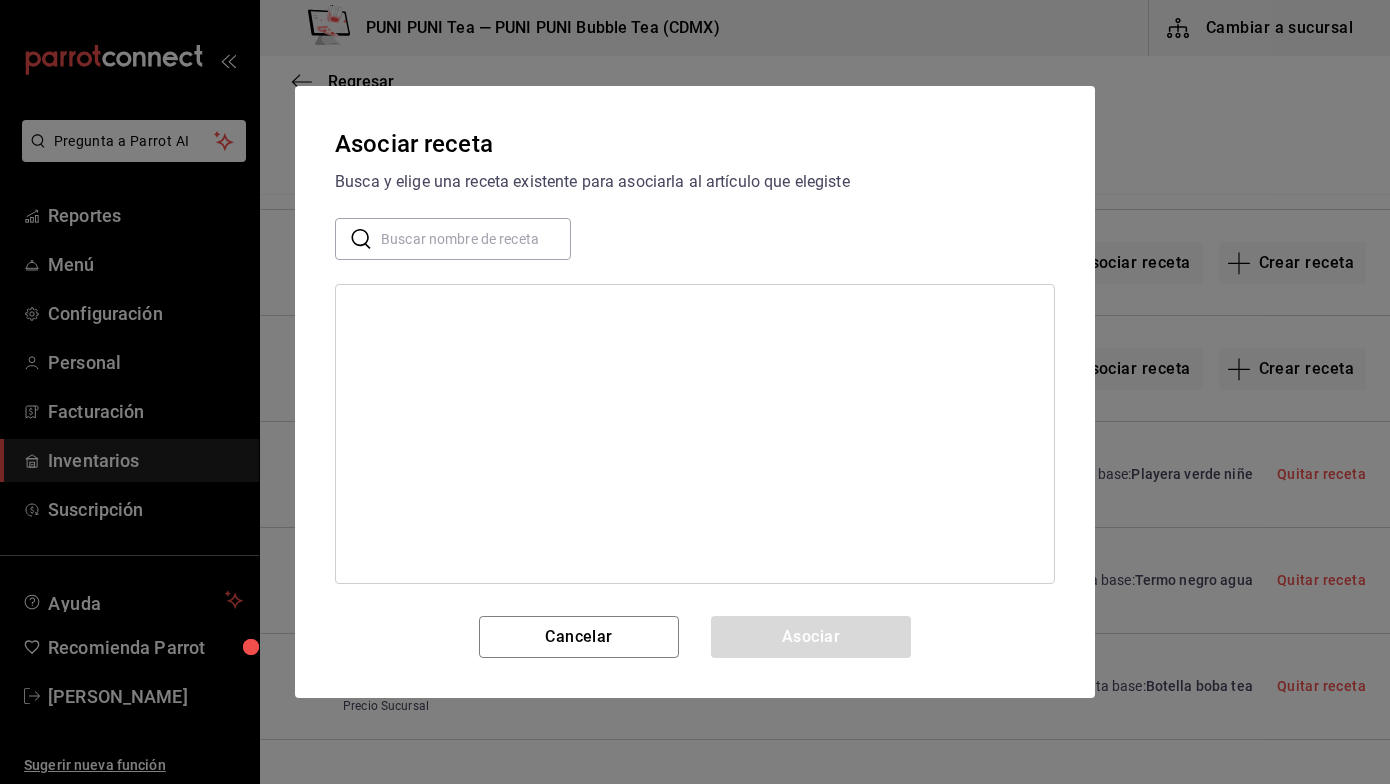 click at bounding box center (476, 239) 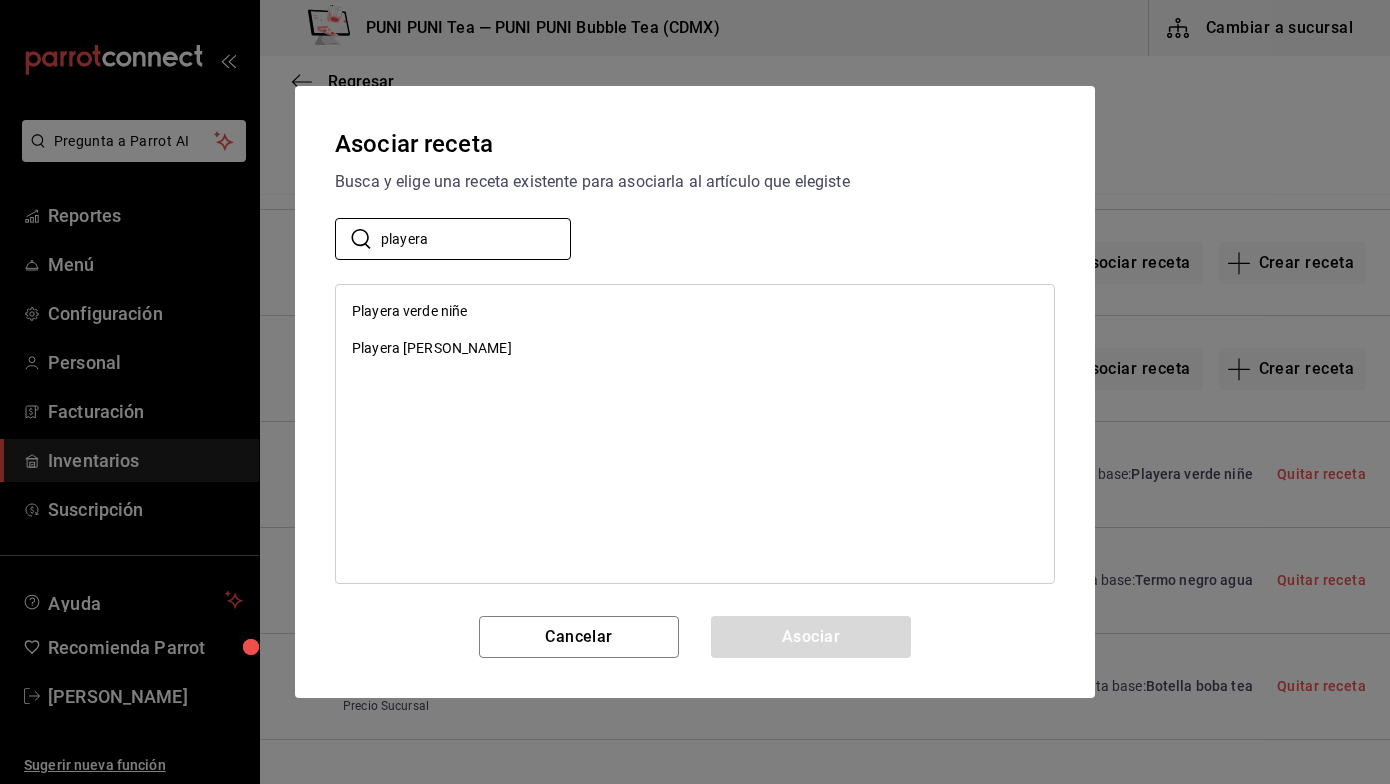 type on "playera" 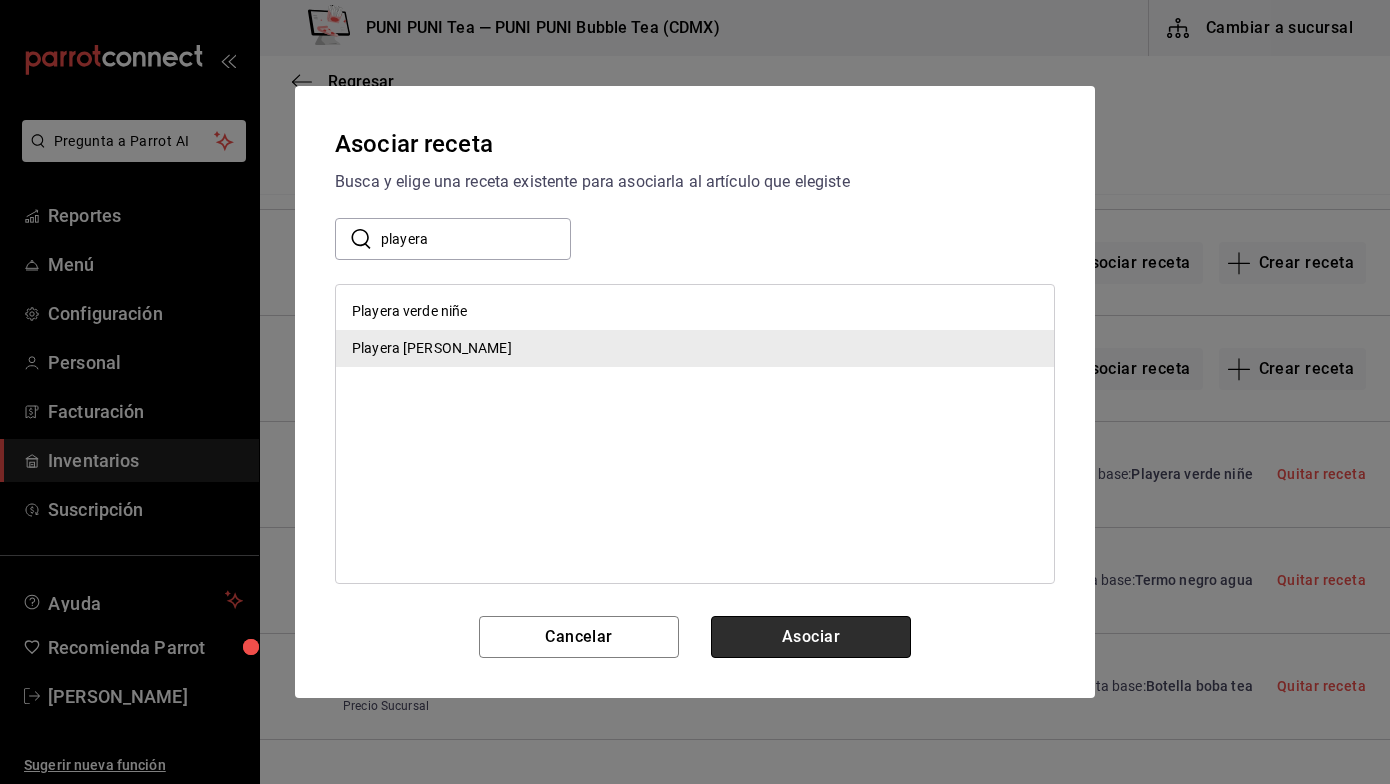 click on "Asociar" at bounding box center [811, 637] 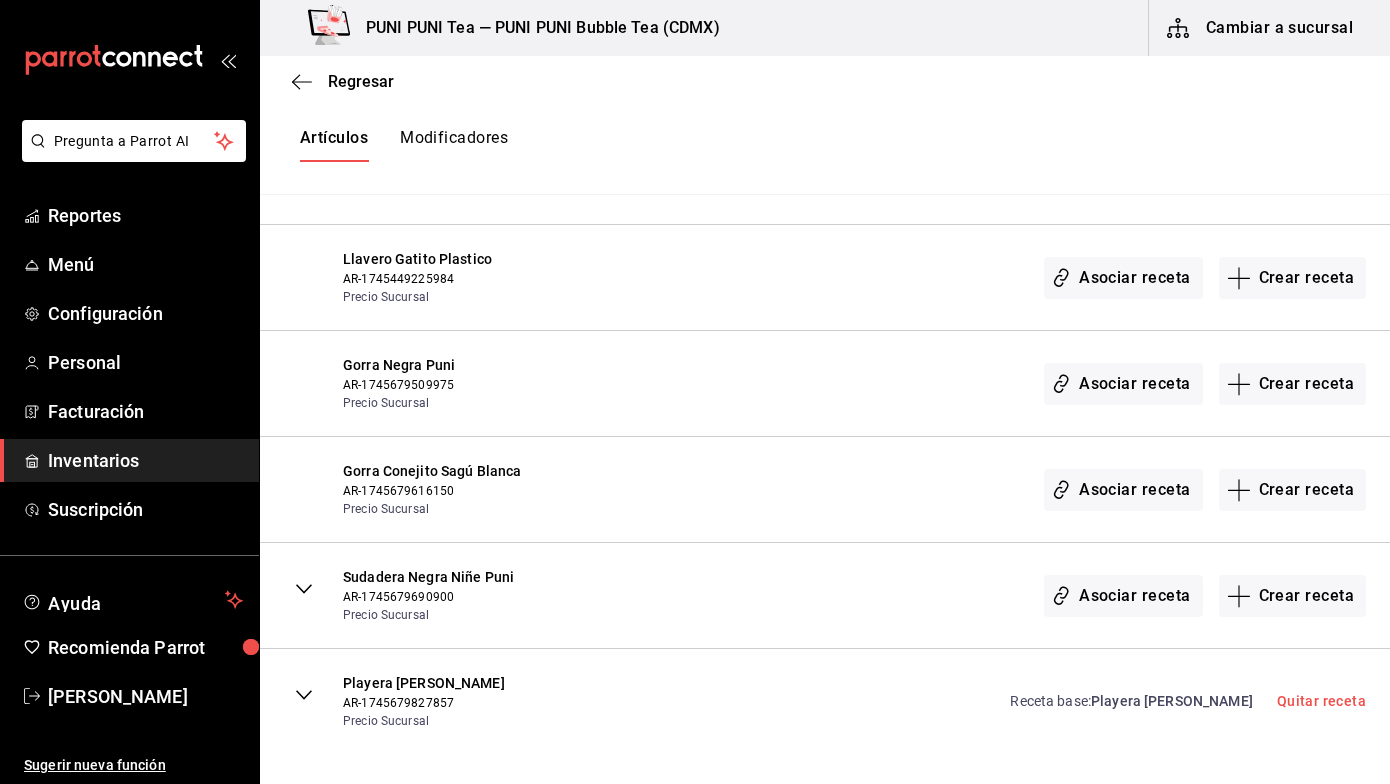 scroll, scrollTop: 2991, scrollLeft: 0, axis: vertical 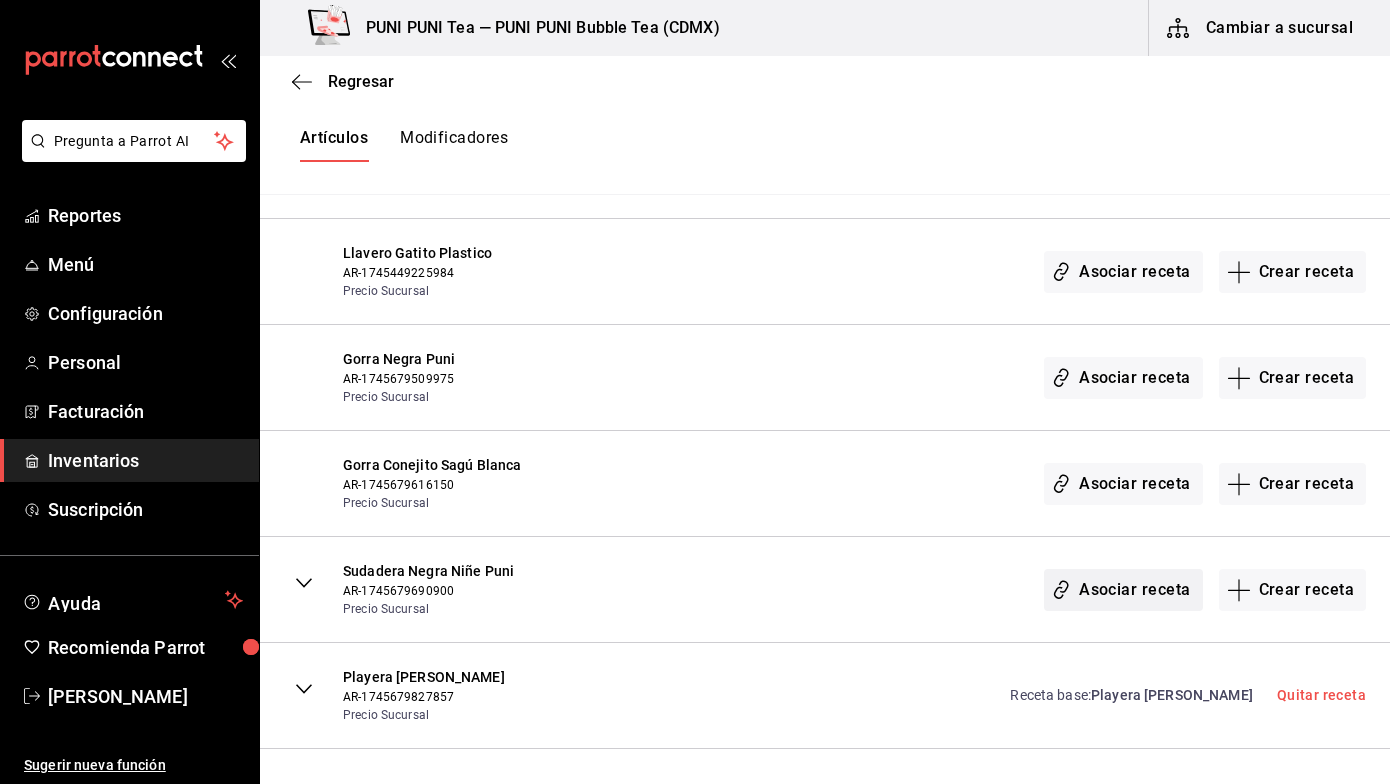 click on "Asociar receta" at bounding box center (1123, 590) 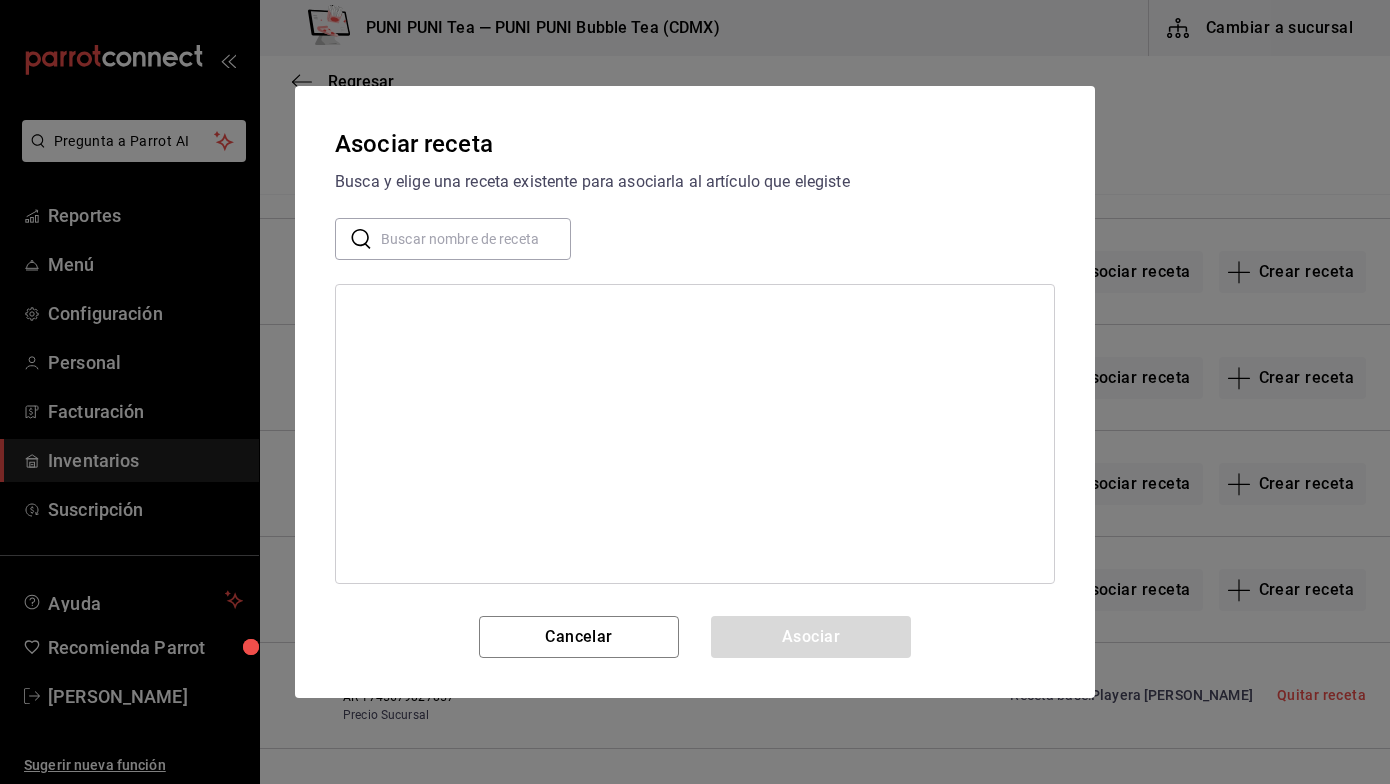 click at bounding box center [476, 239] 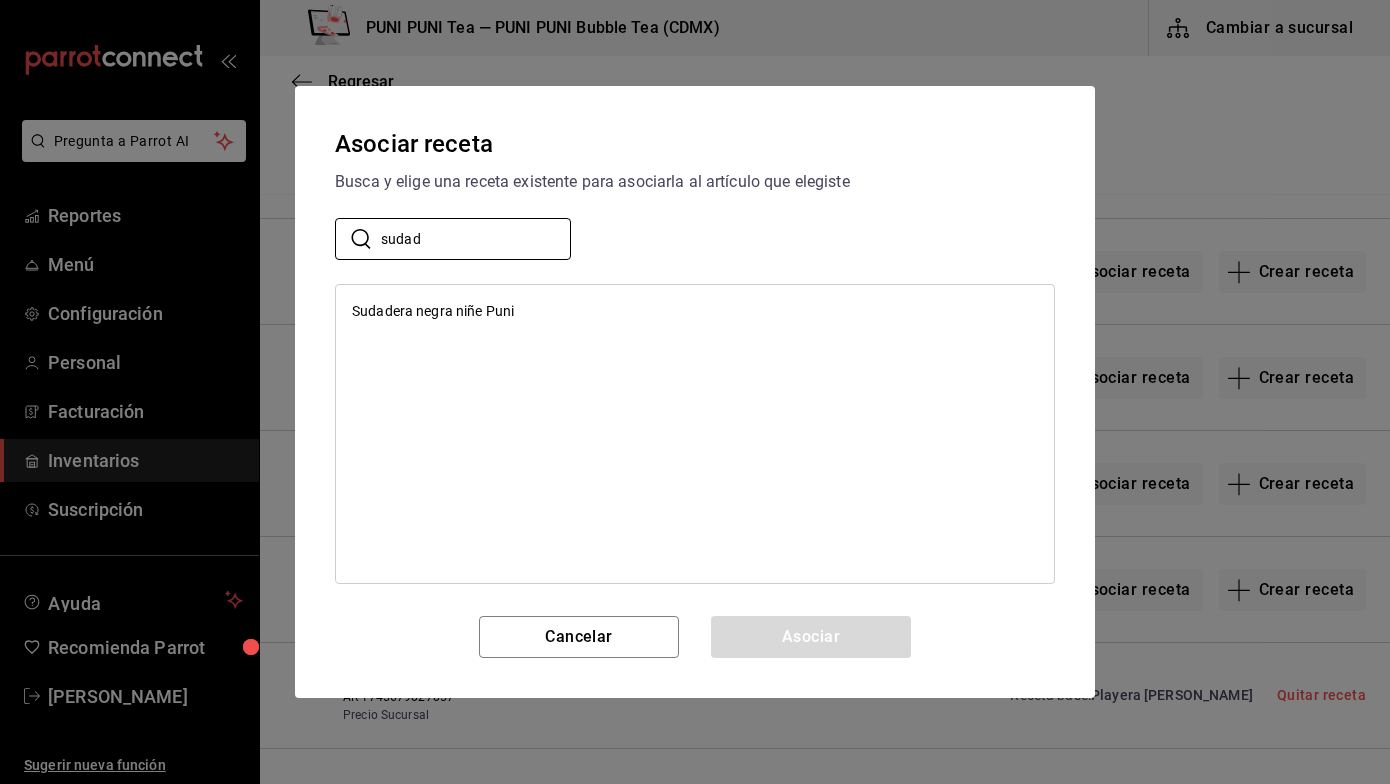 type on "sudad" 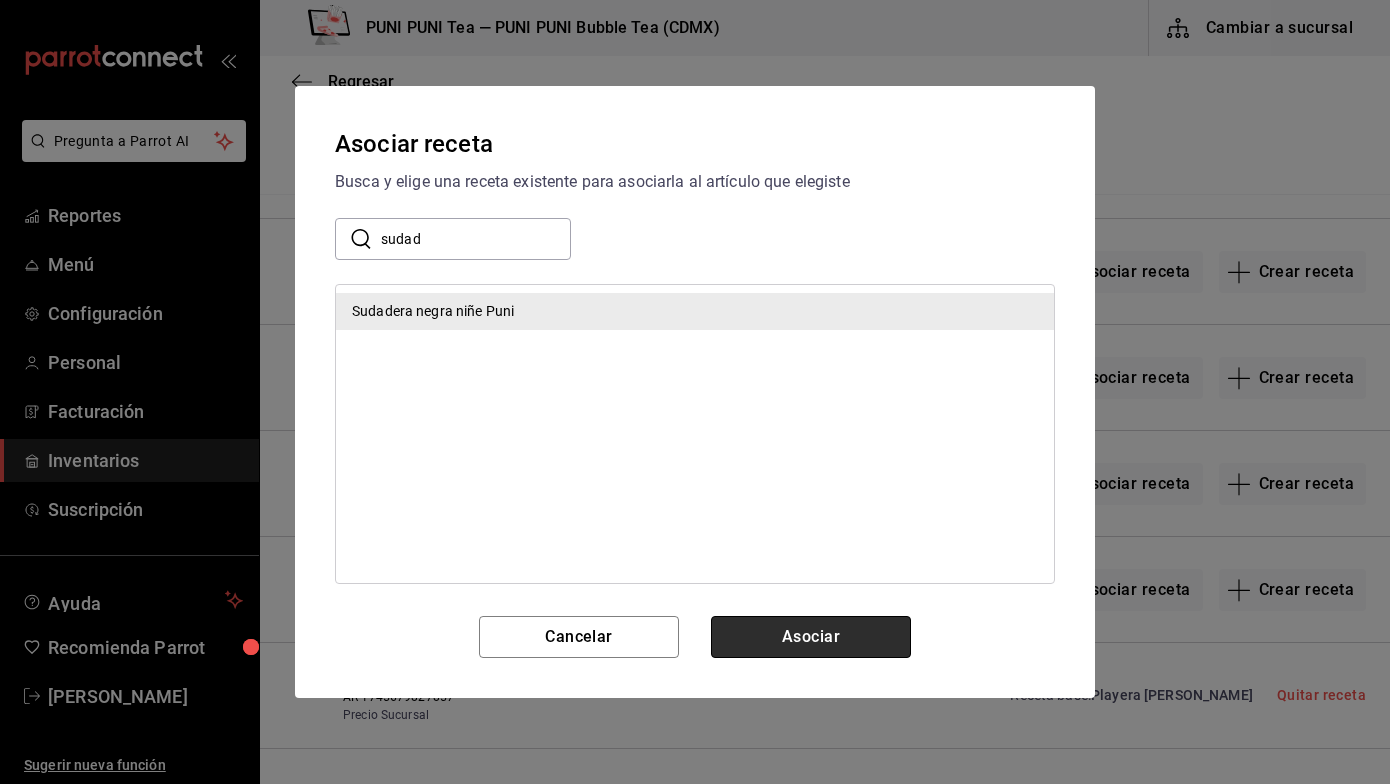 click on "Asociar" at bounding box center (811, 637) 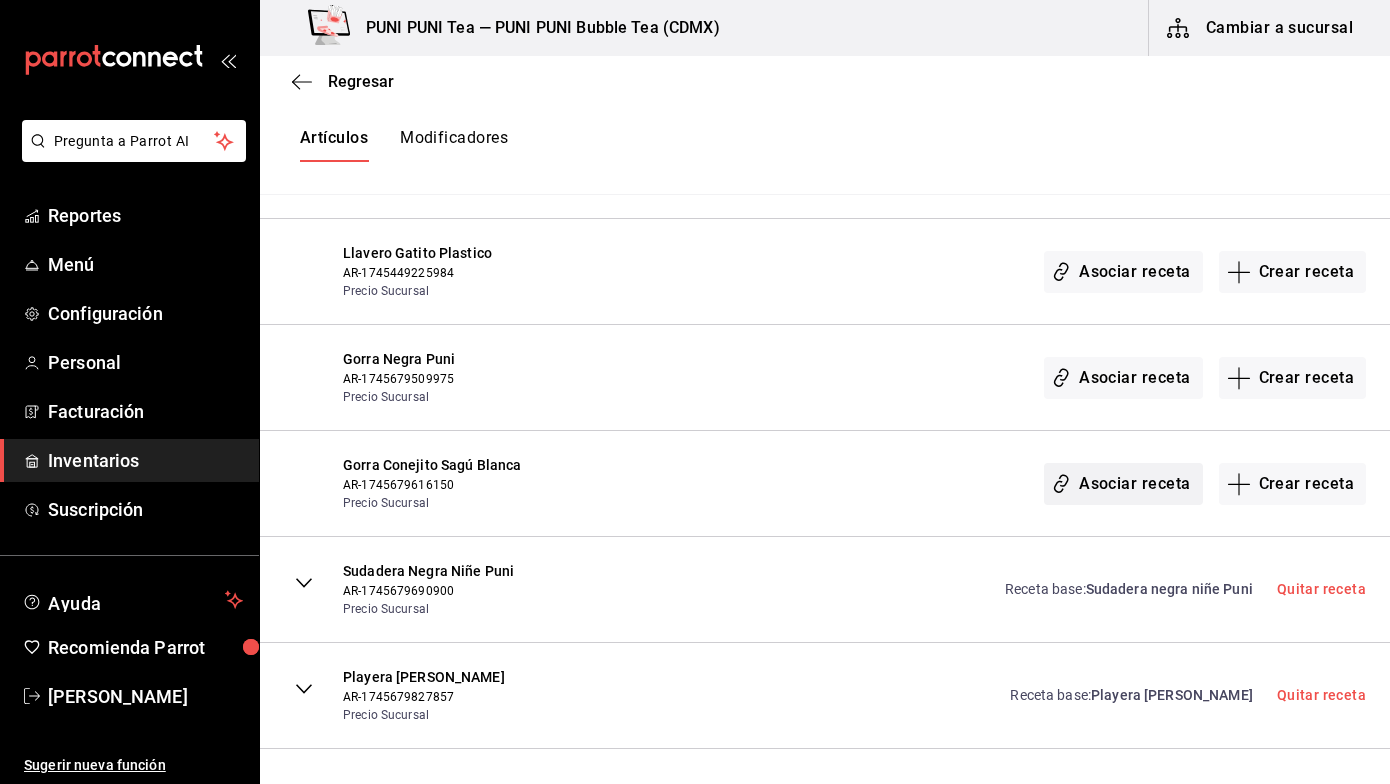 click on "Asociar receta" at bounding box center [1123, 484] 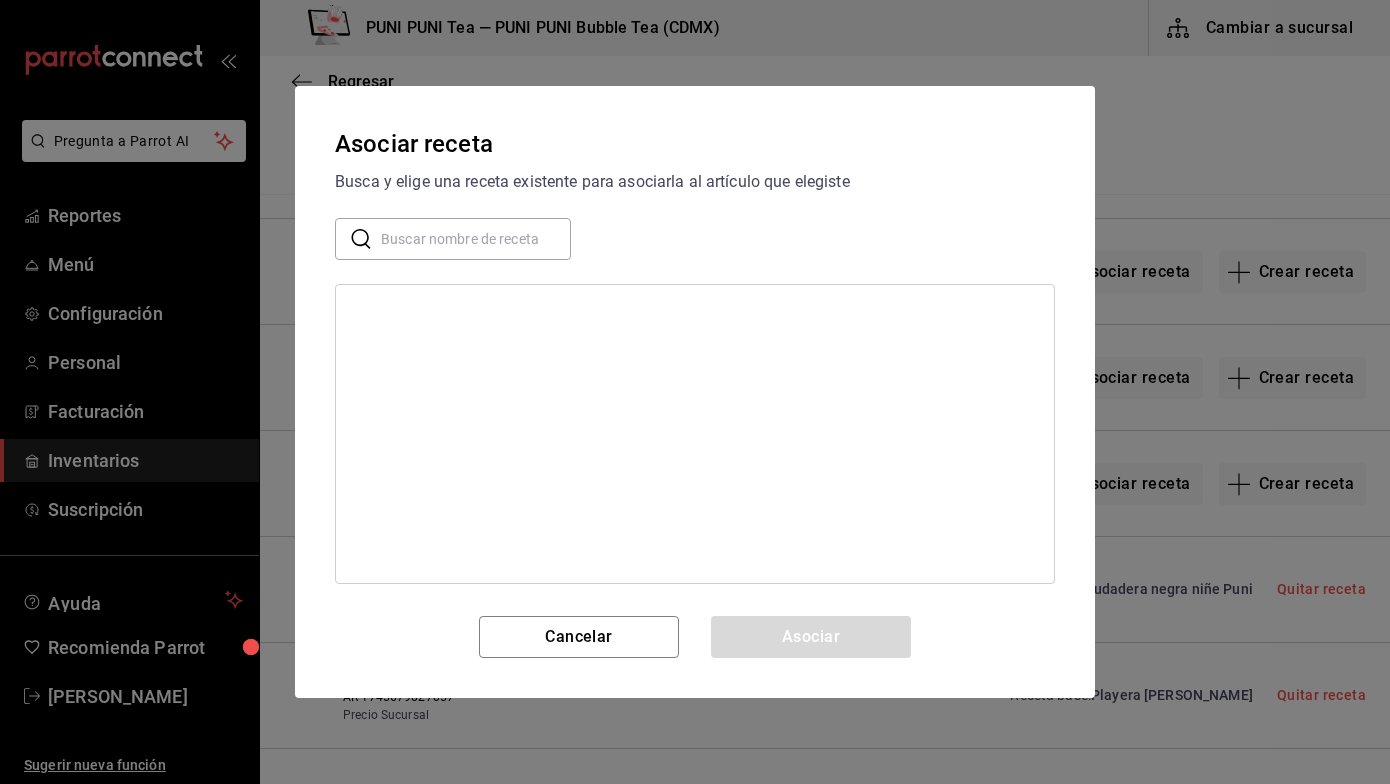 click at bounding box center [476, 239] 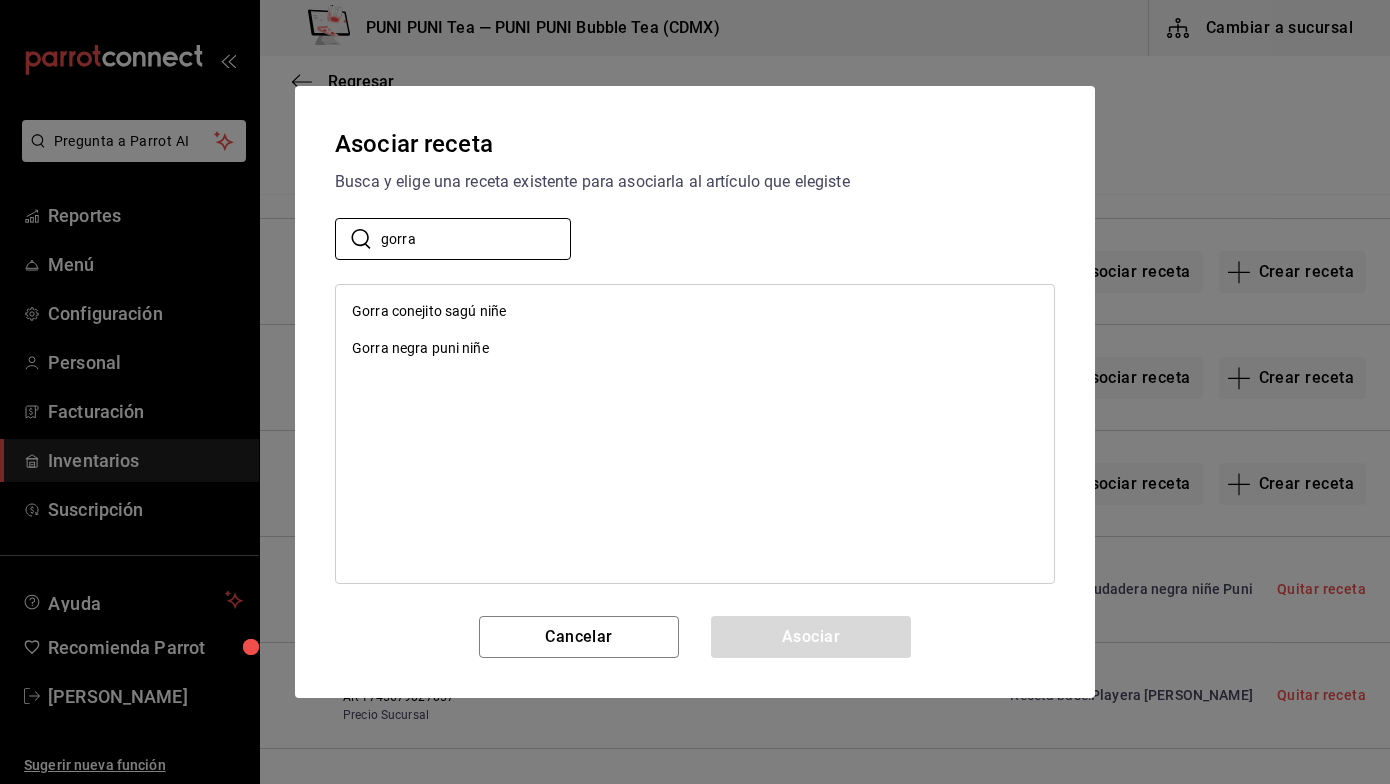 type on "gorra" 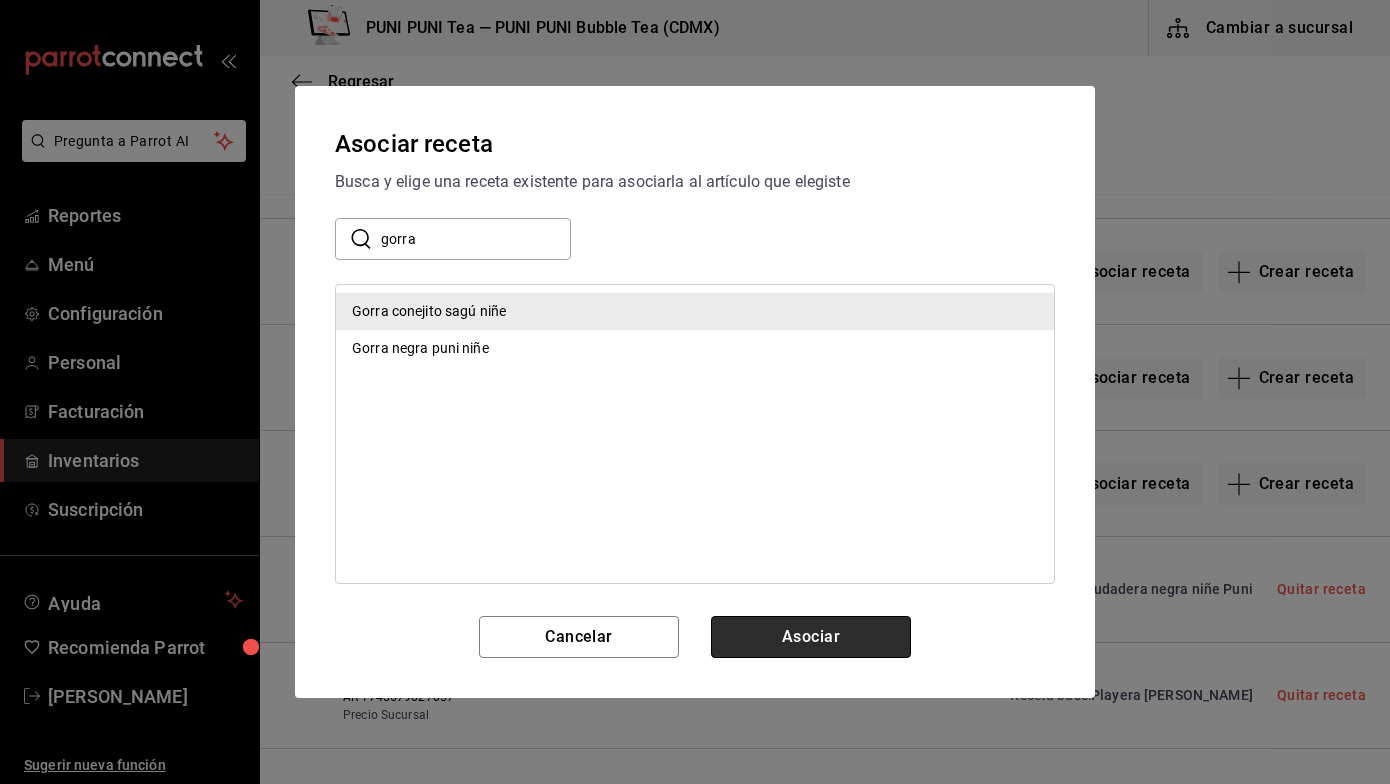 click on "Asociar" at bounding box center [811, 637] 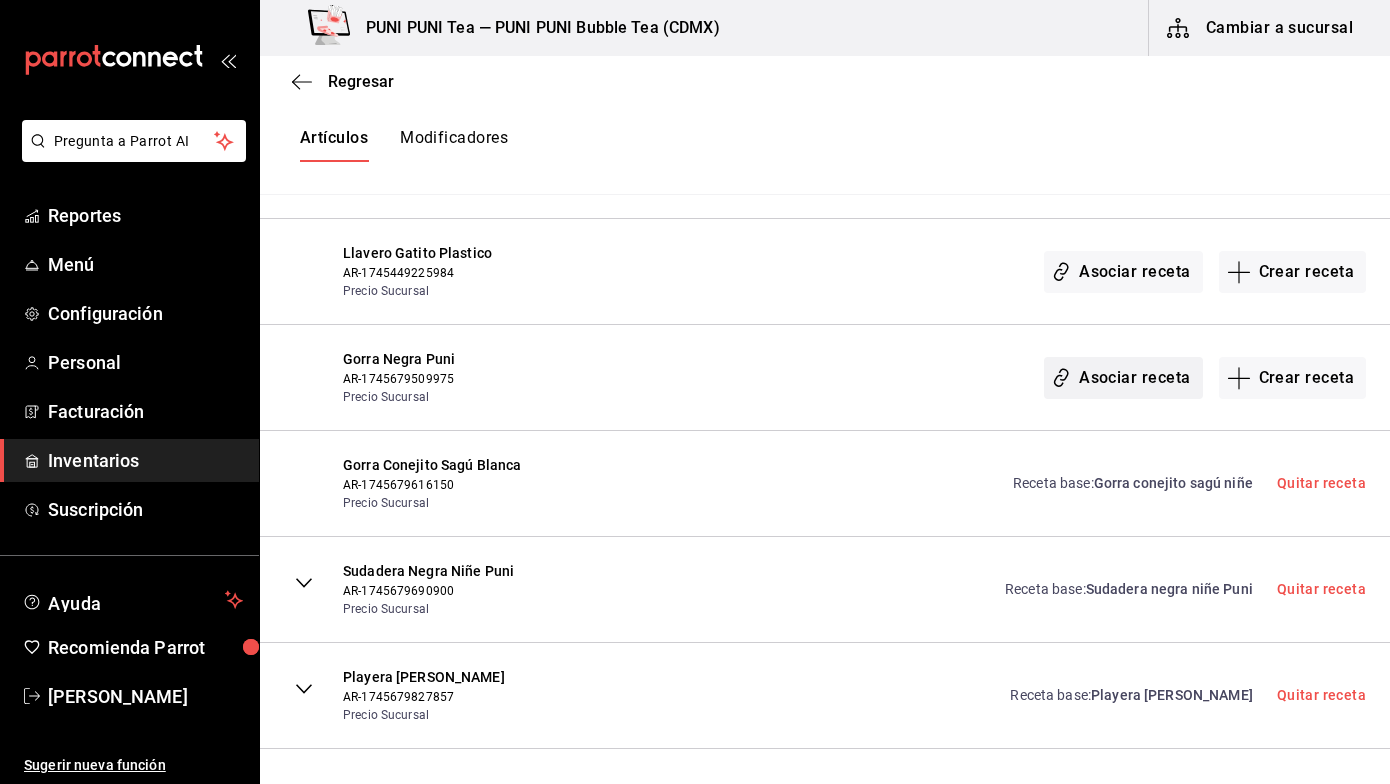 click on "Asociar receta" at bounding box center [1123, 378] 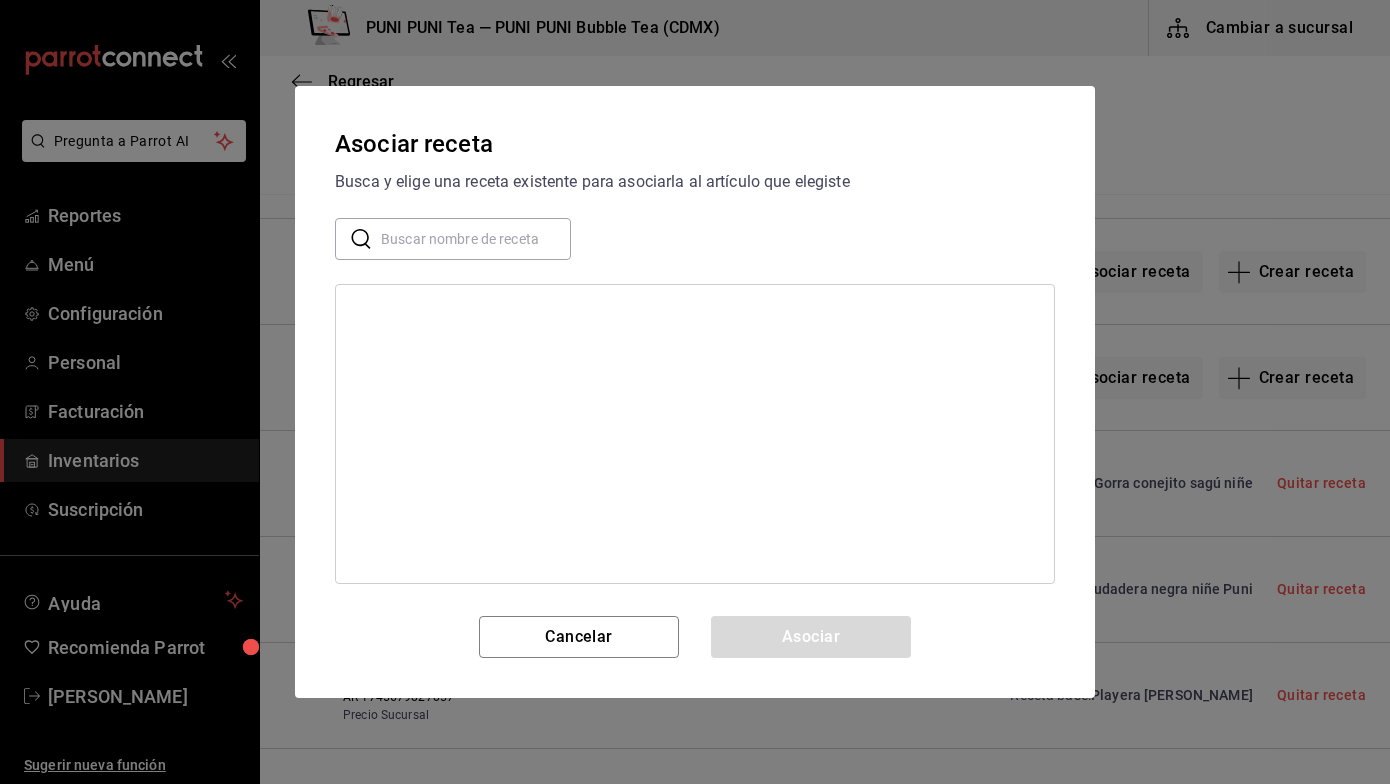 click at bounding box center [476, 239] 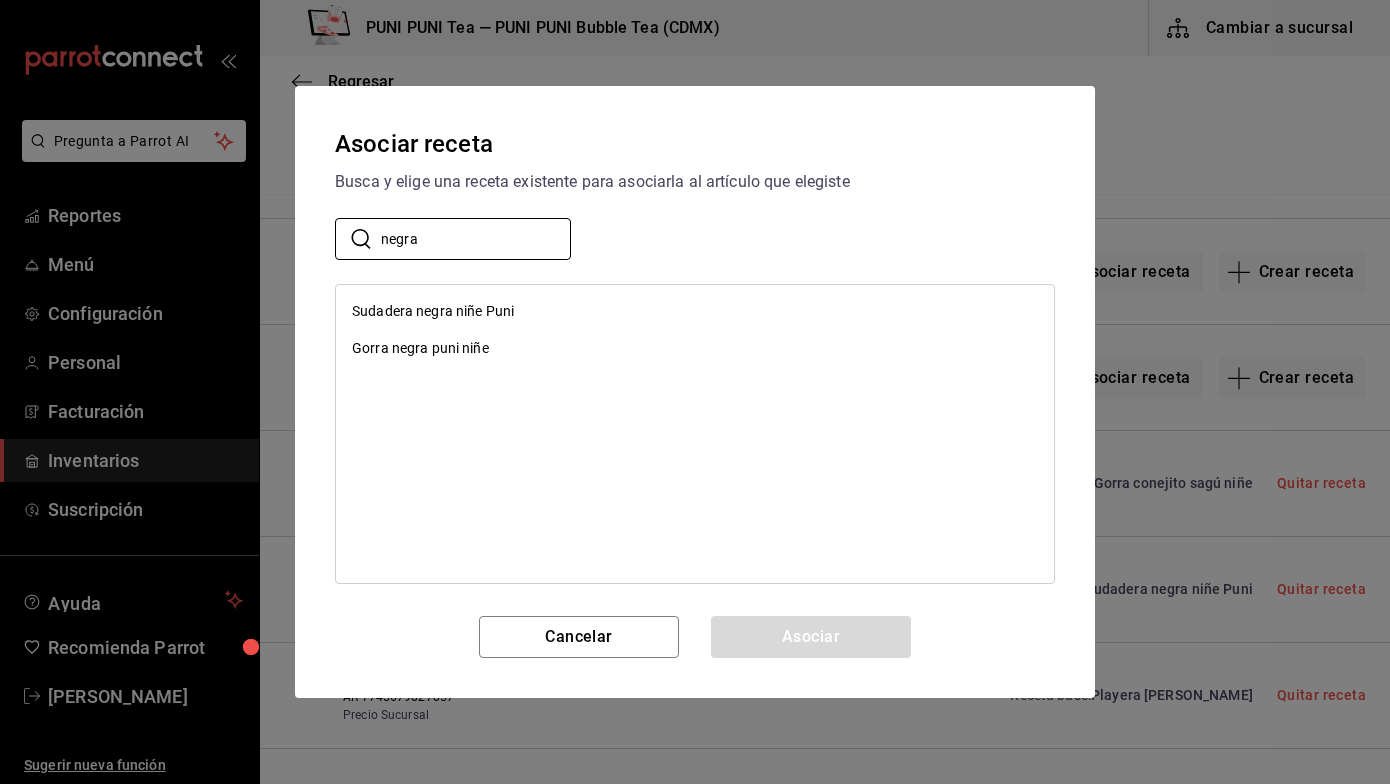 type on "negra" 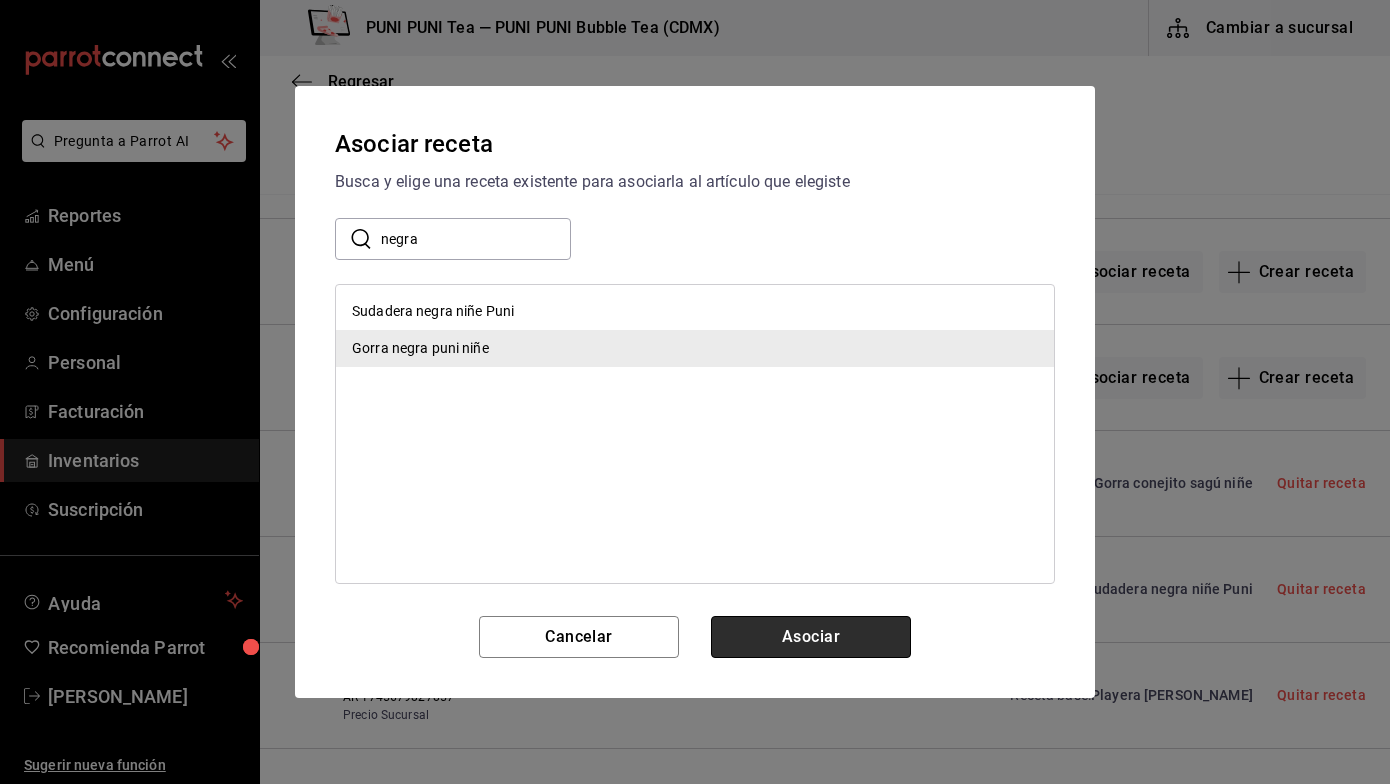 click on "Asociar" at bounding box center (811, 637) 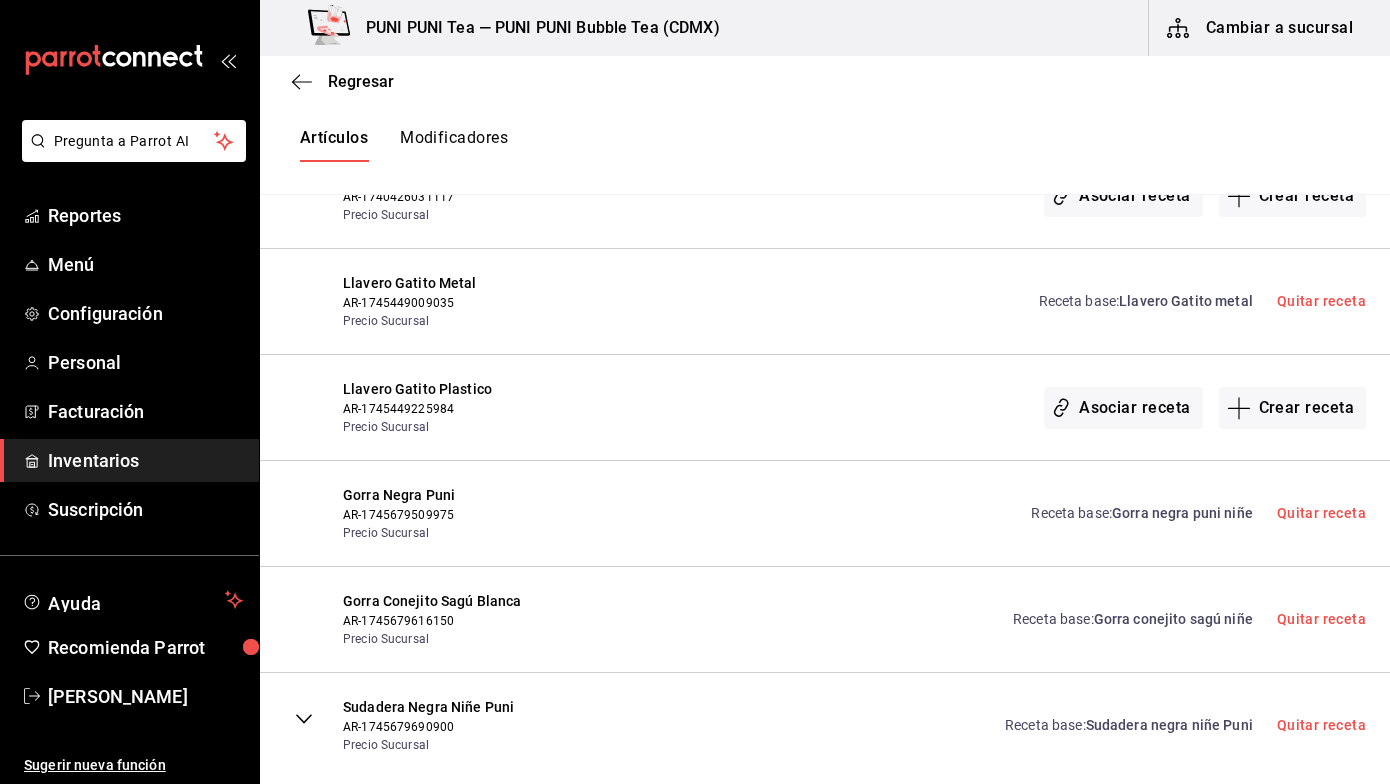 scroll, scrollTop: 2818, scrollLeft: 0, axis: vertical 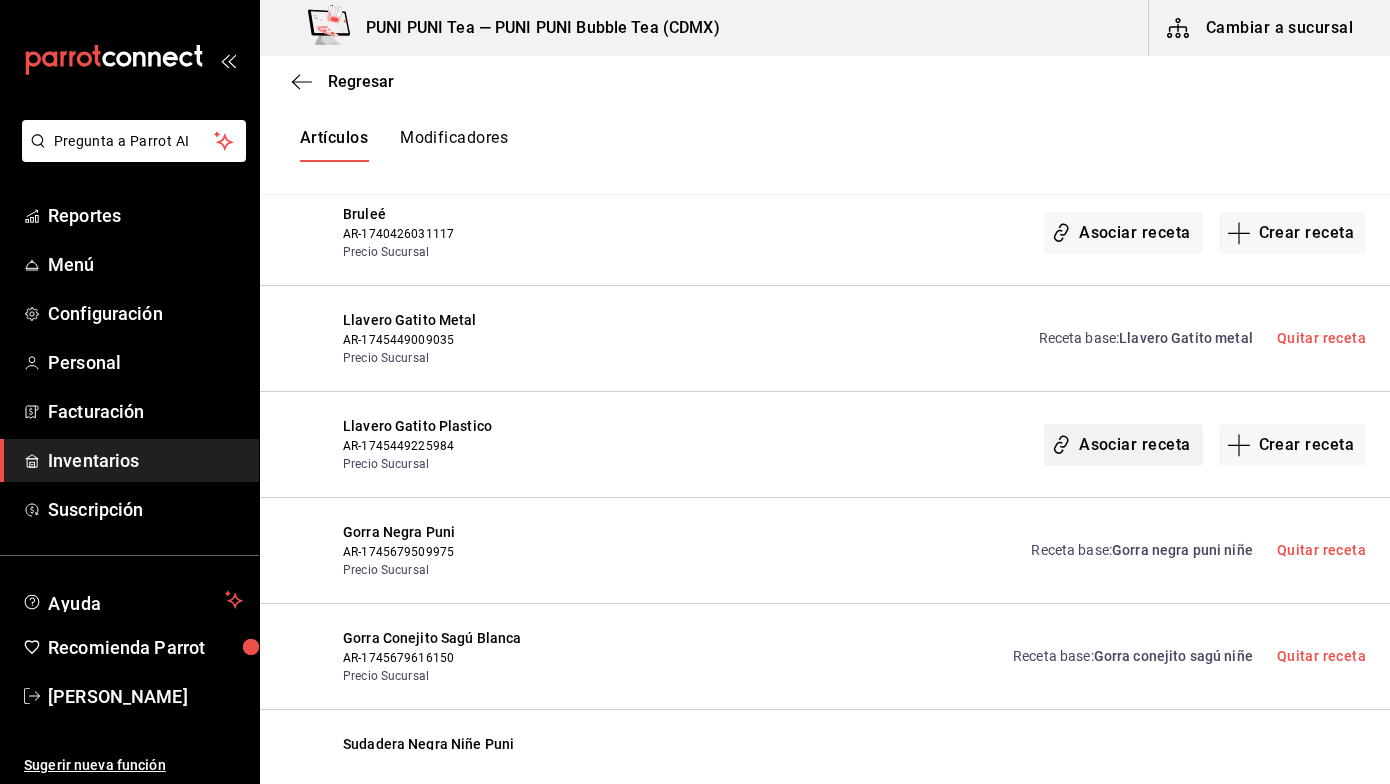 click on "Asociar receta" at bounding box center (1123, 445) 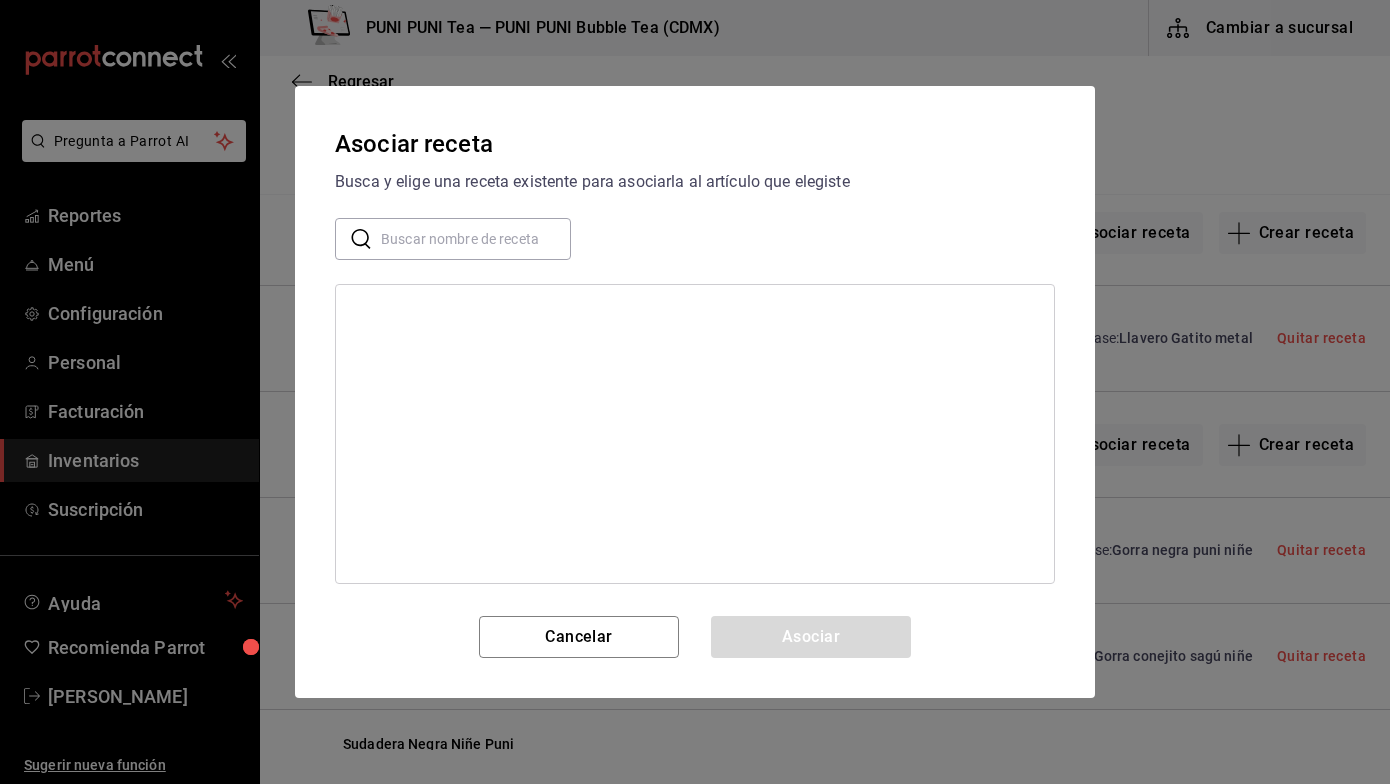 click at bounding box center (476, 239) 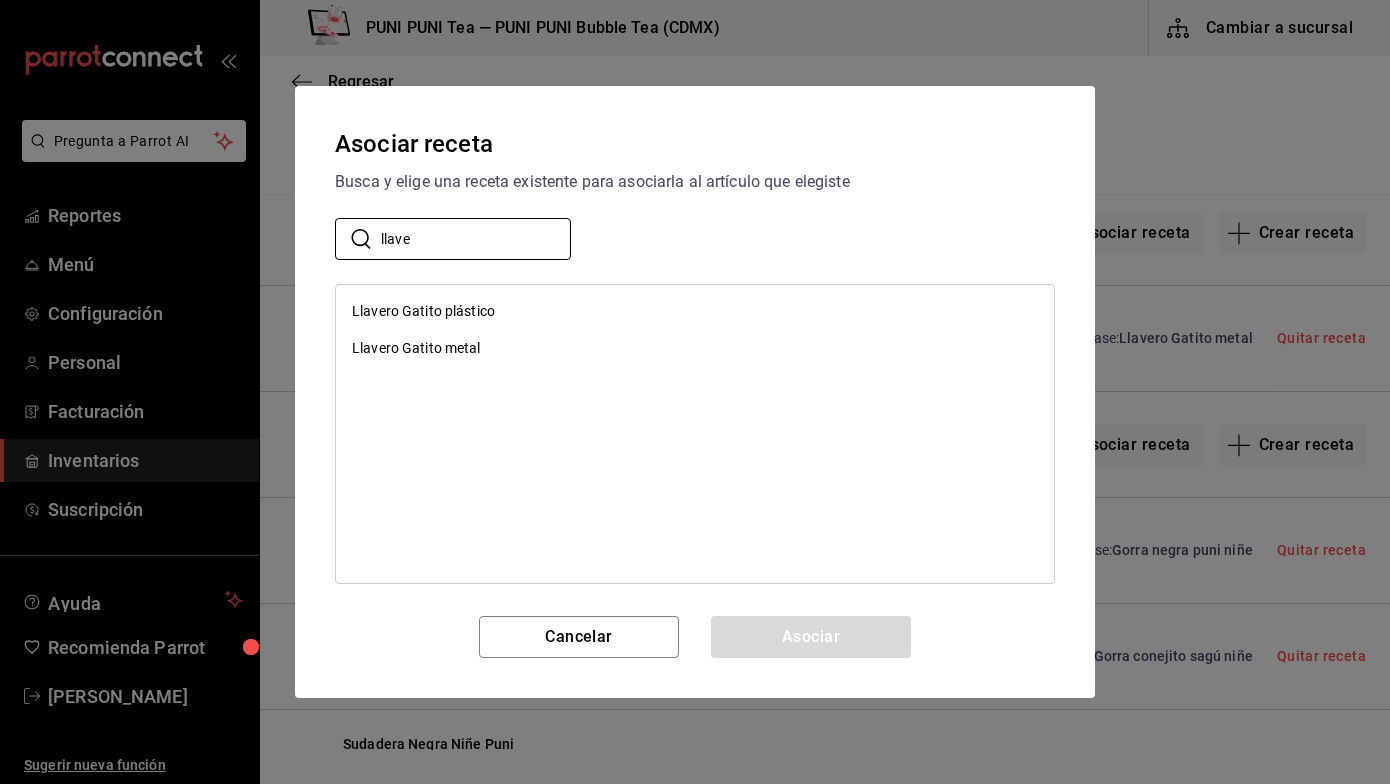 type on "llave" 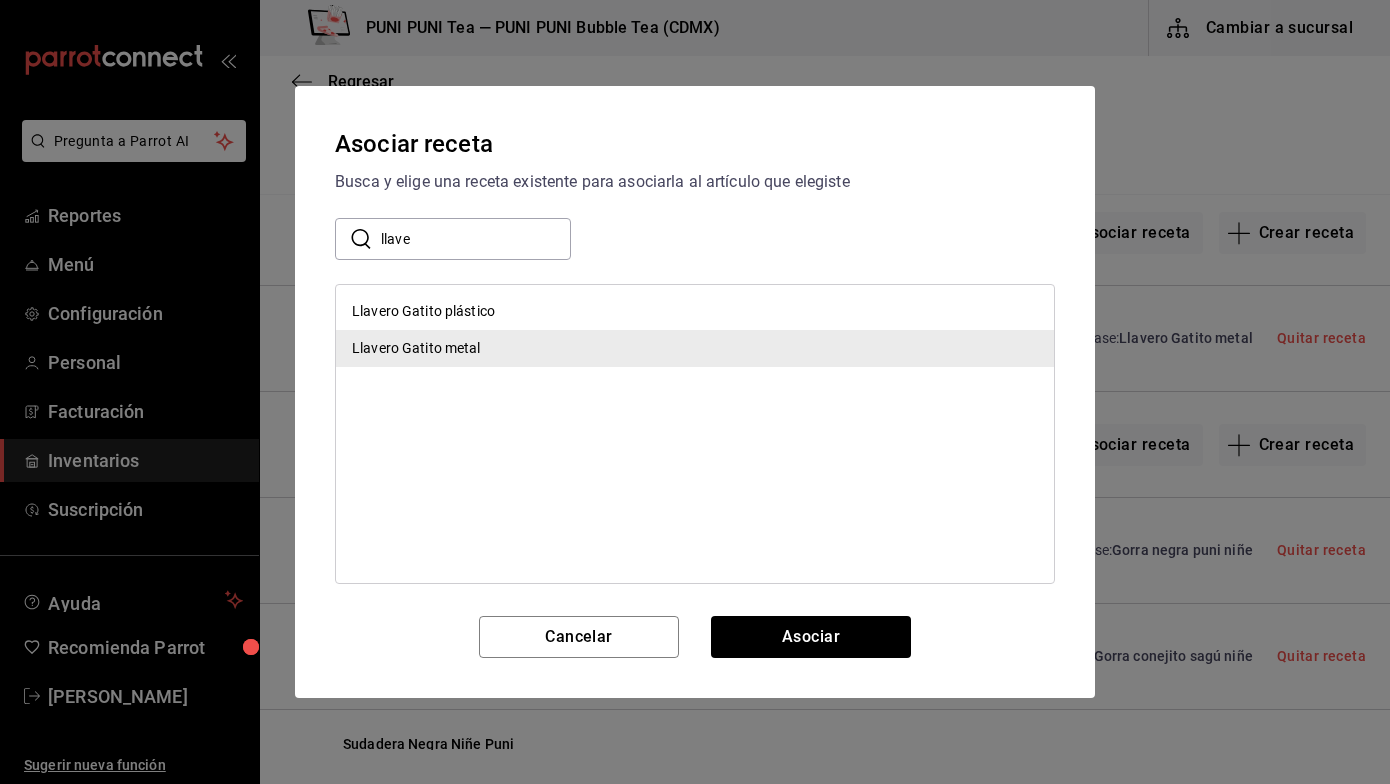 click on "Asociar receta Busca y elige una receta existente para asociarla al artículo que elegiste ​ llave ​ Llavero Gatito plástico Llavero Gatito metal Cancelar Asociar" at bounding box center [695, 392] 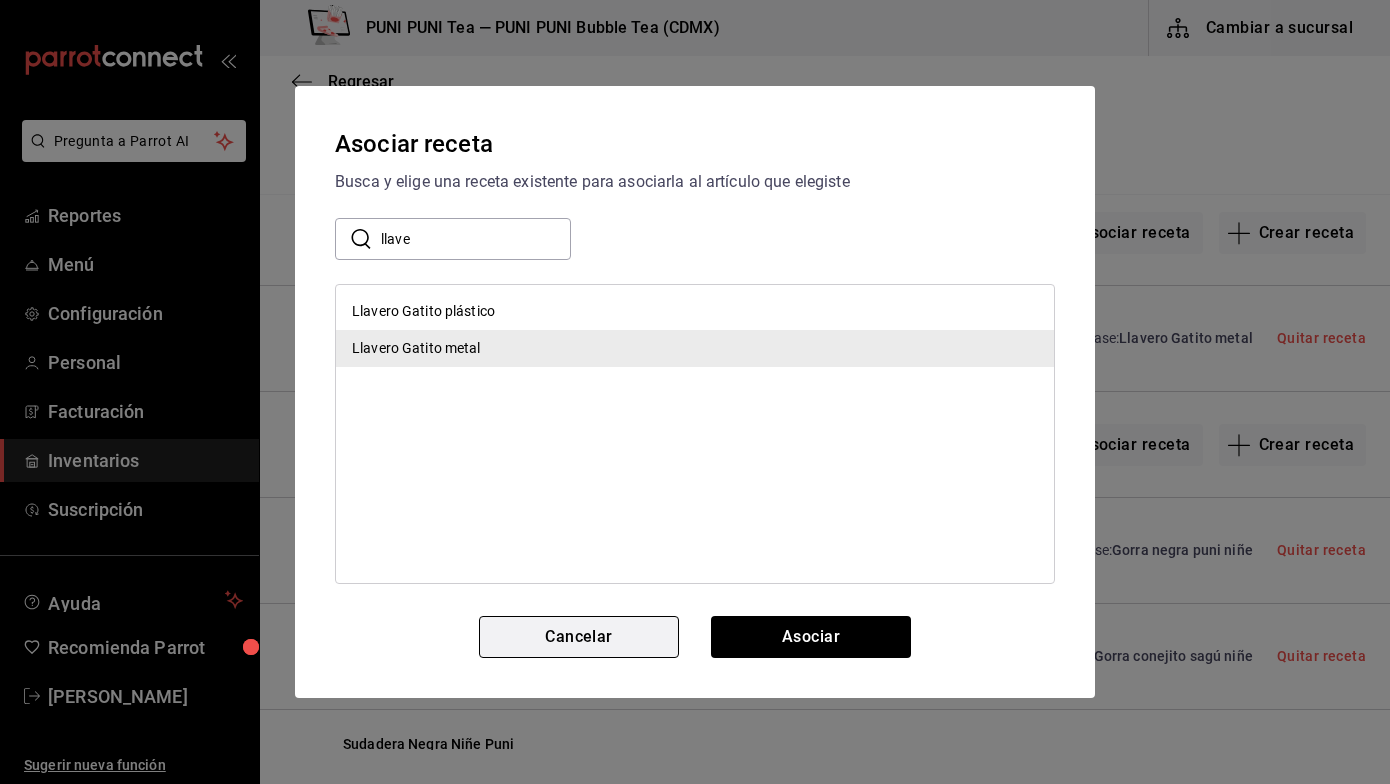 click on "Cancelar" at bounding box center (579, 637) 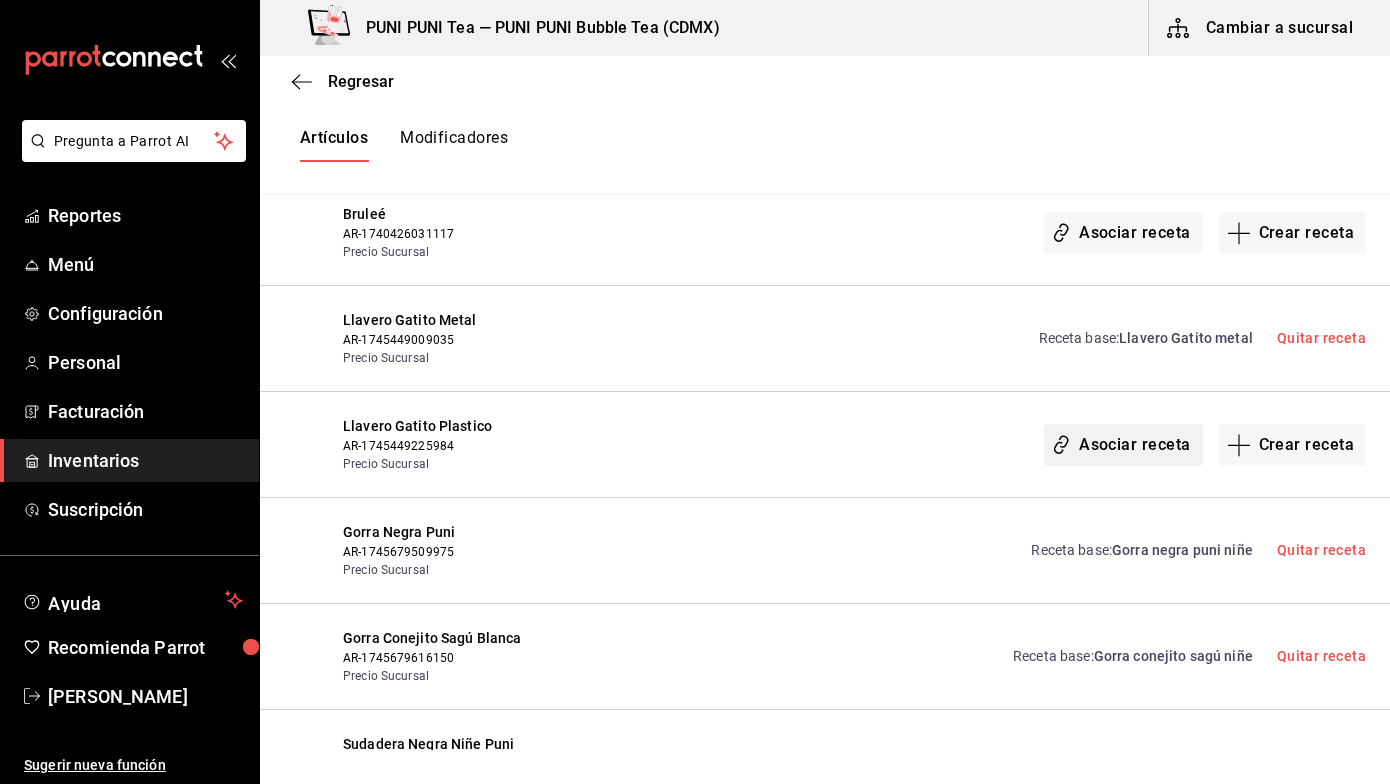 click on "Asociar receta" at bounding box center (1123, 445) 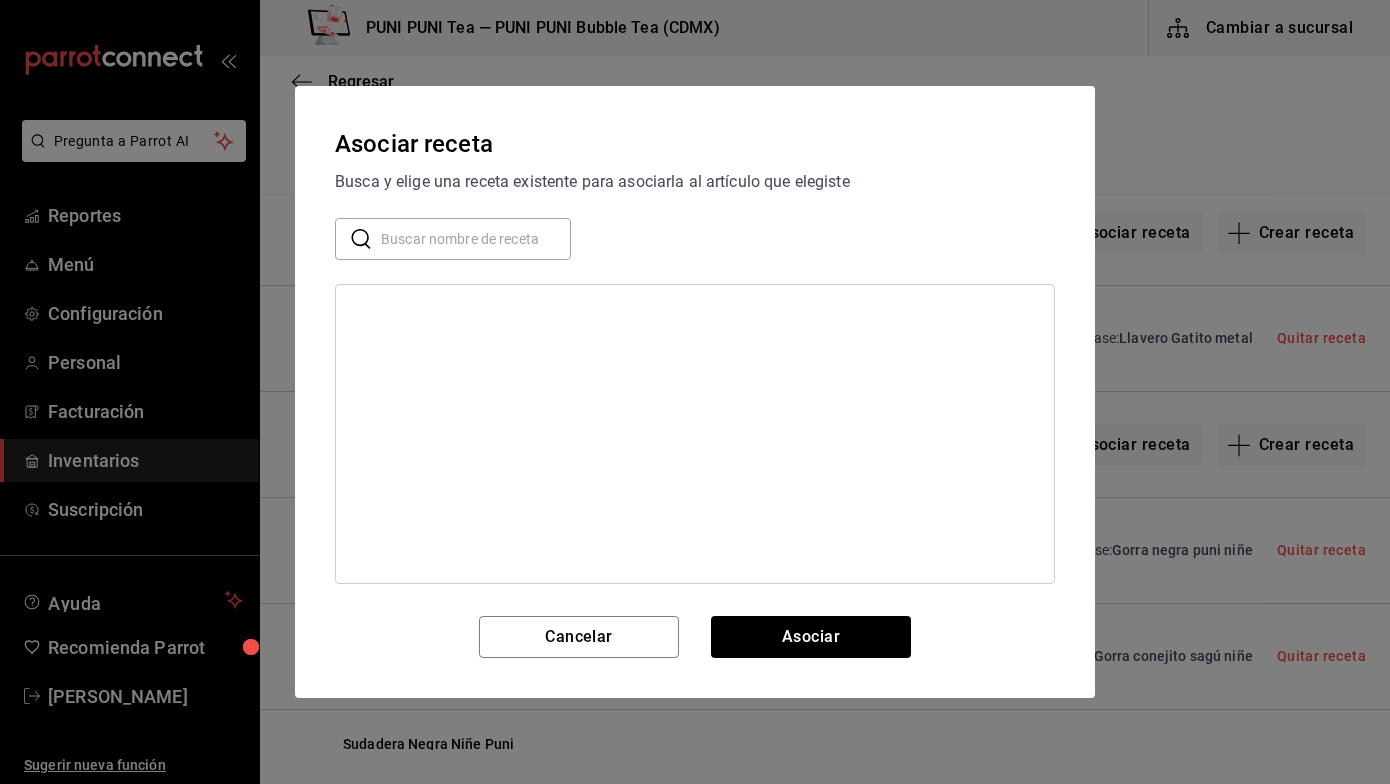 click at bounding box center (476, 239) 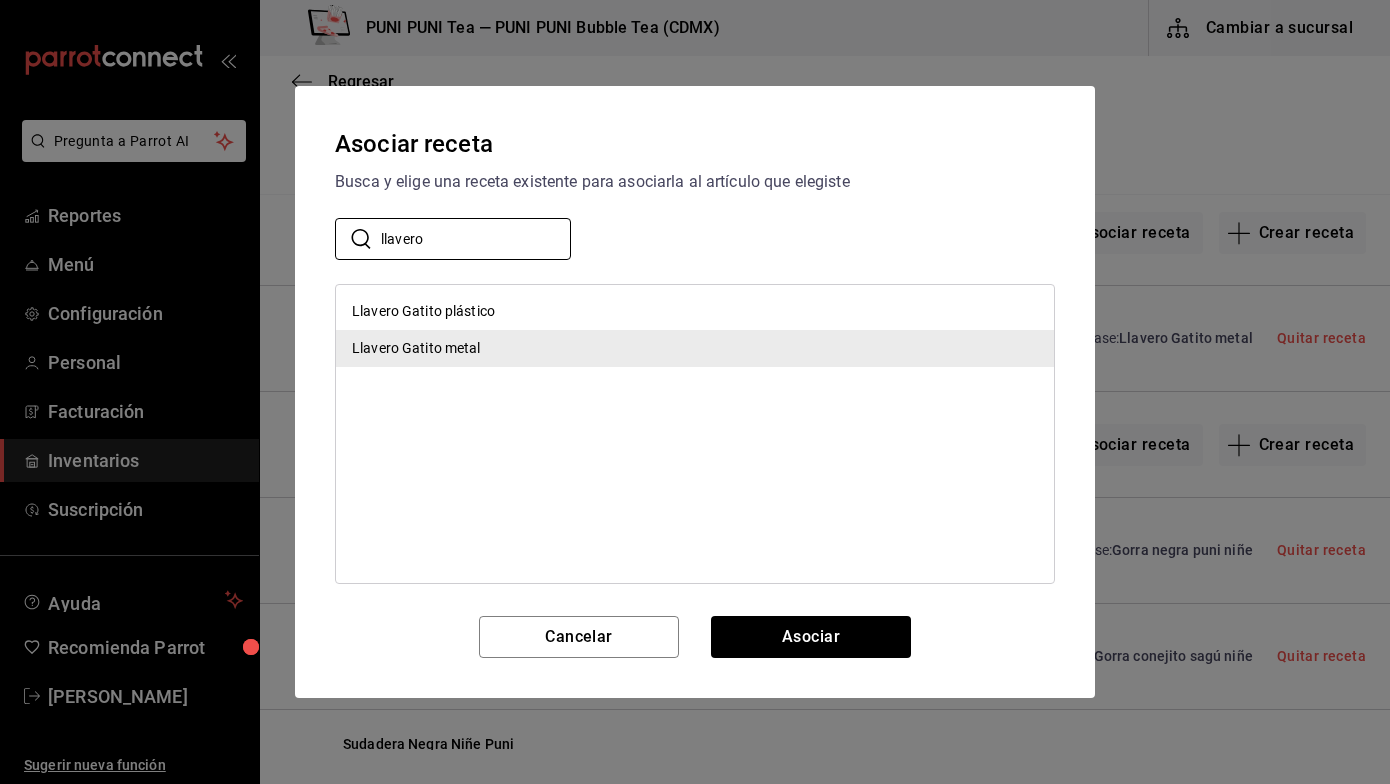 type on "llavero" 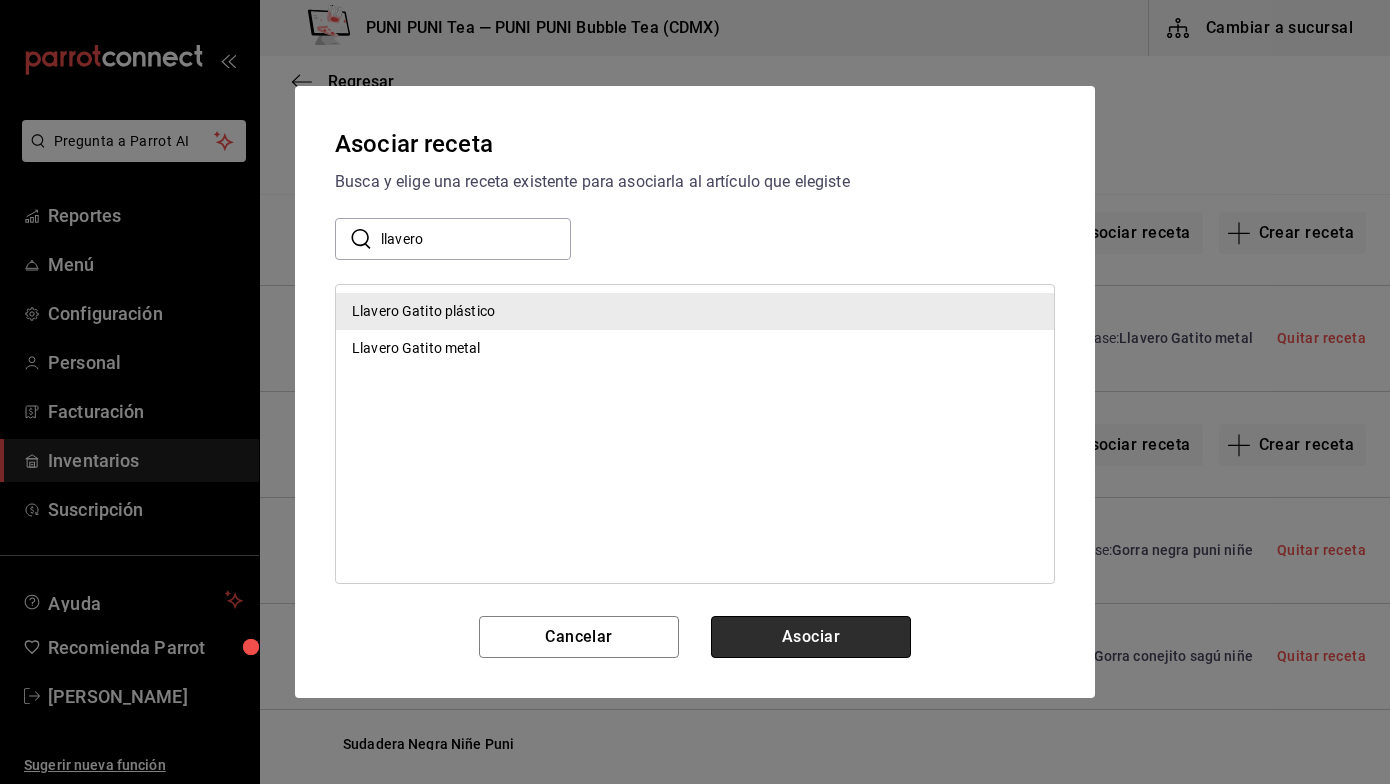 click on "Asociar" at bounding box center [811, 637] 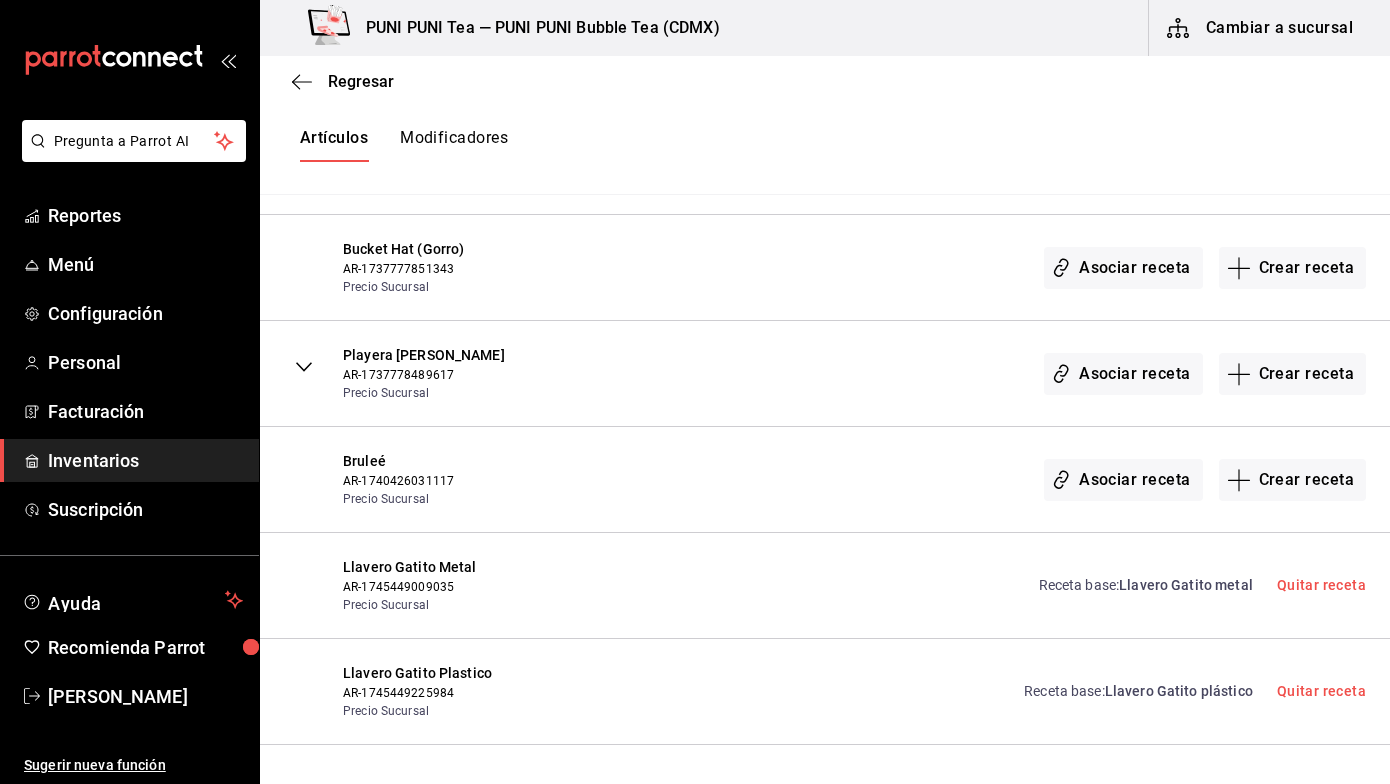 scroll, scrollTop: 2565, scrollLeft: 0, axis: vertical 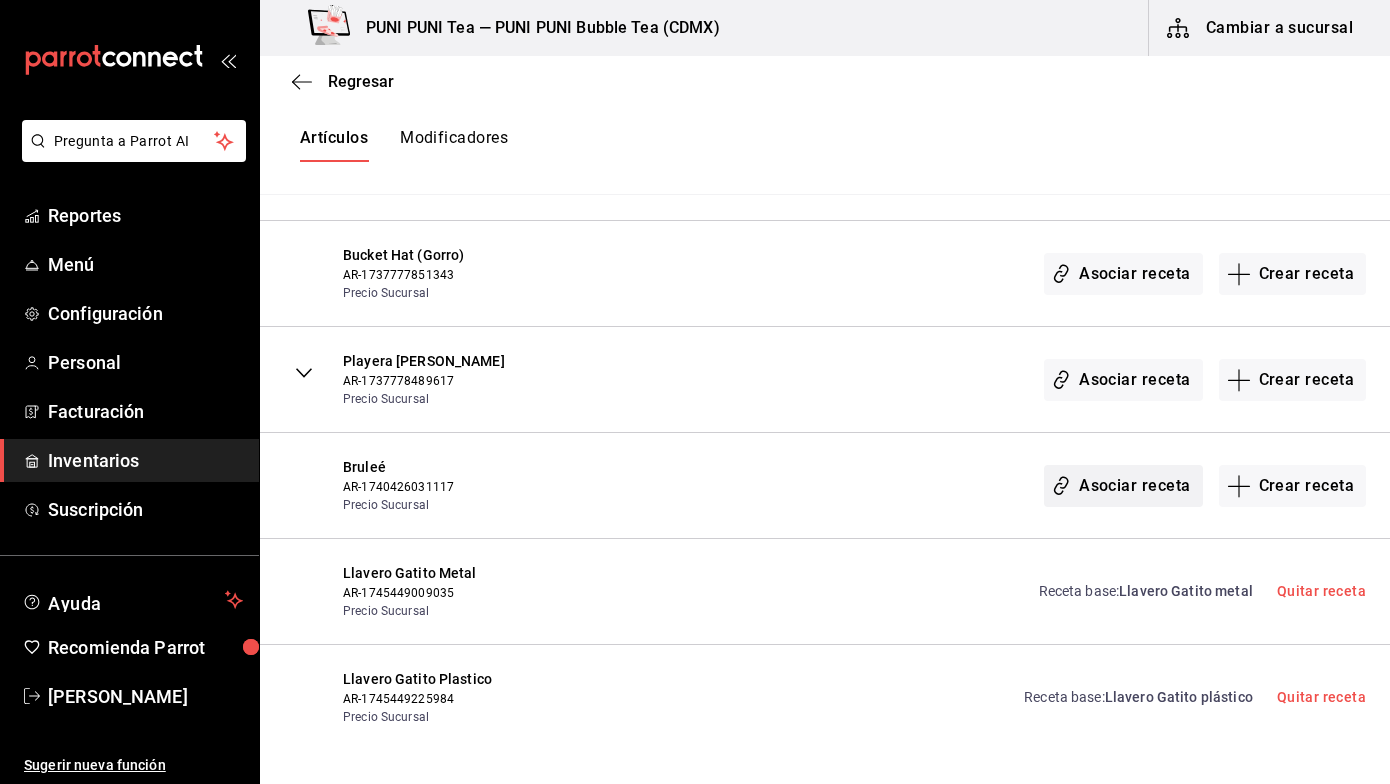 click on "Asociar receta" at bounding box center (1123, 486) 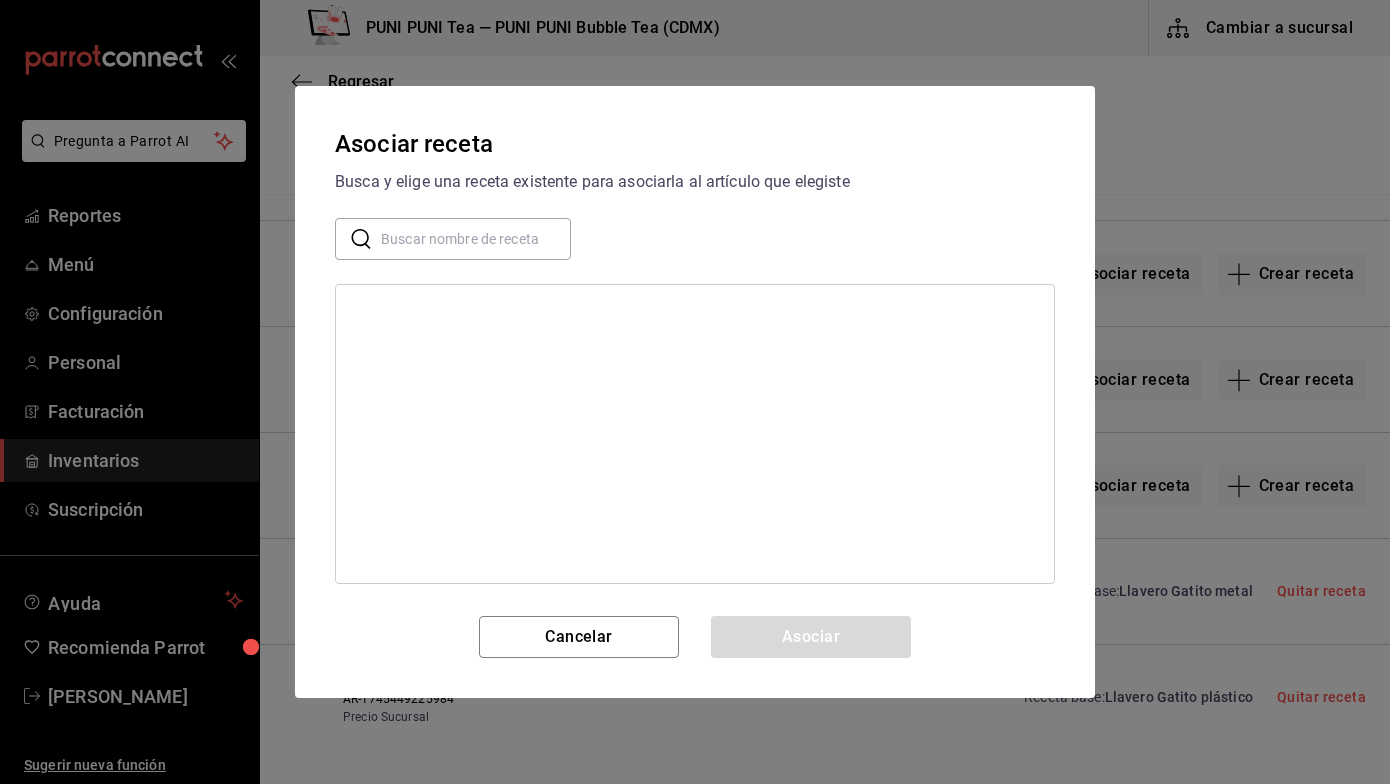 click at bounding box center [476, 239] 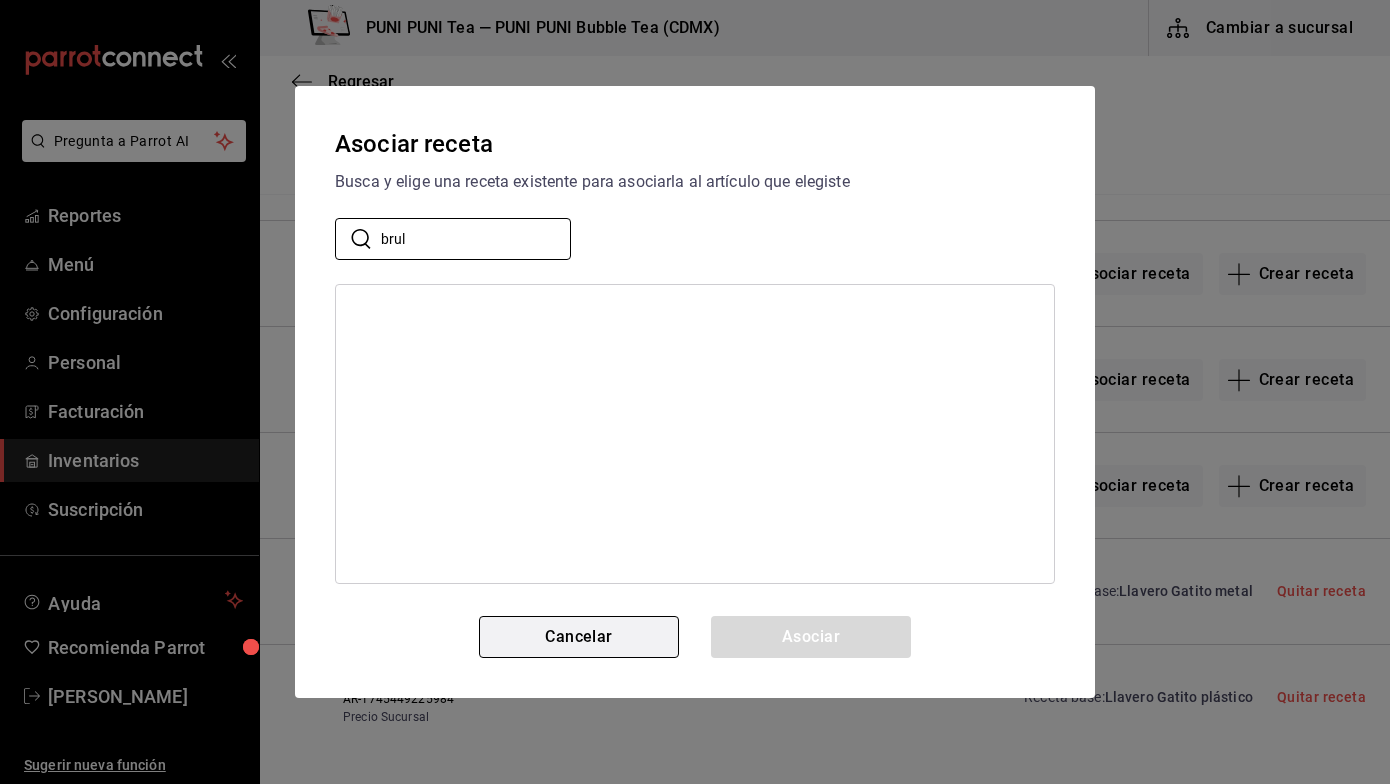type on "brul" 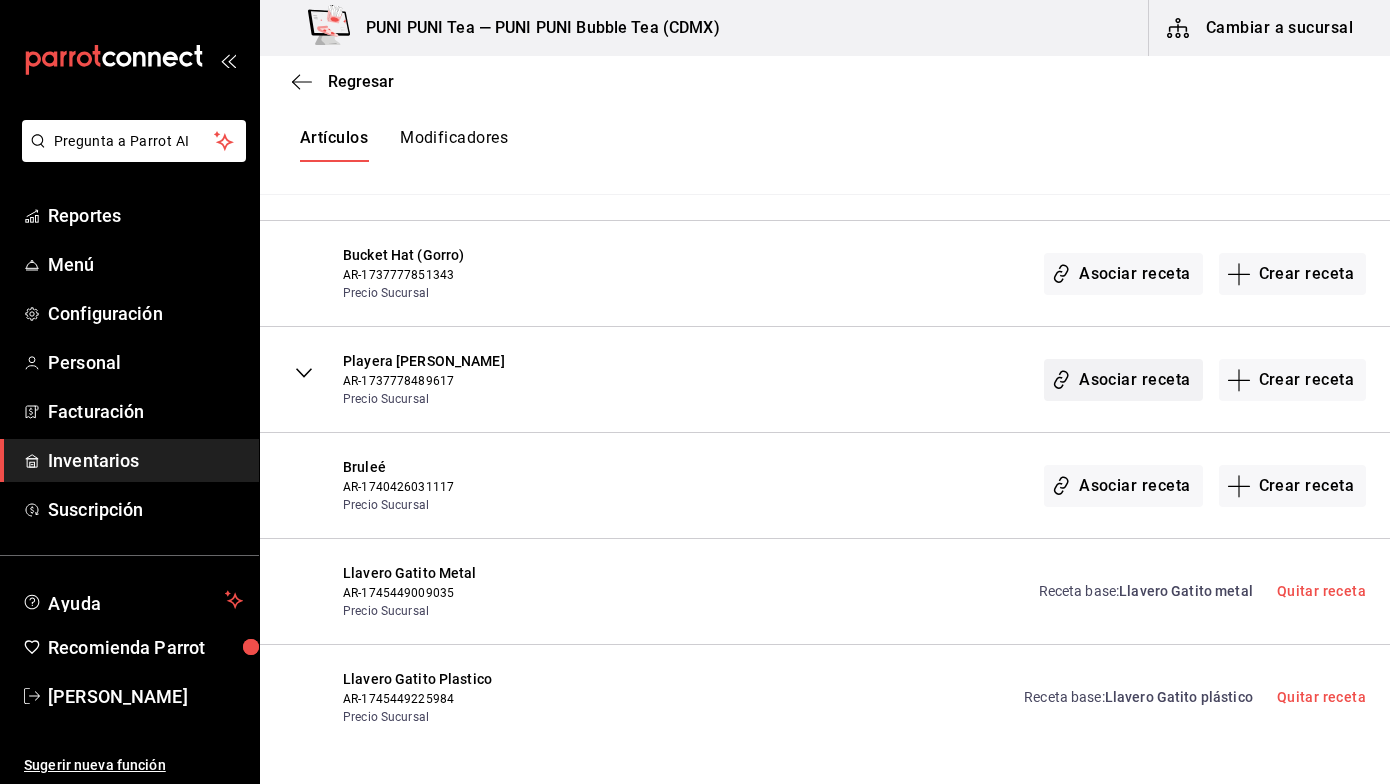 click on "Asociar receta" at bounding box center [1123, 380] 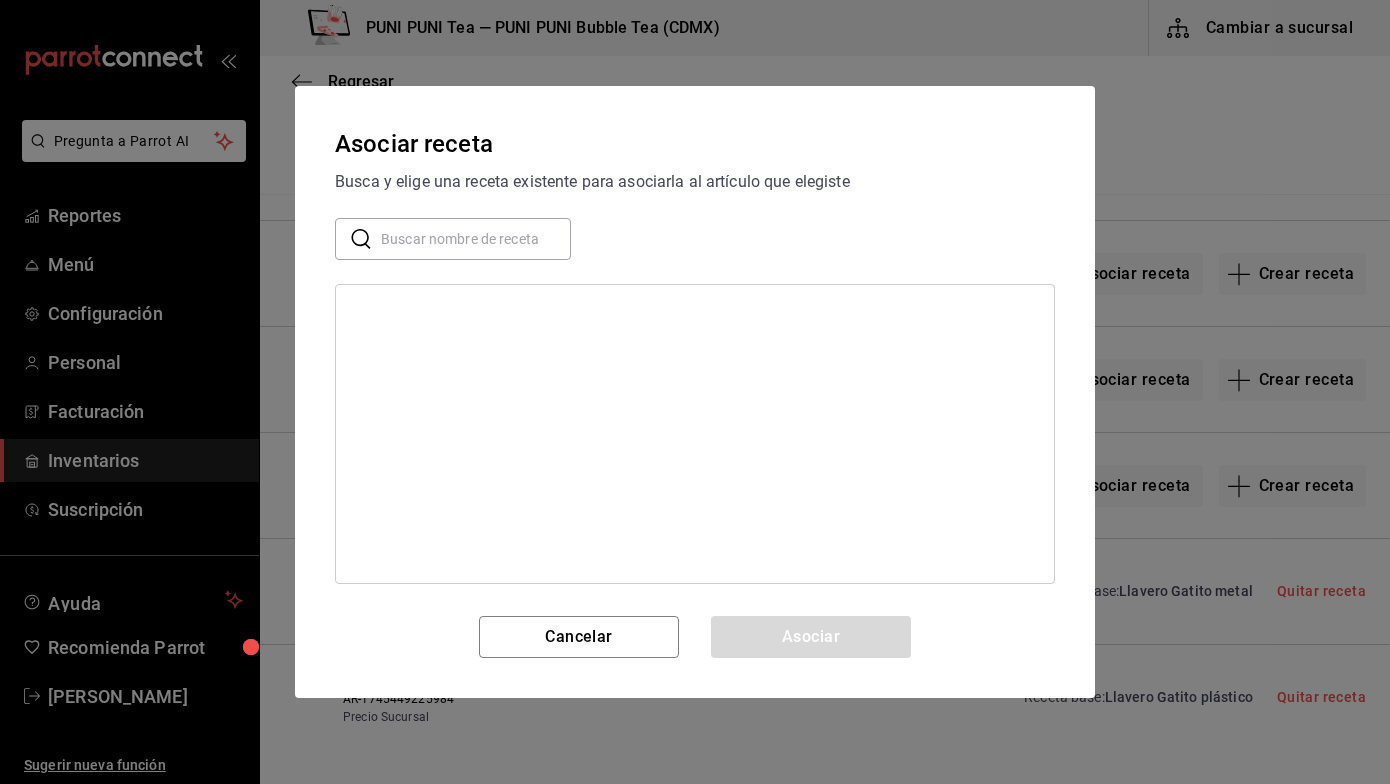 click at bounding box center [476, 239] 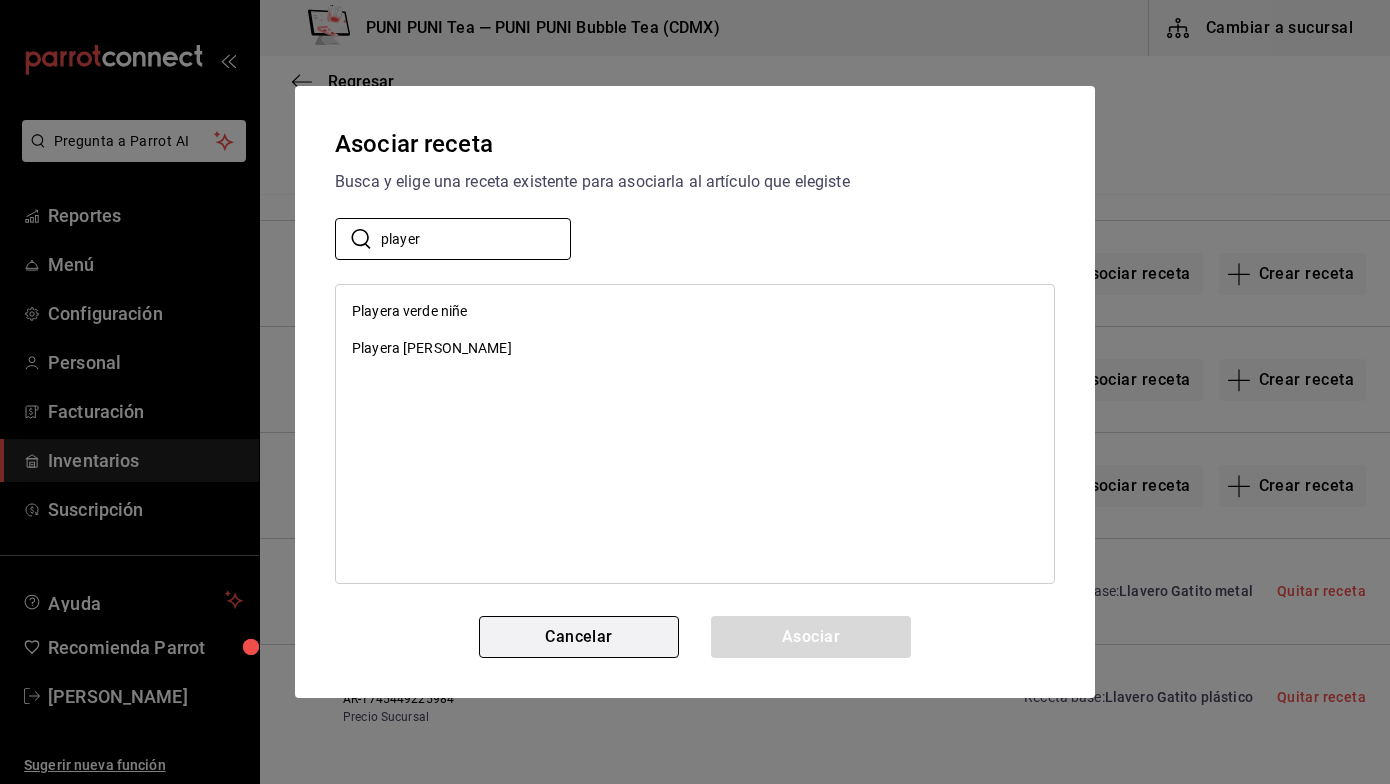 type on "player" 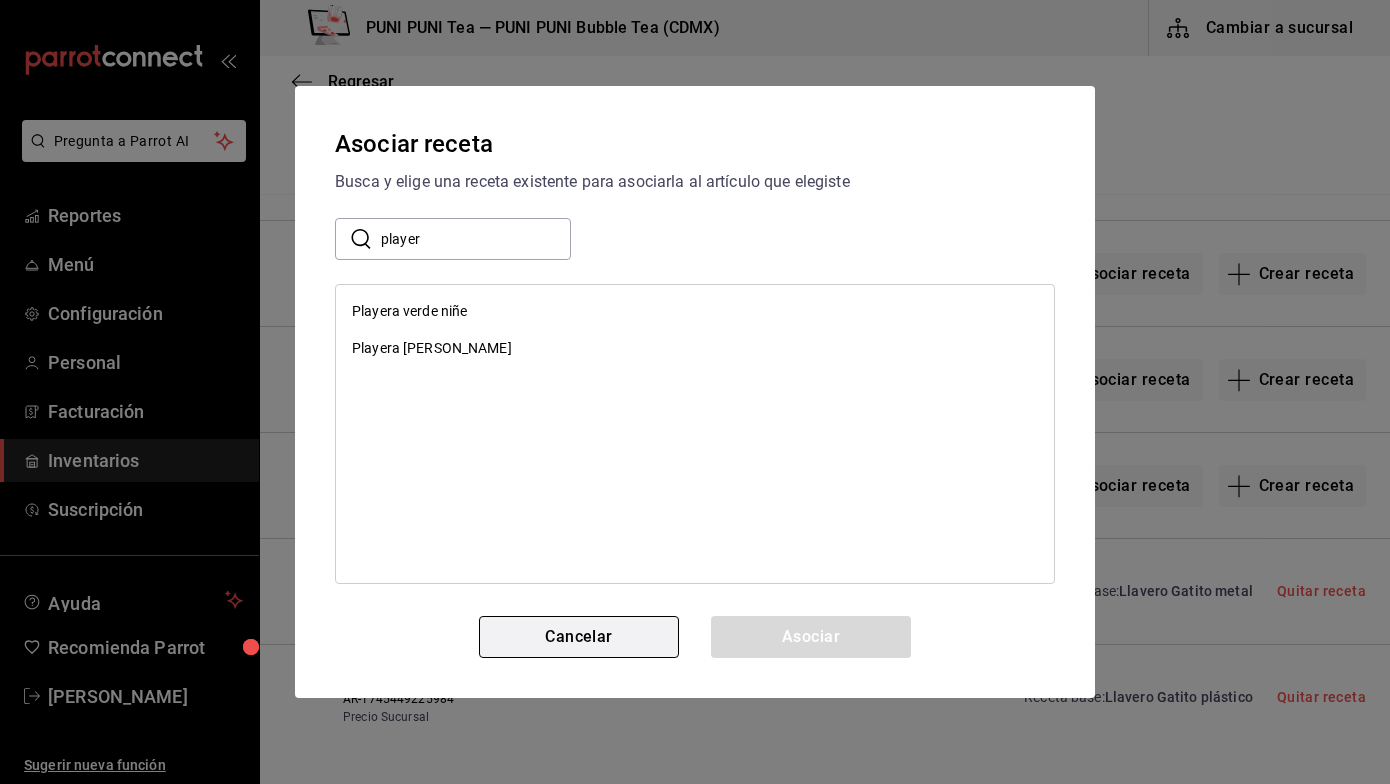 click on "Cancelar" at bounding box center [579, 637] 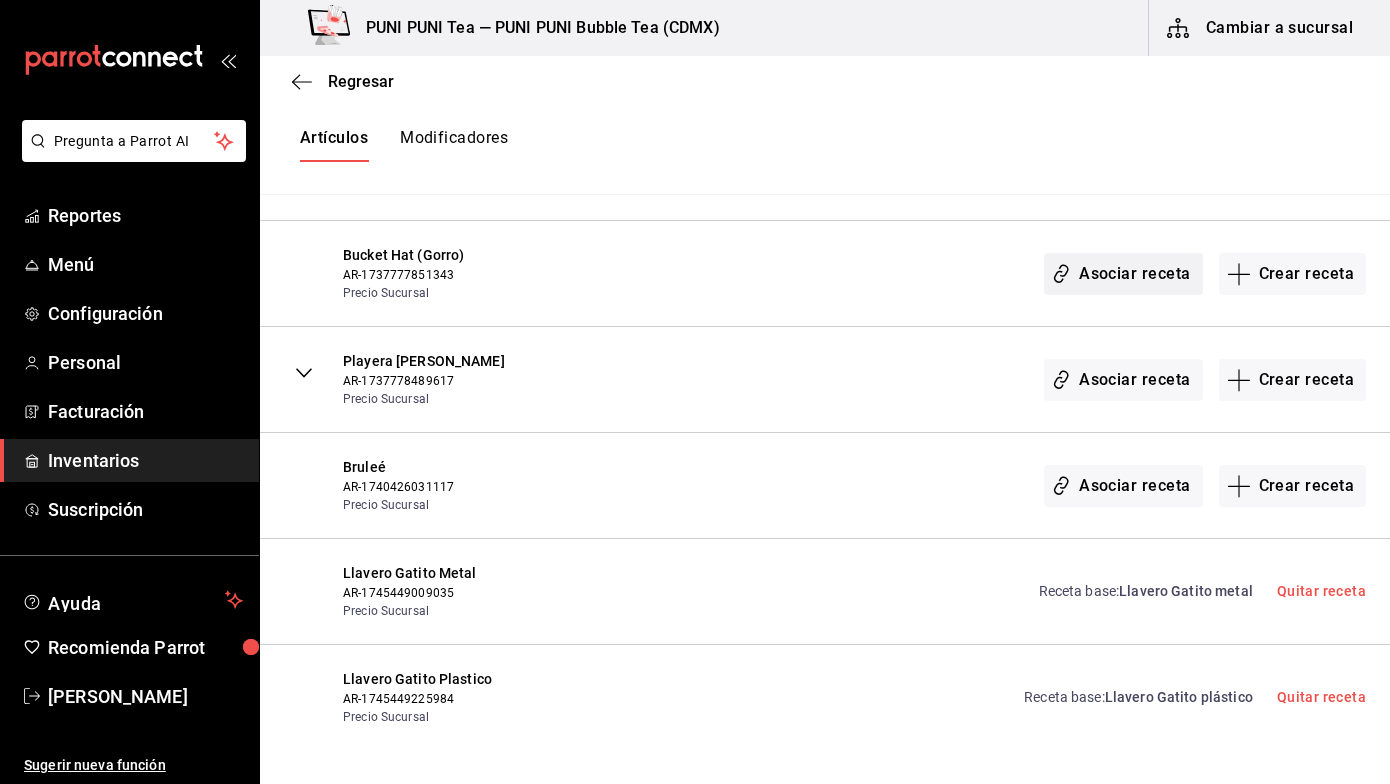 click on "Asociar receta" at bounding box center (1123, 274) 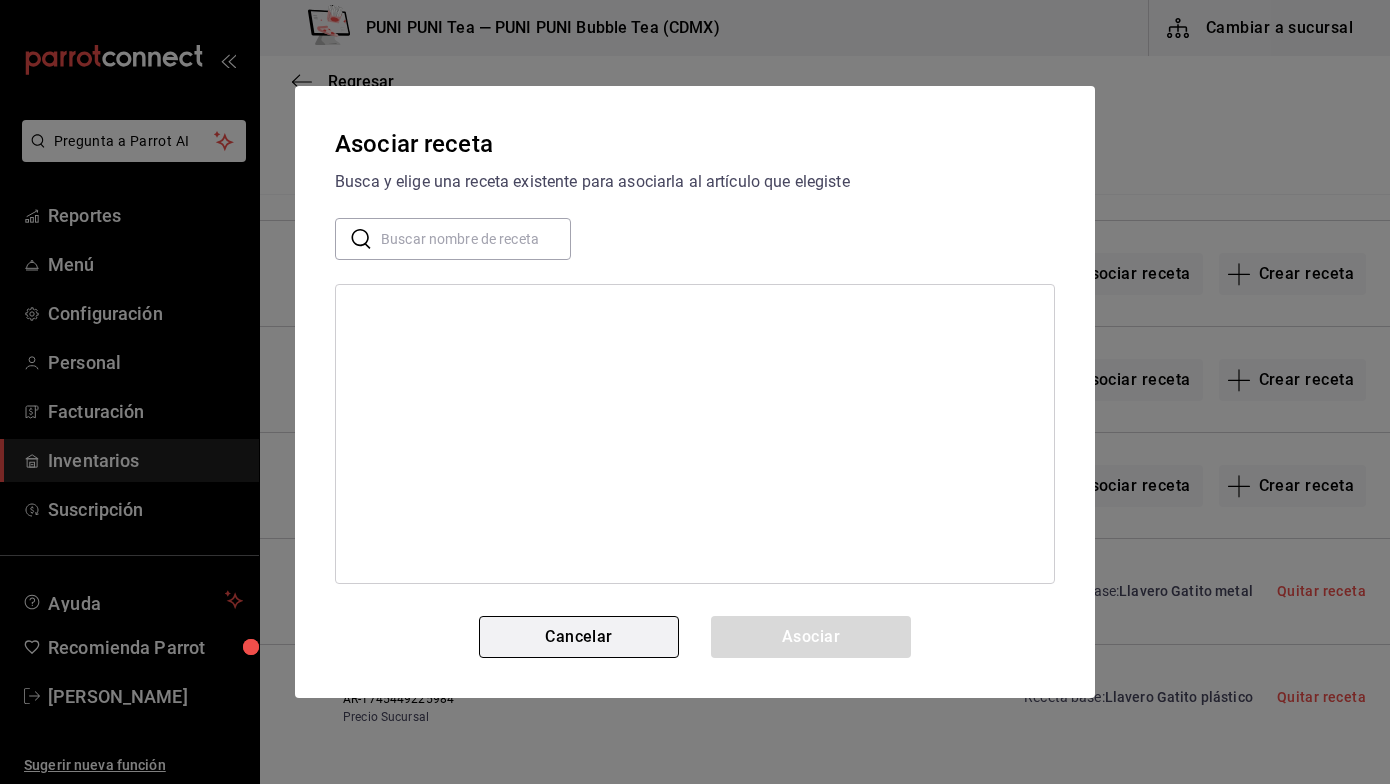 click on "Cancelar" at bounding box center (579, 637) 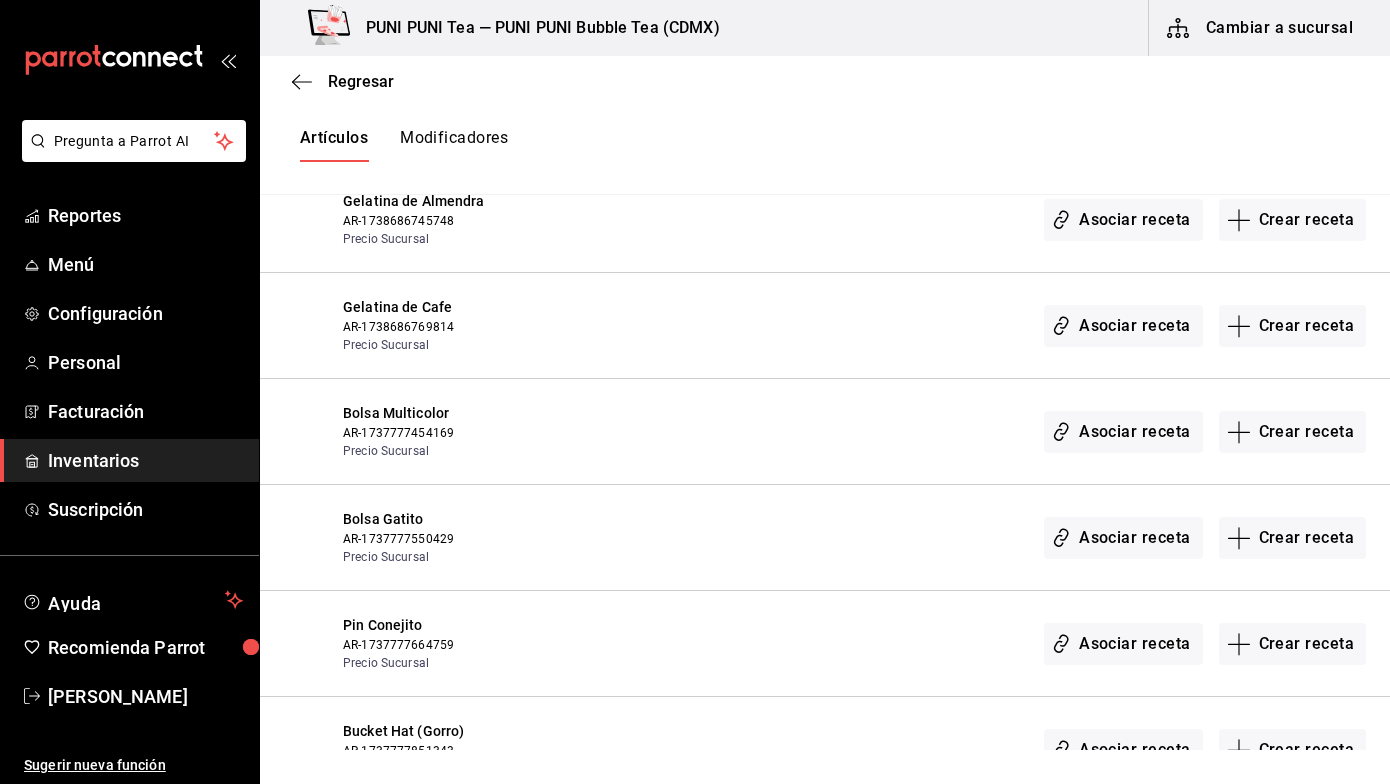 scroll, scrollTop: 2008, scrollLeft: 0, axis: vertical 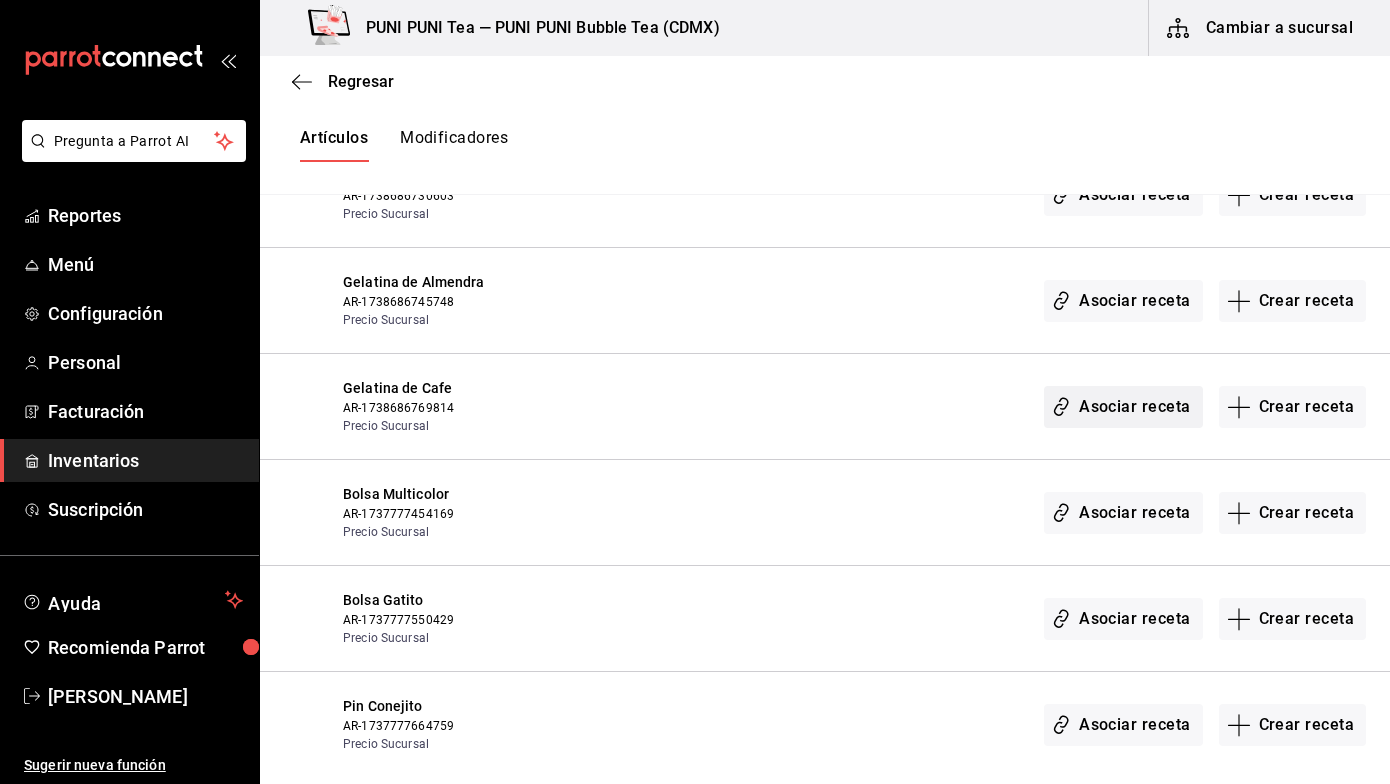 click on "Asociar receta" at bounding box center [1123, 407] 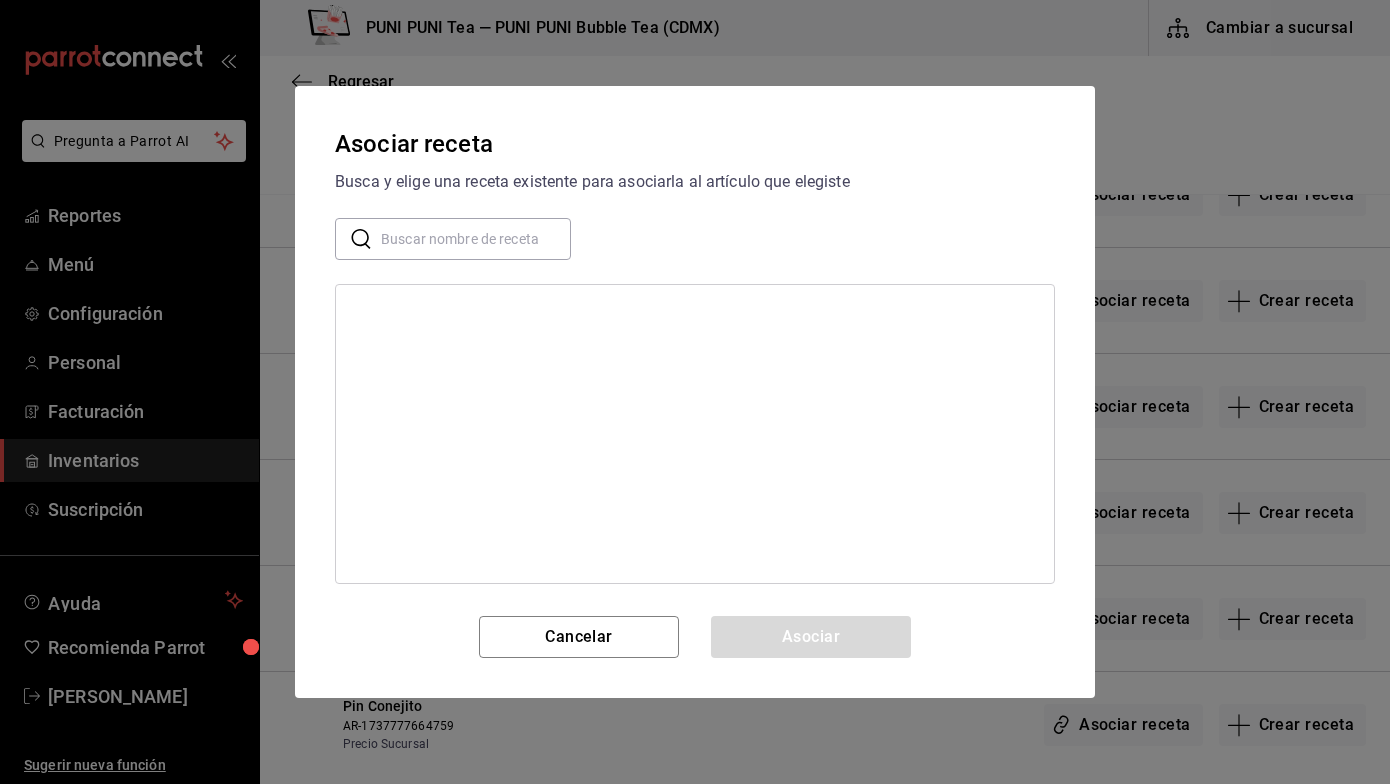click at bounding box center [476, 239] 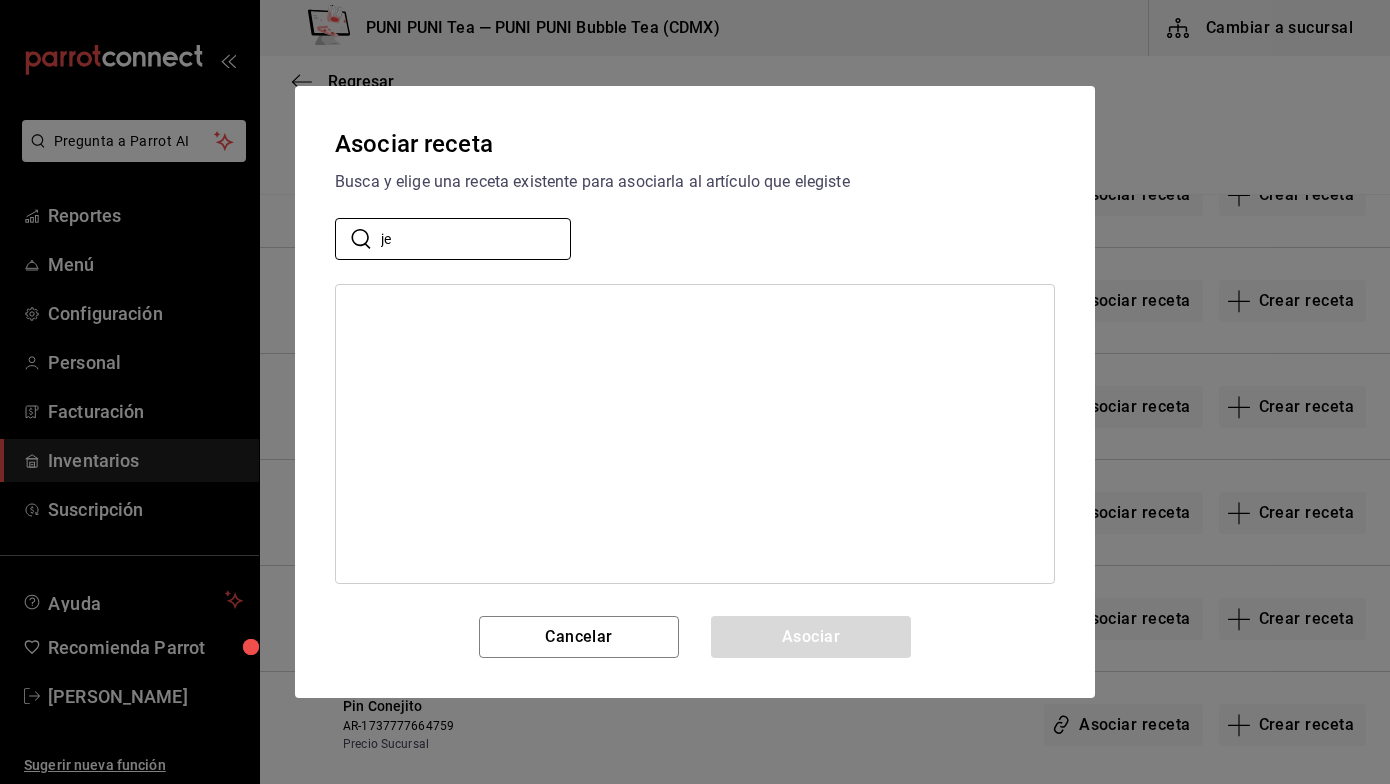 type on "j" 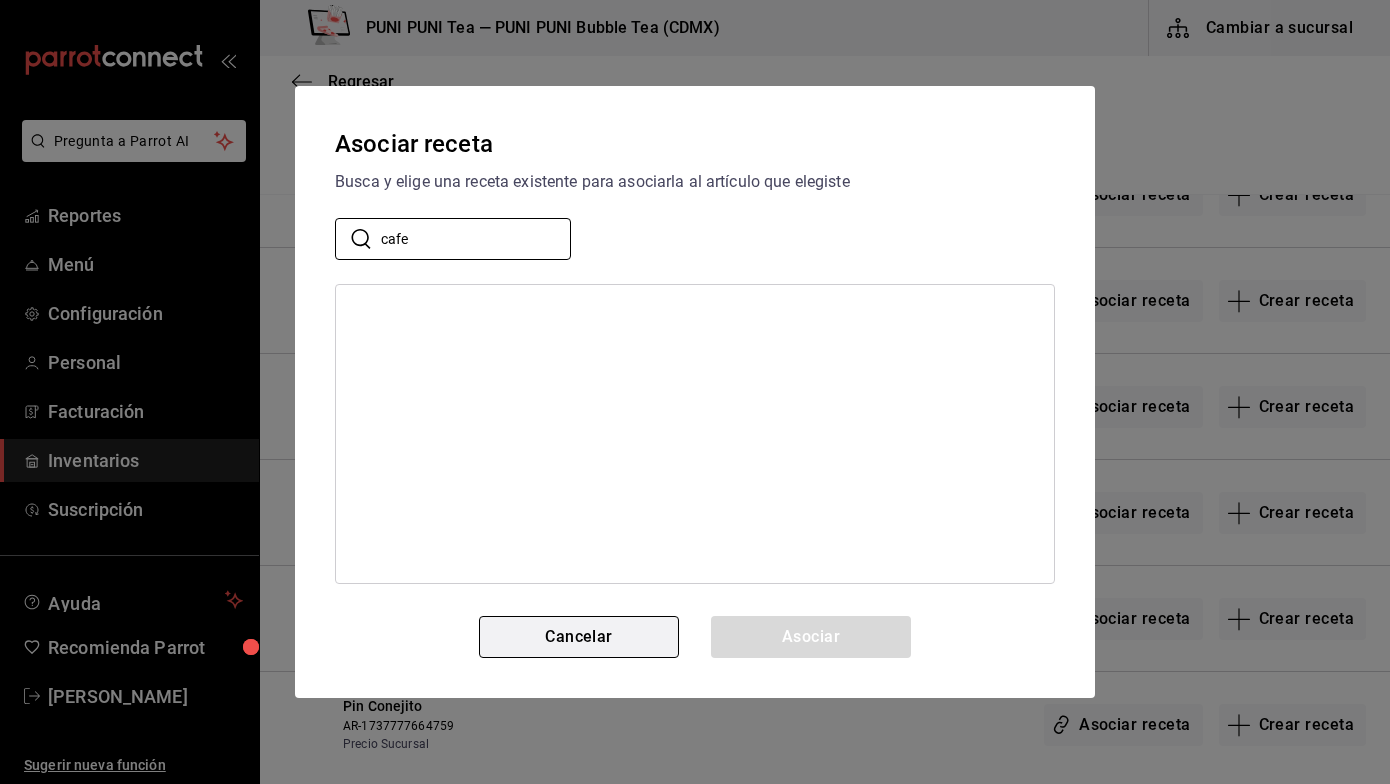 type on "cafe" 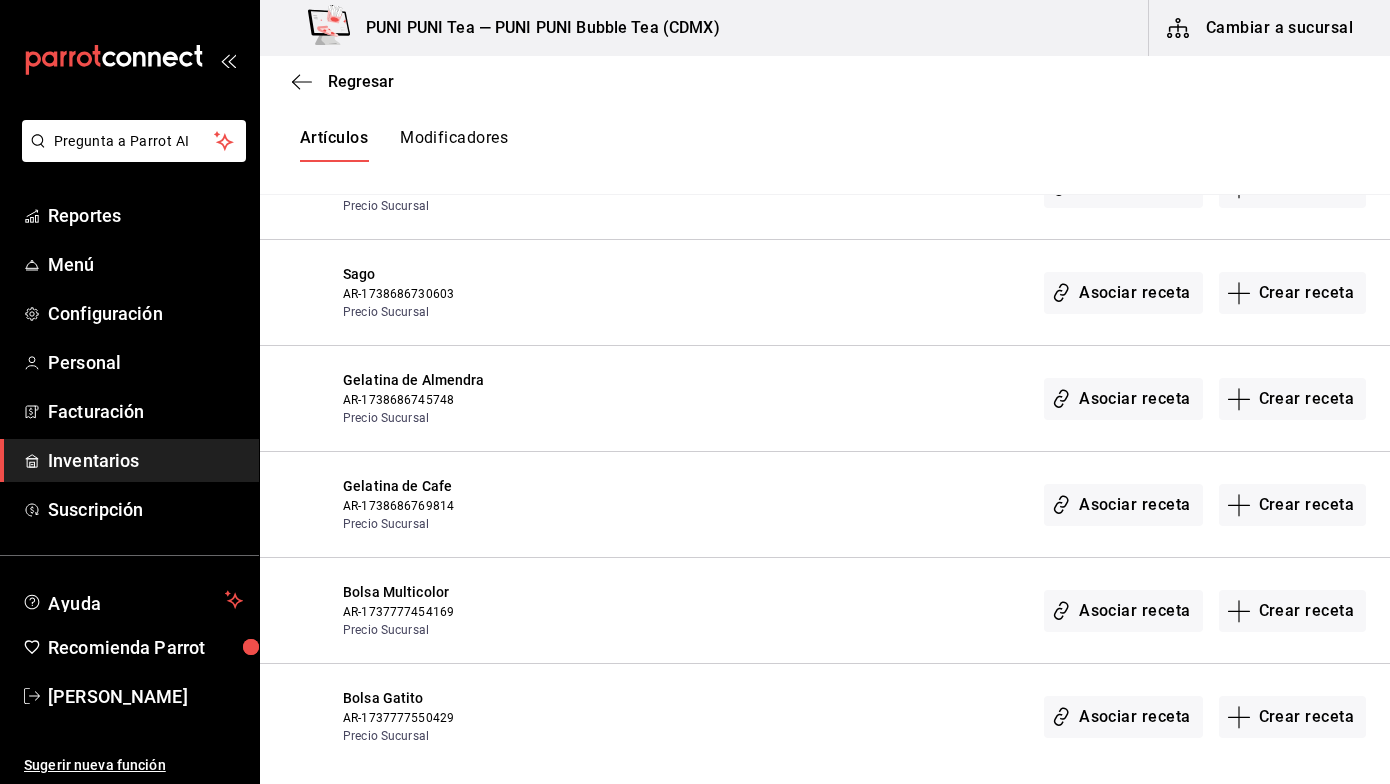 scroll, scrollTop: 1897, scrollLeft: 0, axis: vertical 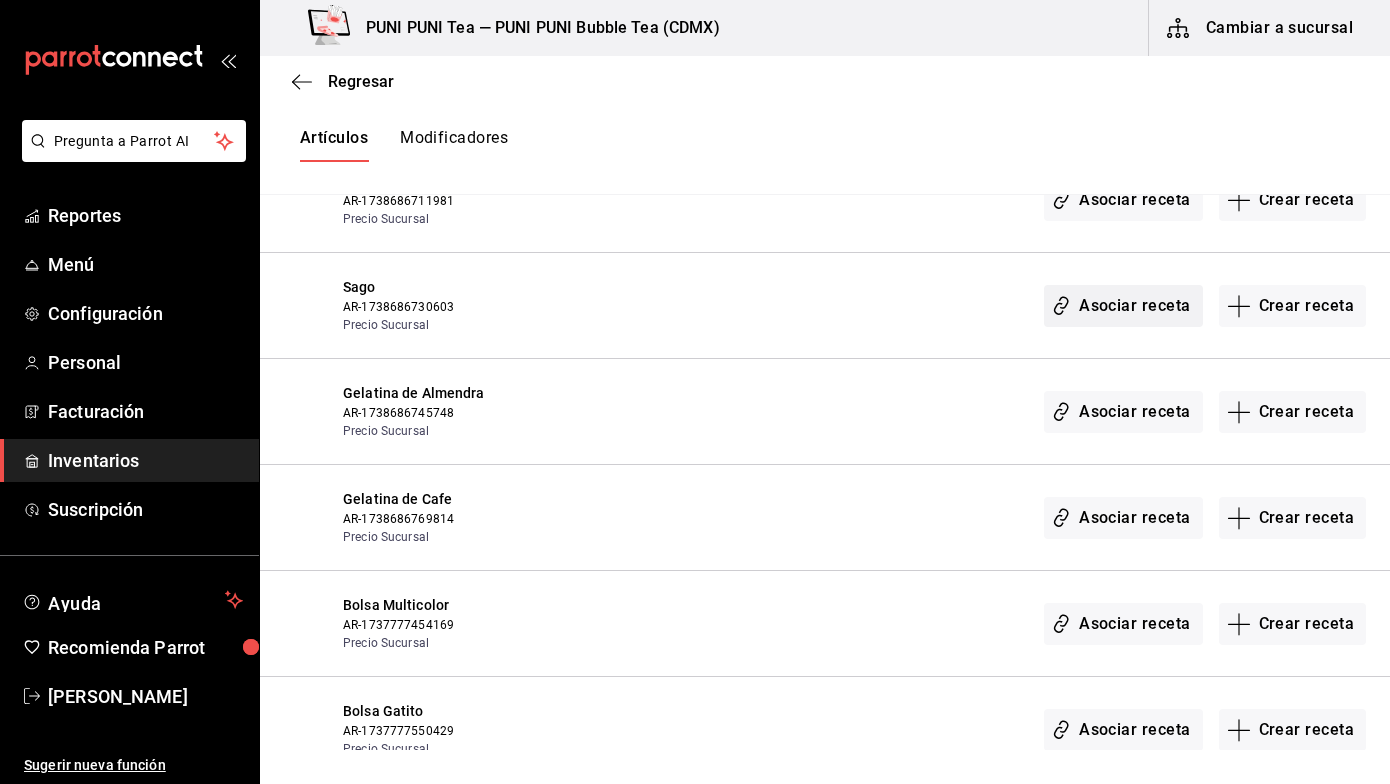 click on "Asociar receta" at bounding box center [1123, 306] 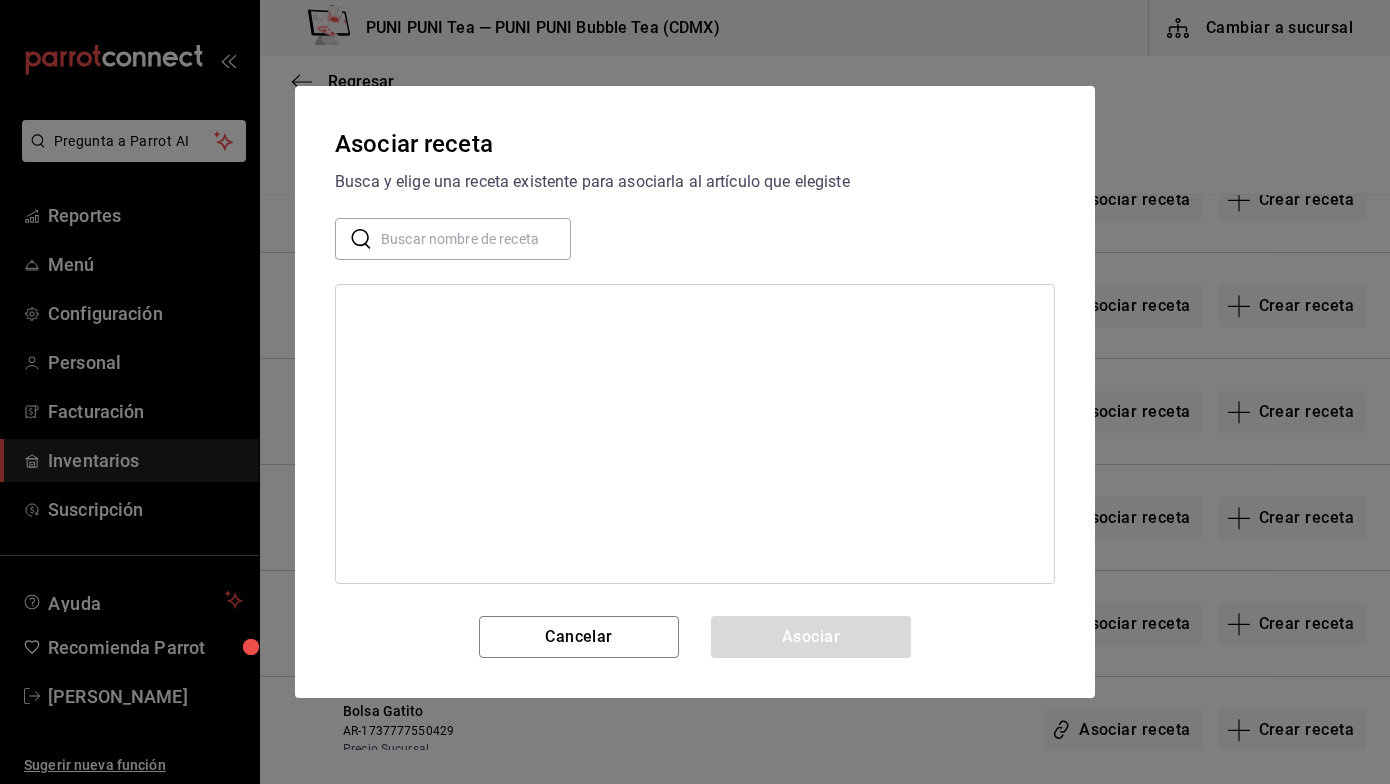 click at bounding box center (476, 239) 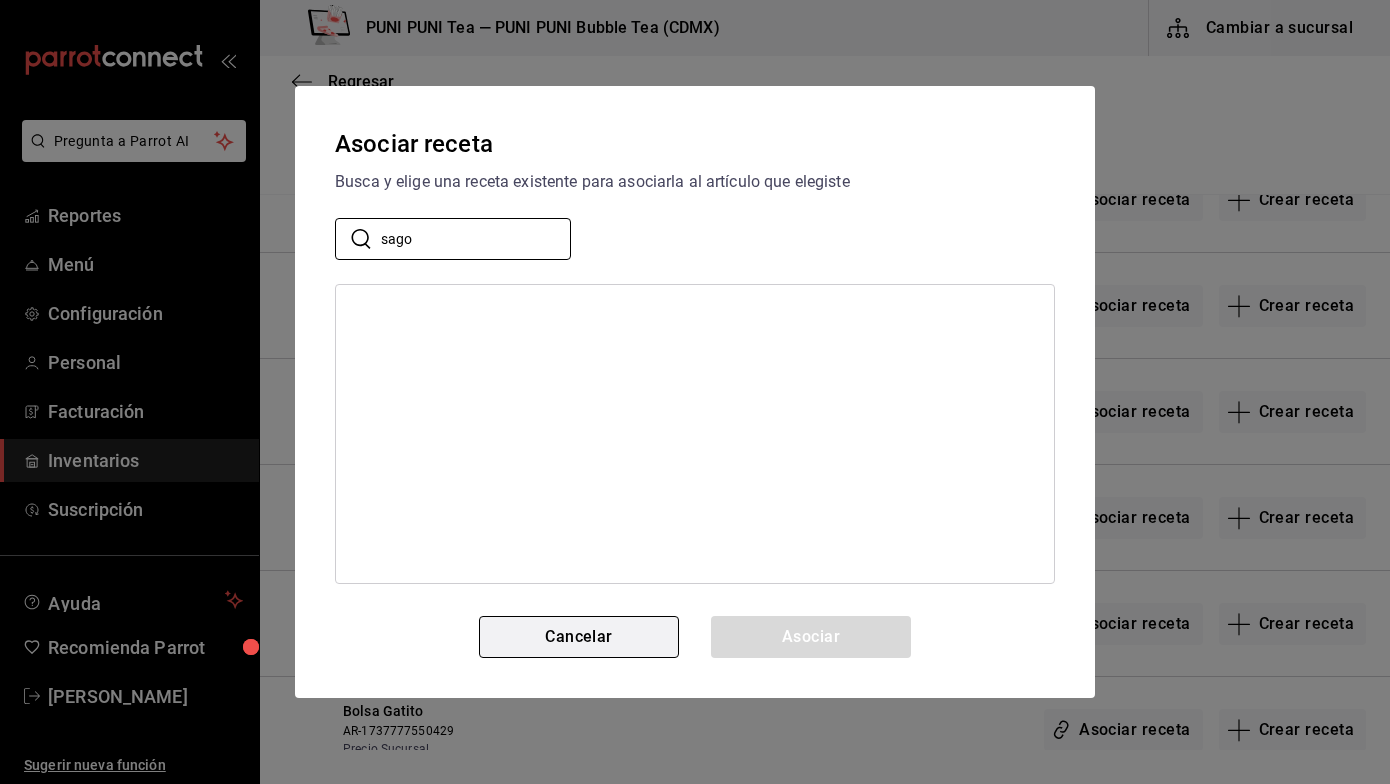type on "sago" 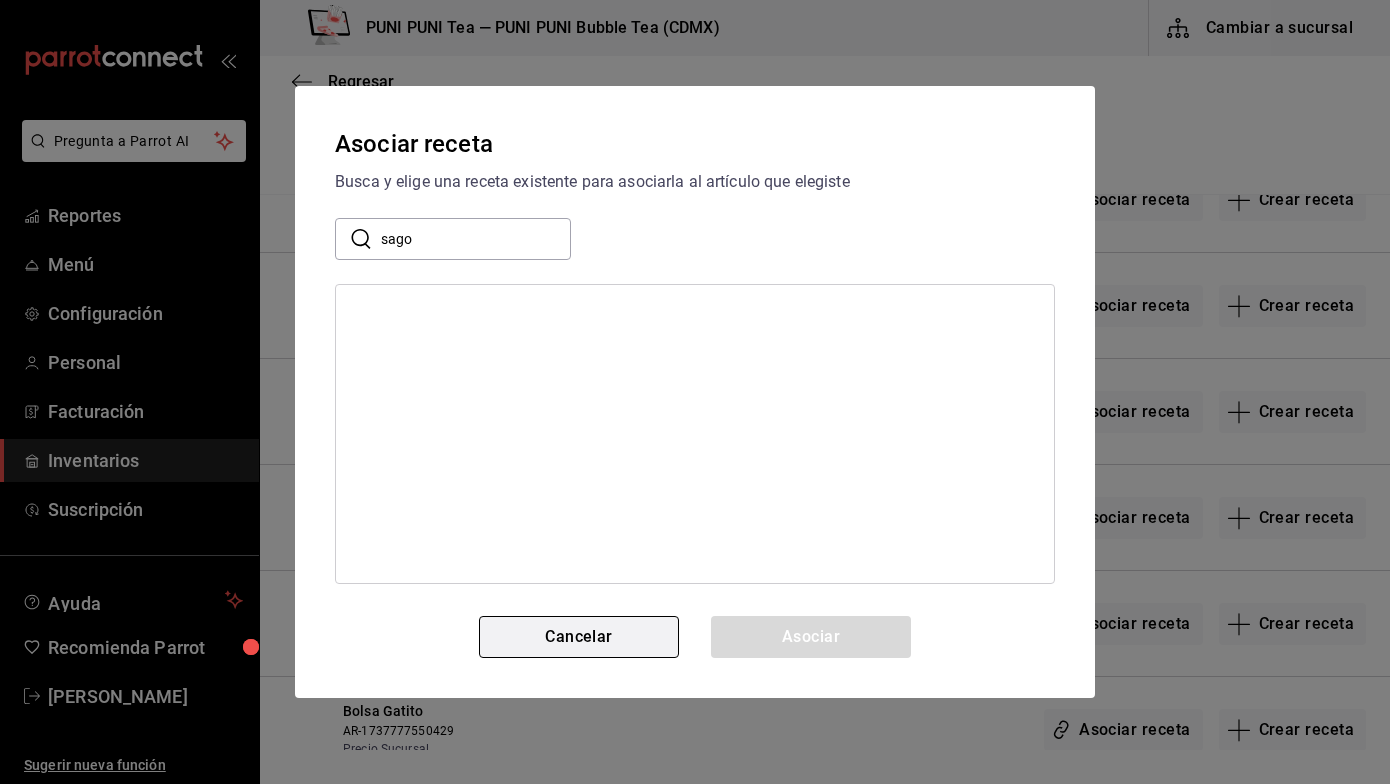 click on "Cancelar" at bounding box center [579, 637] 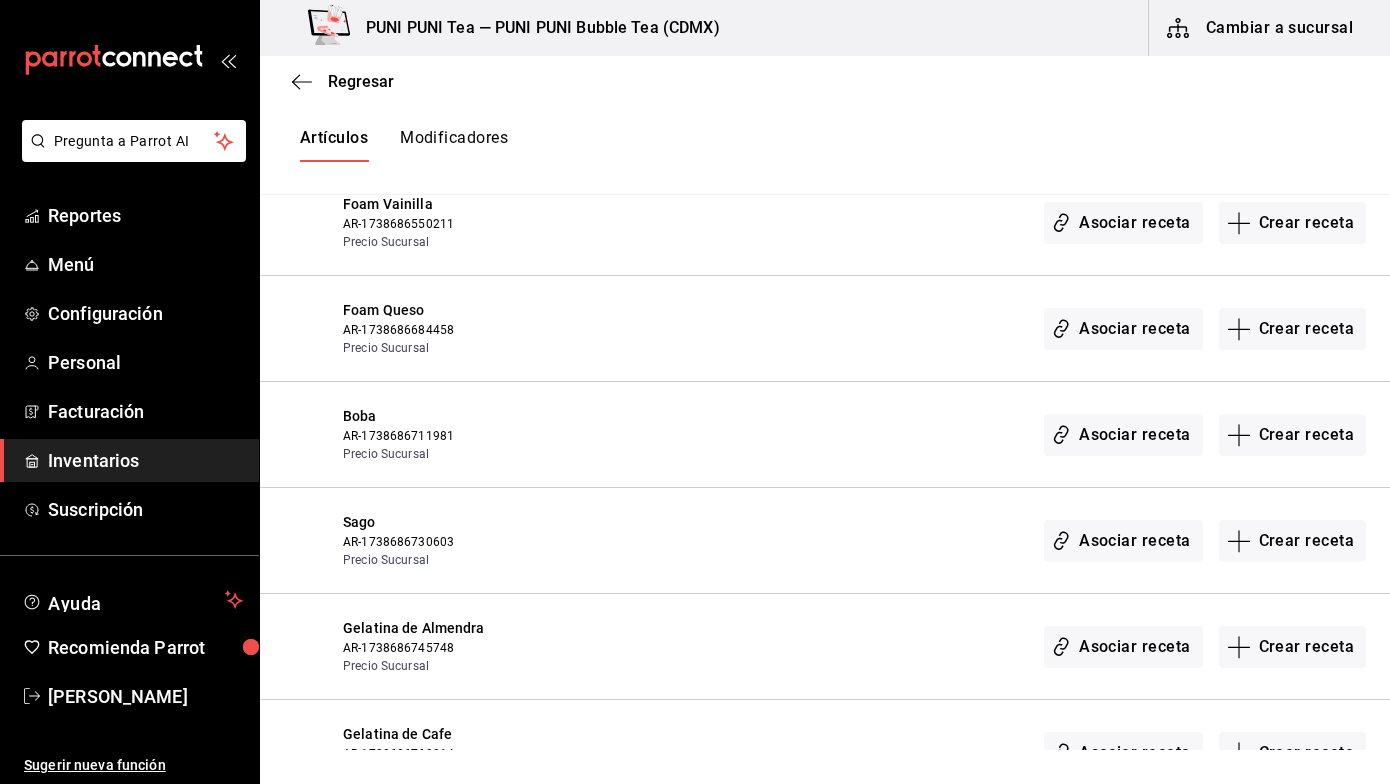 scroll, scrollTop: 1660, scrollLeft: 0, axis: vertical 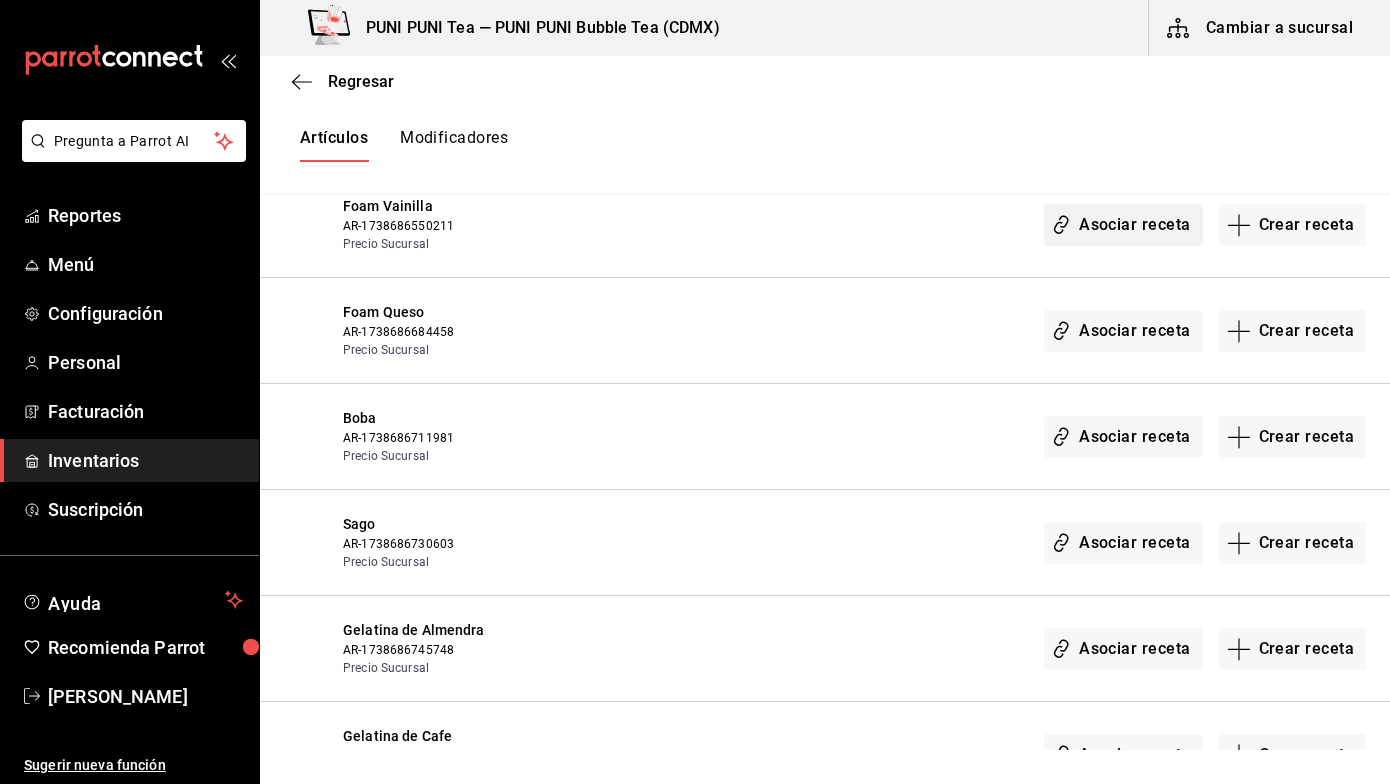 click on "Asociar receta" at bounding box center [1123, 225] 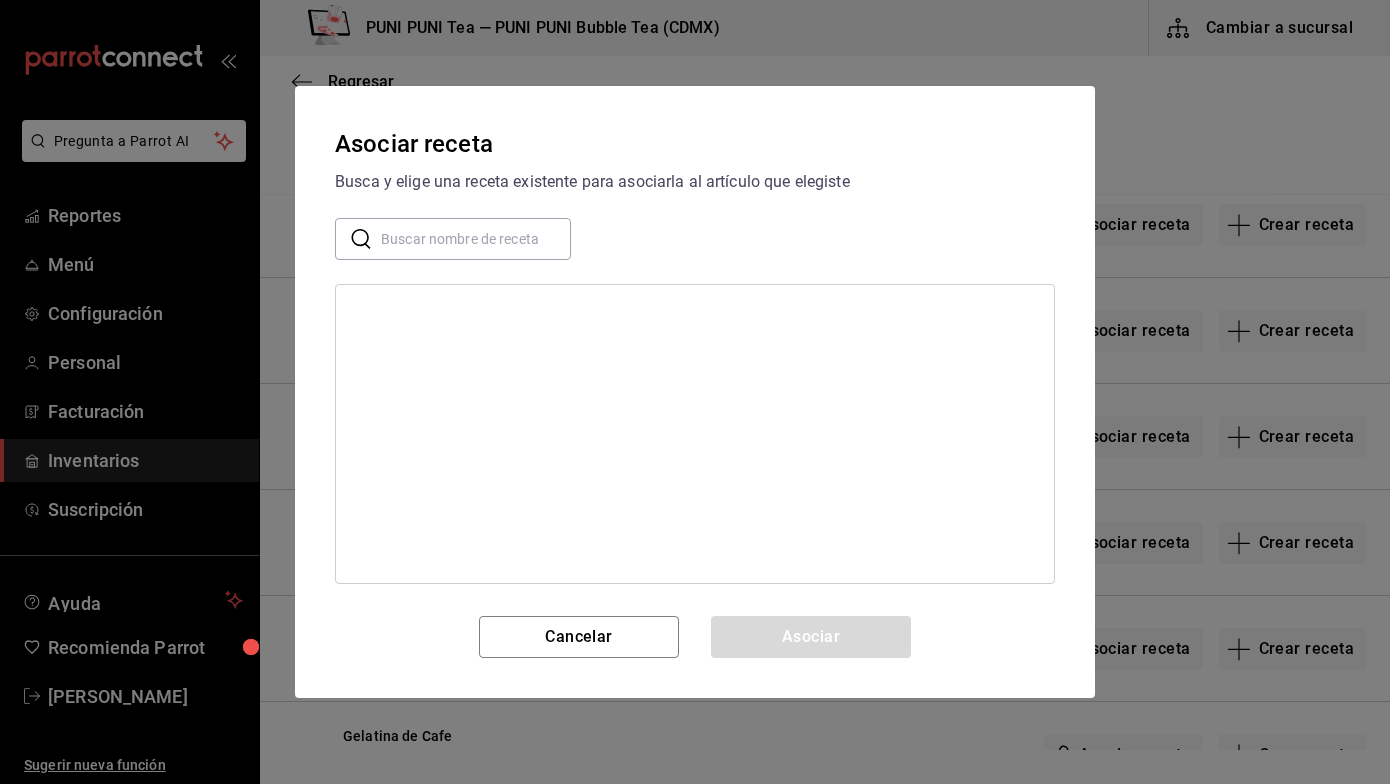 click at bounding box center [476, 239] 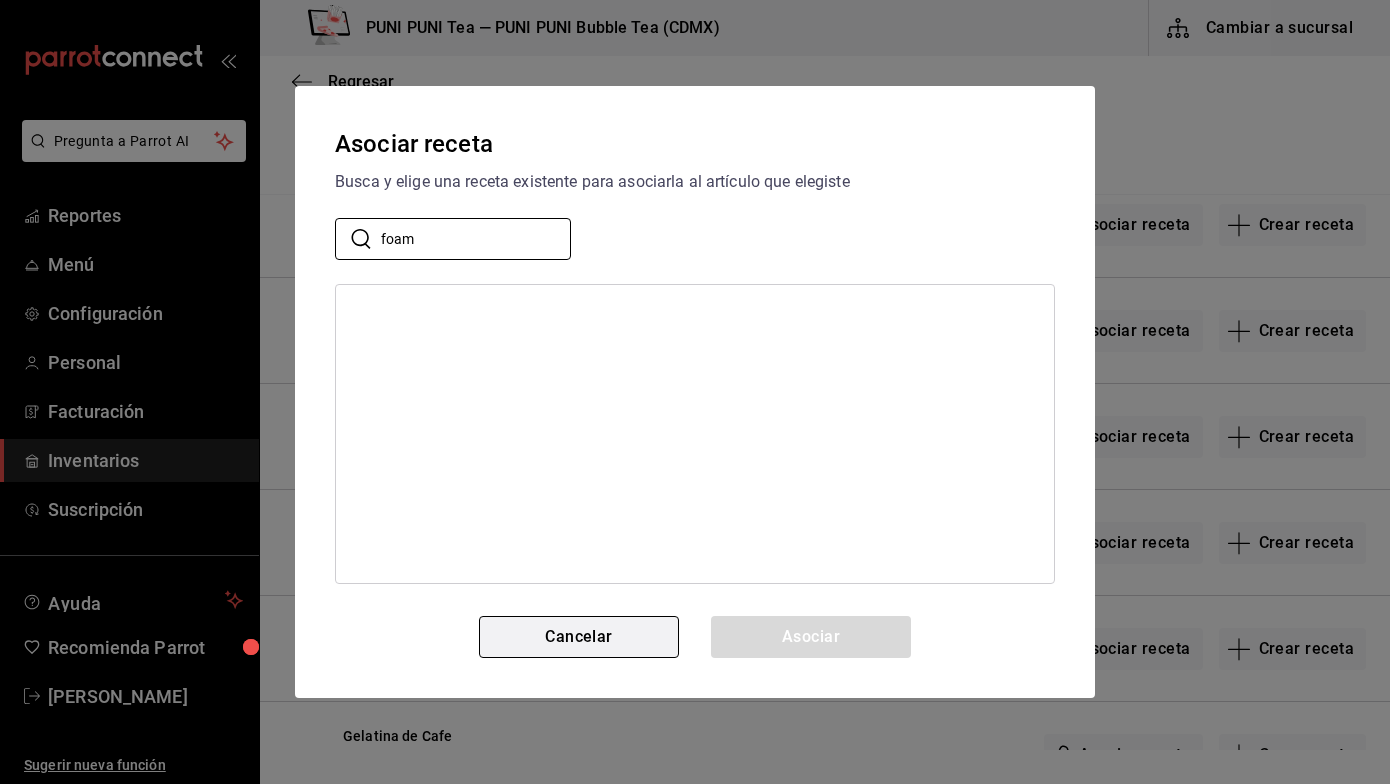 type on "foam" 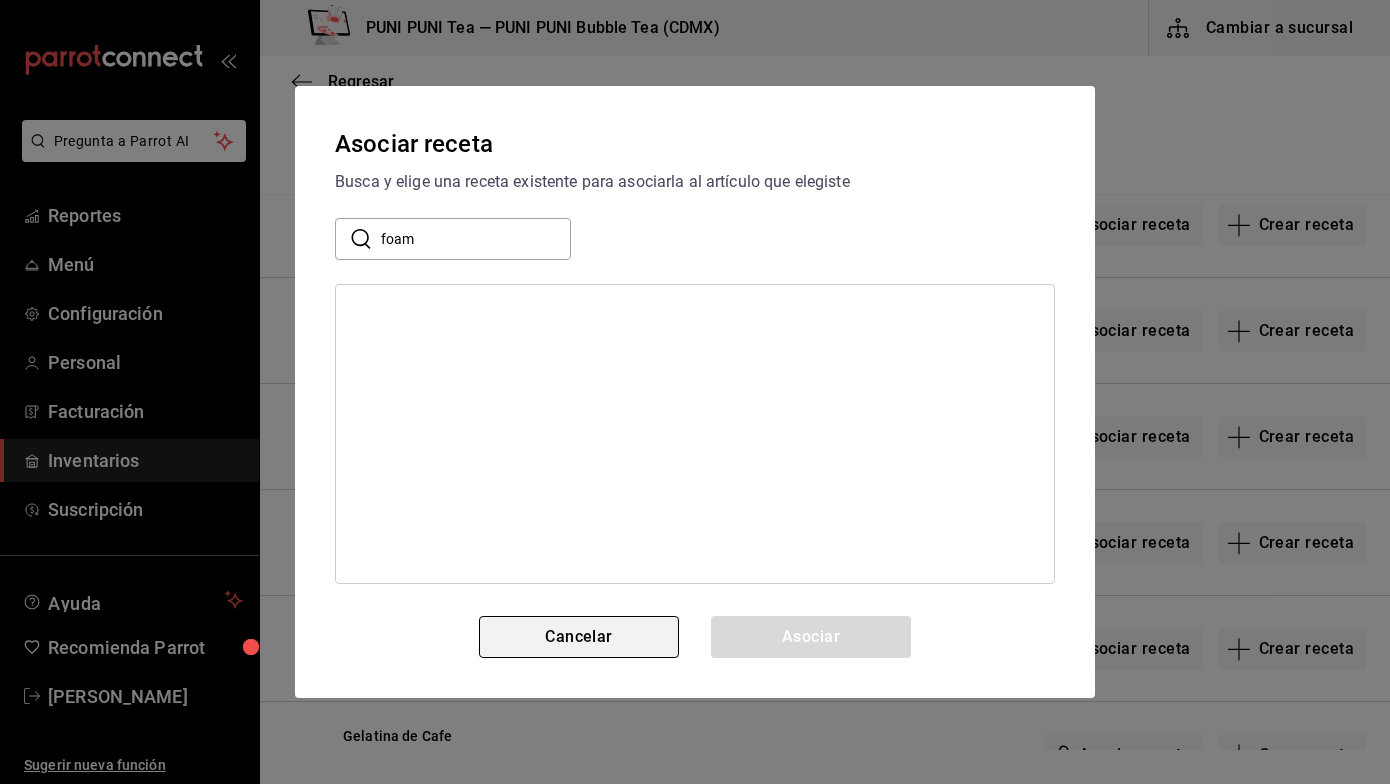 click on "Cancelar" at bounding box center [579, 637] 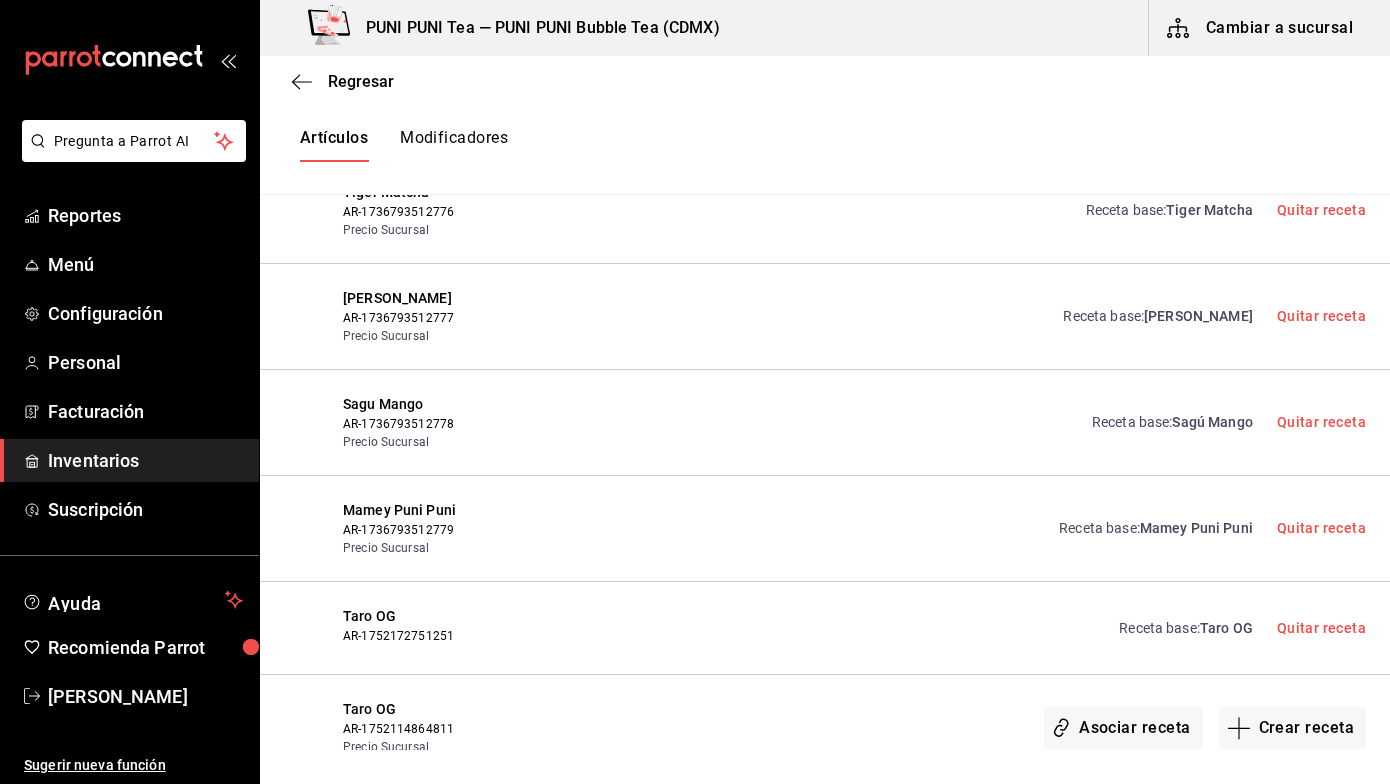 scroll, scrollTop: 952, scrollLeft: 0, axis: vertical 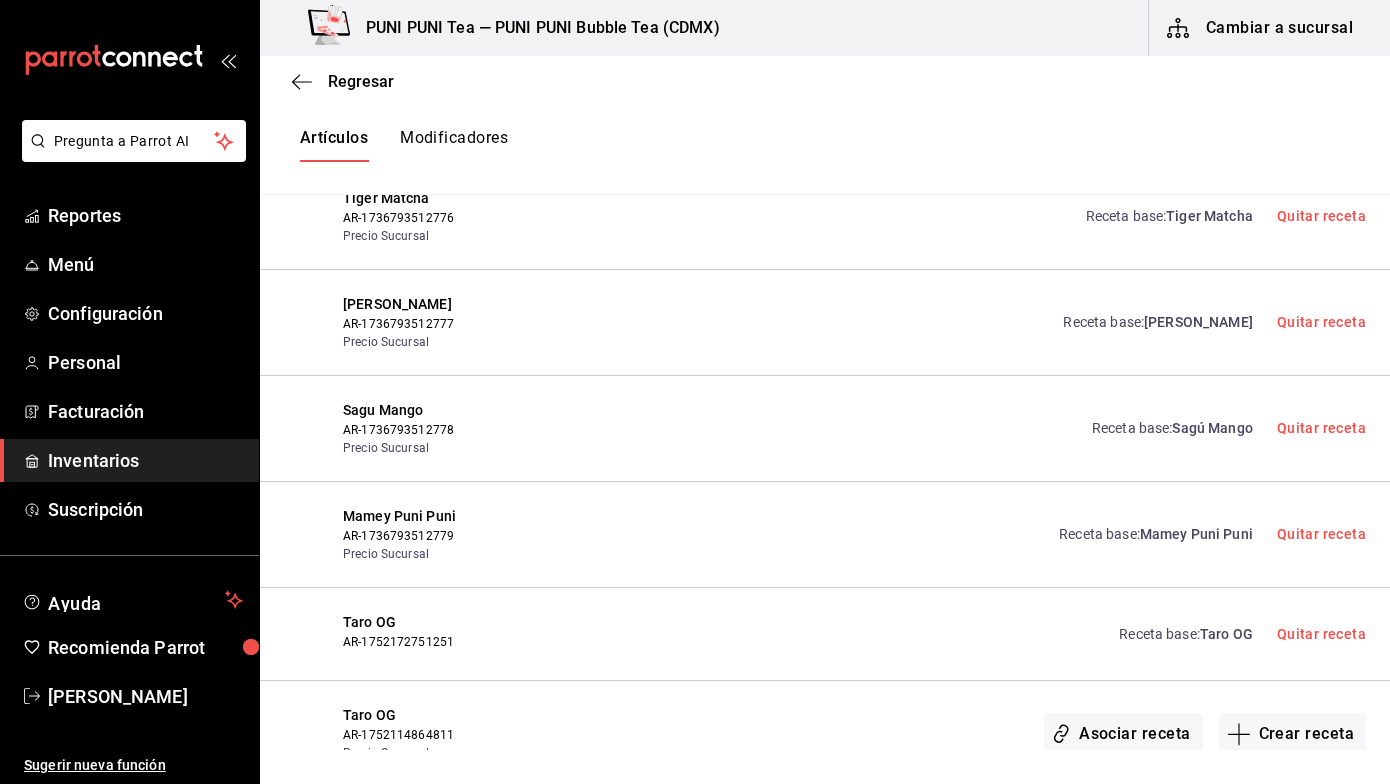 click on "Modificadores" at bounding box center (454, 145) 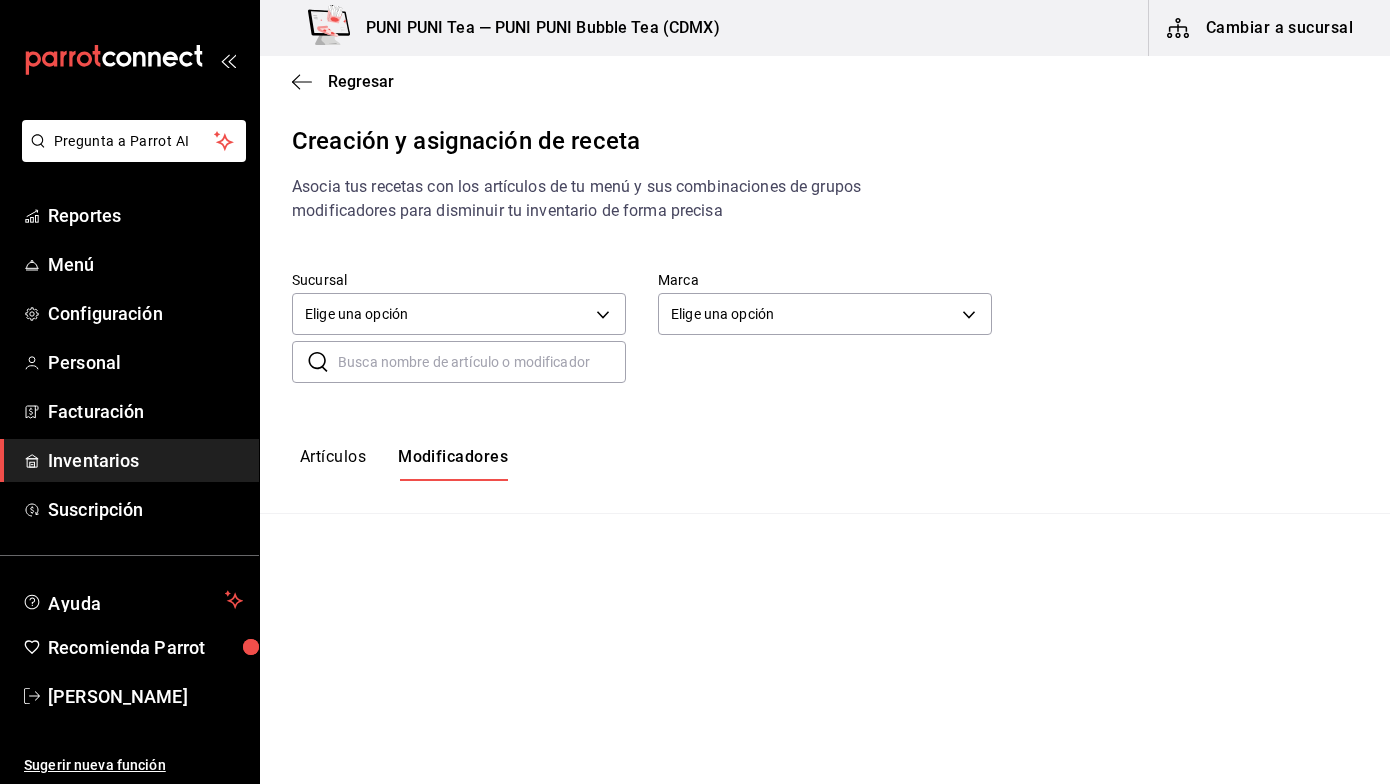 scroll, scrollTop: 0, scrollLeft: 0, axis: both 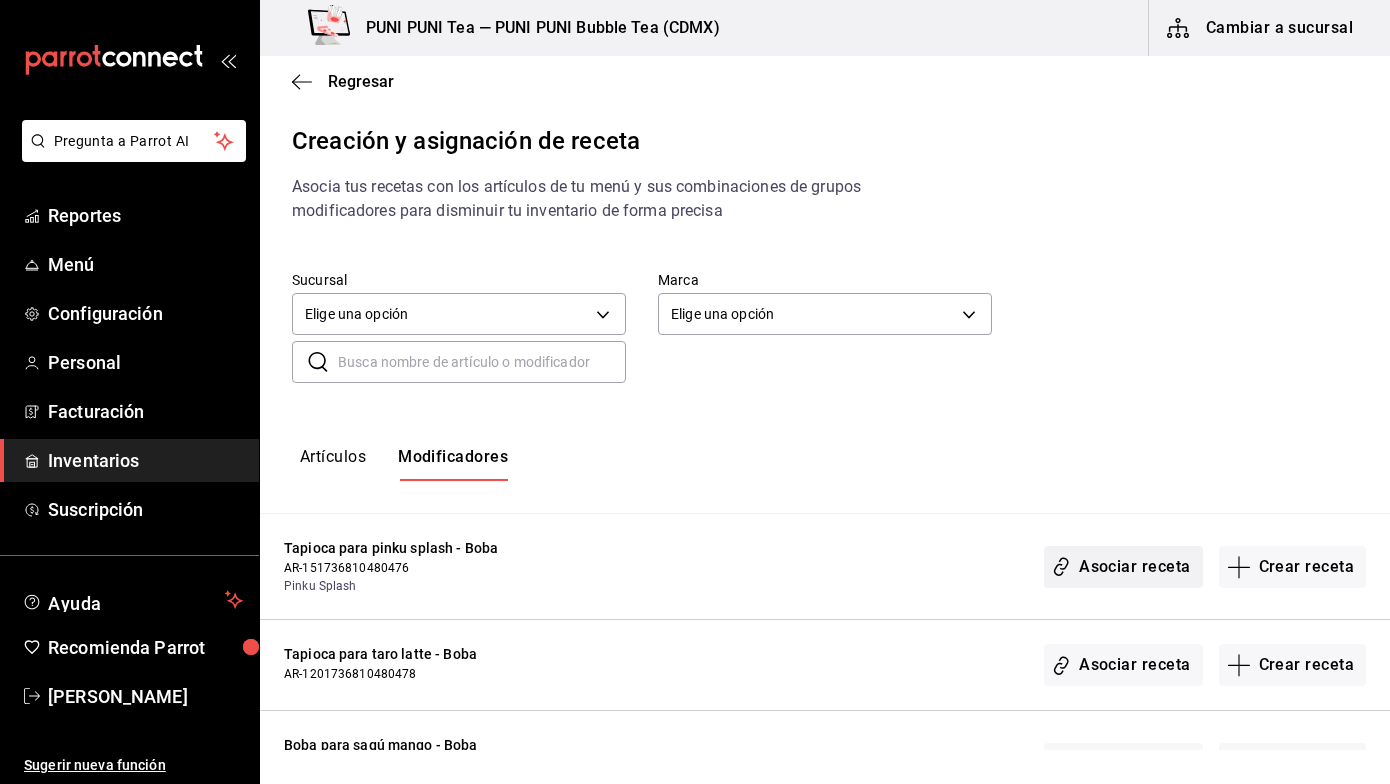 click on "Asociar receta" at bounding box center [1123, 567] 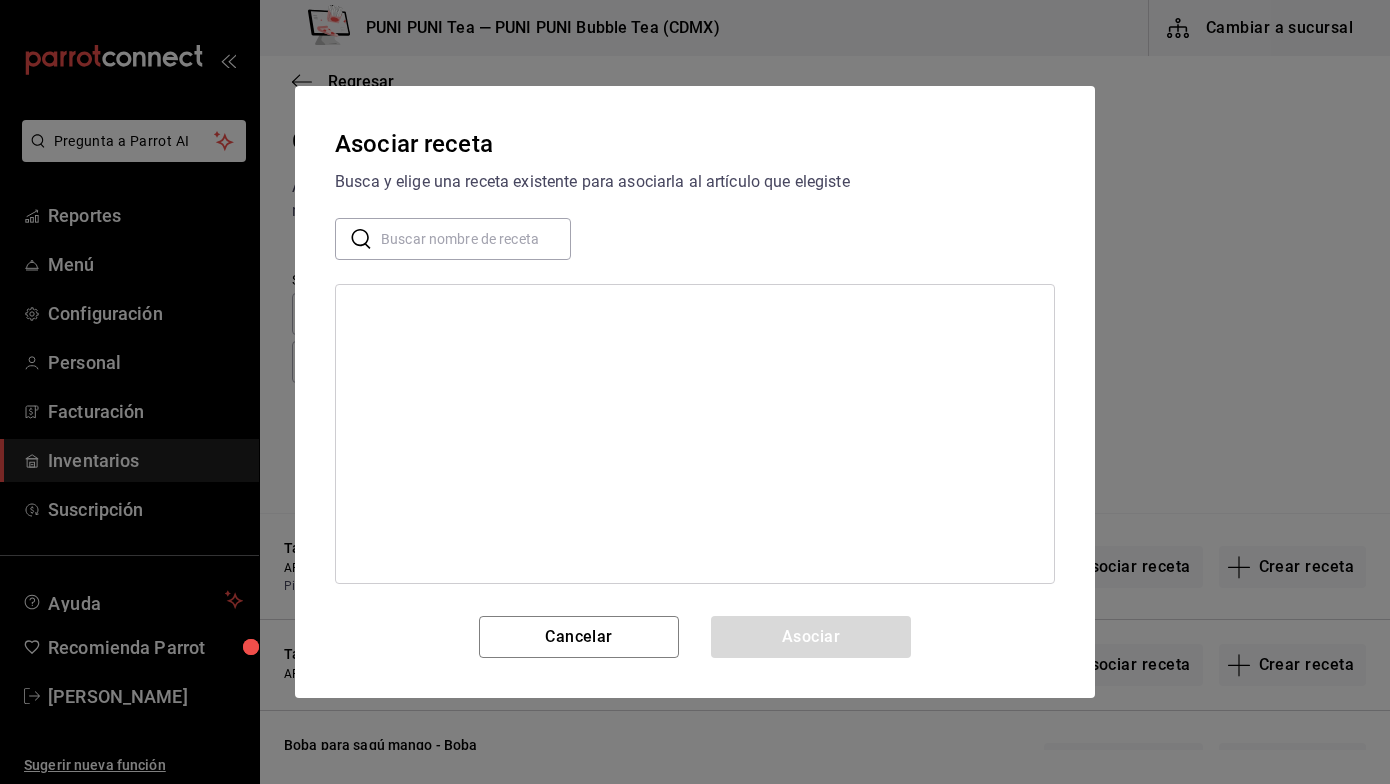 click at bounding box center [476, 239] 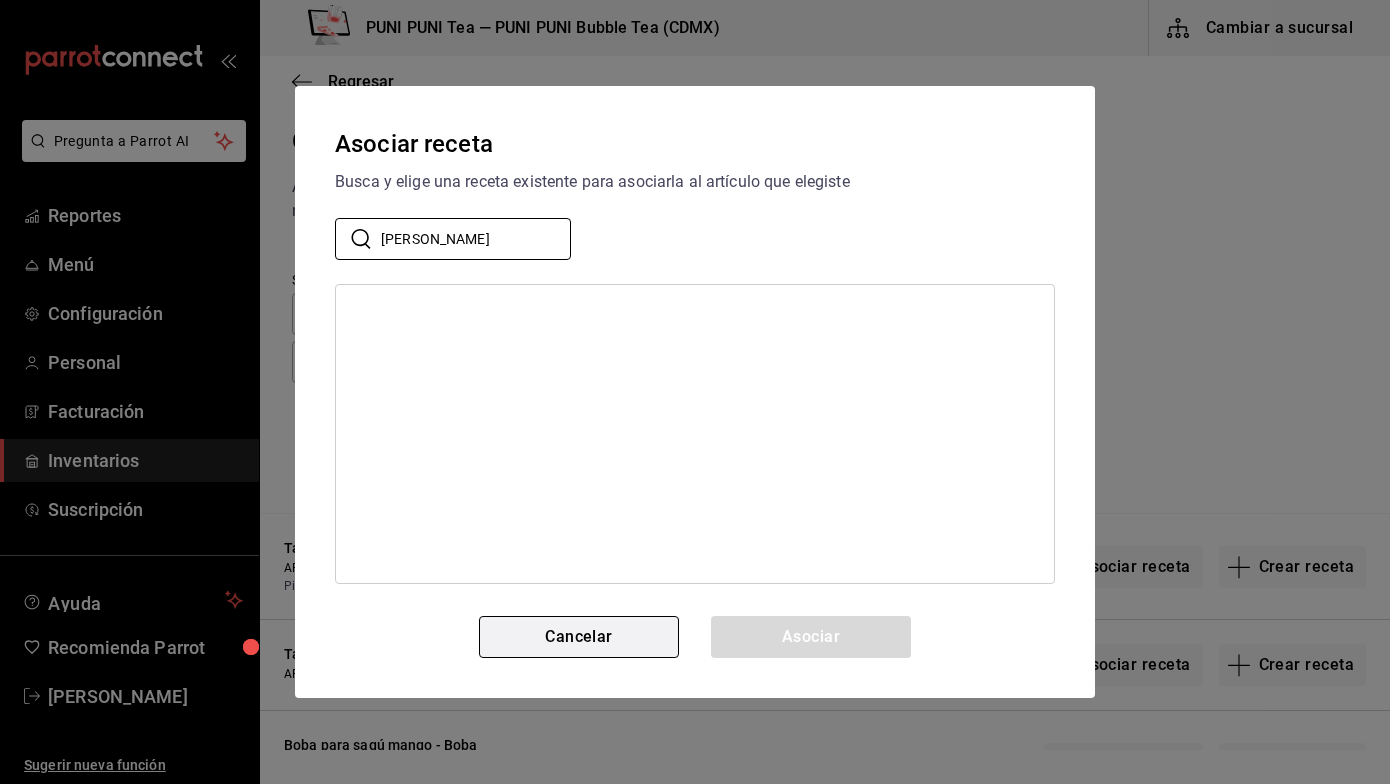 type on "[PERSON_NAME]" 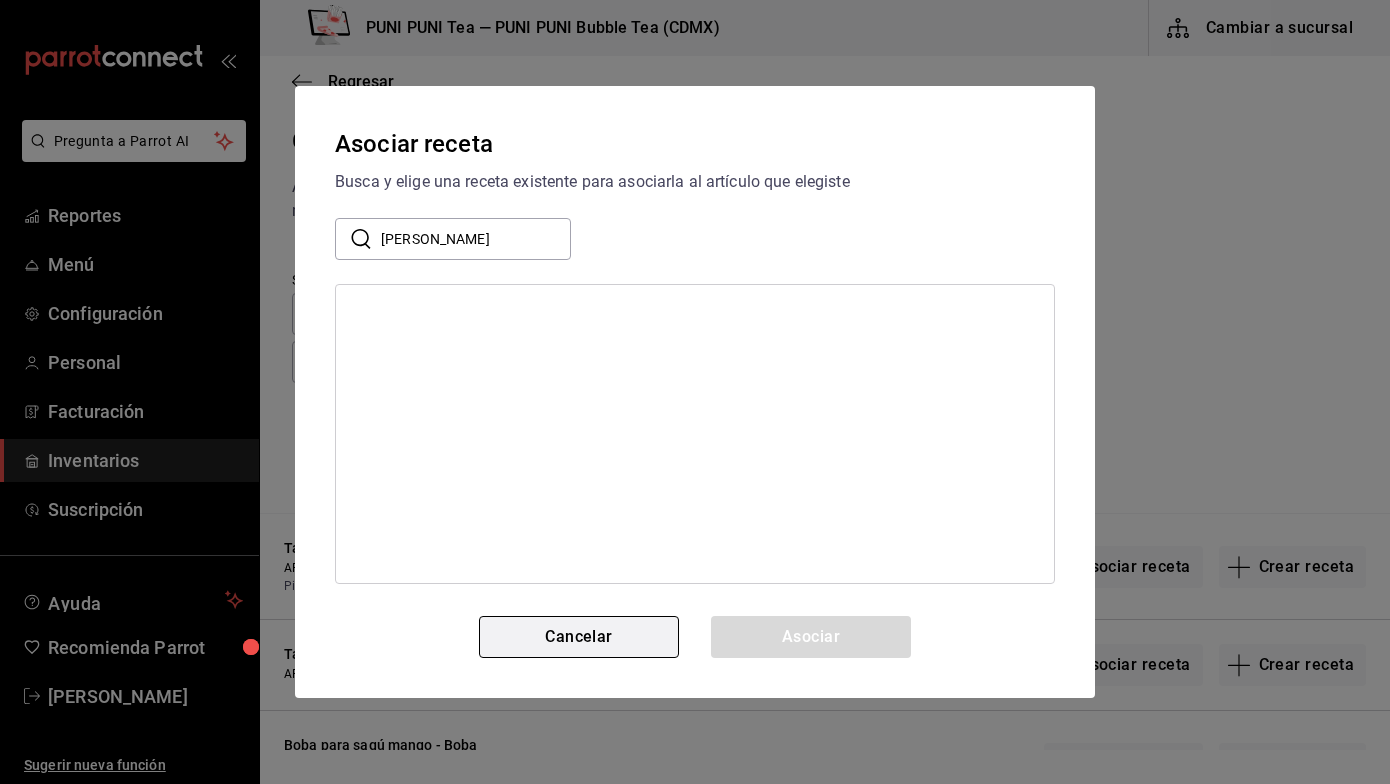 click on "Cancelar" at bounding box center (579, 637) 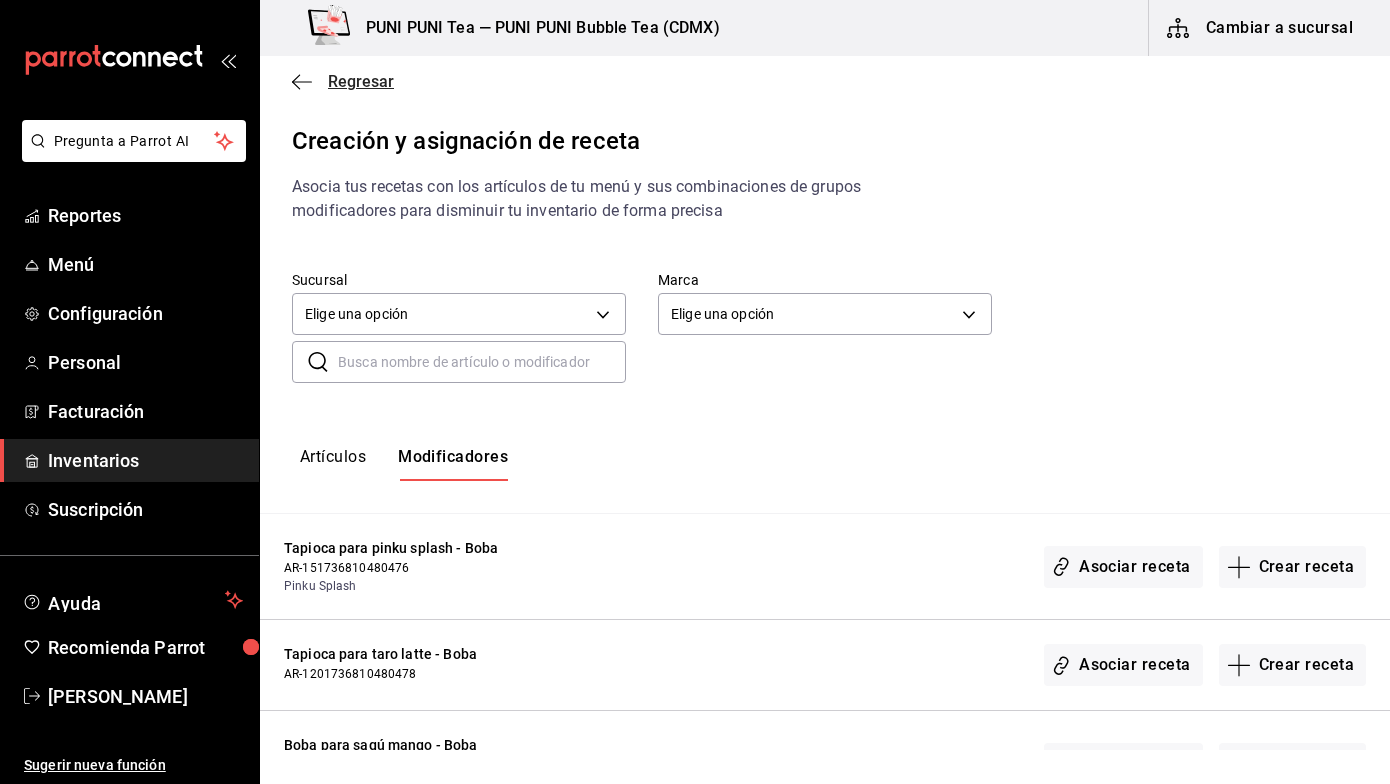 click 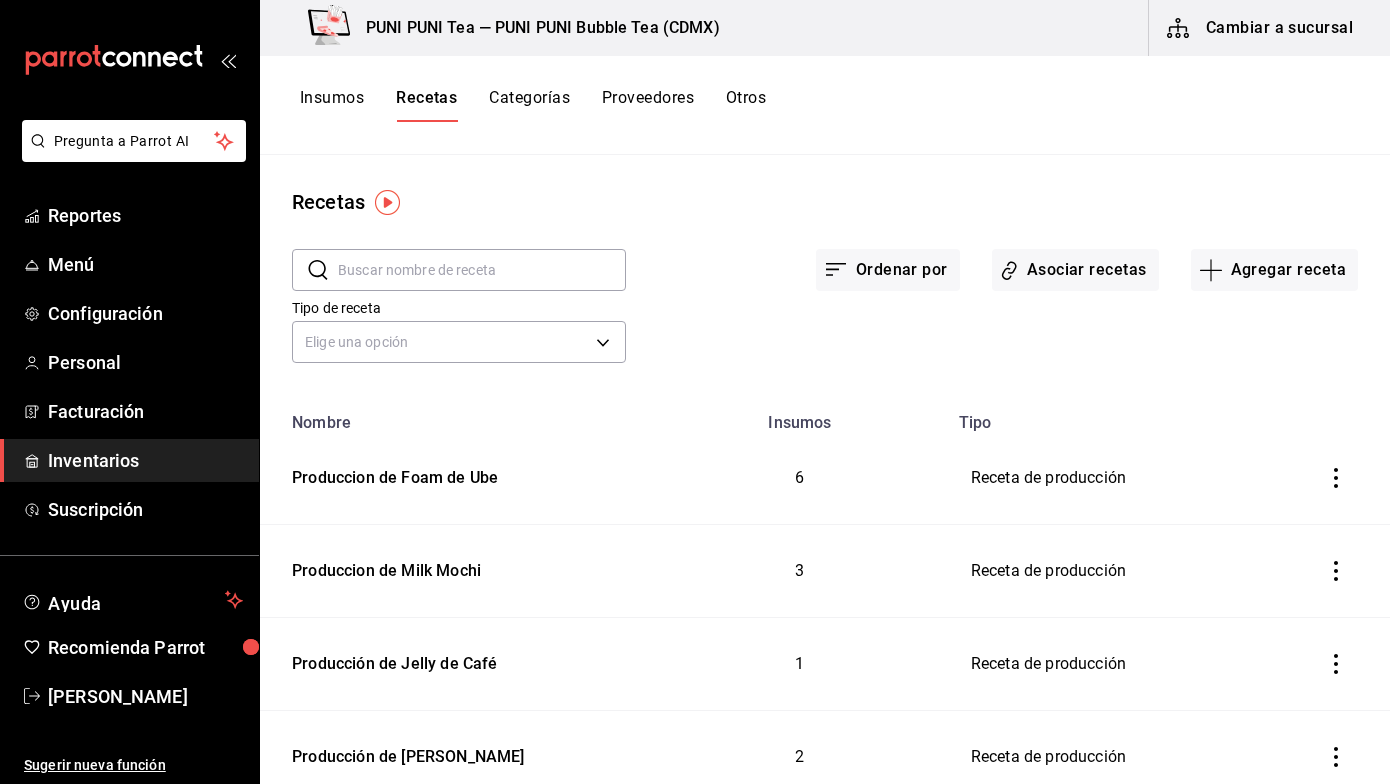 click on "Insumos" at bounding box center [332, 105] 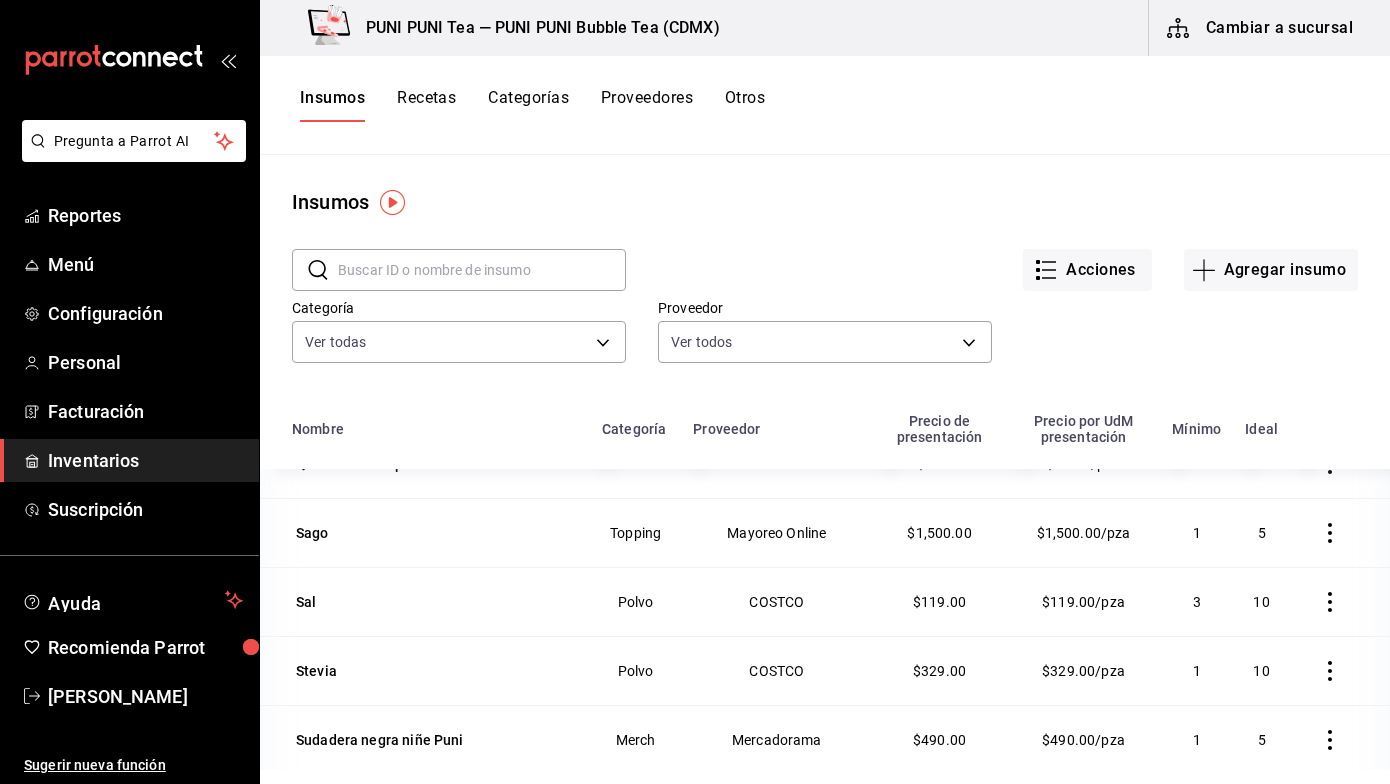 scroll, scrollTop: 2326, scrollLeft: 0, axis: vertical 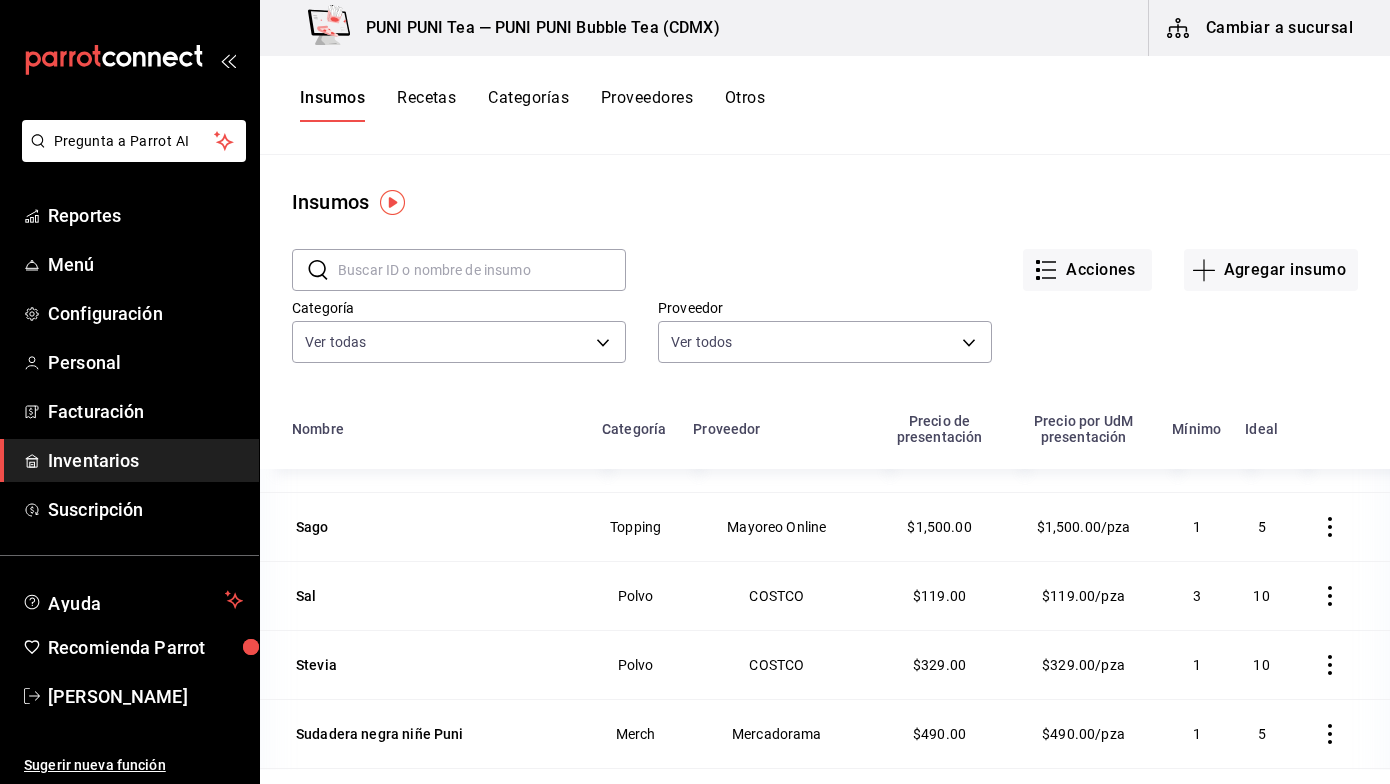 click on "Recetas" at bounding box center (426, 105) 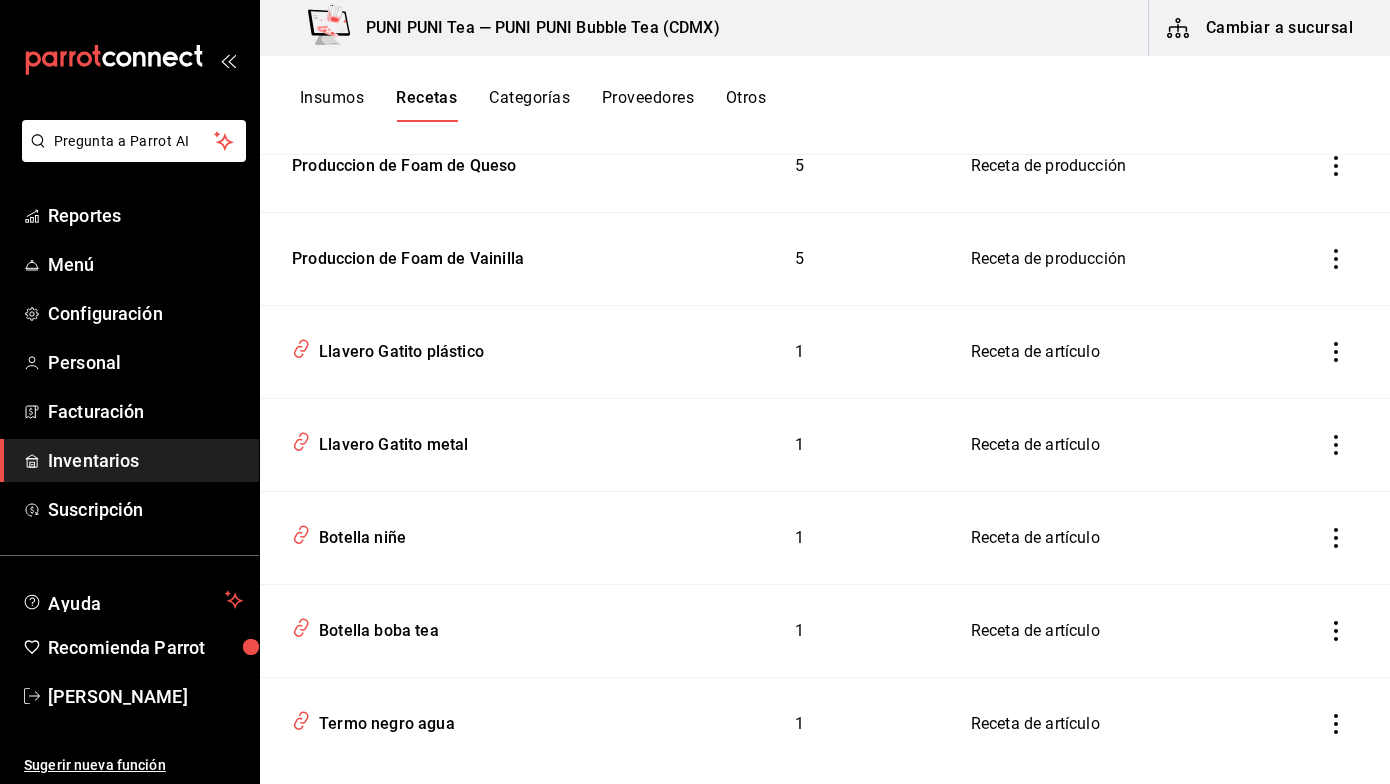 scroll, scrollTop: 0, scrollLeft: 0, axis: both 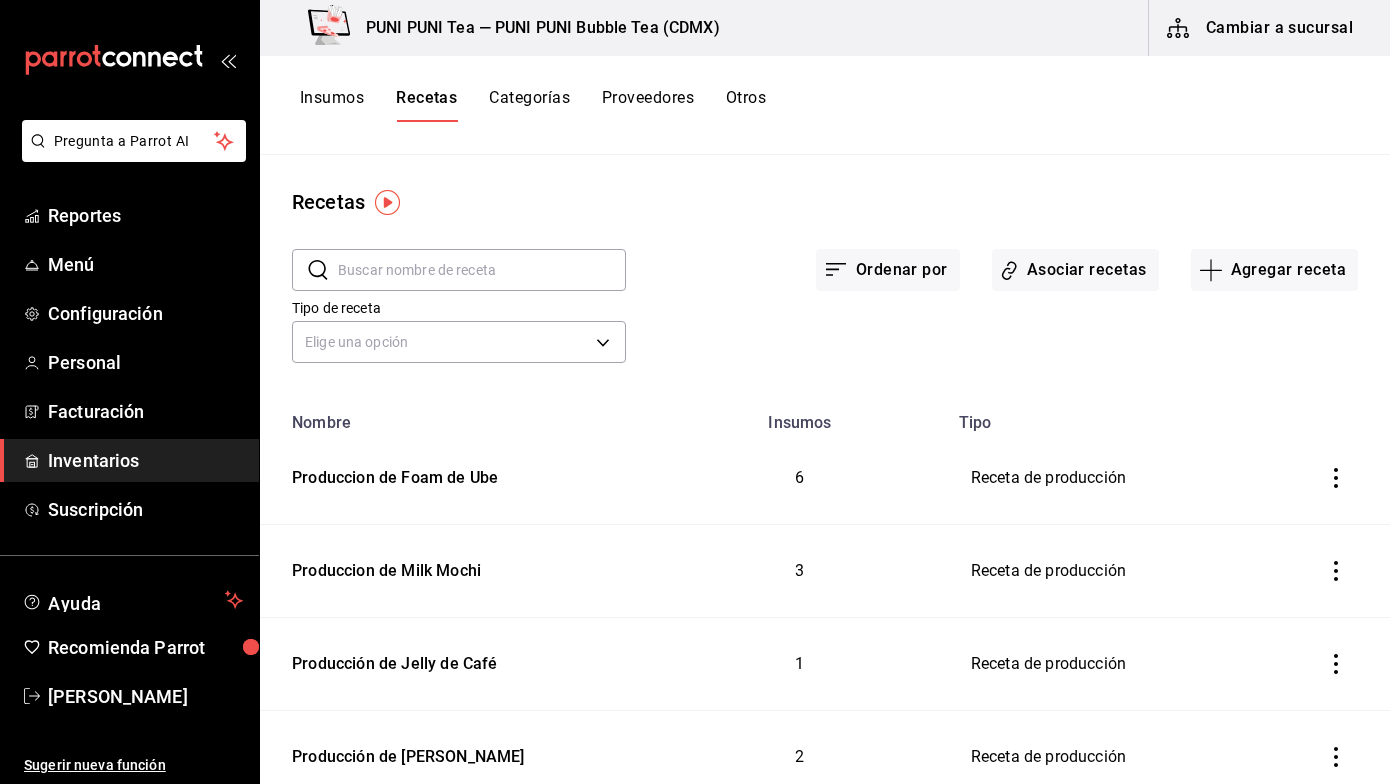 click on "Categorías" at bounding box center [529, 105] 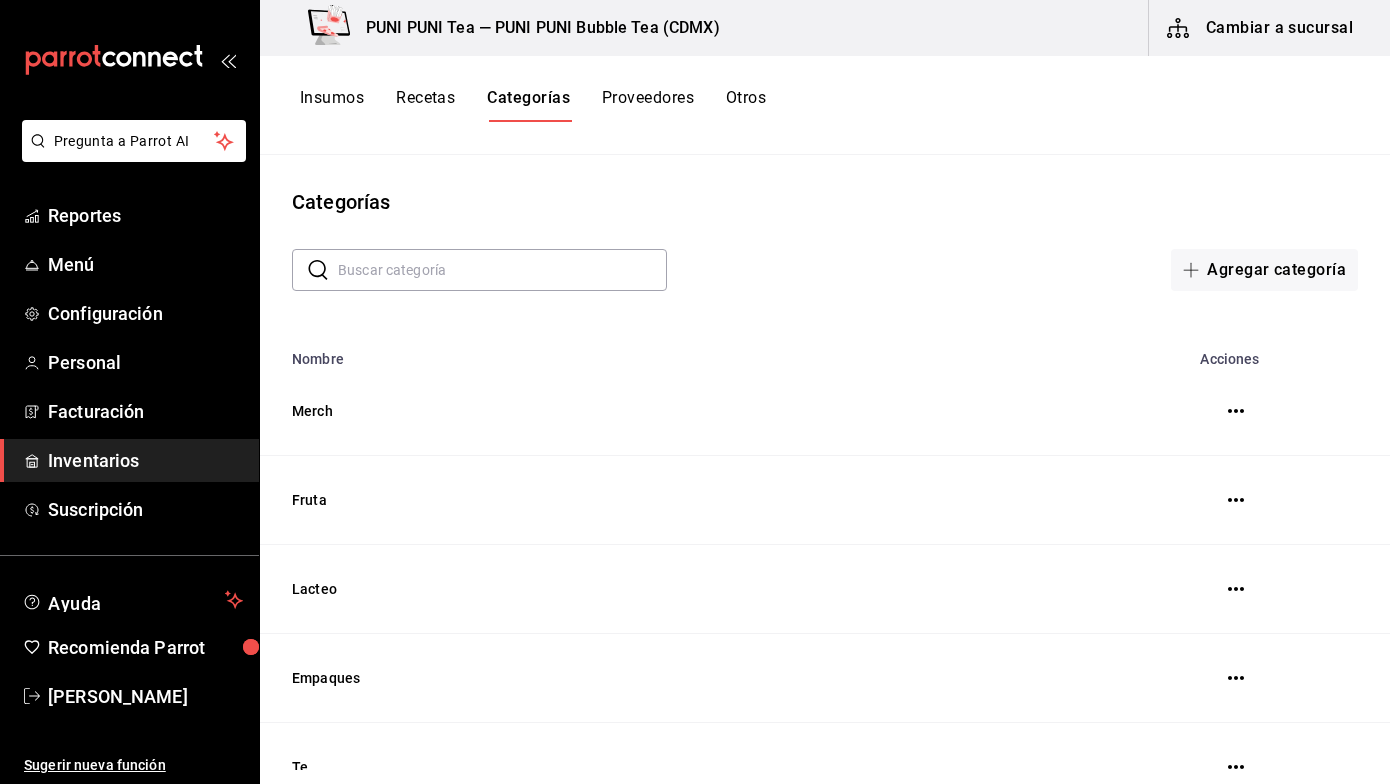 click on "Otros" at bounding box center [746, 105] 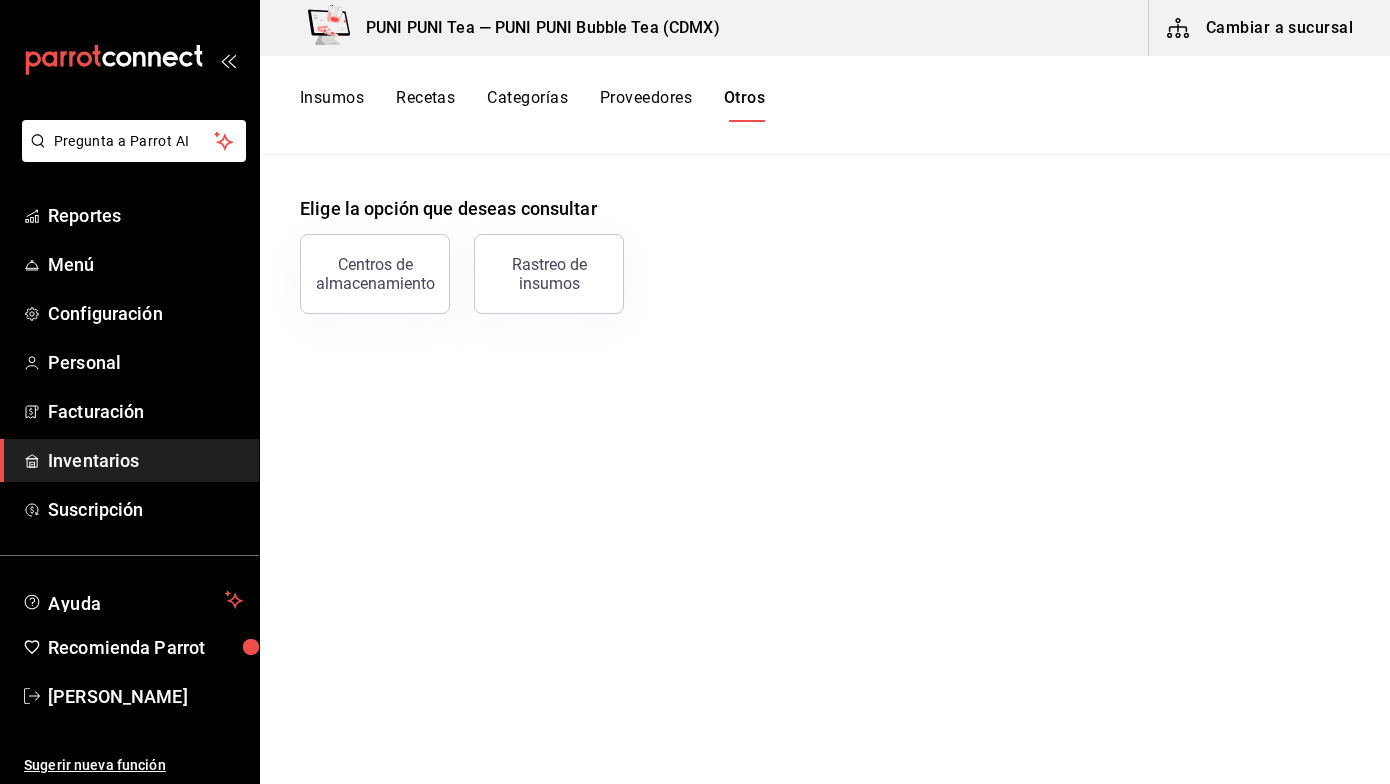click on "Insumos" at bounding box center [332, 105] 